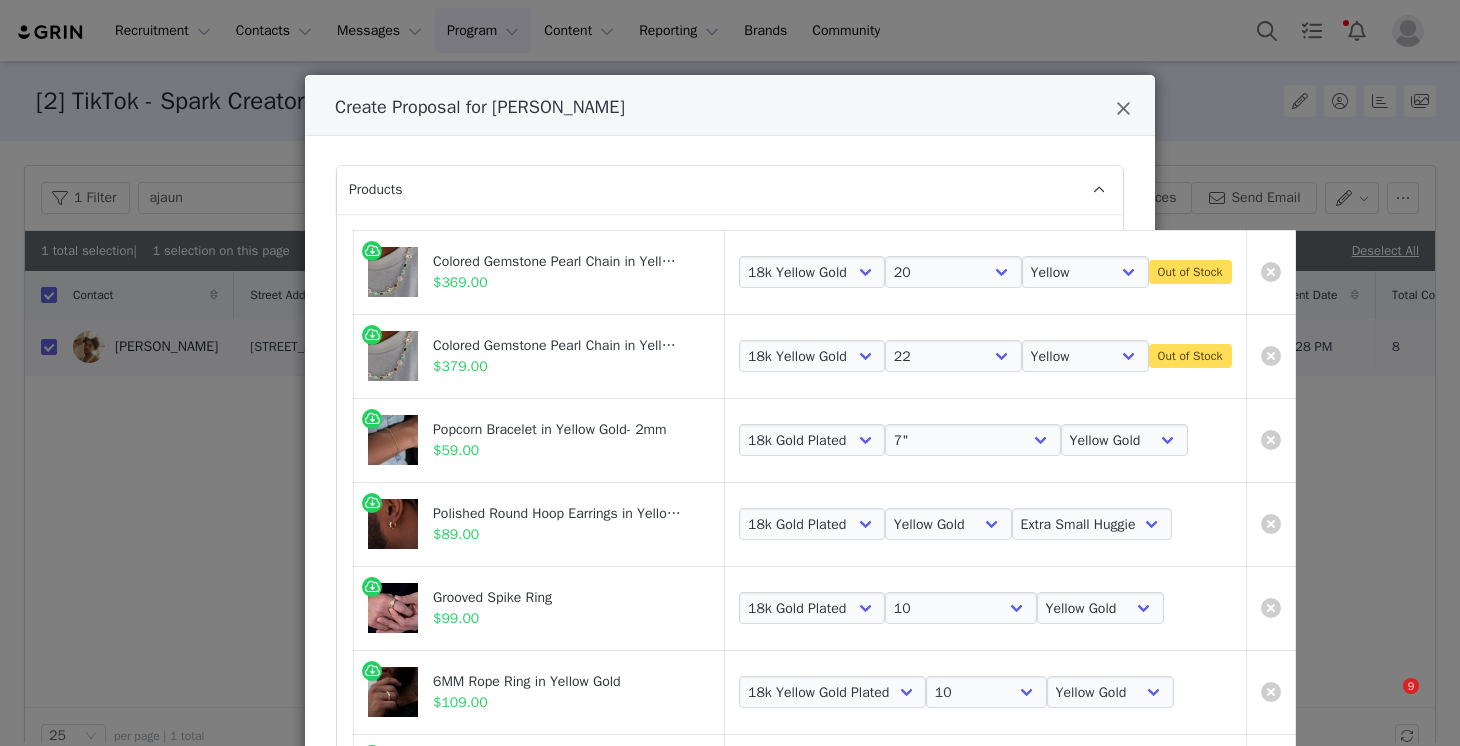 select on "27936465" 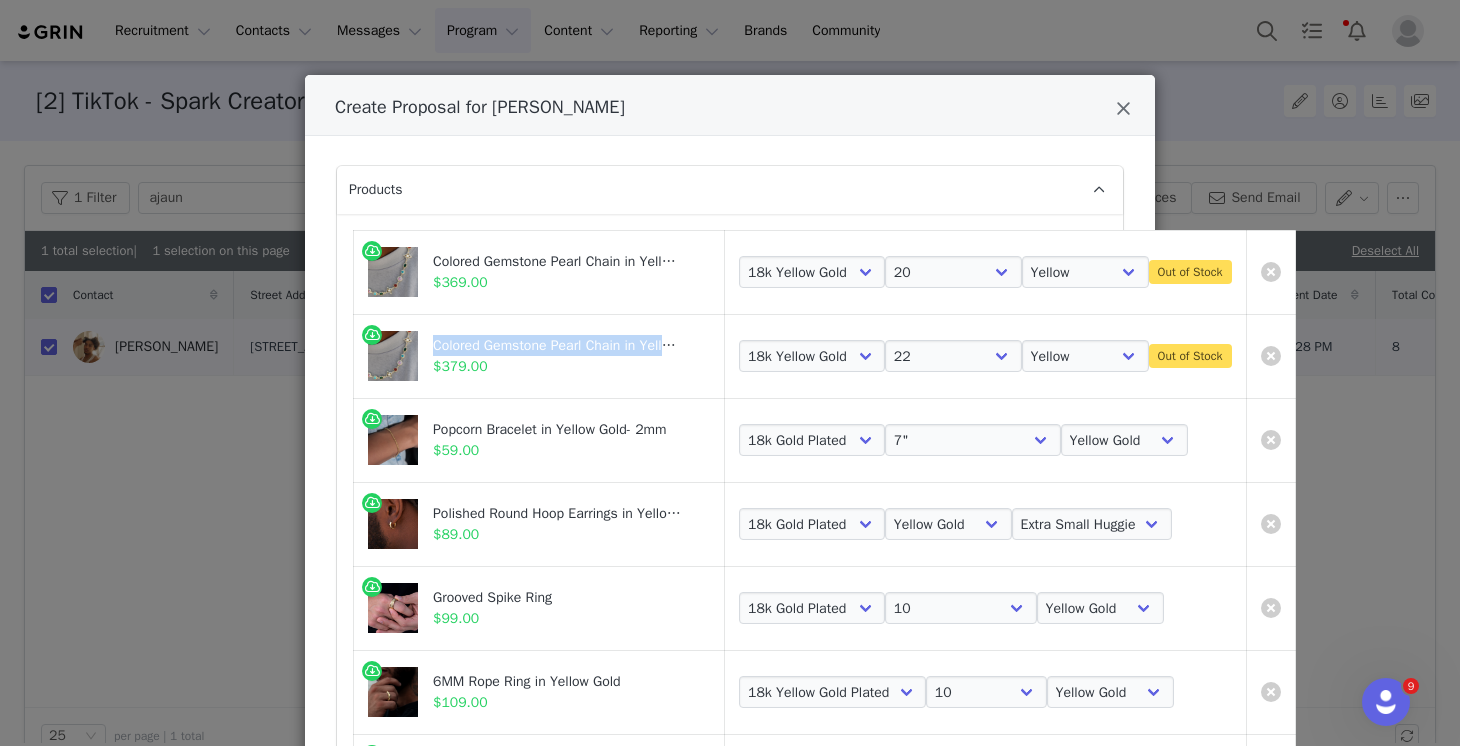 scroll, scrollTop: 0, scrollLeft: 0, axis: both 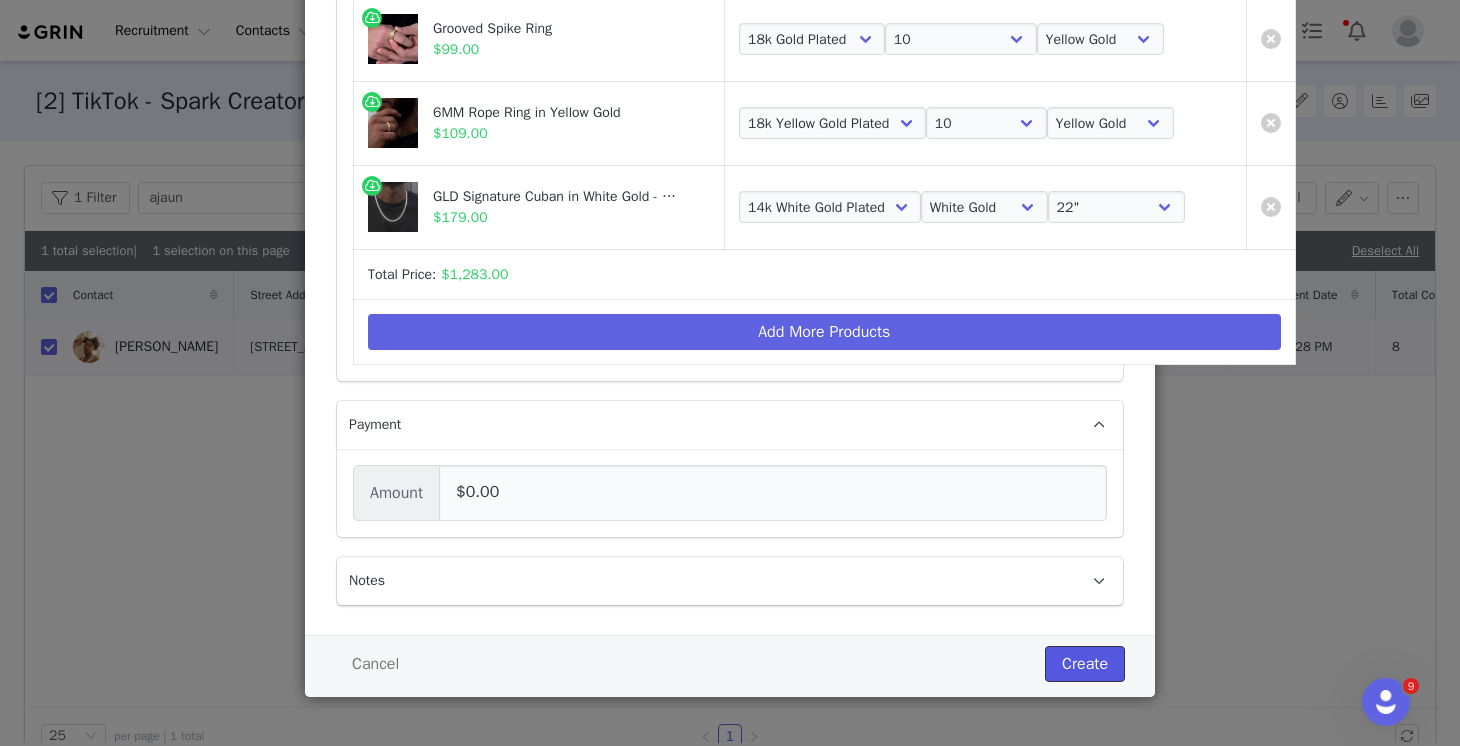 click on "Create" at bounding box center (1085, 664) 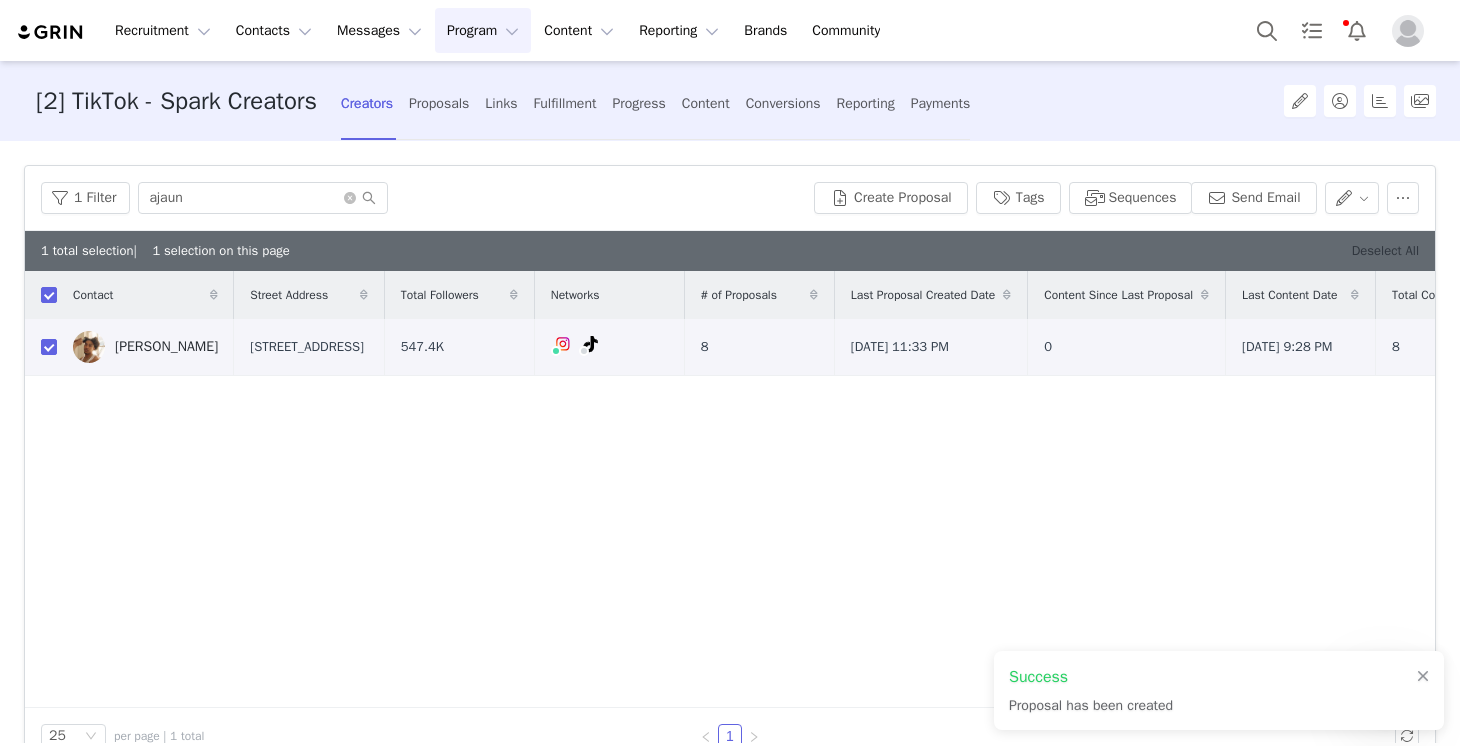 click on "Deselect All" at bounding box center [1385, 250] 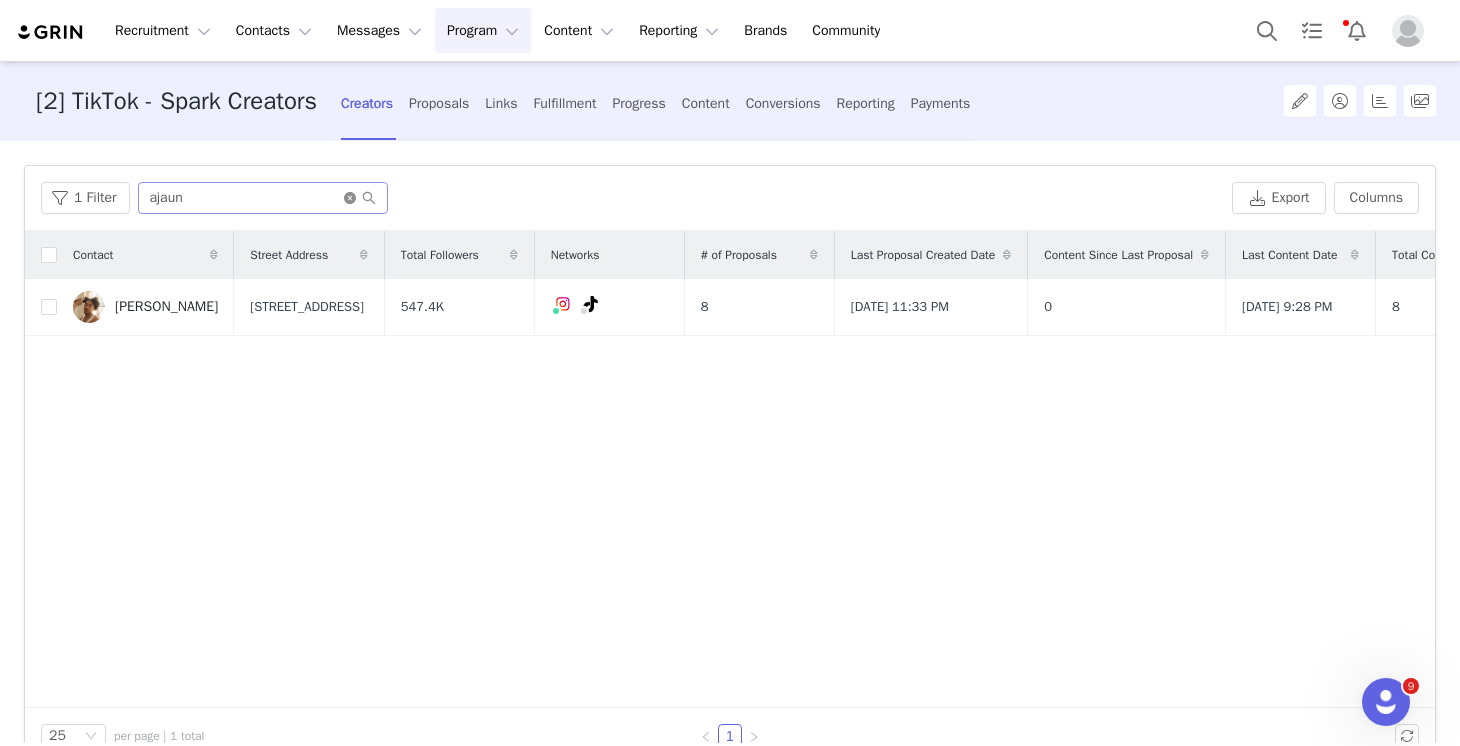 click 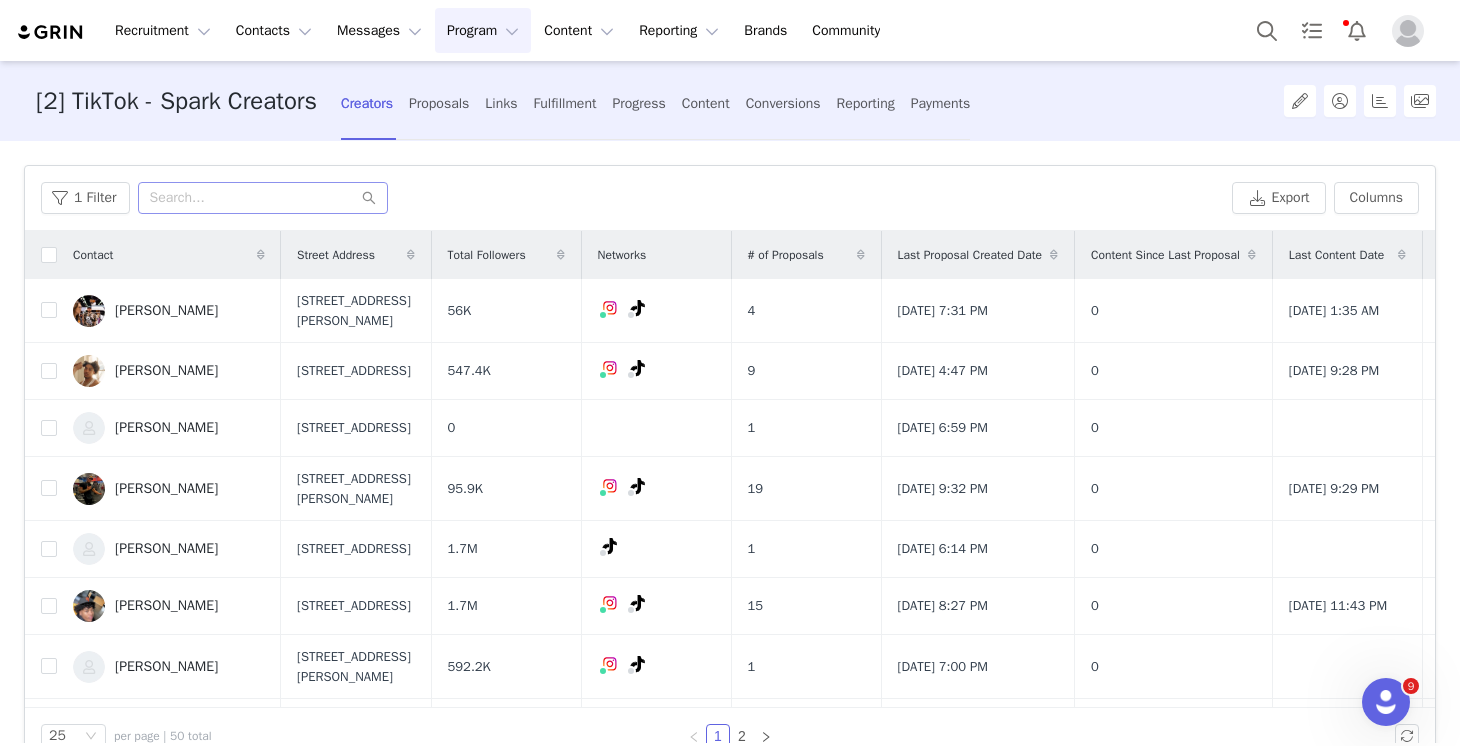 click on "Program Program" at bounding box center [483, 30] 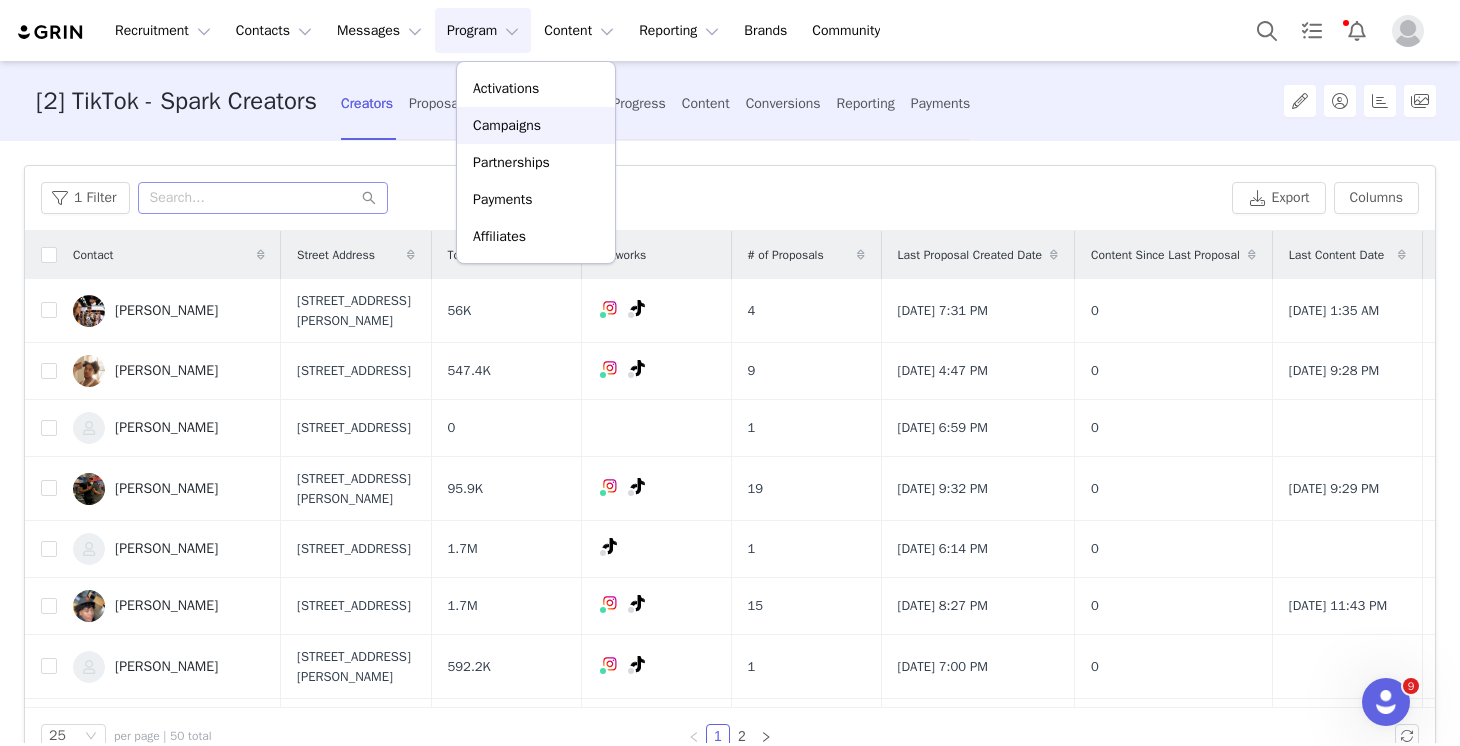 click on "Campaigns" at bounding box center [507, 125] 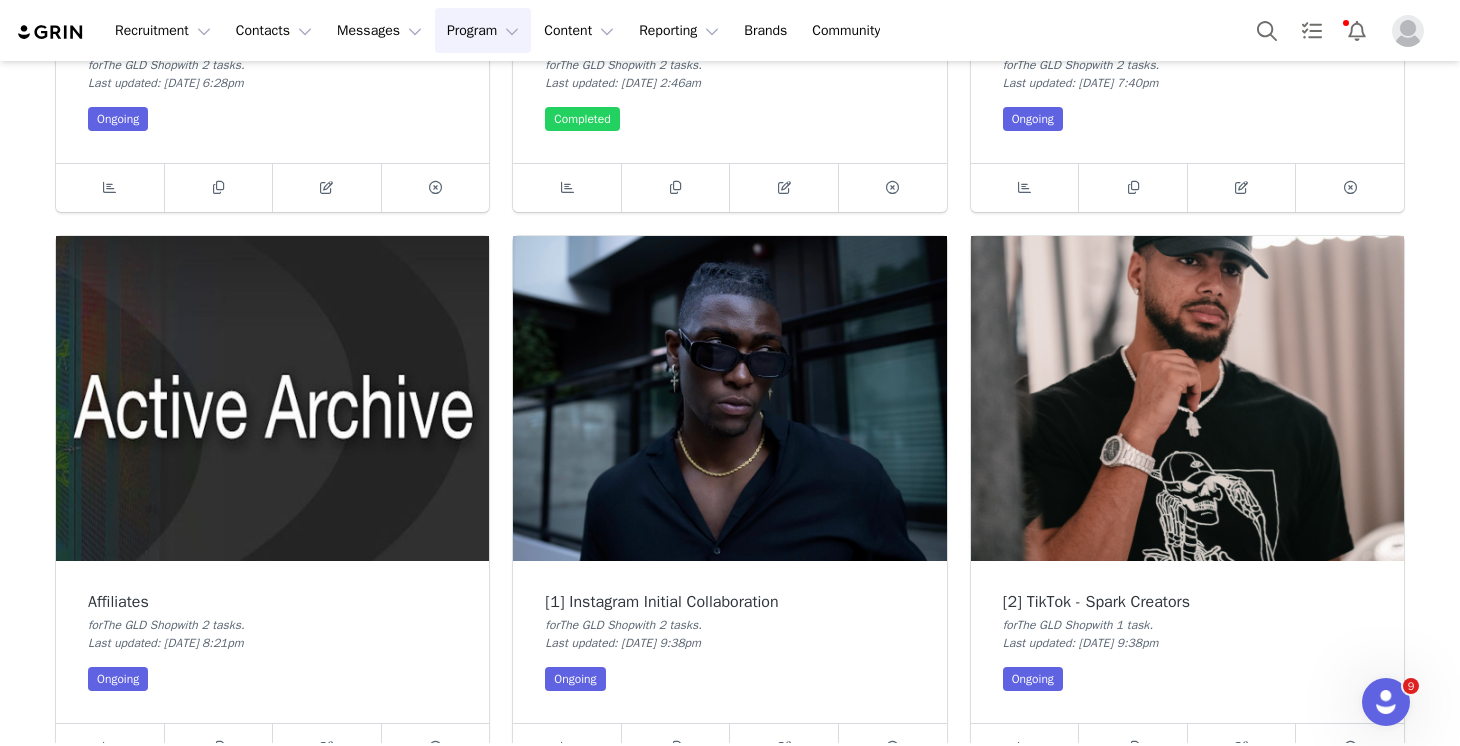 scroll, scrollTop: 661, scrollLeft: 0, axis: vertical 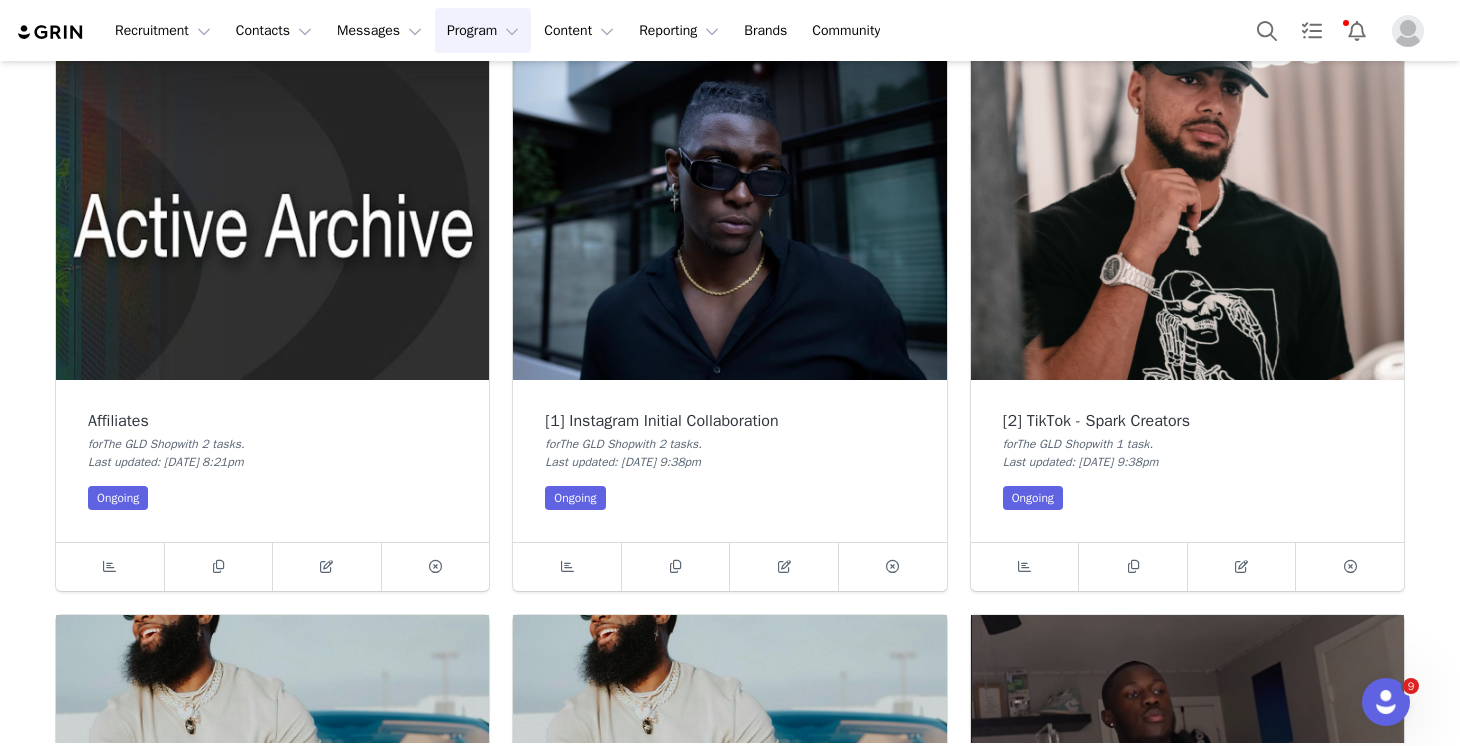 click at bounding box center [1187, 217] 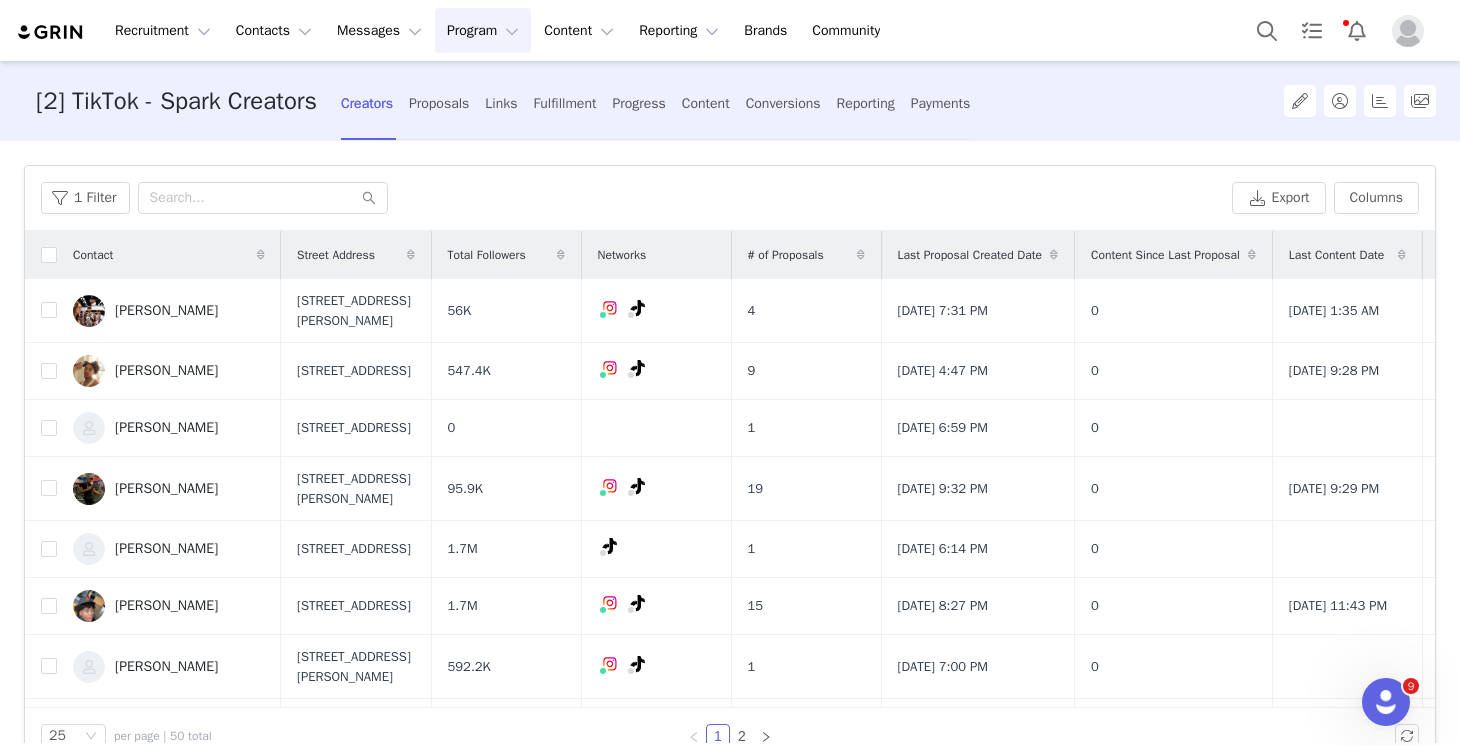 click on "Program Program" at bounding box center (483, 30) 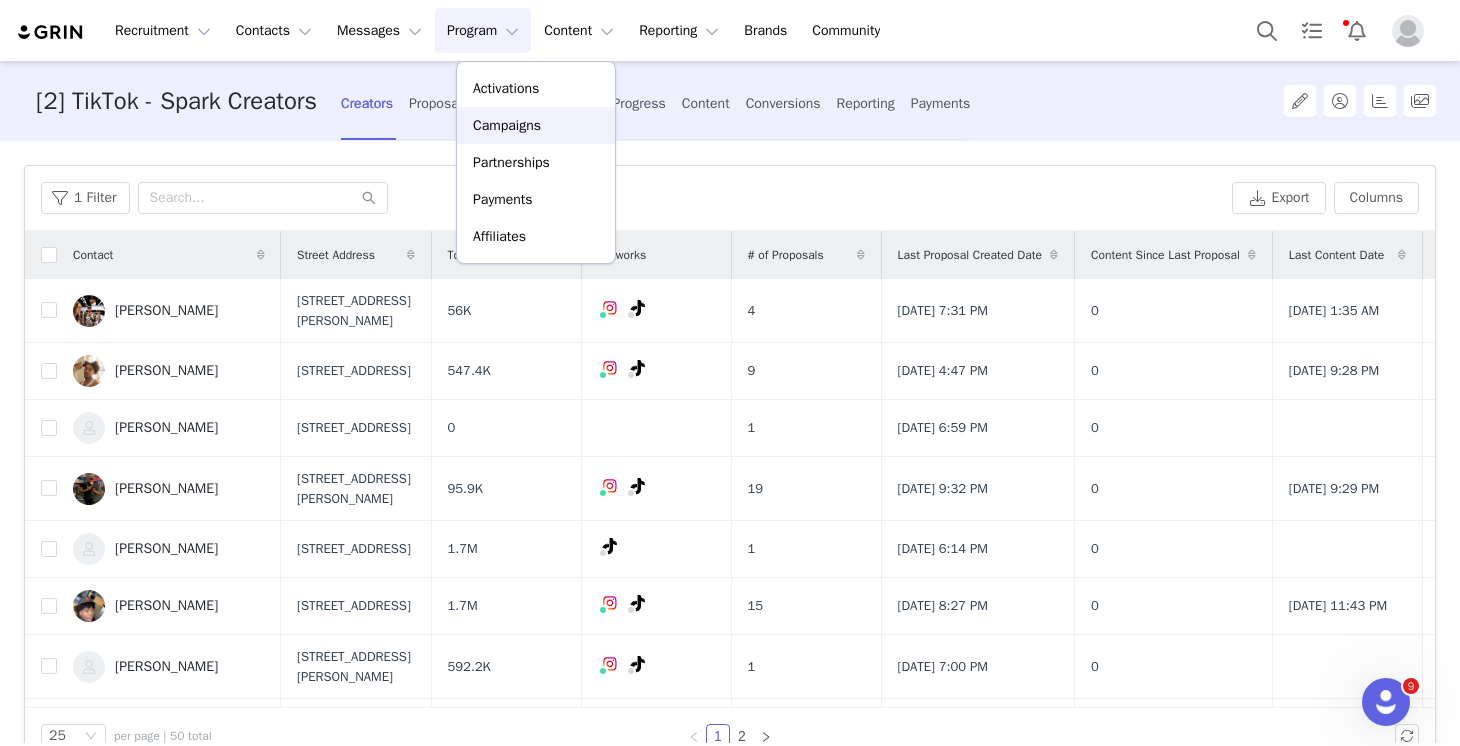click on "Campaigns" at bounding box center [507, 125] 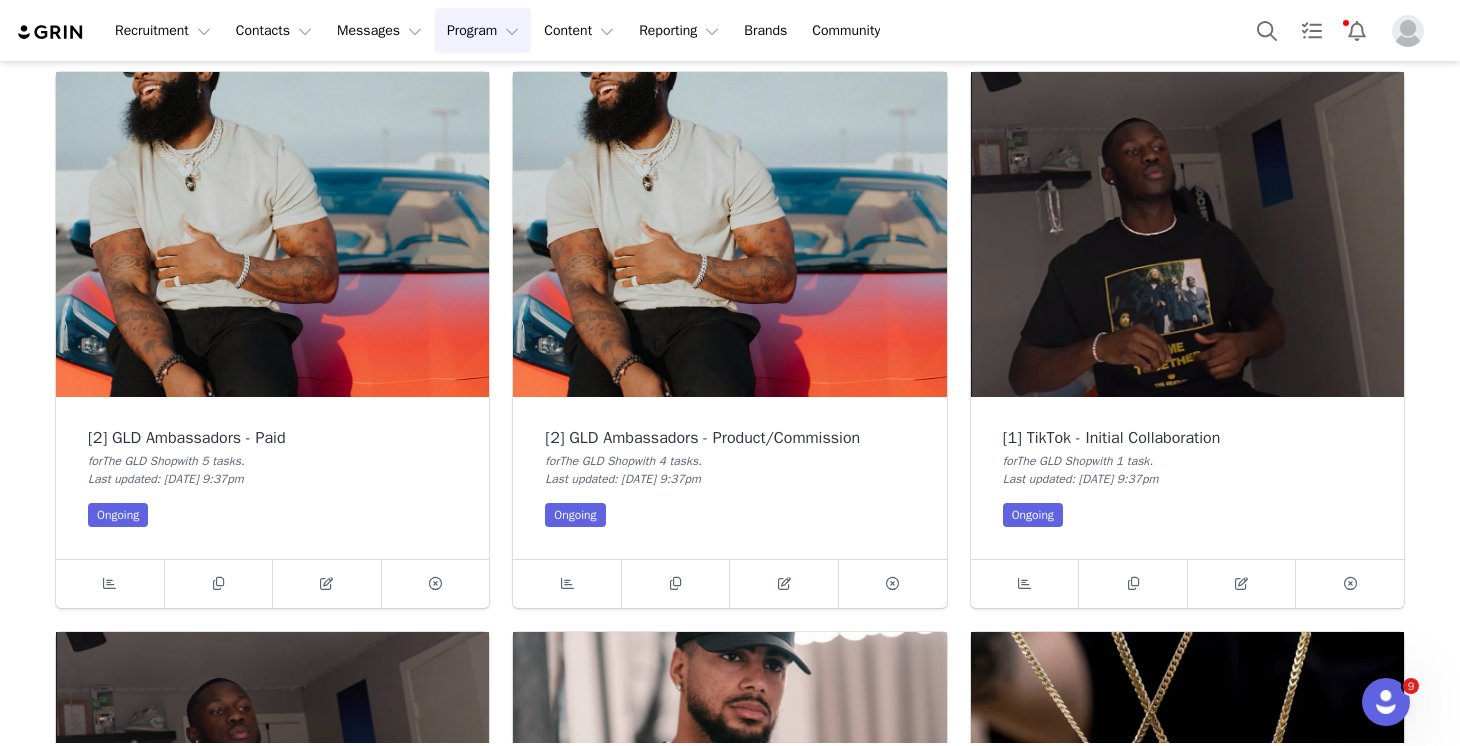 scroll, scrollTop: 1259, scrollLeft: 0, axis: vertical 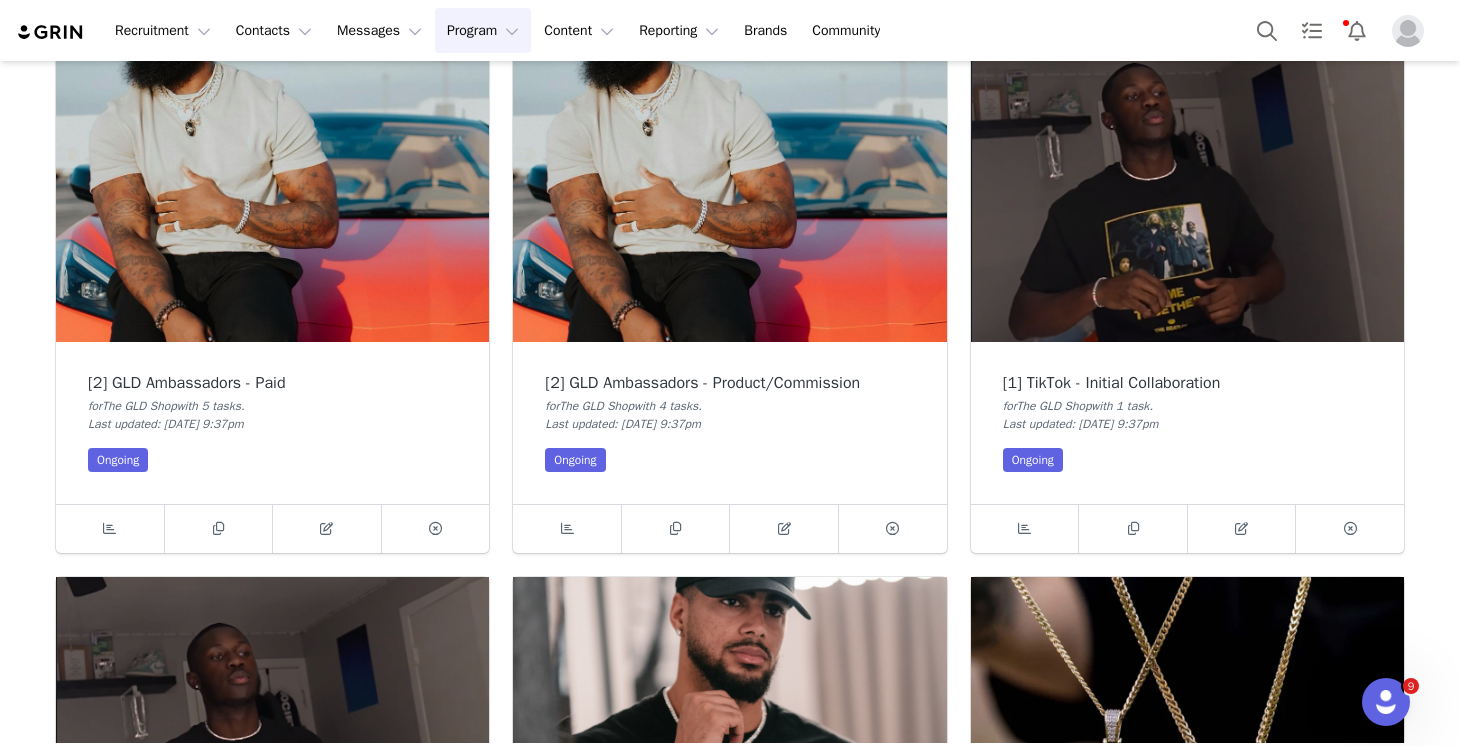 click at bounding box center [272, 179] 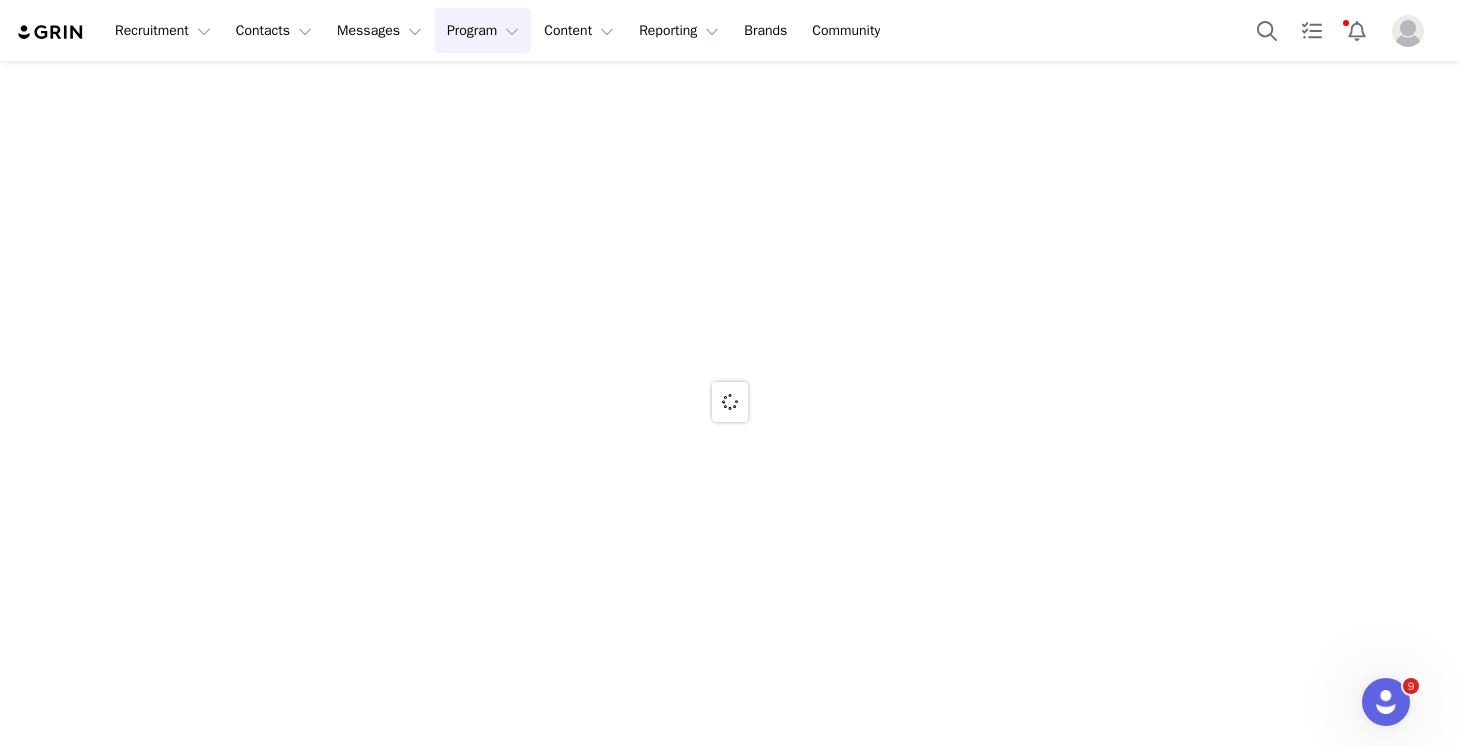 scroll, scrollTop: 0, scrollLeft: 0, axis: both 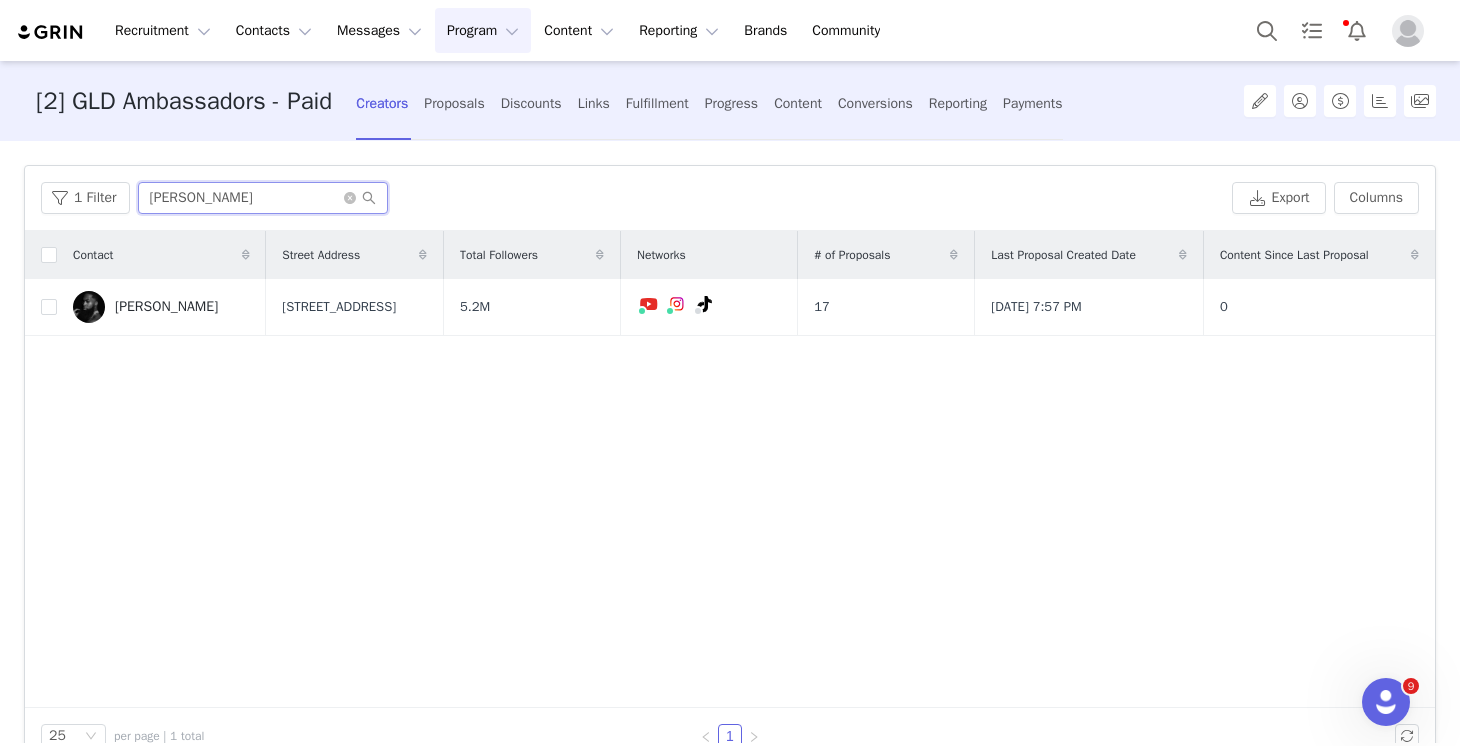 click on "greg" at bounding box center [263, 198] 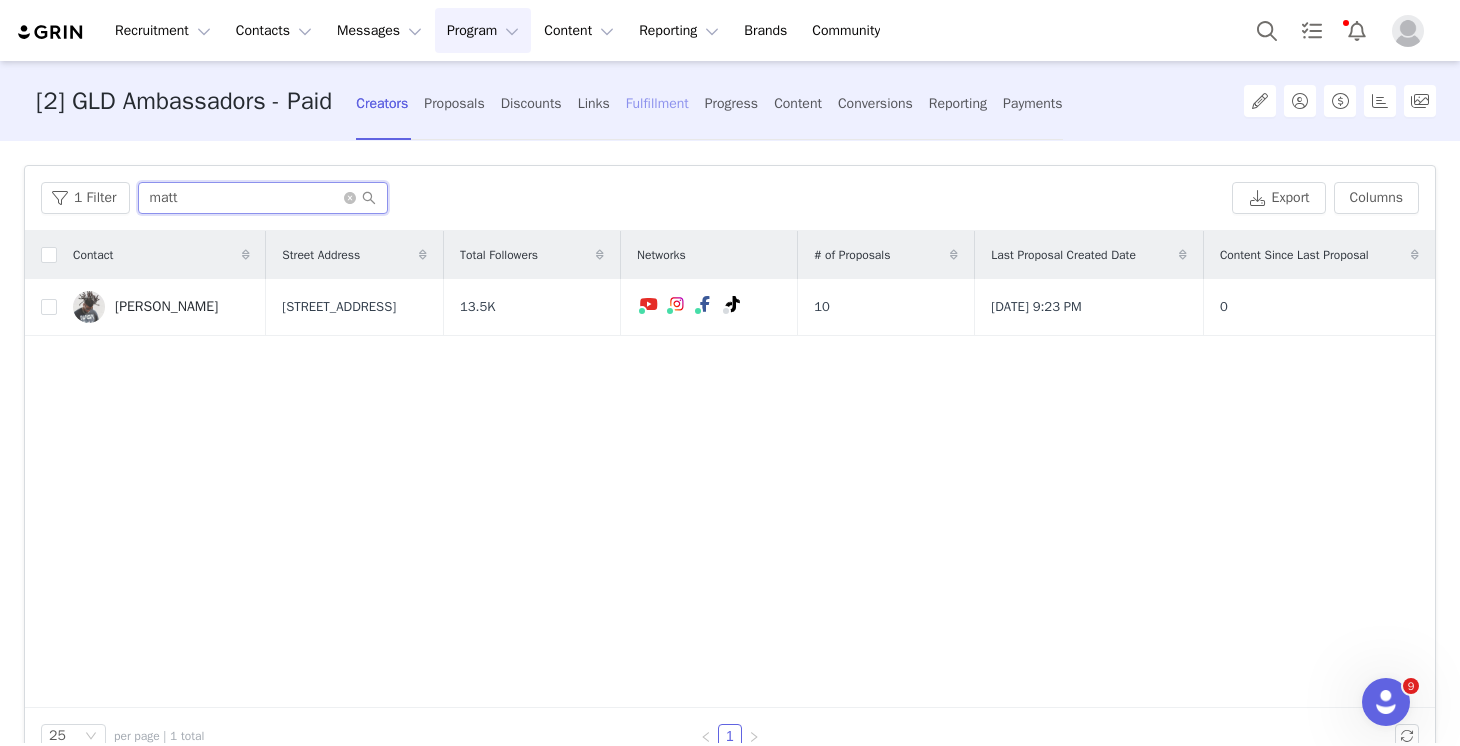 type on "matt" 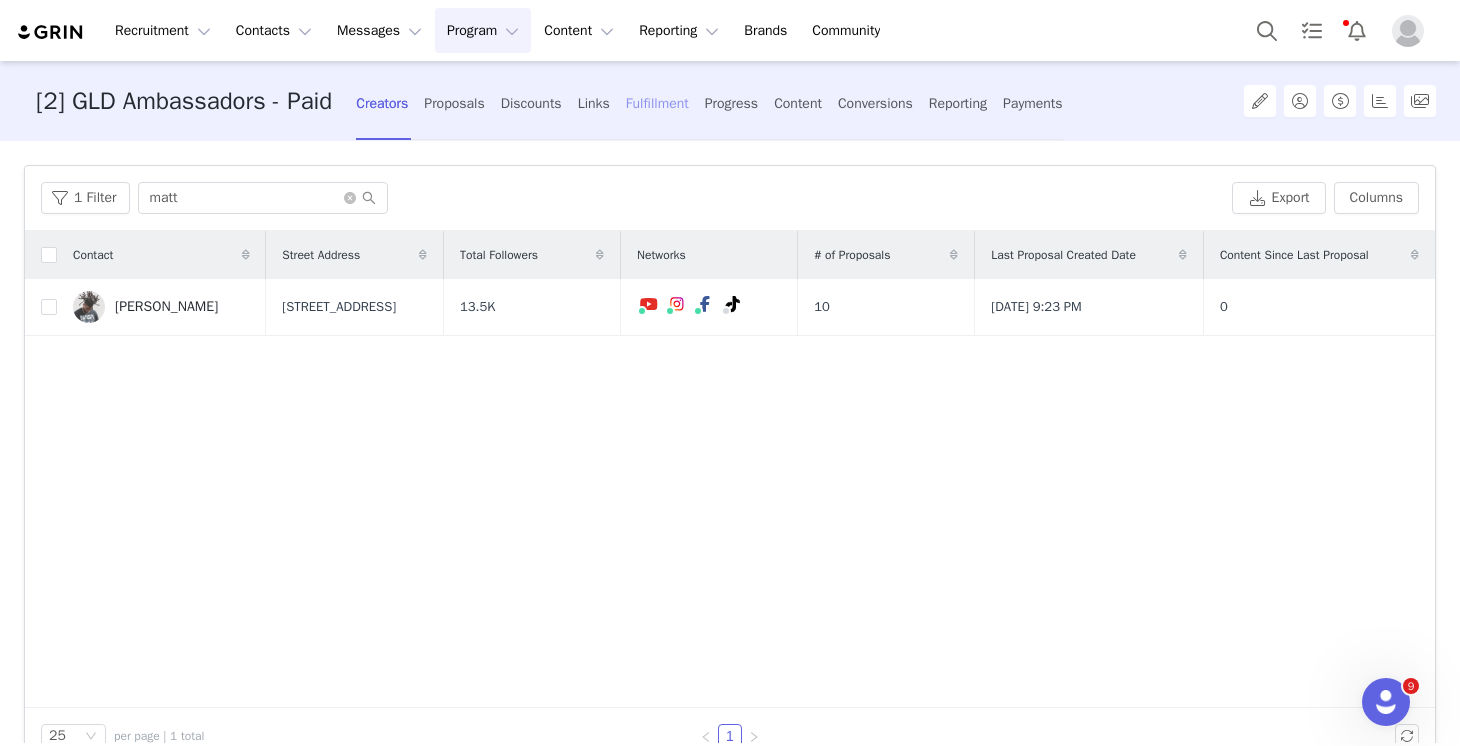 click on "Fulfillment" at bounding box center [657, 103] 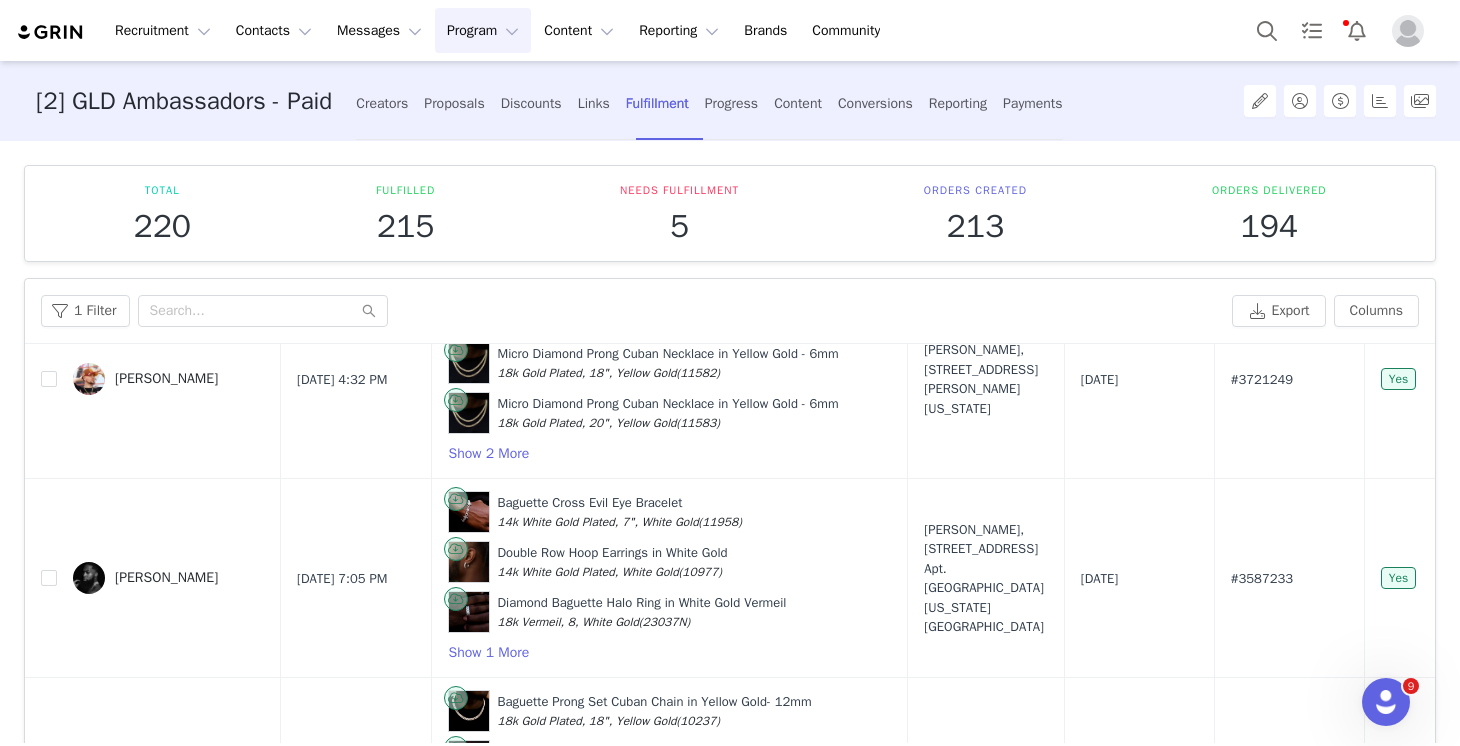 scroll, scrollTop: 1118, scrollLeft: 0, axis: vertical 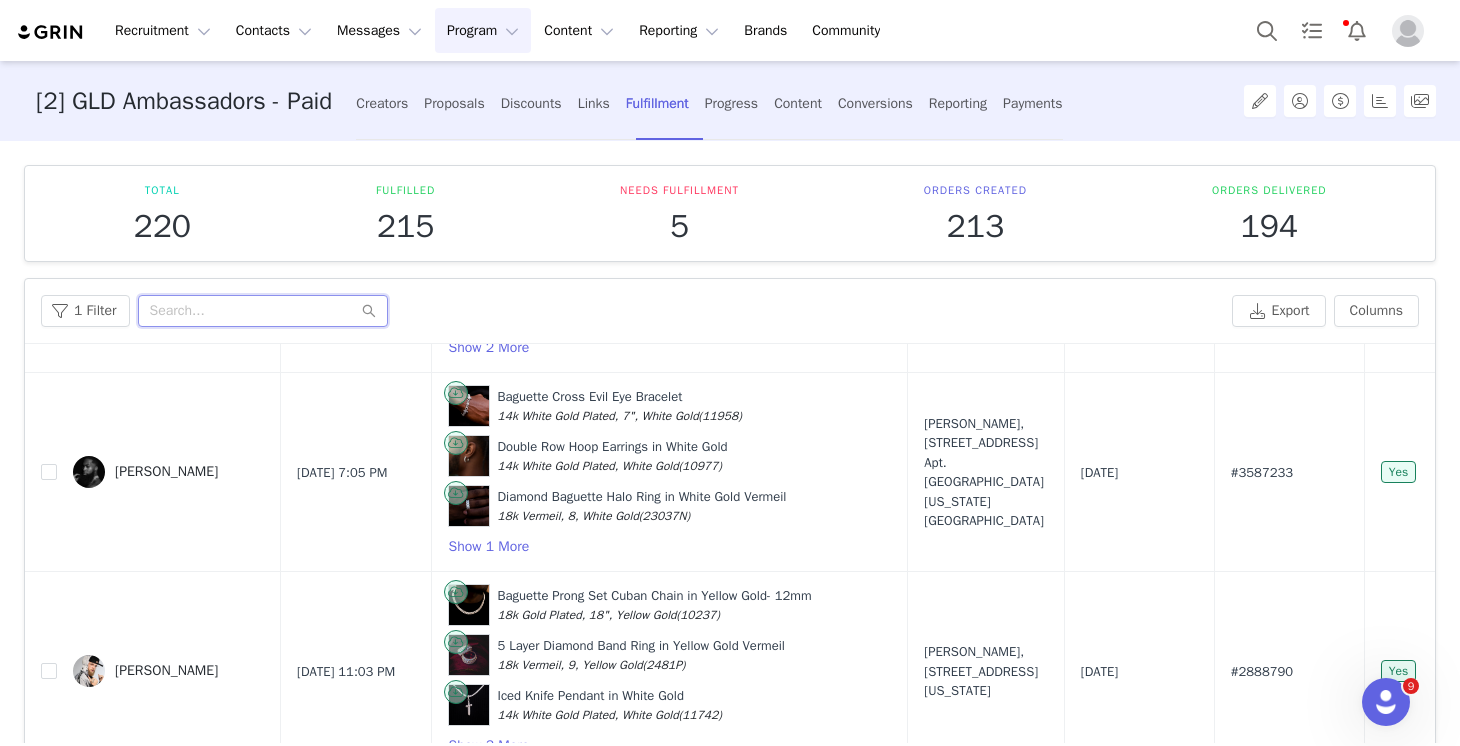click at bounding box center (263, 311) 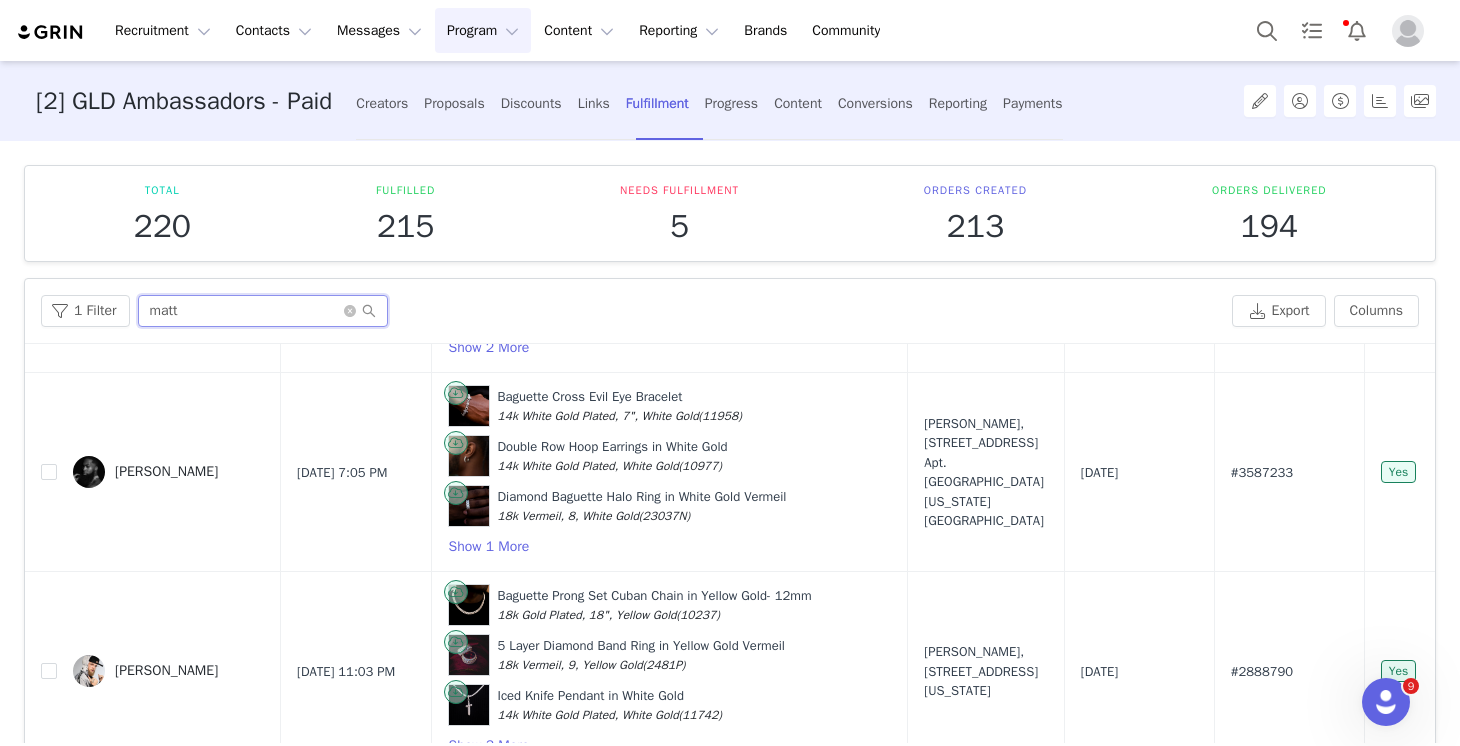 scroll, scrollTop: 0, scrollLeft: 0, axis: both 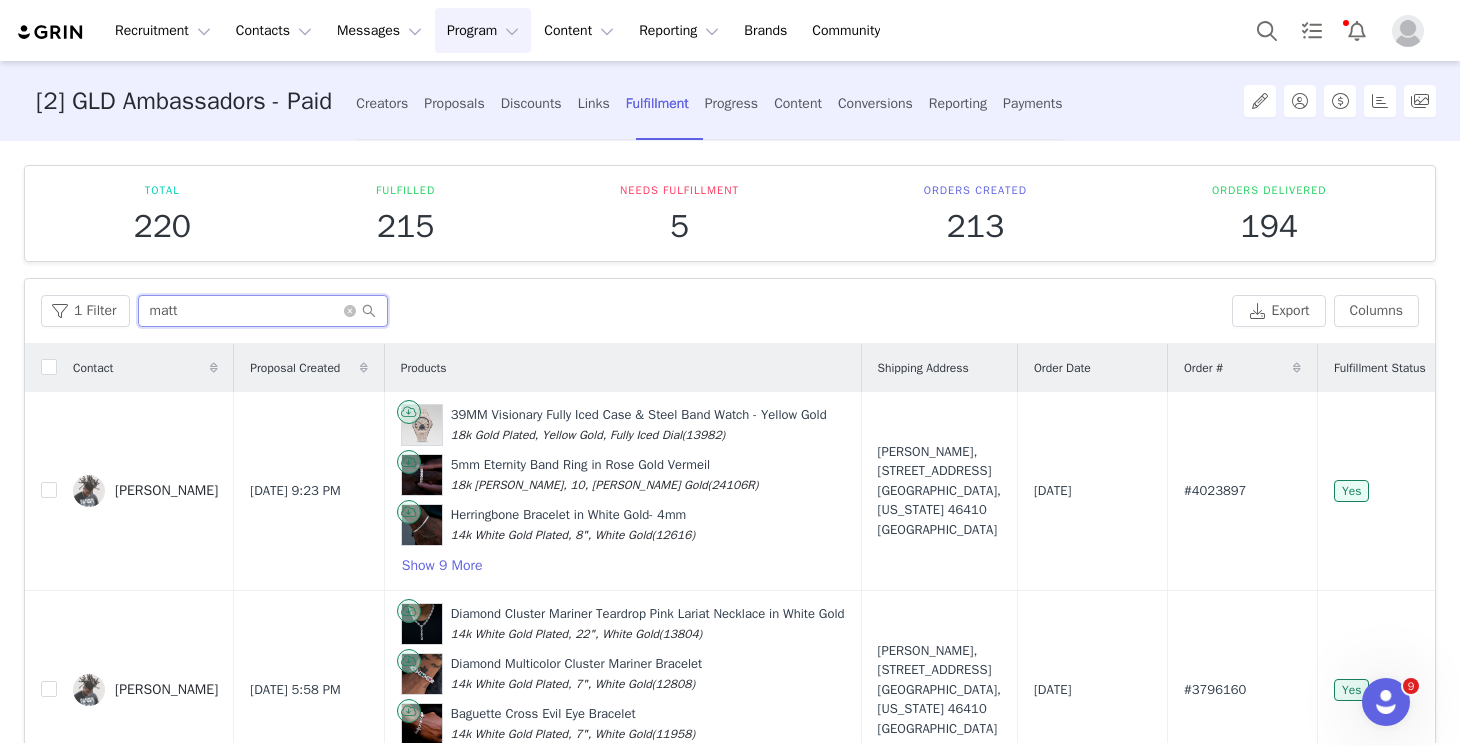 type on "matt" 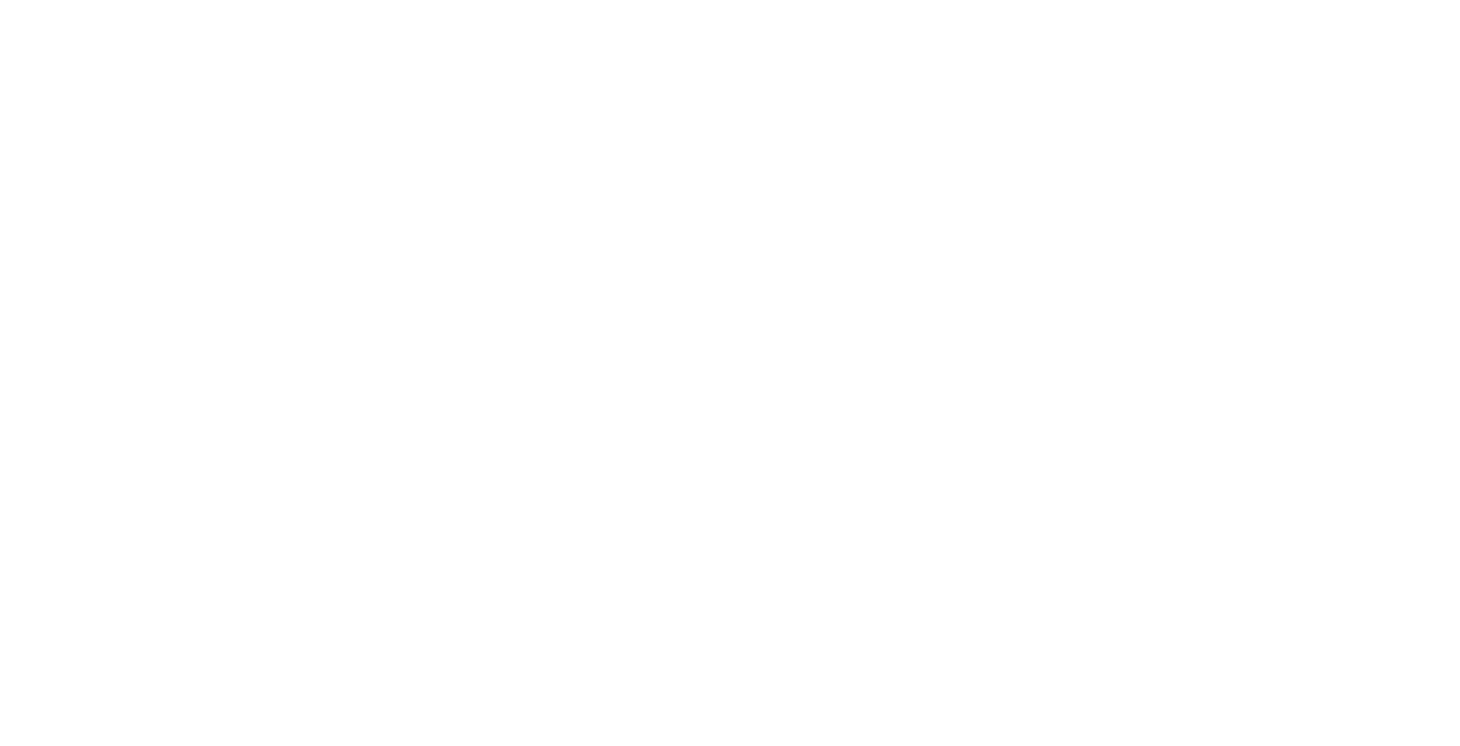 scroll, scrollTop: 0, scrollLeft: 0, axis: both 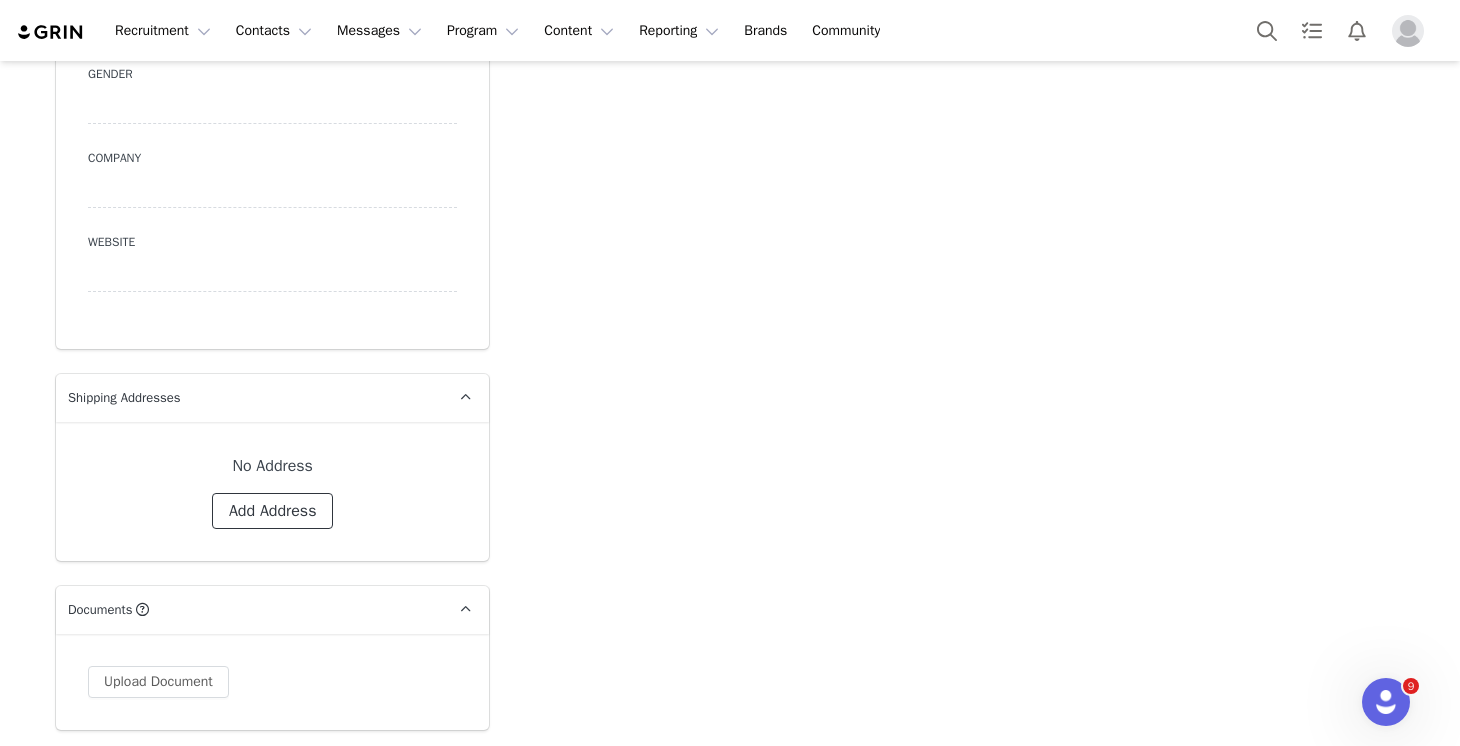 click on "Add Address" at bounding box center [273, 511] 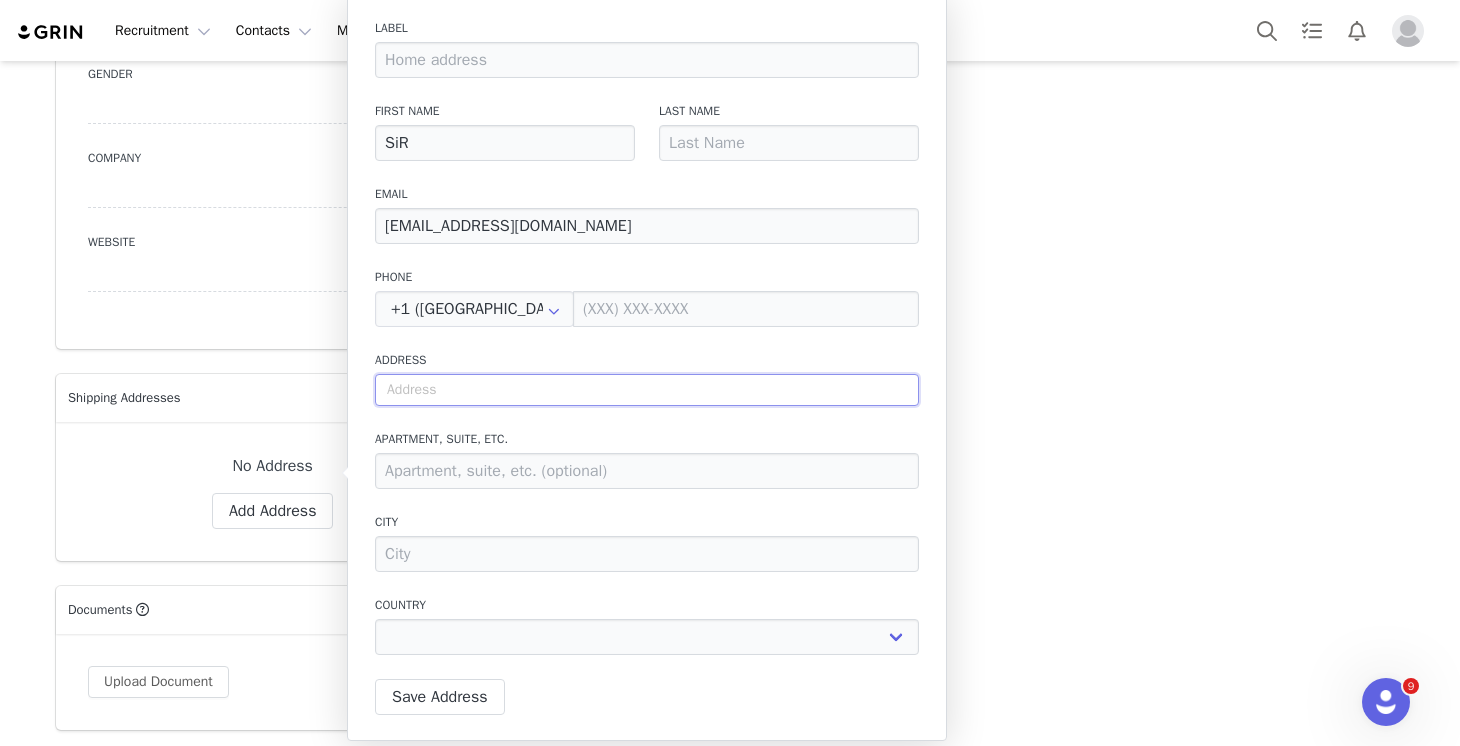 click at bounding box center (647, 390) 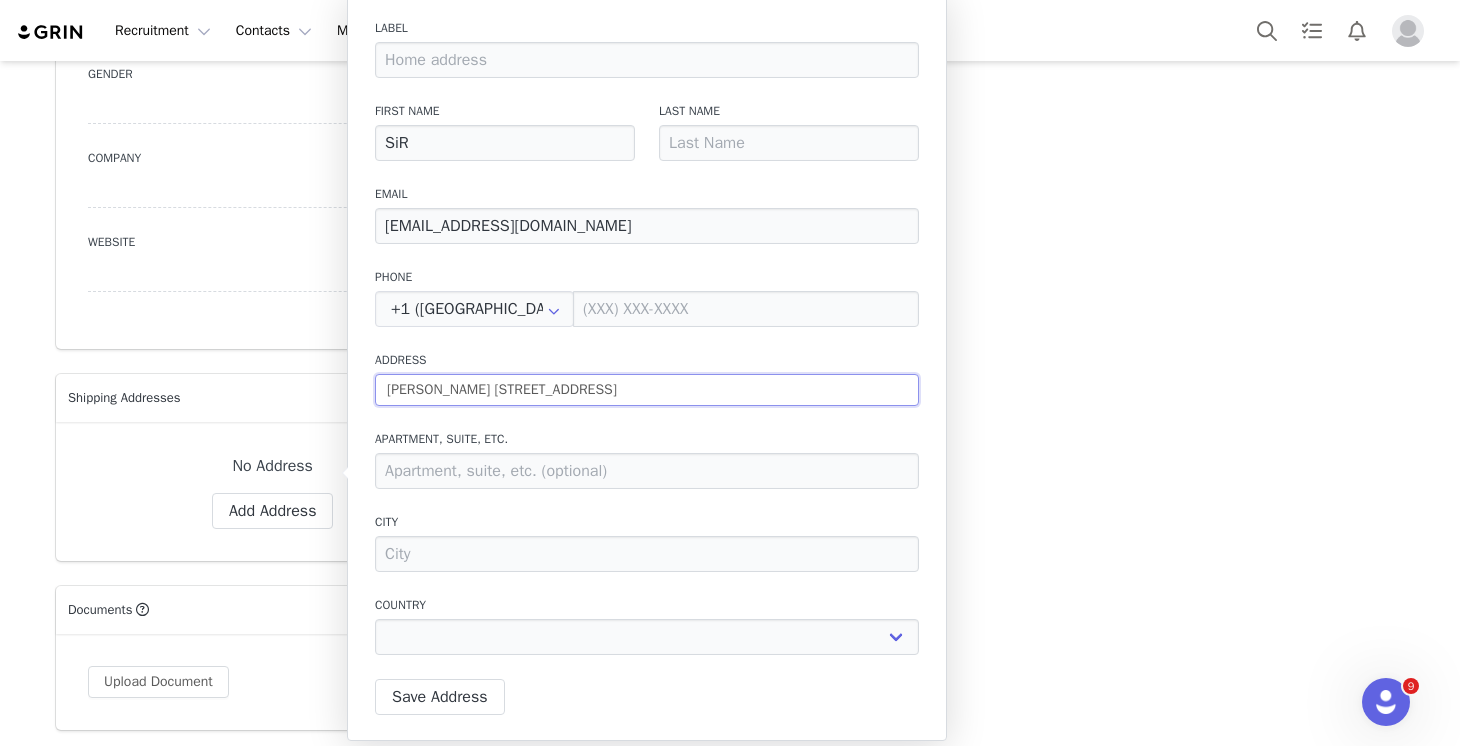 drag, startPoint x: 484, startPoint y: 392, endPoint x: 374, endPoint y: 381, distance: 110.54863 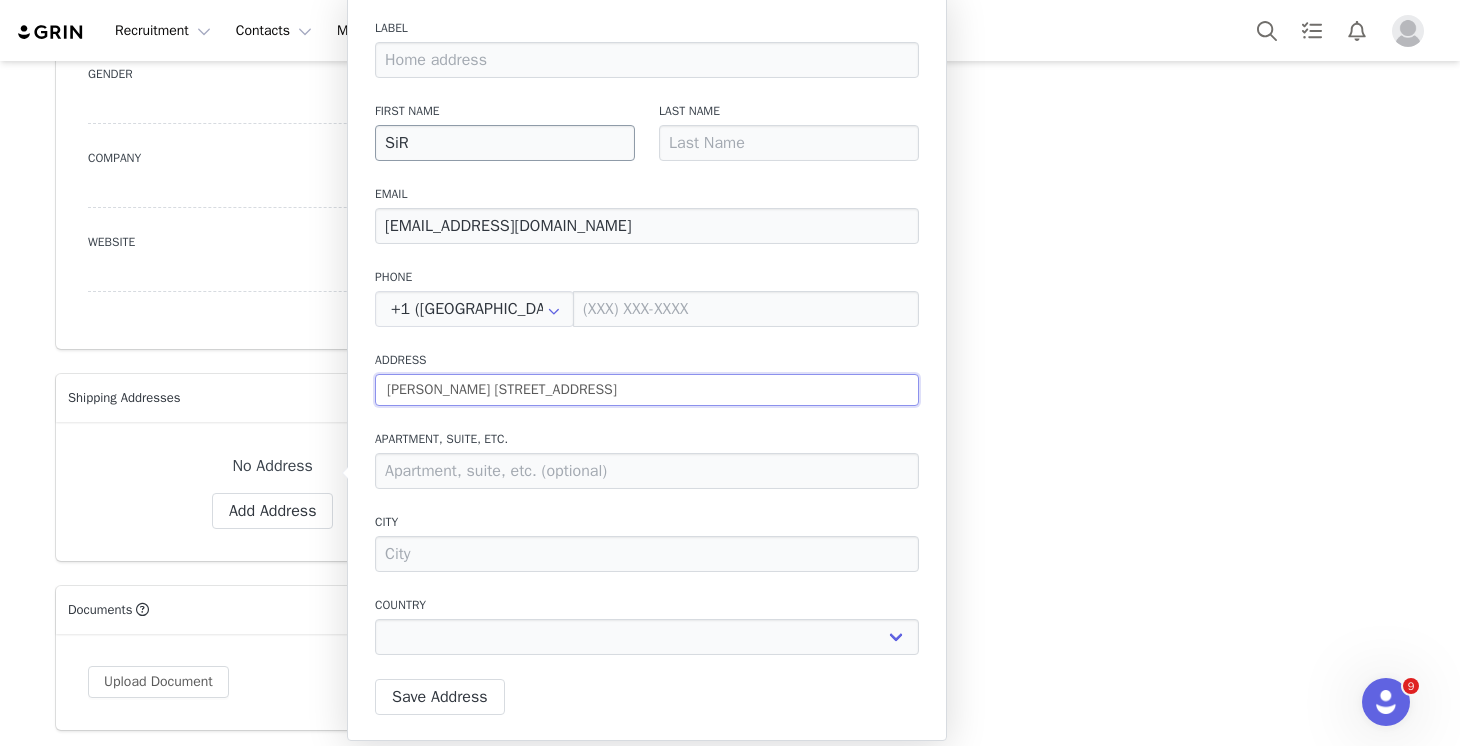 type on "2022 W Sunset Blvd #301 Los Angeles, CA 90026" 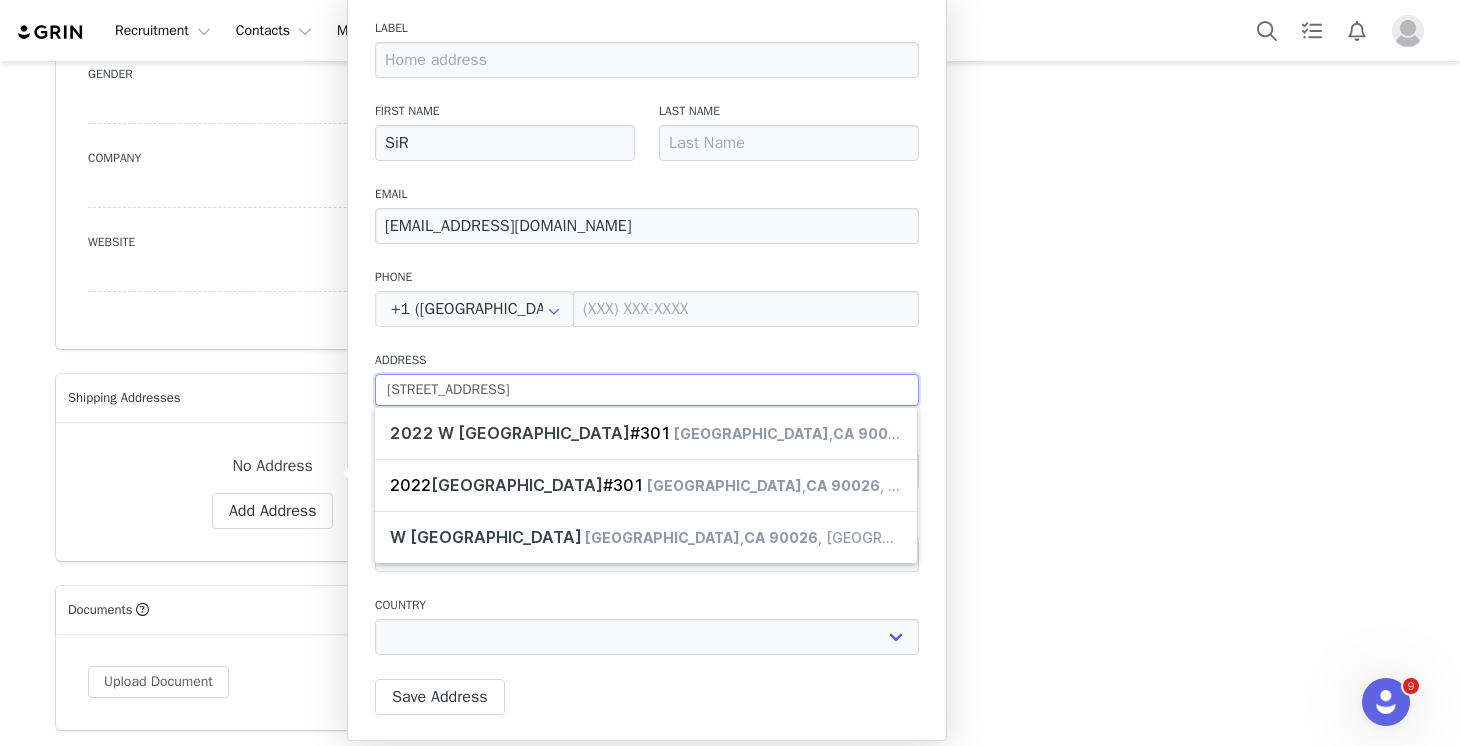 type on "2022 W Sunset Blvd #301 Los Angeles, CA 90026" 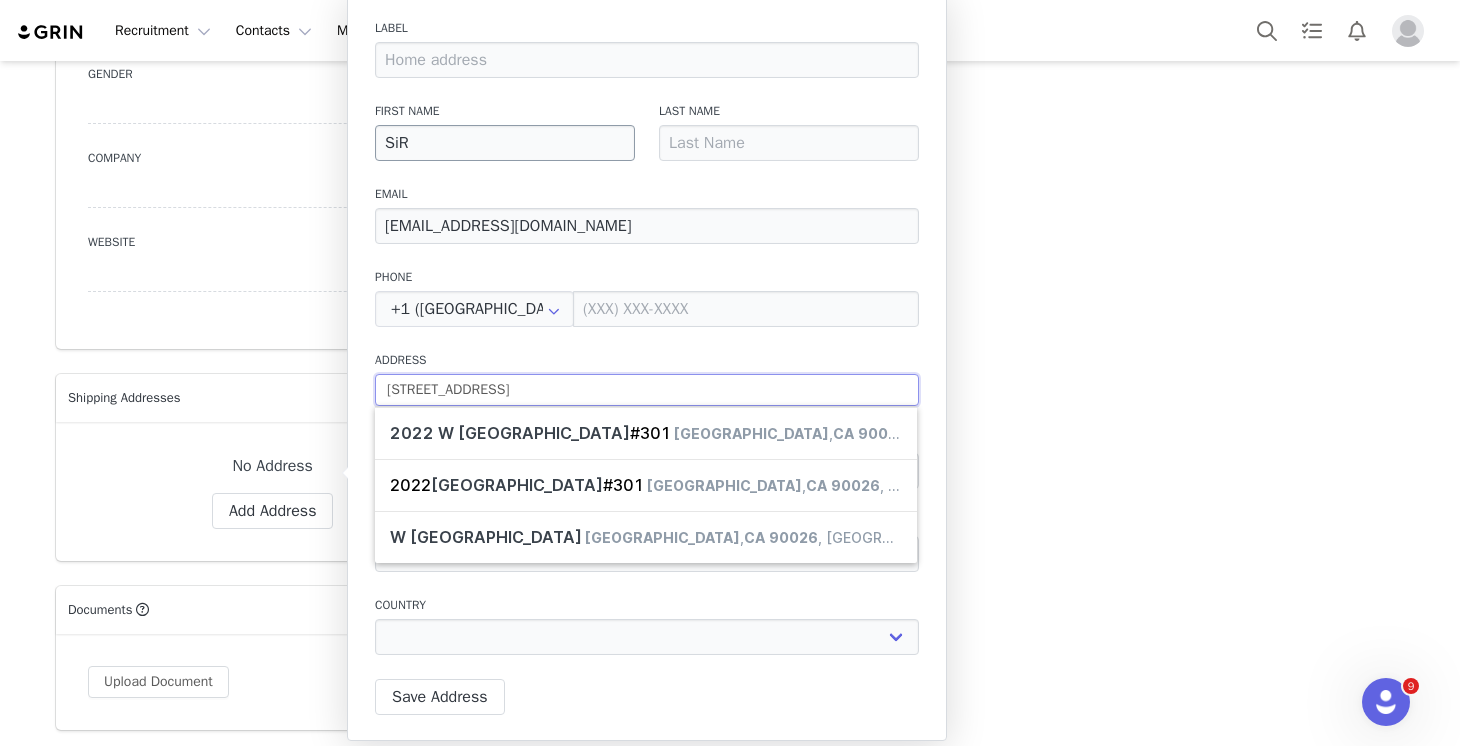 type on "2022 W Sunset Blvd #301 Los Angeles, CA 90026" 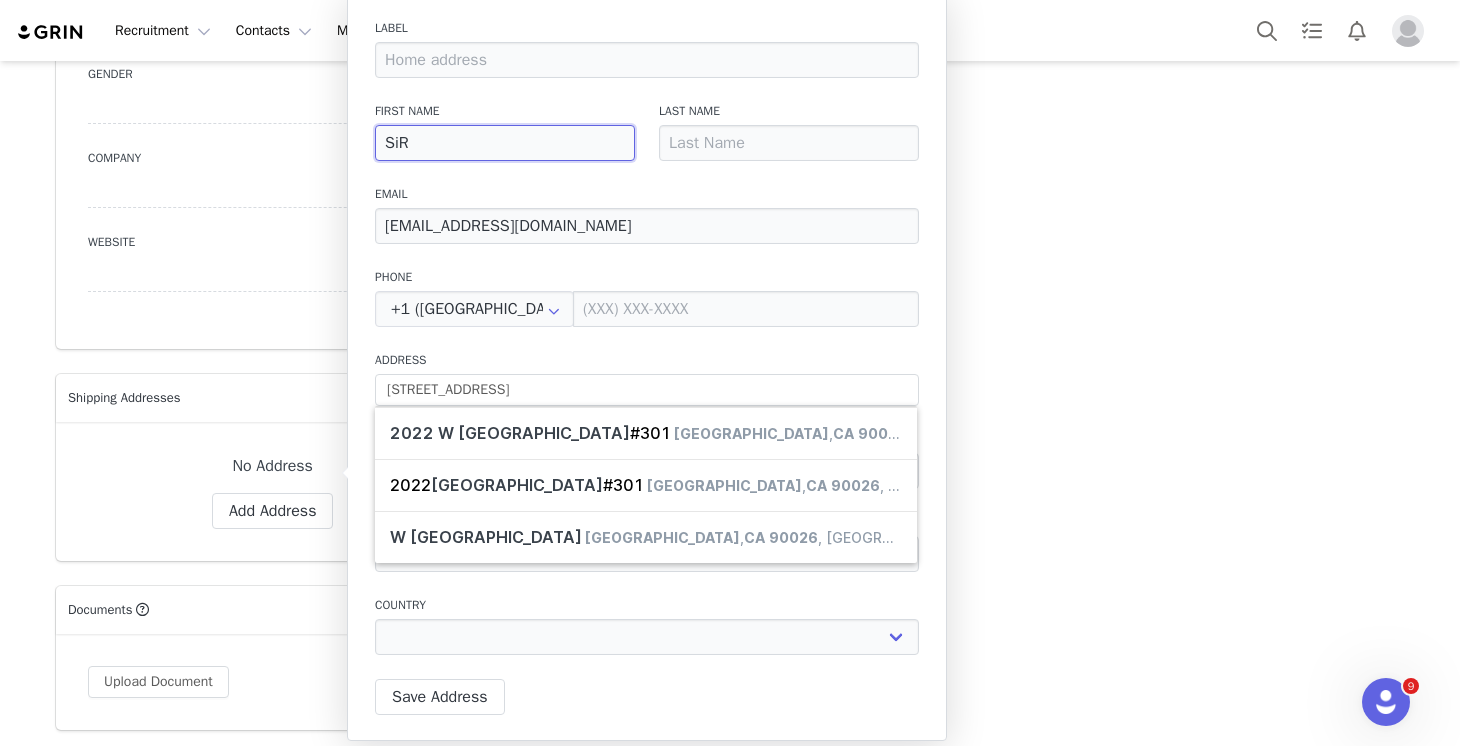 click on "SiR" at bounding box center (505, 143) 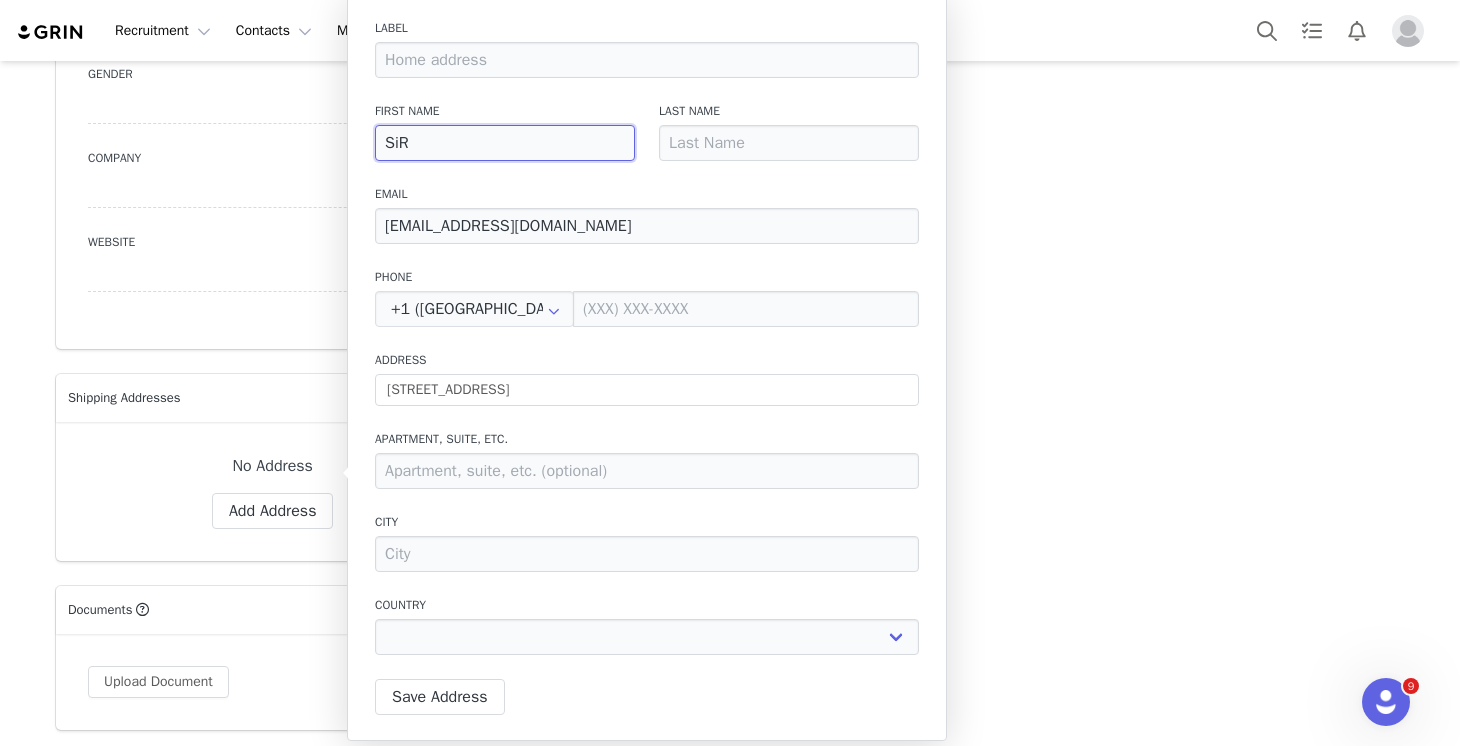 click on "SiR" at bounding box center [505, 143] 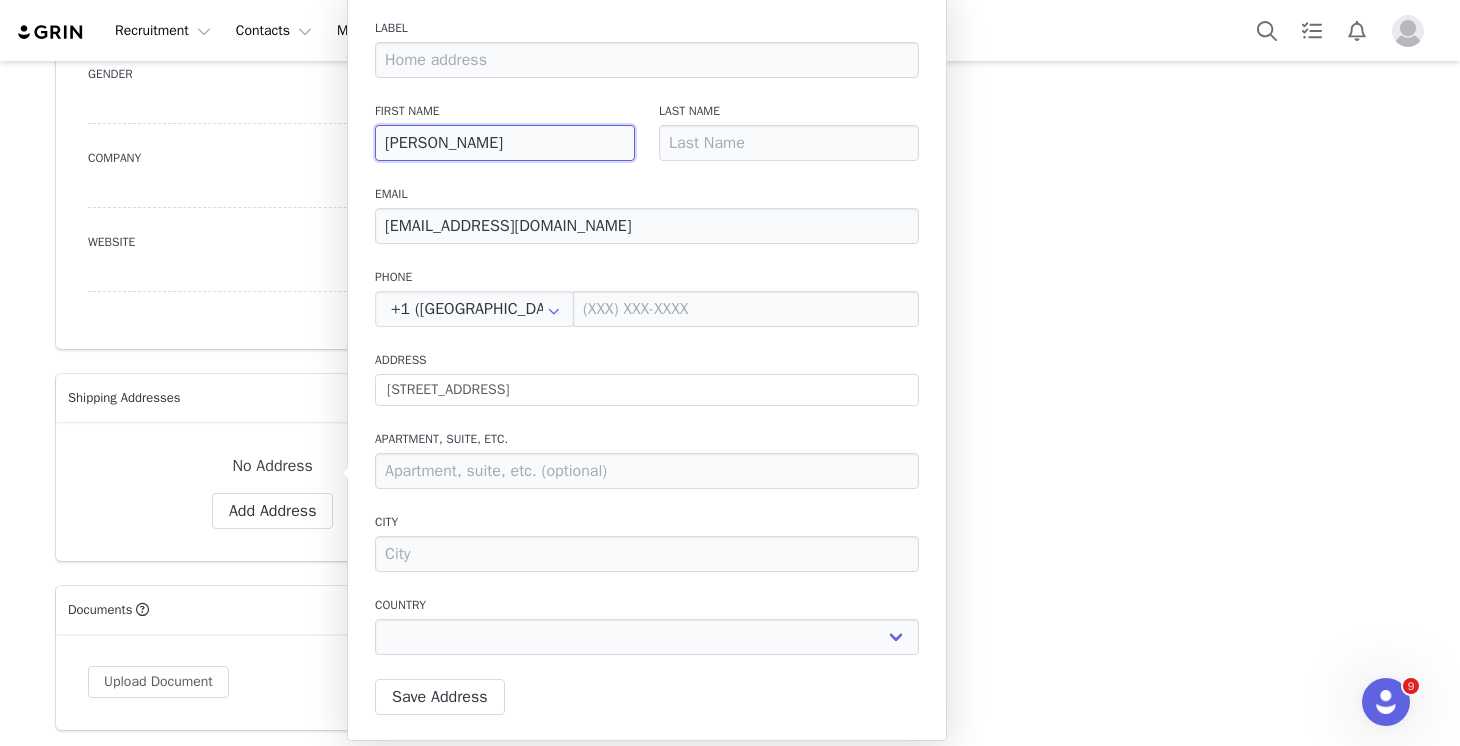 drag, startPoint x: 518, startPoint y: 151, endPoint x: 439, endPoint y: 150, distance: 79.00633 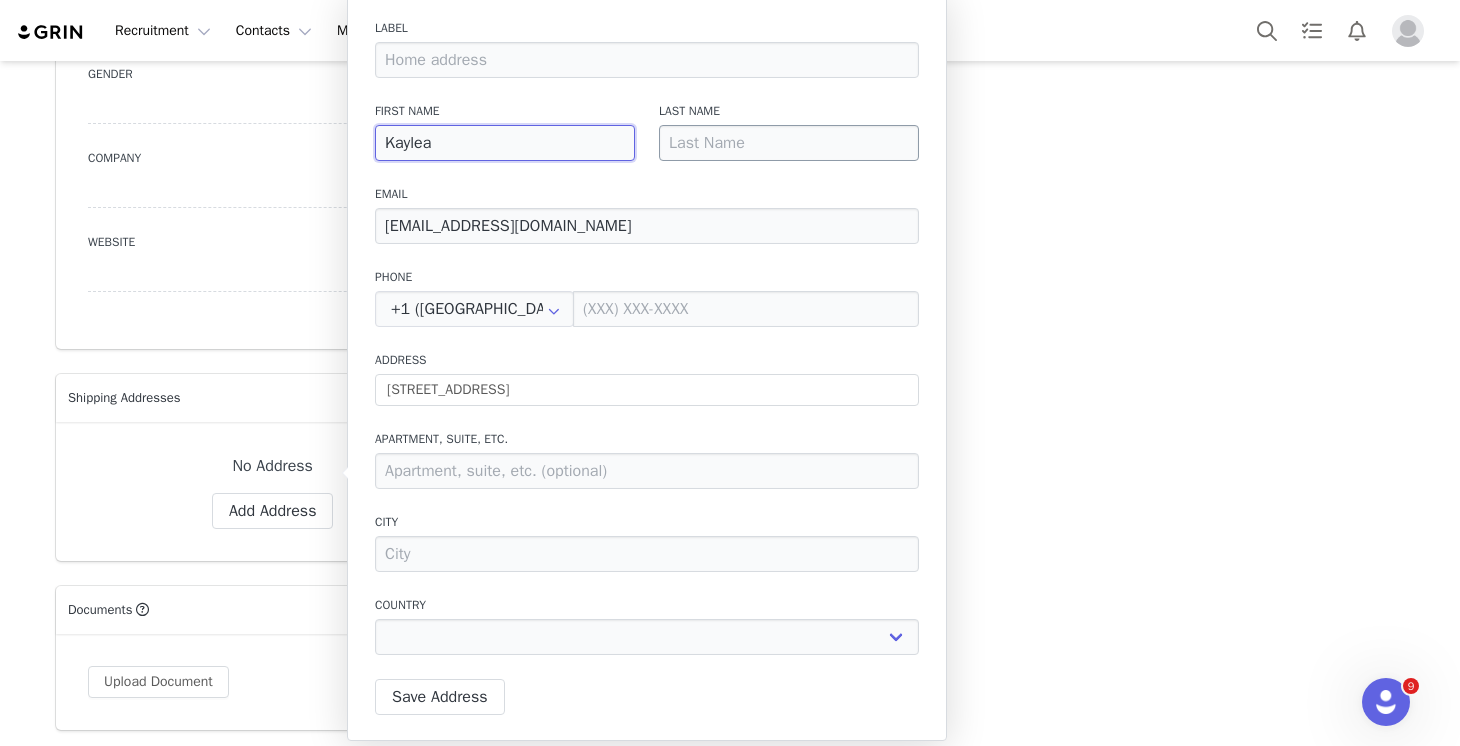 type on "Kaylea" 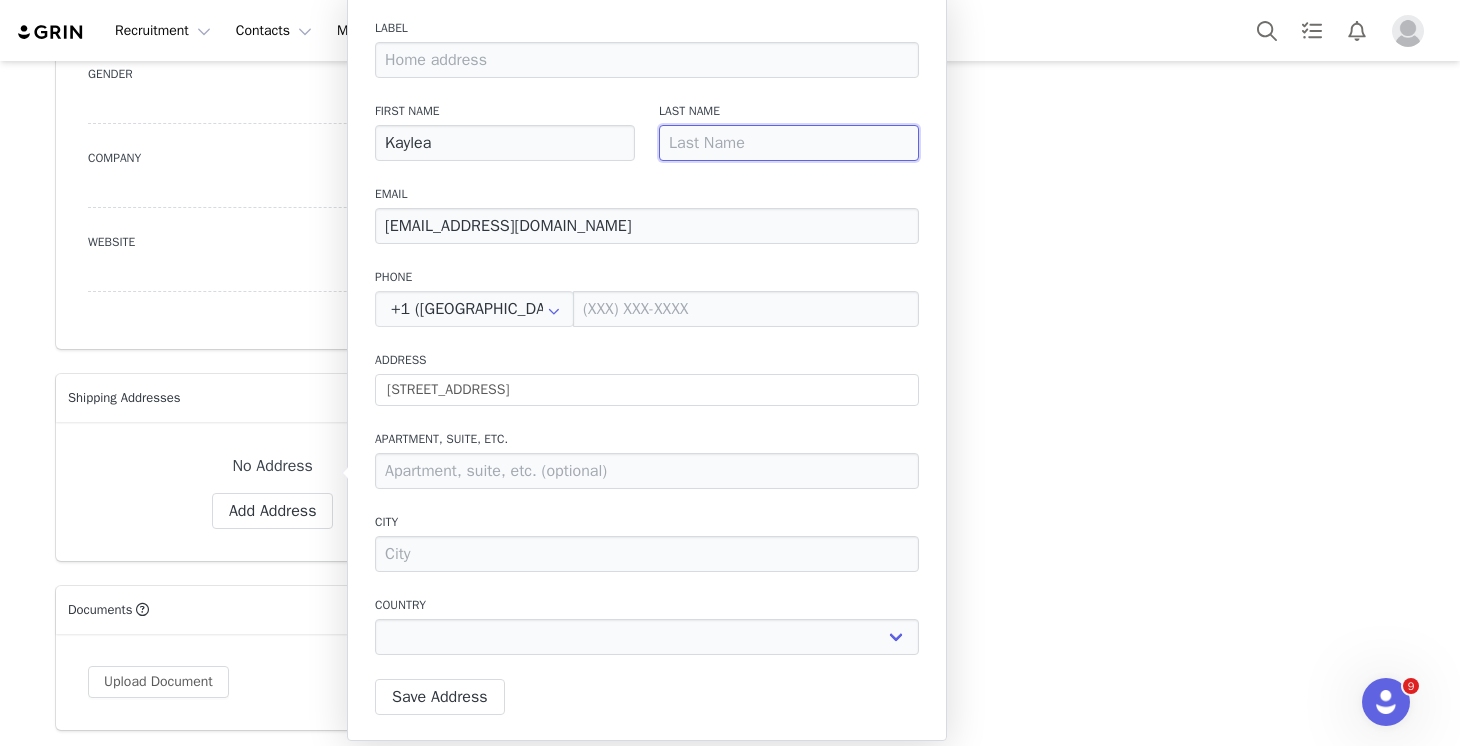click at bounding box center (789, 143) 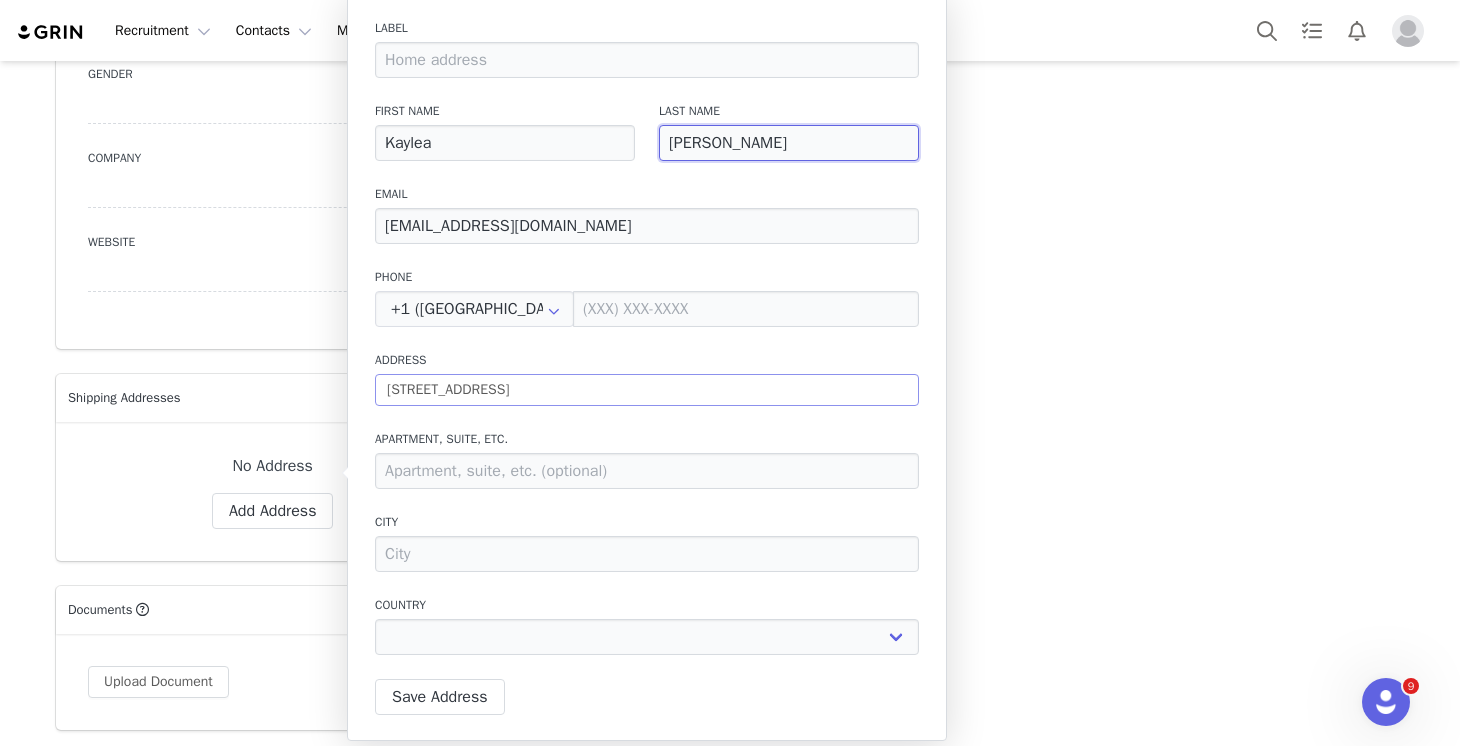 type on "Danielian" 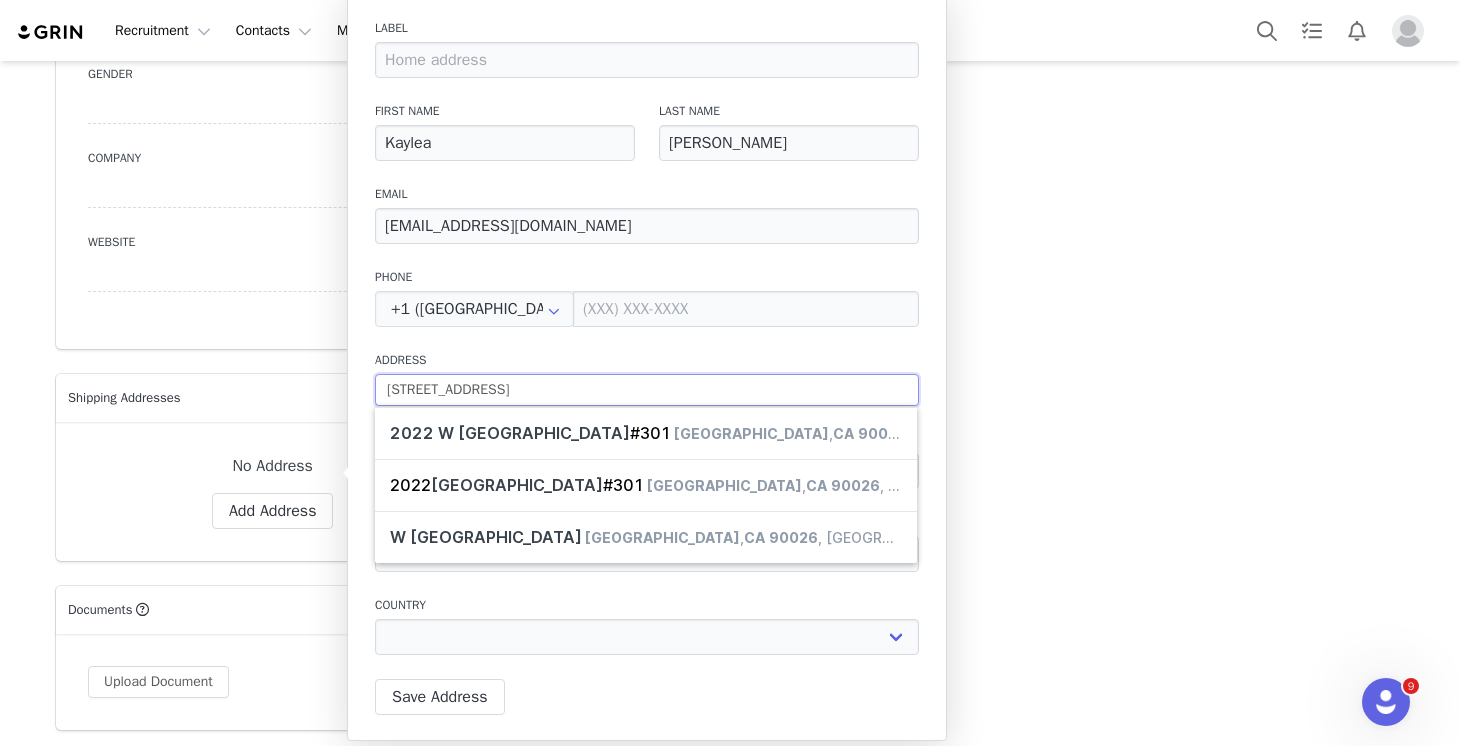 click on "2022 W Sunset Blvd #301 Los Angeles, CA 90026" at bounding box center [647, 390] 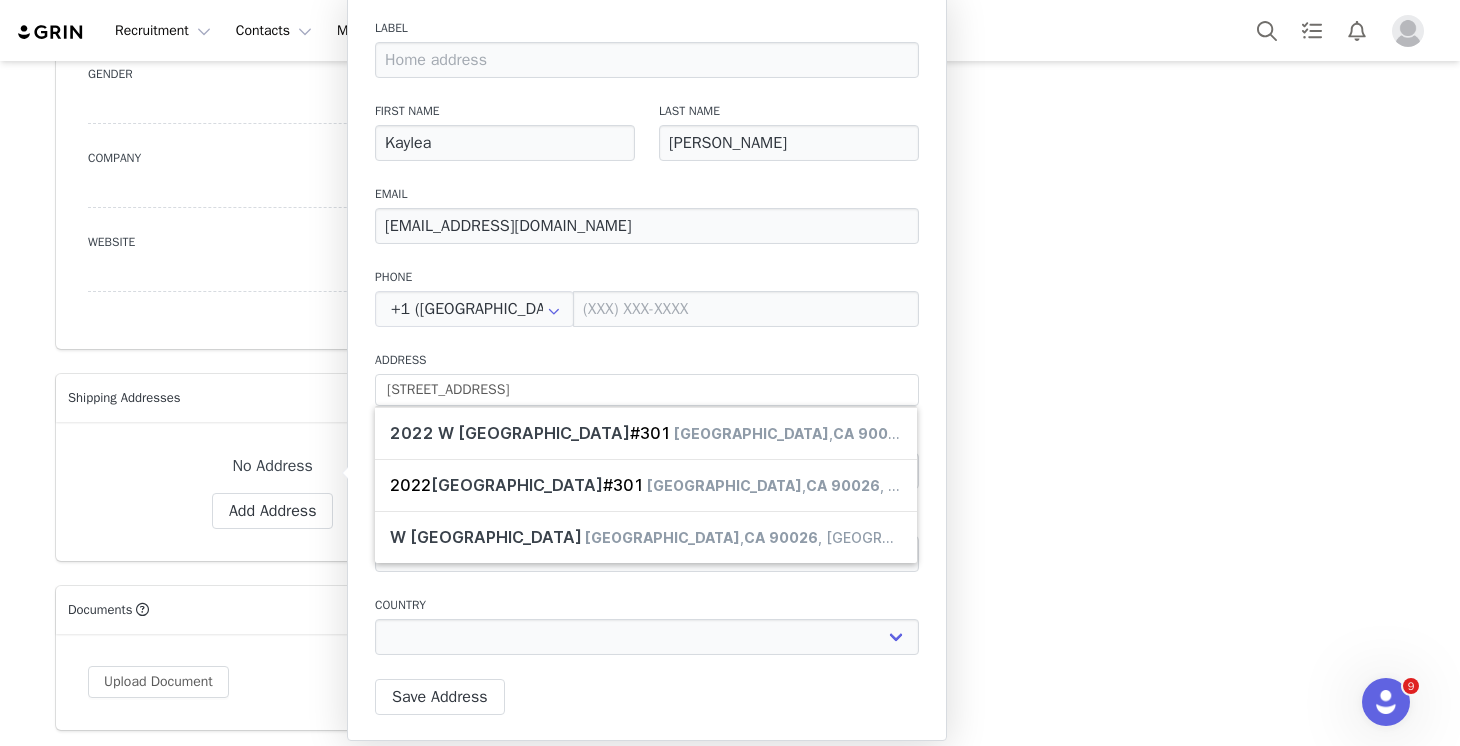 type on "2022 W Sunset Blvd" 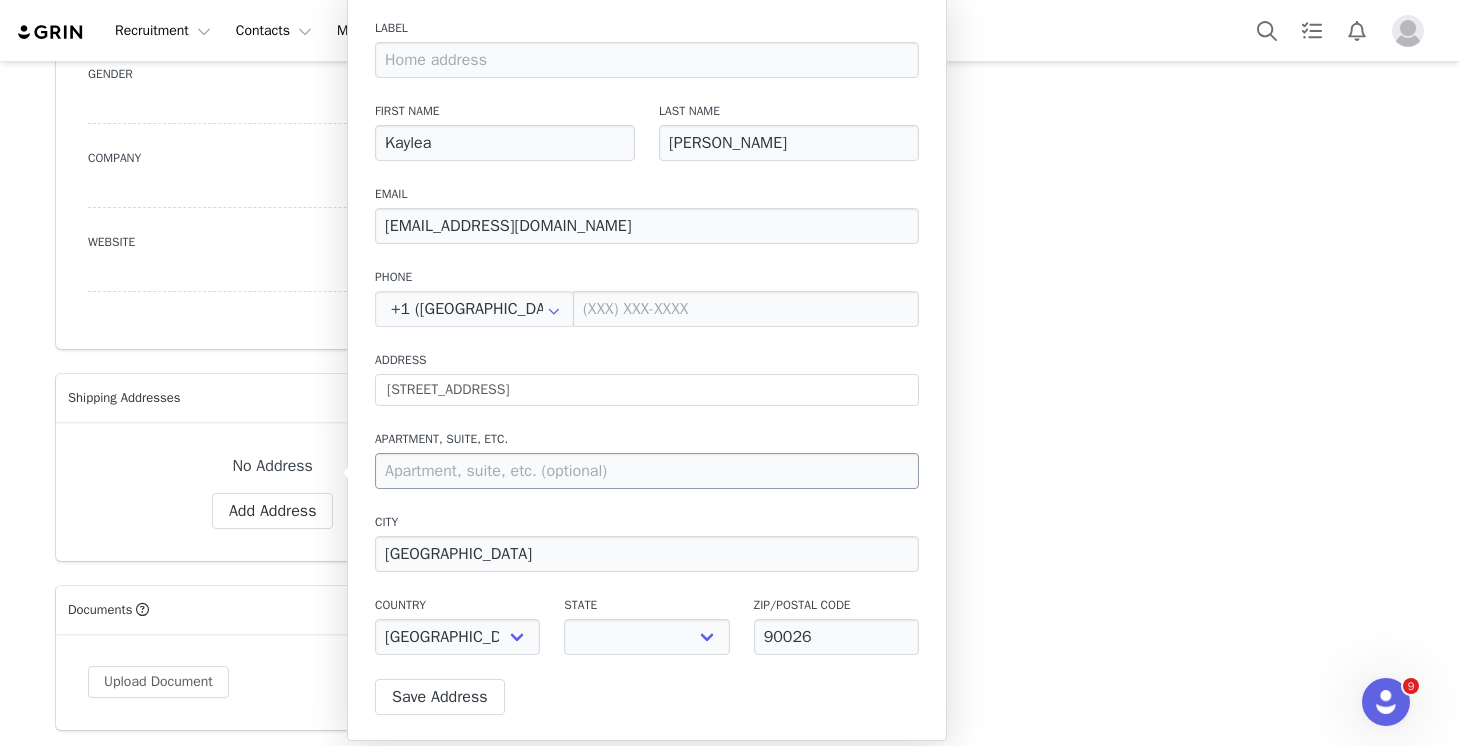 select on "[object Object]" 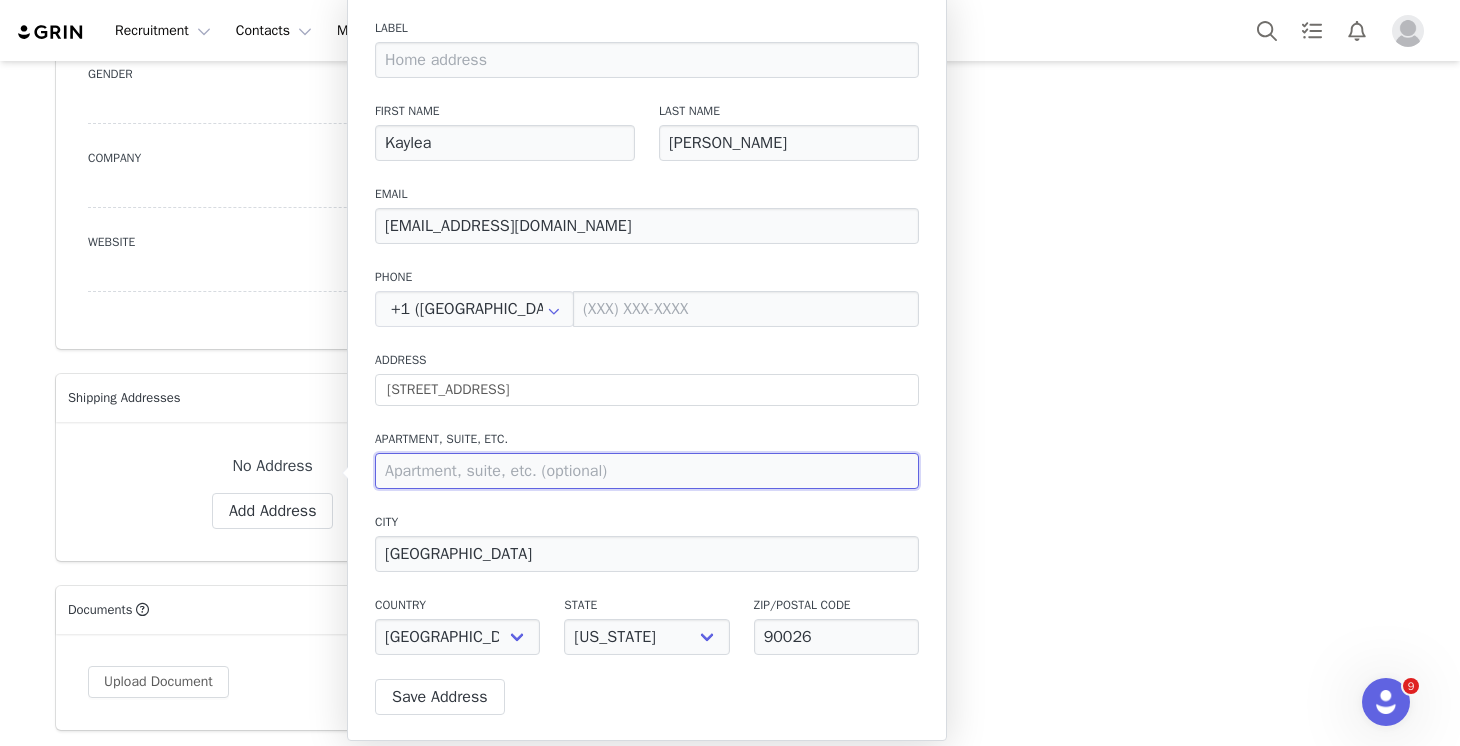 click at bounding box center (647, 471) 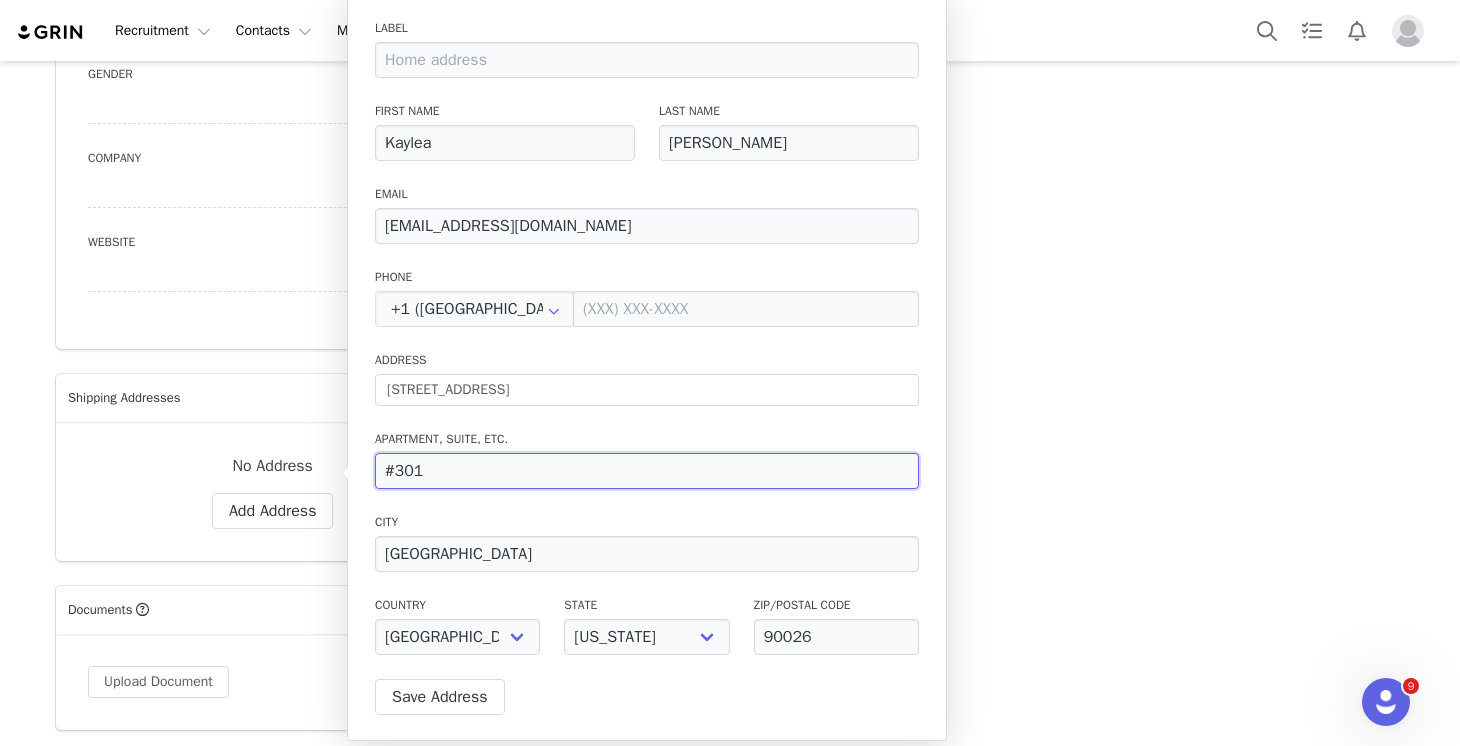 type on "#301" 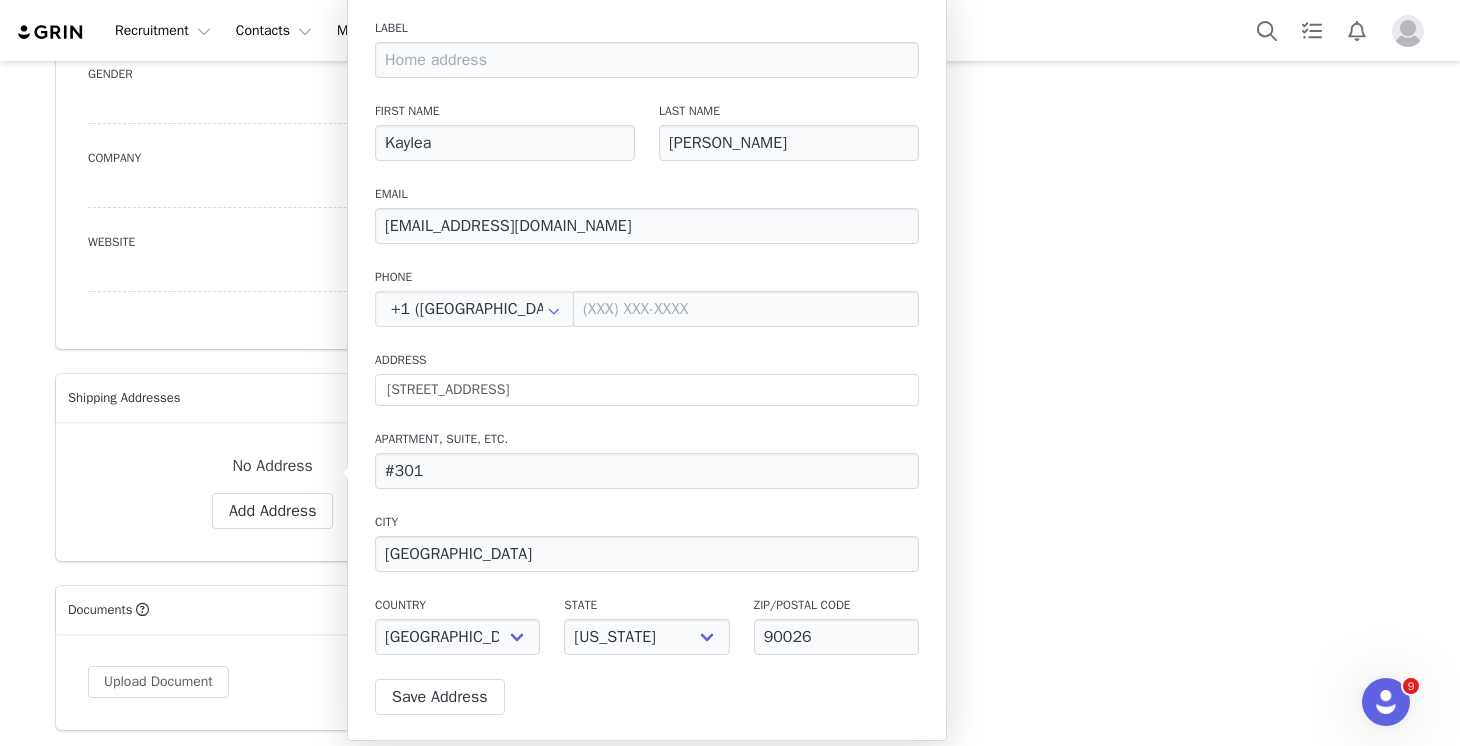 click on "City" at bounding box center [647, 522] 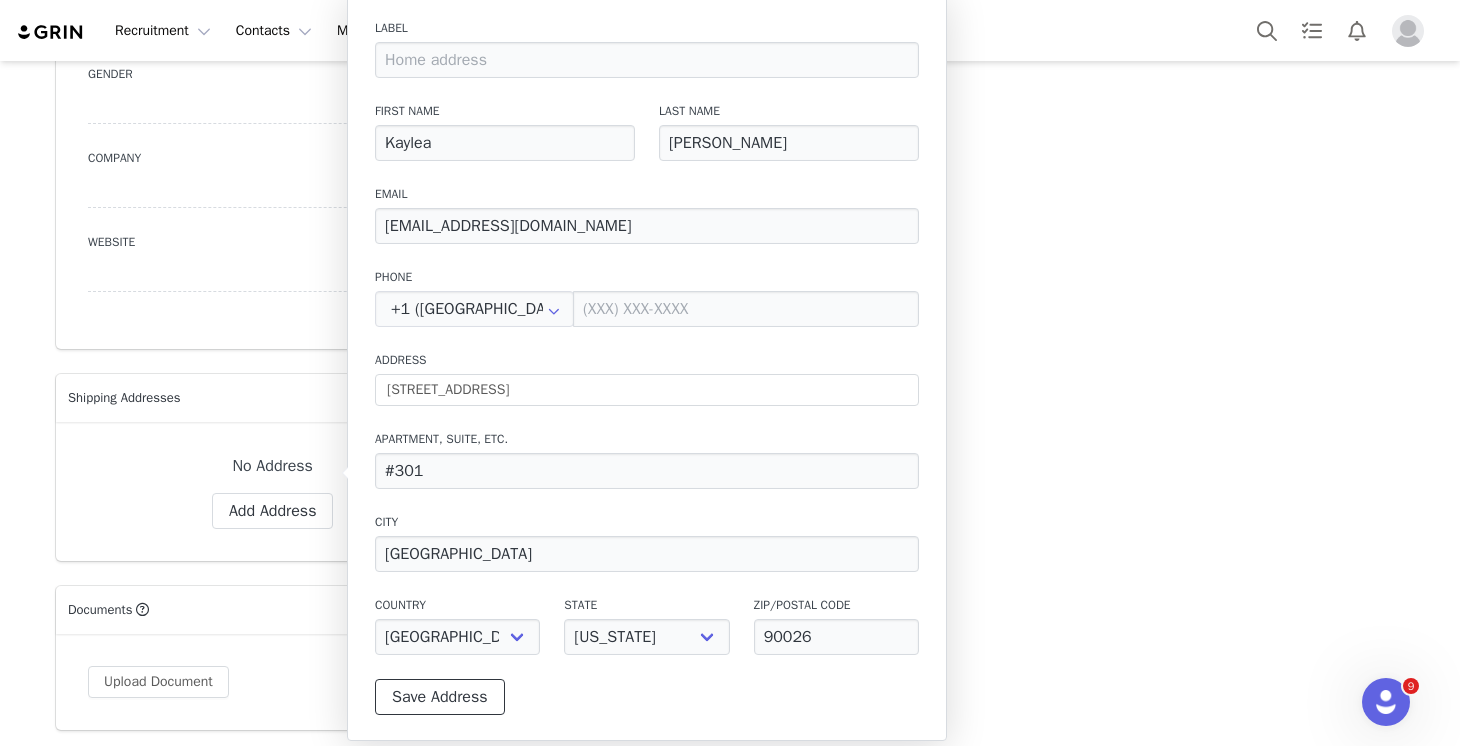 click on "Save Address" at bounding box center [440, 697] 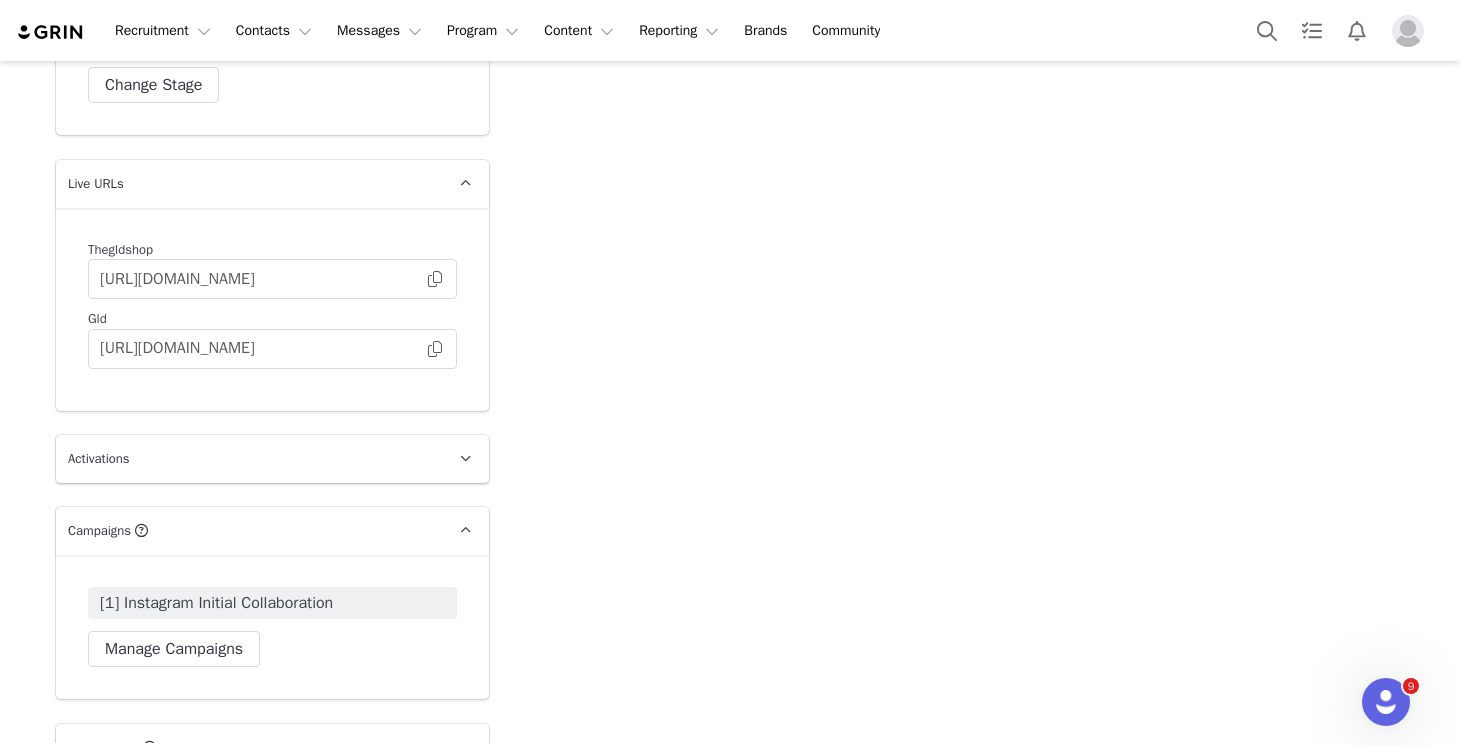 scroll, scrollTop: 3898, scrollLeft: 0, axis: vertical 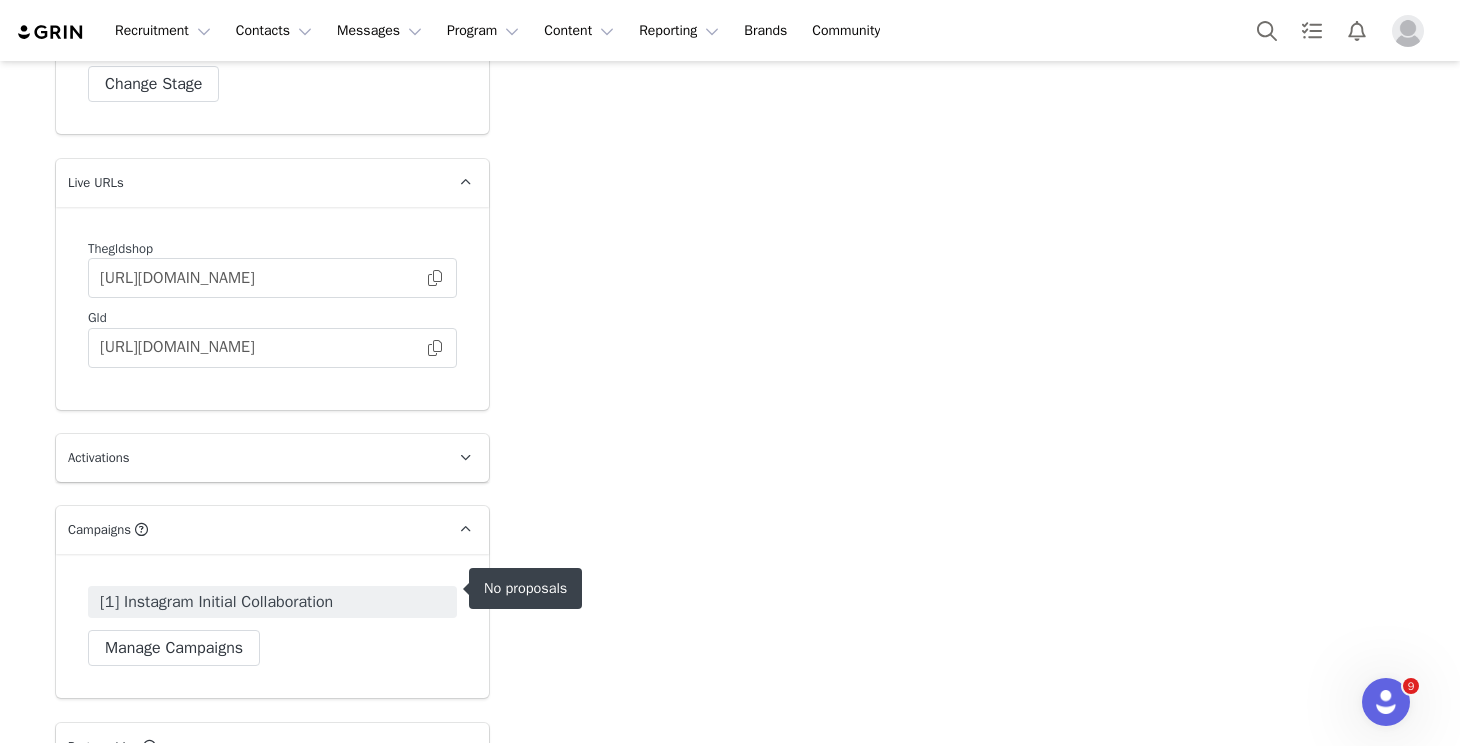 click on "[1] Instagram Initial Collaboration" at bounding box center (272, 602) 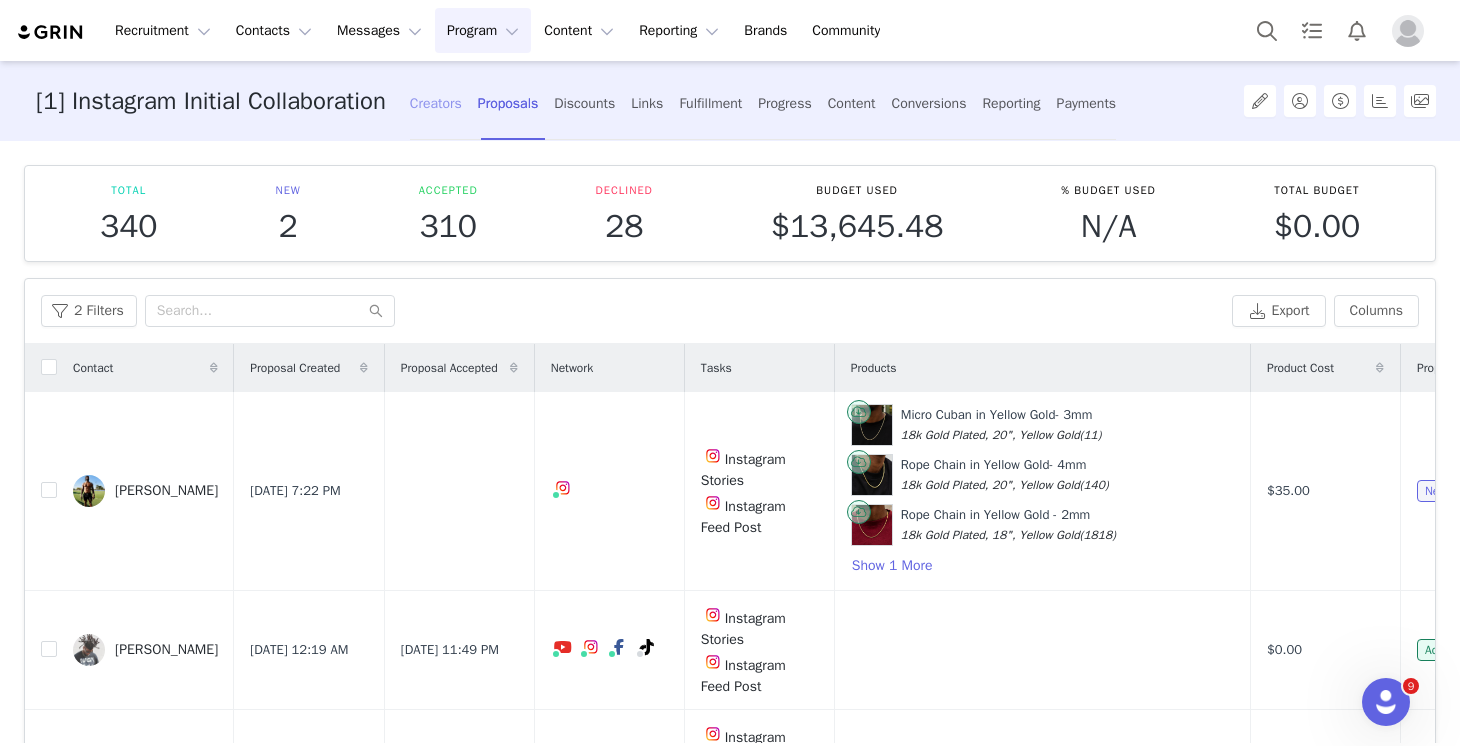 click on "Creators" at bounding box center (436, 103) 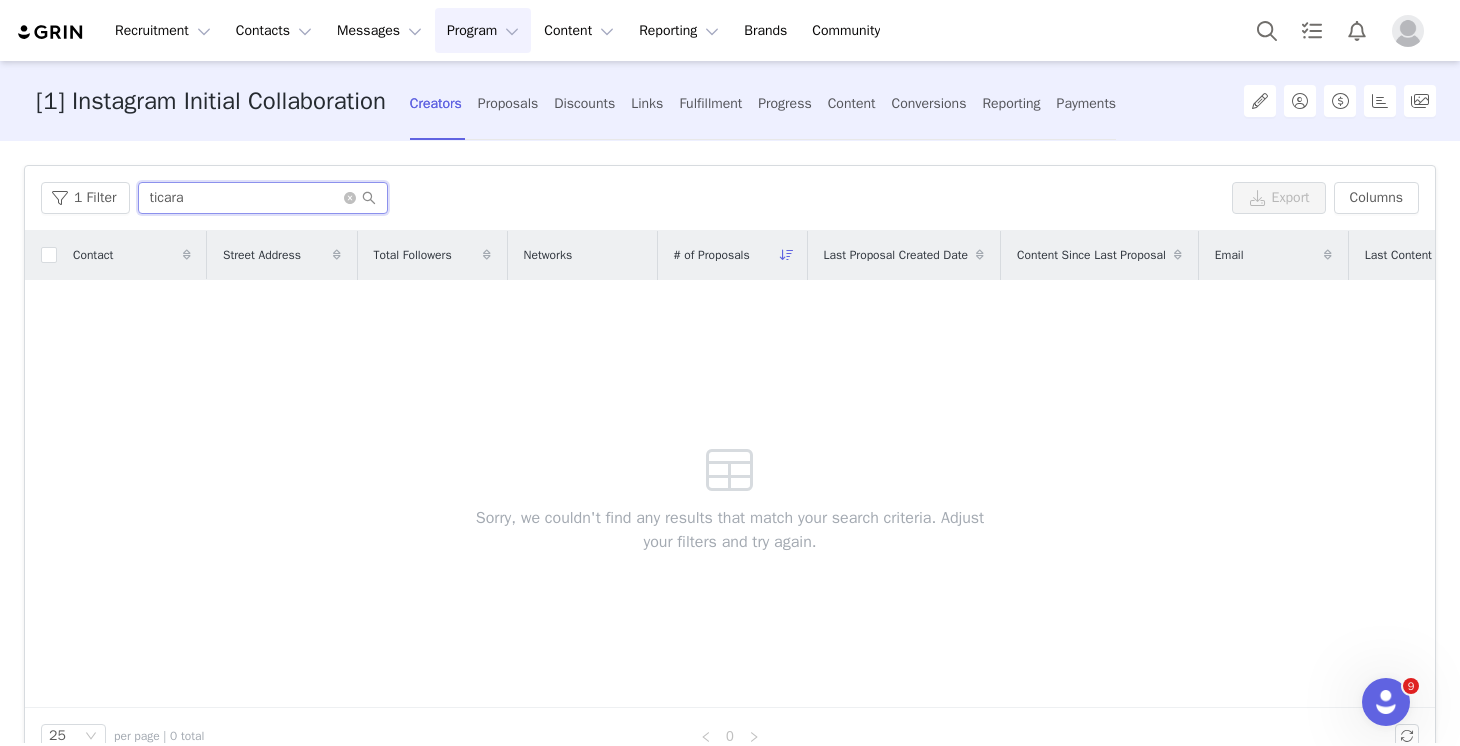 click on "ticara" at bounding box center (263, 198) 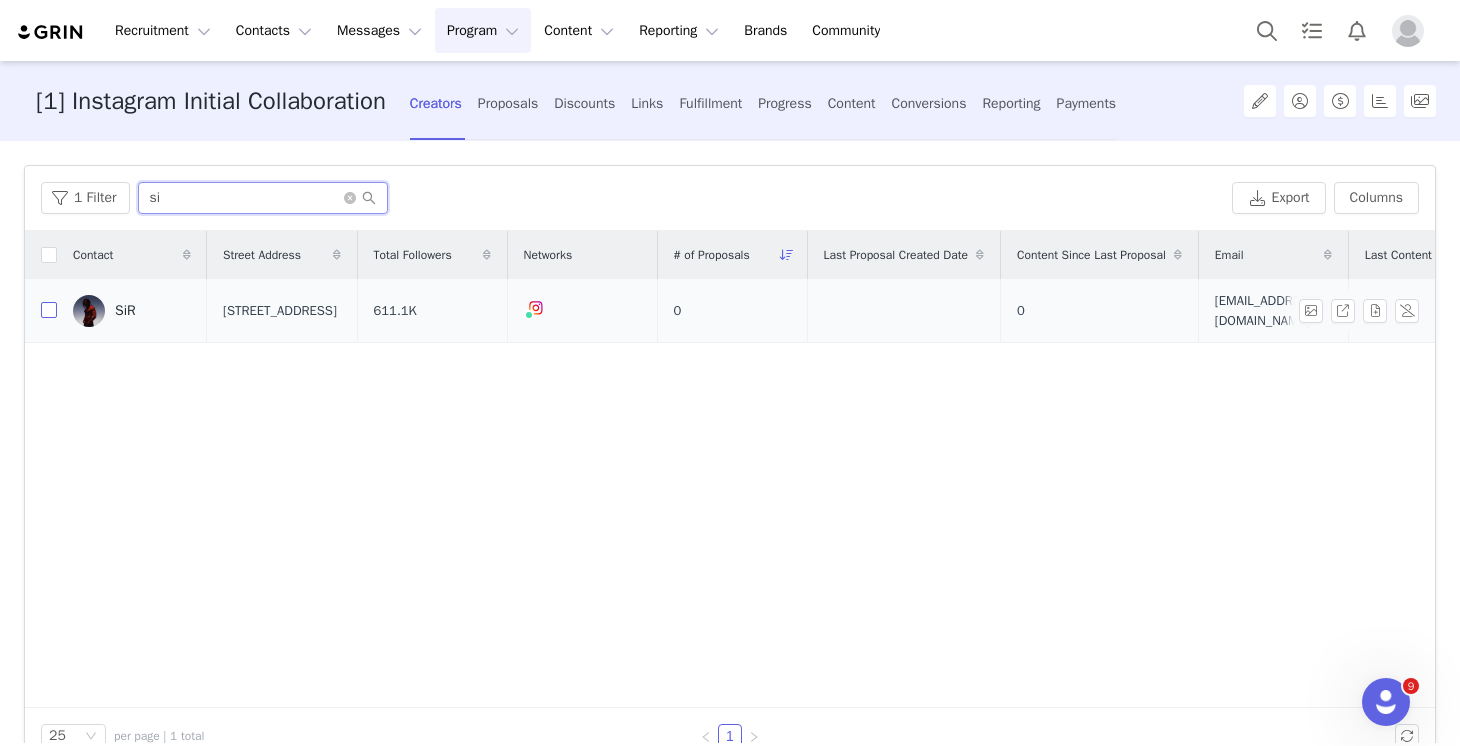 type on "si" 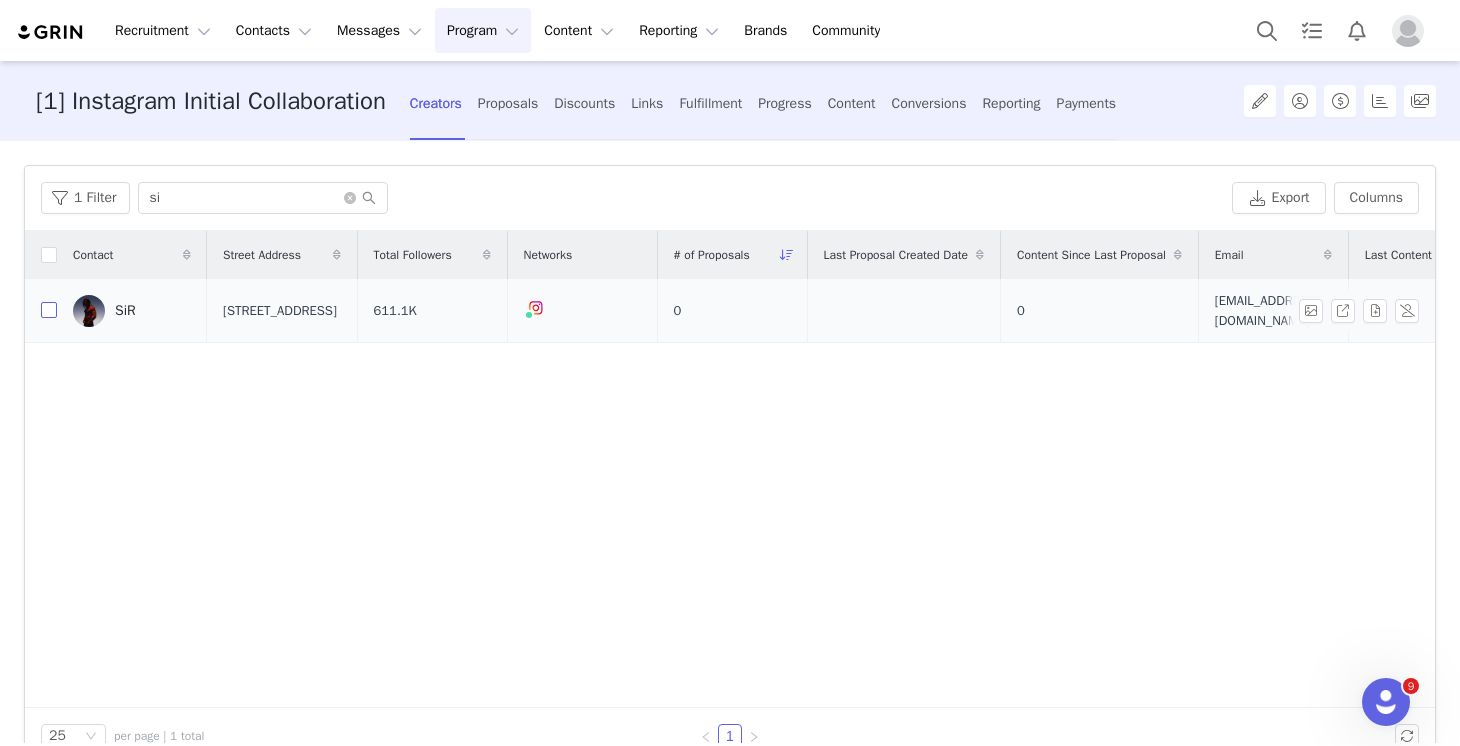 click at bounding box center (49, 310) 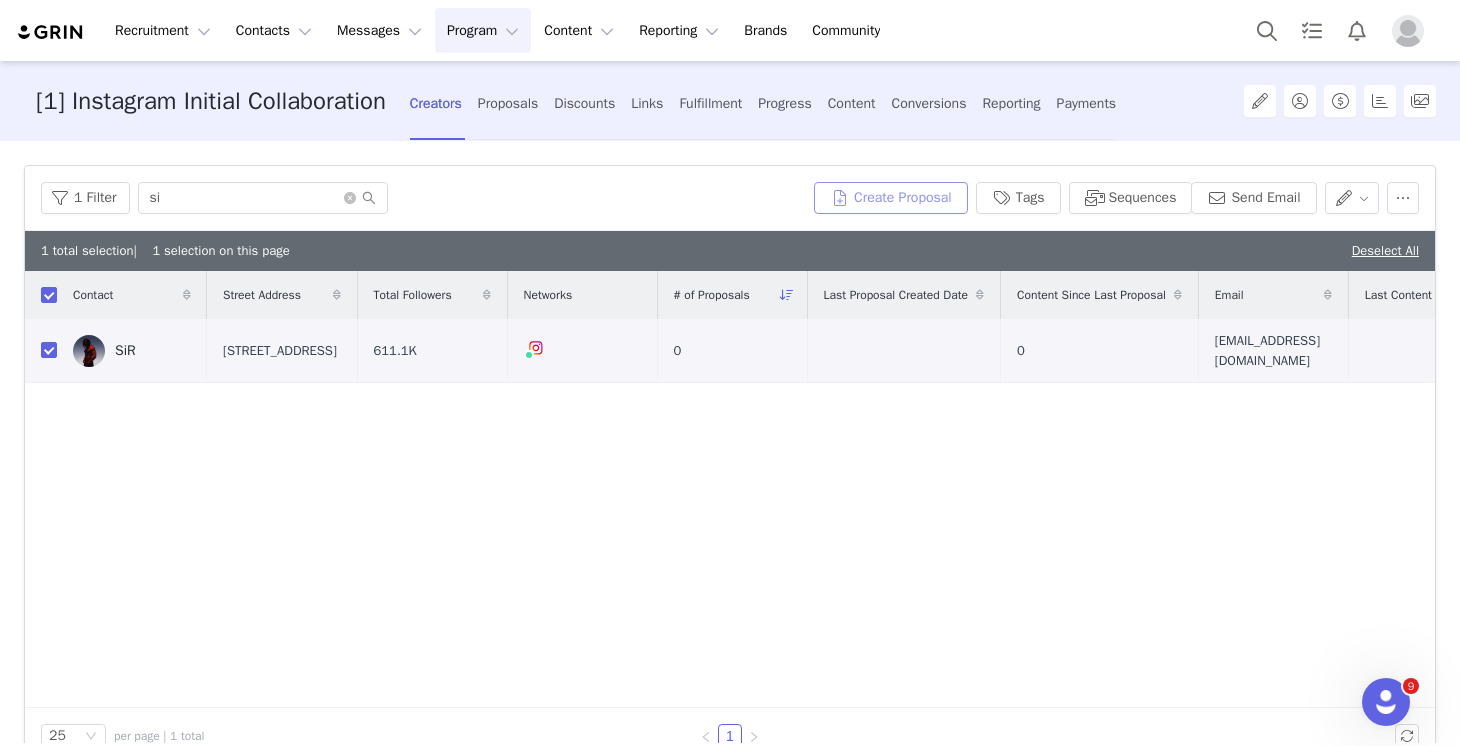click on "Create Proposal" at bounding box center (891, 198) 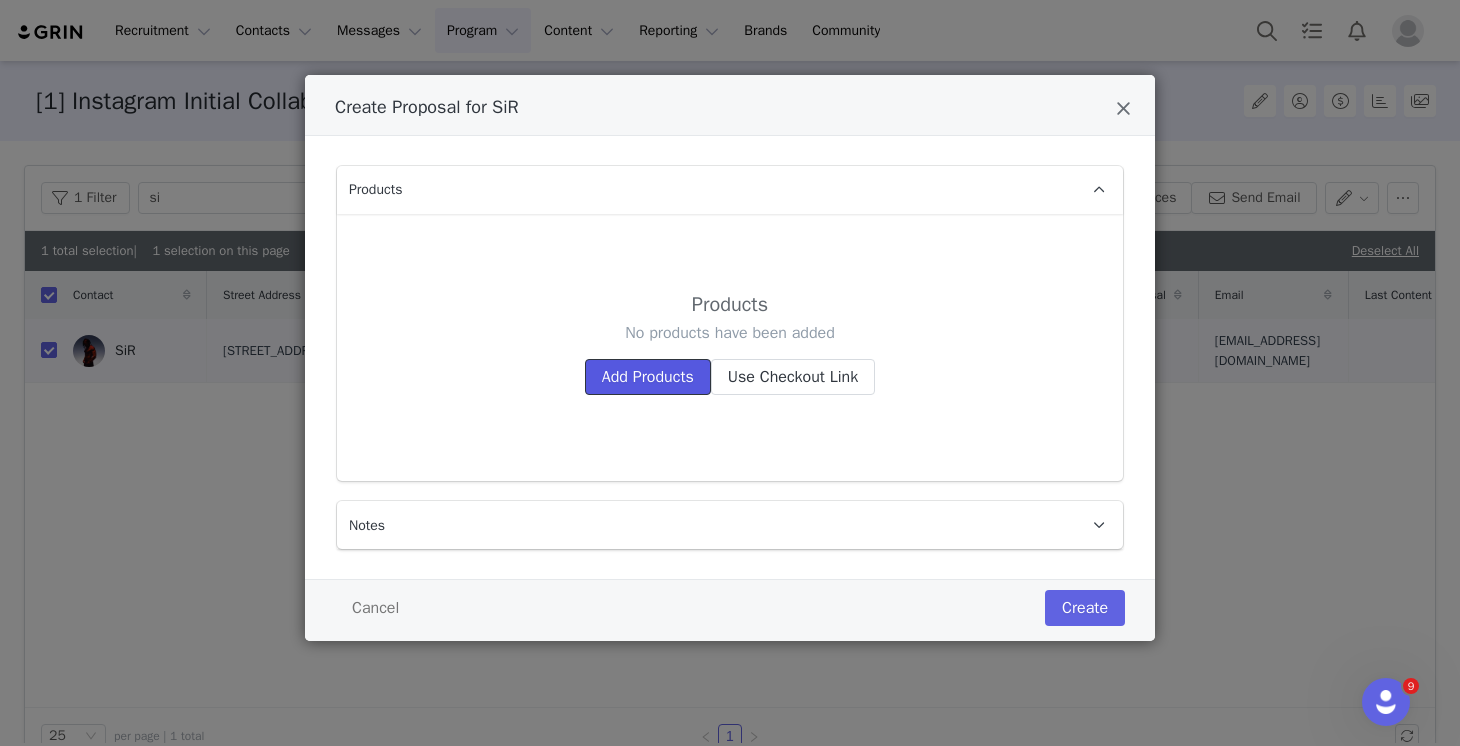click on "Add Products" at bounding box center (648, 377) 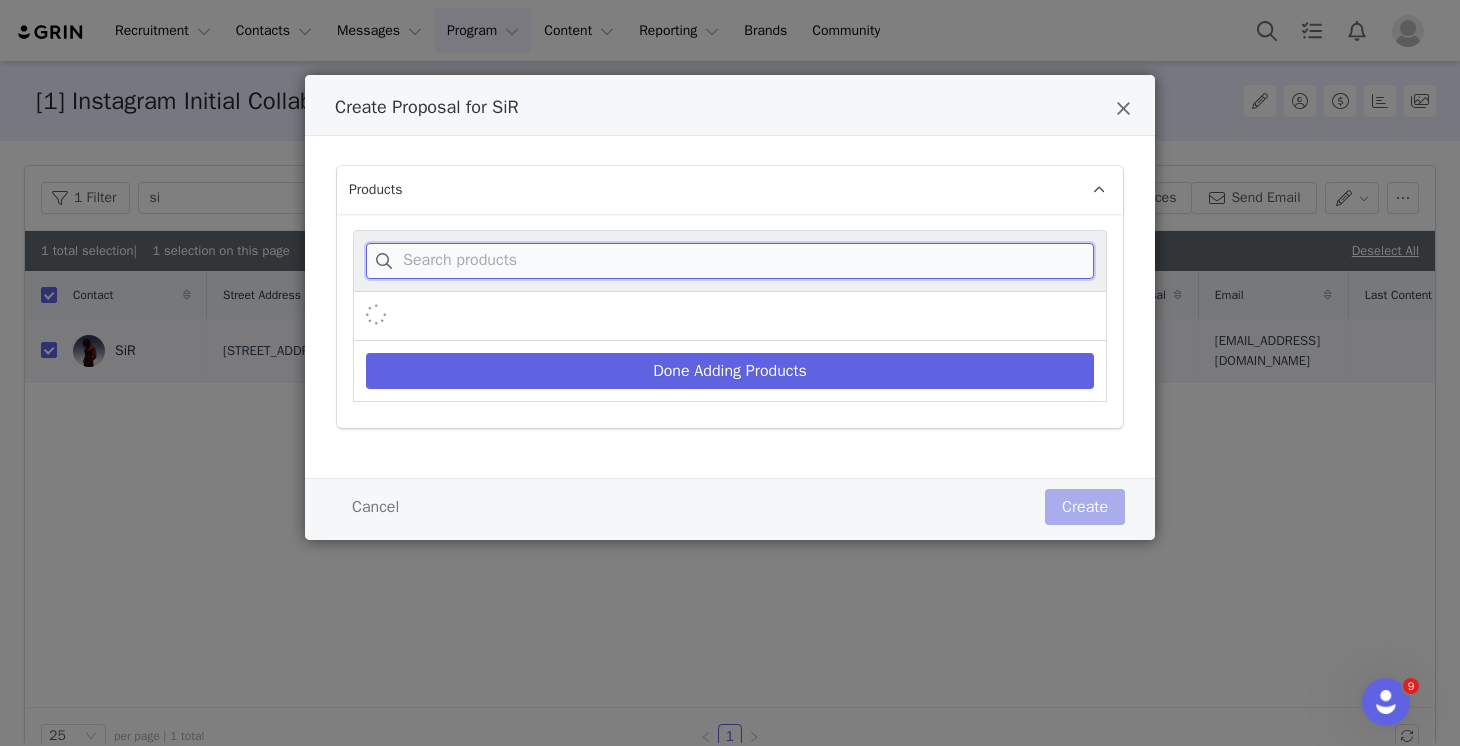 click at bounding box center (730, 261) 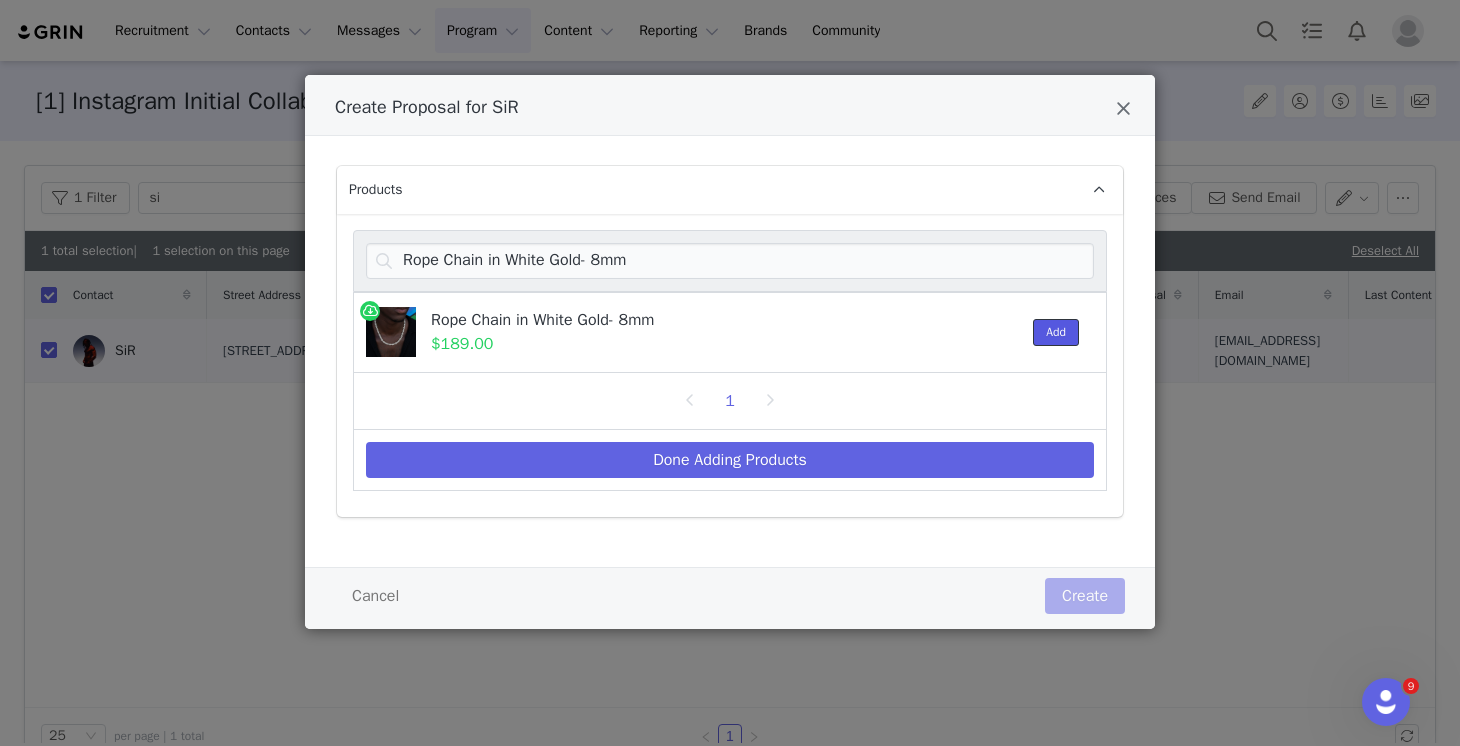click on "Add" at bounding box center [1056, 332] 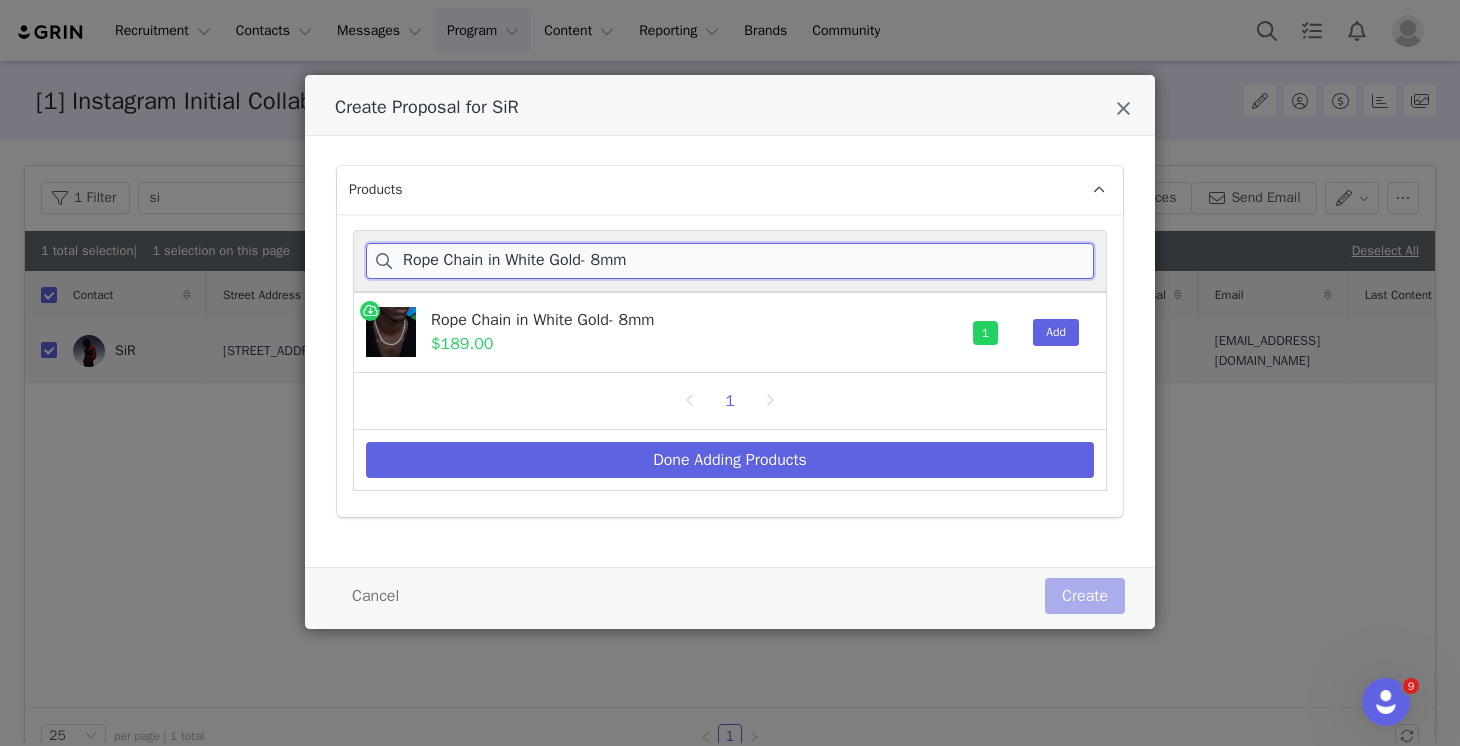 click on "Rope Chain in White Gold- 8mm" at bounding box center (730, 261) 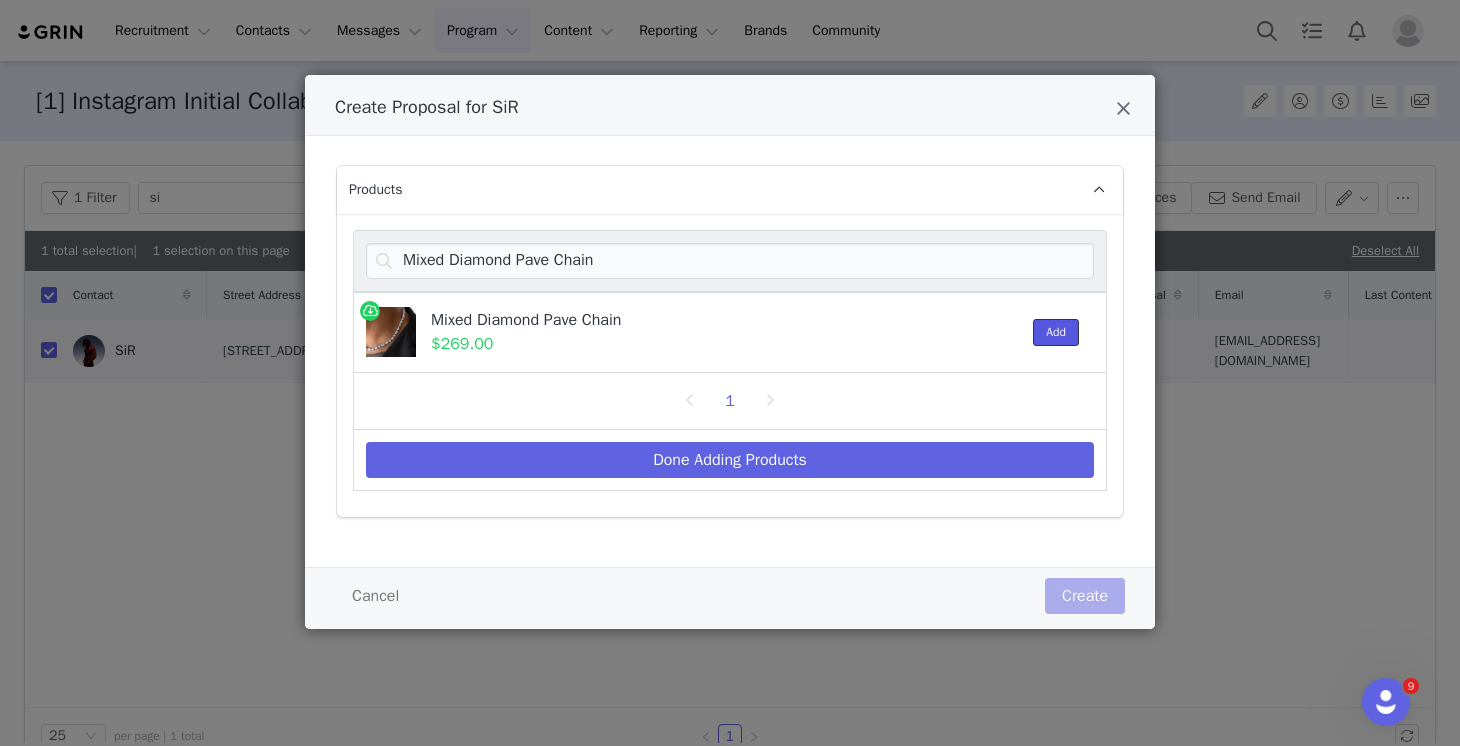 click on "Add" at bounding box center [1056, 332] 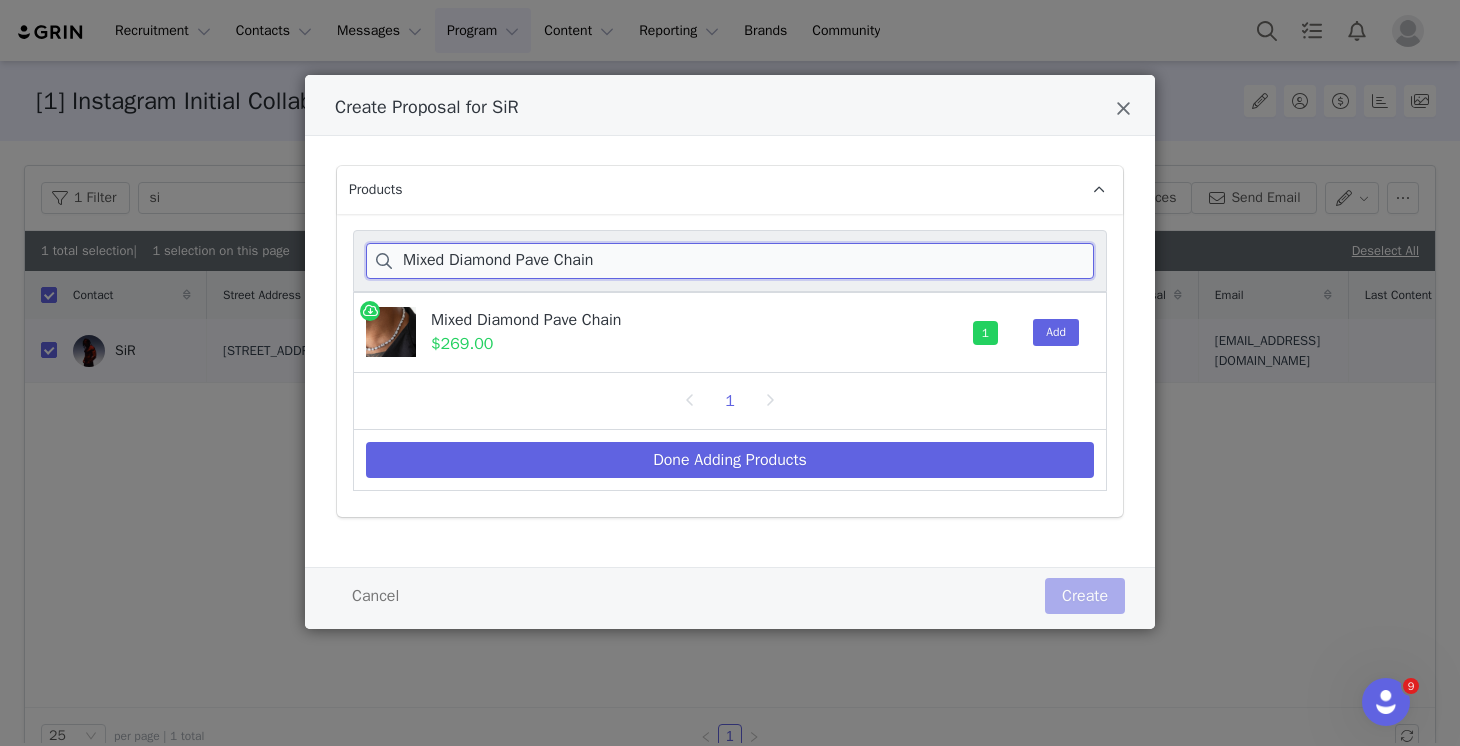 click on "Mixed Diamond Pave Chain" at bounding box center (730, 261) 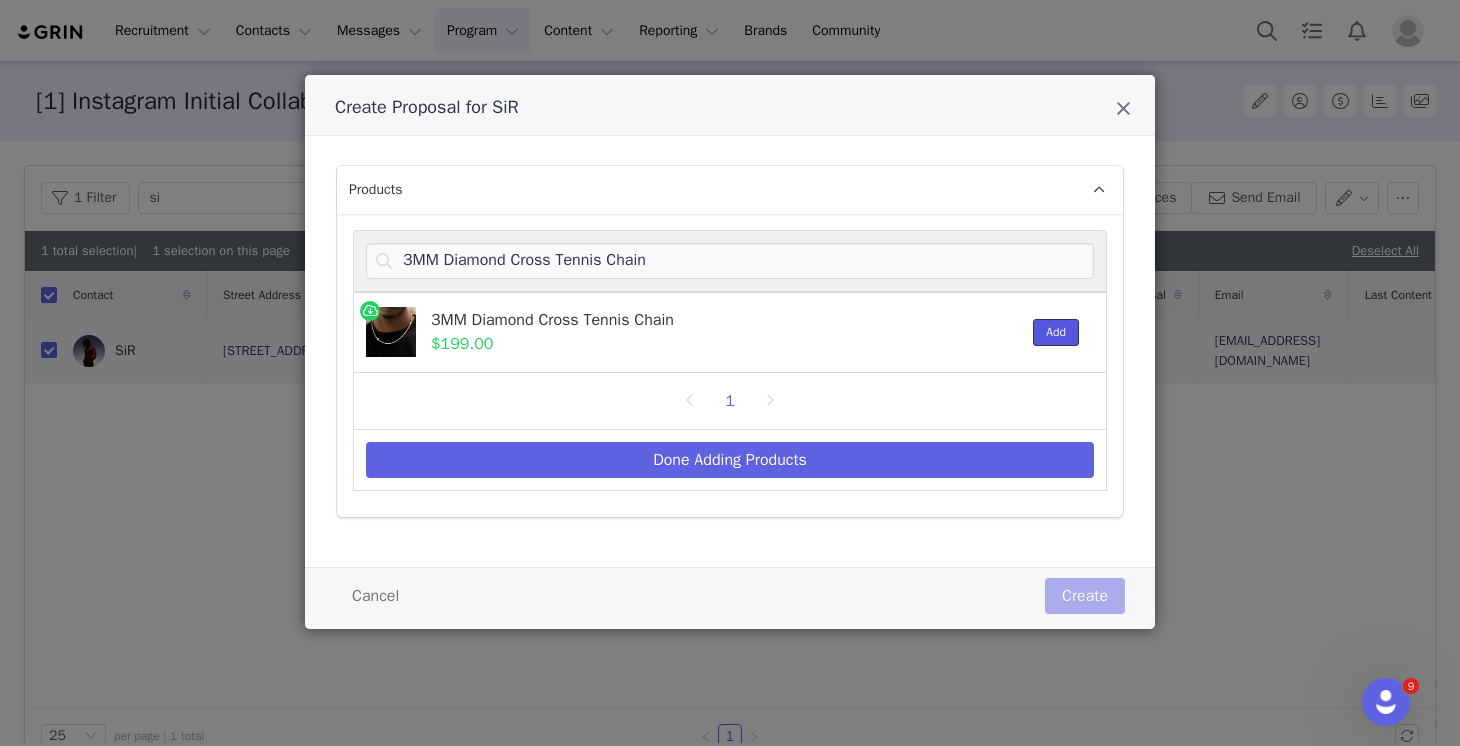 click on "Add" at bounding box center (1056, 332) 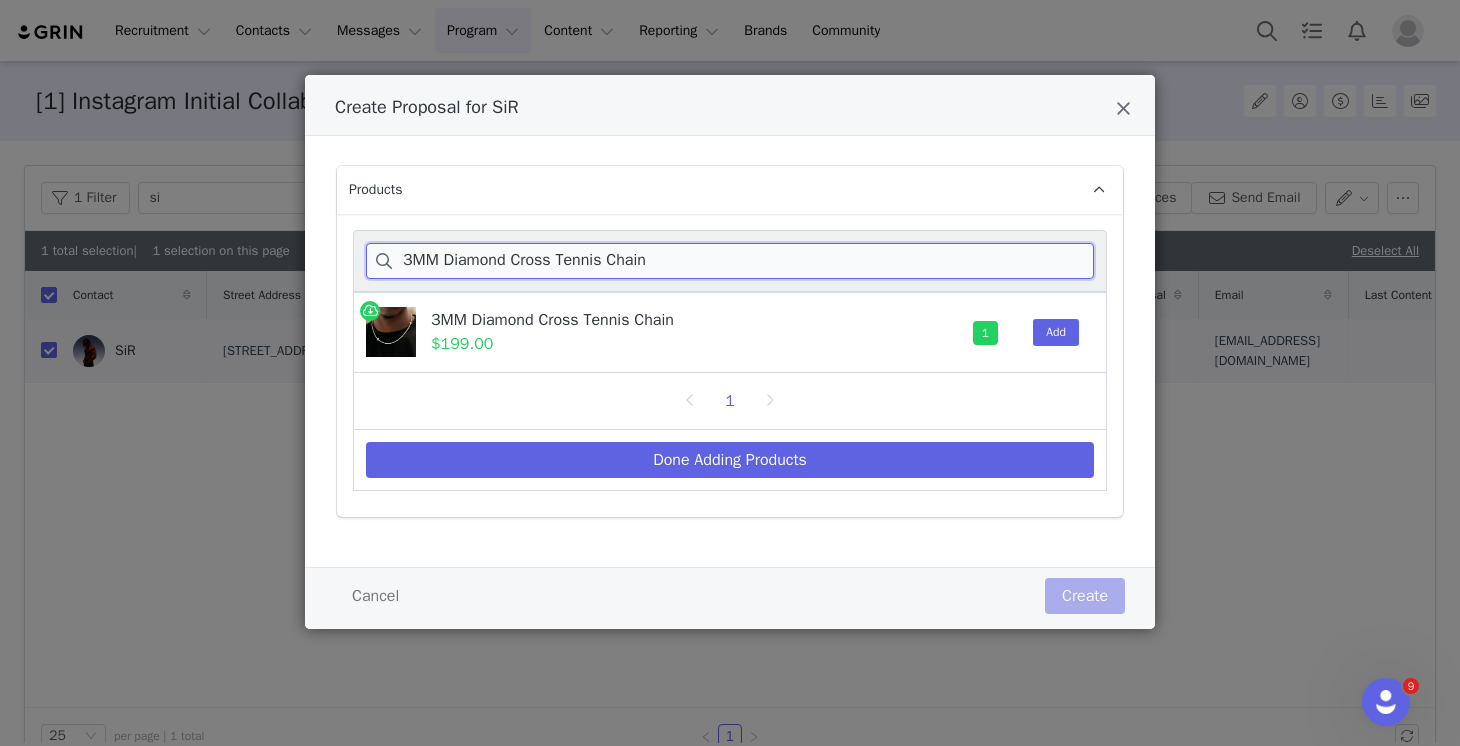 click on "3MM Diamond Cross Tennis Chain" at bounding box center [730, 261] 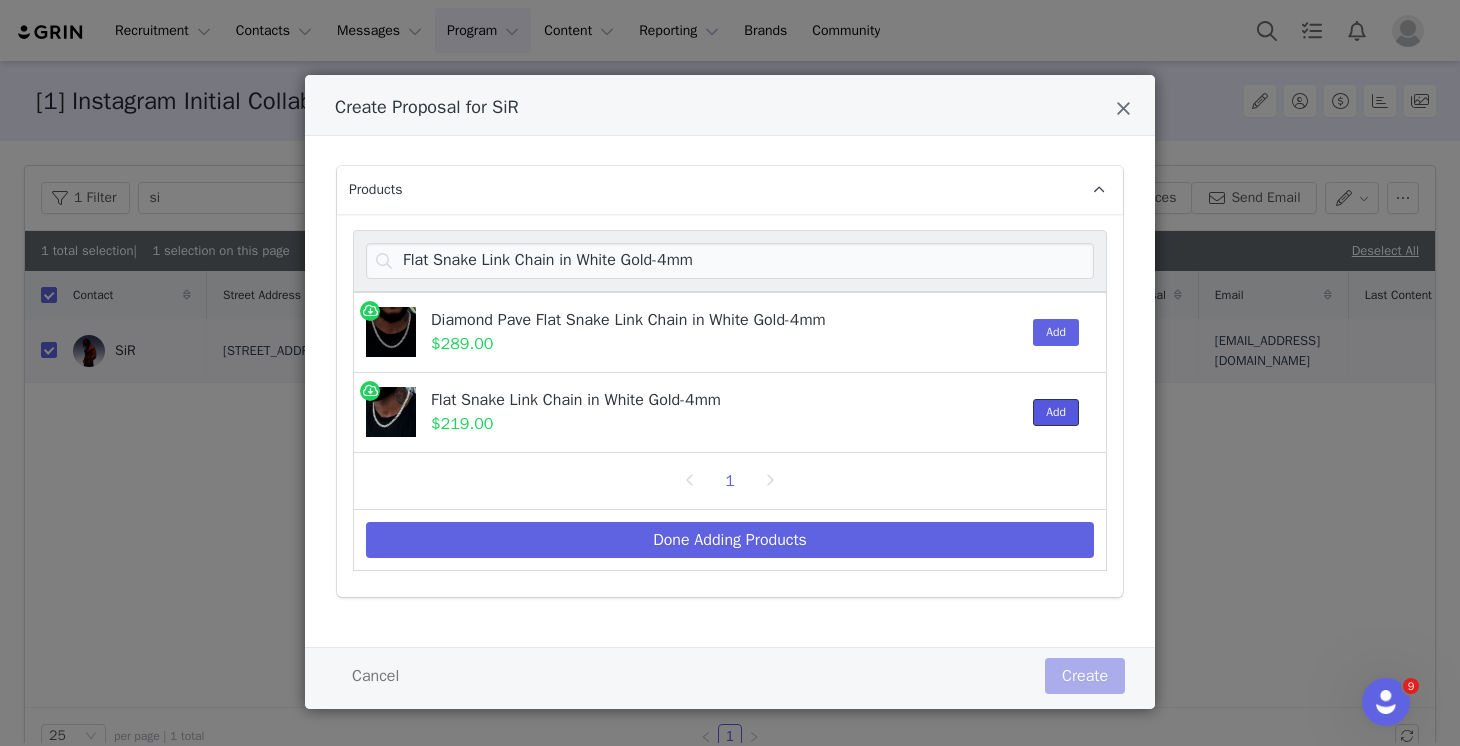 click on "Add" at bounding box center [1056, 412] 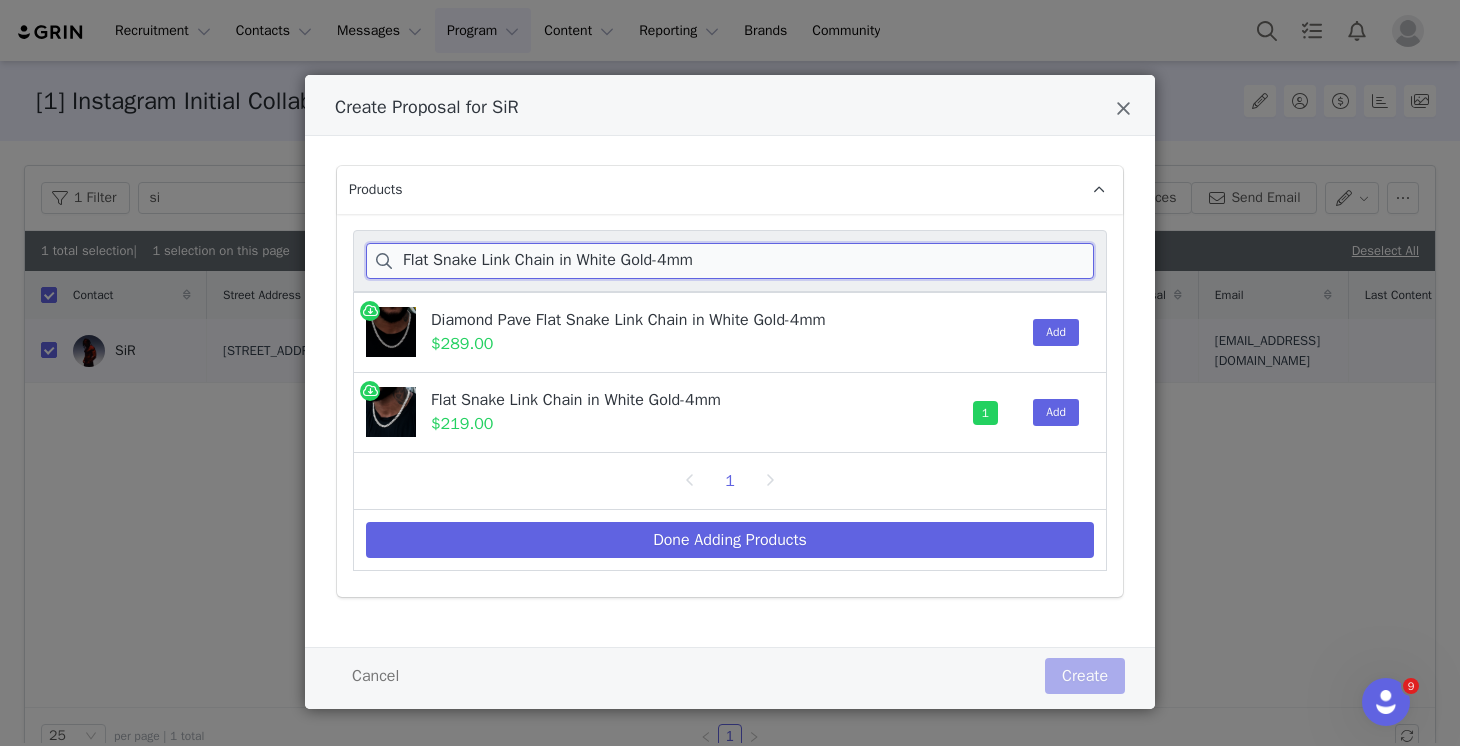 click on "Flat Snake Link Chain in White Gold-4mm" at bounding box center (730, 261) 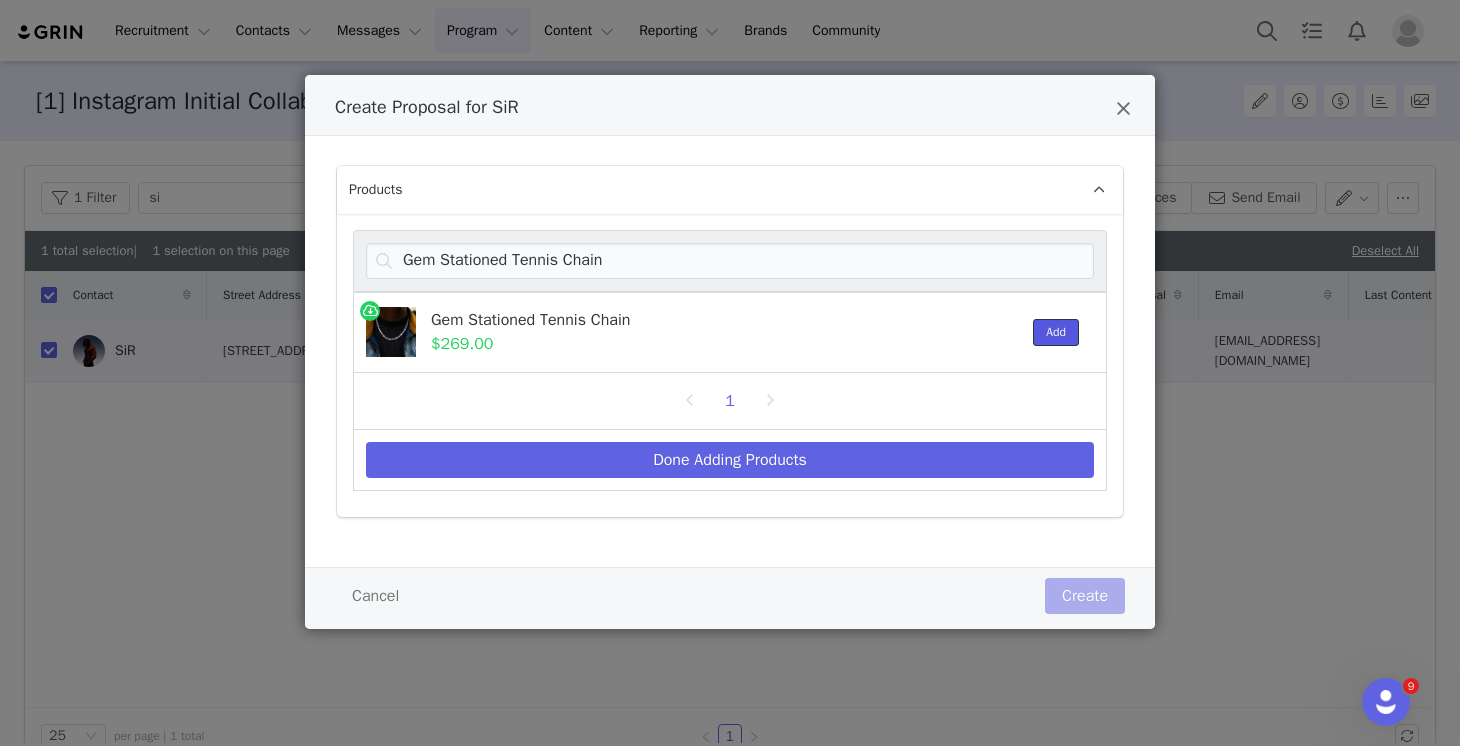 click on "Add" at bounding box center [1056, 332] 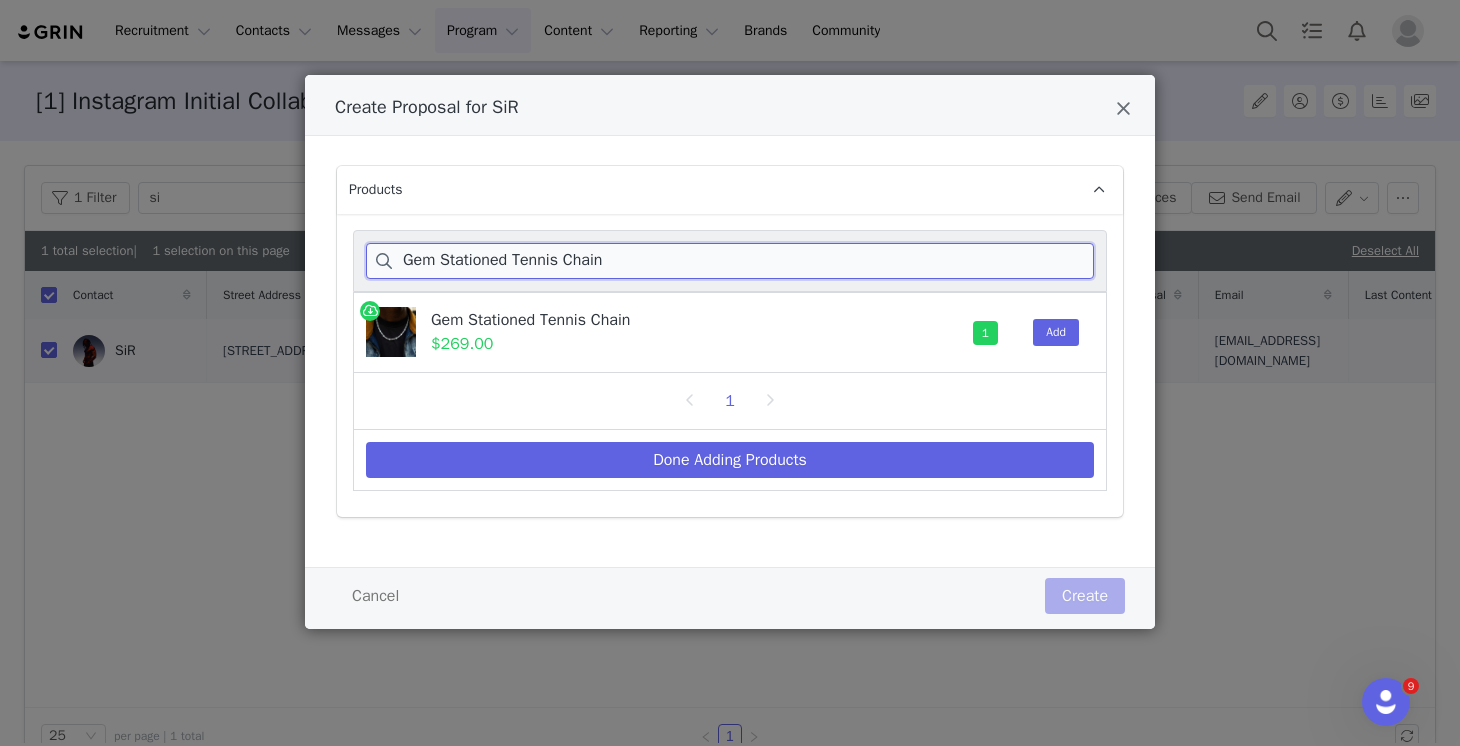 click on "Gem Stationed Tennis Chain" at bounding box center [730, 261] 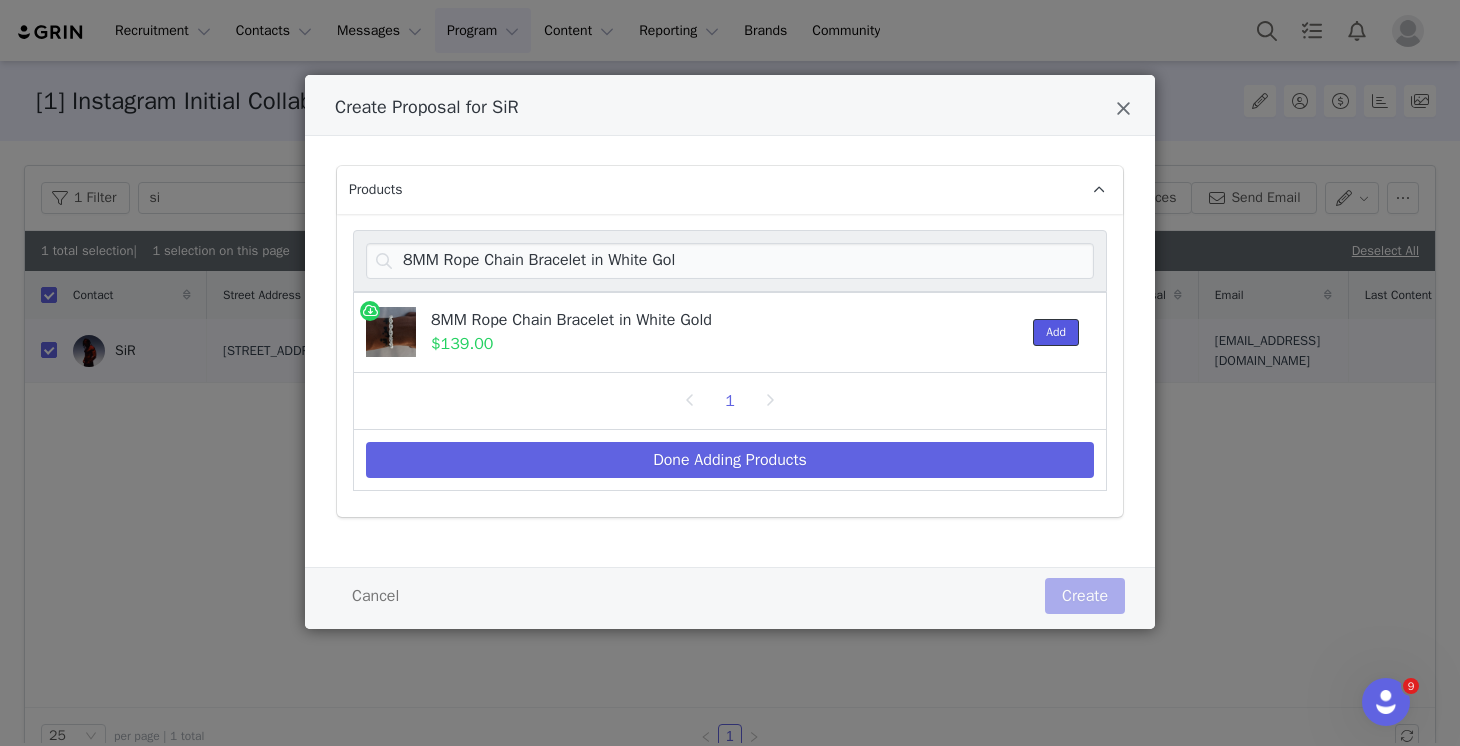 click on "Add" at bounding box center (1056, 332) 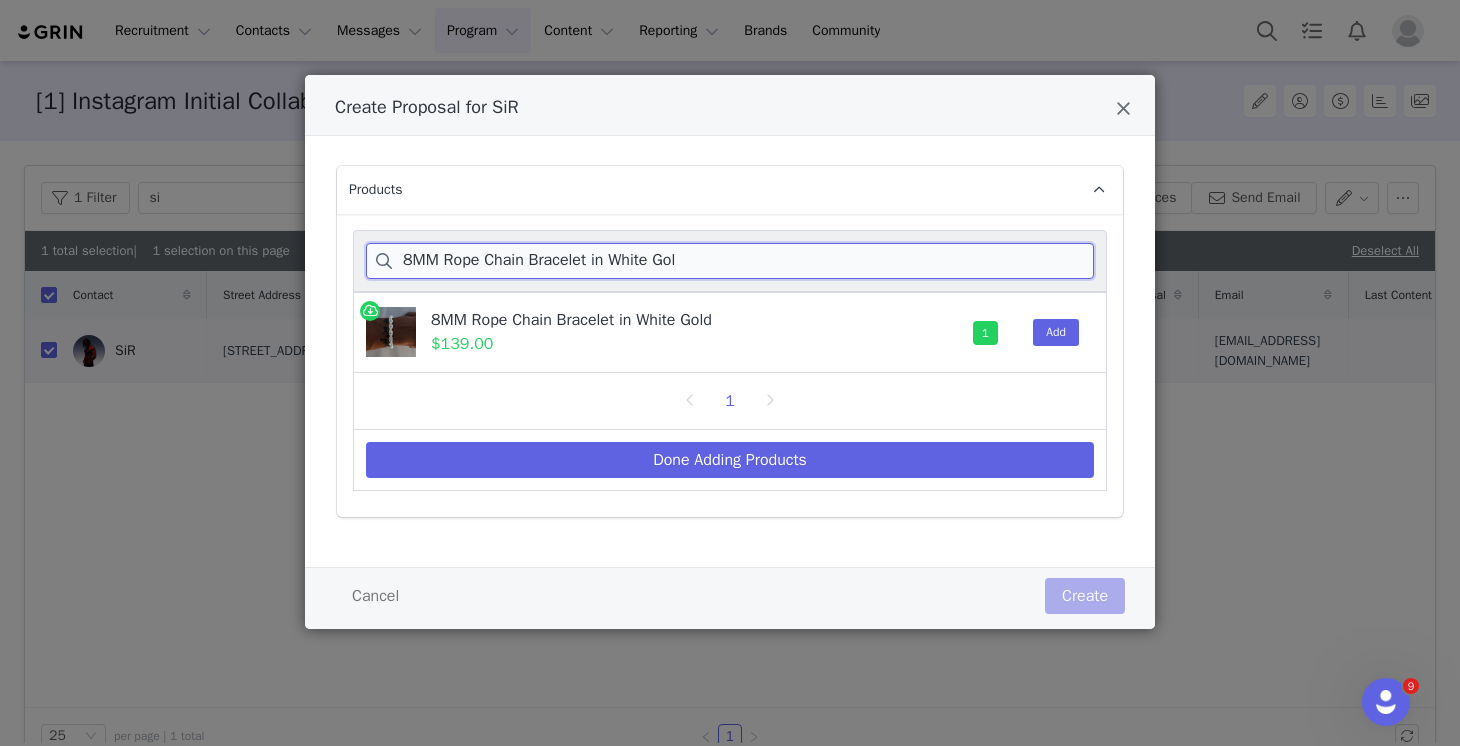 click on "8MM Rope Chain Bracelet in White Gol" at bounding box center (730, 261) 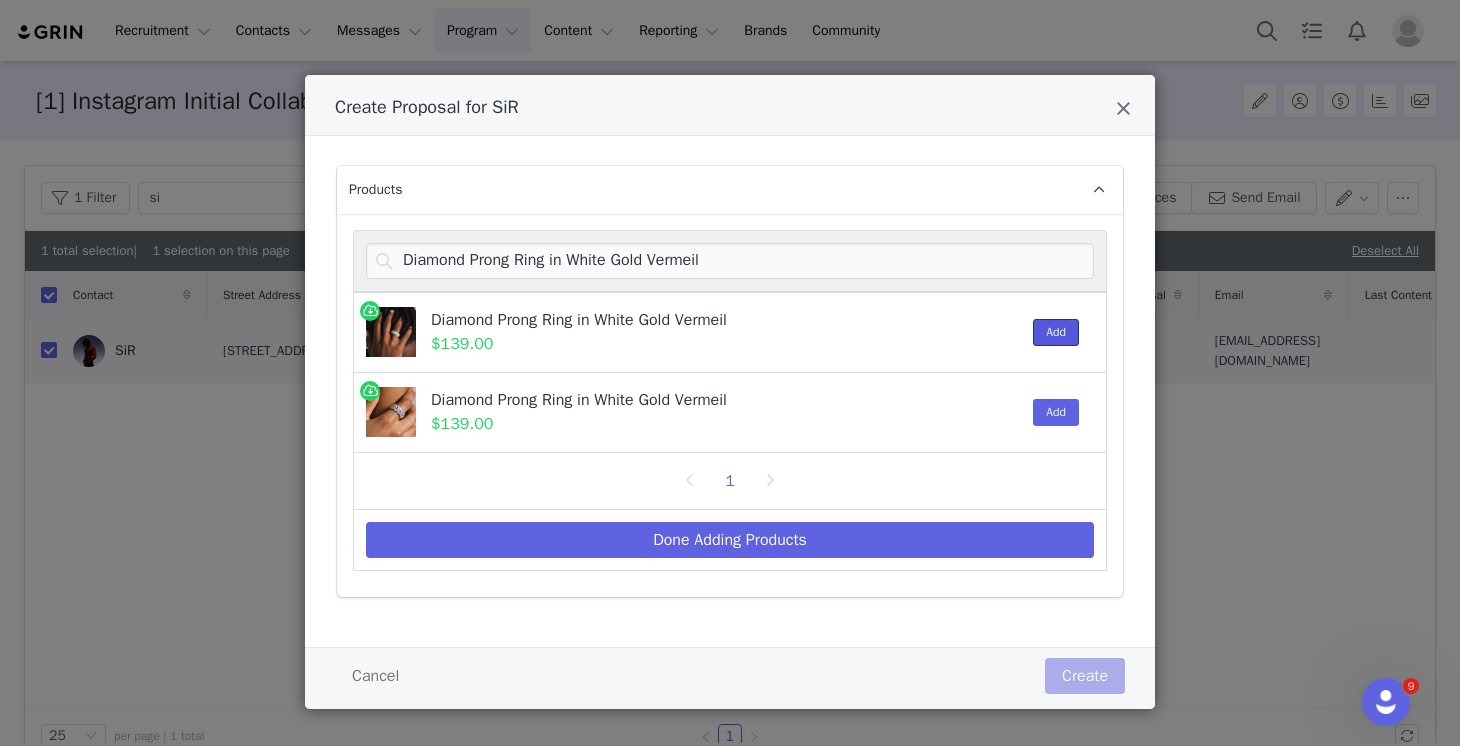 click on "Add" at bounding box center (1056, 332) 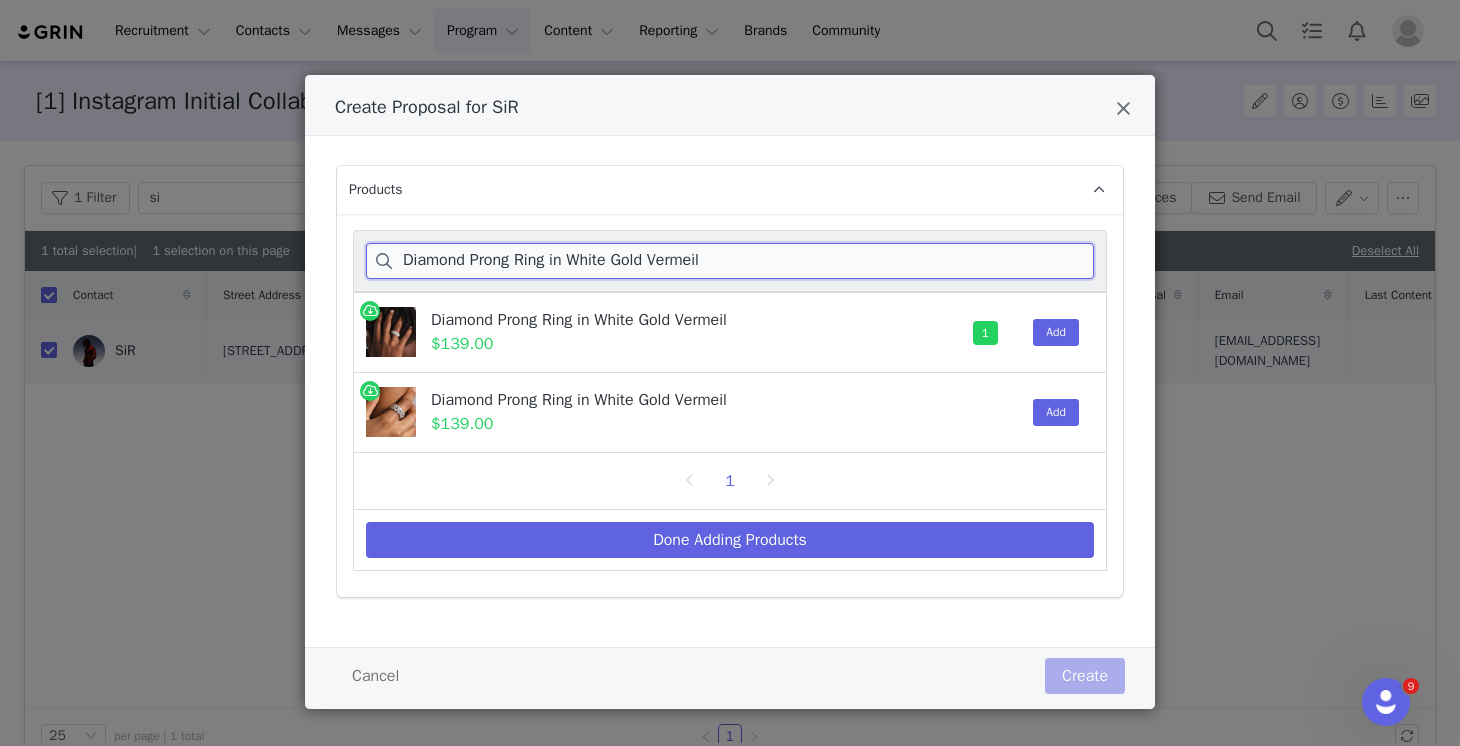 click on "Diamond Prong Ring in White Gold Vermeil" at bounding box center (730, 261) 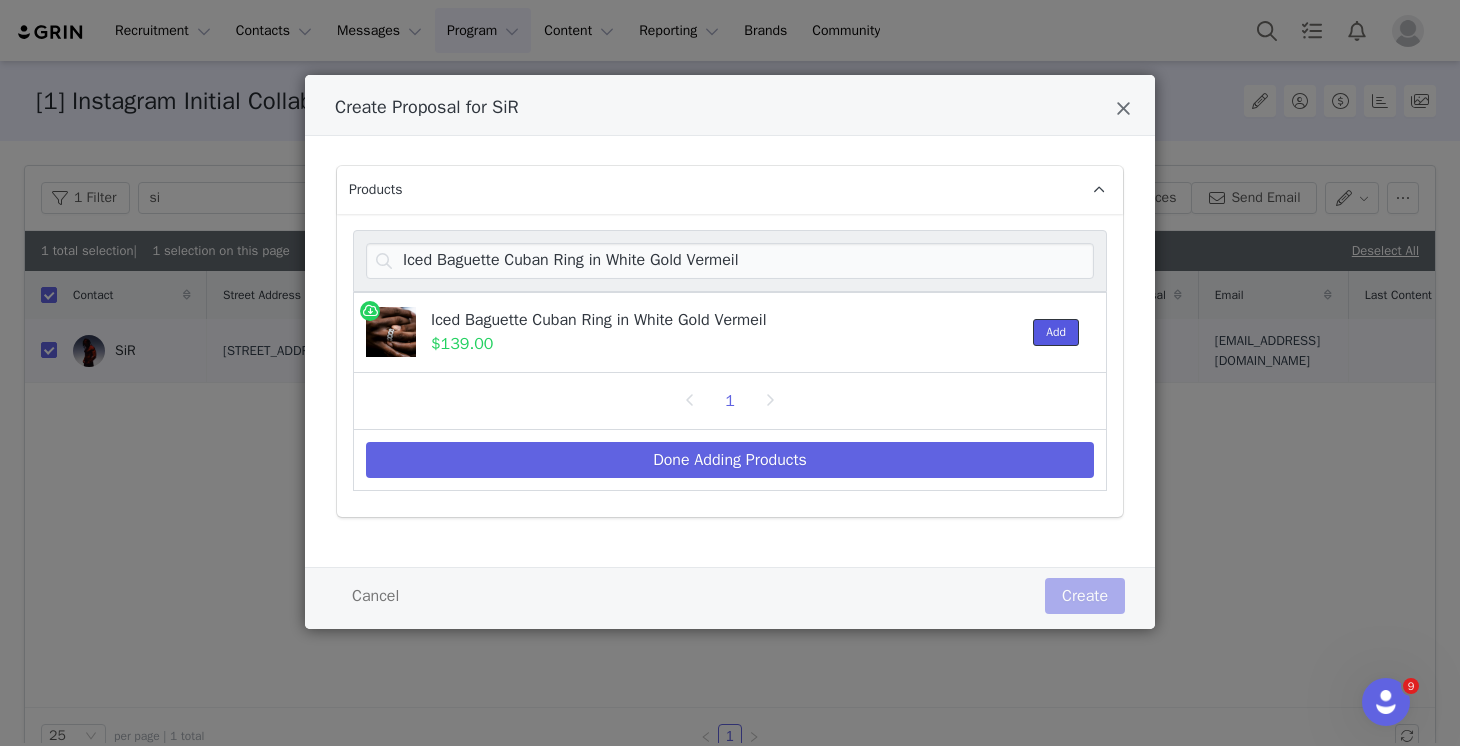 click on "Add" at bounding box center [1056, 332] 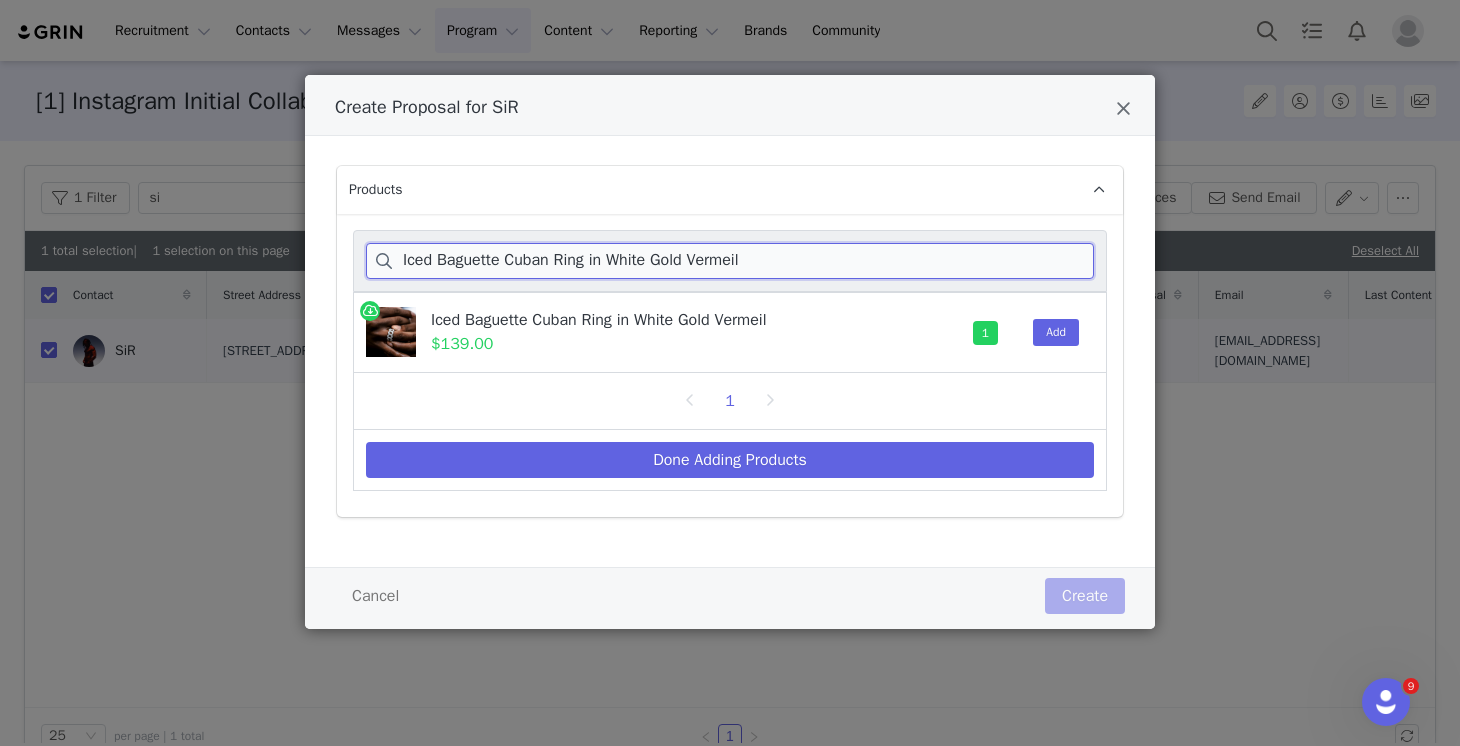 click on "Iced Baguette Cuban Ring in White Gold Vermeil" at bounding box center [730, 261] 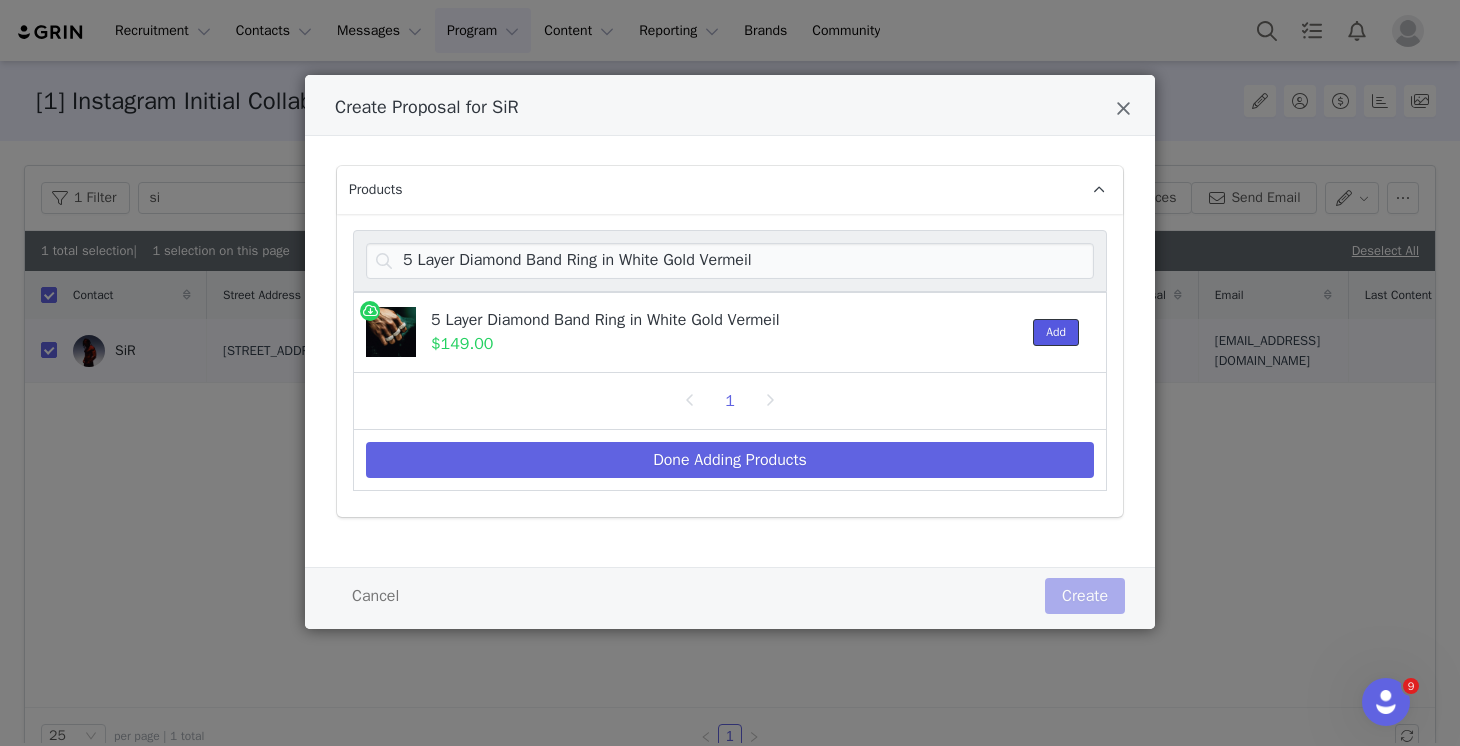 click on "Add" at bounding box center [1056, 332] 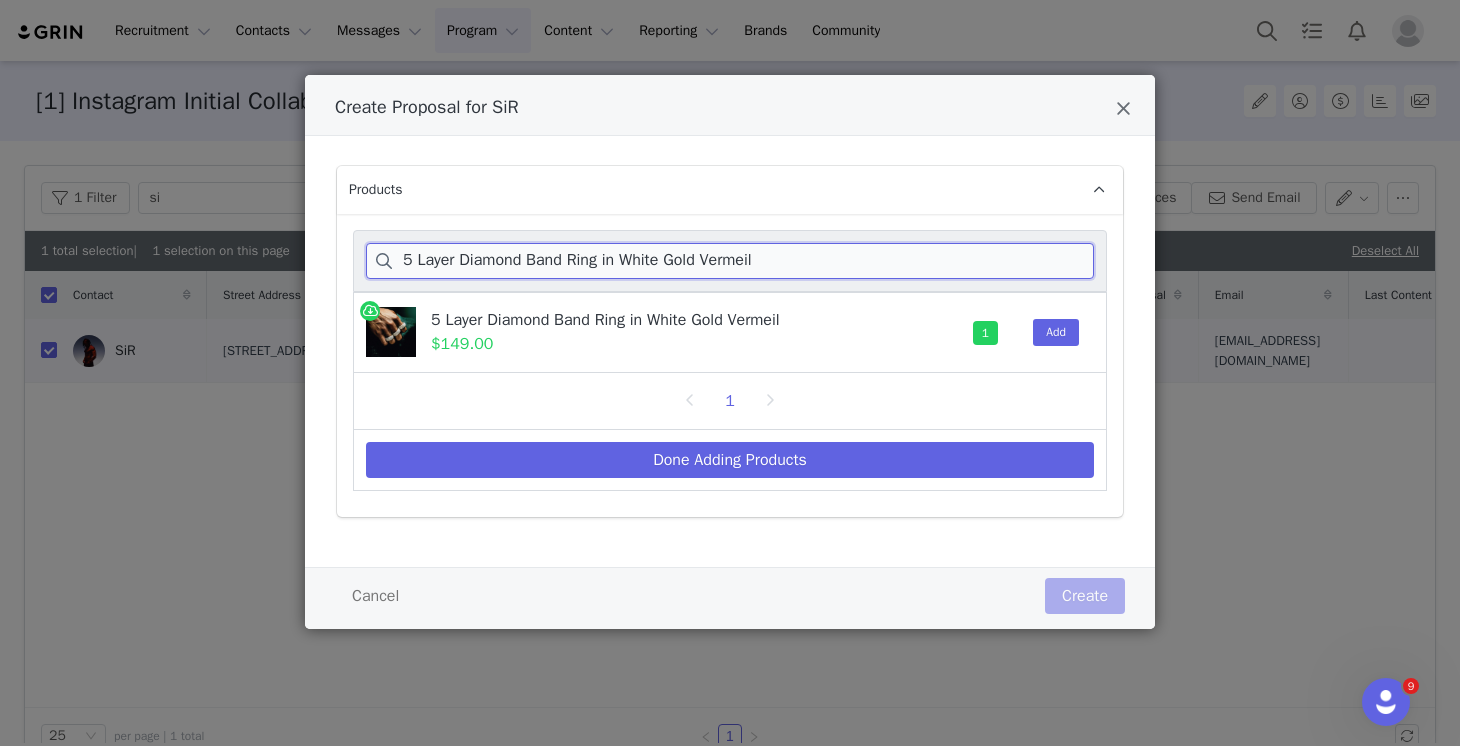 click on "5 Layer Diamond Band Ring in White Gold Vermeil" at bounding box center [730, 261] 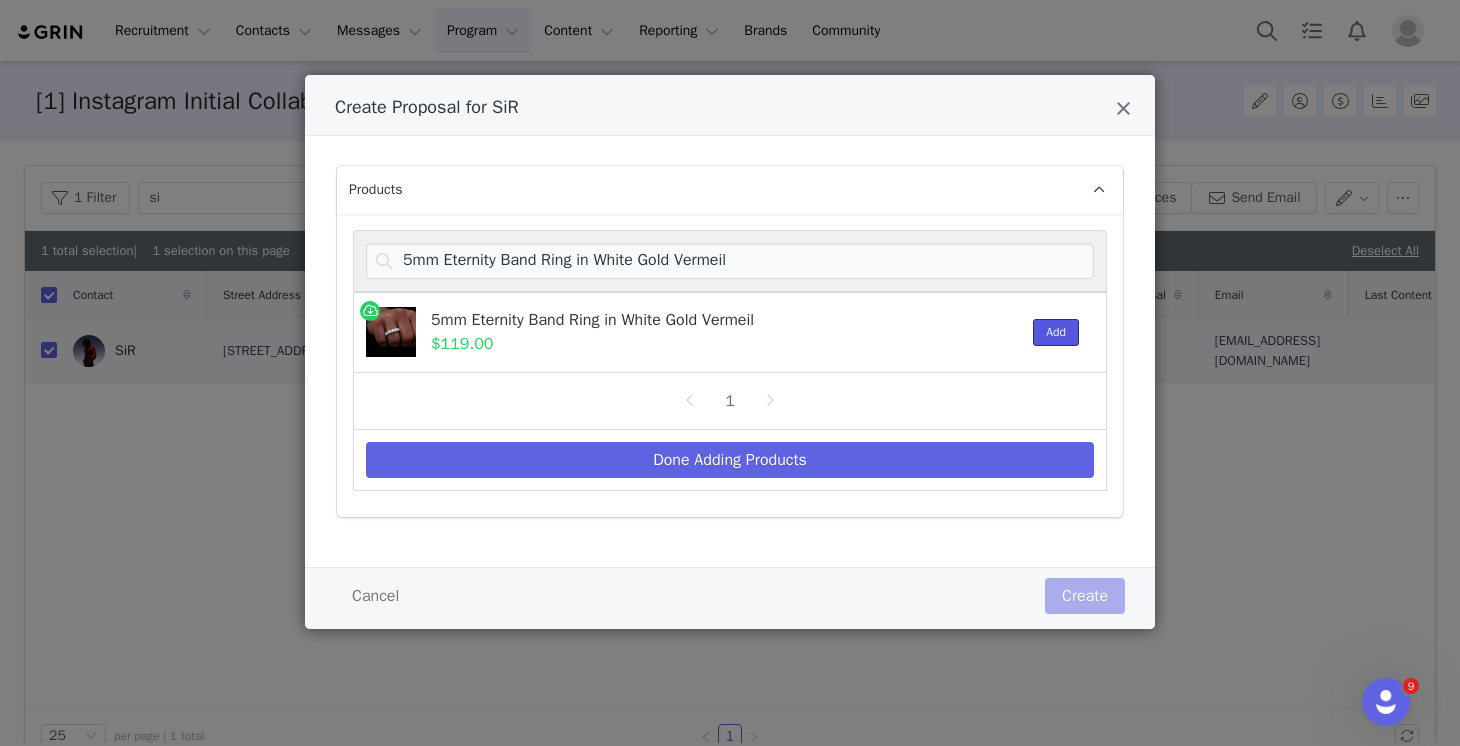 click on "Add" at bounding box center [1056, 332] 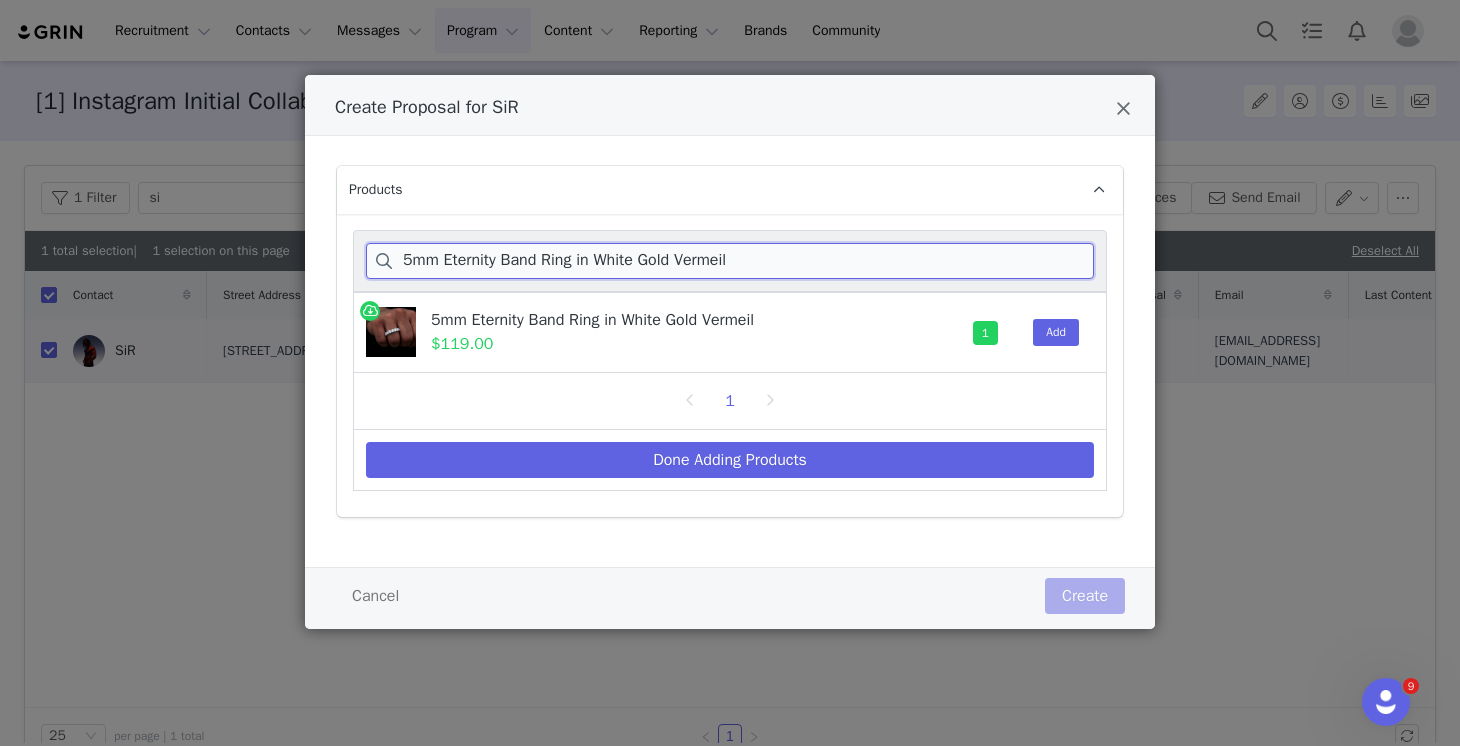 click on "5mm Eternity Band Ring in White Gold Vermeil" at bounding box center [730, 261] 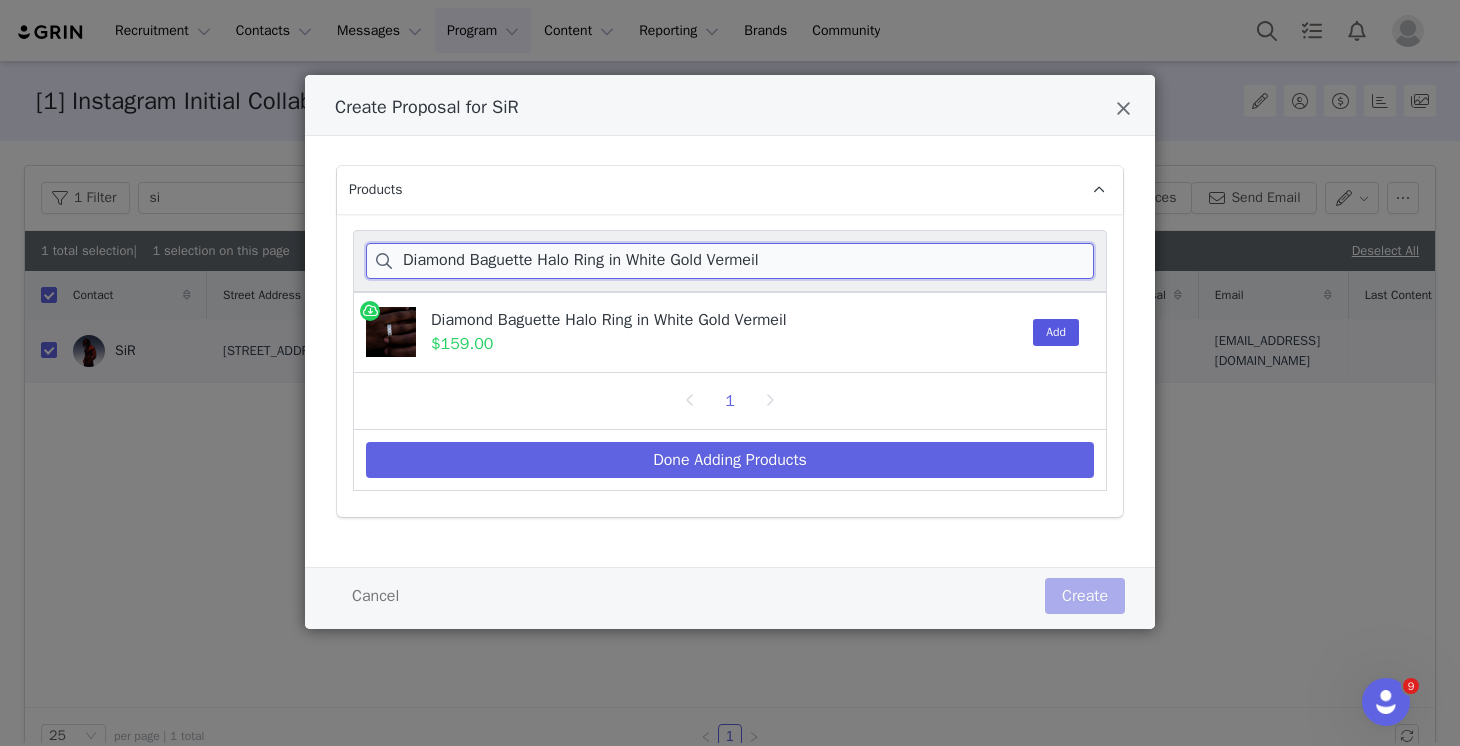 type on "Diamond Baguette Halo Ring in White Gold Vermeil" 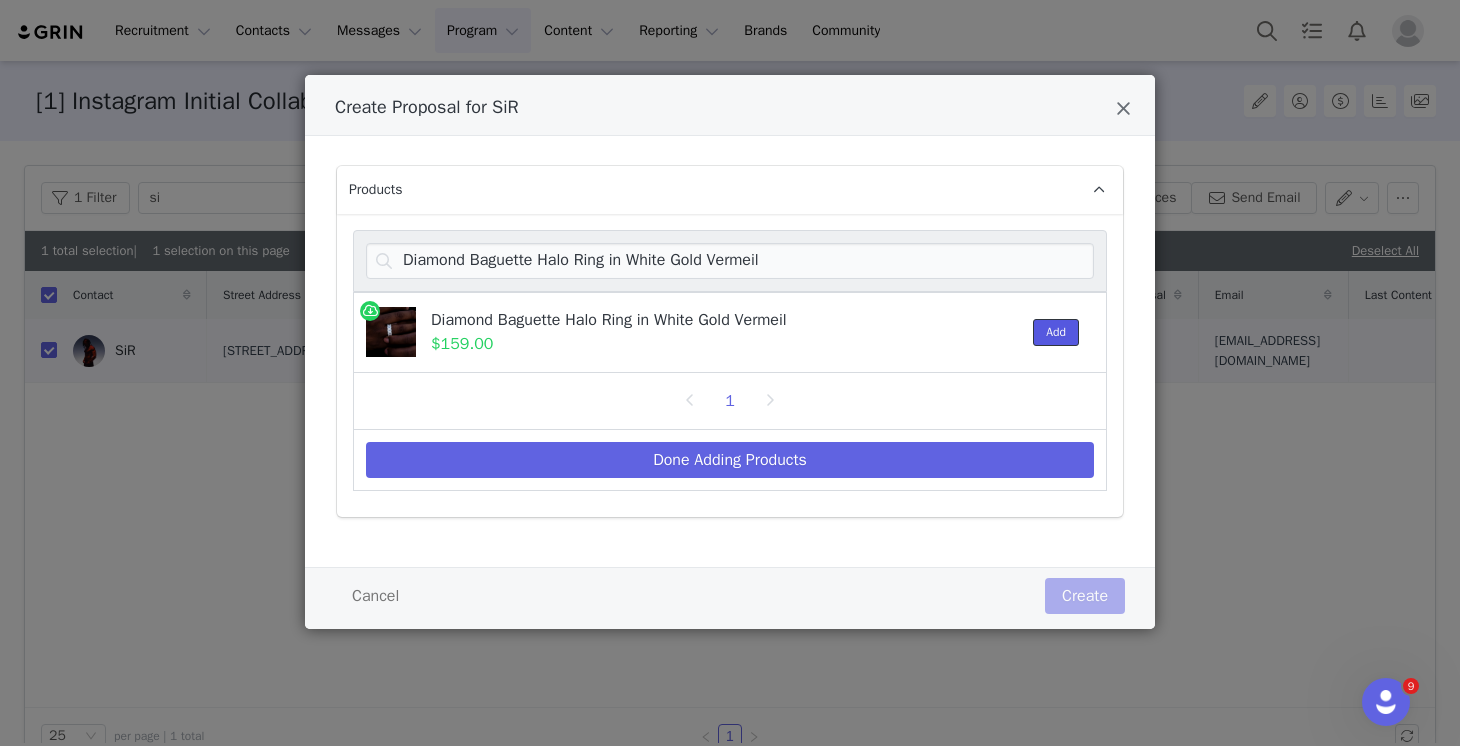 click on "Add" at bounding box center [1056, 332] 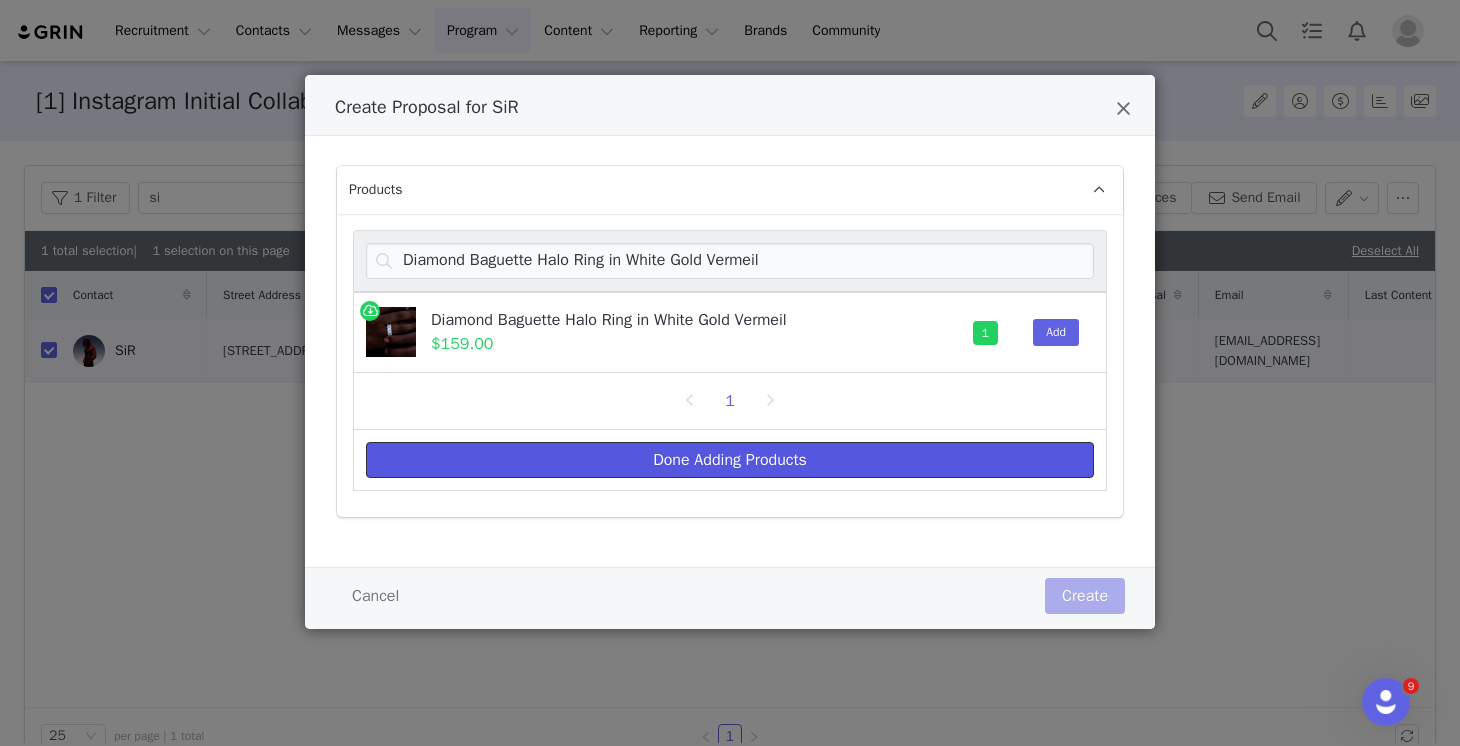 click on "Done Adding Products" at bounding box center [730, 460] 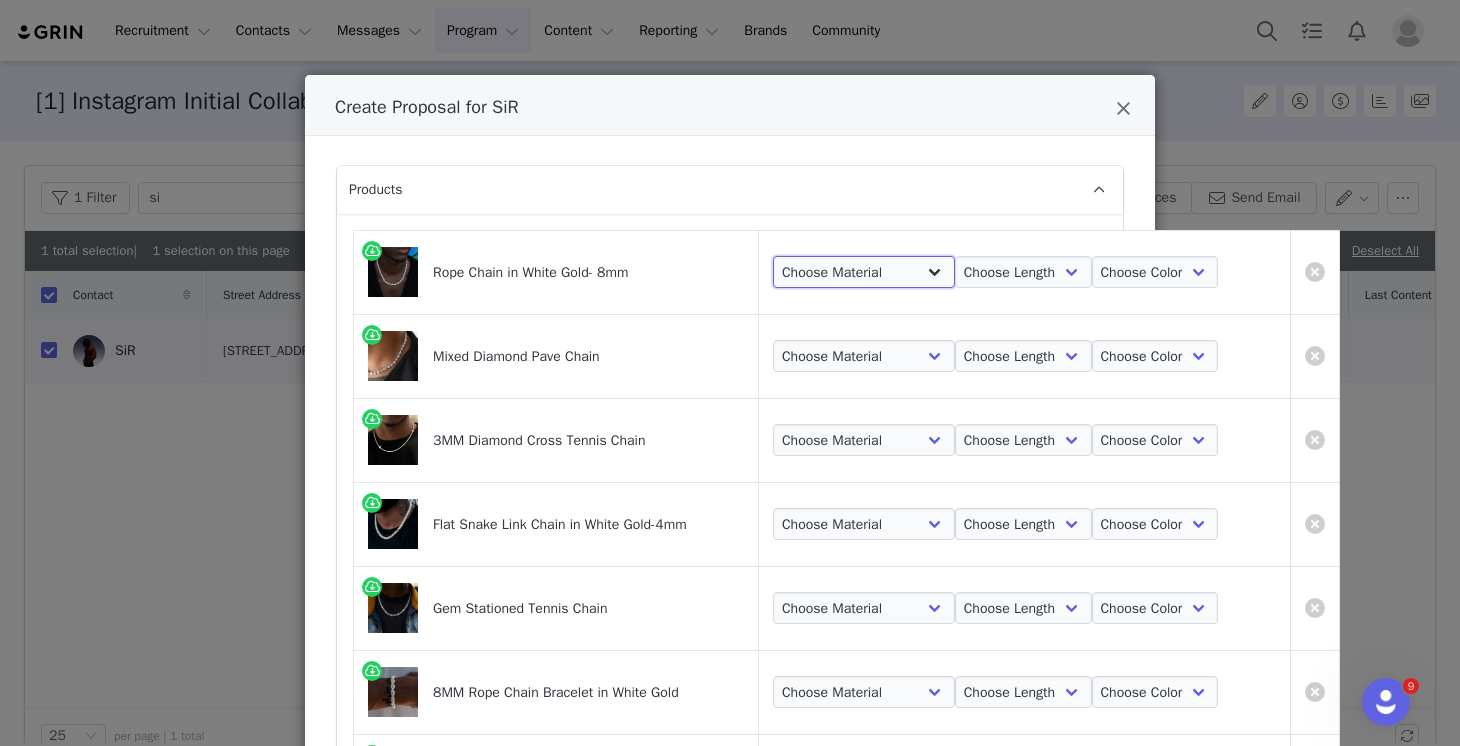 click on "Choose Material  14k White Gold Plated" at bounding box center (864, 272) 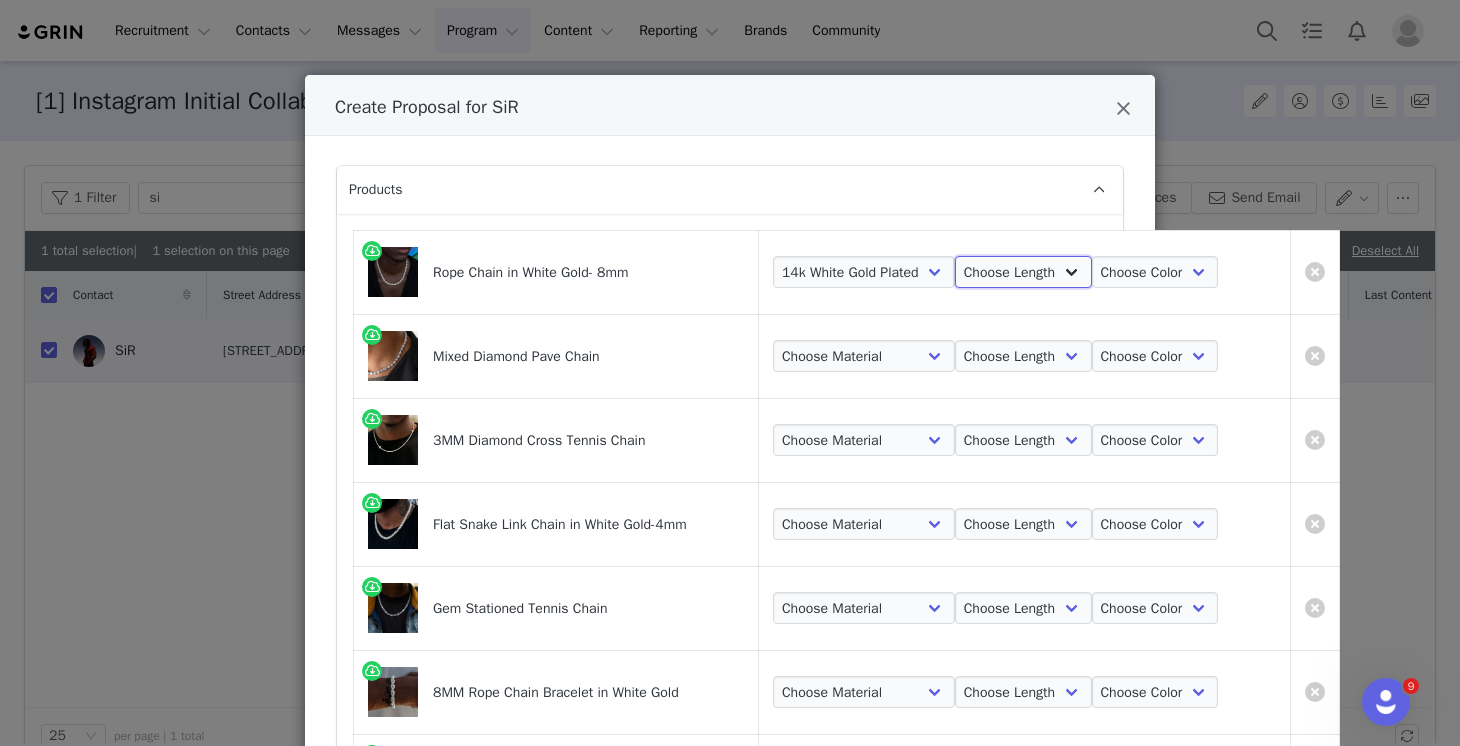 click on "Choose Length  16"   18"   20"   22"   24"" at bounding box center [1023, 272] 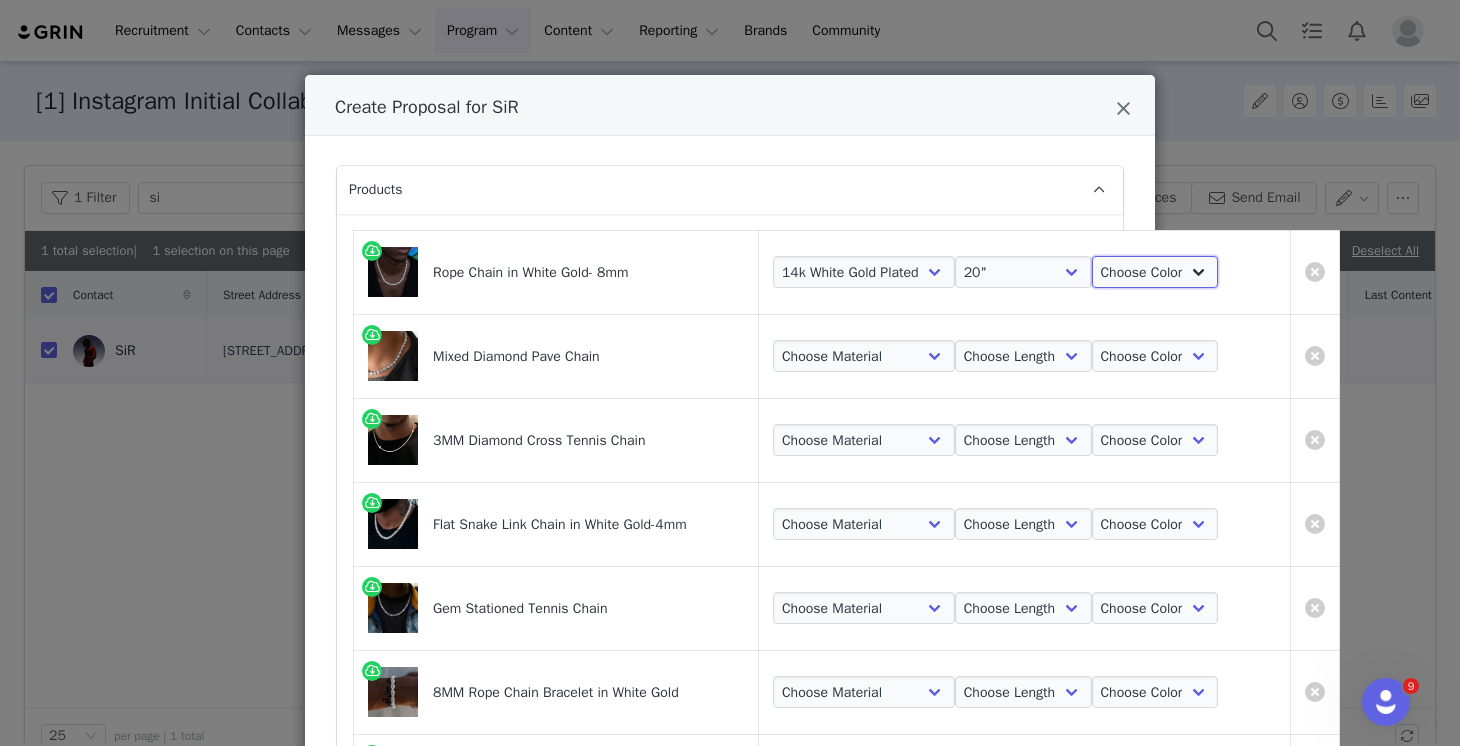 click on "Choose Color  White Gold" at bounding box center (1155, 272) 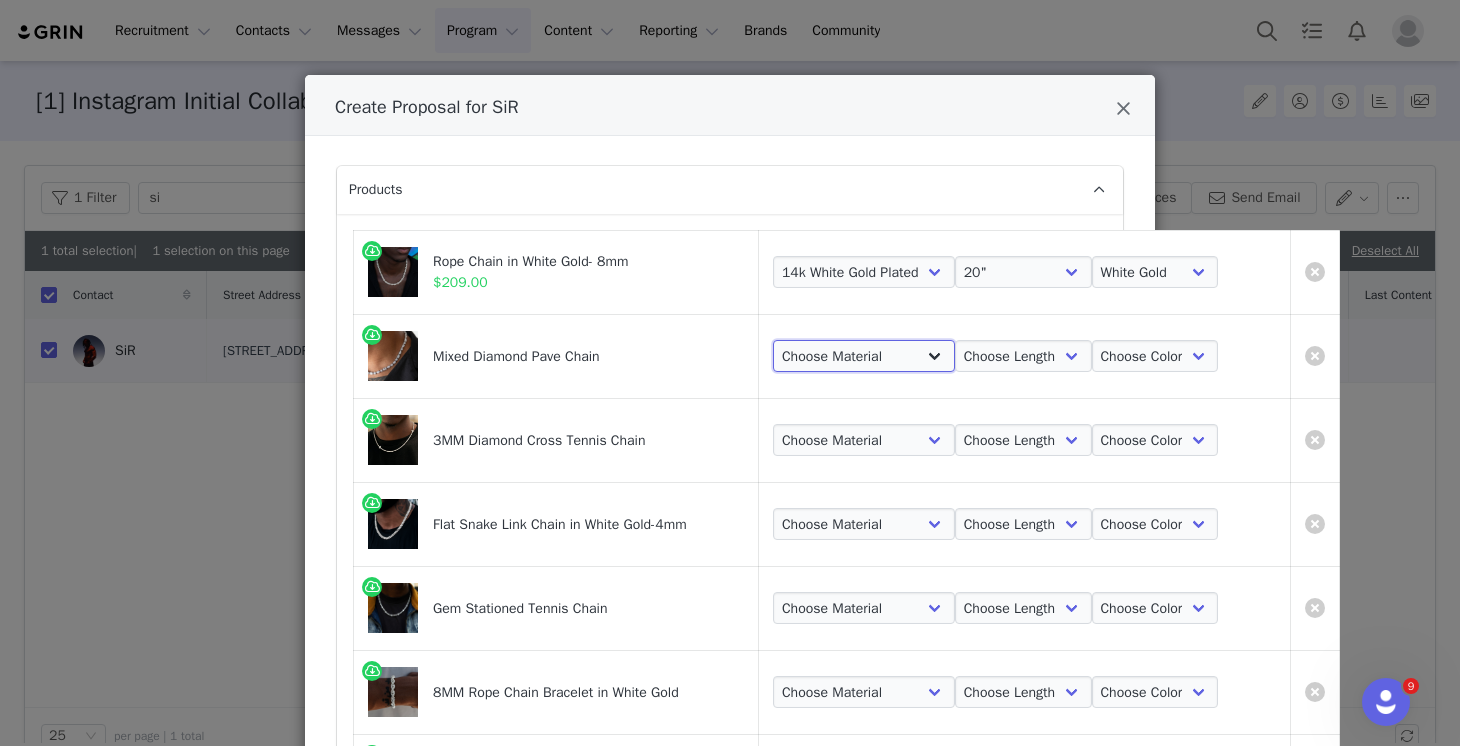 click on "Choose Material  14k White Gold Plated" at bounding box center [864, 356] 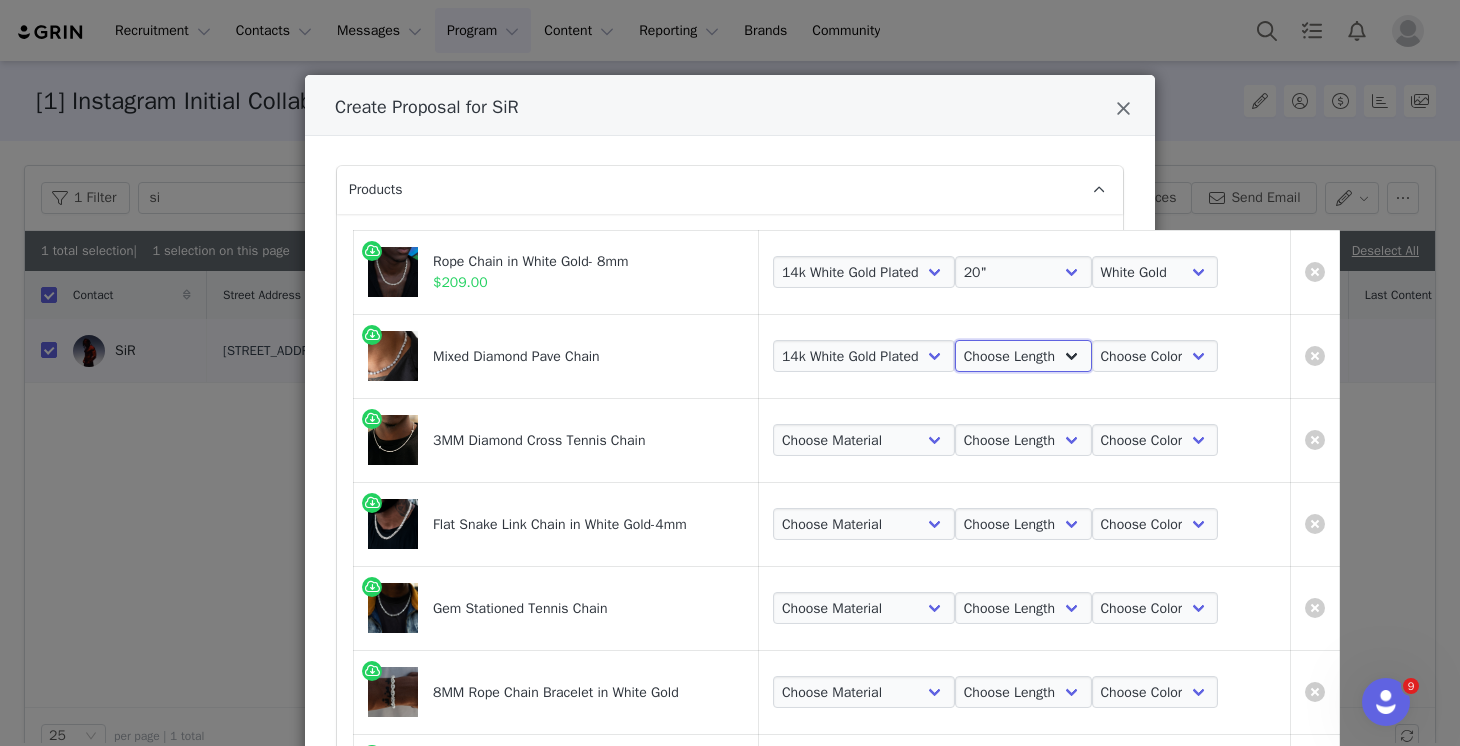 drag, startPoint x: 943, startPoint y: 349, endPoint x: 1019, endPoint y: 362, distance: 77.10383 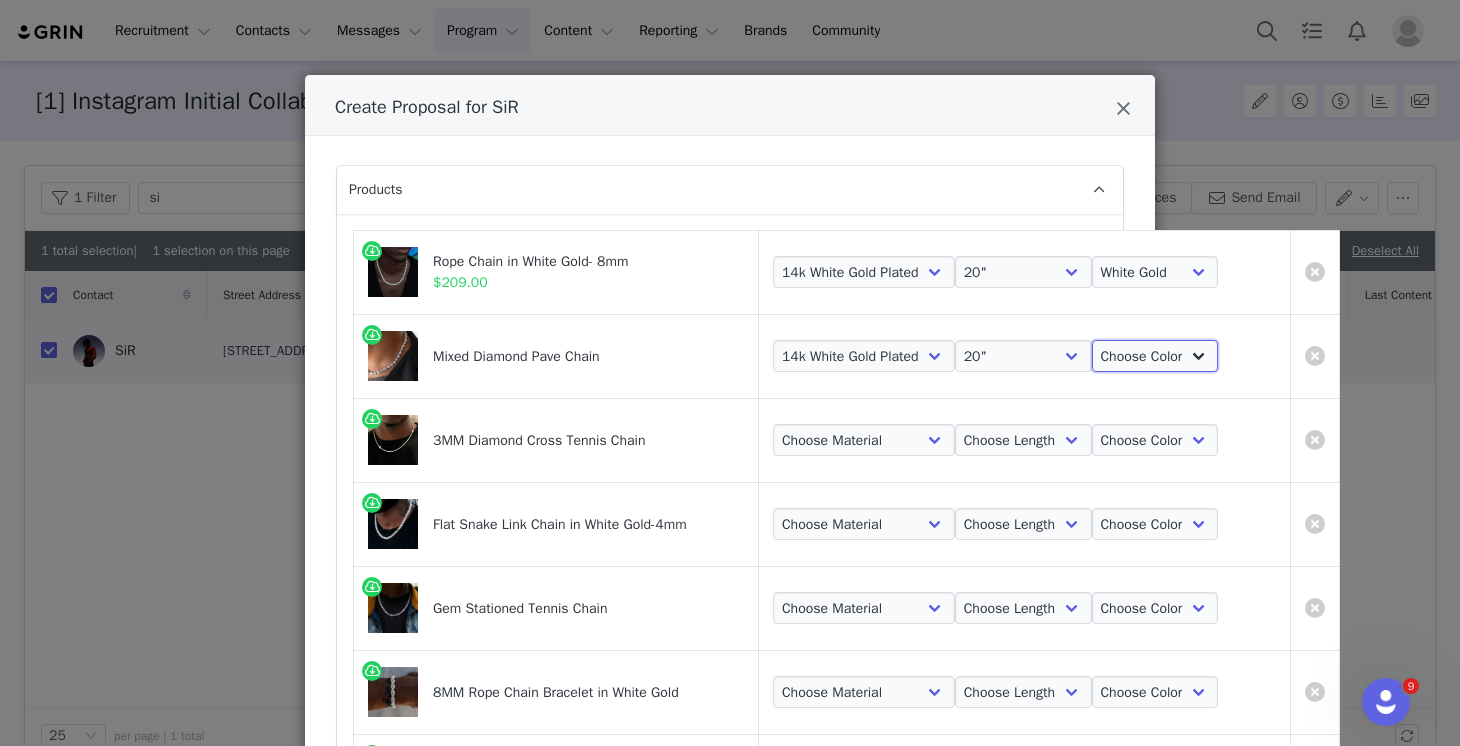 click on "Choose Color  White Gold" at bounding box center (1155, 356) 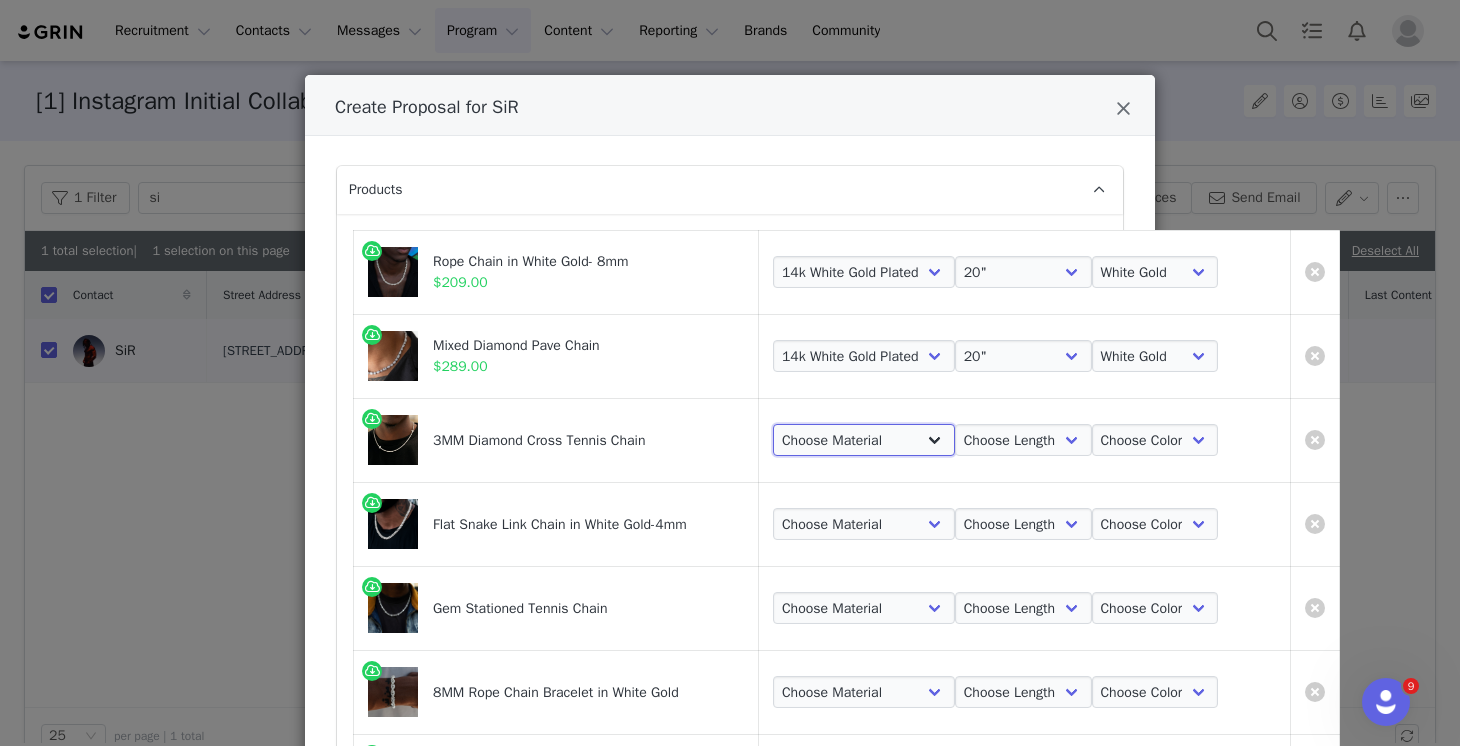 click on "Choose Material  14k White Gold Plated" at bounding box center [864, 440] 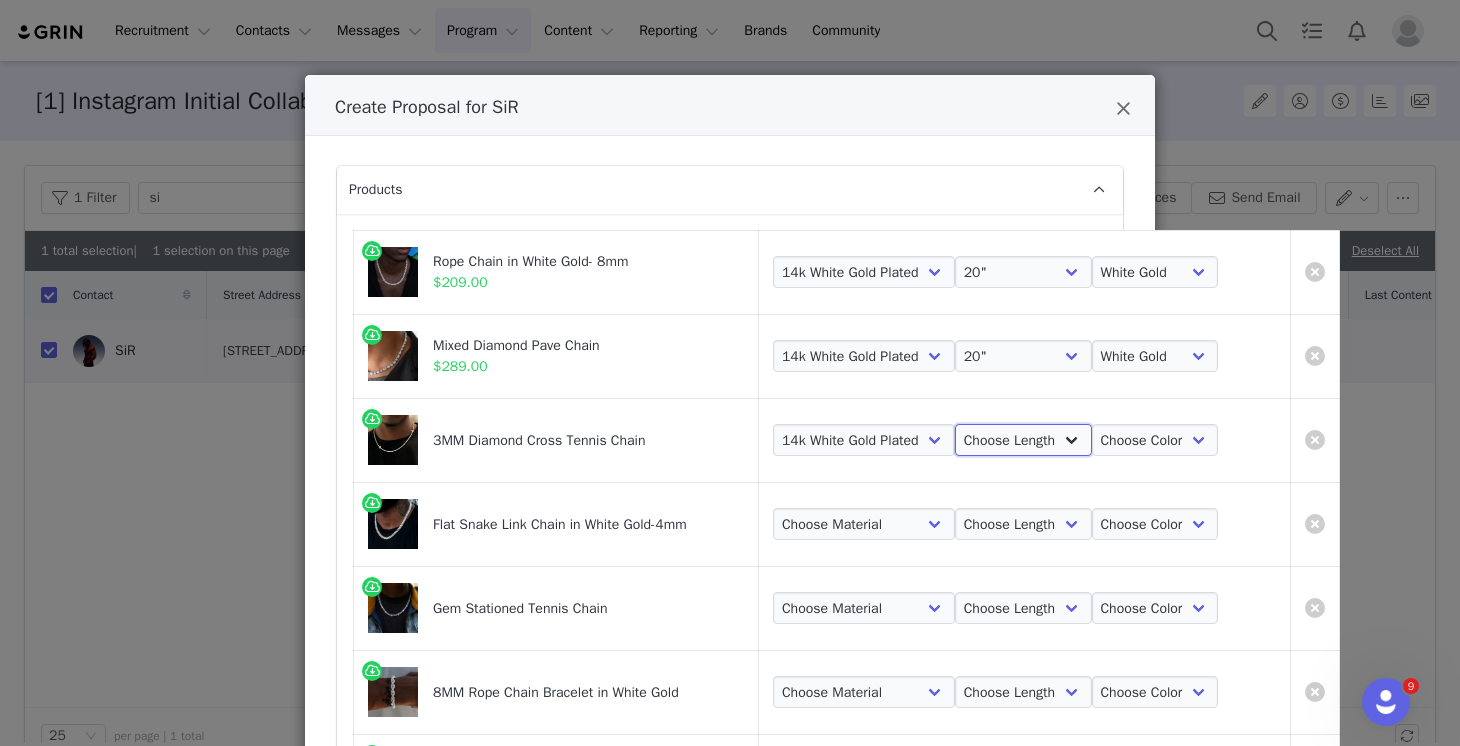click on "Choose Length  16"   20"   18"" at bounding box center (1023, 440) 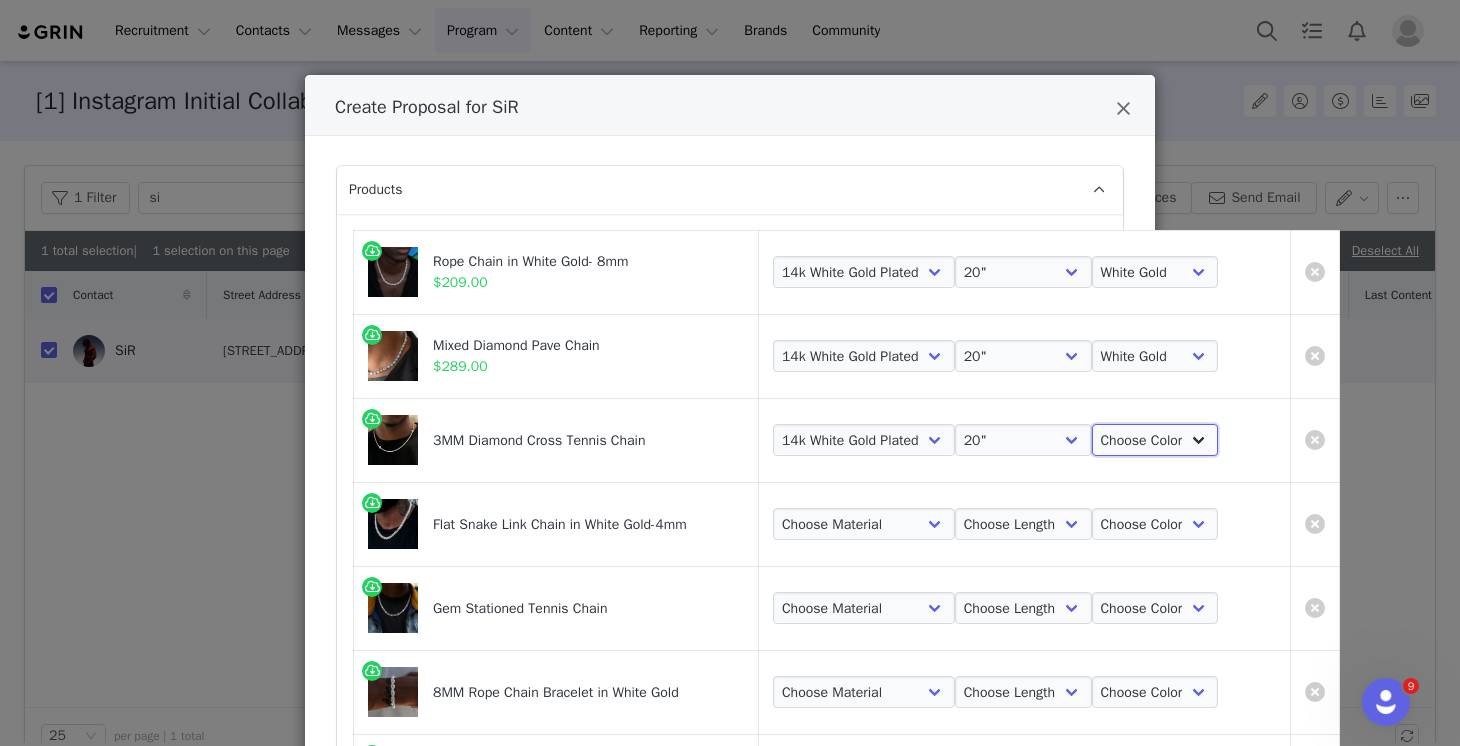 click on "Choose Color  White Gold" at bounding box center [1155, 440] 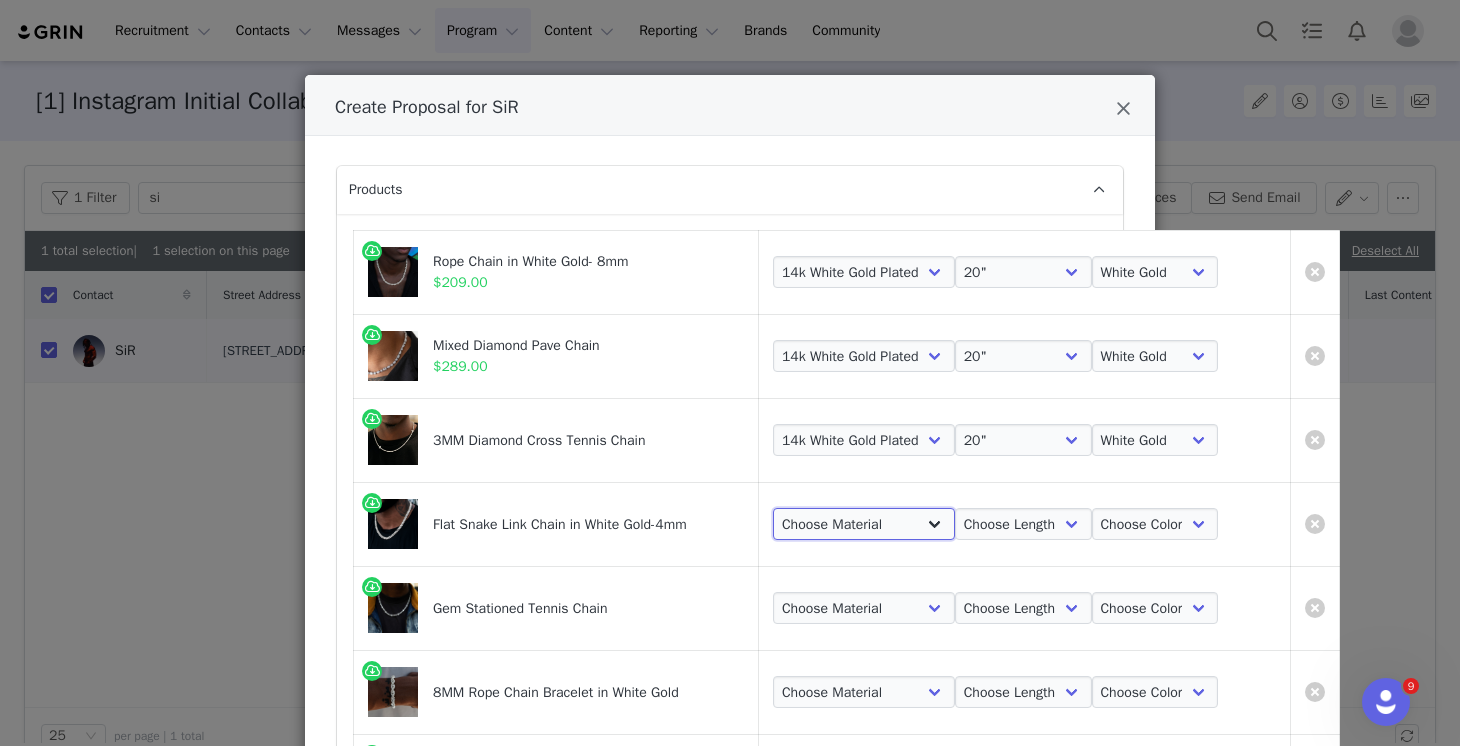 click on "Choose Material  14k White Gold Plated" at bounding box center [864, 524] 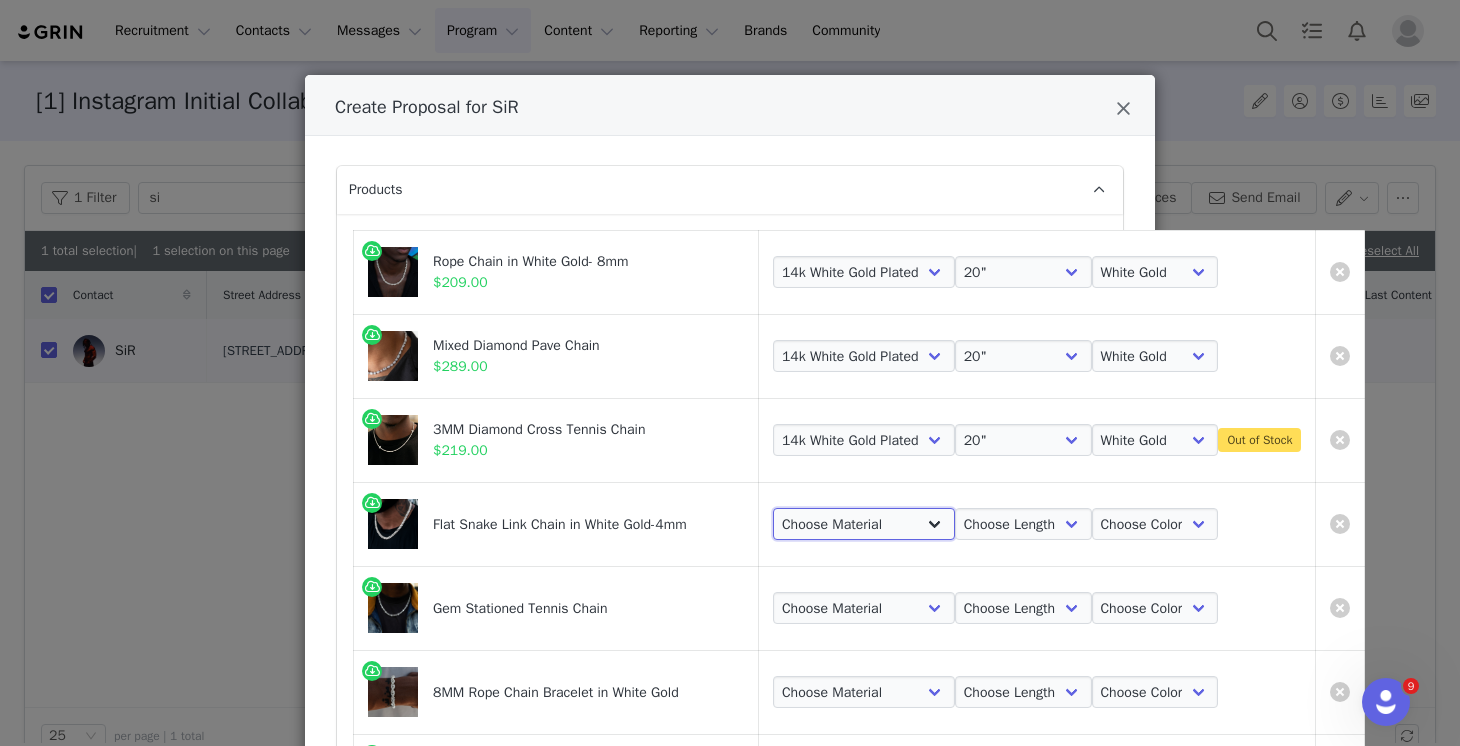 select on "26724701" 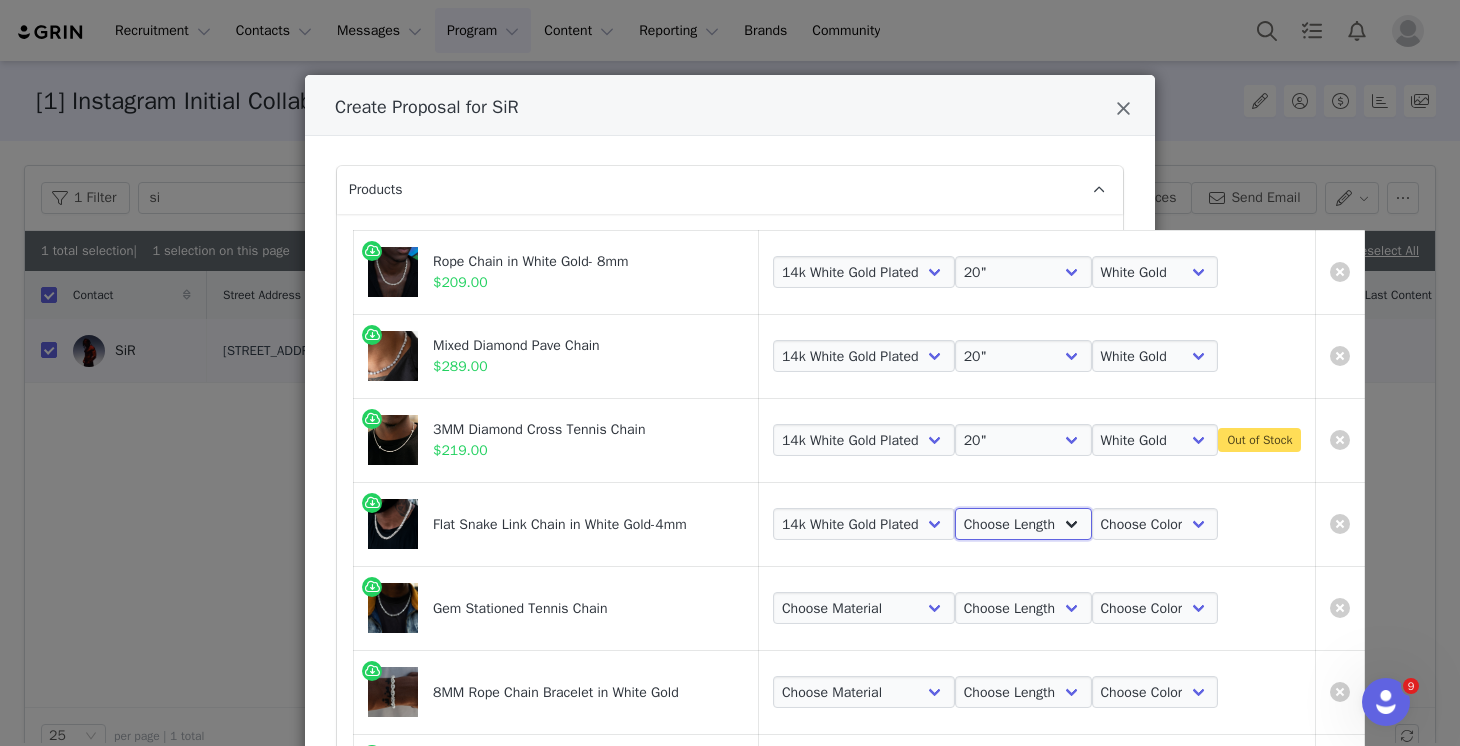 click on "Choose Length  16"   18"   20"" at bounding box center [1023, 524] 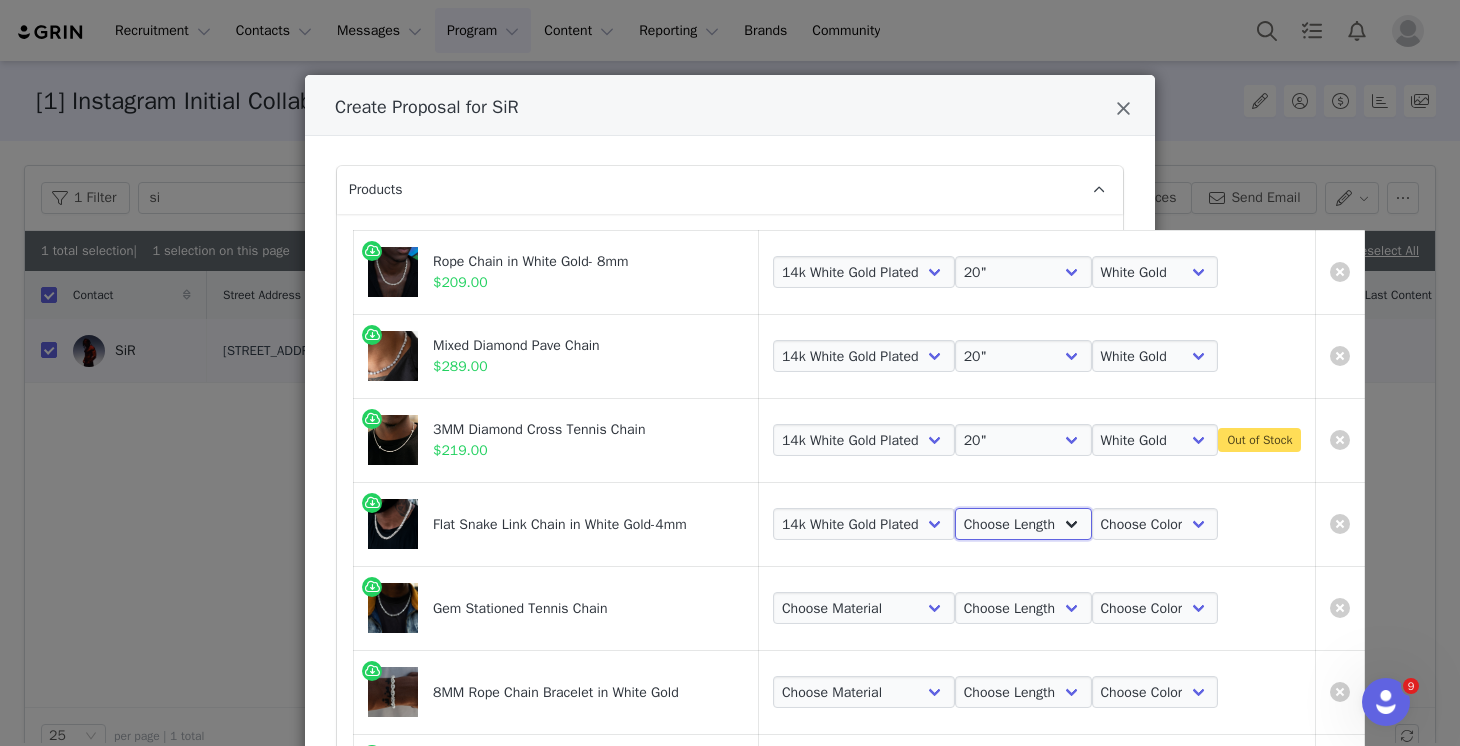 select on "26724704" 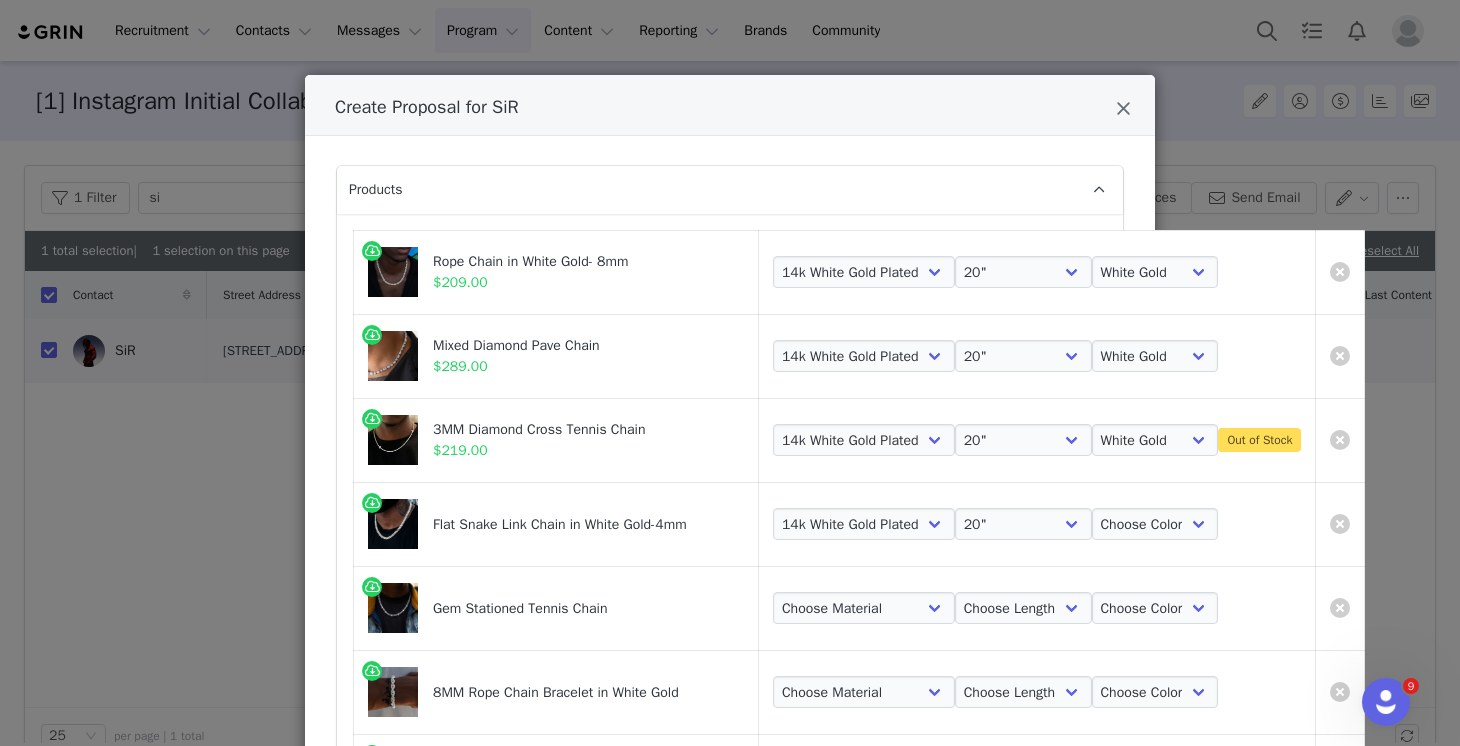 click on "Choose Material  14k White Gold Plated  Choose Length  16"   18"   20"  Choose Color  White Gold" at bounding box center (1037, 524) 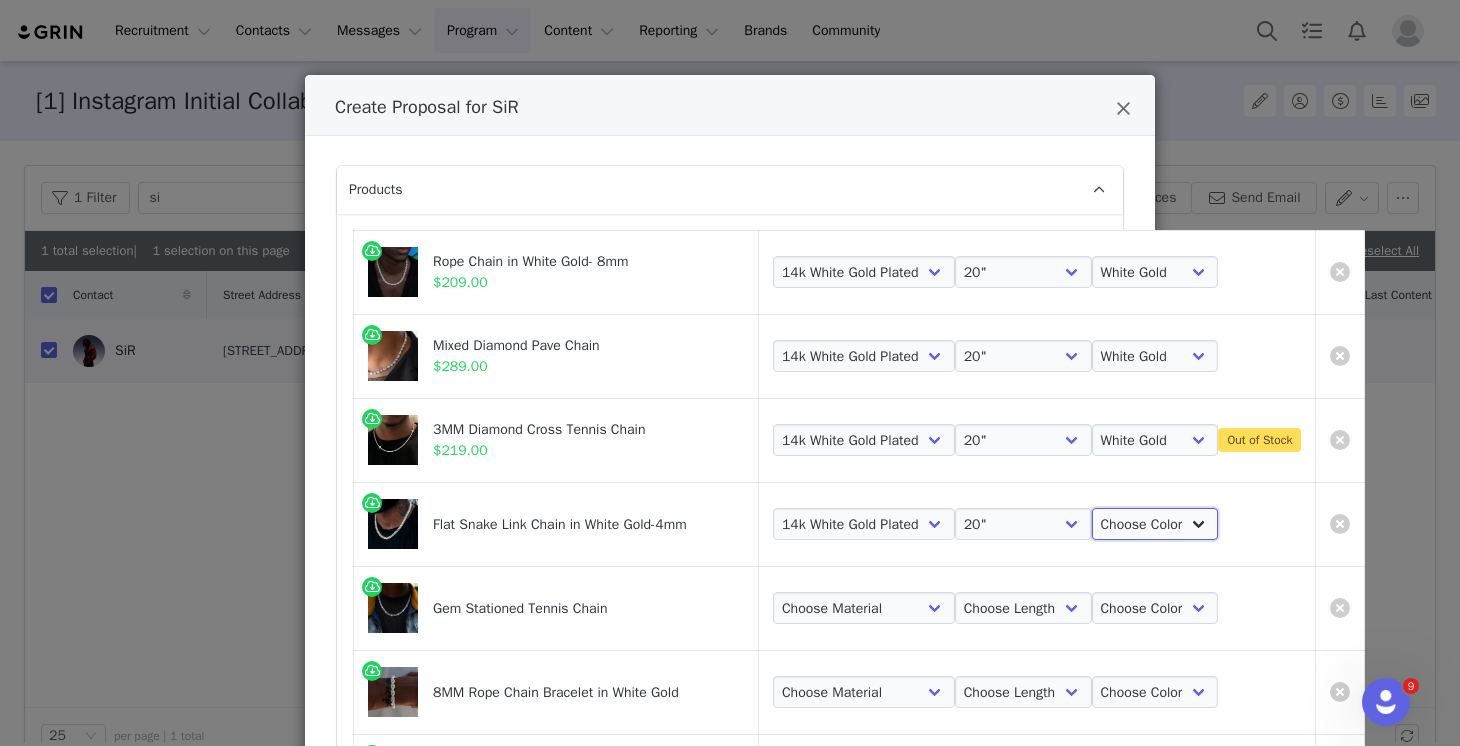 click on "Choose Color  White Gold" at bounding box center [1155, 524] 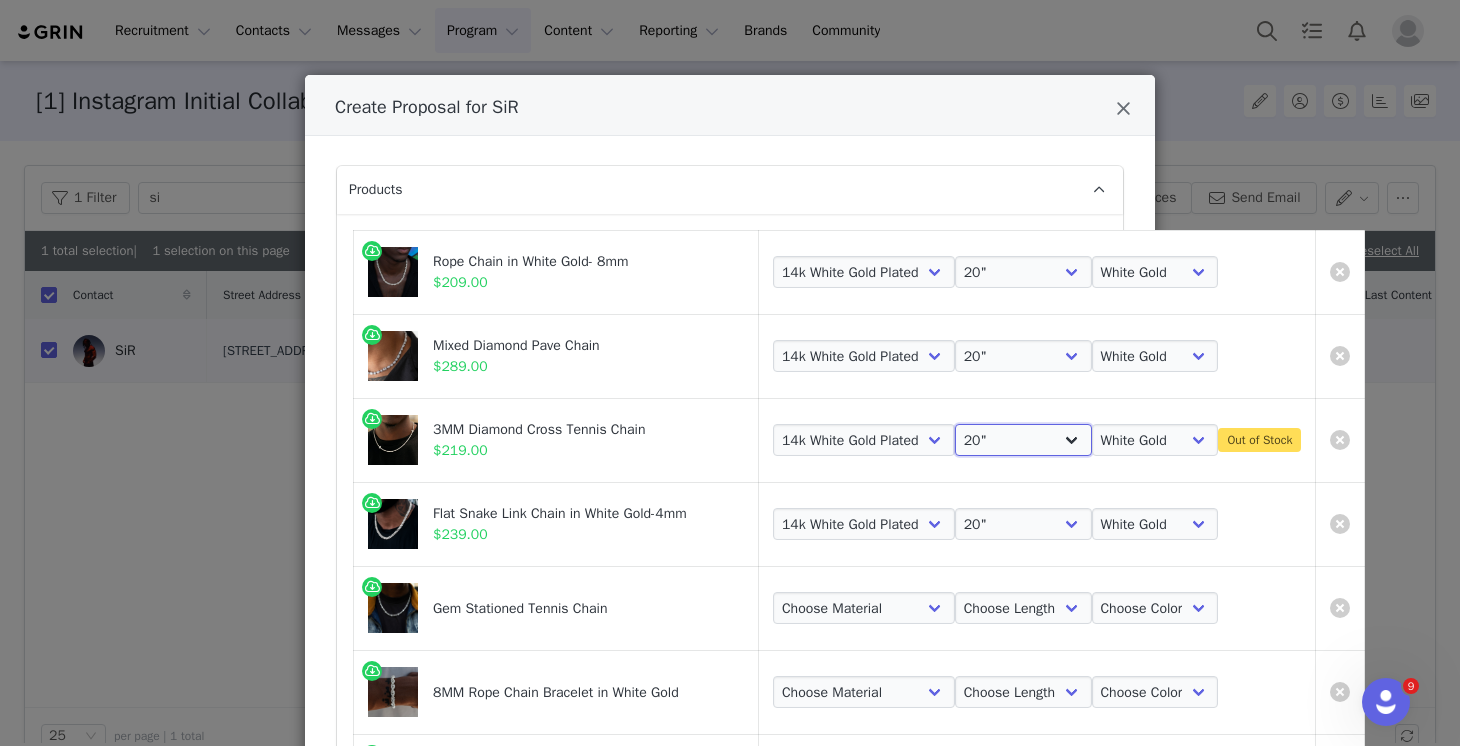 click on "Choose Length  16"   20"   18"" at bounding box center [1023, 440] 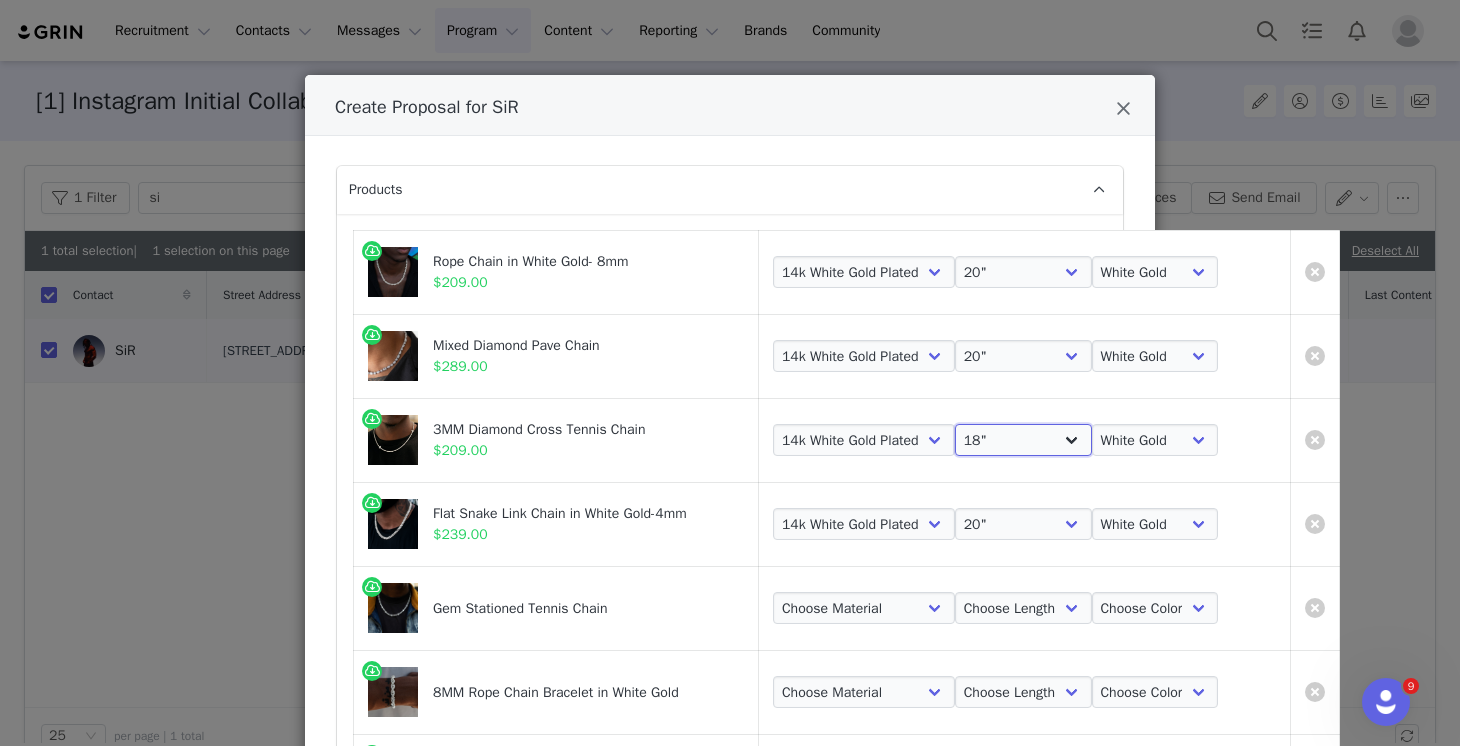 click on "Choose Length  16"   20"   18"" at bounding box center [1023, 440] 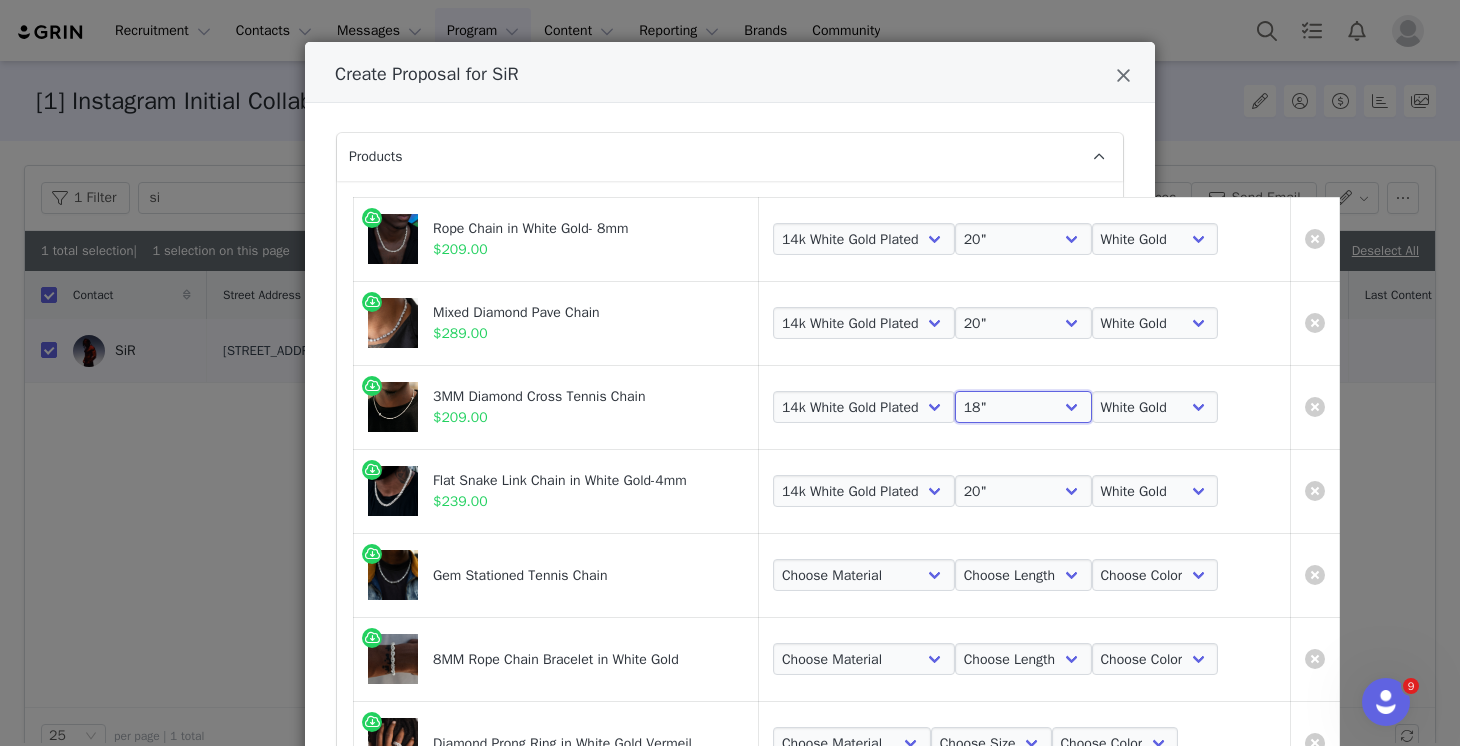 scroll, scrollTop: 93, scrollLeft: 0, axis: vertical 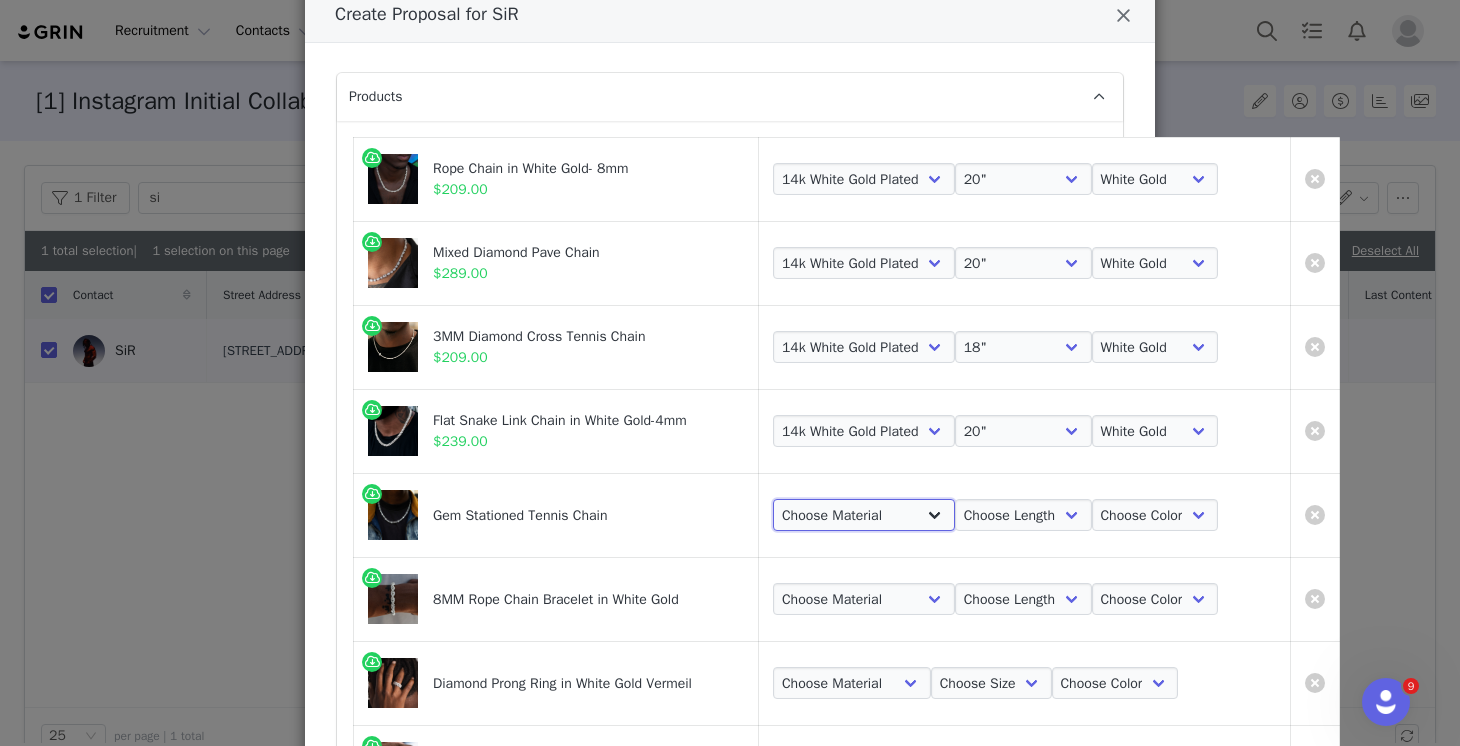 click on "Choose Material  14k White Gold Plated" at bounding box center [864, 515] 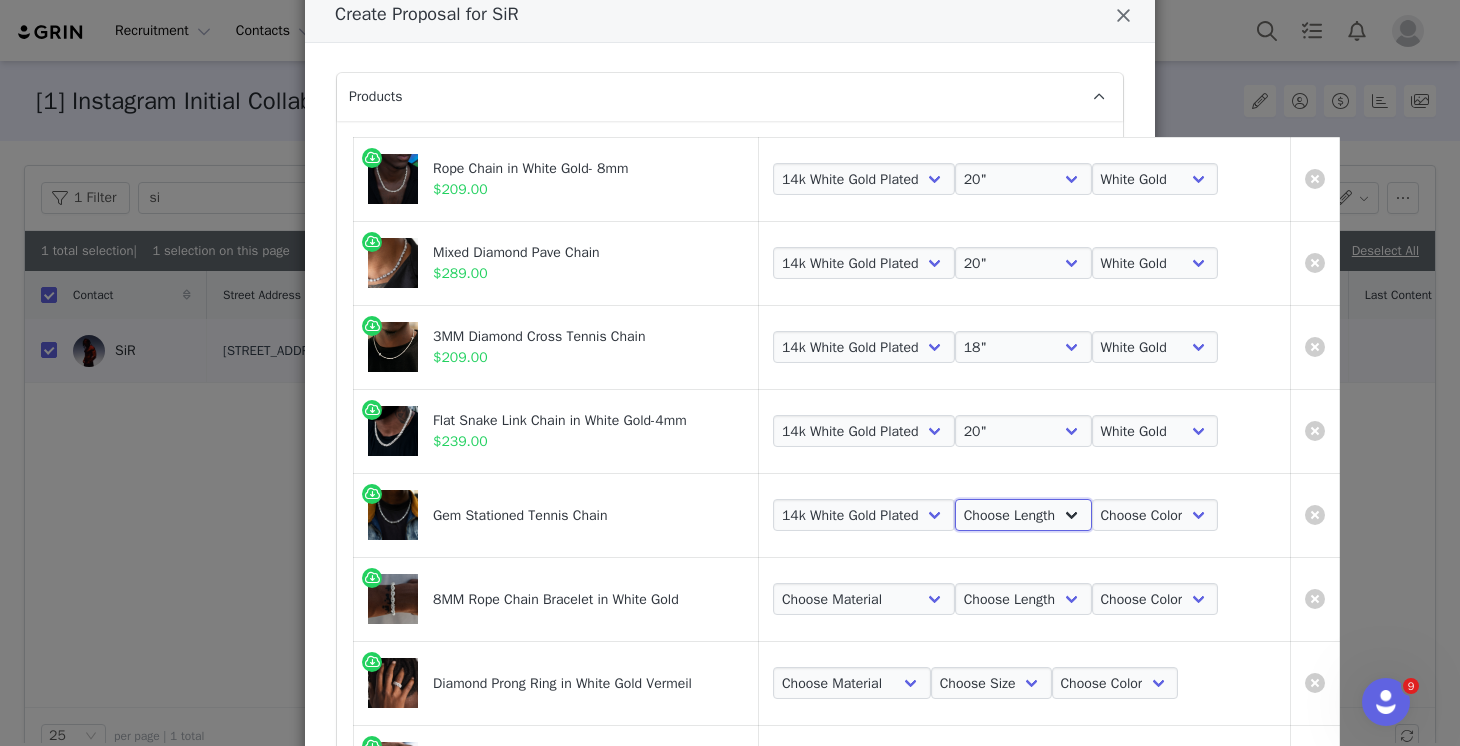click on "Choose Length  16"   18"   20"   22"" at bounding box center (1023, 515) 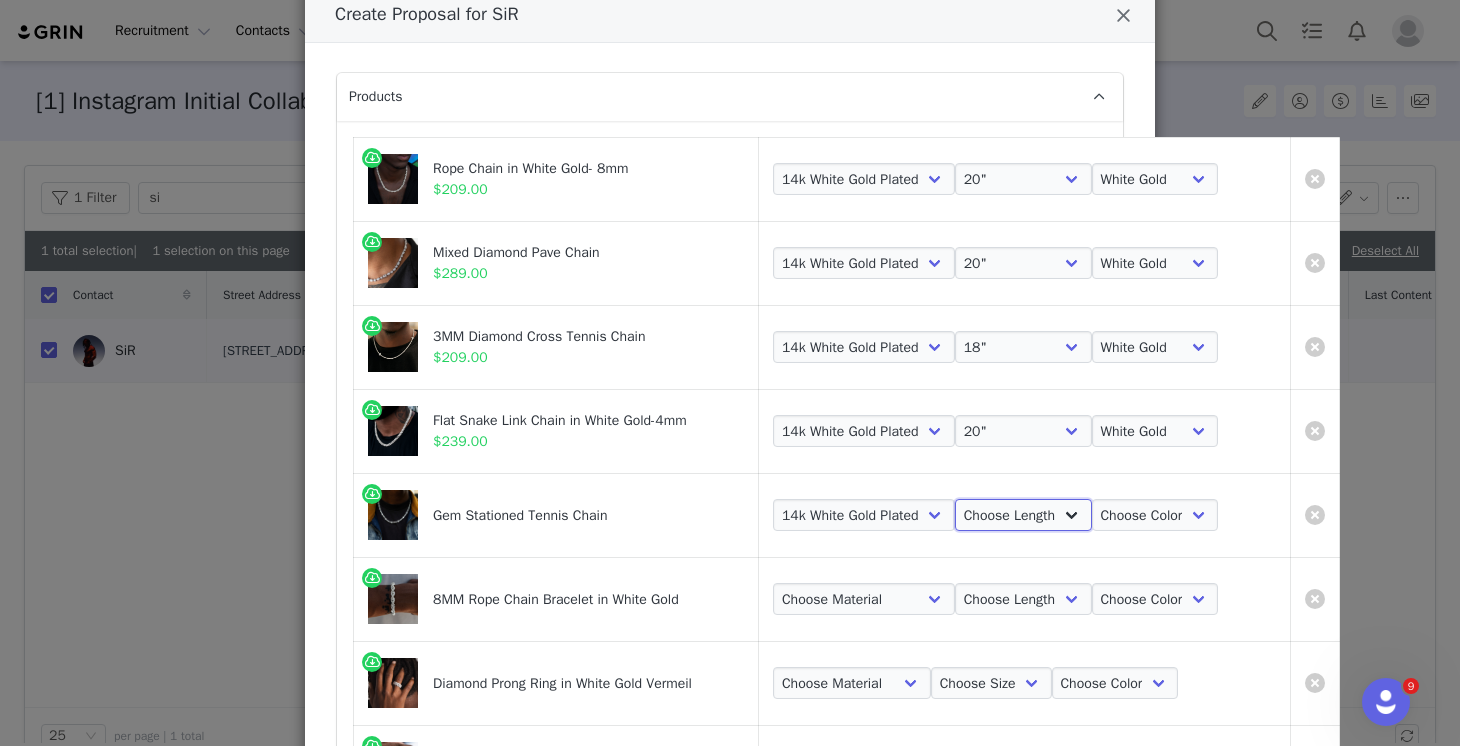 select on "28119775" 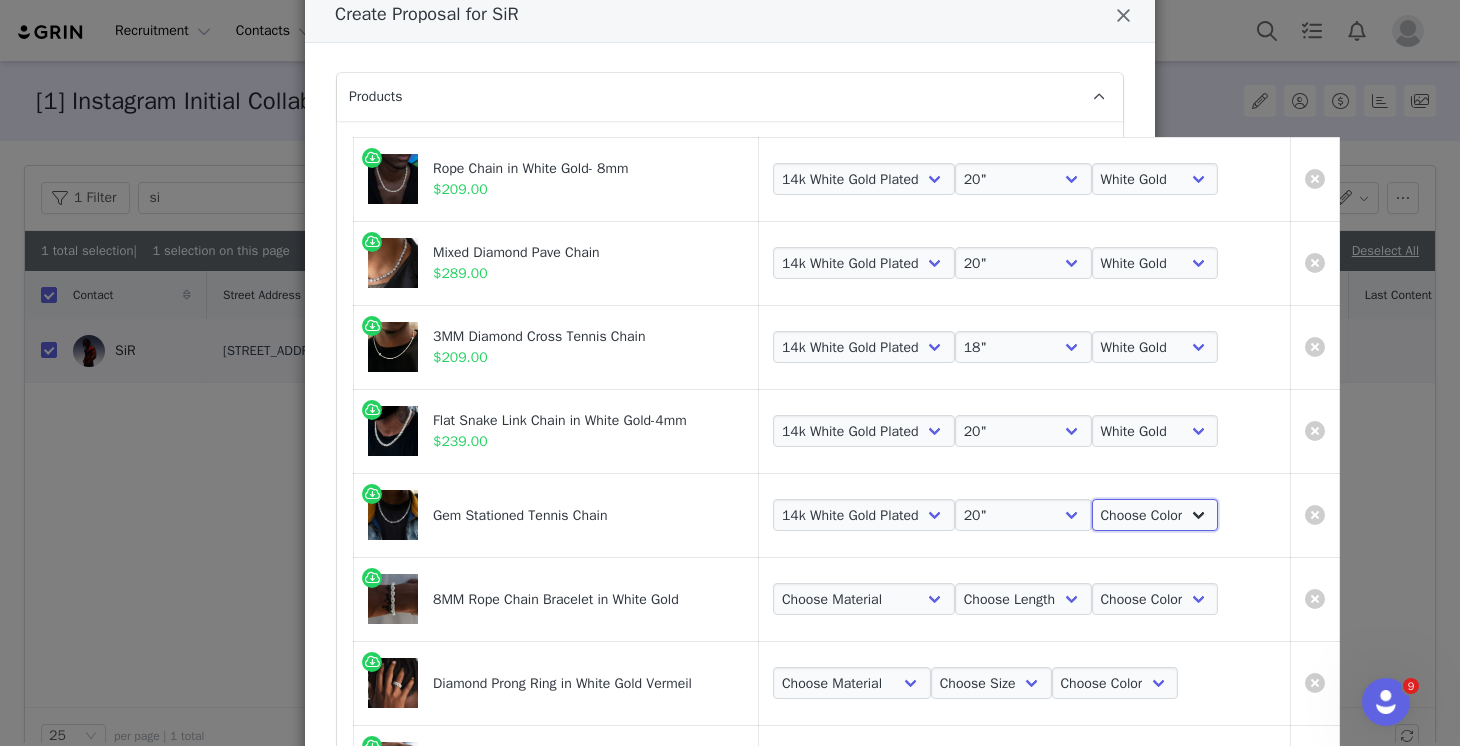 click on "Choose Color  White Gold" at bounding box center [1155, 515] 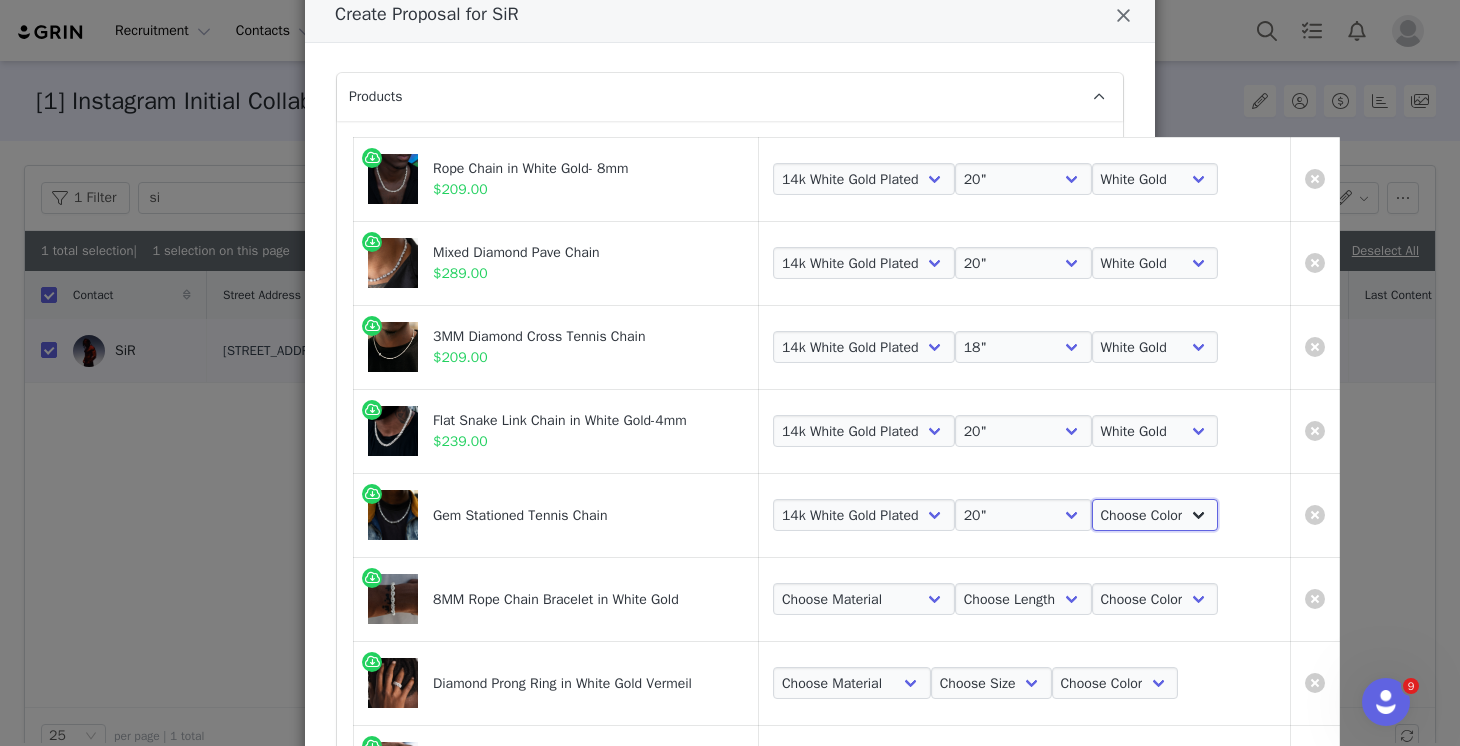 select on "28119777" 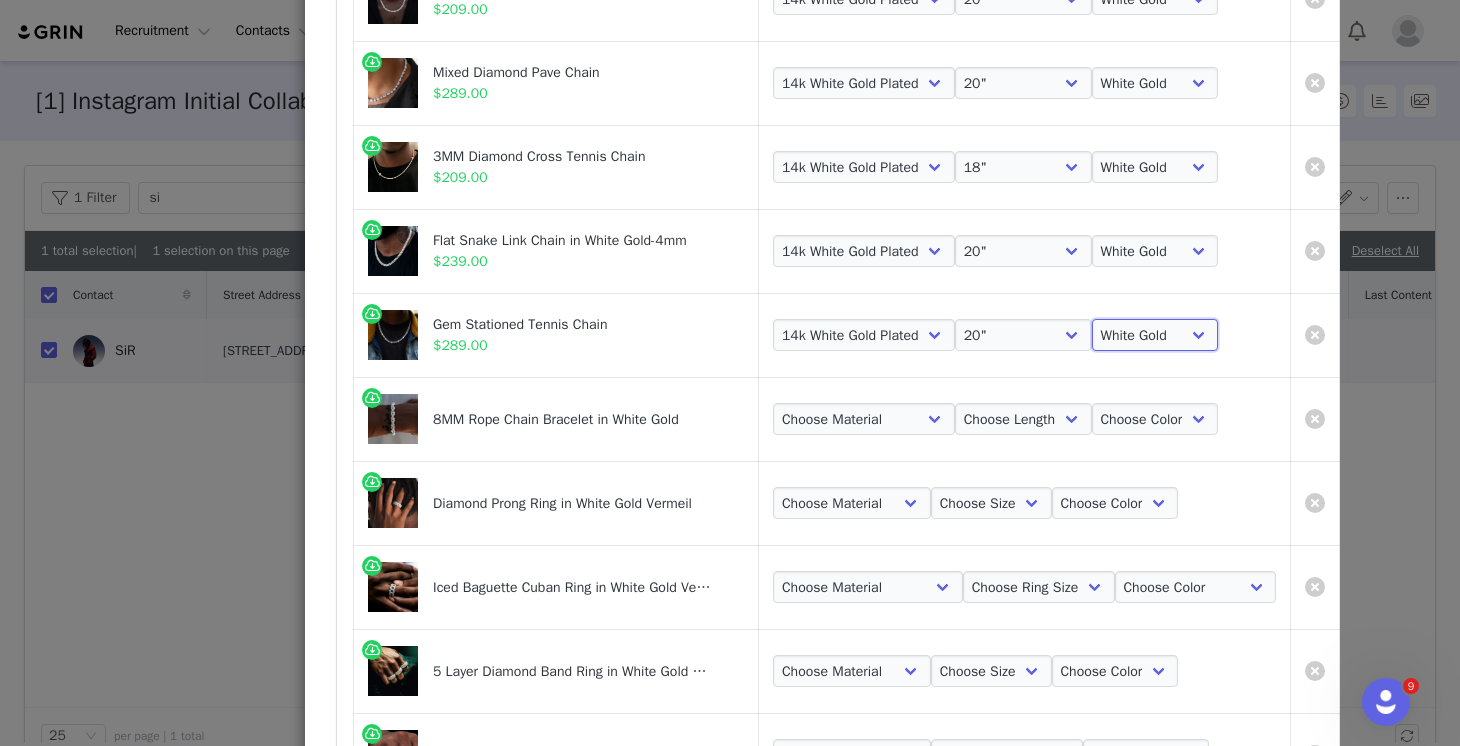 scroll, scrollTop: 340, scrollLeft: 0, axis: vertical 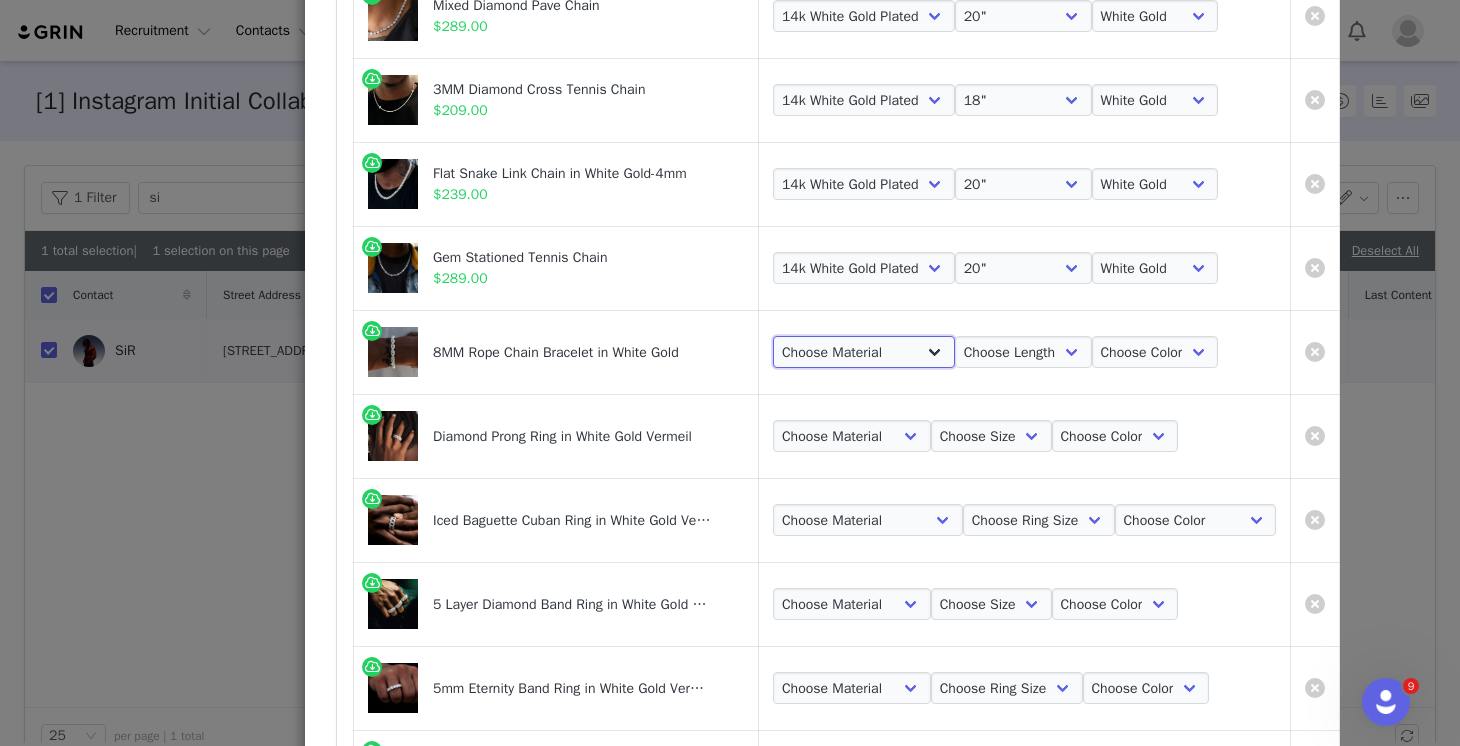 click on "Choose Material  14k White Gold Plated" at bounding box center [864, 352] 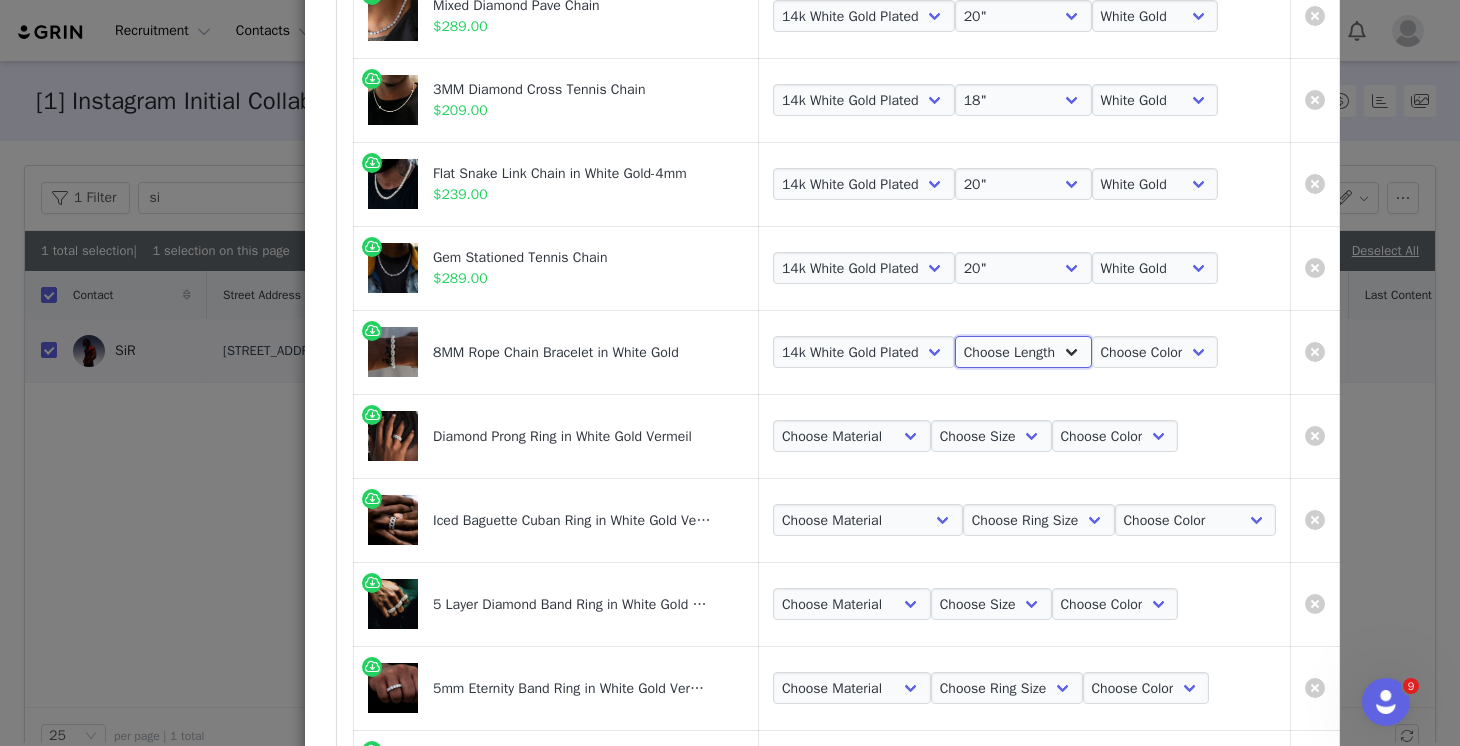 click on "Choose Length  6"   7"   8"   9"" at bounding box center [1023, 352] 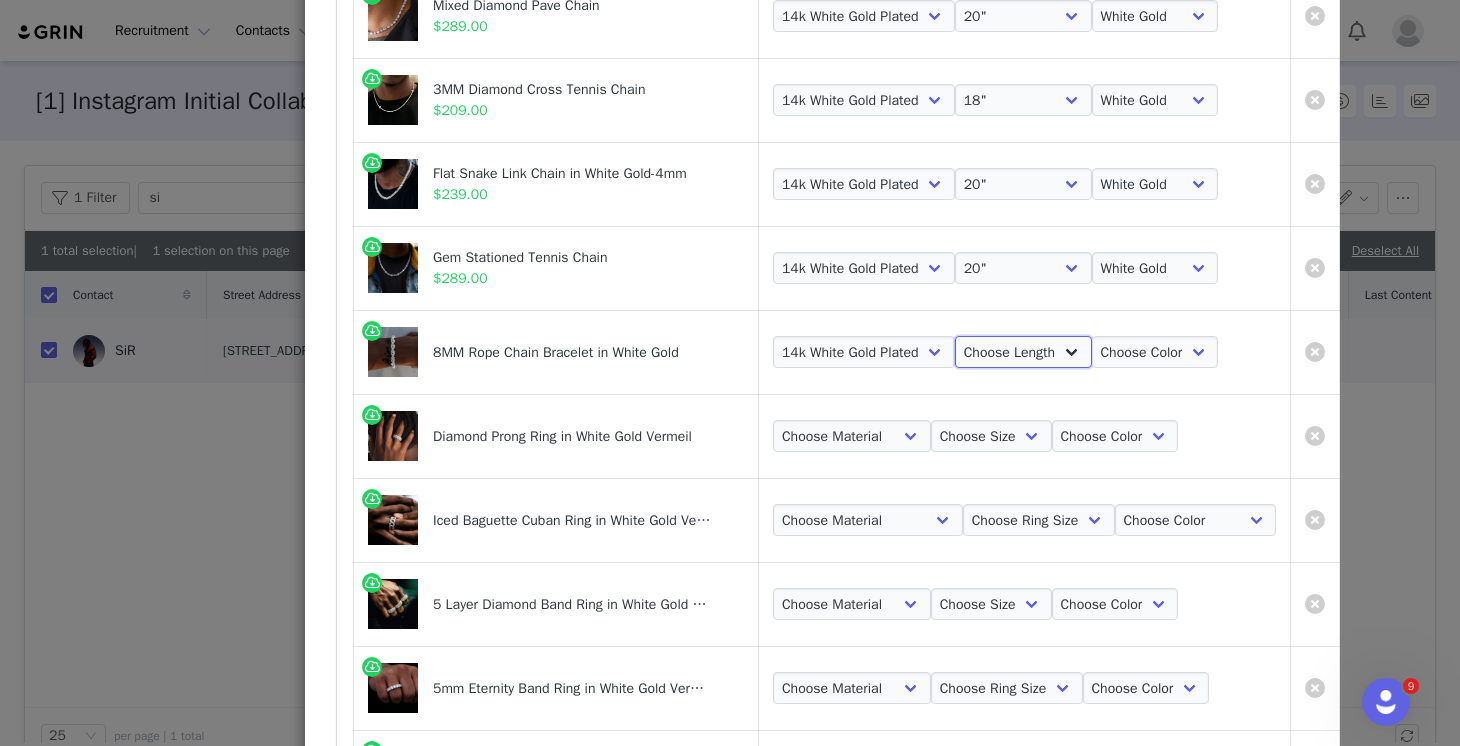 select on "28119781" 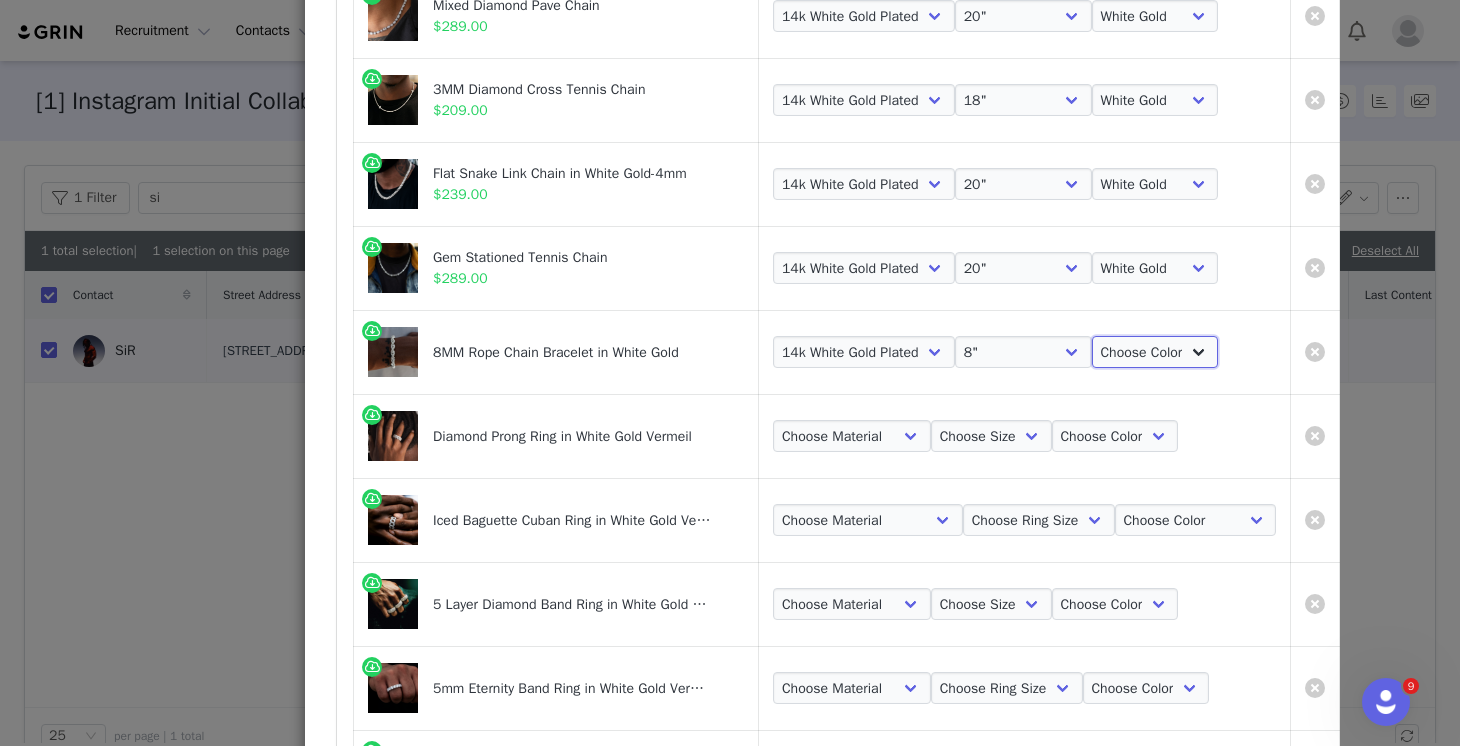 click on "Choose Color  White Gold" at bounding box center [1155, 352] 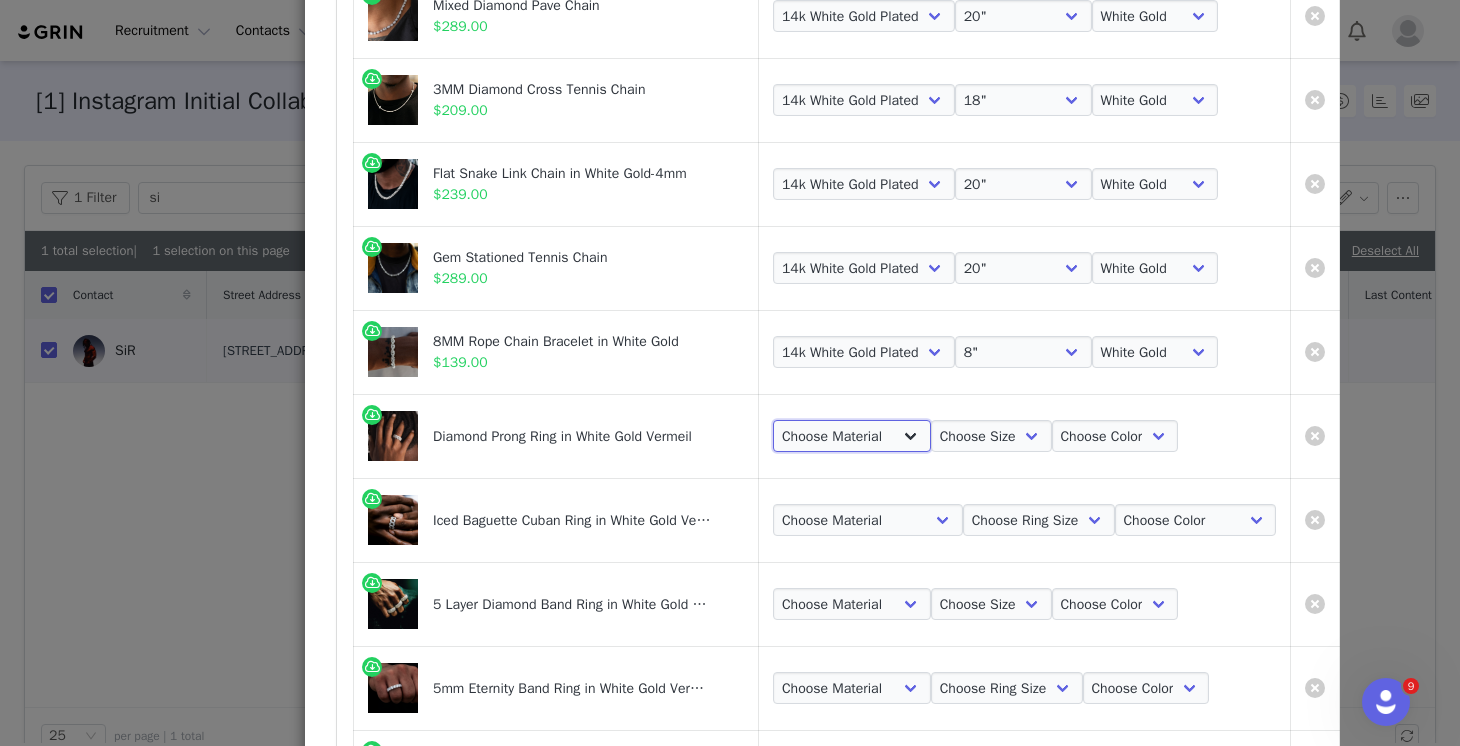click on "Choose Material  18k White Vermeil" at bounding box center (852, 436) 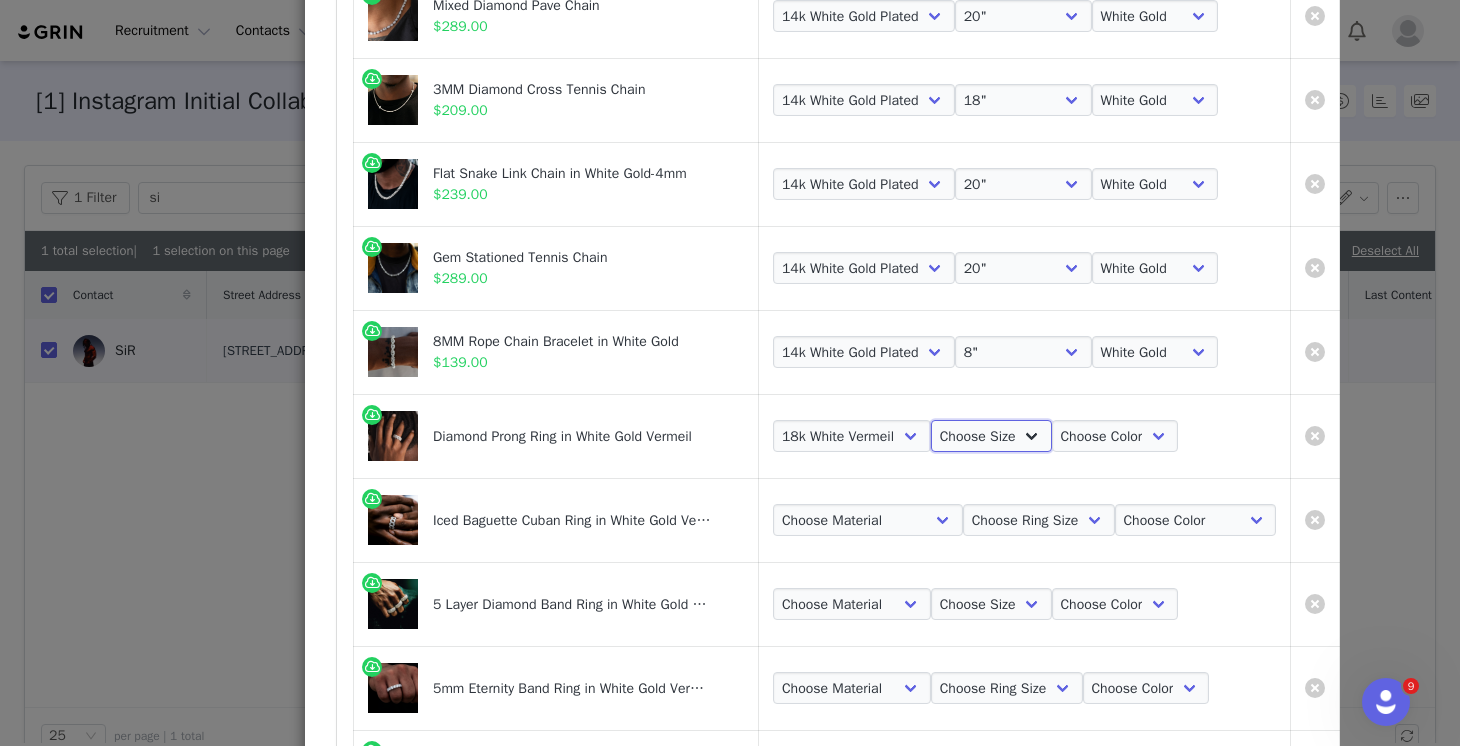 click on "Choose Size  6   7   8   9   10   11   12" at bounding box center (991, 436) 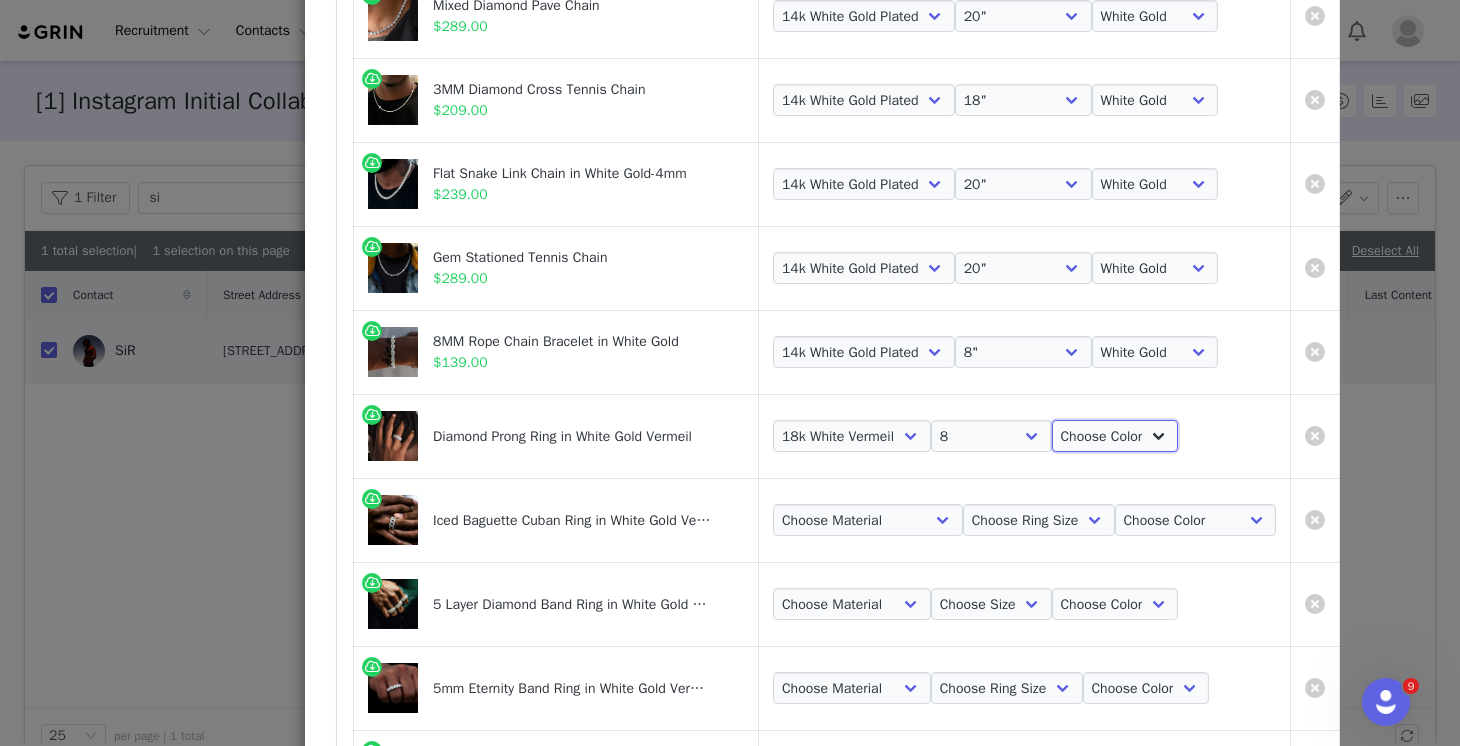 click on "Choose Color  White Gold" at bounding box center [1115, 436] 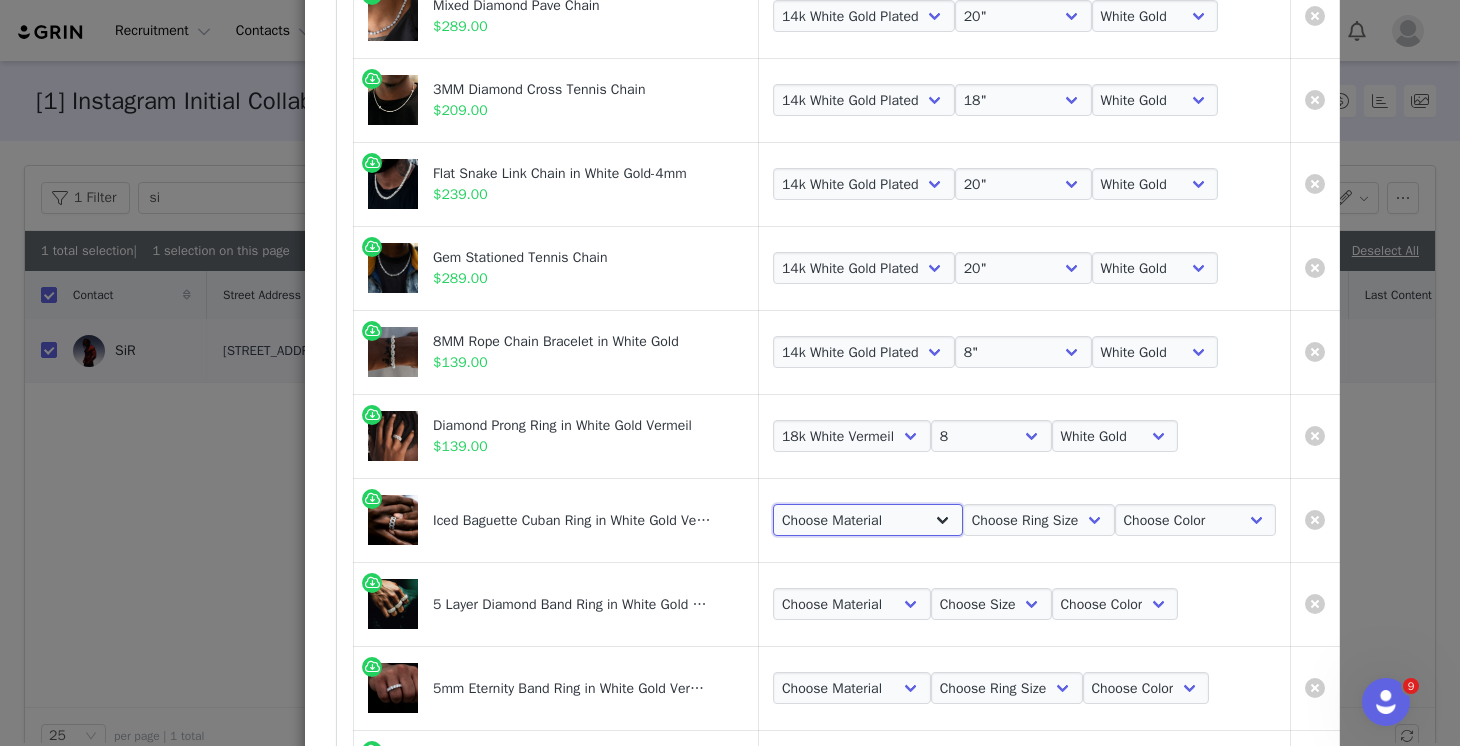 click on "Choose Material  14k White Gold Vermeil" at bounding box center [868, 520] 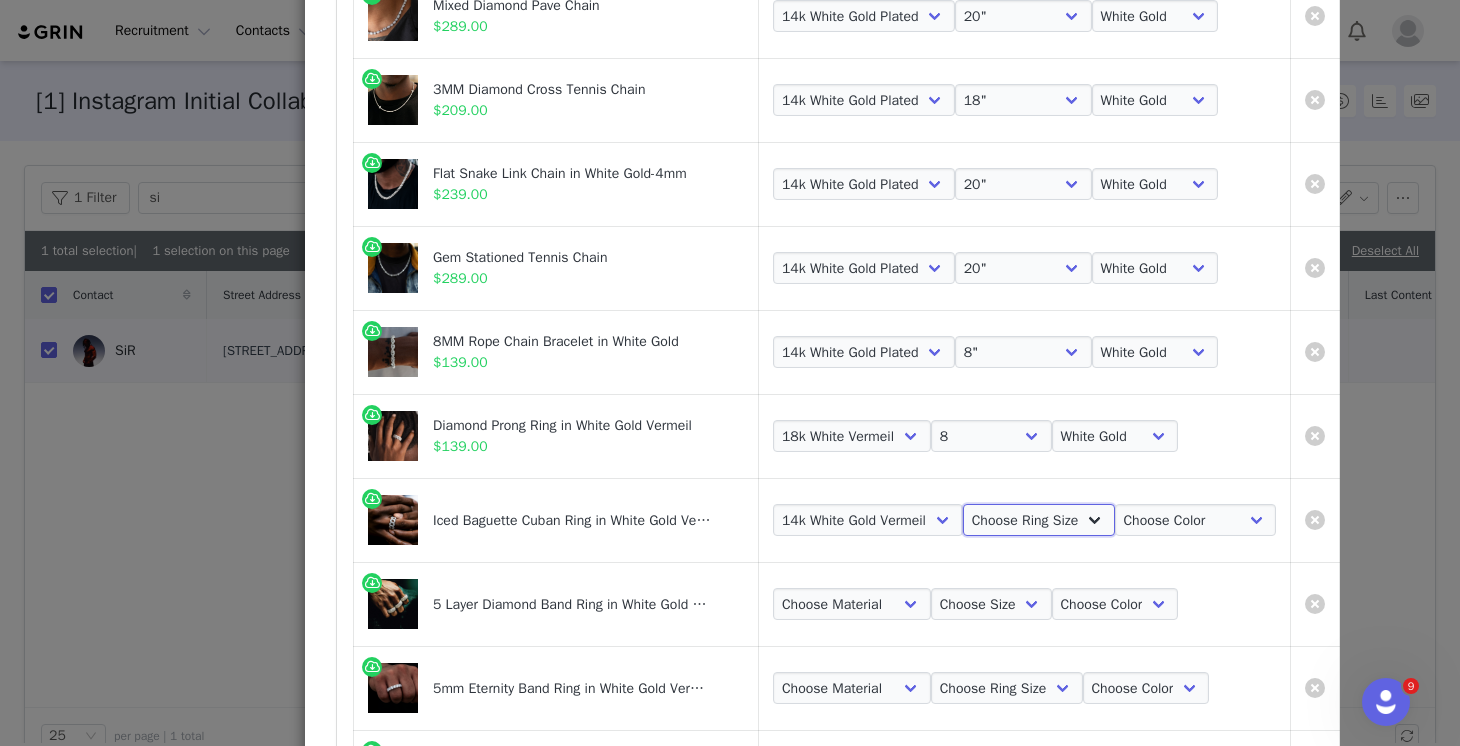 click on "Choose Ring Size  6   7   8   9   10   11   12" at bounding box center [1039, 520] 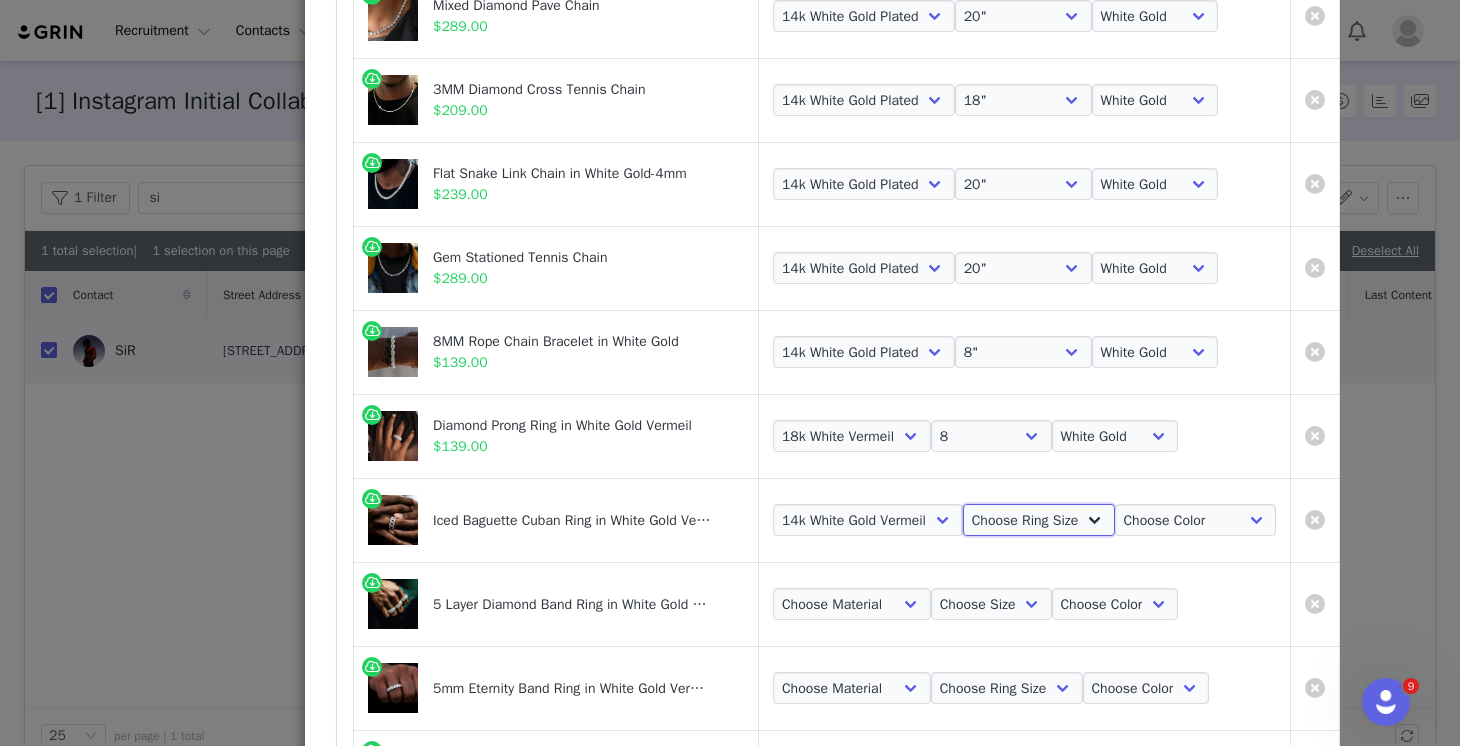 select on "22100913" 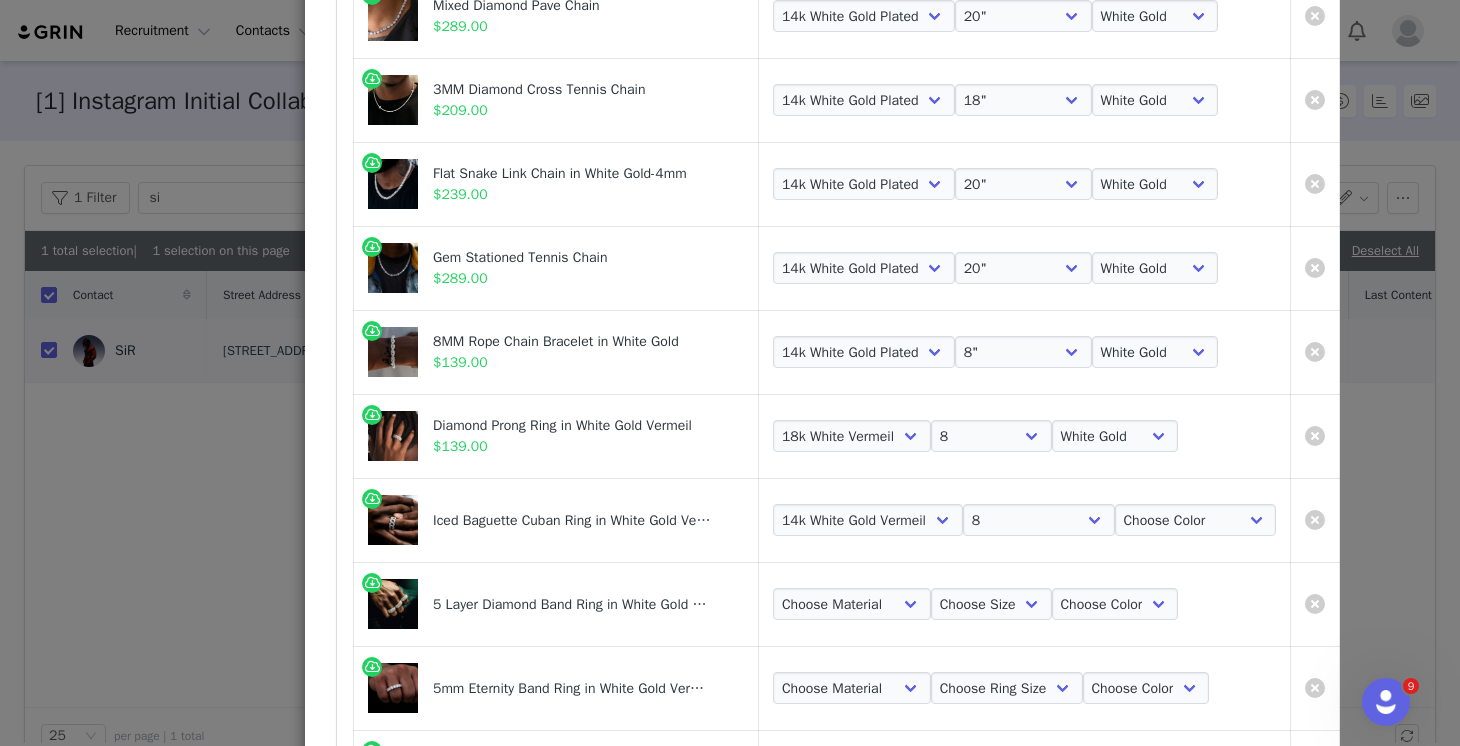 click on "Choose Material  14k White Gold Vermeil  Choose Ring Size  6   7   8   9   10   11   12  Choose Color  White Gold Vermeil" at bounding box center [1025, 520] 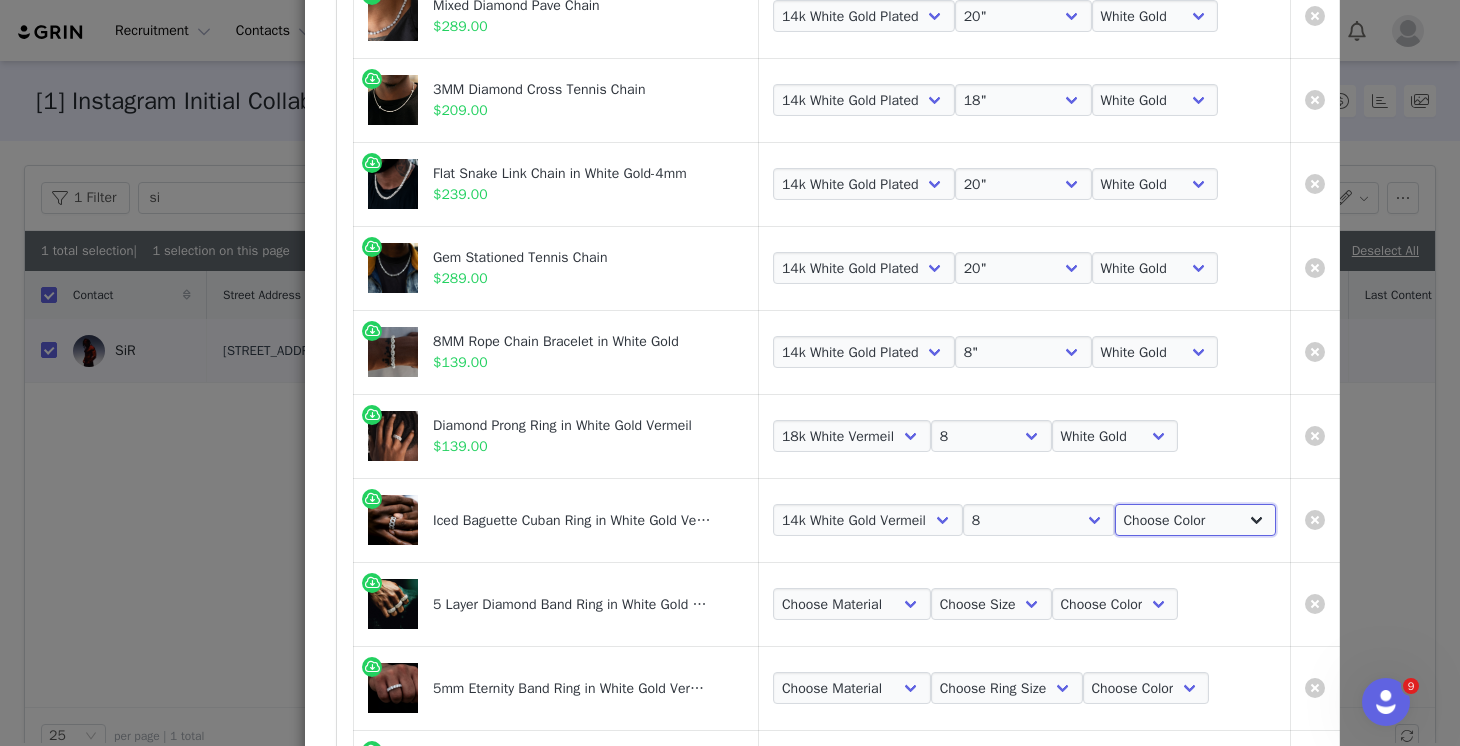 click on "Choose Color  White Gold Vermeil" at bounding box center [1196, 520] 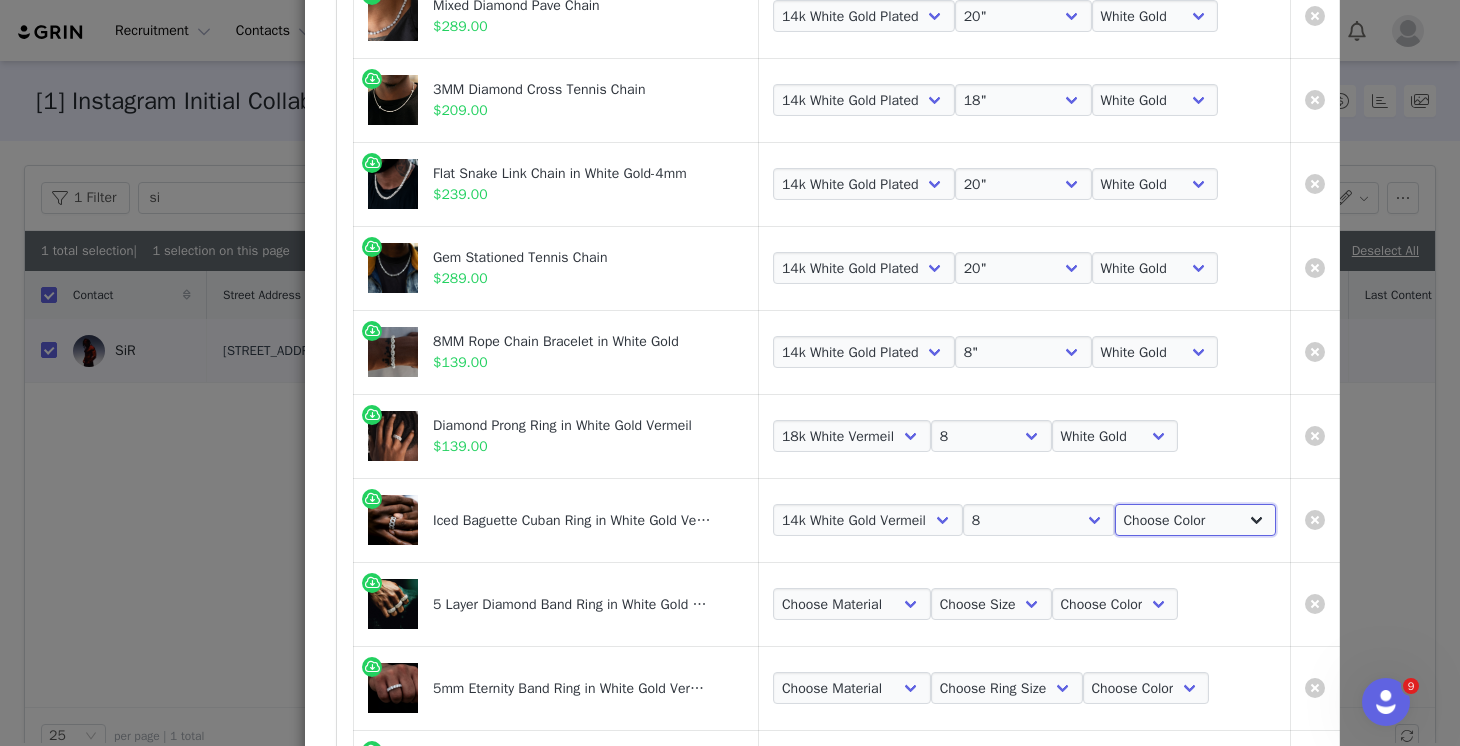 select on "22100918" 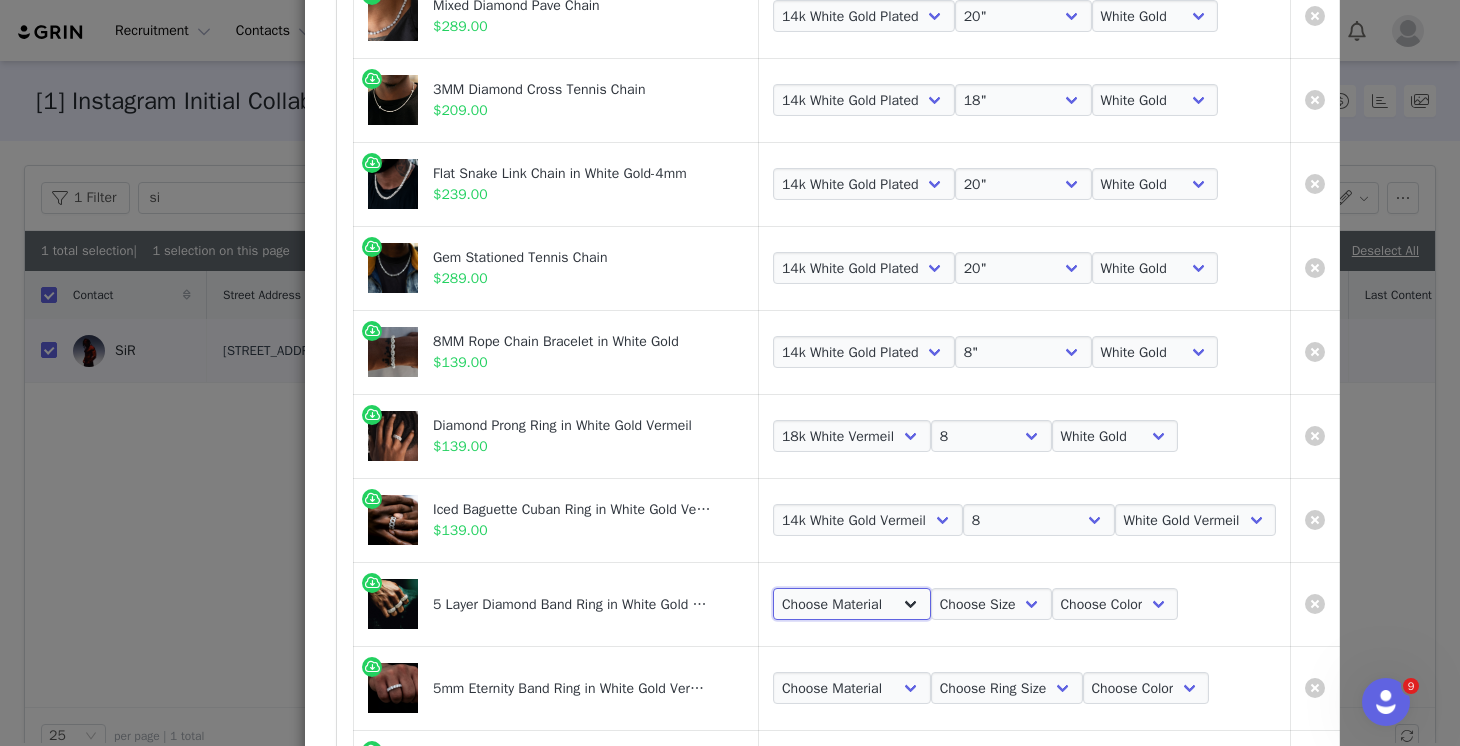 click on "Choose Material  18k White Vermeil" at bounding box center (852, 604) 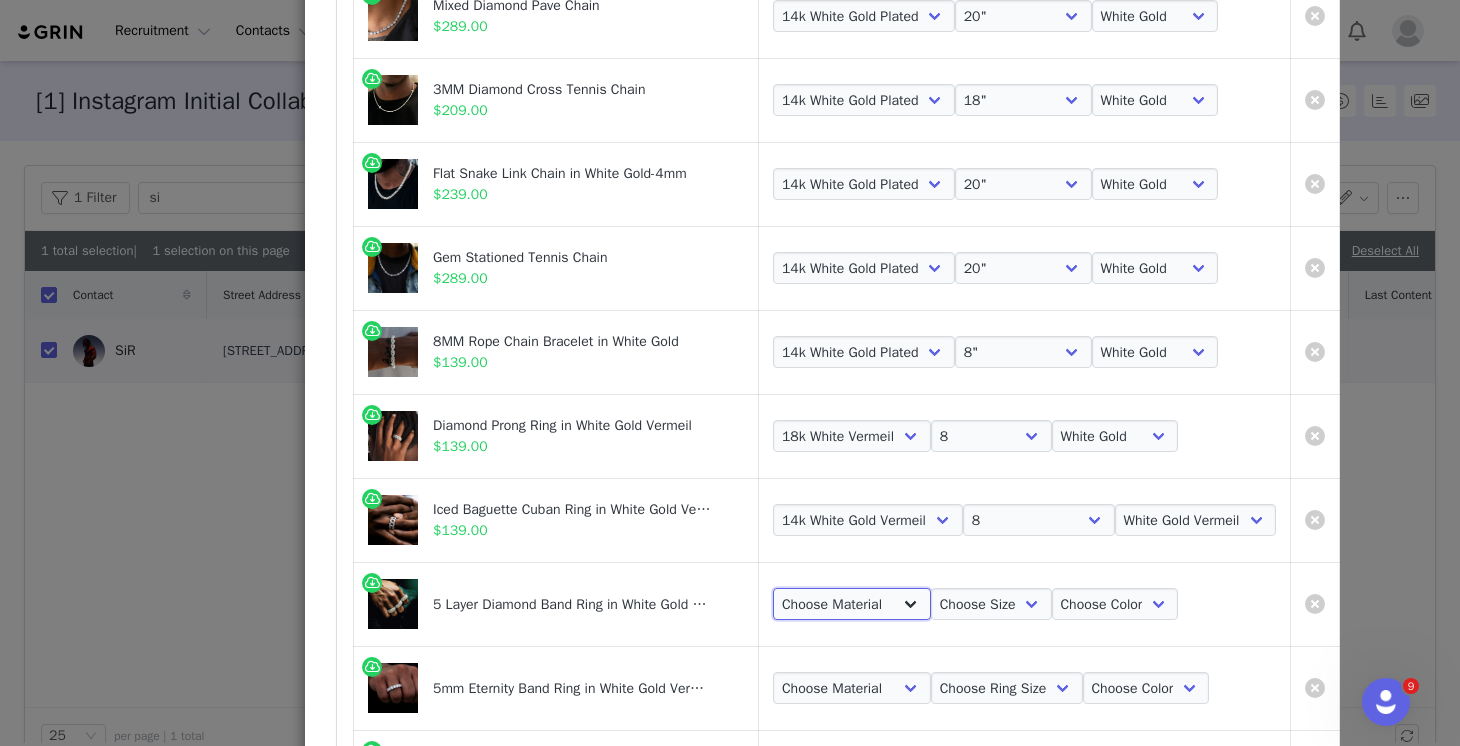 select on "18356216" 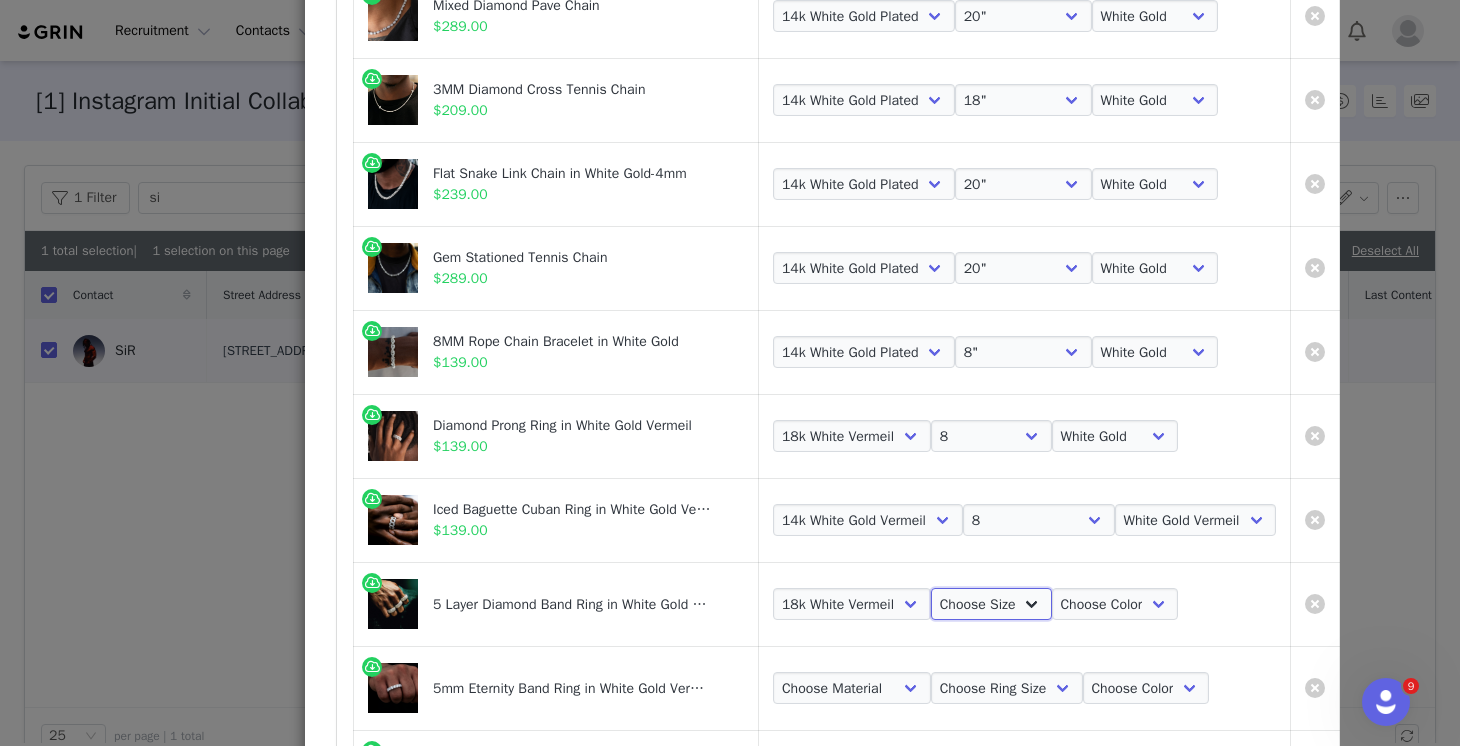 click on "Choose Size  6   7   8   9   10   11   12   13" at bounding box center [991, 604] 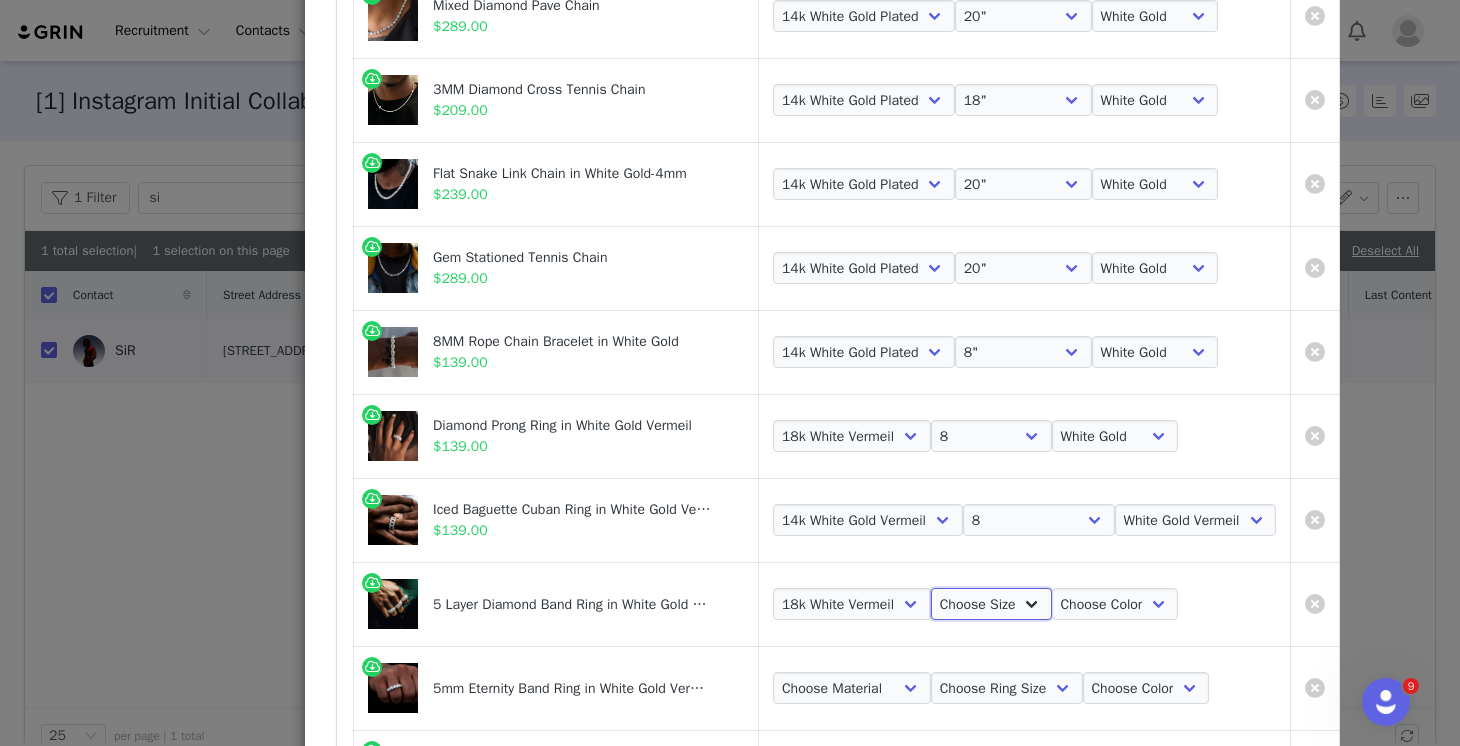 select on "10545551" 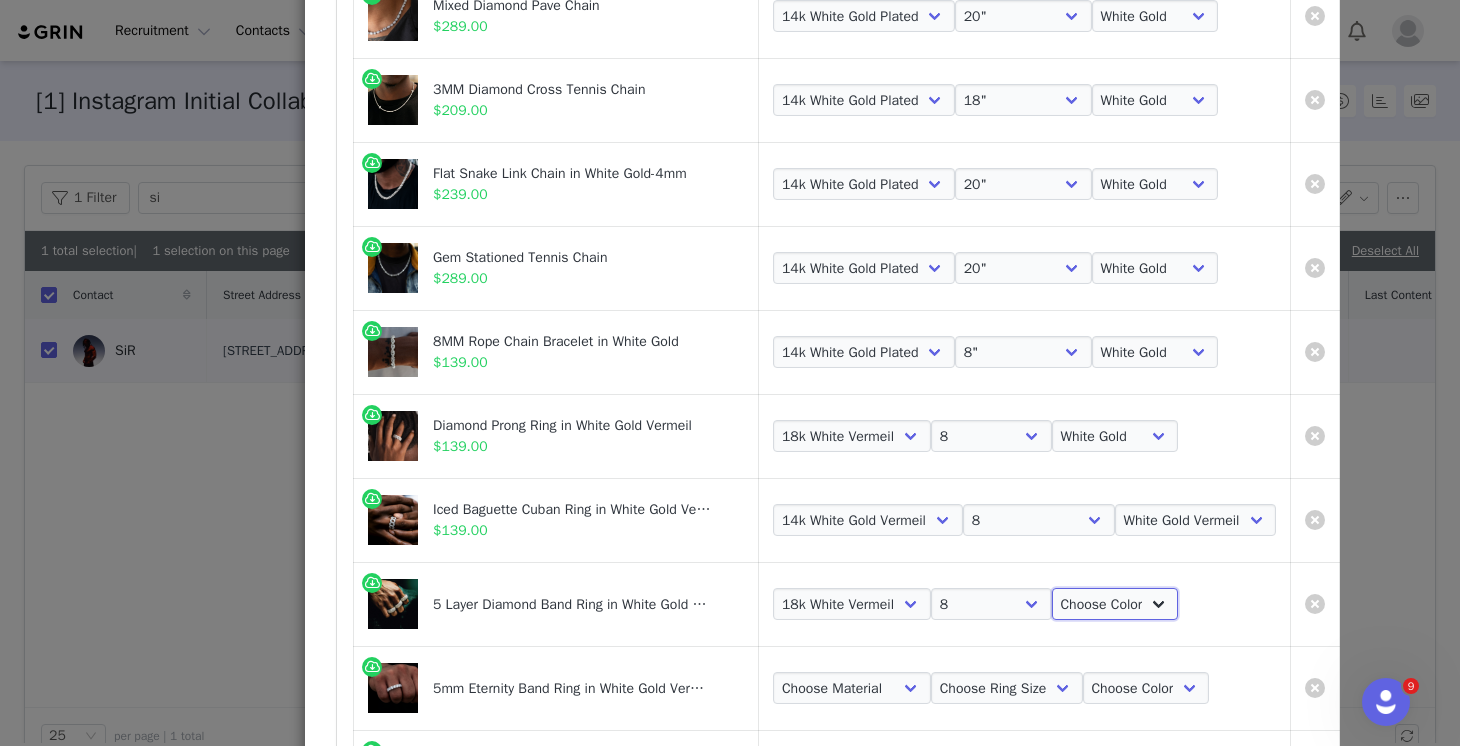 click on "Choose Color  White Gold" at bounding box center (1115, 604) 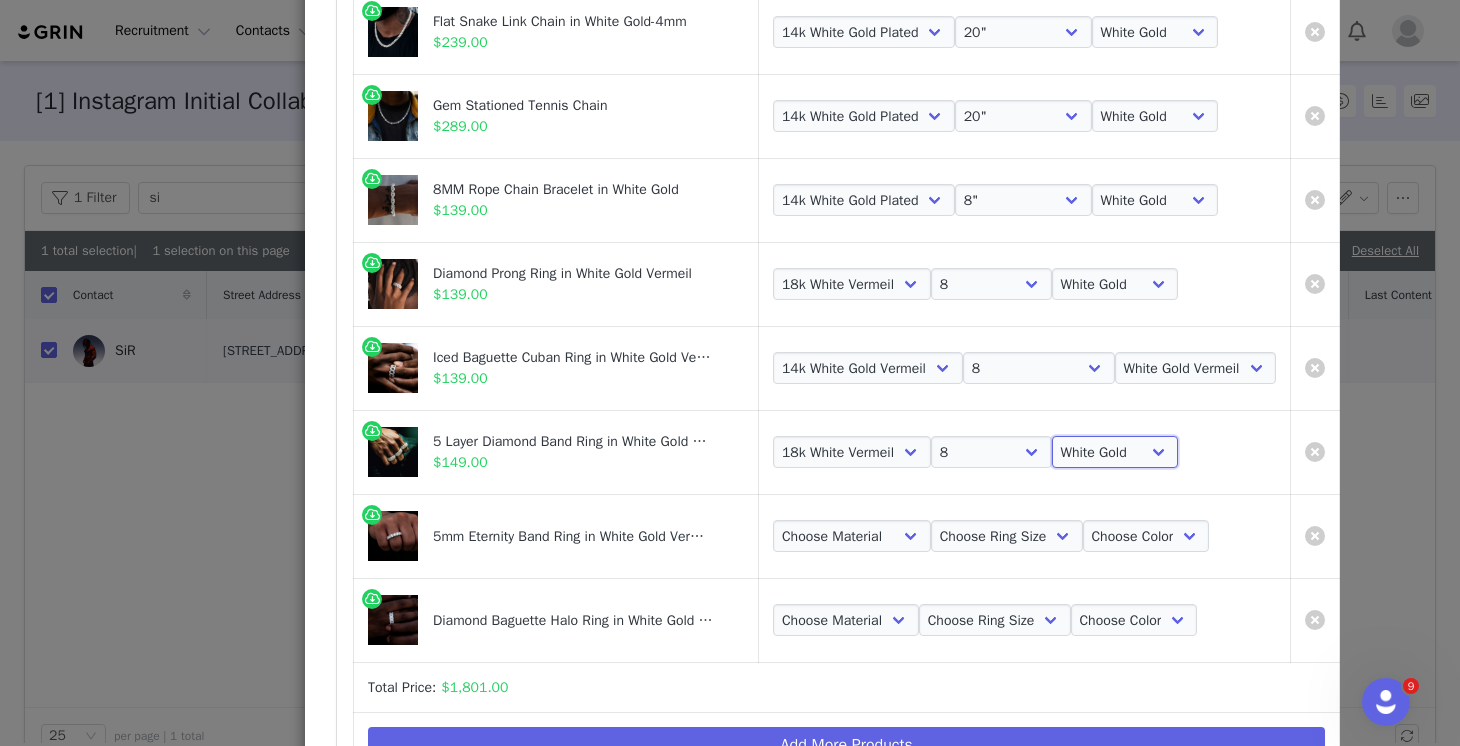 scroll, scrollTop: 539, scrollLeft: 0, axis: vertical 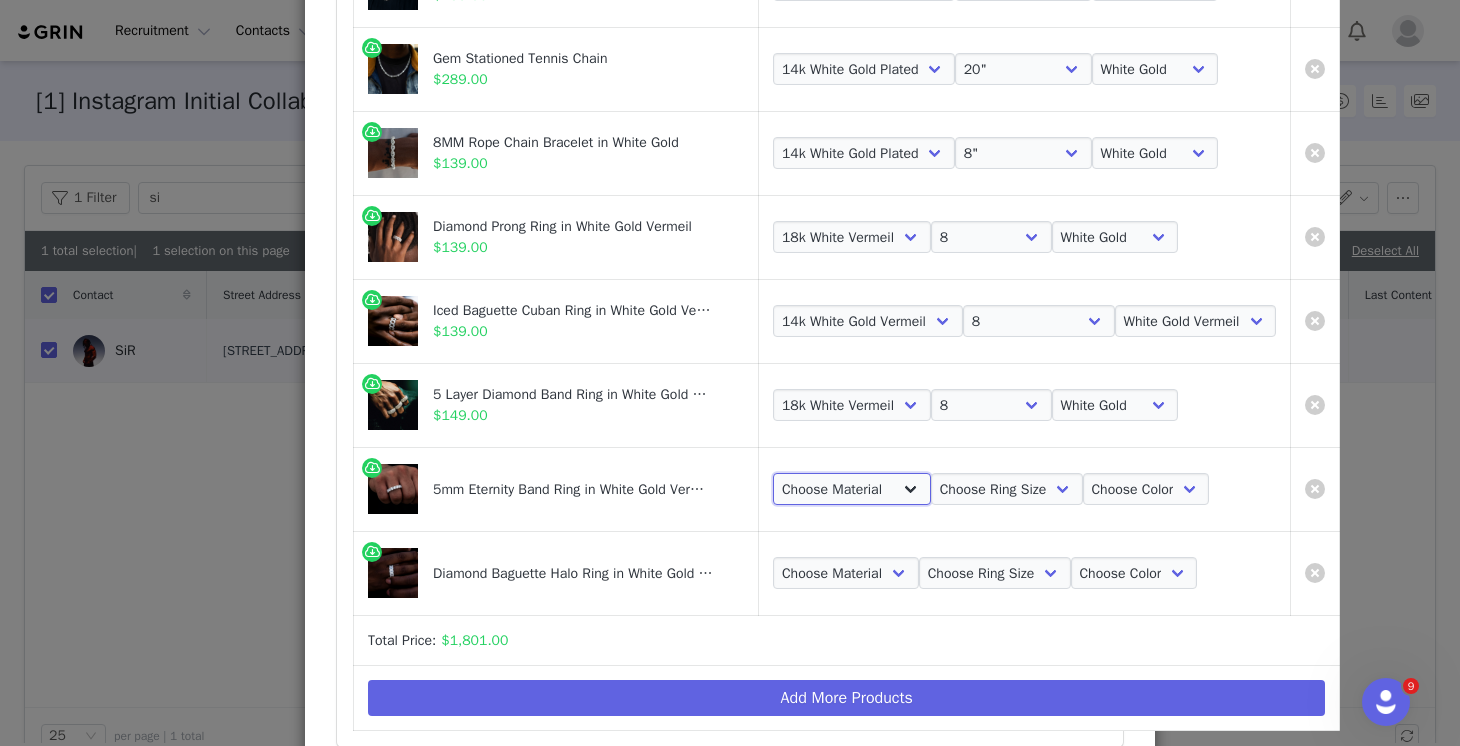 click on "Choose Material  14k White Vermeil" at bounding box center (852, 489) 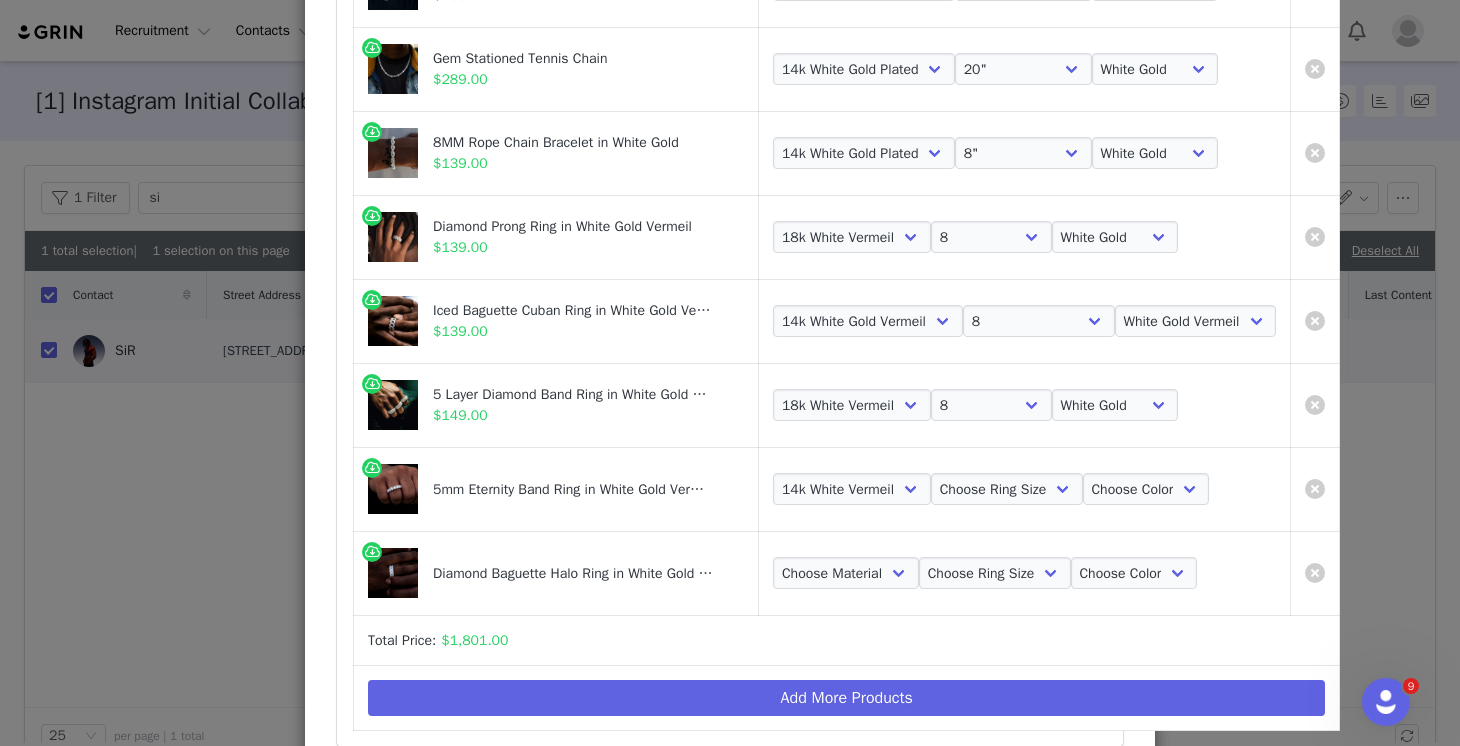 click on "Choose Material  14k White Vermeil  Choose Ring Size  5   6   7   8   9   10   11   12   13  Choose Color  White Gold" at bounding box center (1025, 489) 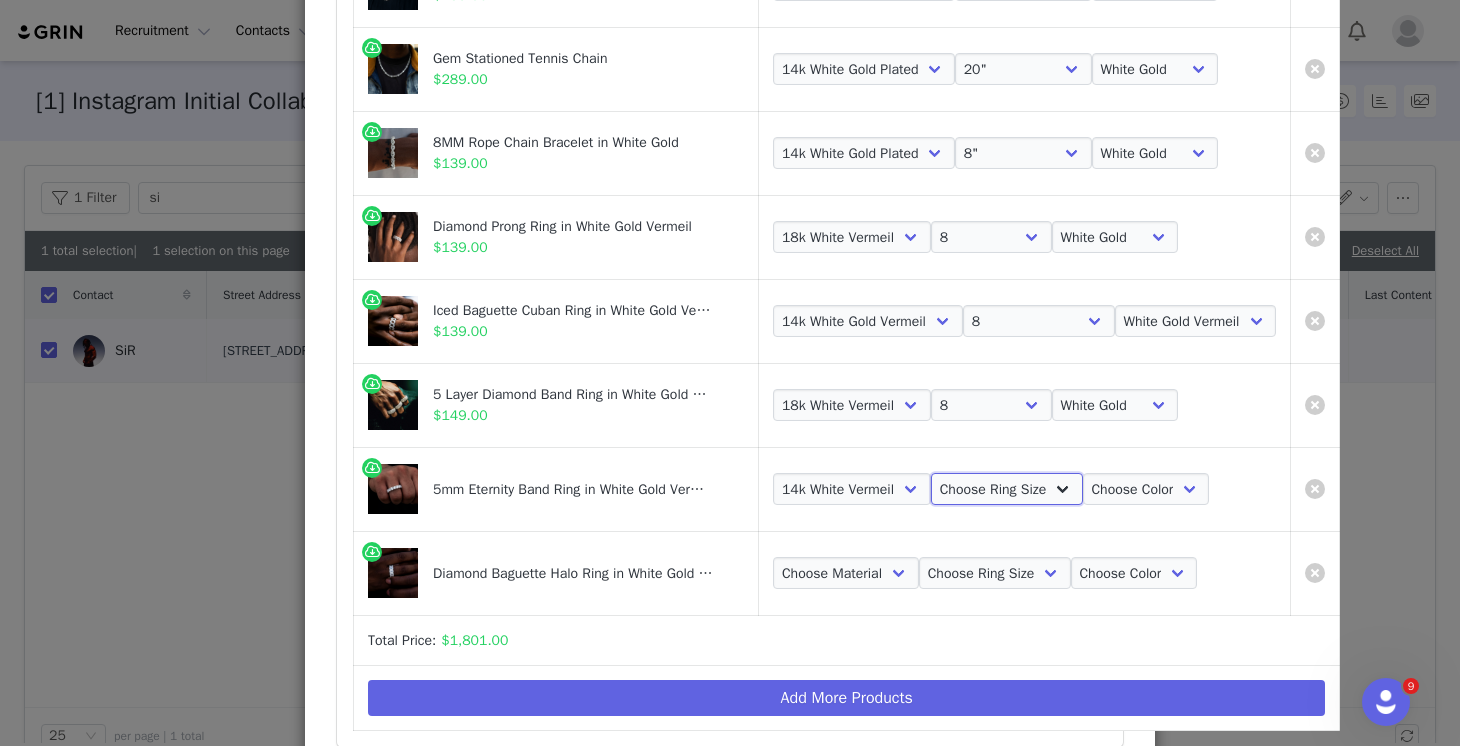 click on "Choose Ring Size  5   6   7   8   9   10   11   12   13" at bounding box center [1007, 489] 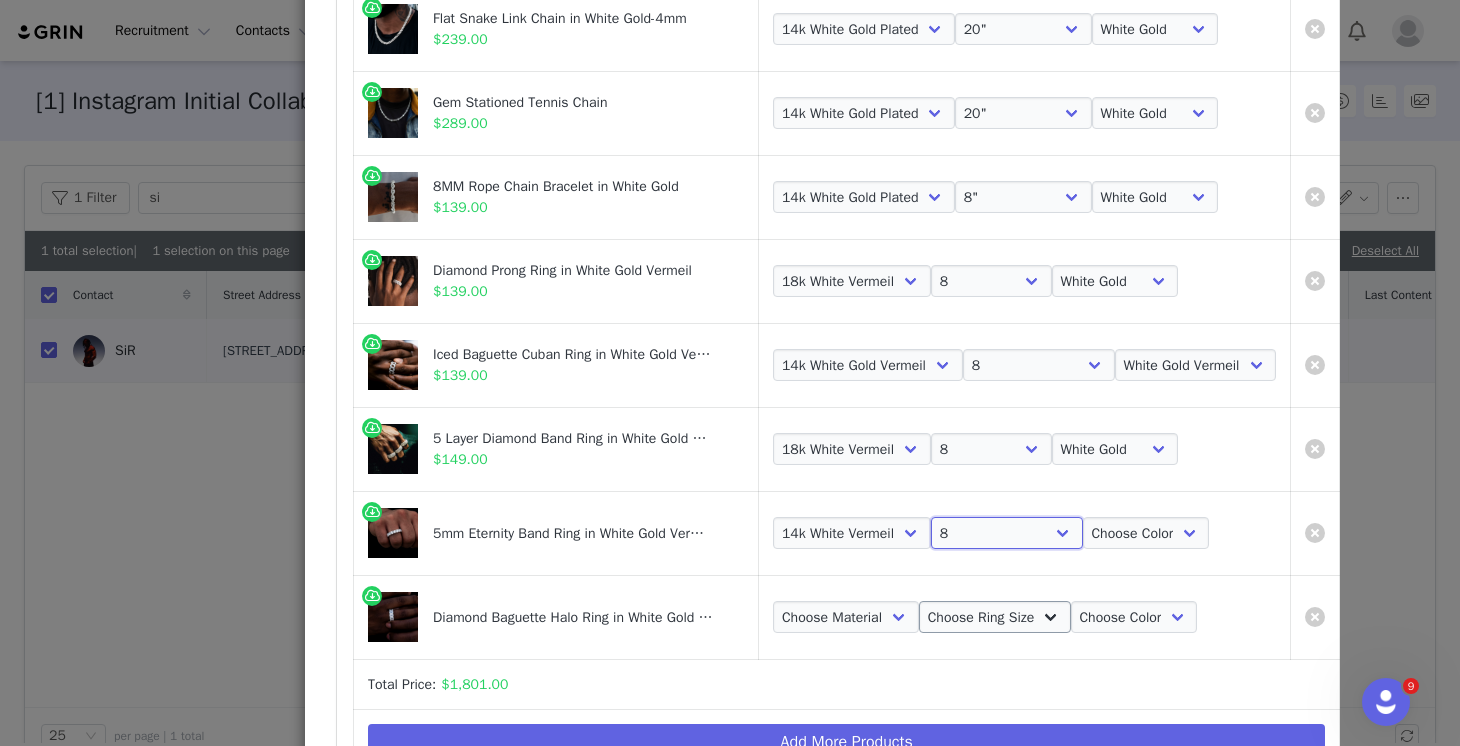 scroll, scrollTop: 502, scrollLeft: 0, axis: vertical 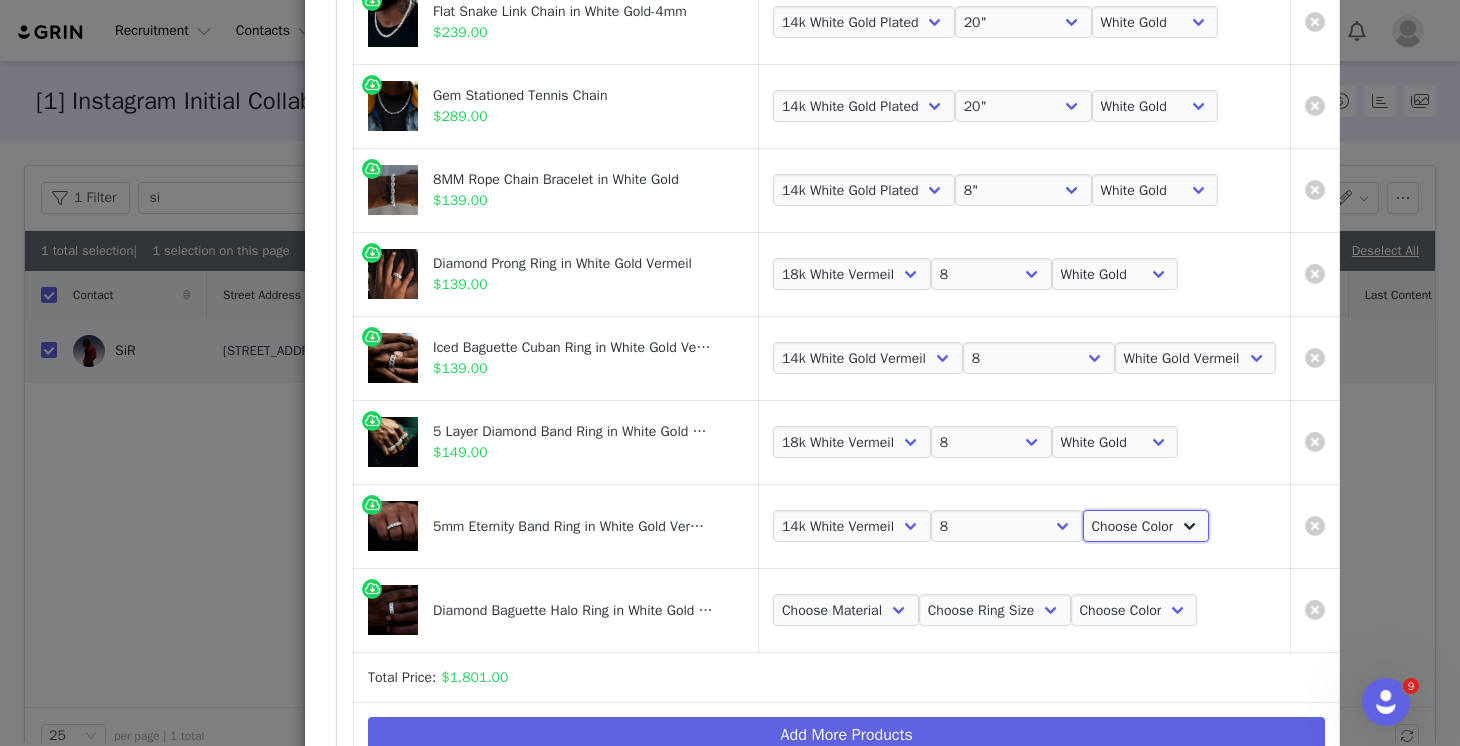 click on "Choose Color  White Gold" at bounding box center [1146, 526] 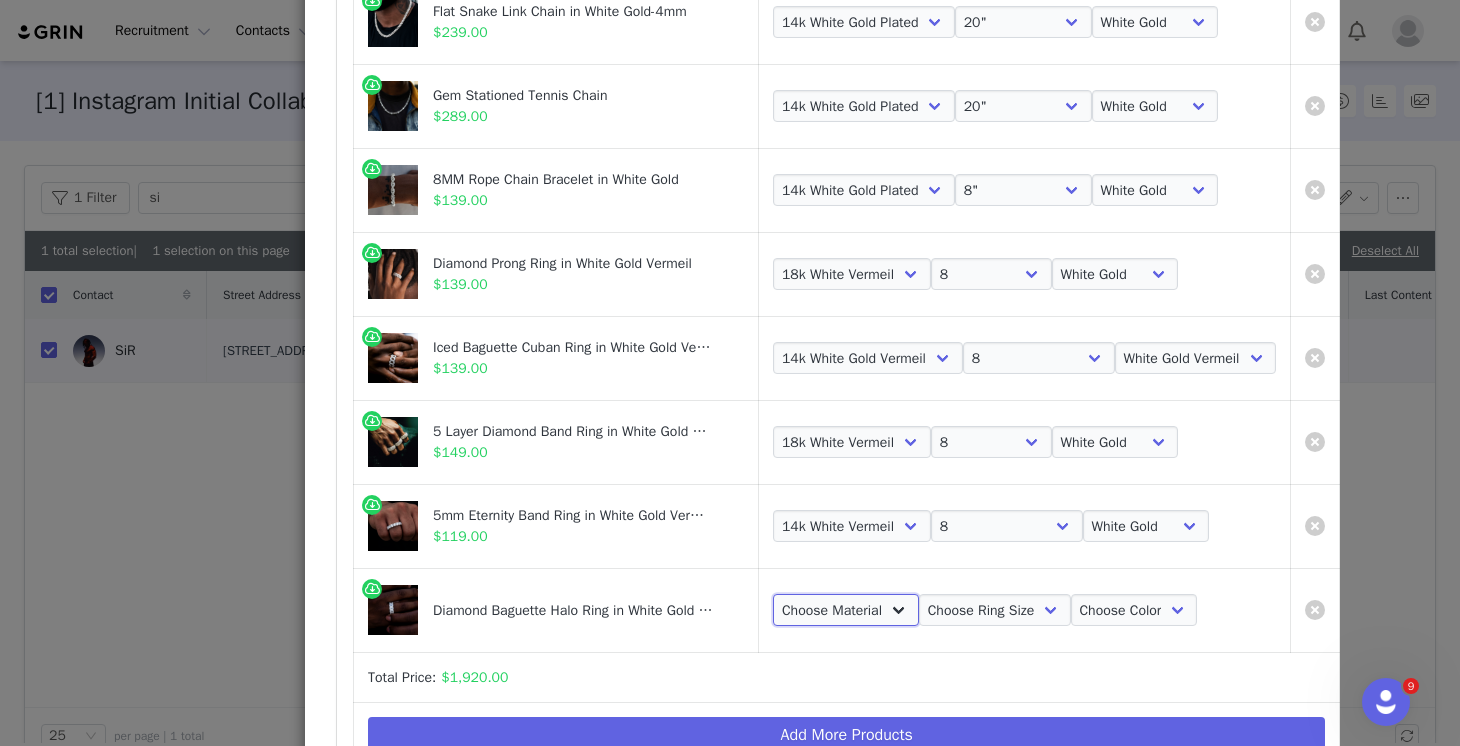 click on "Choose Material  18k Vermeil" at bounding box center [846, 610] 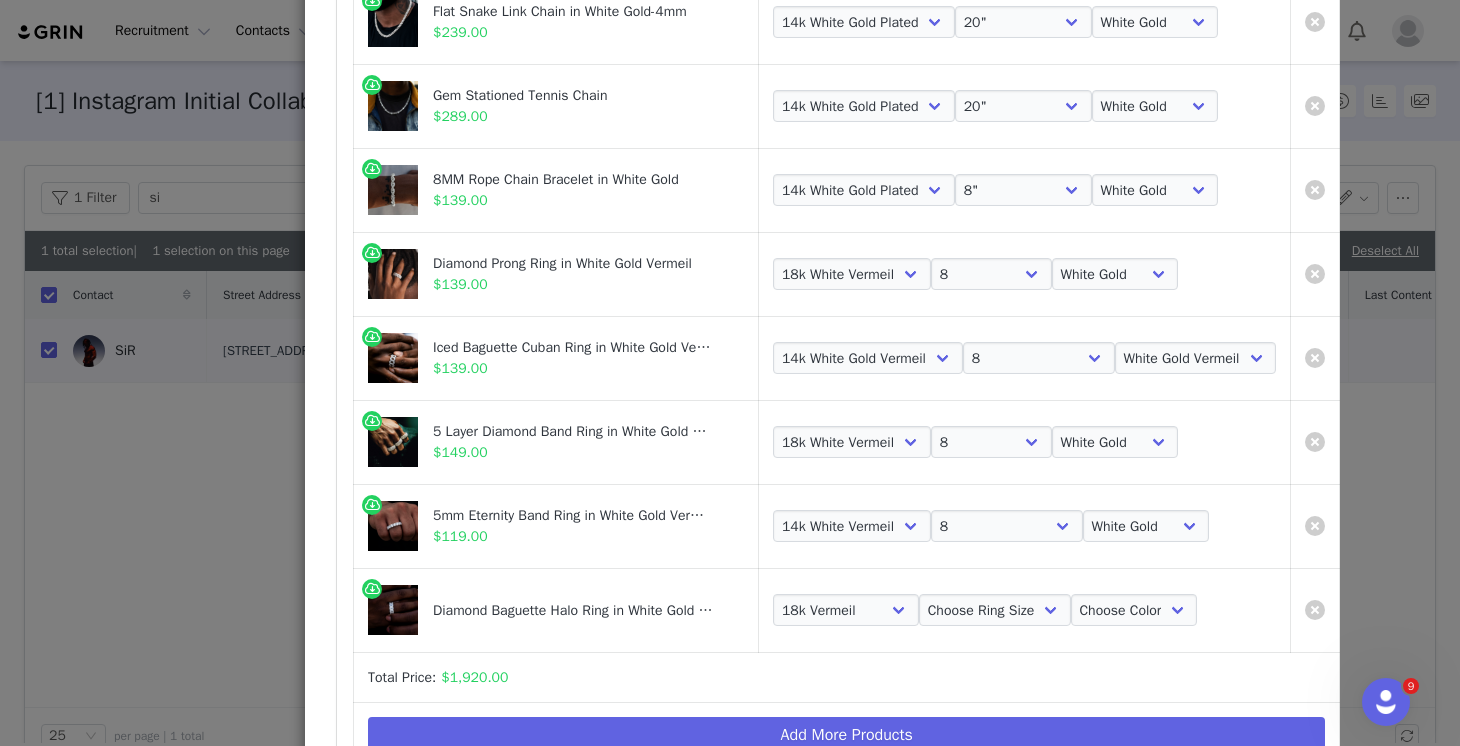 click on "Choose Material  18k Vermeil  Choose Ring Size  6   7   8   9   10  Choose Color  White Gold" at bounding box center [1025, 610] 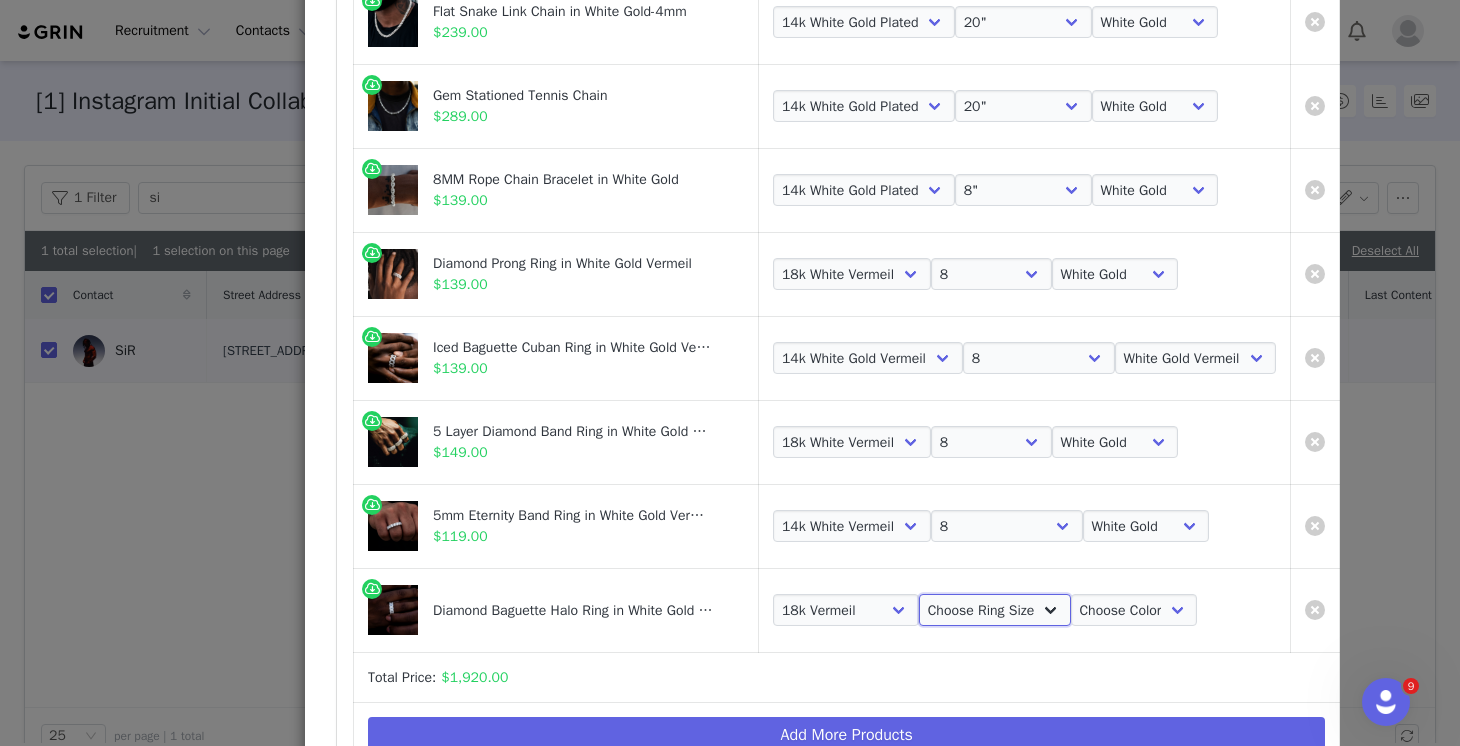 click on "Choose Ring Size  6   7   8   9   10" at bounding box center (995, 610) 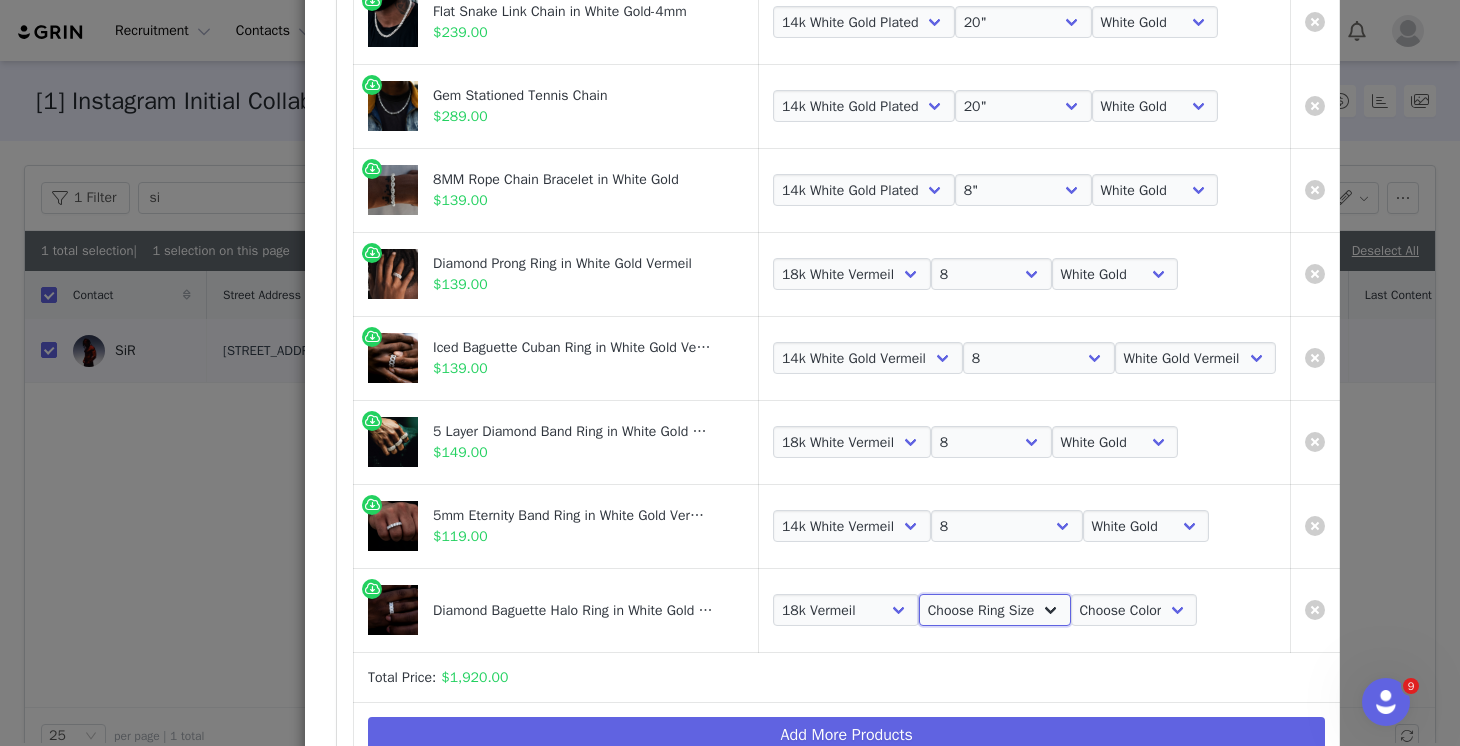 select on "25896392" 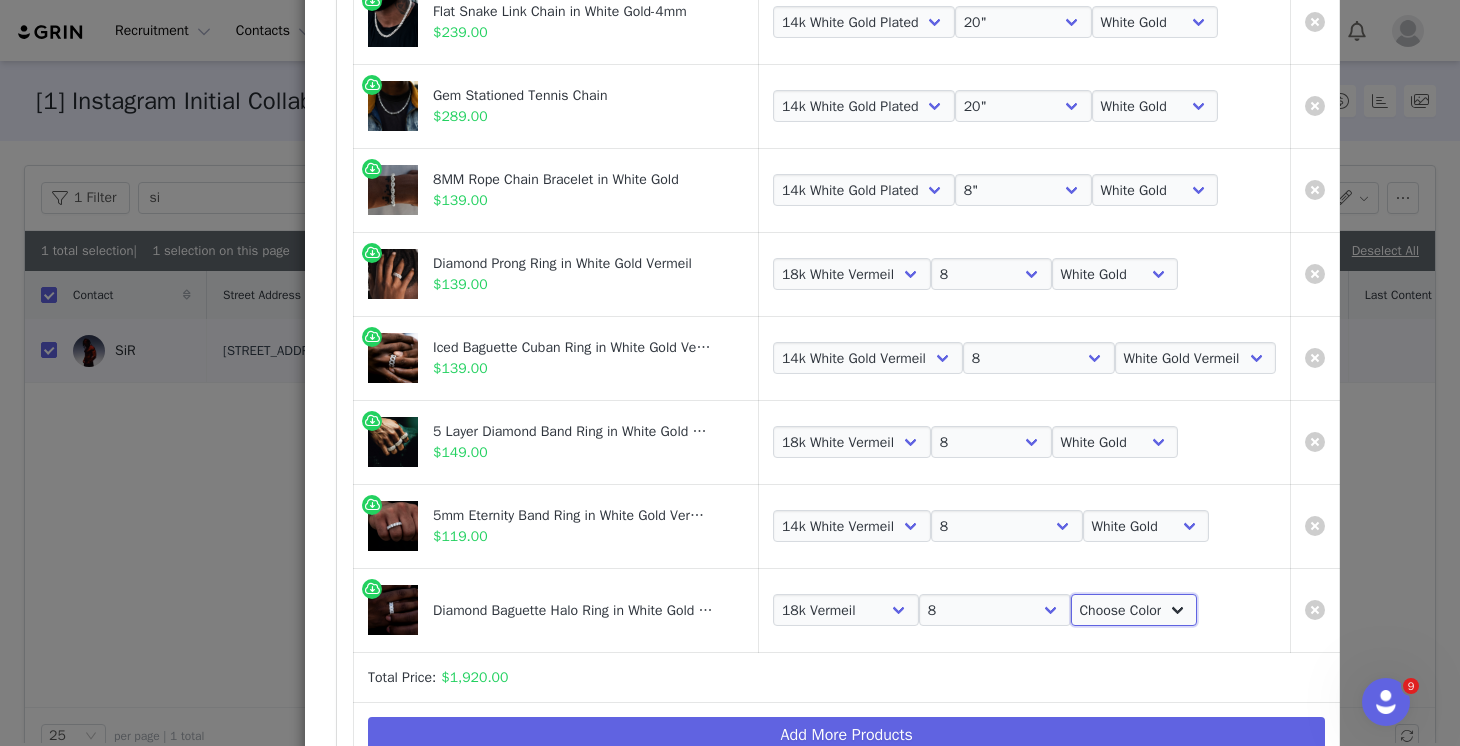 click on "Choose Color  White Gold" at bounding box center (1134, 610) 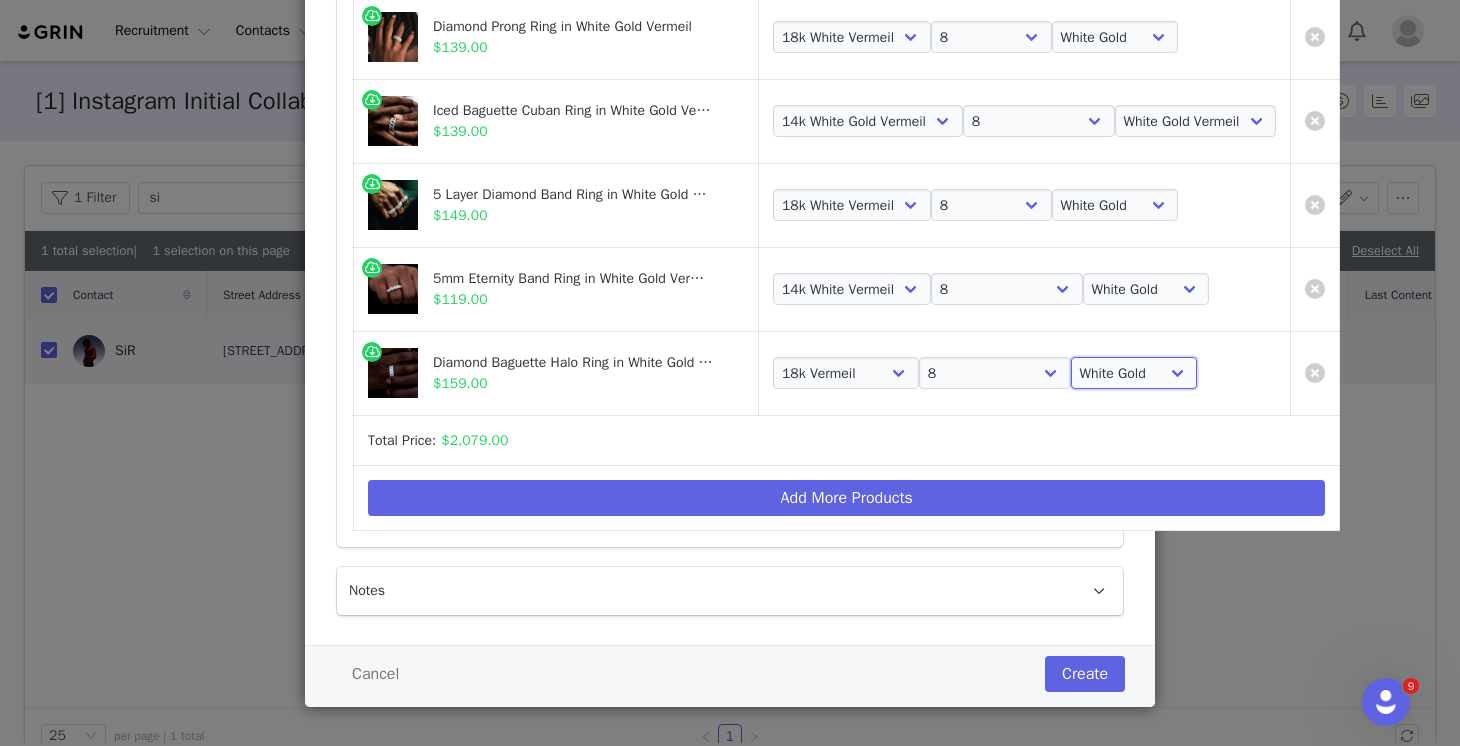 scroll, scrollTop: 749, scrollLeft: 0, axis: vertical 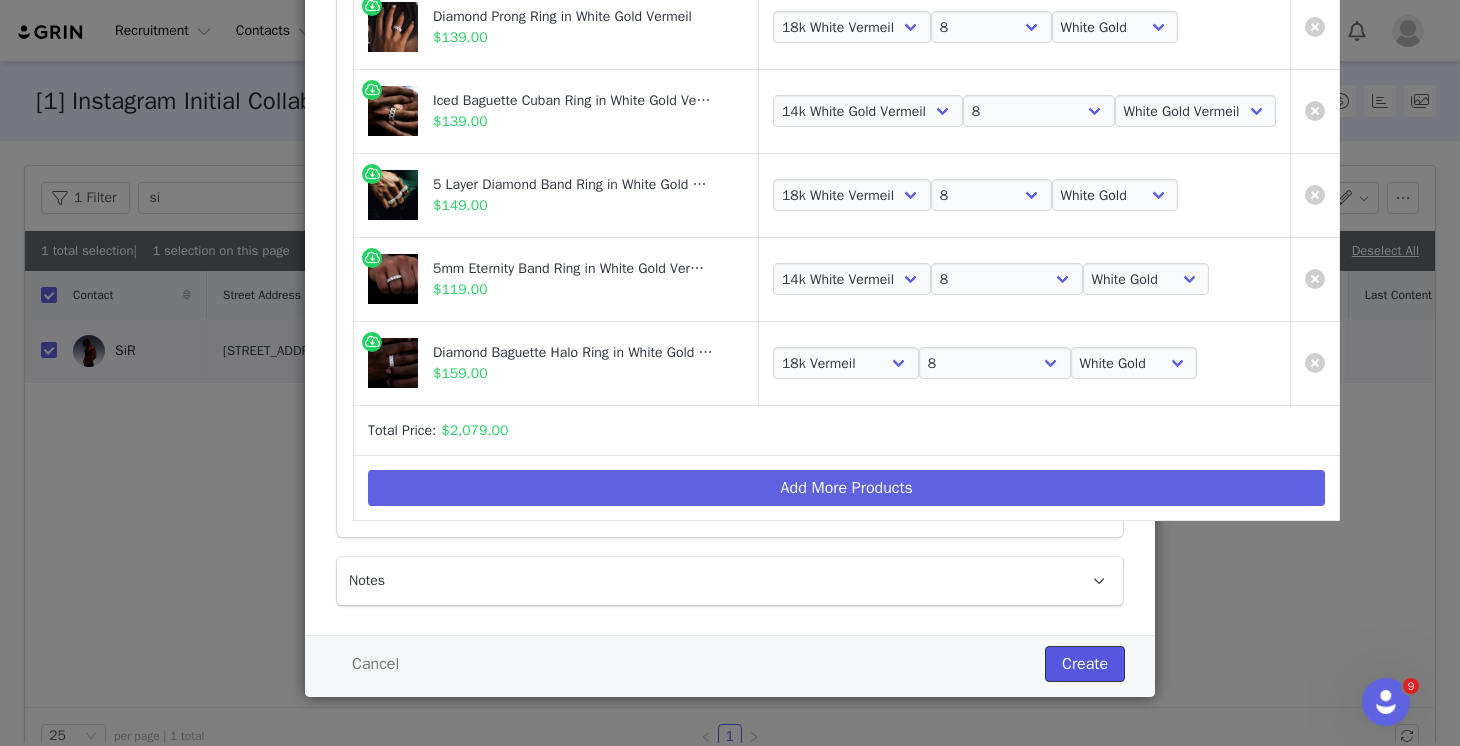 click on "Create" at bounding box center [1085, 664] 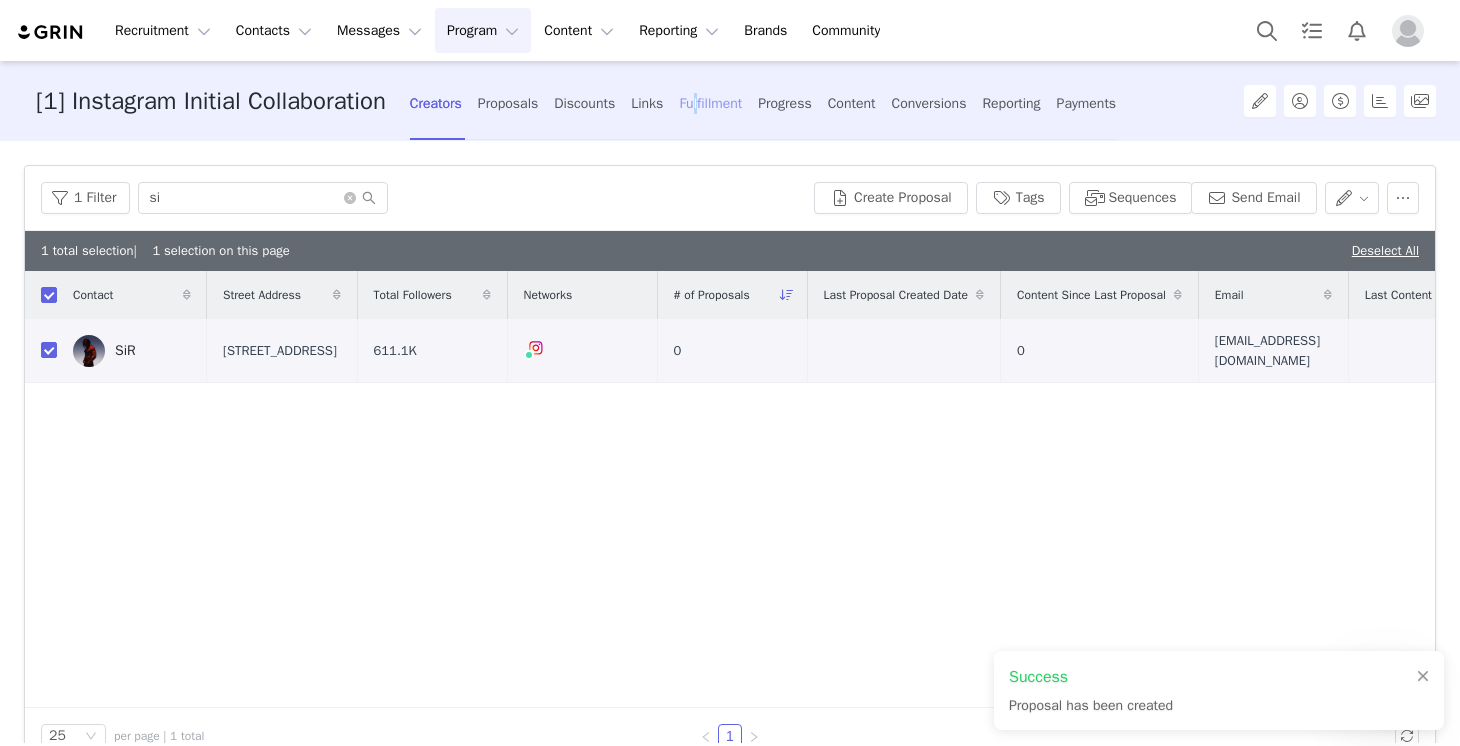 click on "Fulfillment" at bounding box center [710, 103] 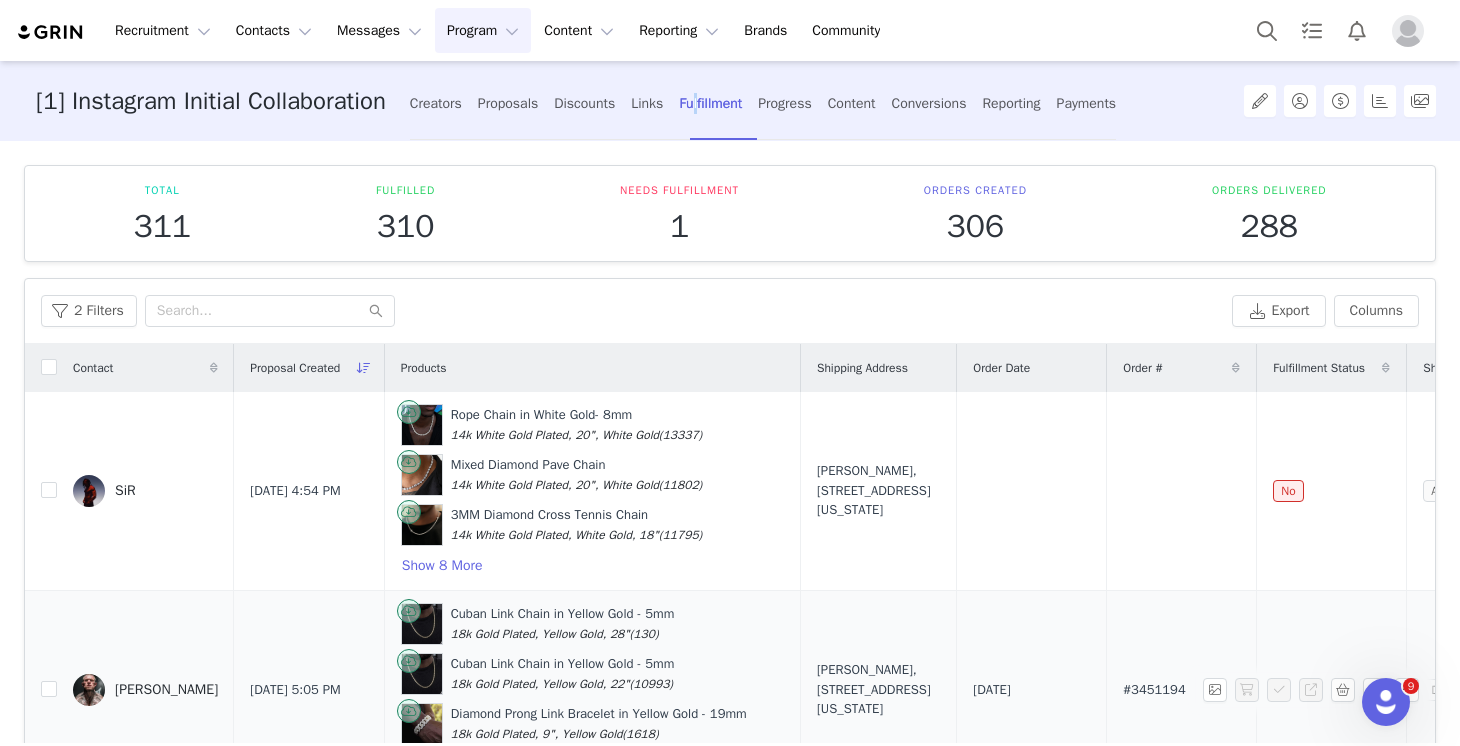 scroll, scrollTop: 10, scrollLeft: 0, axis: vertical 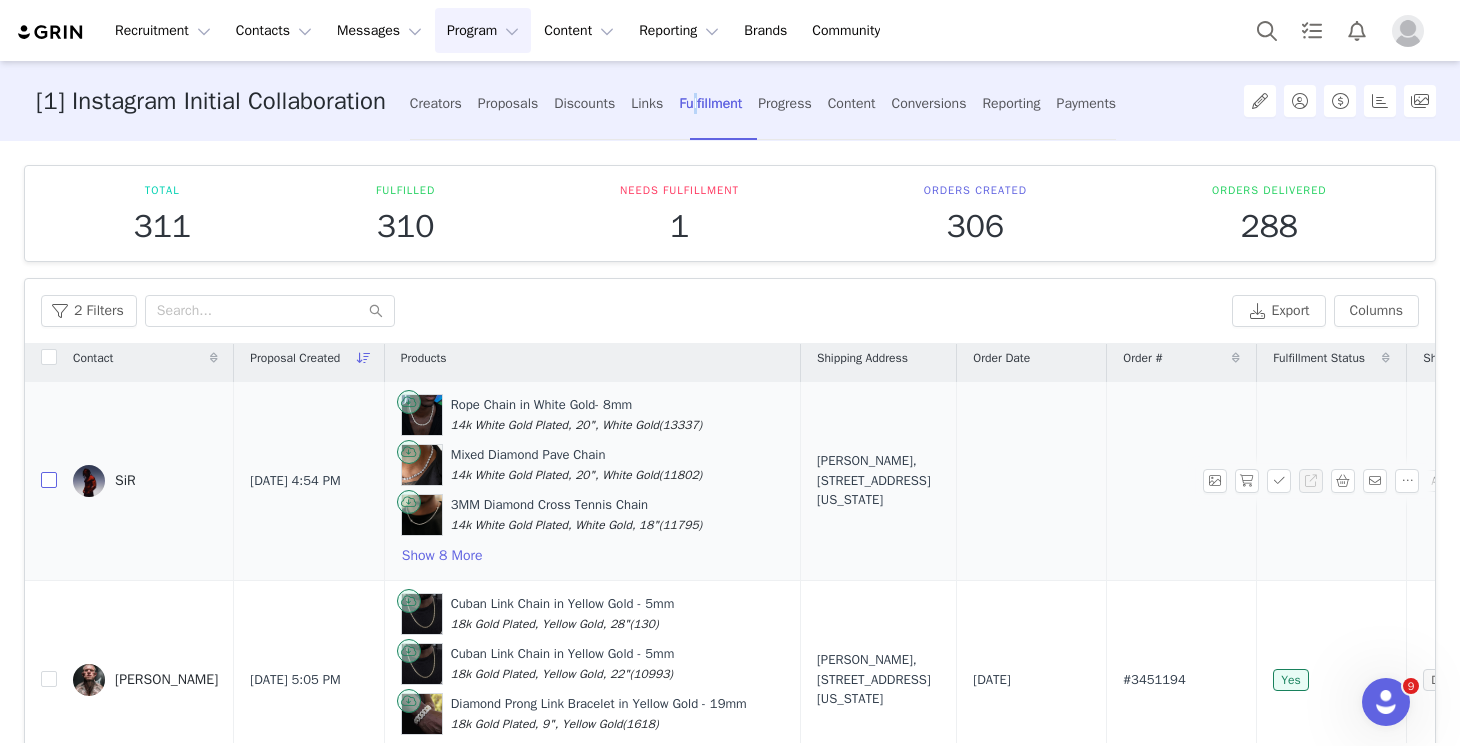 click at bounding box center [49, 480] 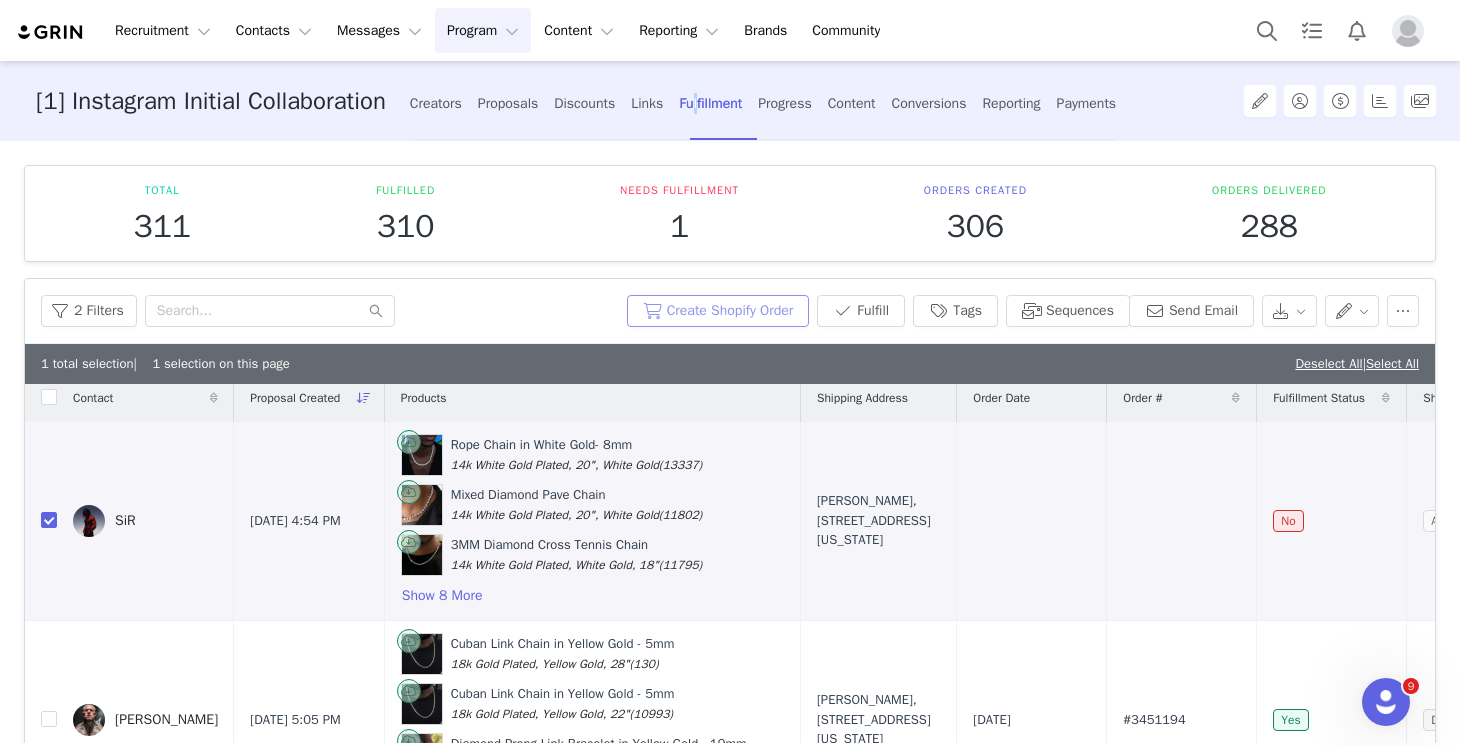 click on "Create Shopify Order" at bounding box center [718, 311] 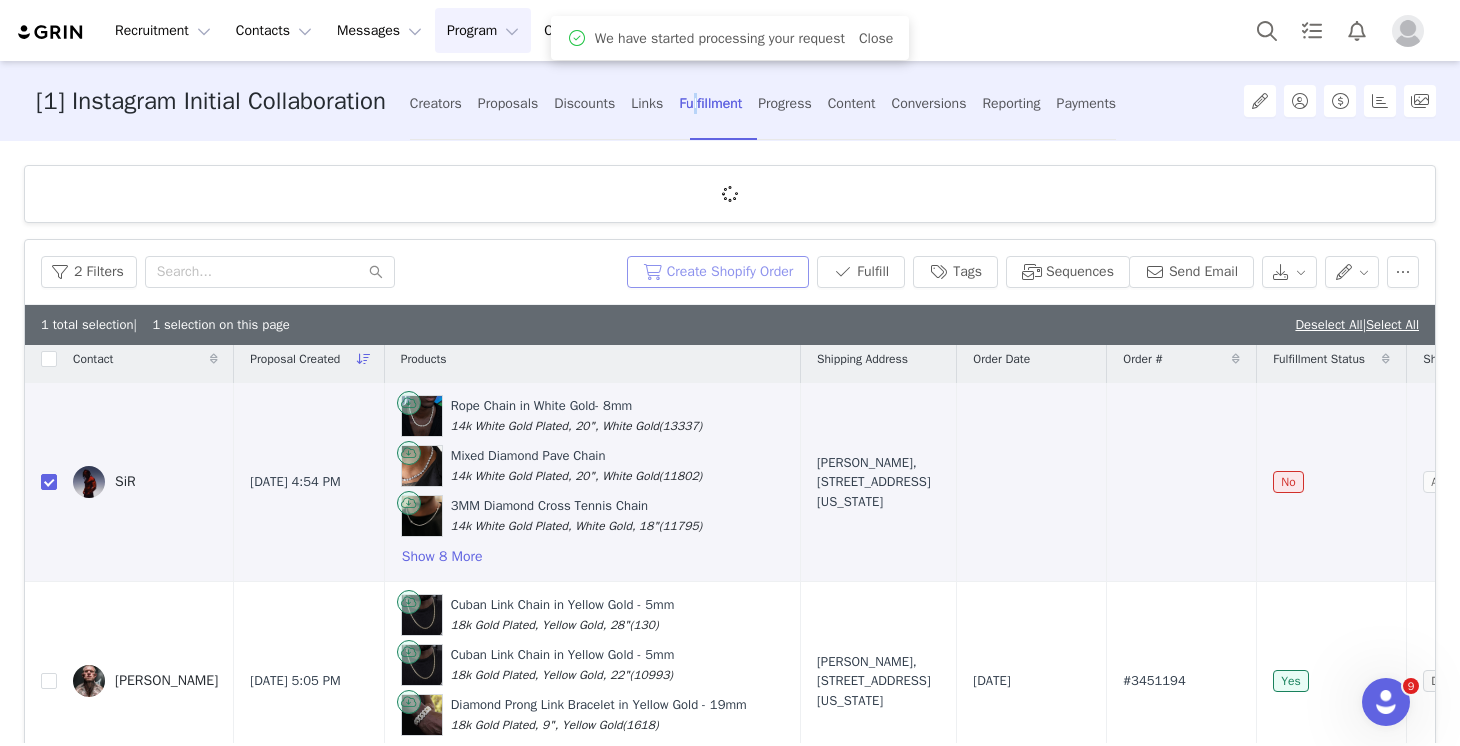 scroll, scrollTop: 0, scrollLeft: 0, axis: both 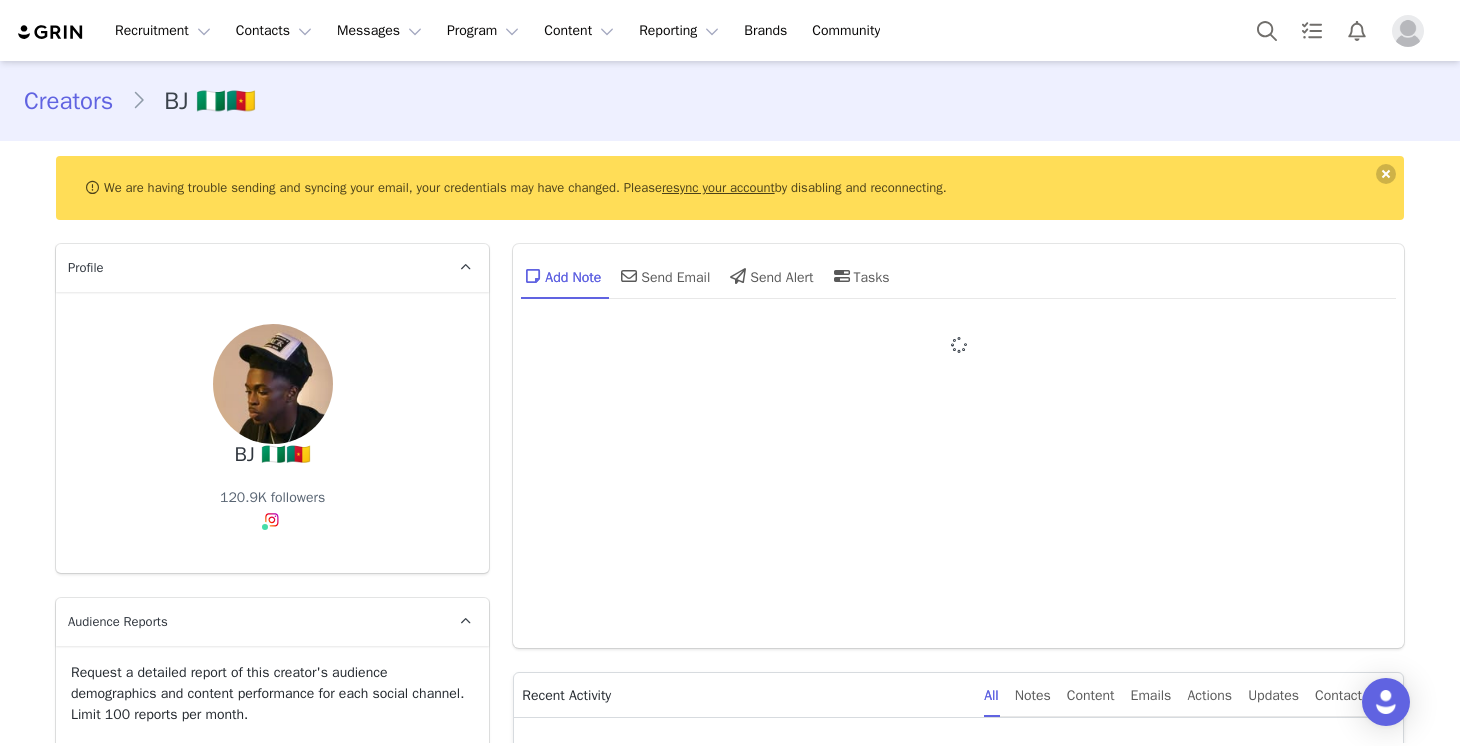 type on "+1 ([GEOGRAPHIC_DATA])" 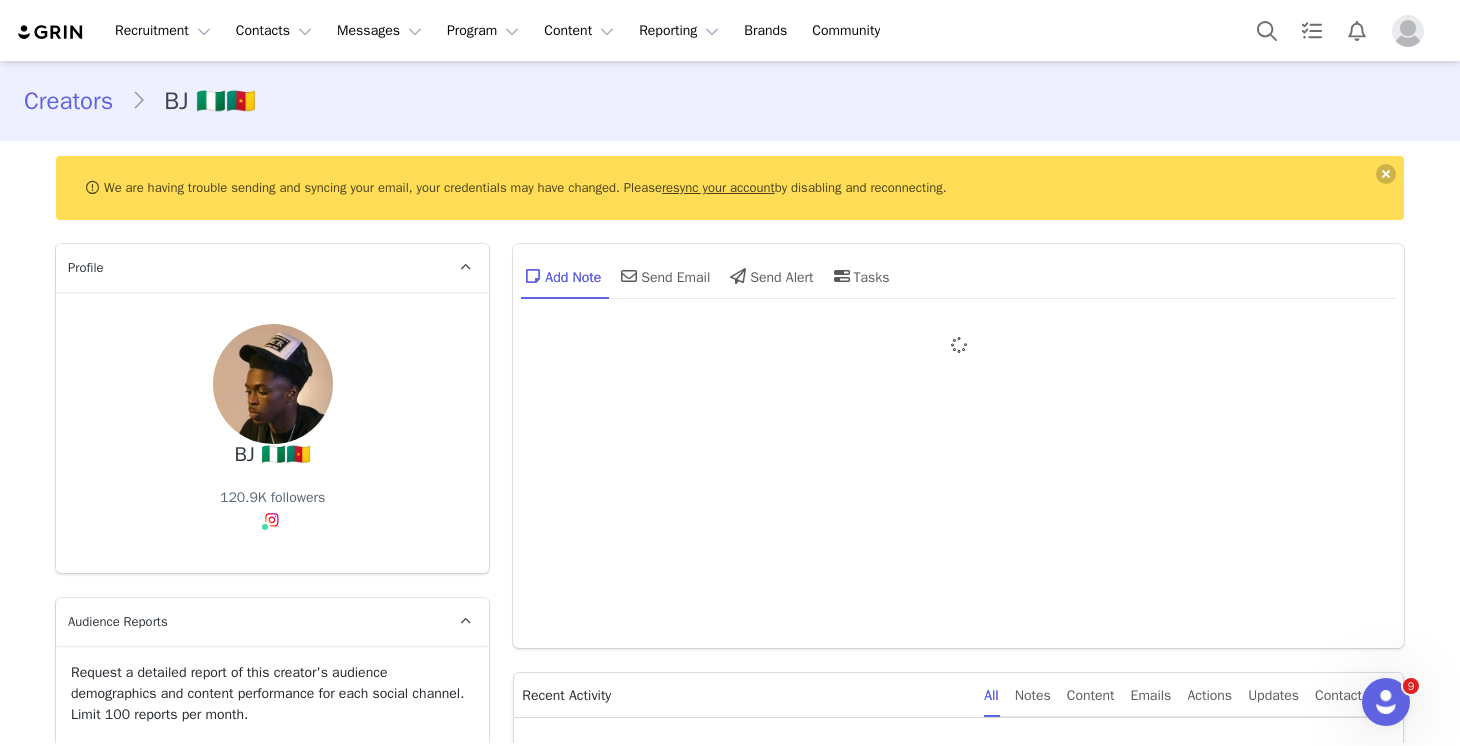 scroll, scrollTop: 0, scrollLeft: 0, axis: both 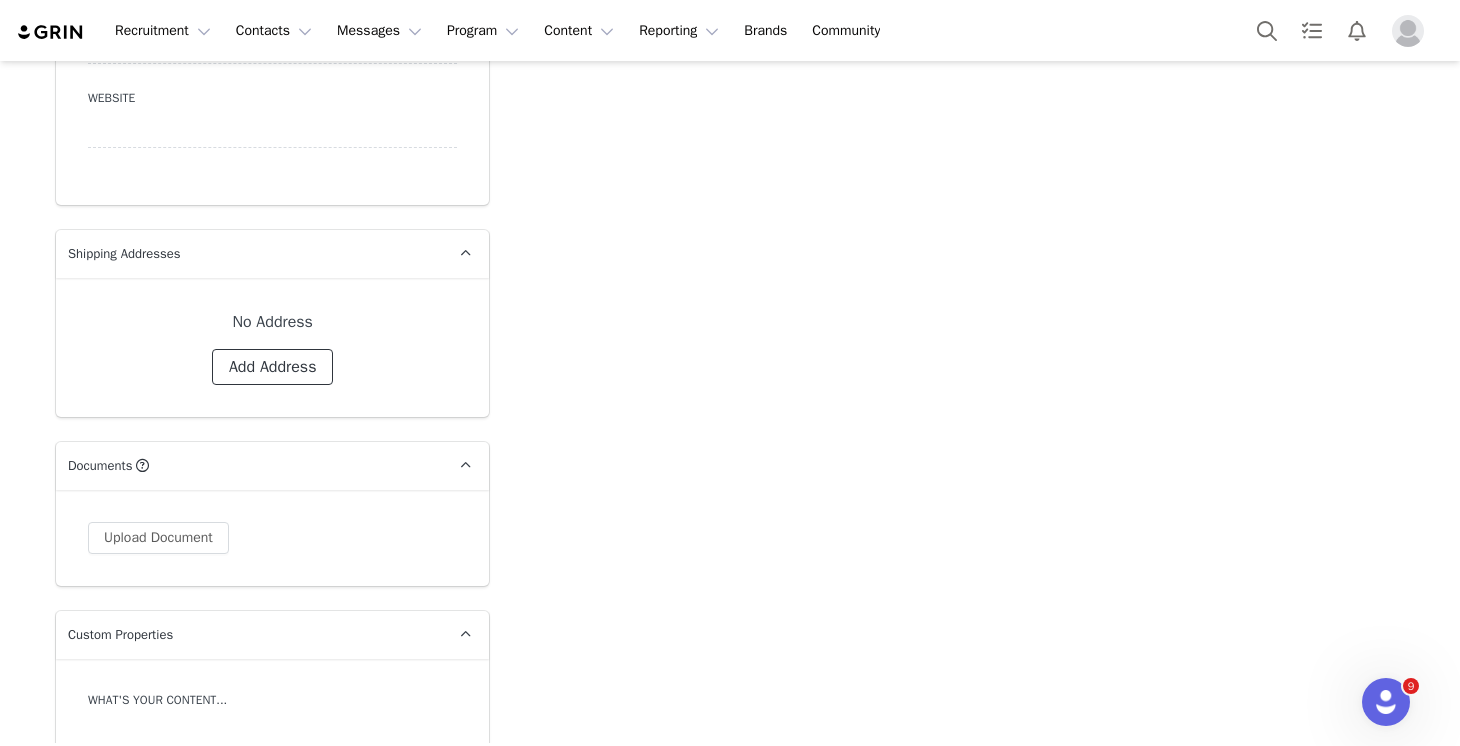 click on "Add Address" at bounding box center [273, 367] 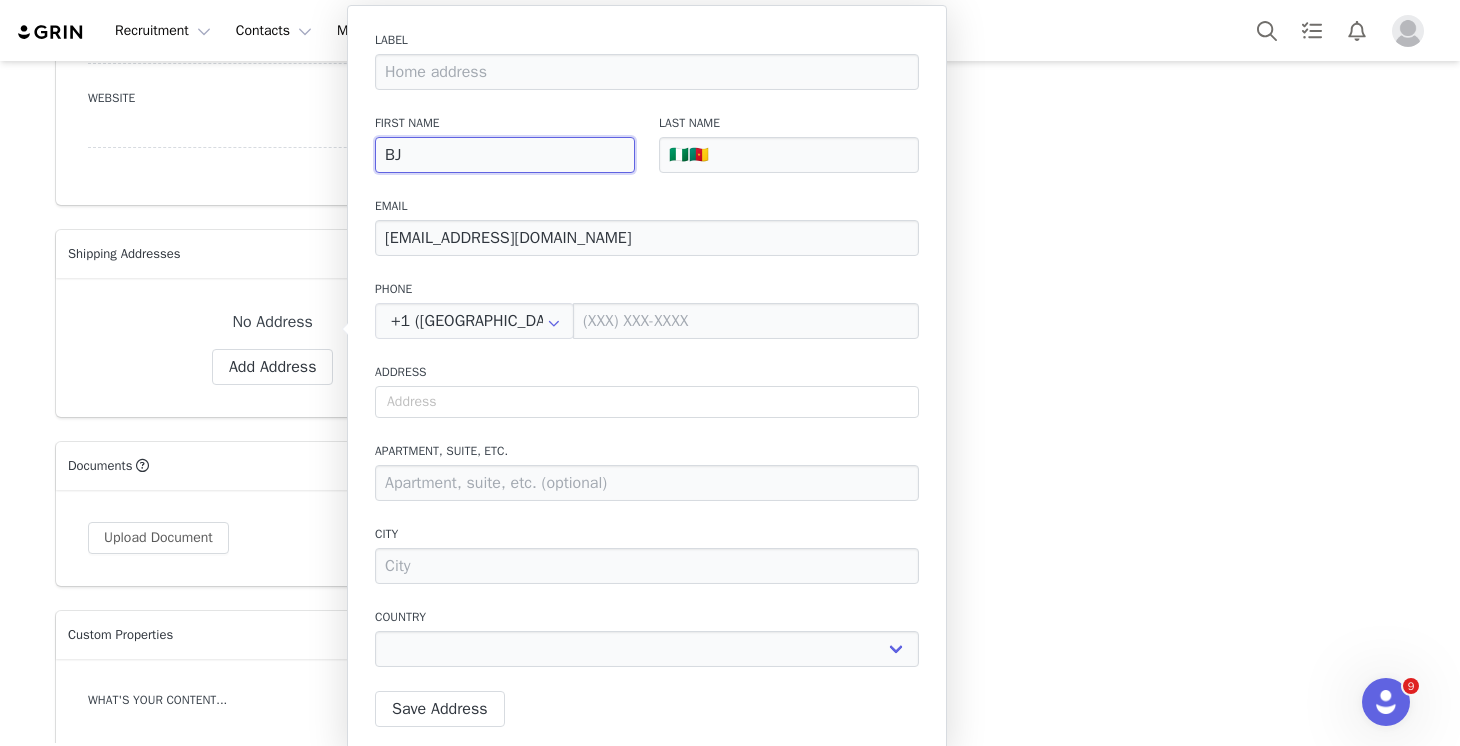 click on "BJ" at bounding box center [505, 155] 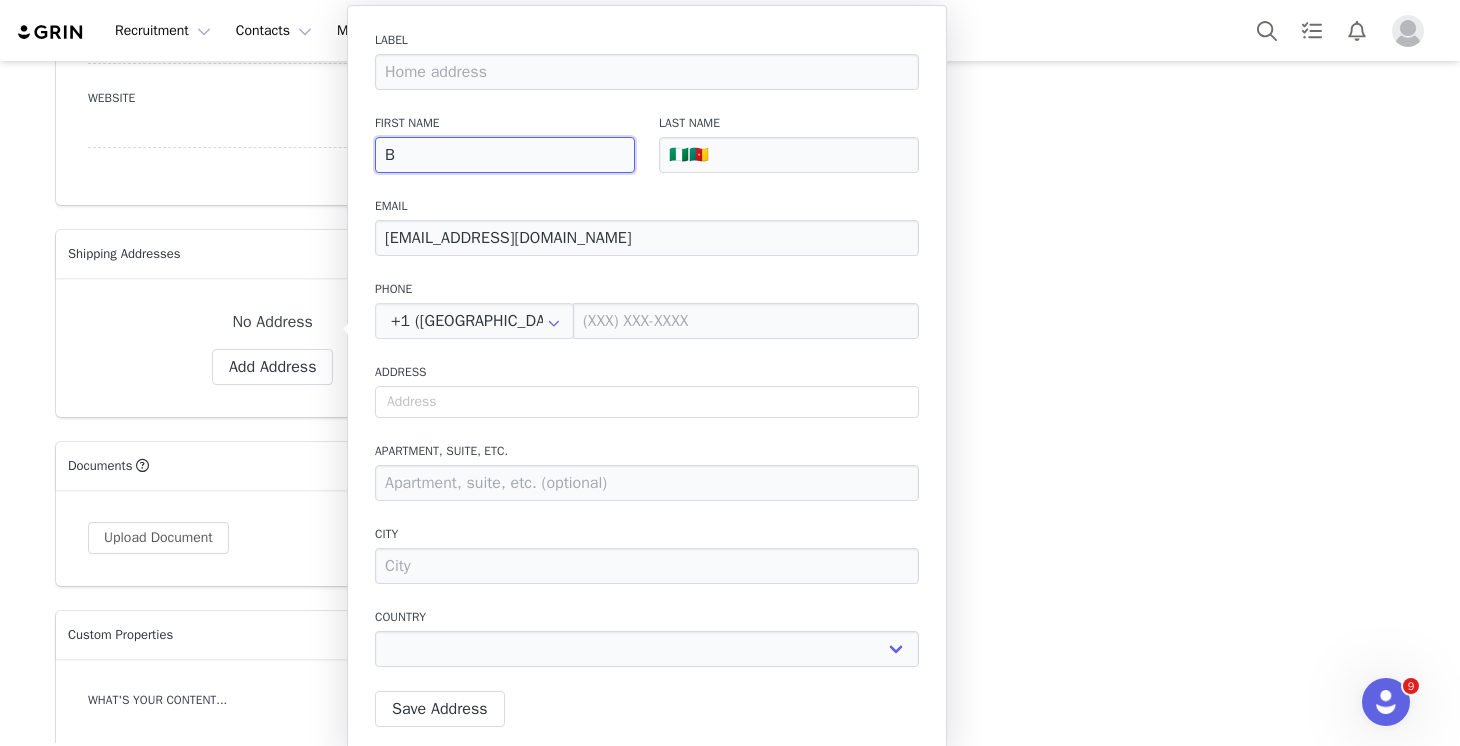 type on "Bd" 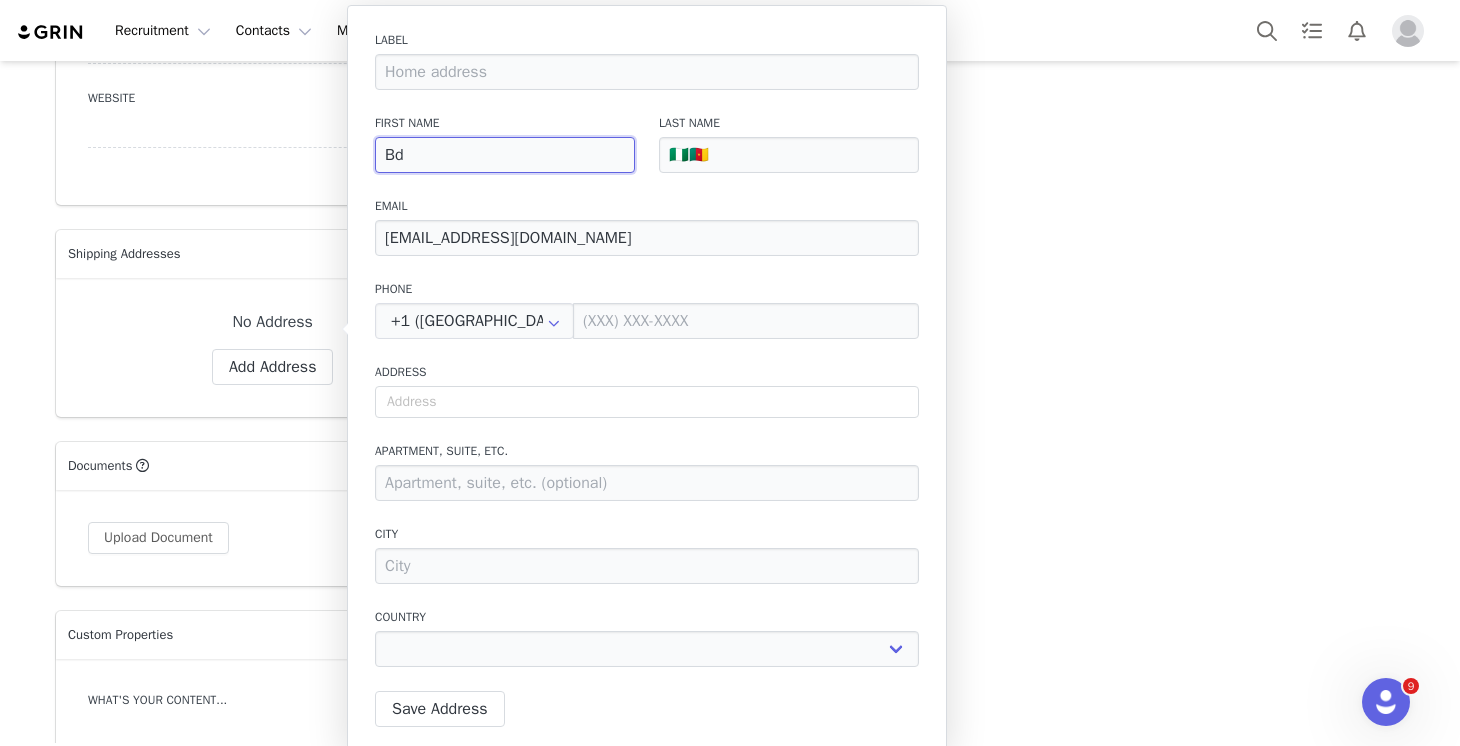 type on "Bde" 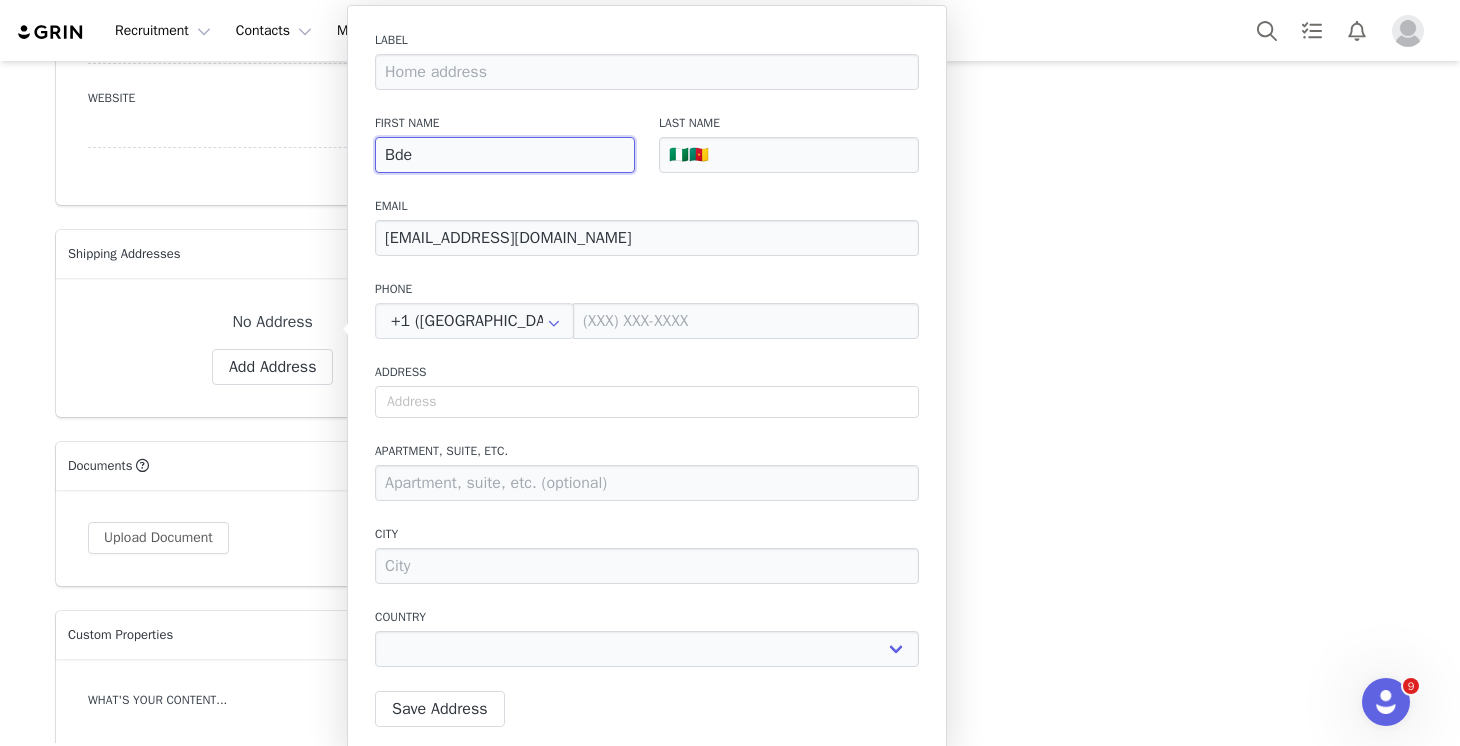 select 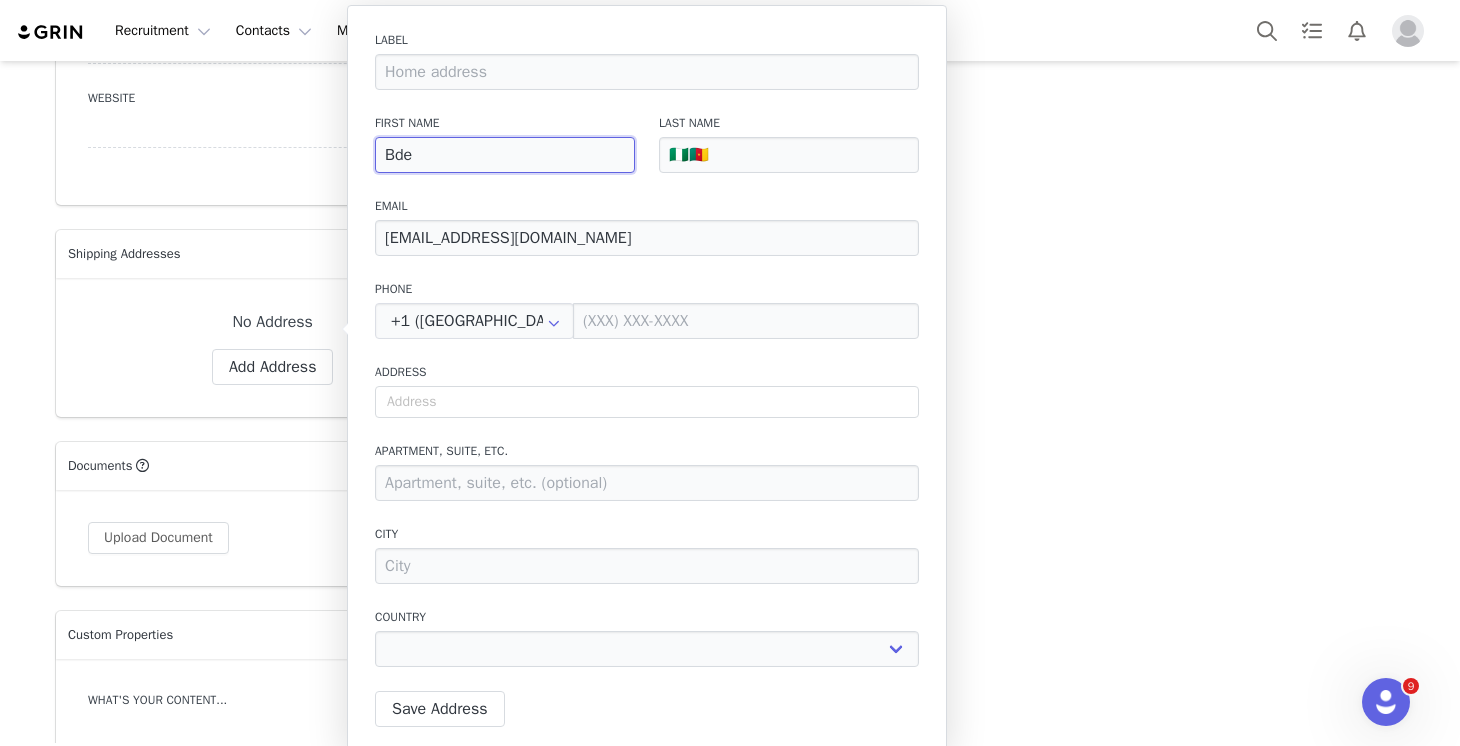 type on "Bdes" 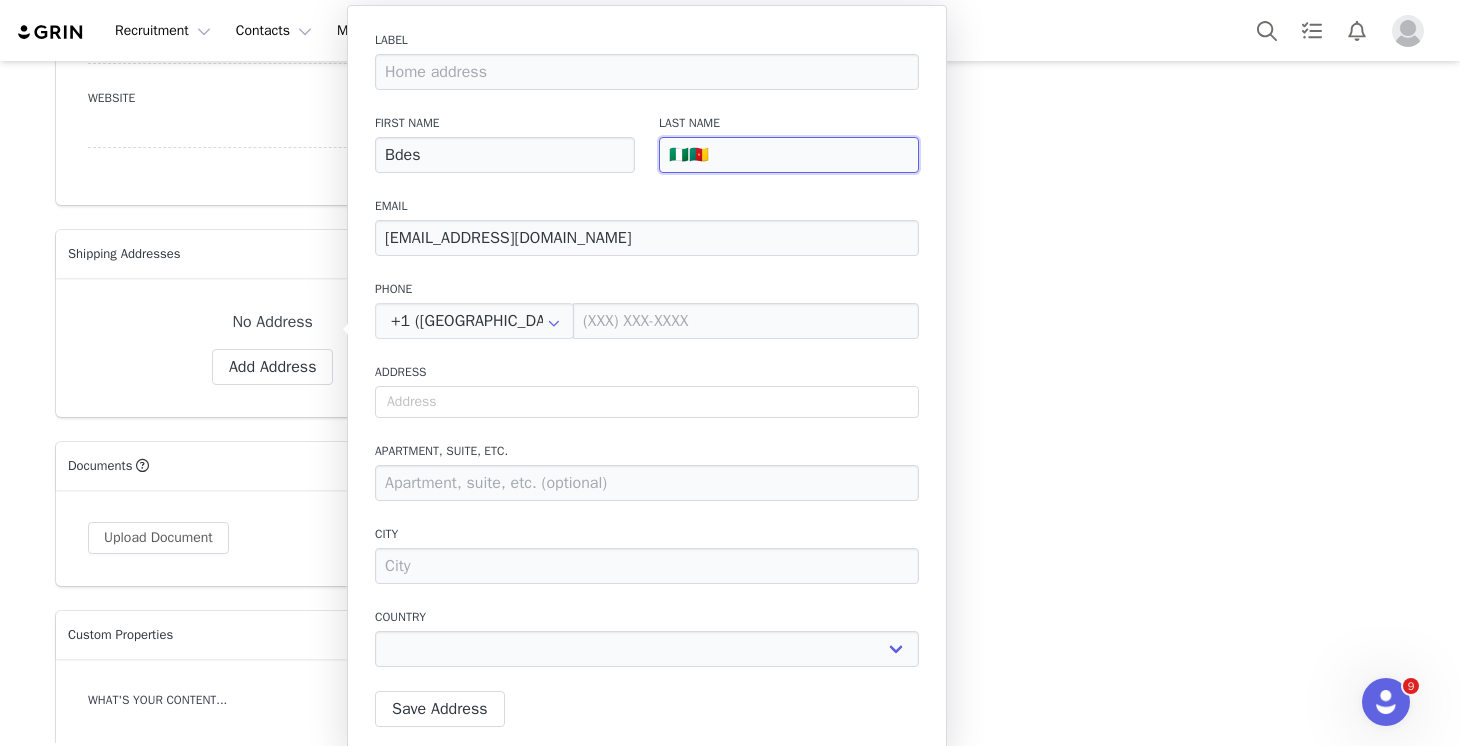 click on "🇳🇬🇨🇲" at bounding box center (789, 155) 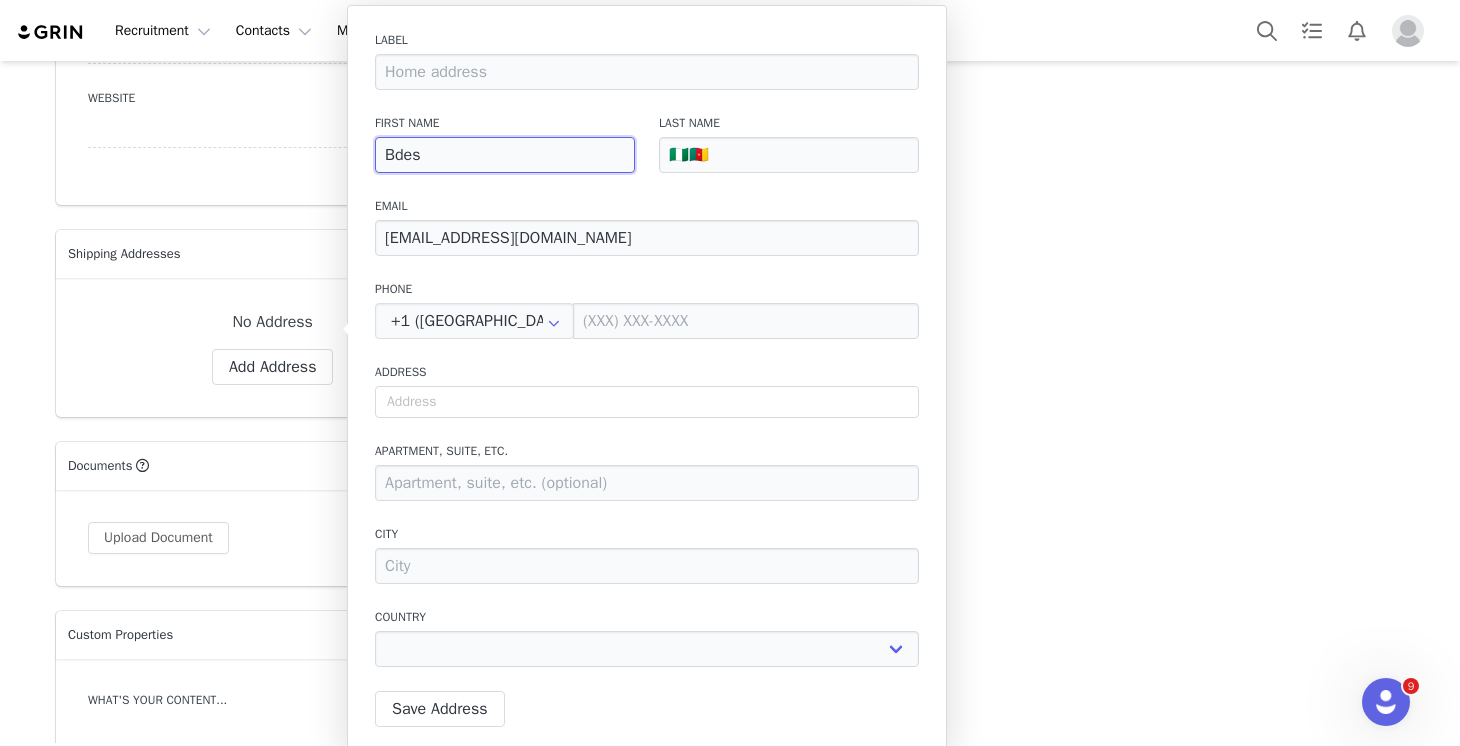 click on "Bdes" at bounding box center (505, 155) 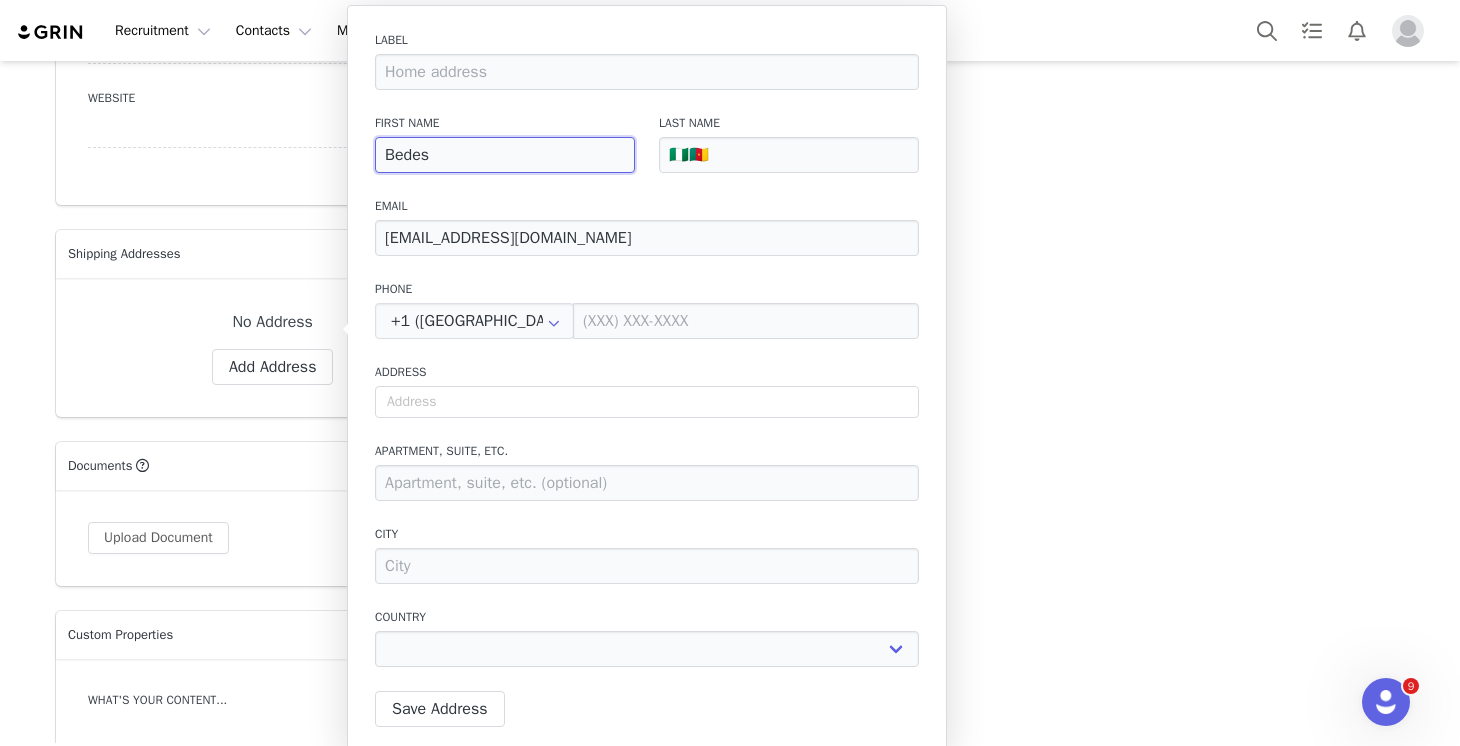 select 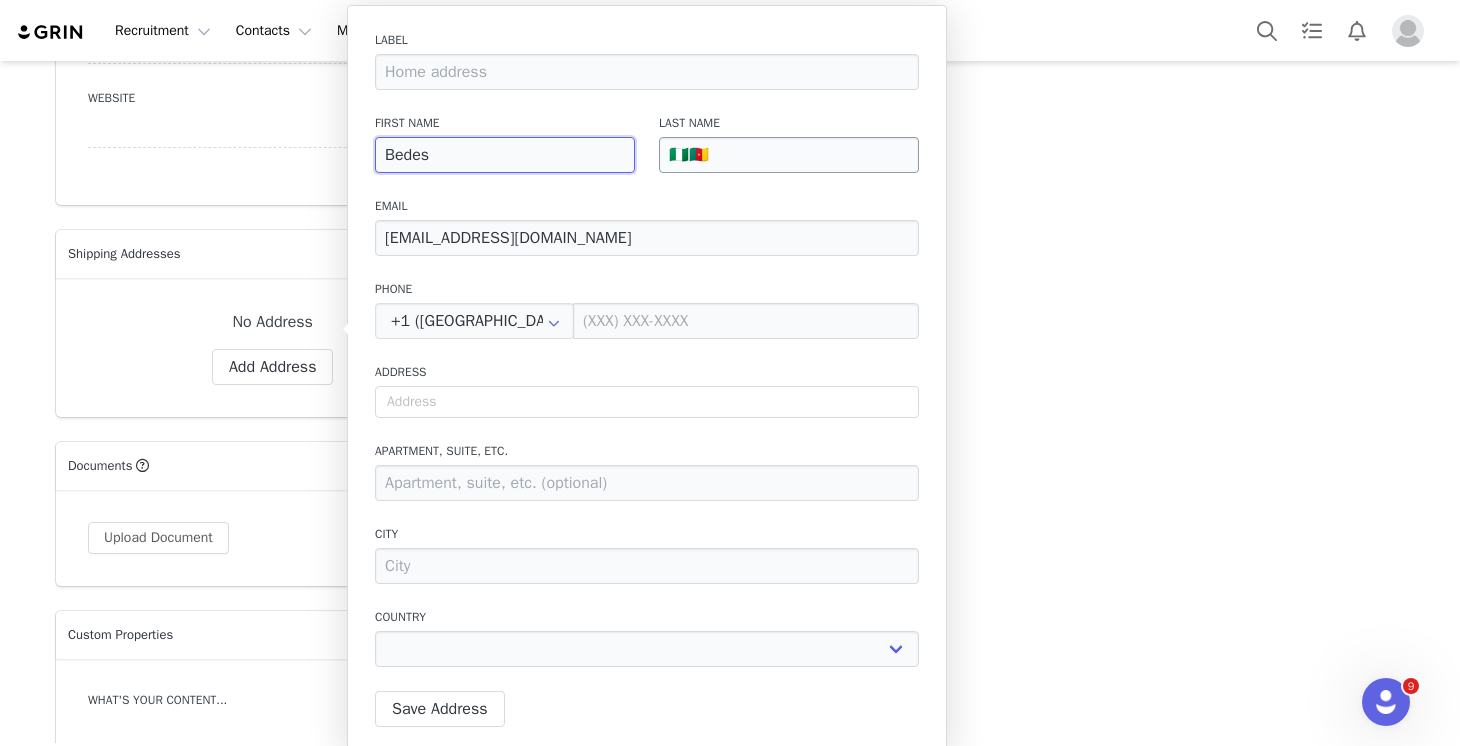 type on "Bedes" 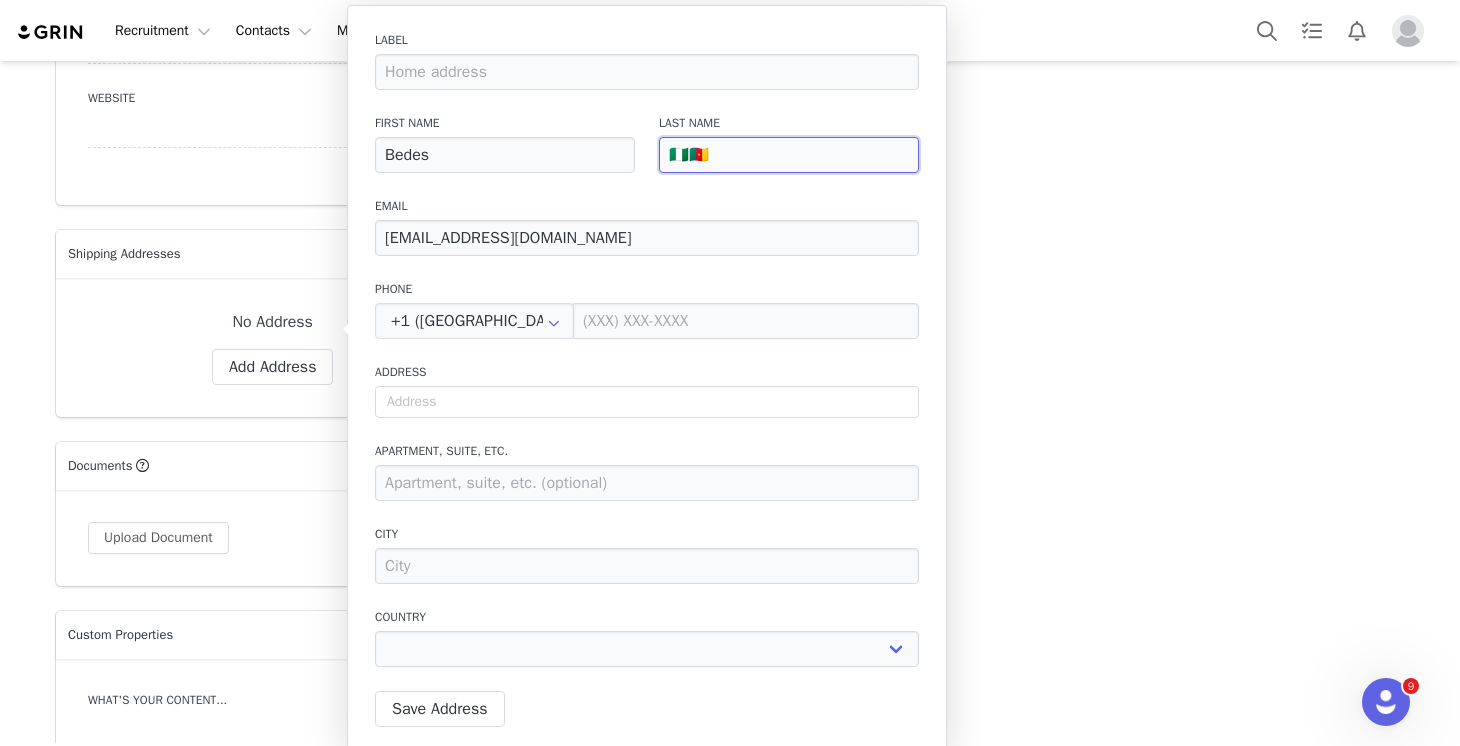 click on "🇳🇬🇨🇲" at bounding box center [789, 155] 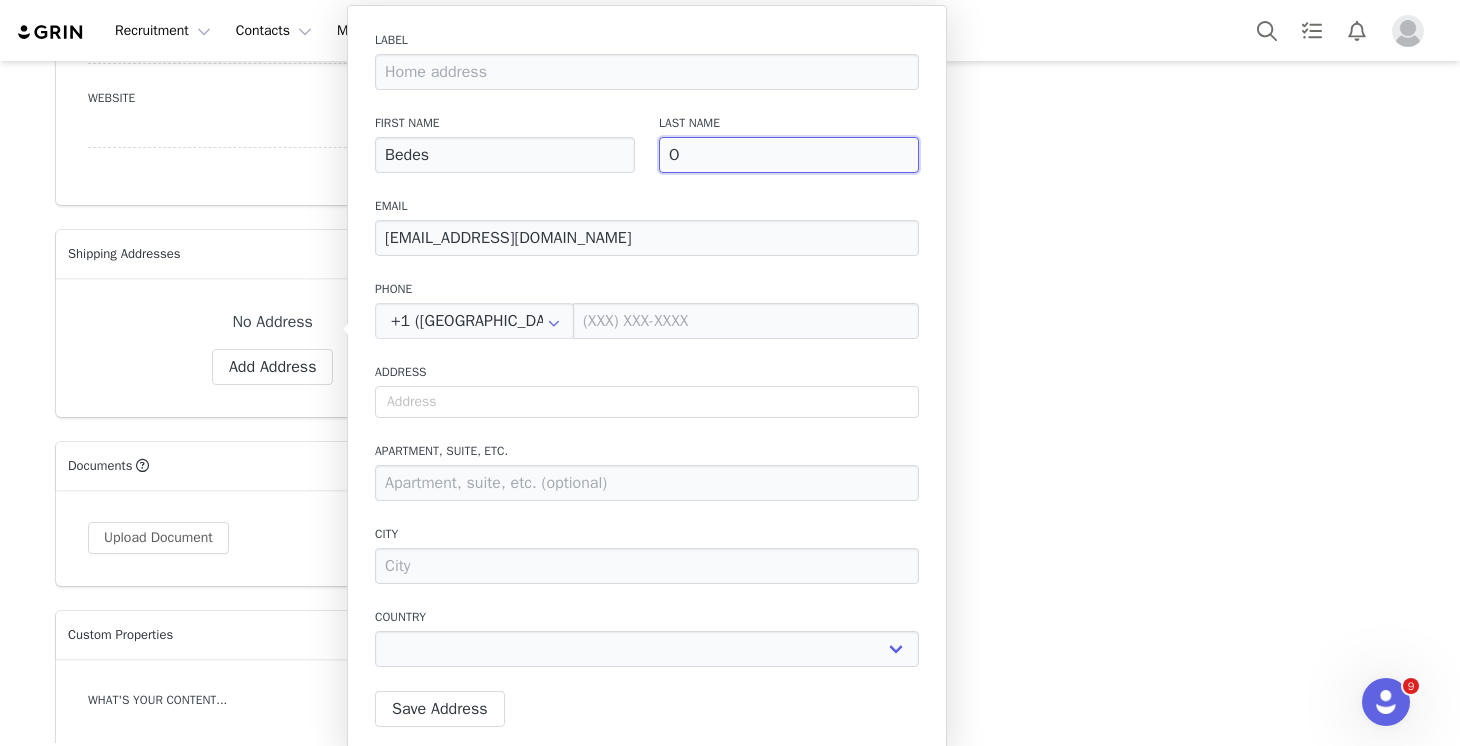 type on "Os" 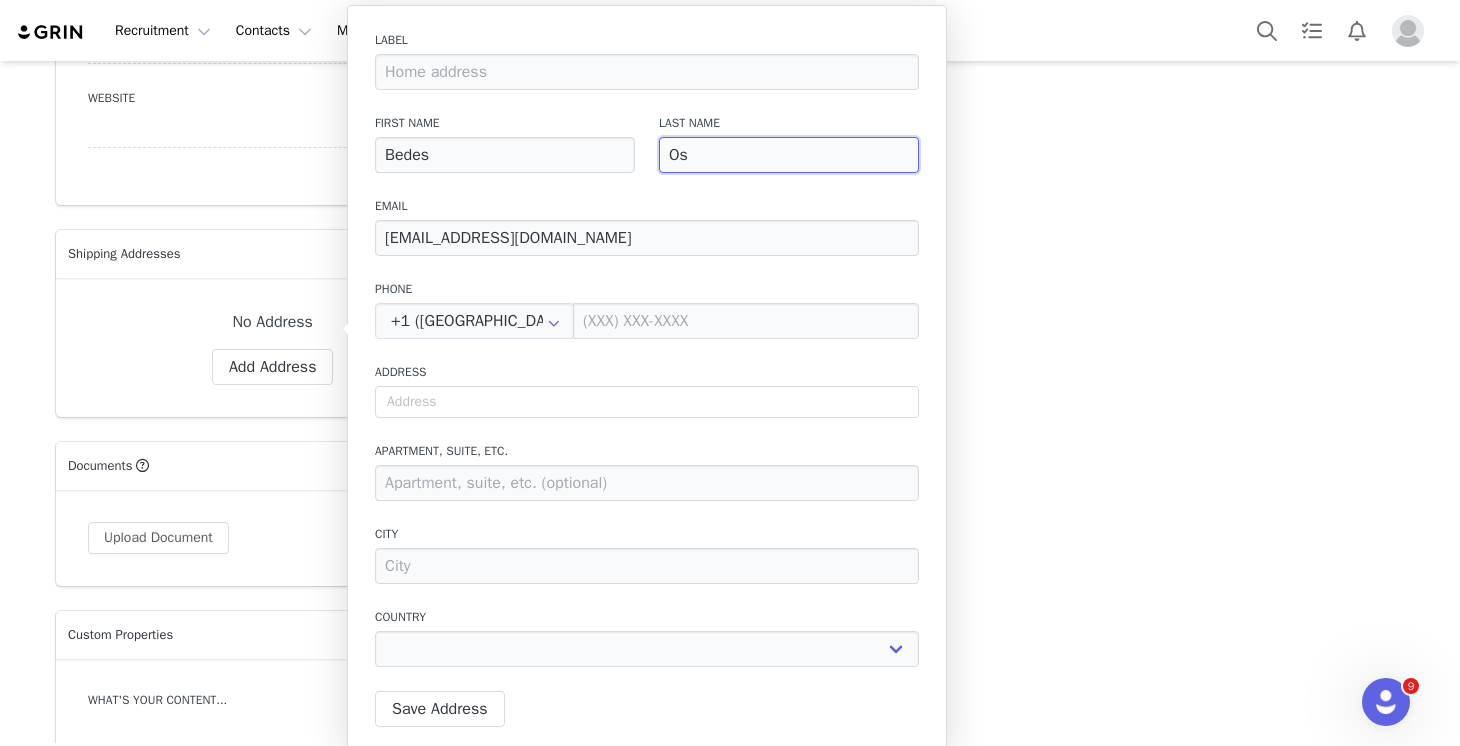 type on "Osu" 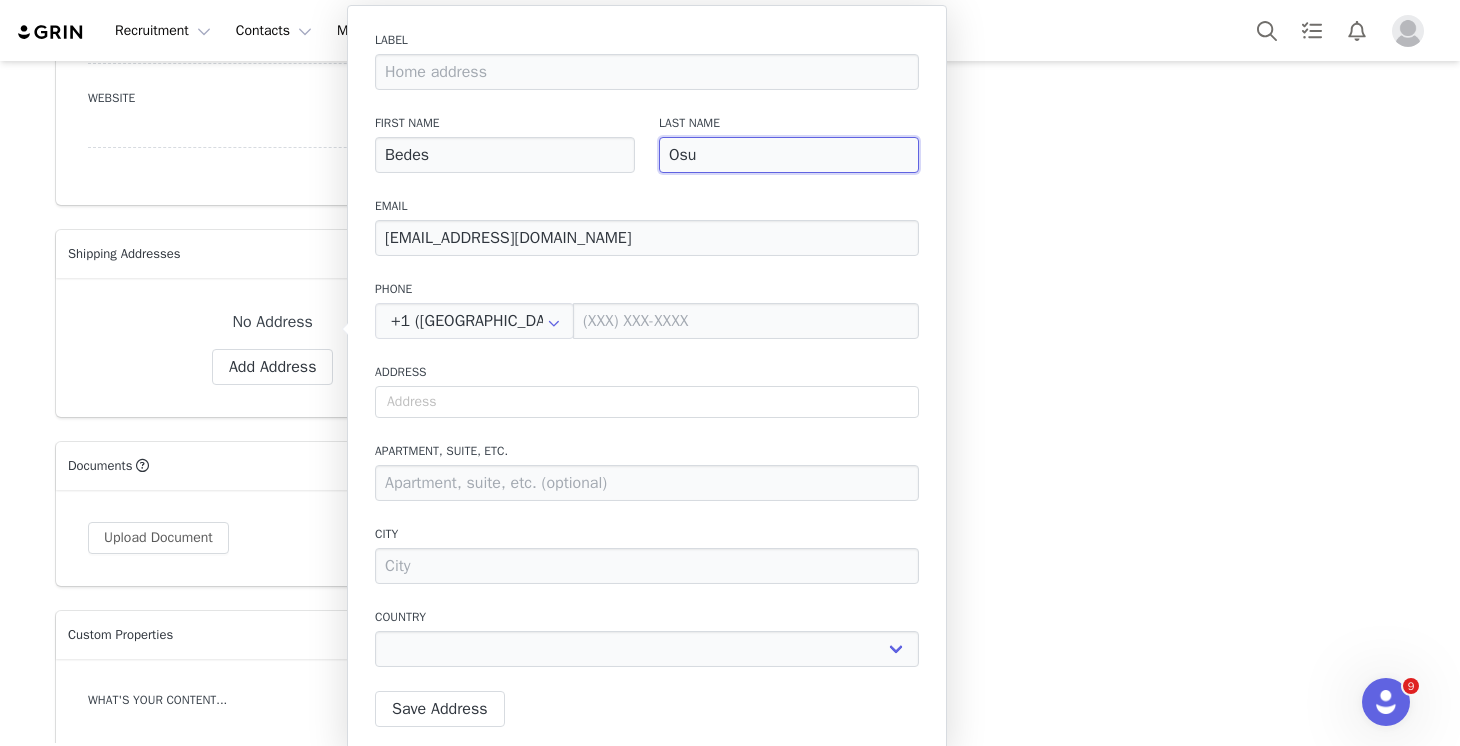 select 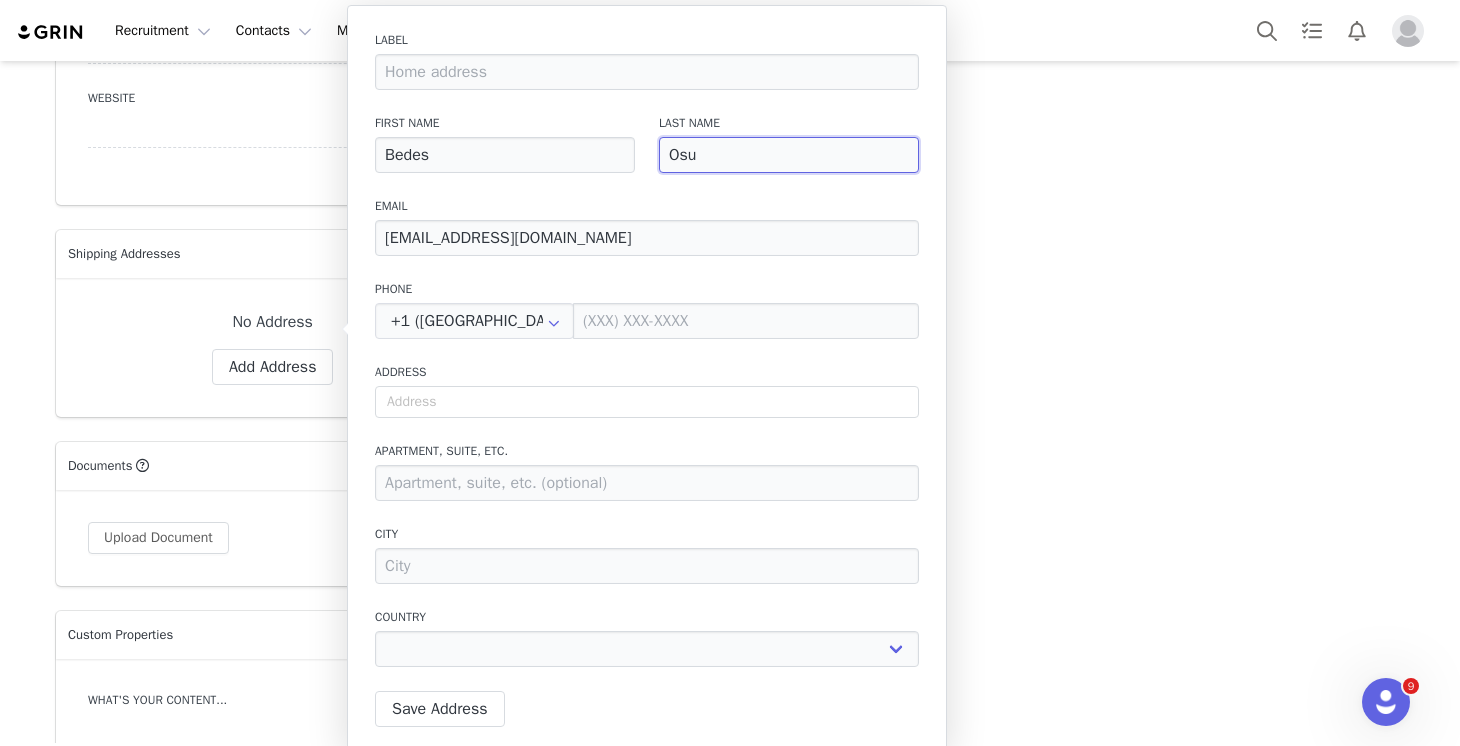 type on "Osua" 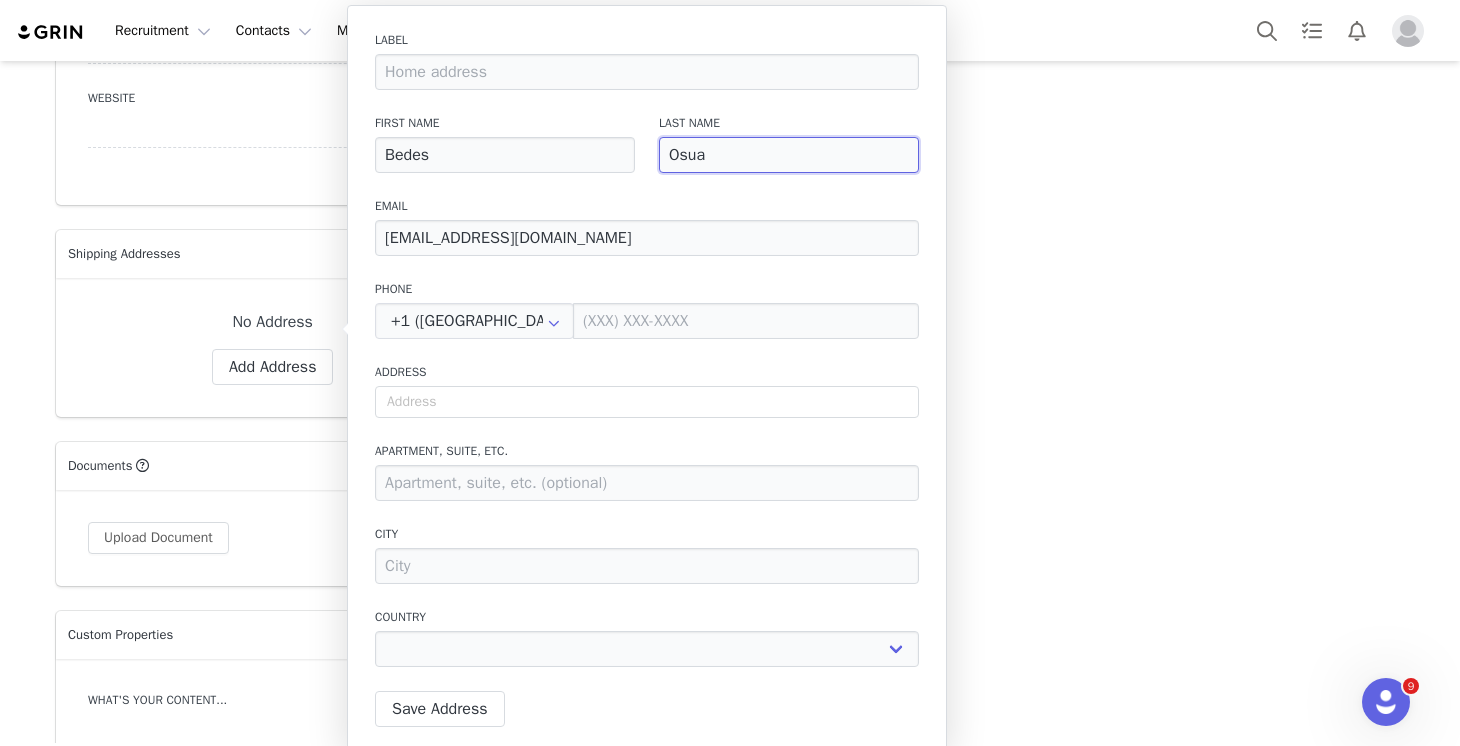 type on "Osual" 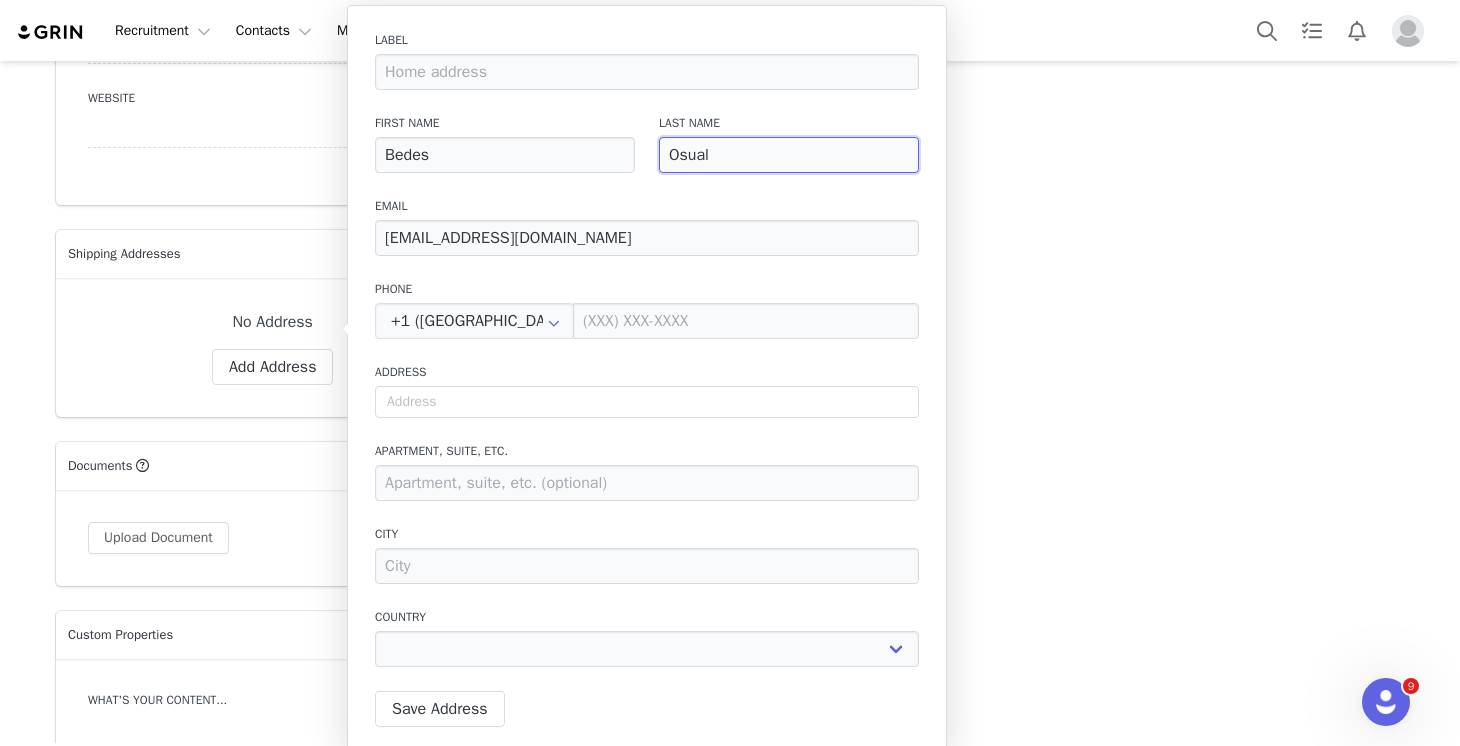 type on "Osuala" 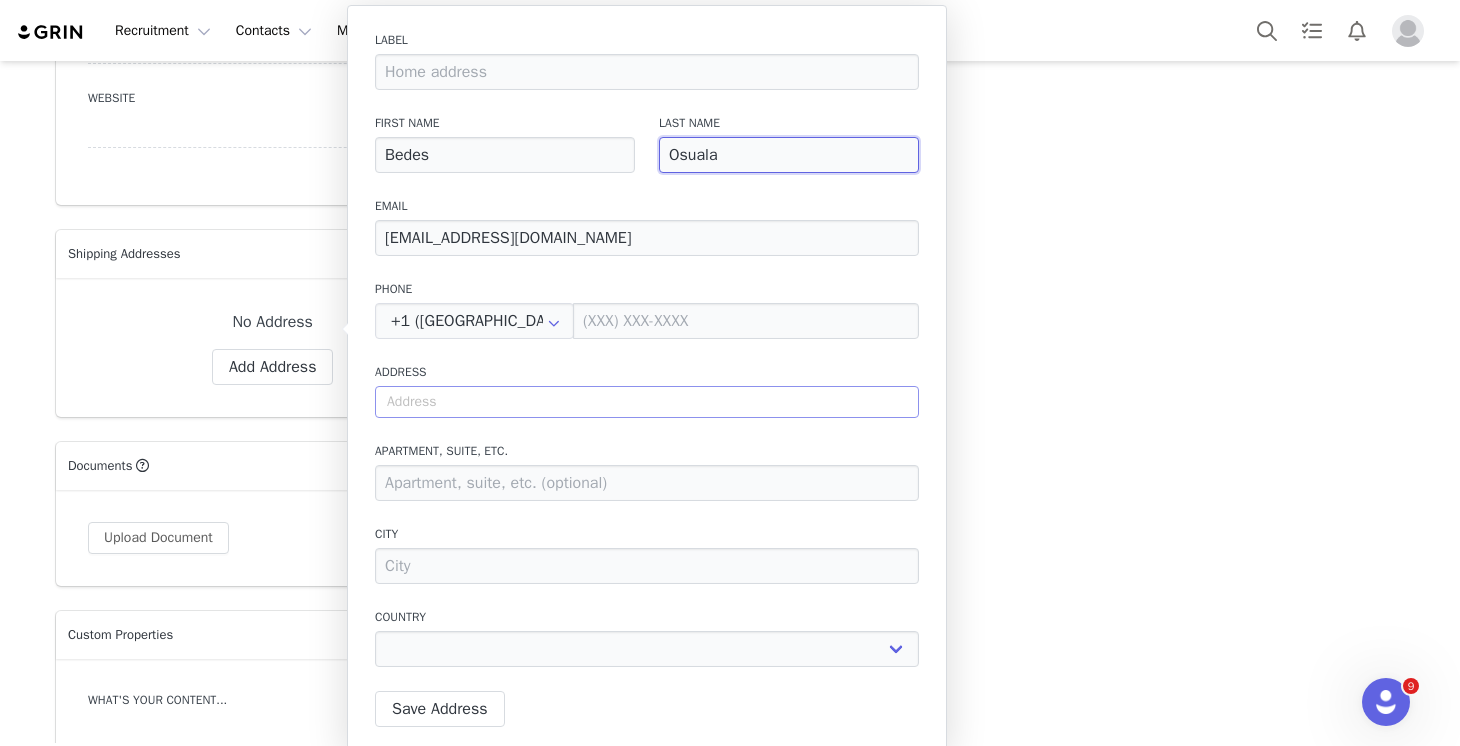 type on "Osuala" 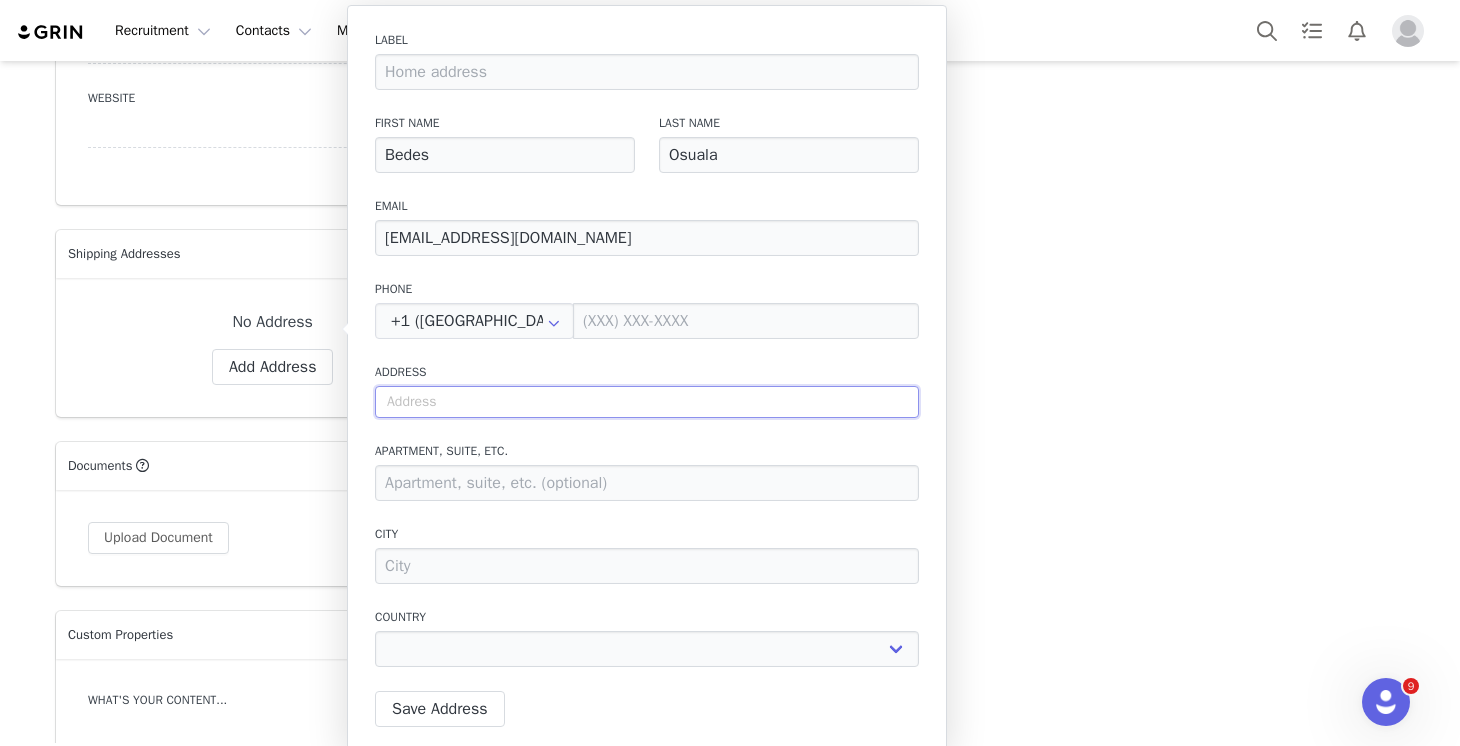 click at bounding box center [647, 402] 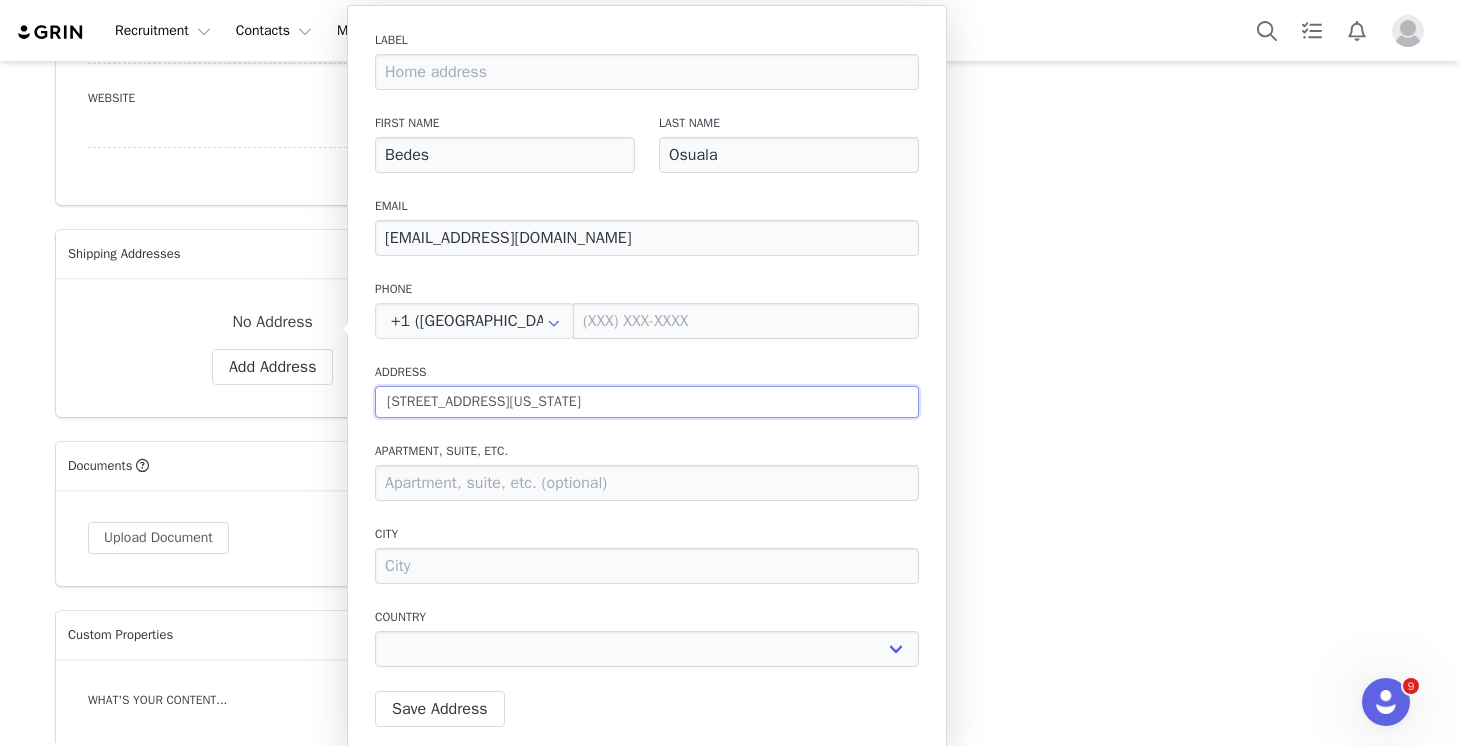 select 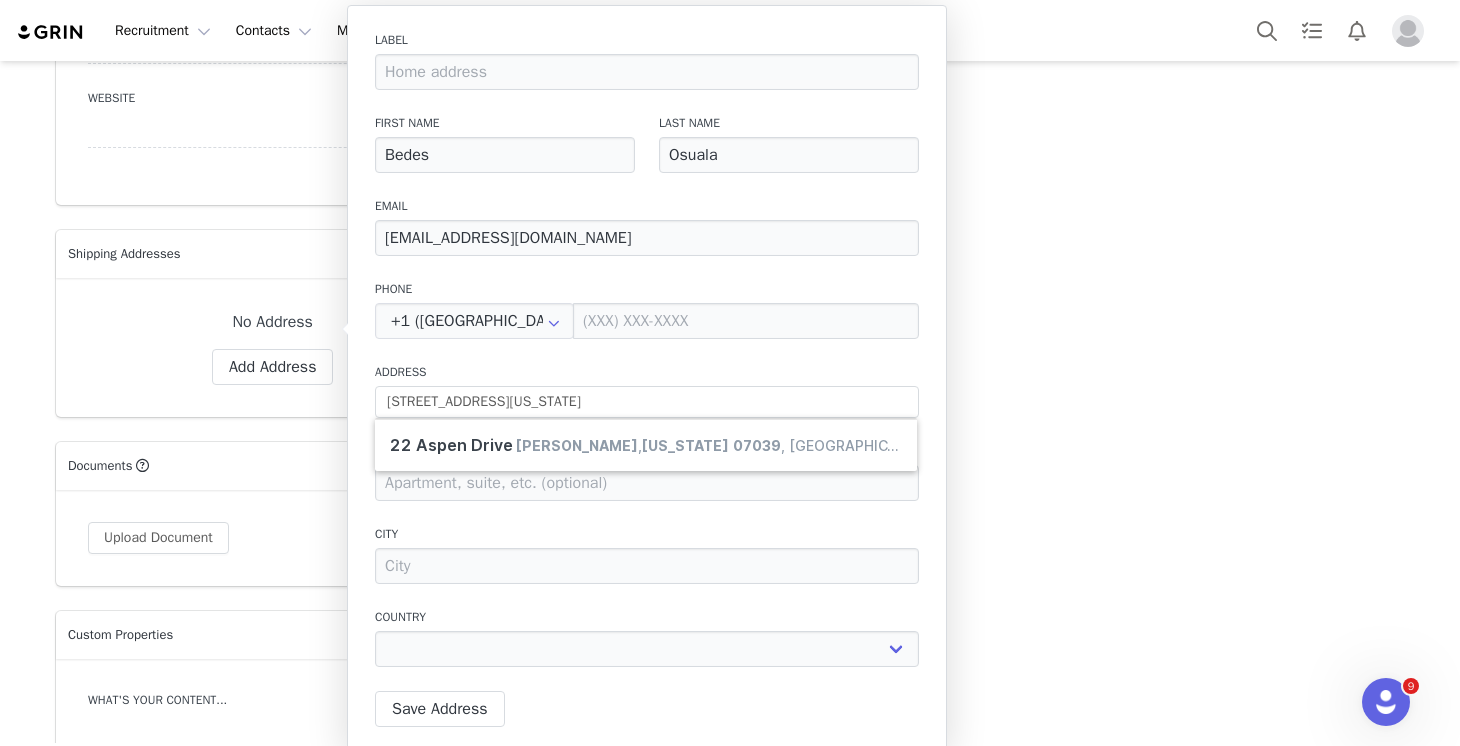 type on "22 Aspen Dr" 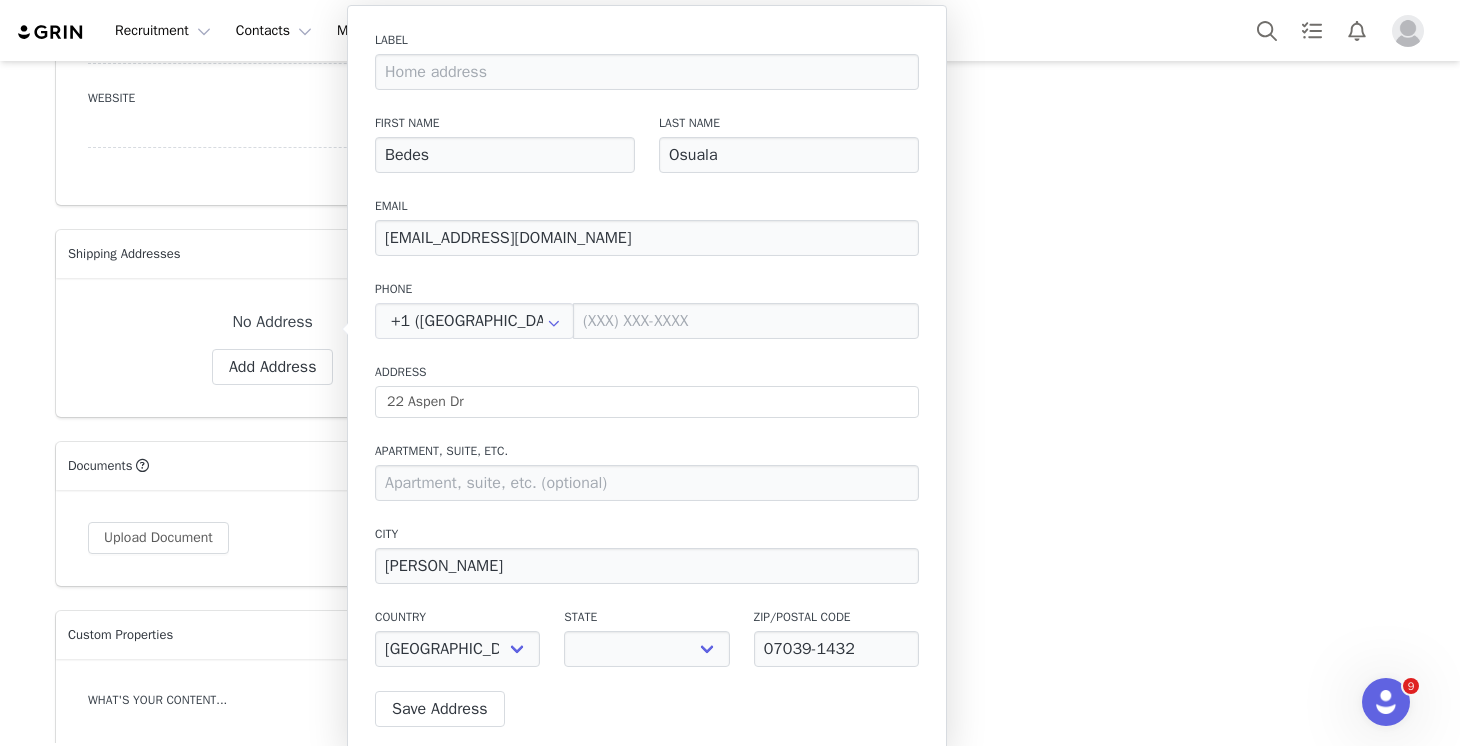 select on "[object Object]" 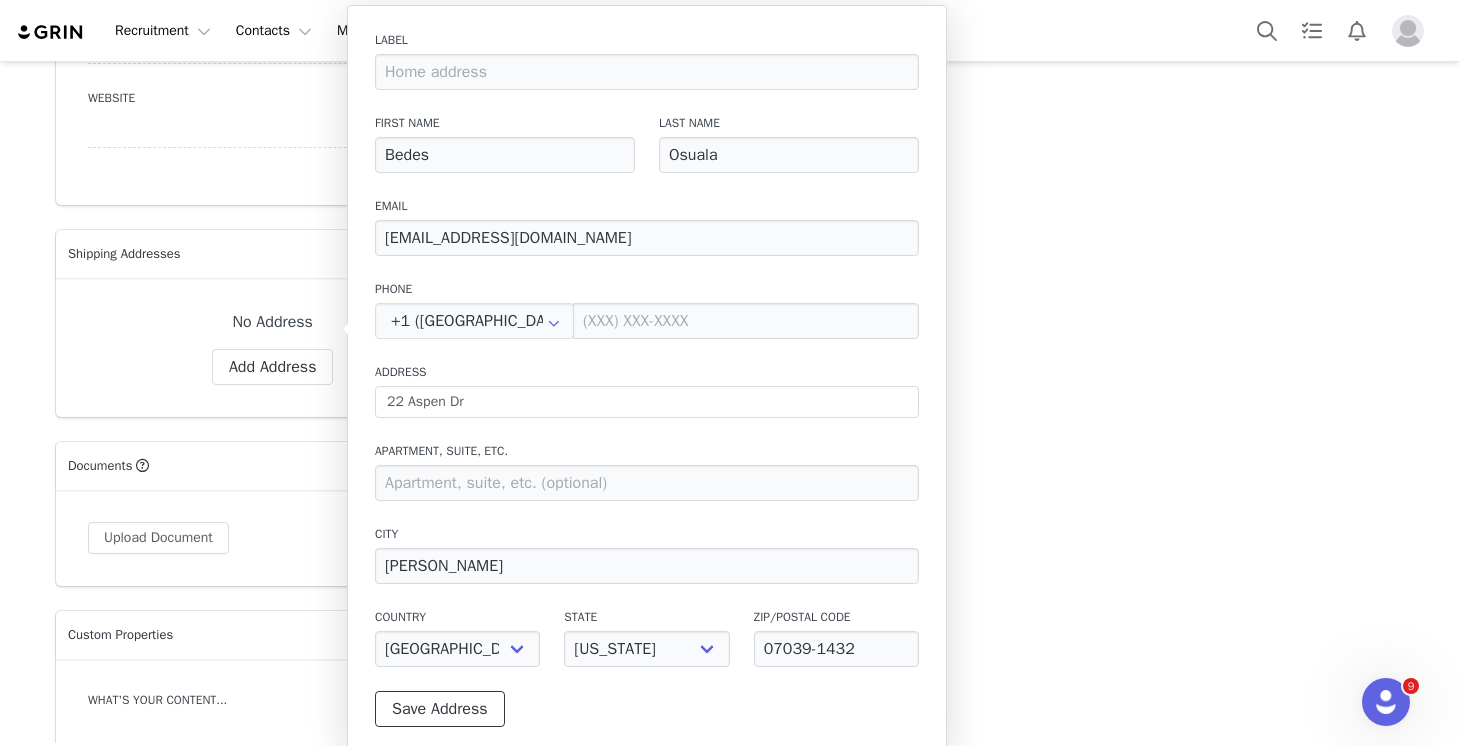 click on "Save Address" at bounding box center [440, 709] 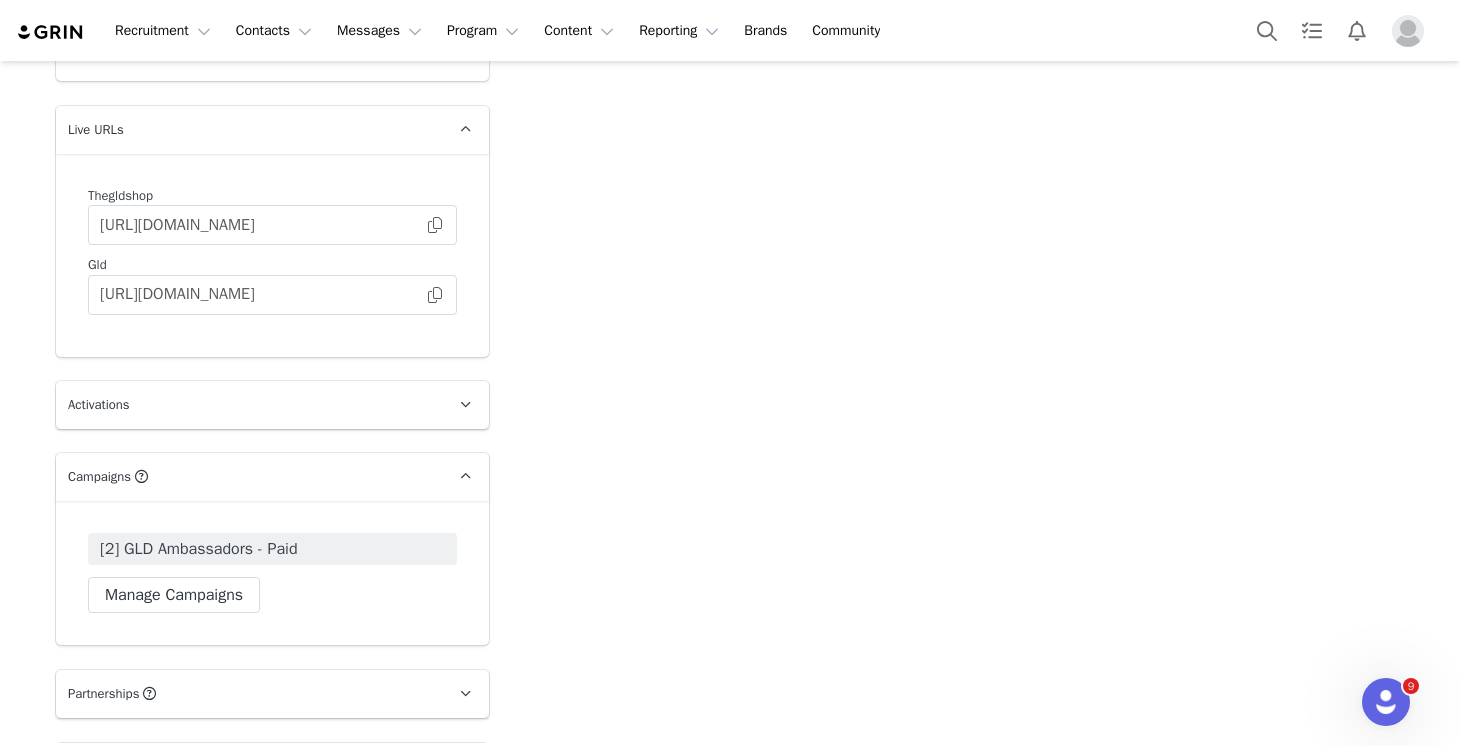 scroll, scrollTop: 4100, scrollLeft: 0, axis: vertical 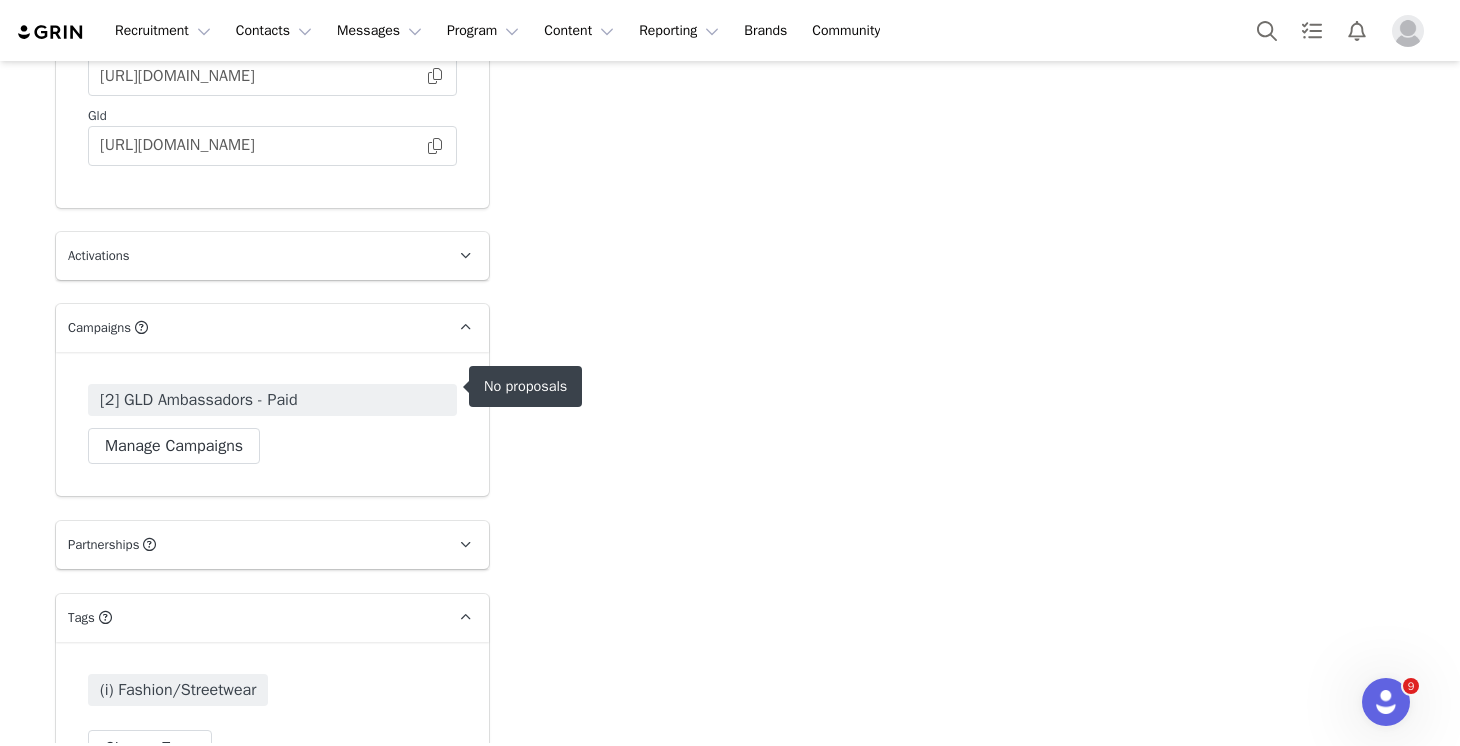 click on "[2] GLD Ambassadors - Paid" at bounding box center [272, 400] 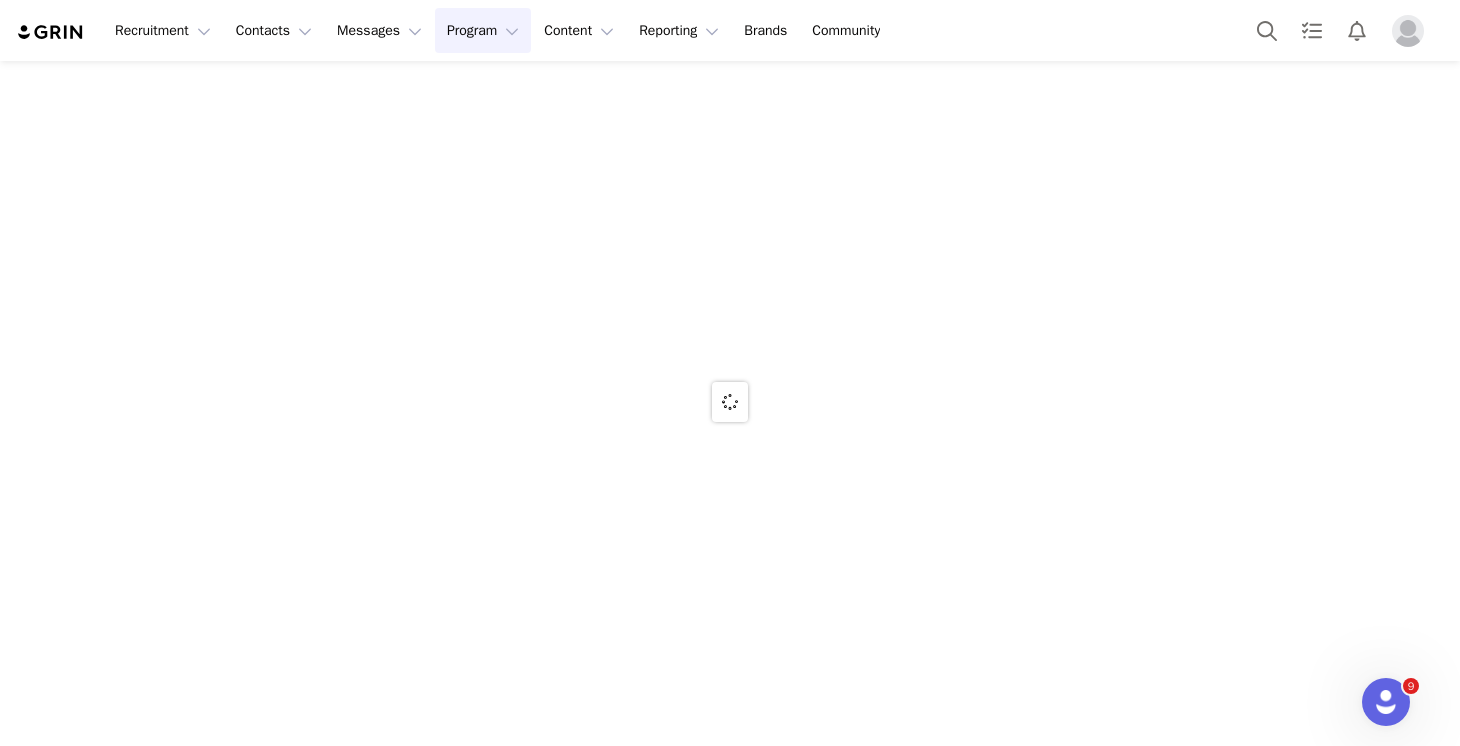 scroll, scrollTop: 0, scrollLeft: 0, axis: both 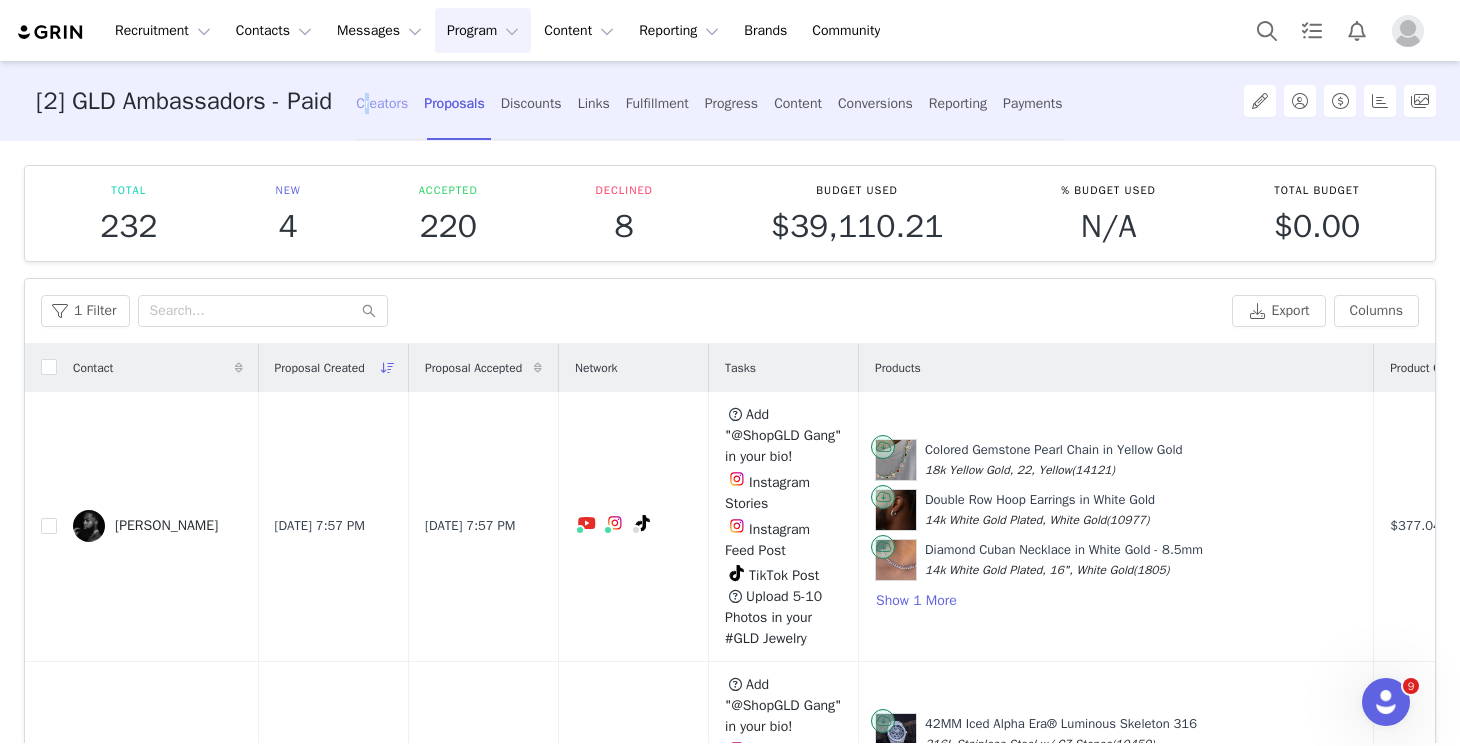 drag, startPoint x: 380, startPoint y: 94, endPoint x: 372, endPoint y: 109, distance: 17 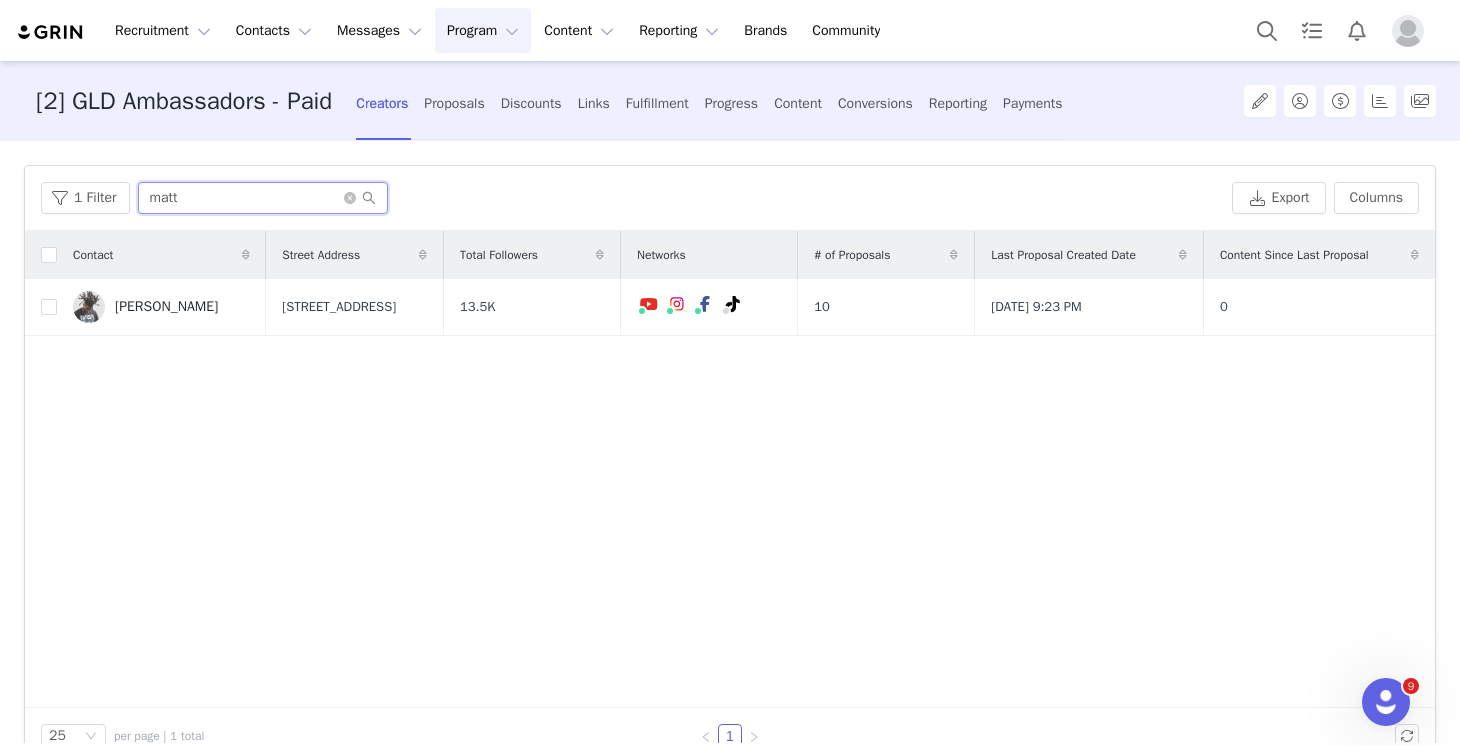 click on "matt" at bounding box center [263, 198] 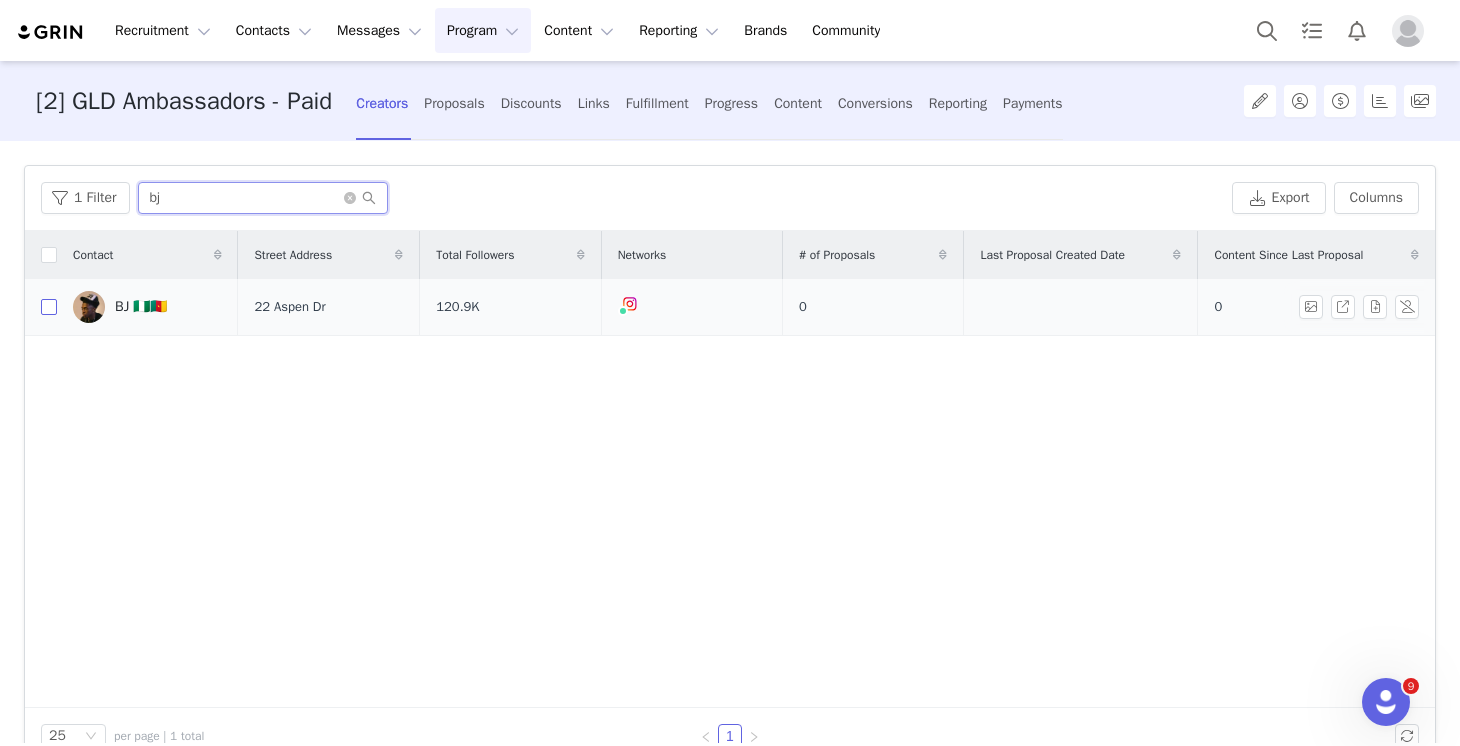 type on "bj" 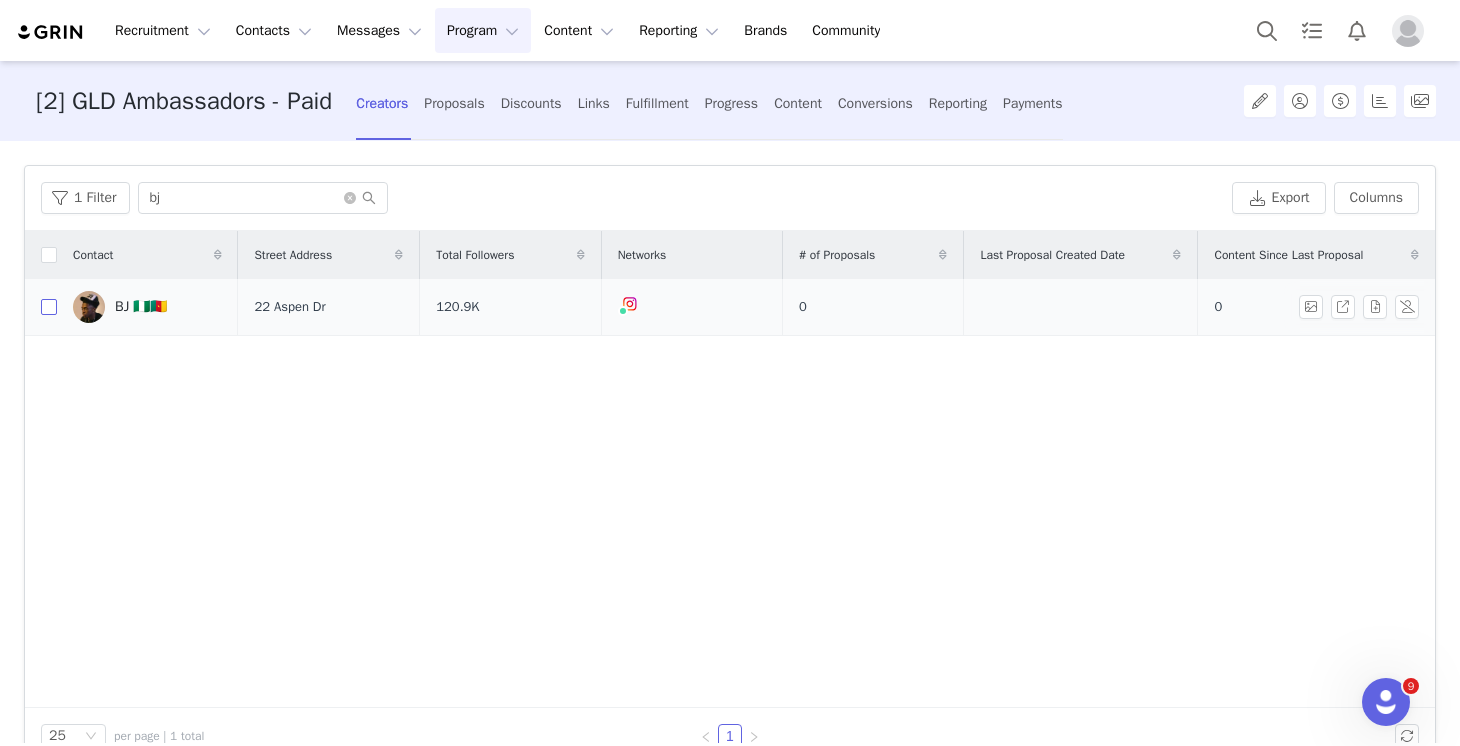 click at bounding box center (49, 307) 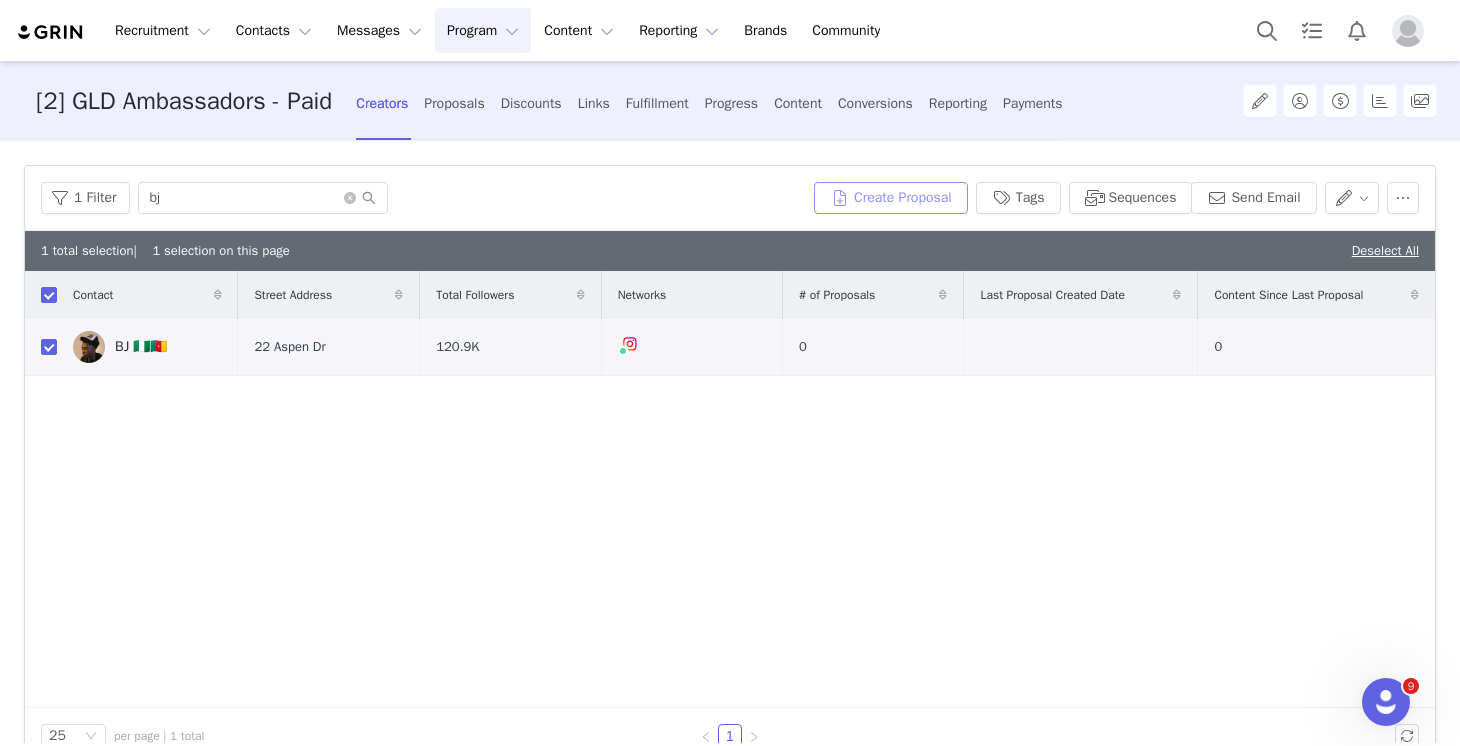 click on "Create Proposal" at bounding box center (891, 198) 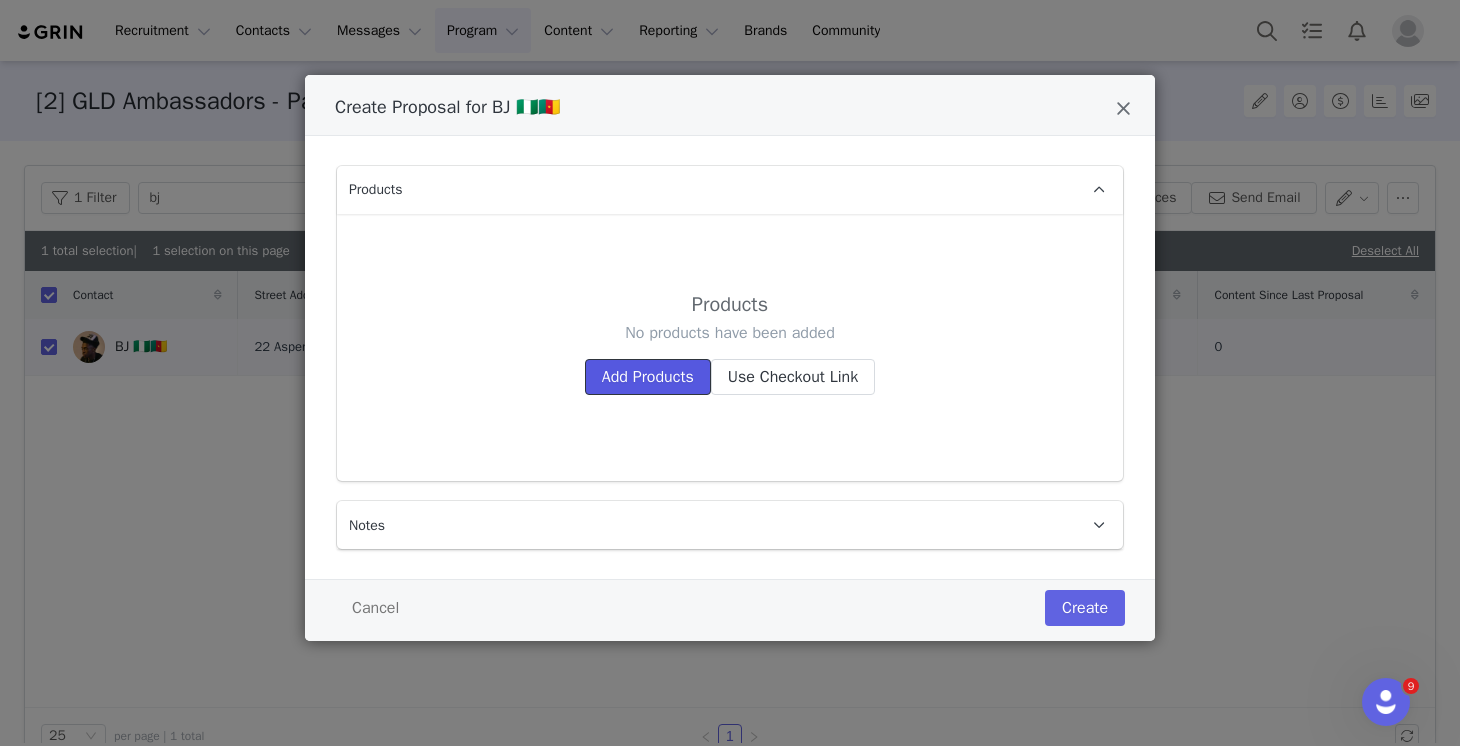 click on "Add Products" at bounding box center (648, 377) 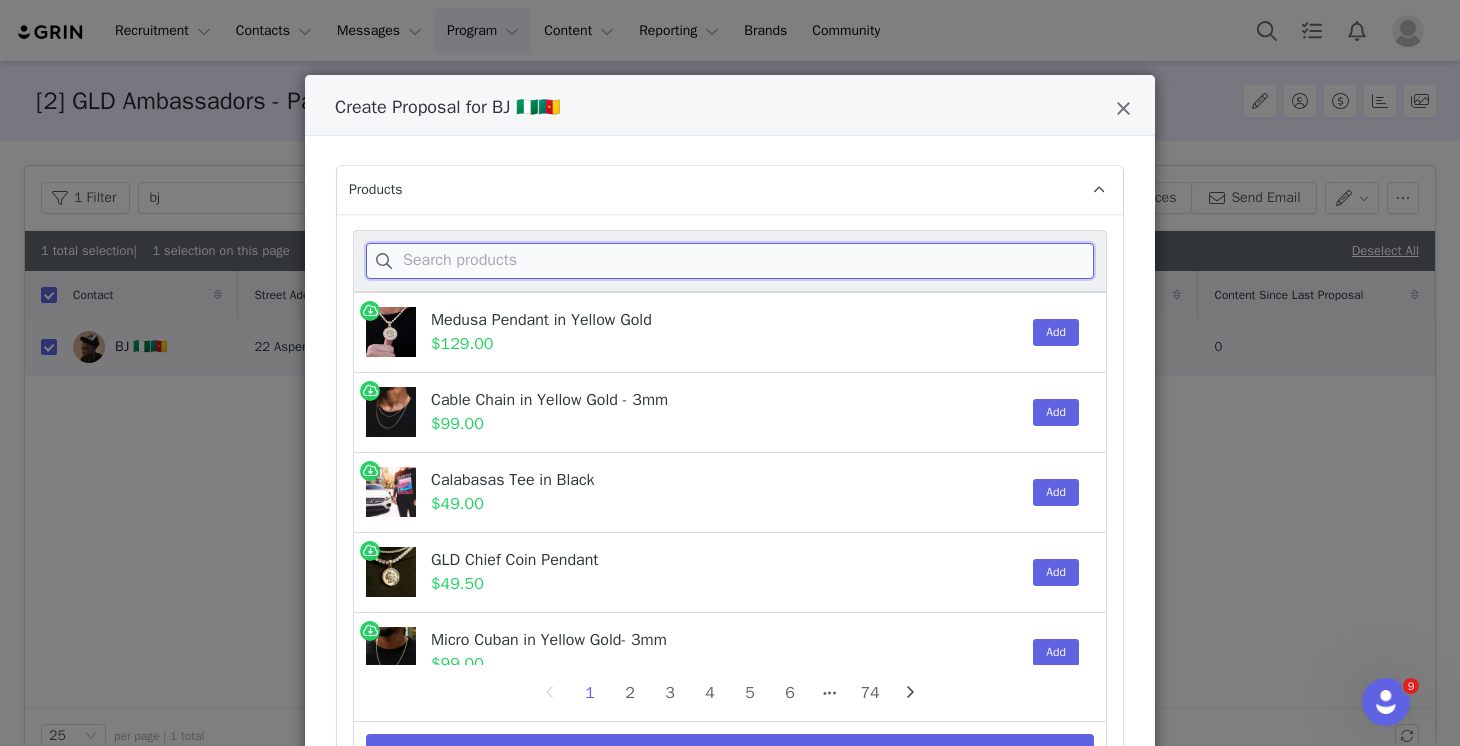 click at bounding box center (730, 261) 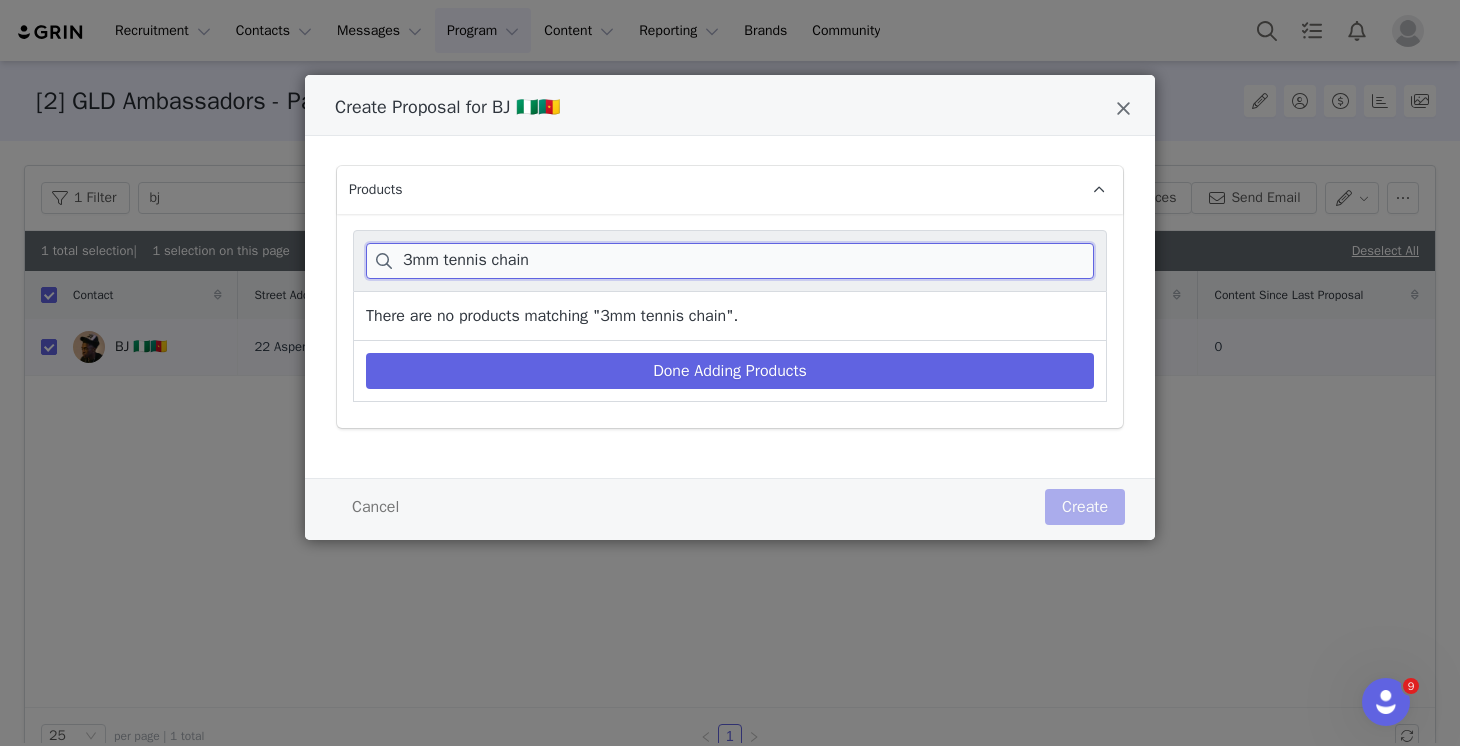 click on "3mm tennis chain" at bounding box center [730, 261] 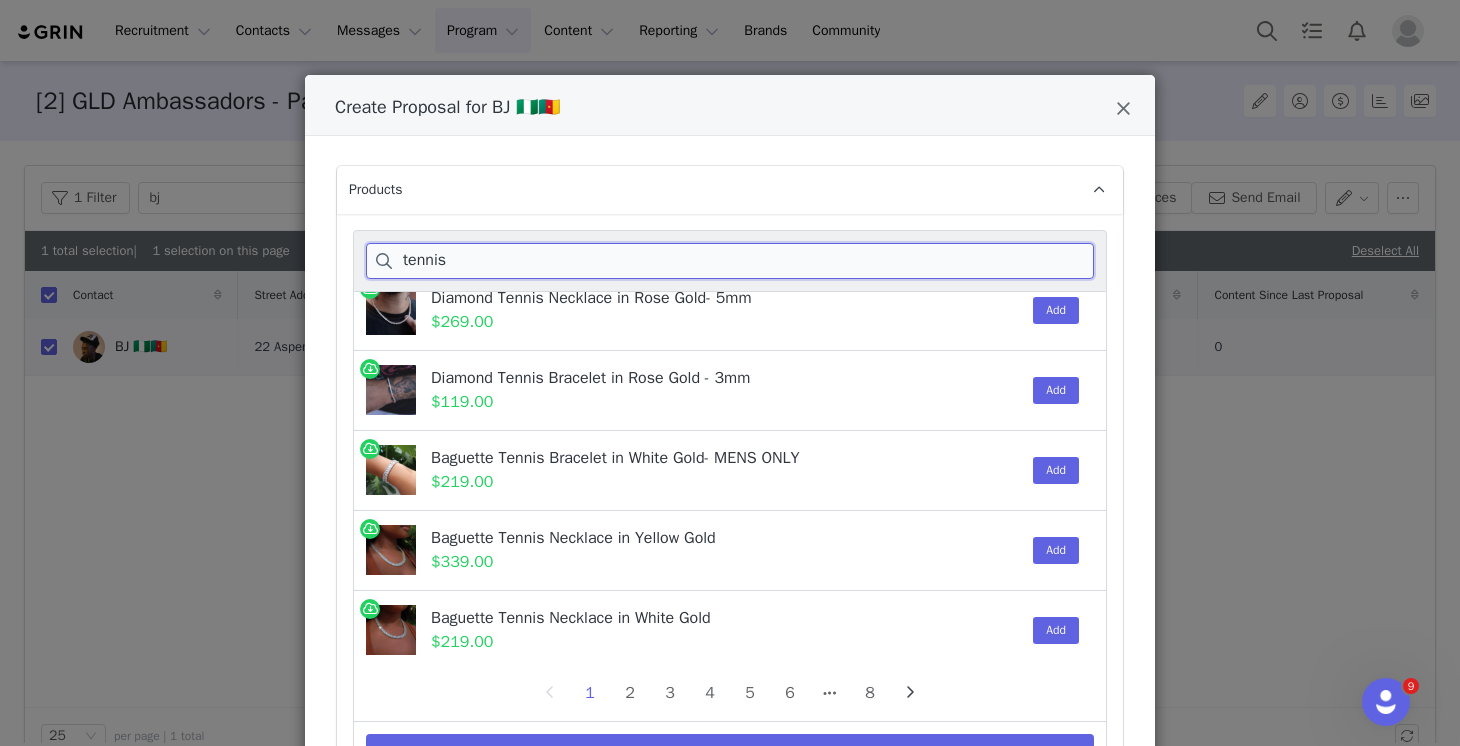 scroll, scrollTop: 1628, scrollLeft: 0, axis: vertical 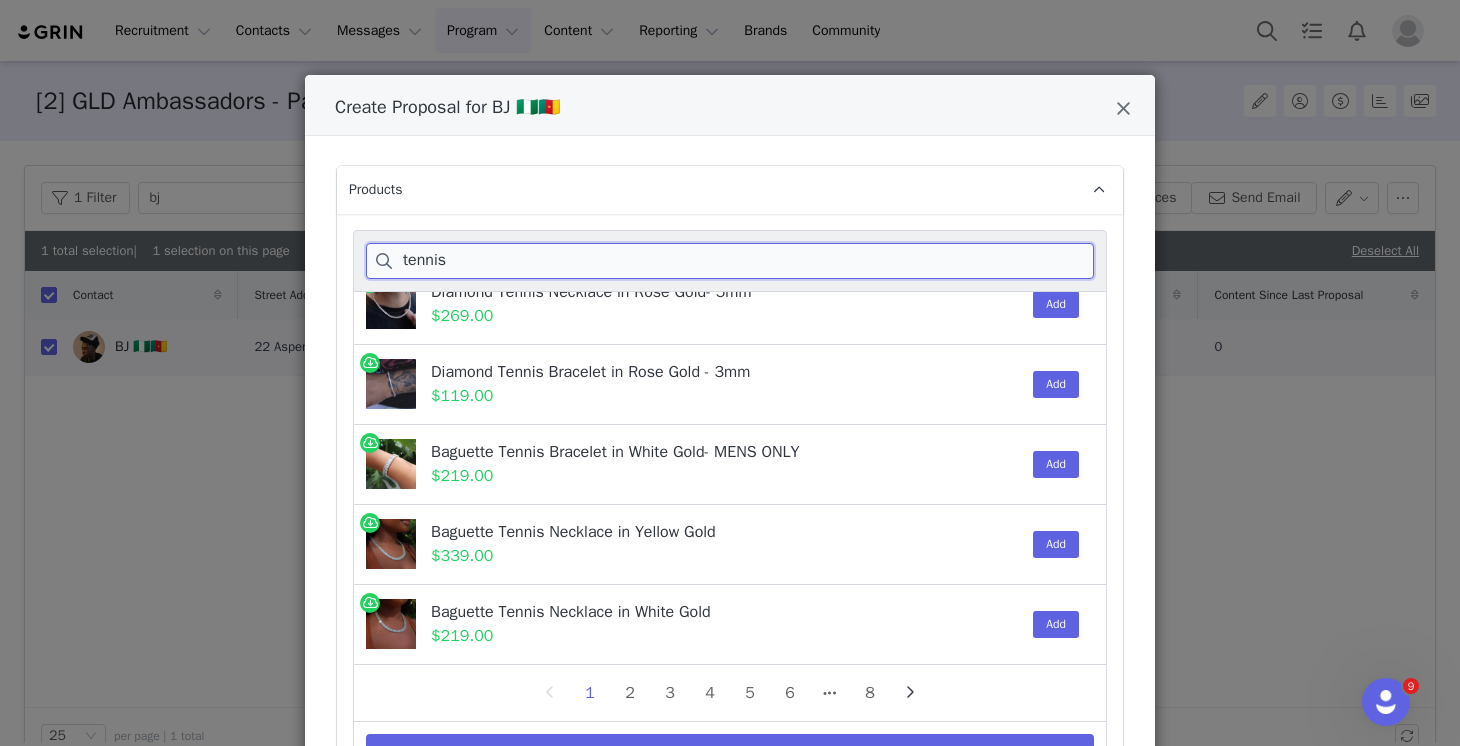 click on "tennis" at bounding box center [730, 261] 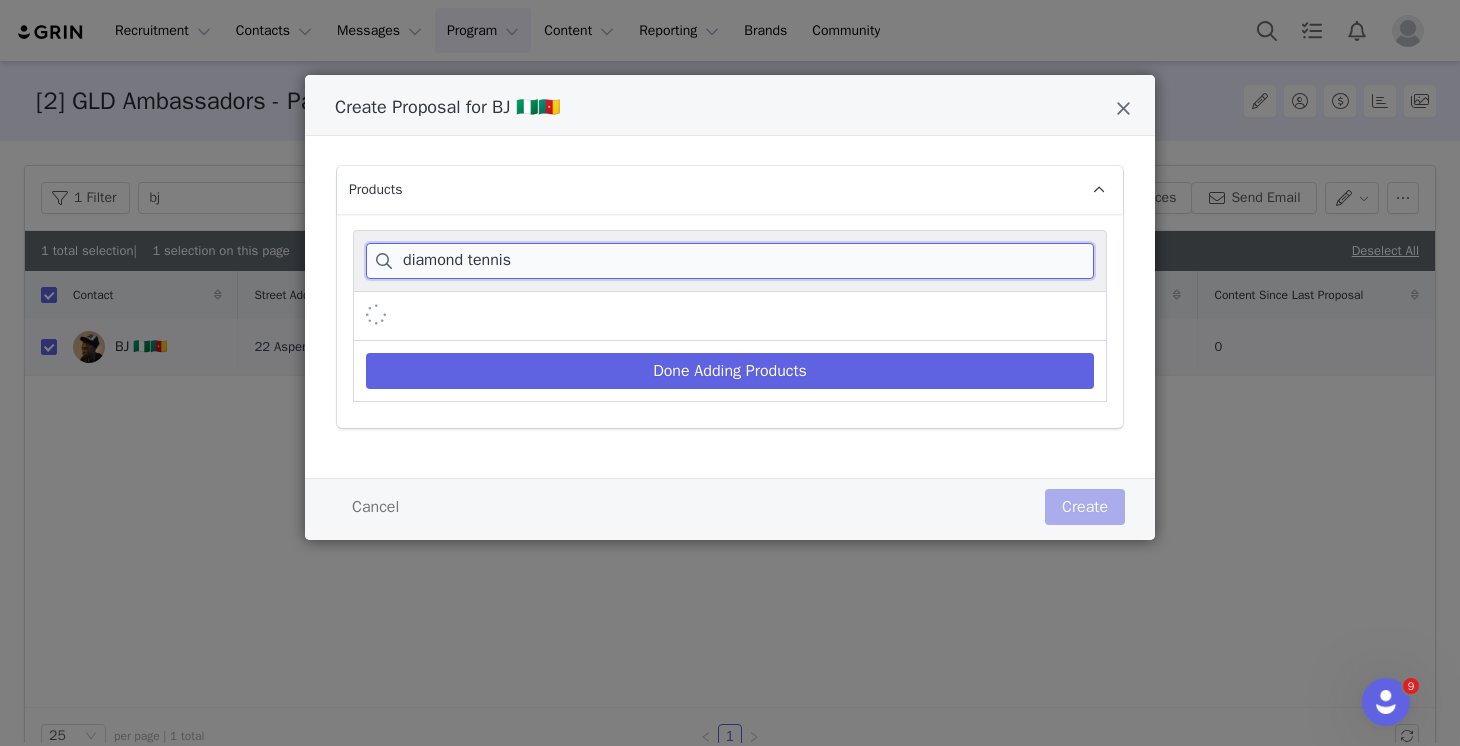 click on "diamond tennis" at bounding box center (730, 261) 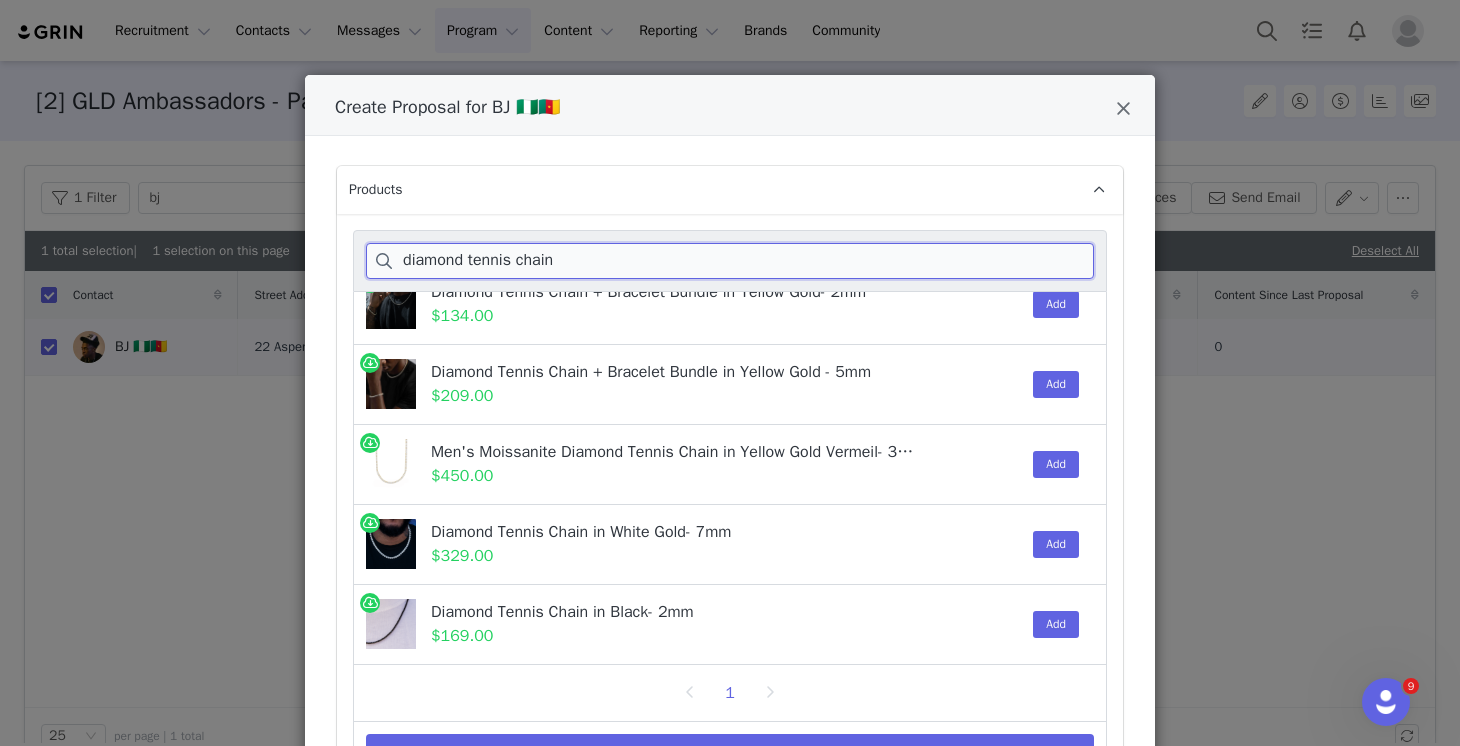 scroll, scrollTop: 0, scrollLeft: 0, axis: both 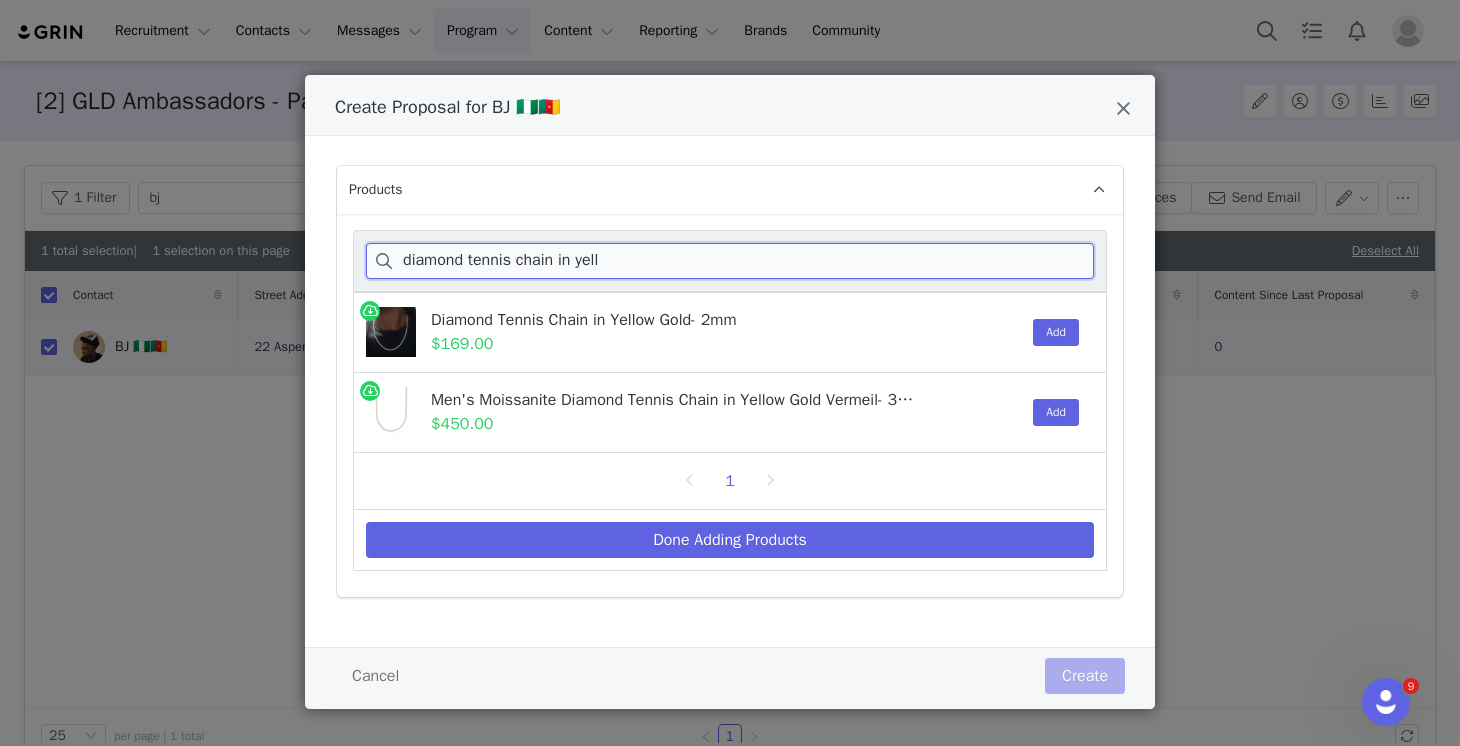 click on "diamond tennis chain in yell" at bounding box center (730, 261) 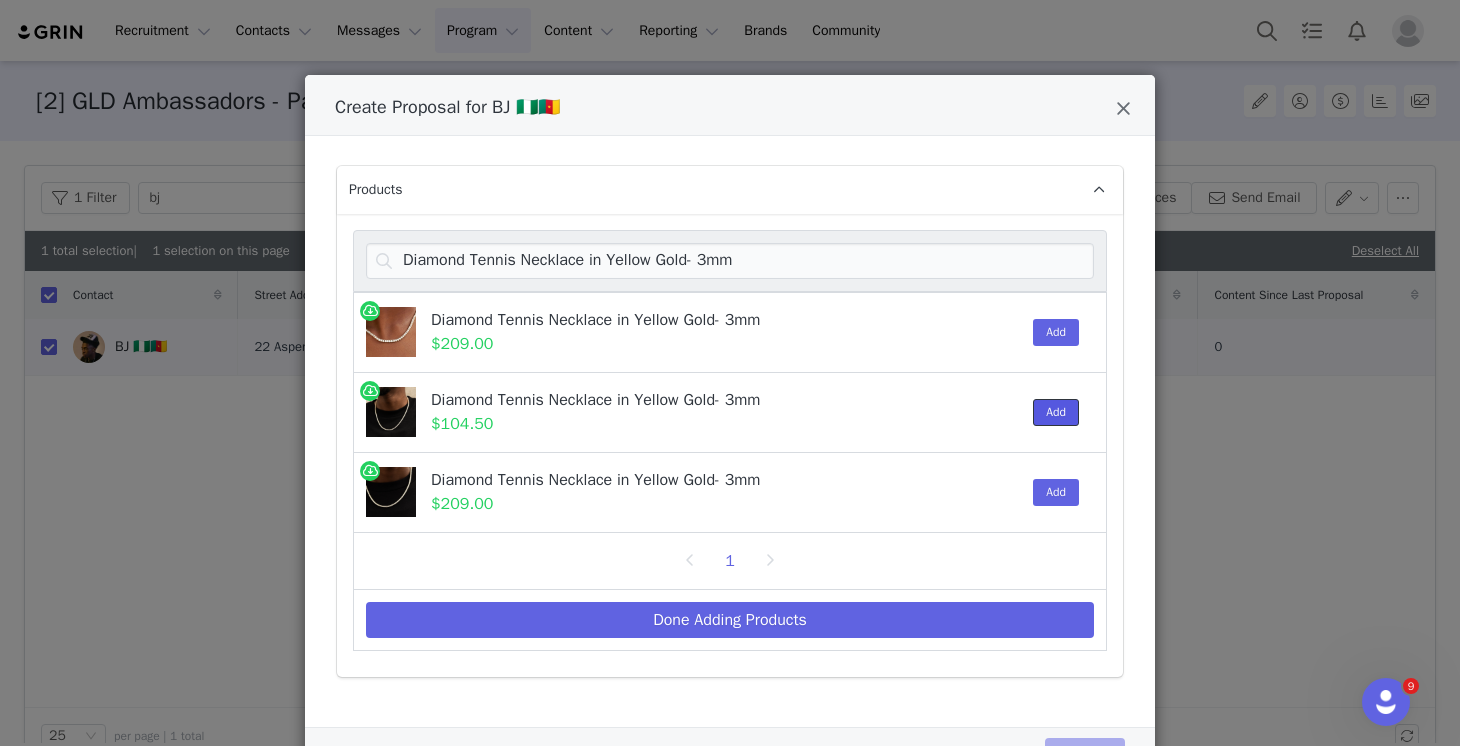 click on "Add" at bounding box center (1056, 412) 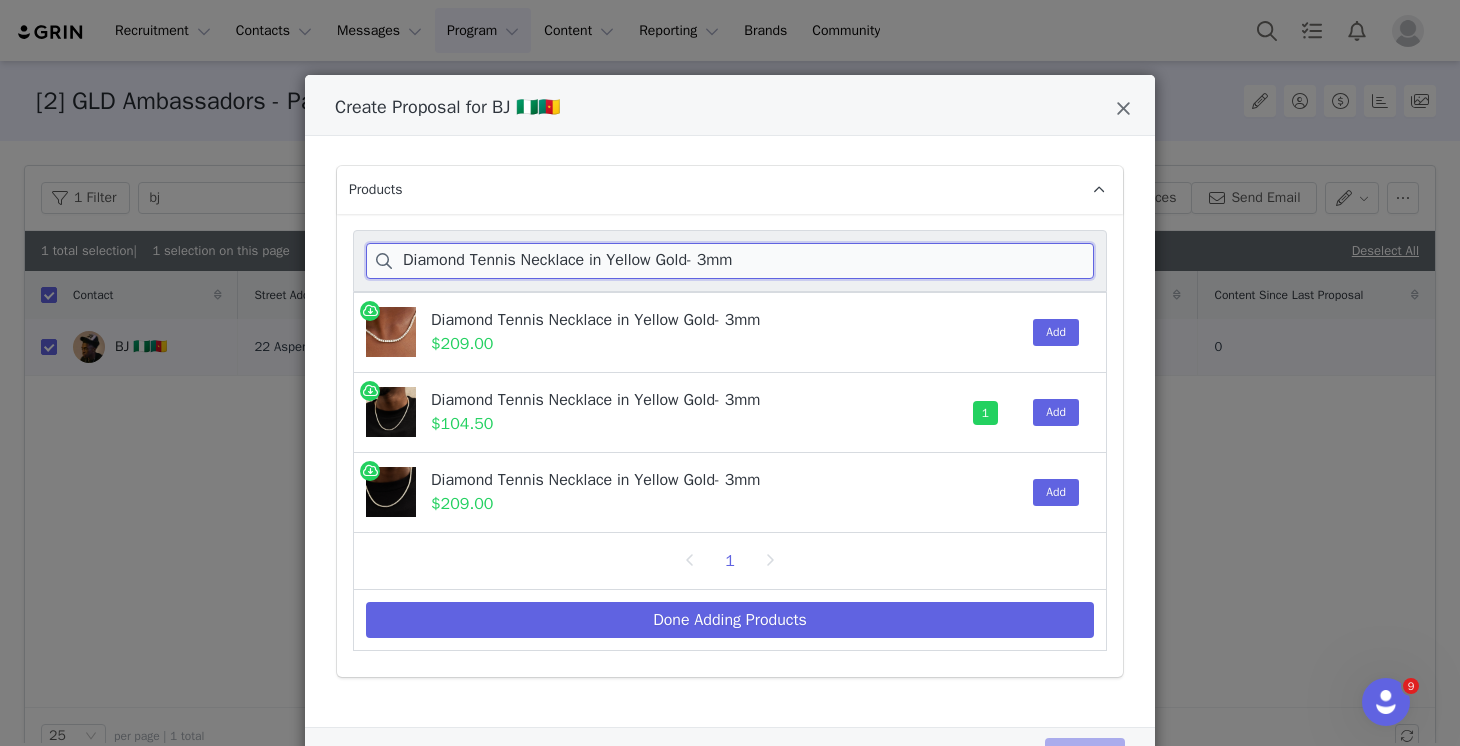 click on "Diamond Tennis Necklace in Yellow Gold- 3mm" at bounding box center (730, 261) 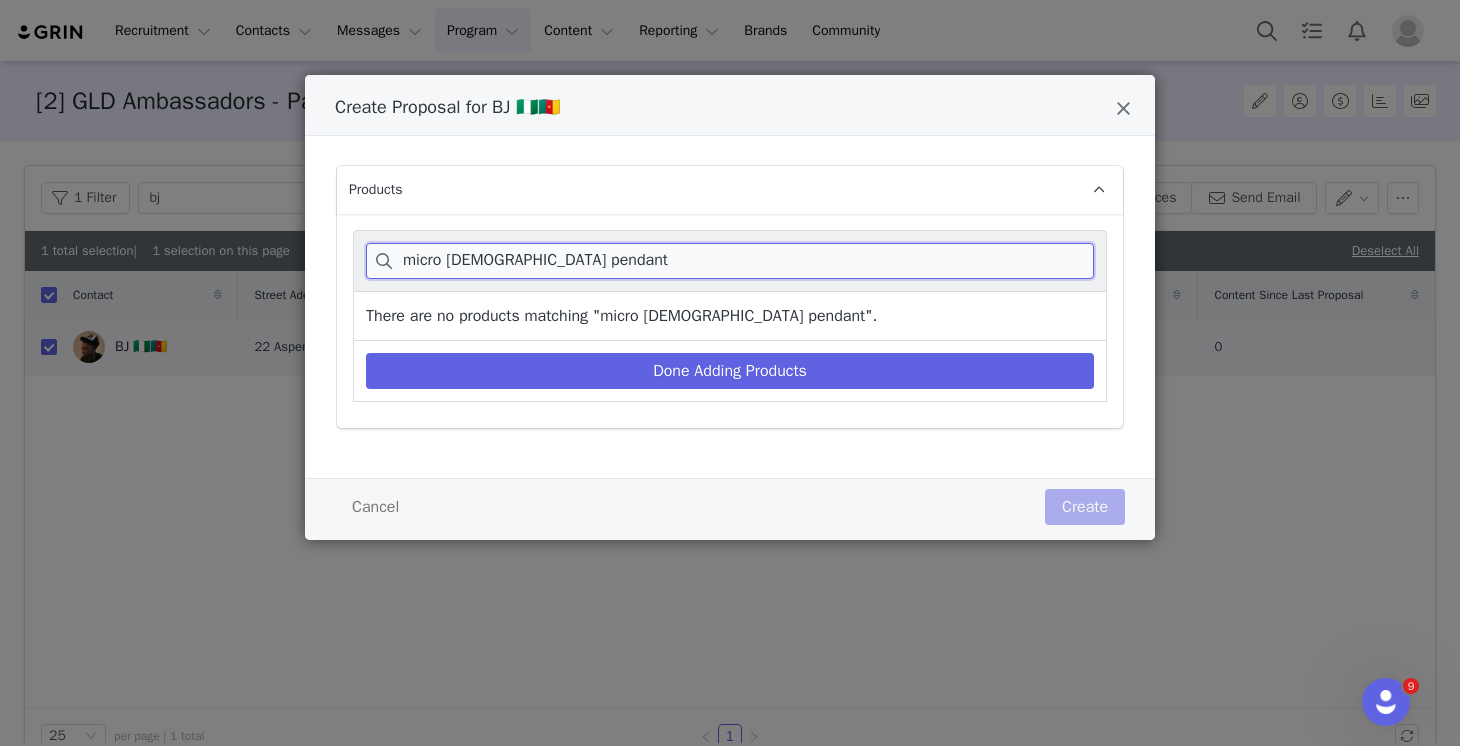 type on "micro [DEMOGRAPHIC_DATA] pendant" 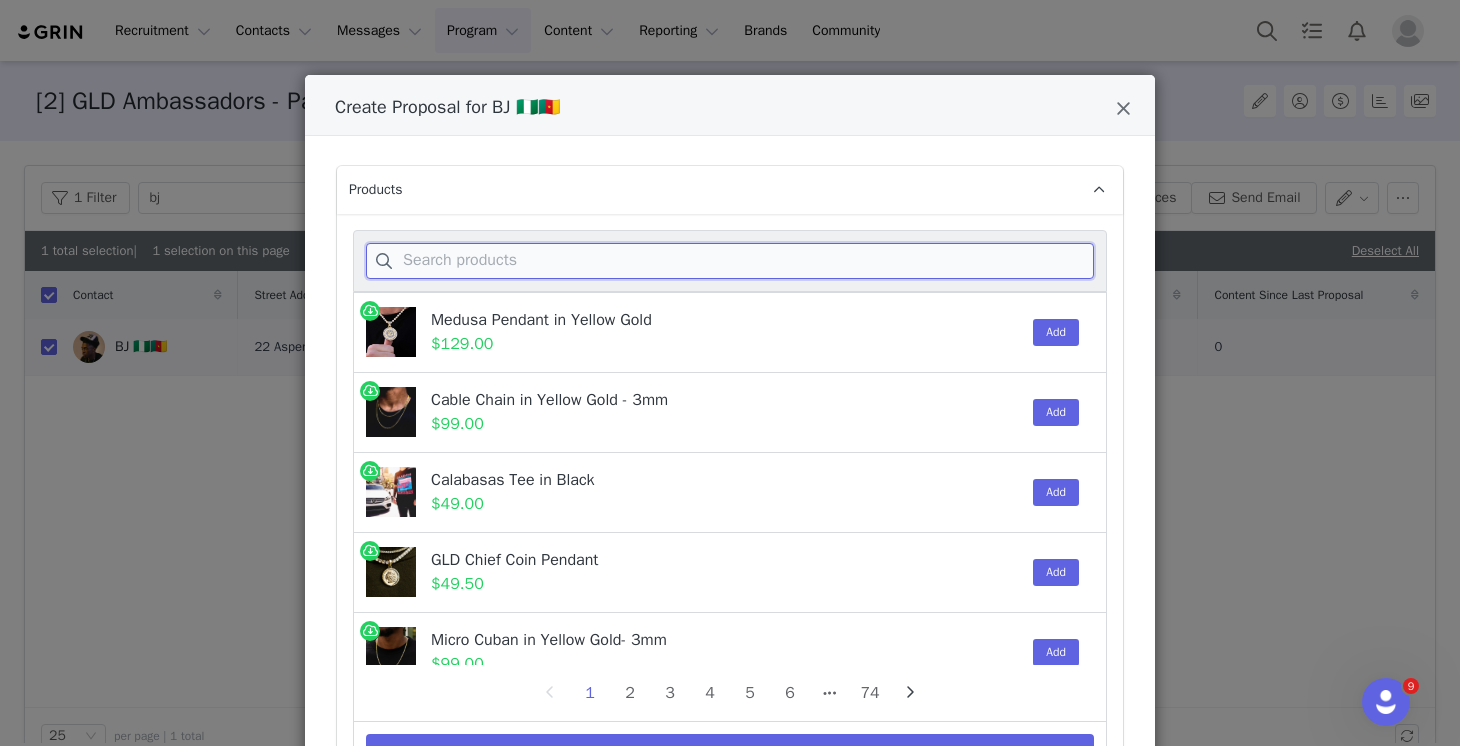 paste on "Micro Iced [PERSON_NAME] Pendant" 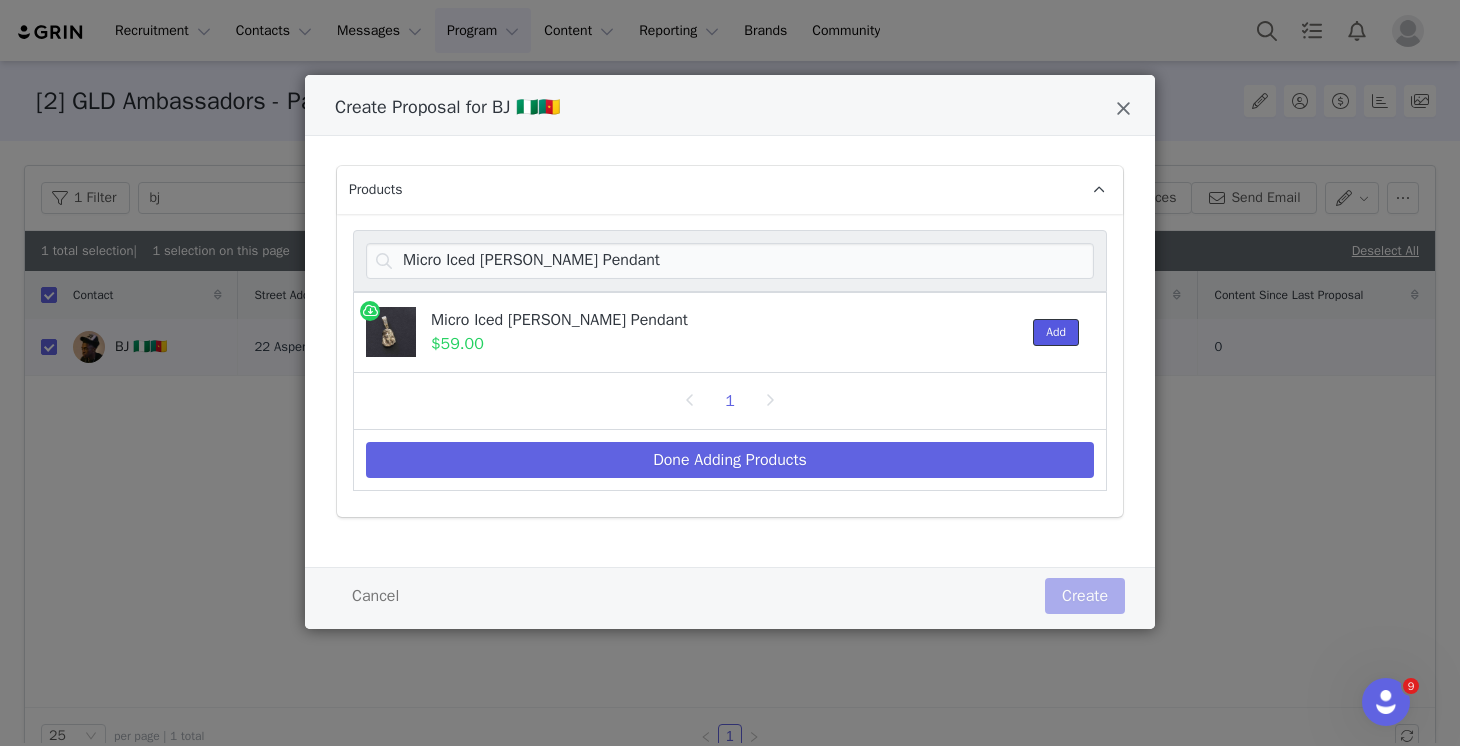 click on "Add" at bounding box center [1056, 332] 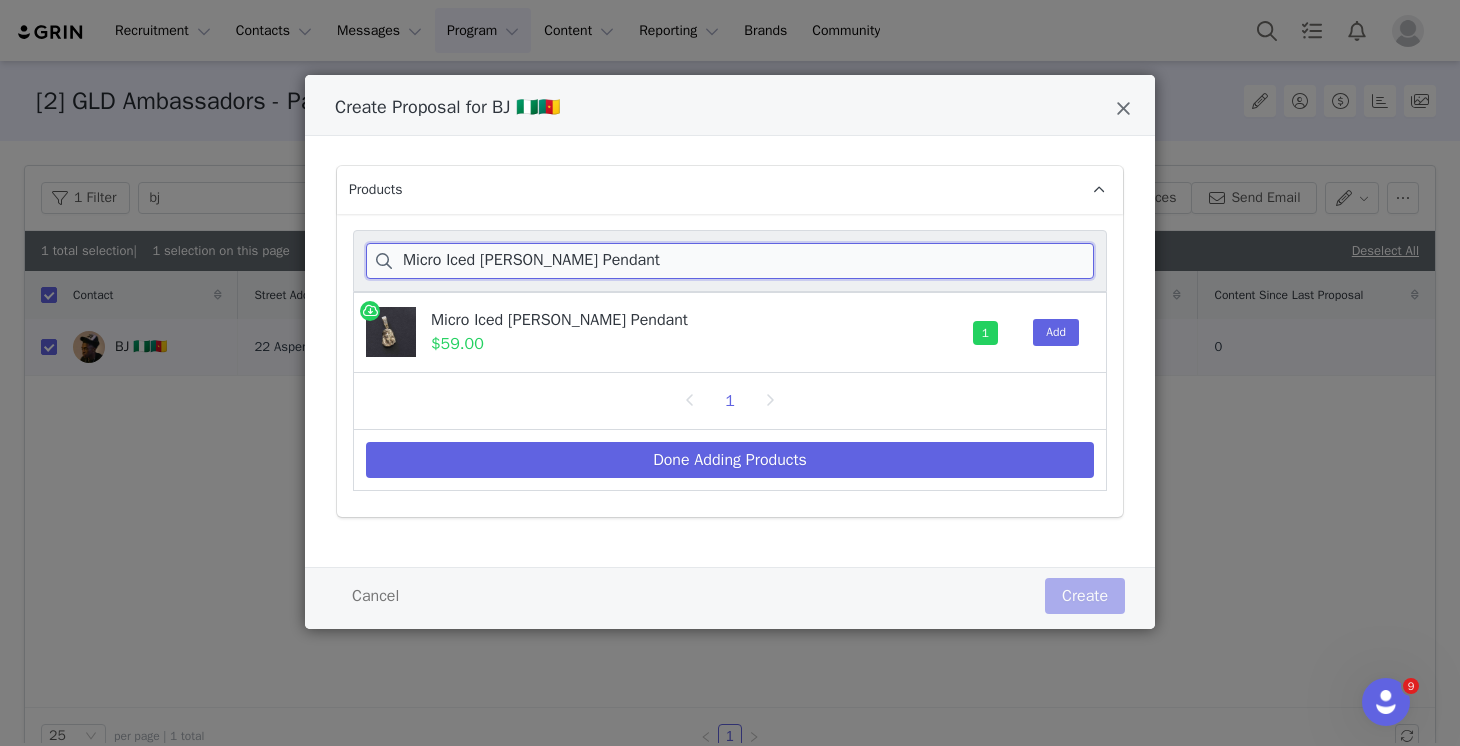 click on "Micro Iced [PERSON_NAME] Pendant" at bounding box center (730, 261) 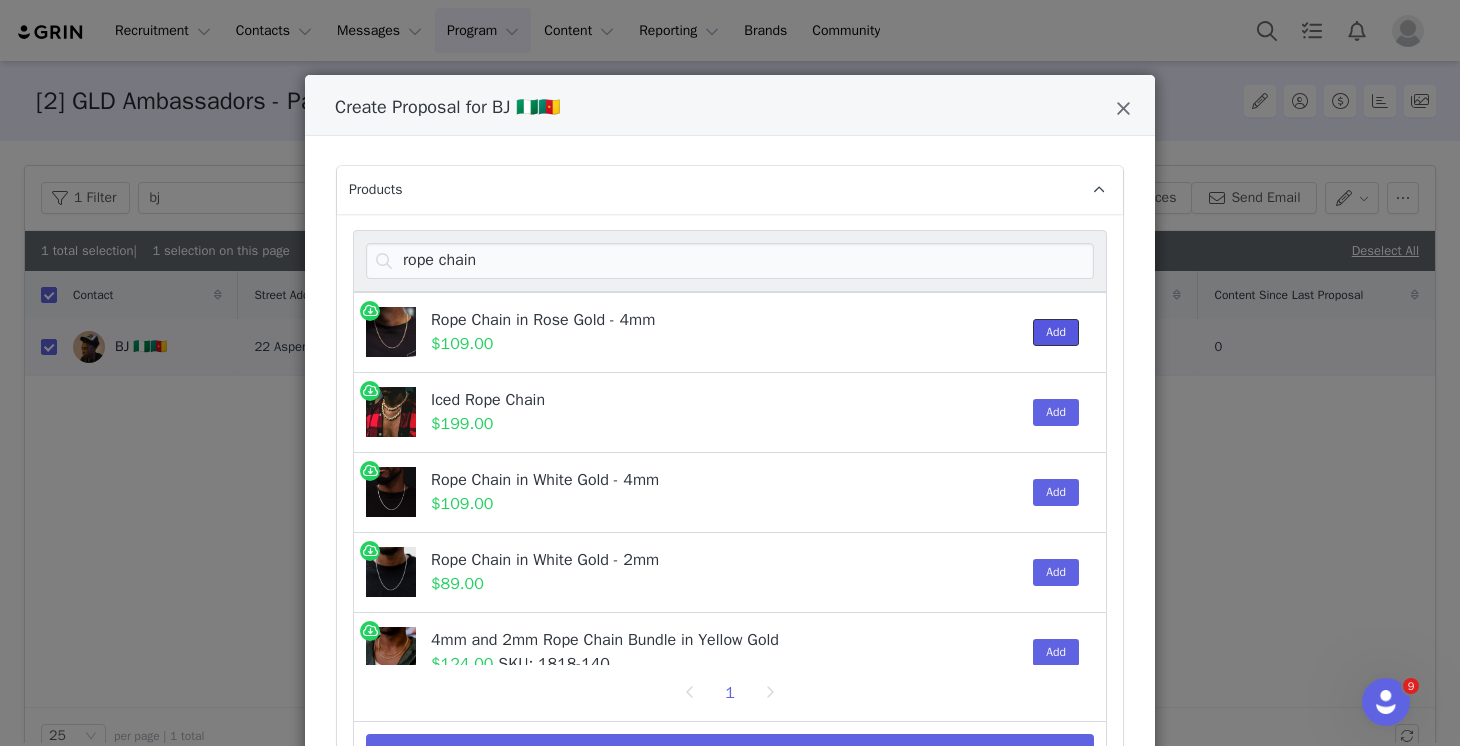 click on "Add" at bounding box center [1056, 332] 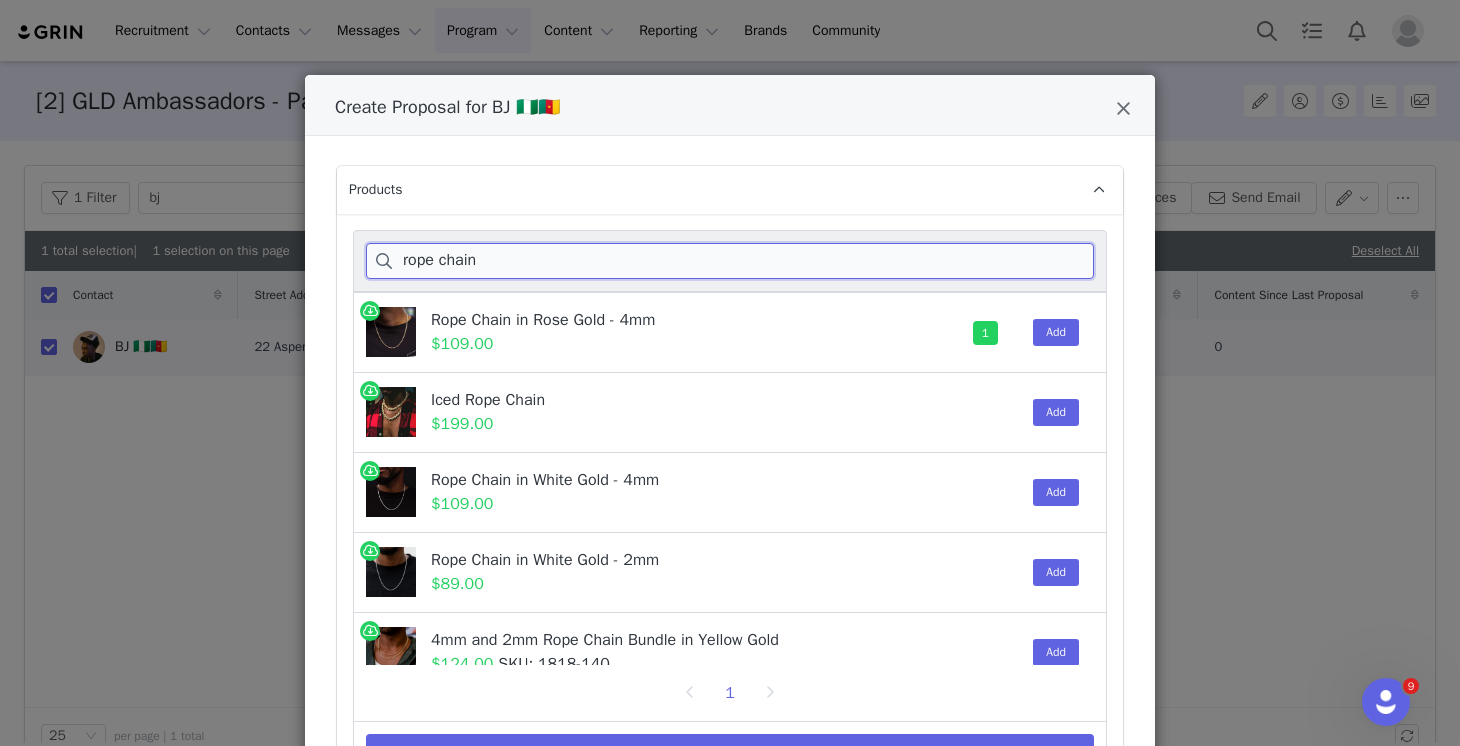 click on "rope chain" at bounding box center [730, 261] 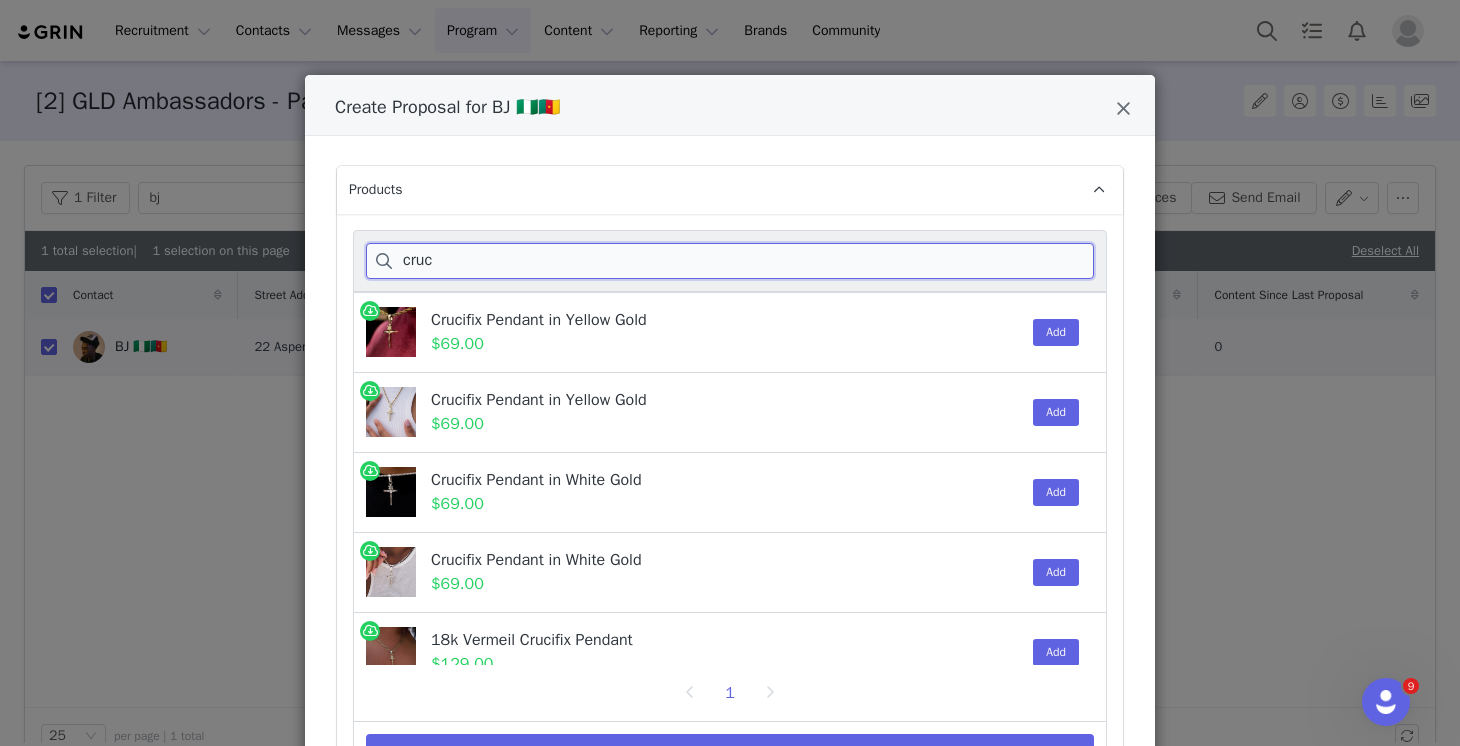 scroll, scrollTop: 28, scrollLeft: 0, axis: vertical 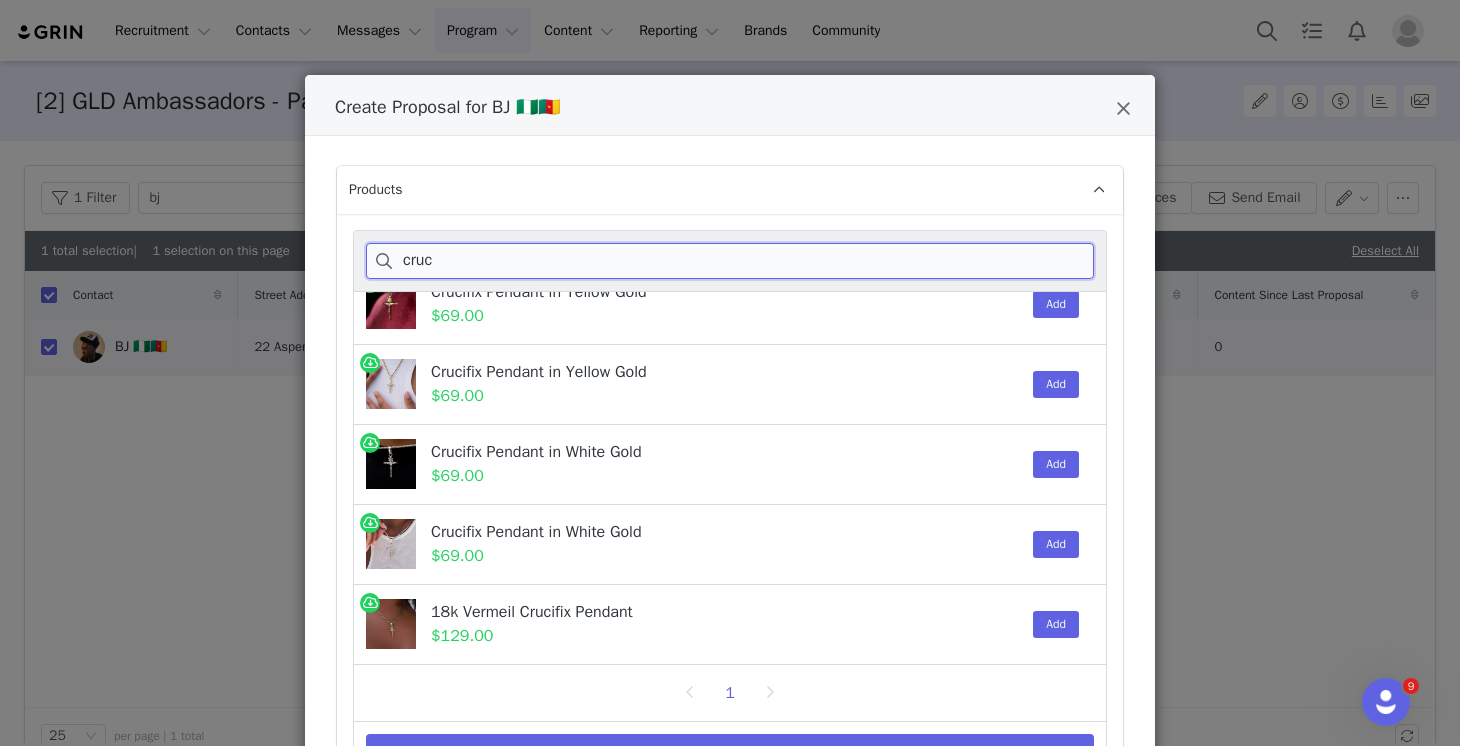 click on "cruc" at bounding box center [730, 261] 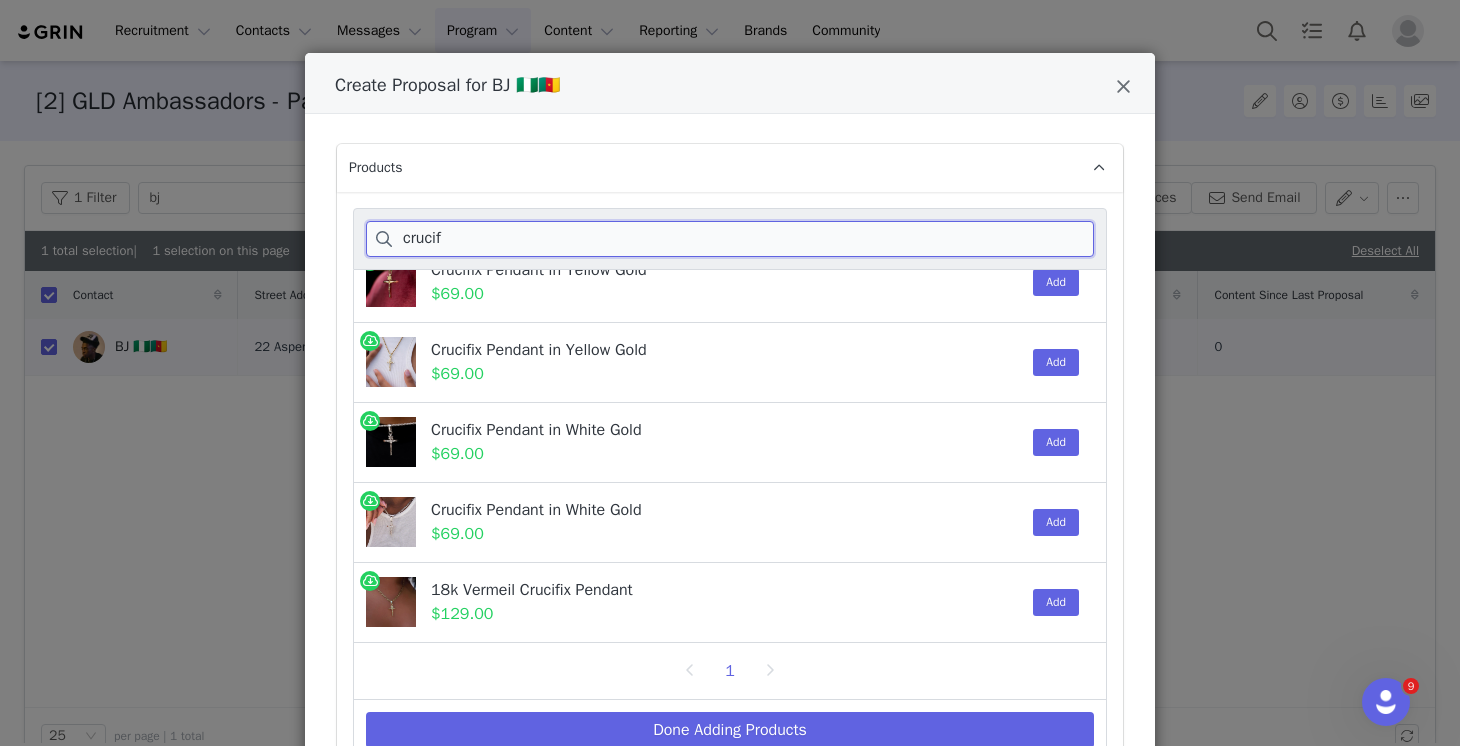 scroll, scrollTop: 0, scrollLeft: 0, axis: both 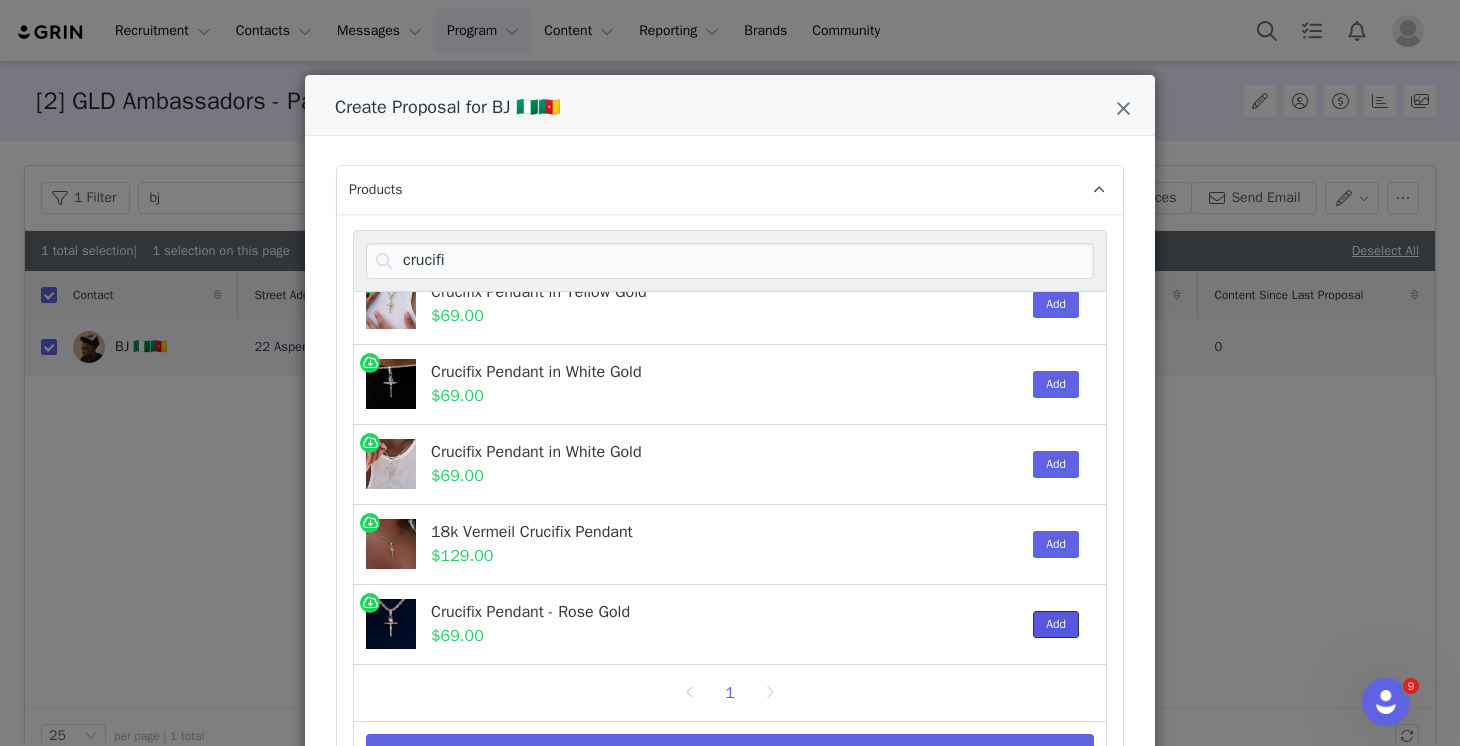 click on "Add" at bounding box center (1056, 624) 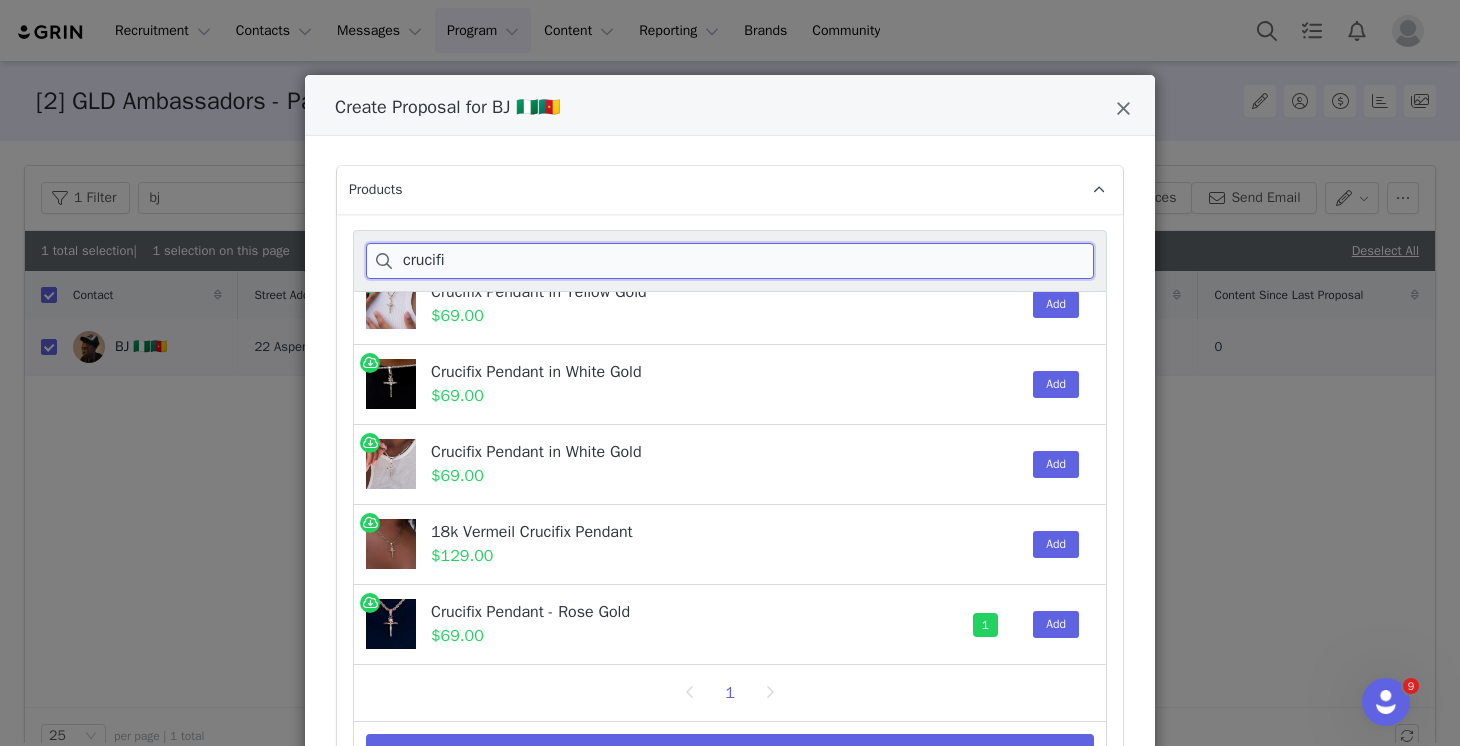 click on "crucifi" at bounding box center (730, 261) 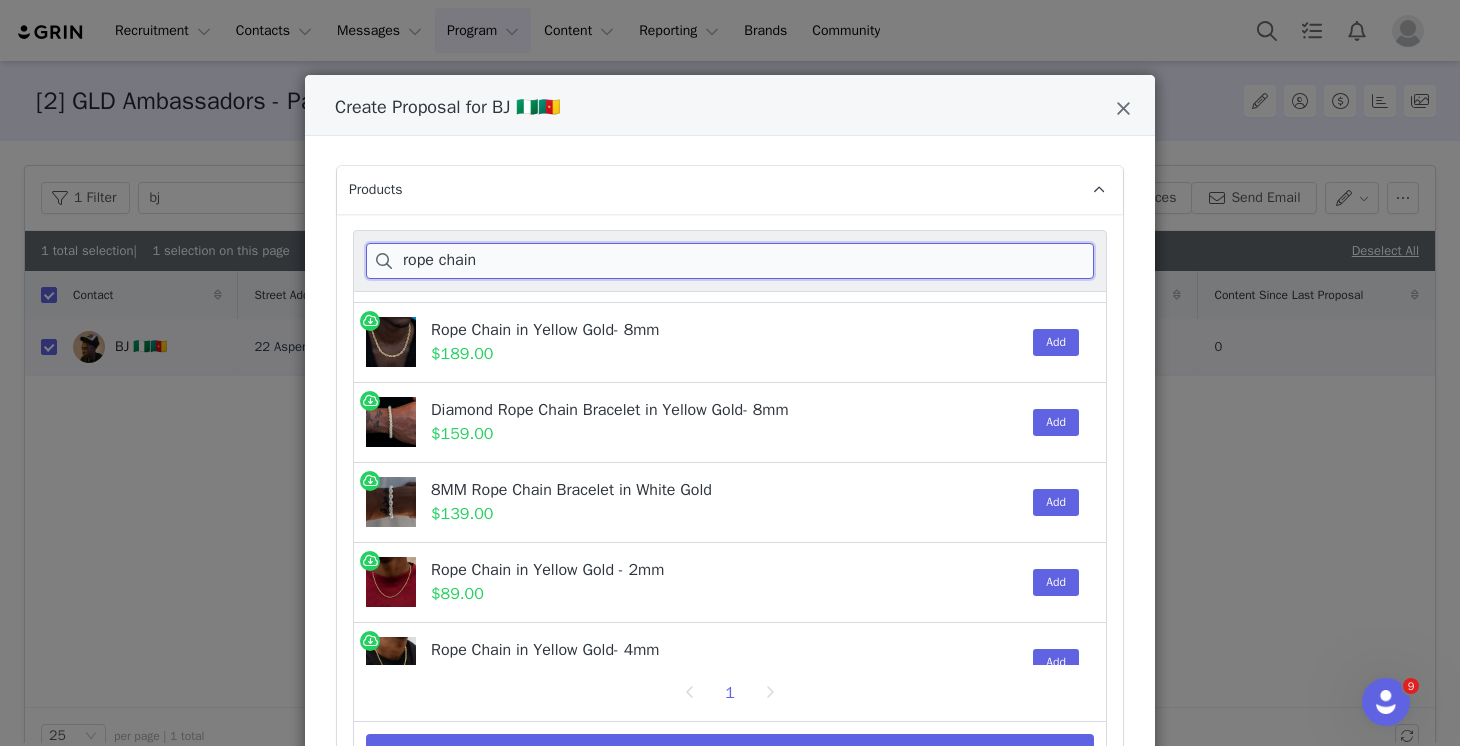 scroll, scrollTop: 988, scrollLeft: 0, axis: vertical 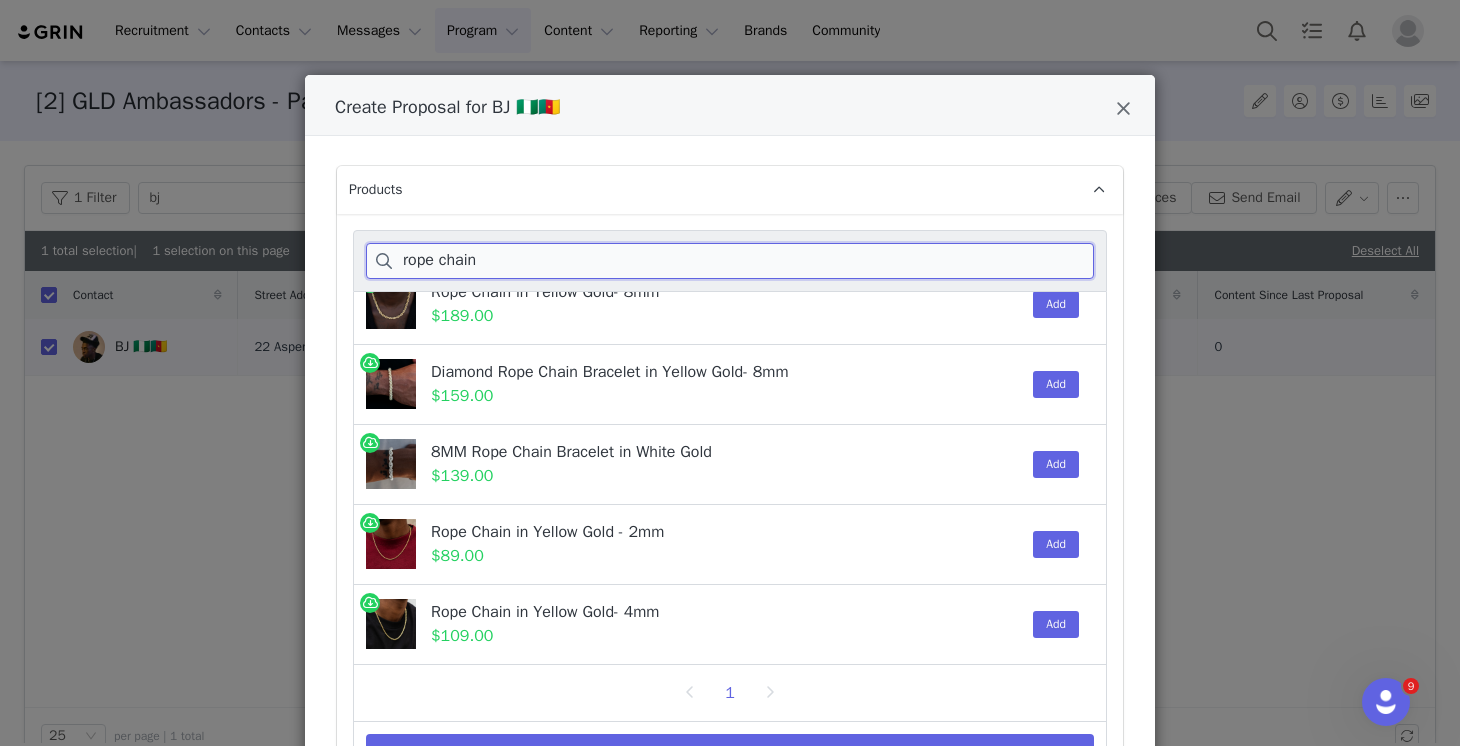 click on "rope chain" at bounding box center (730, 261) 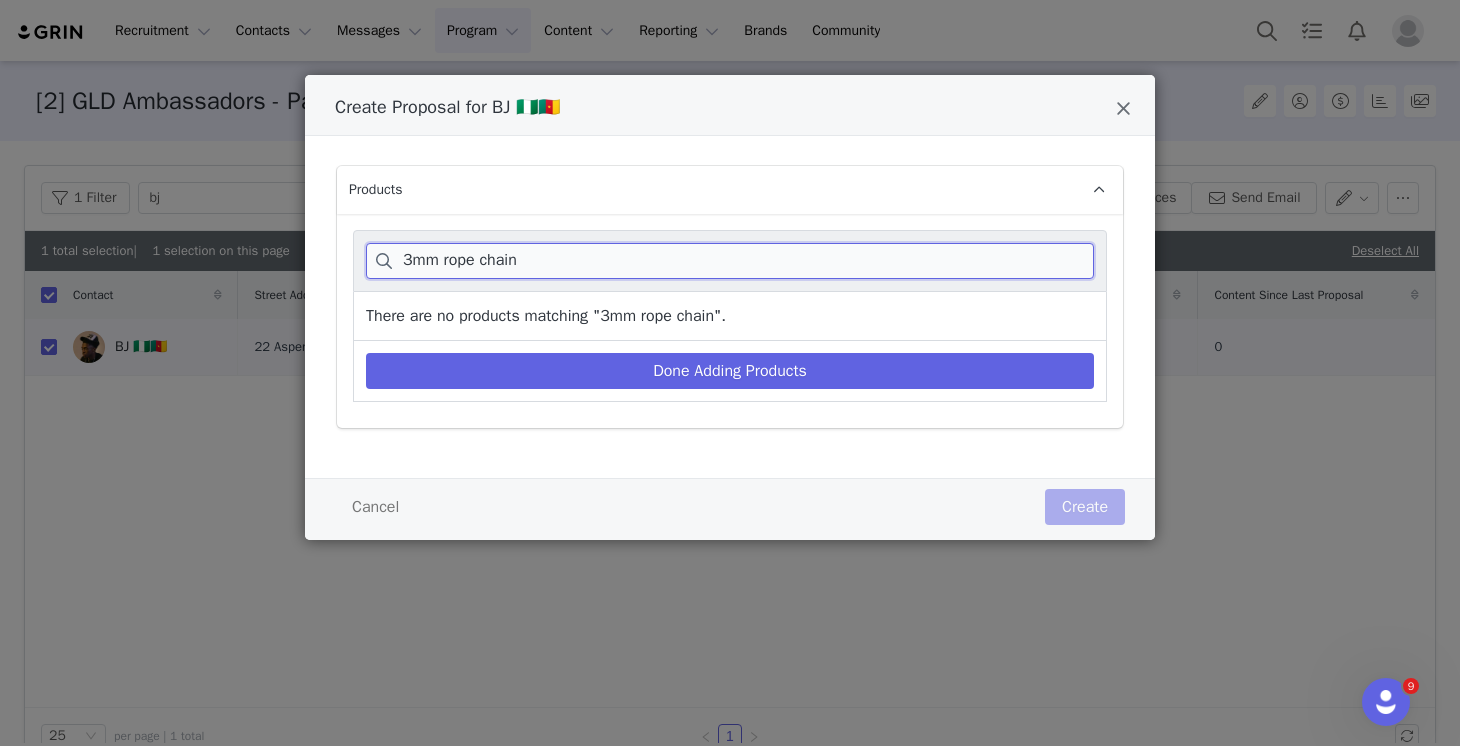 drag, startPoint x: 445, startPoint y: 259, endPoint x: 328, endPoint y: 259, distance: 117 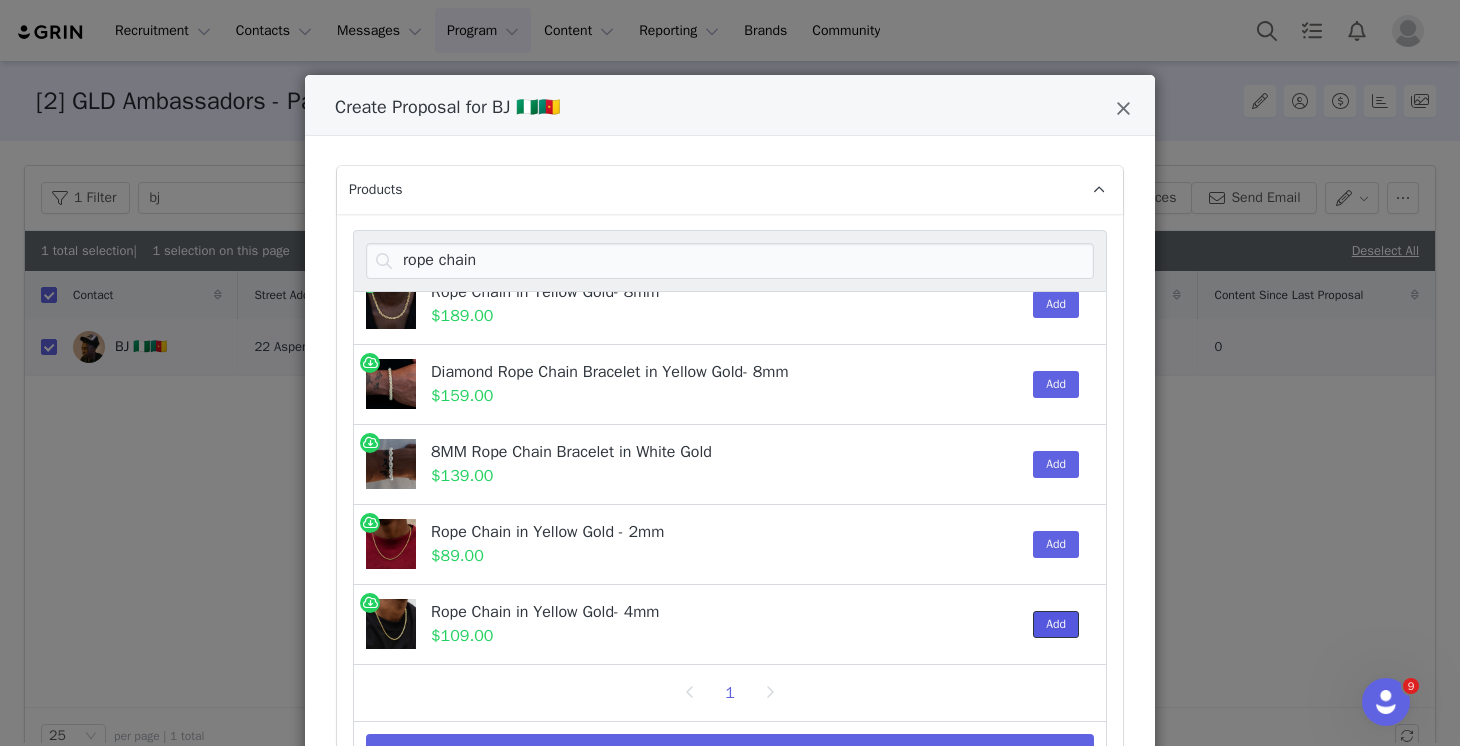 click on "Add" at bounding box center [1056, 624] 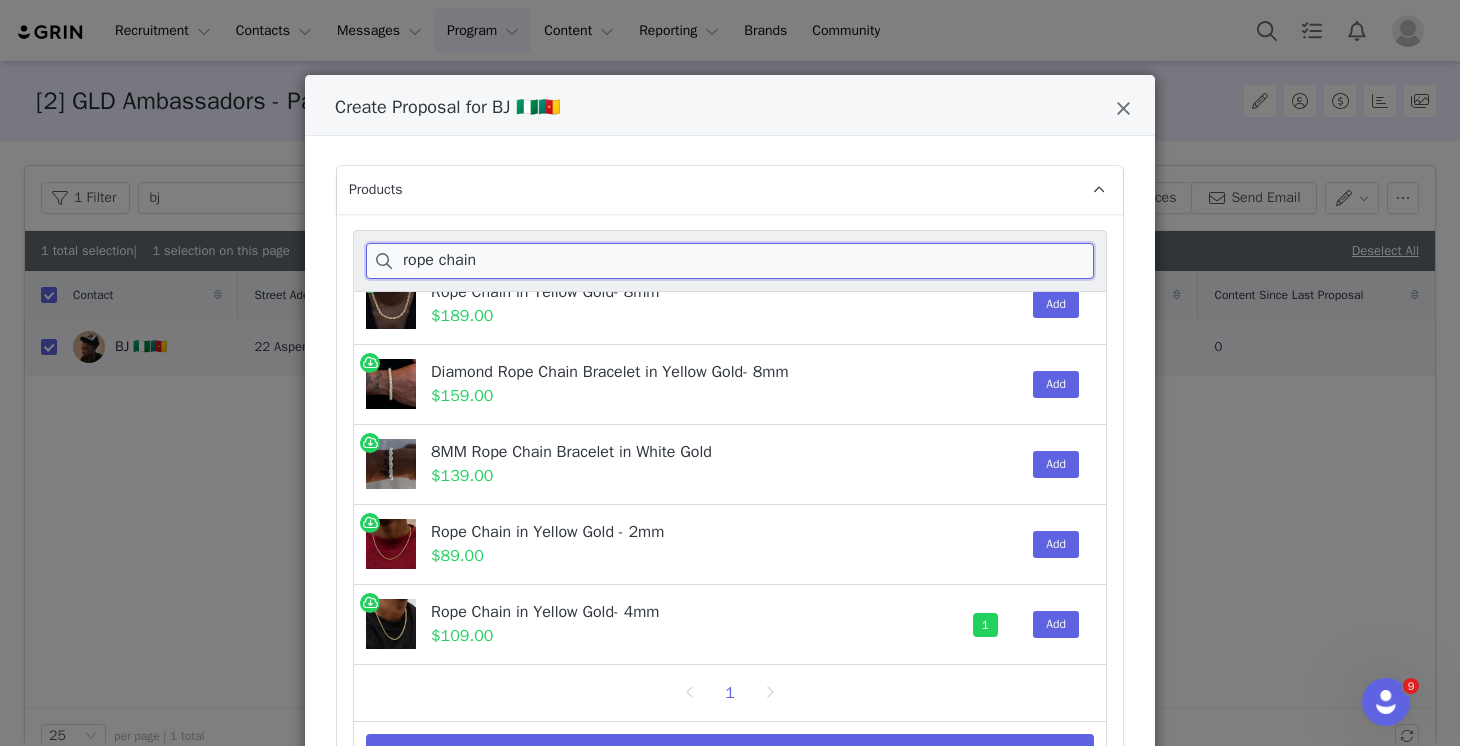 click on "rope chain" at bounding box center (730, 261) 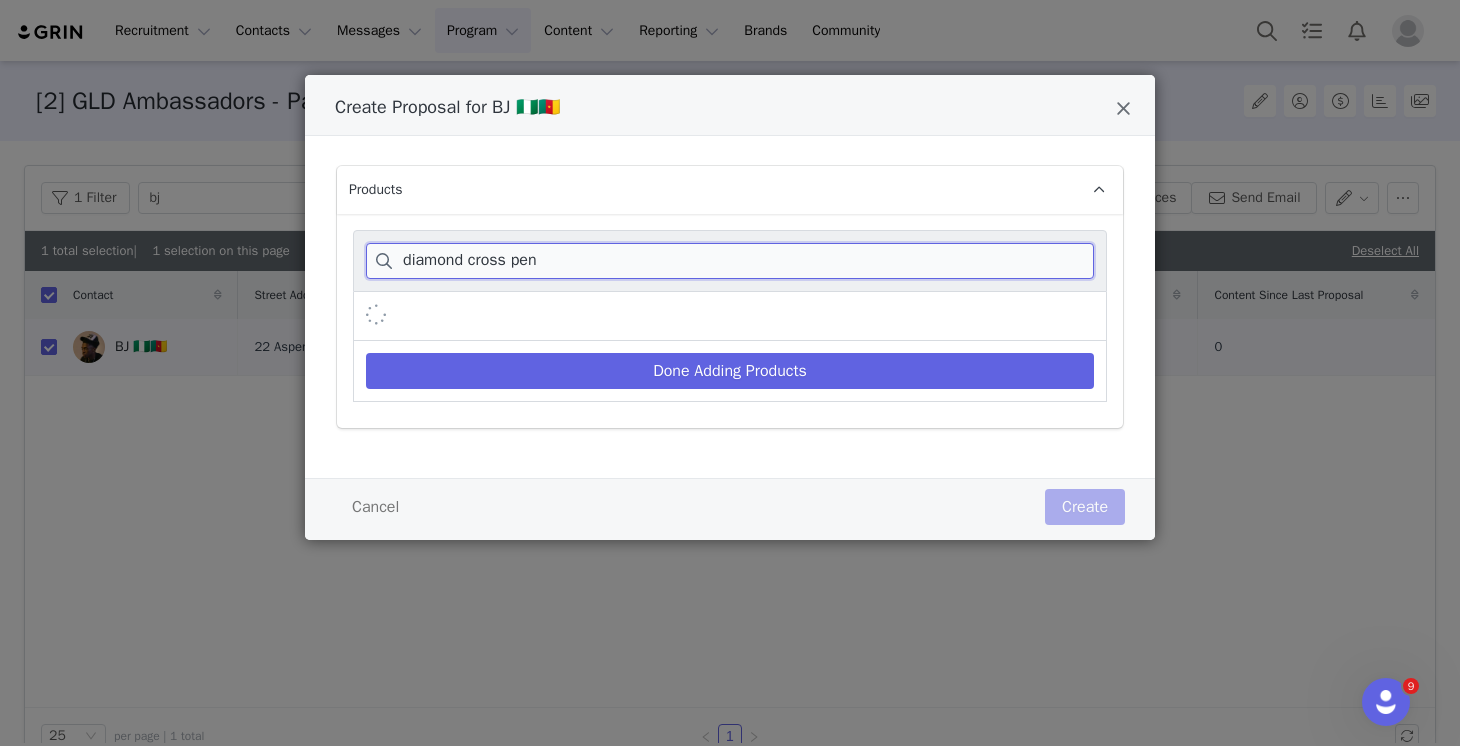 scroll, scrollTop: 188, scrollLeft: 0, axis: vertical 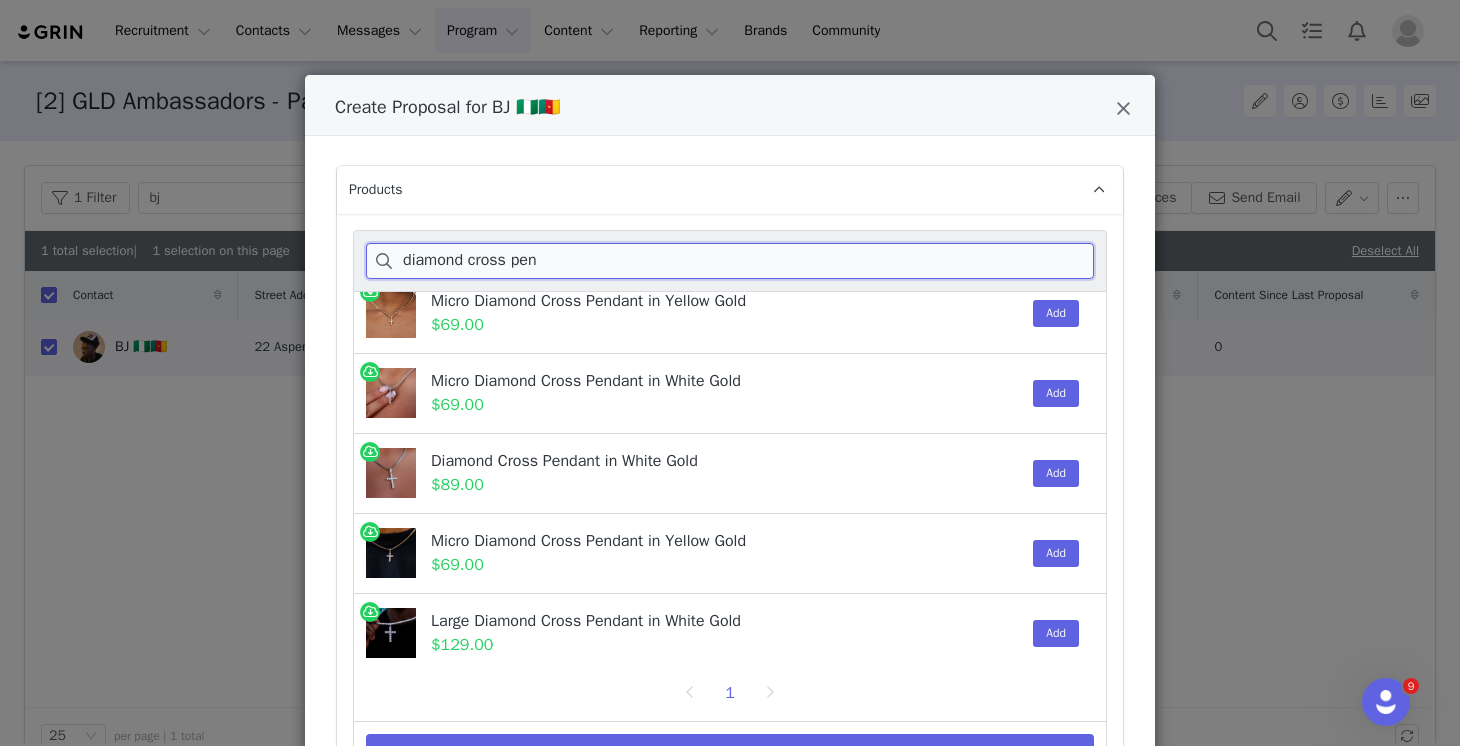 click on "diamond cross pen" at bounding box center [730, 261] 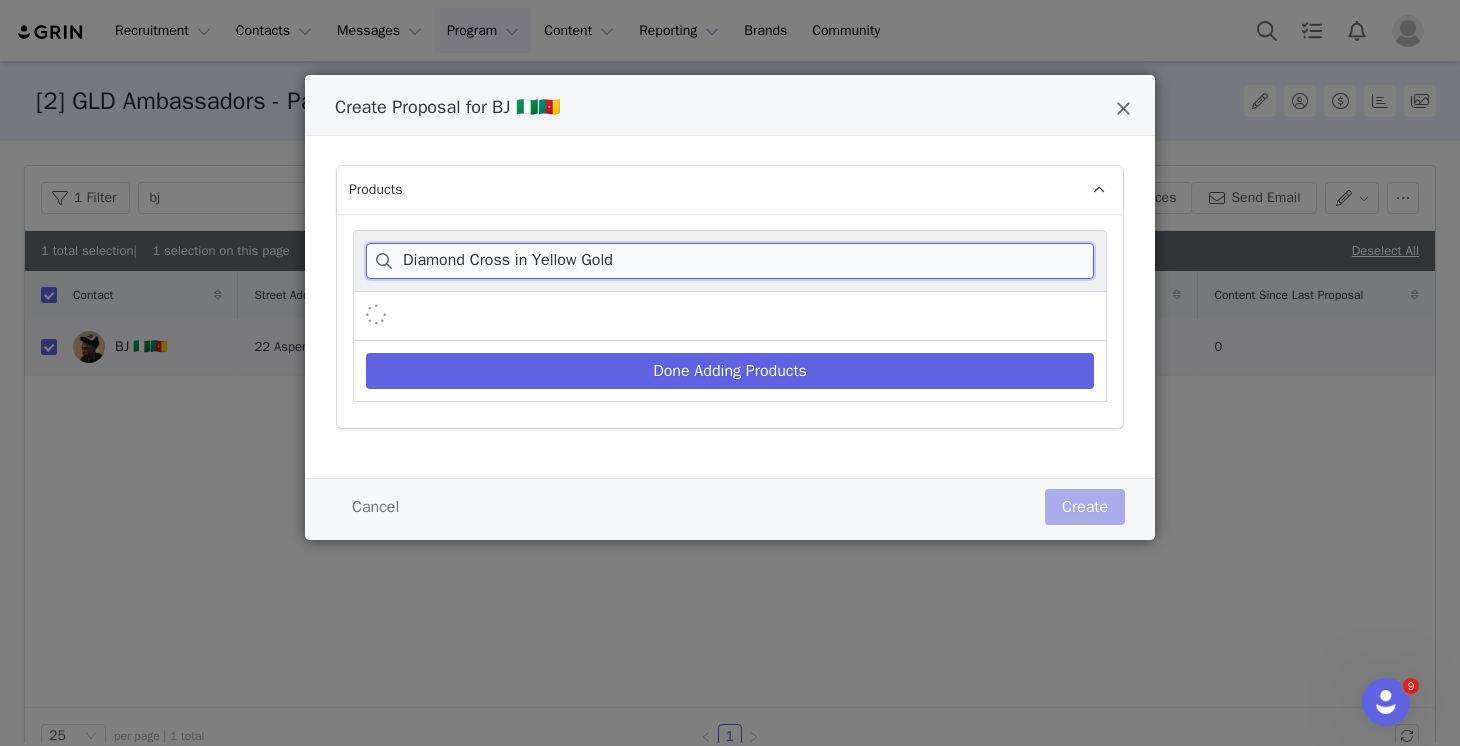 scroll, scrollTop: 0, scrollLeft: 0, axis: both 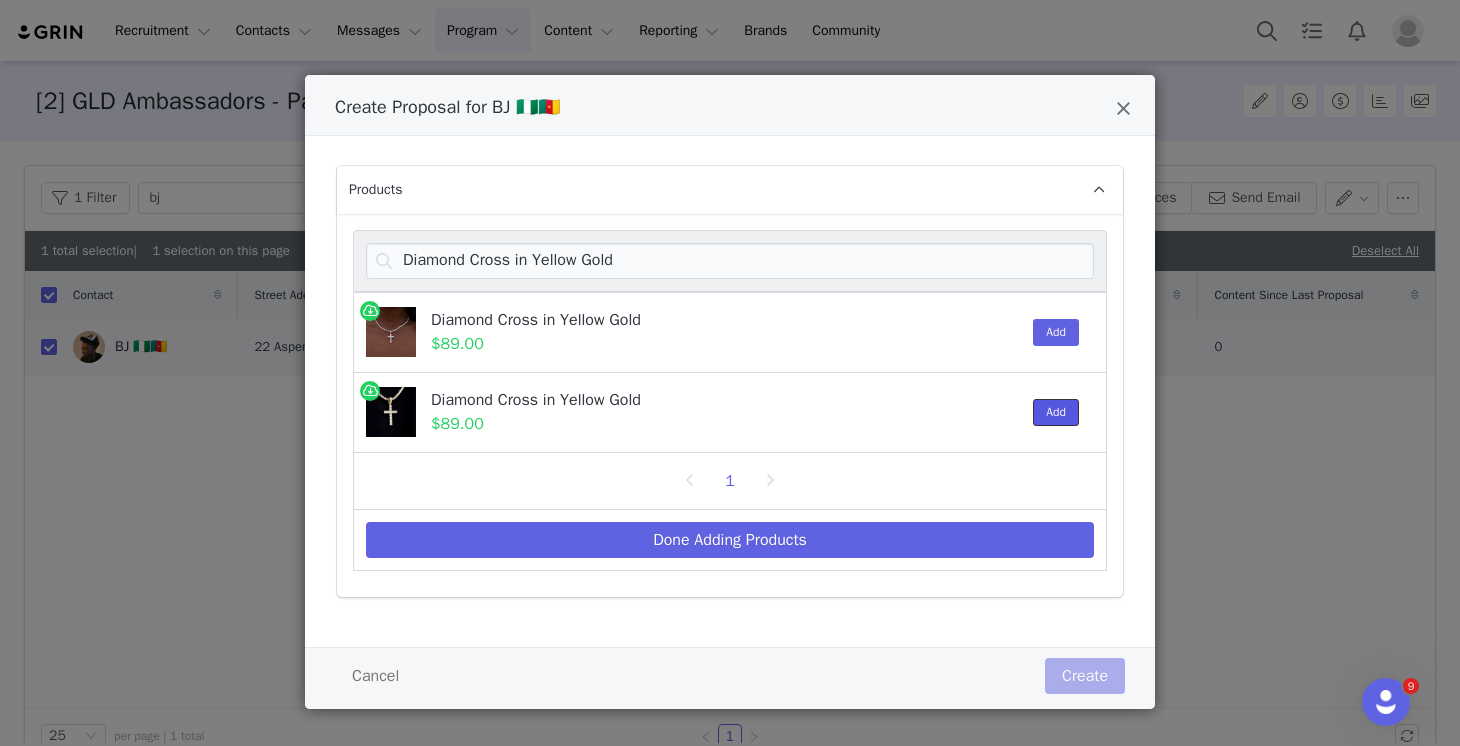 click on "Add" at bounding box center [1056, 412] 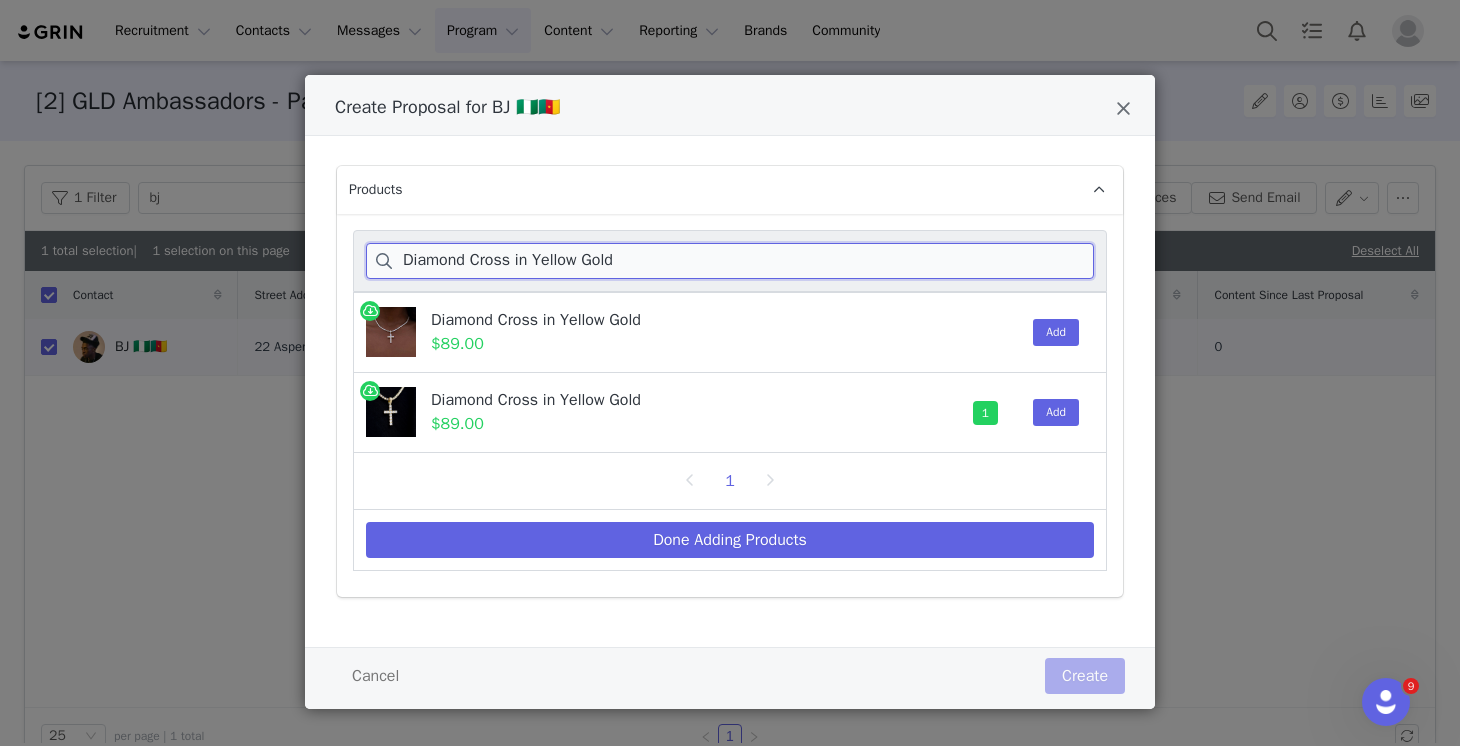 click on "Diamond Cross in Yellow Gold" at bounding box center [730, 261] 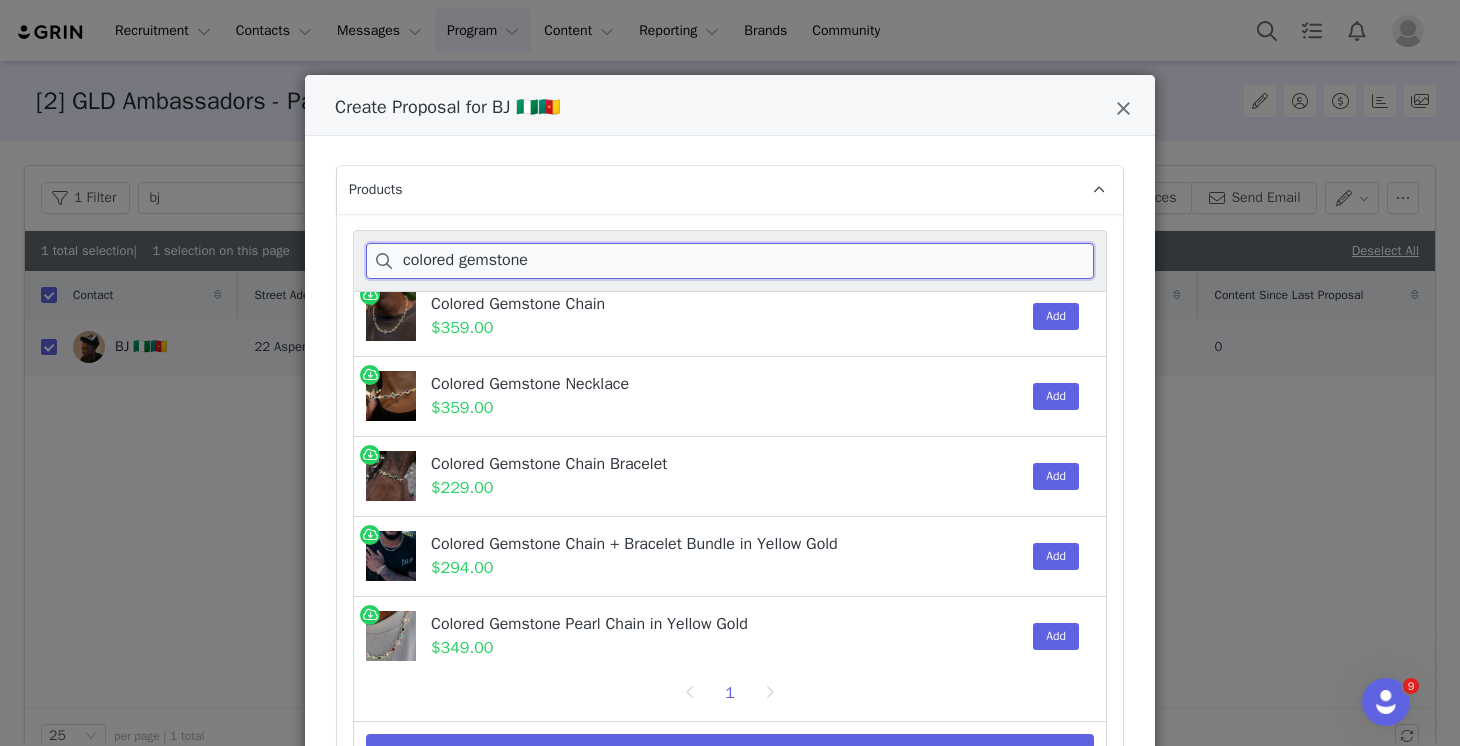 scroll, scrollTop: 28, scrollLeft: 0, axis: vertical 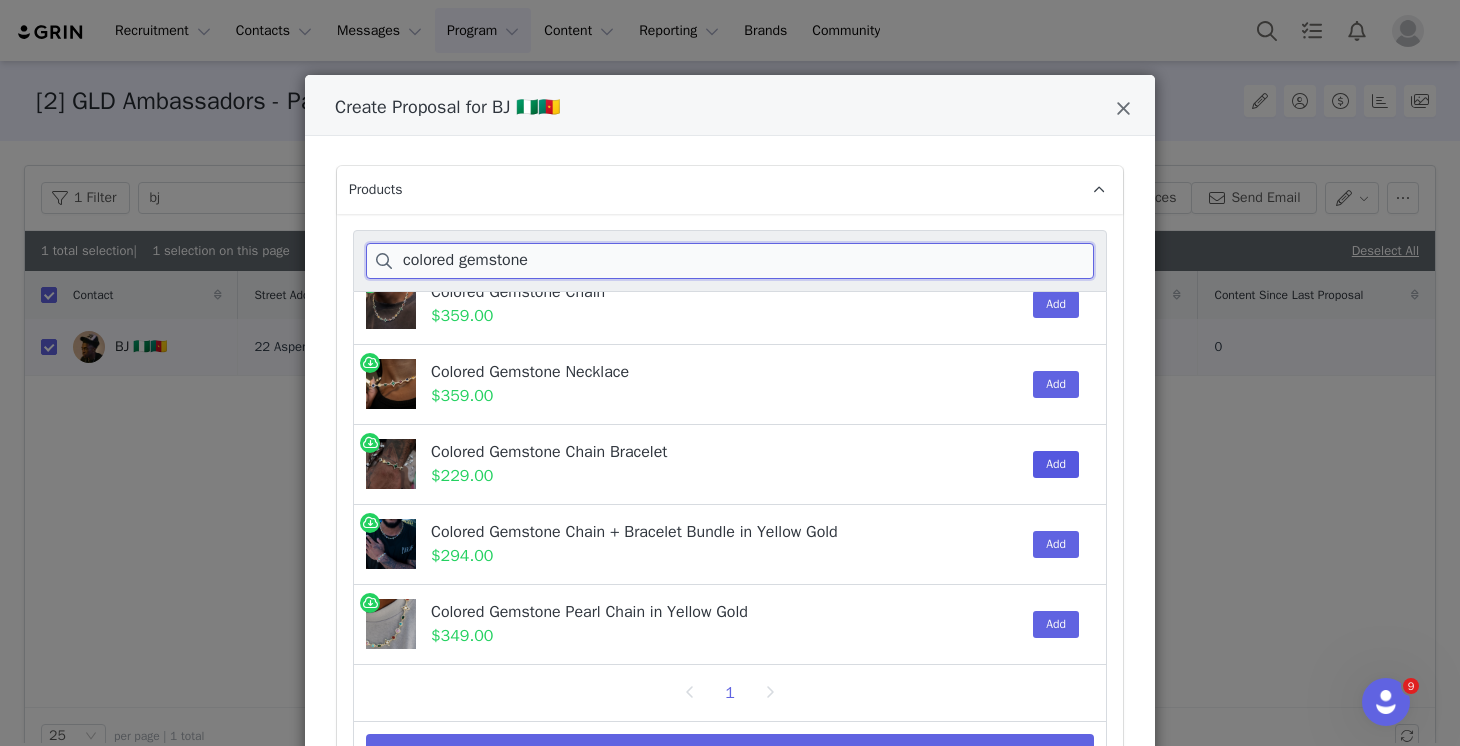 type on "colored gemstone" 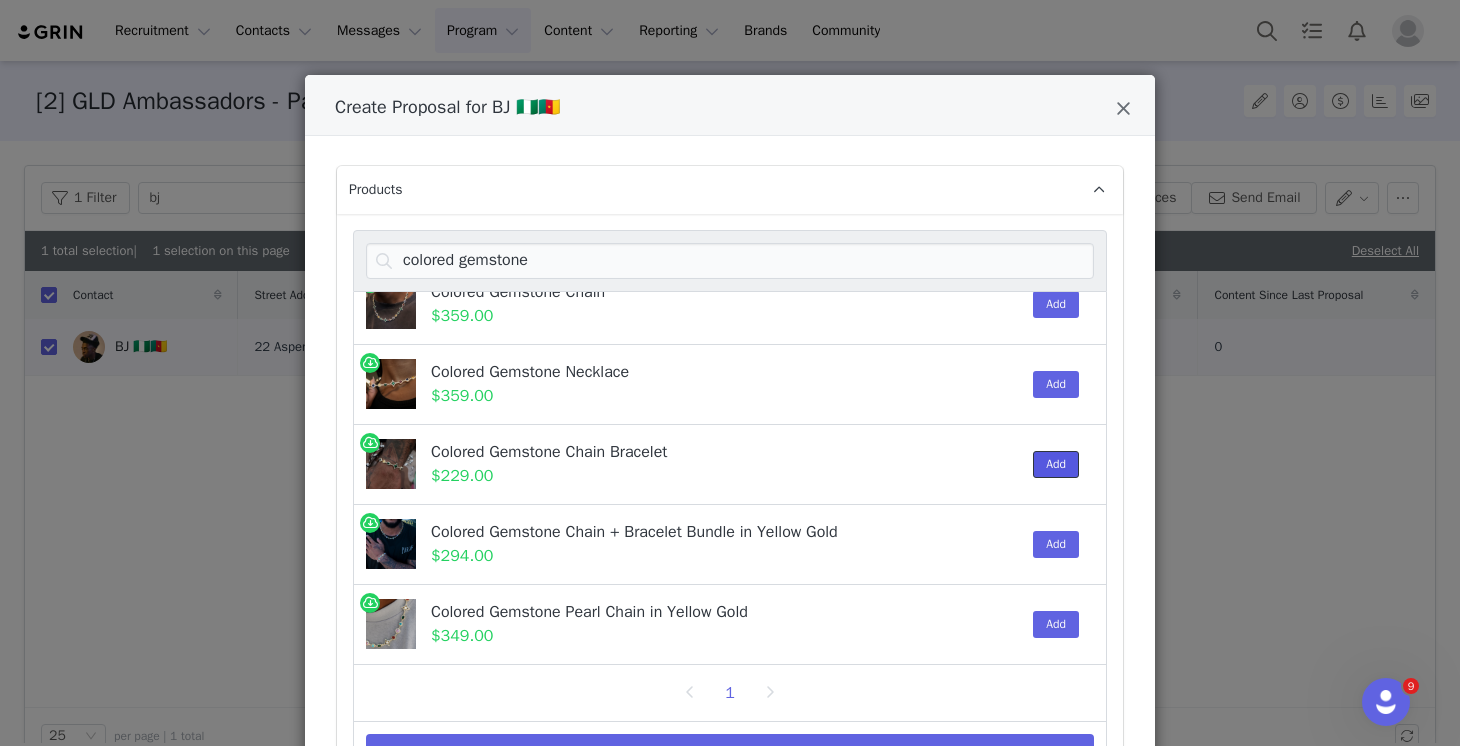 click on "Add" at bounding box center [1056, 464] 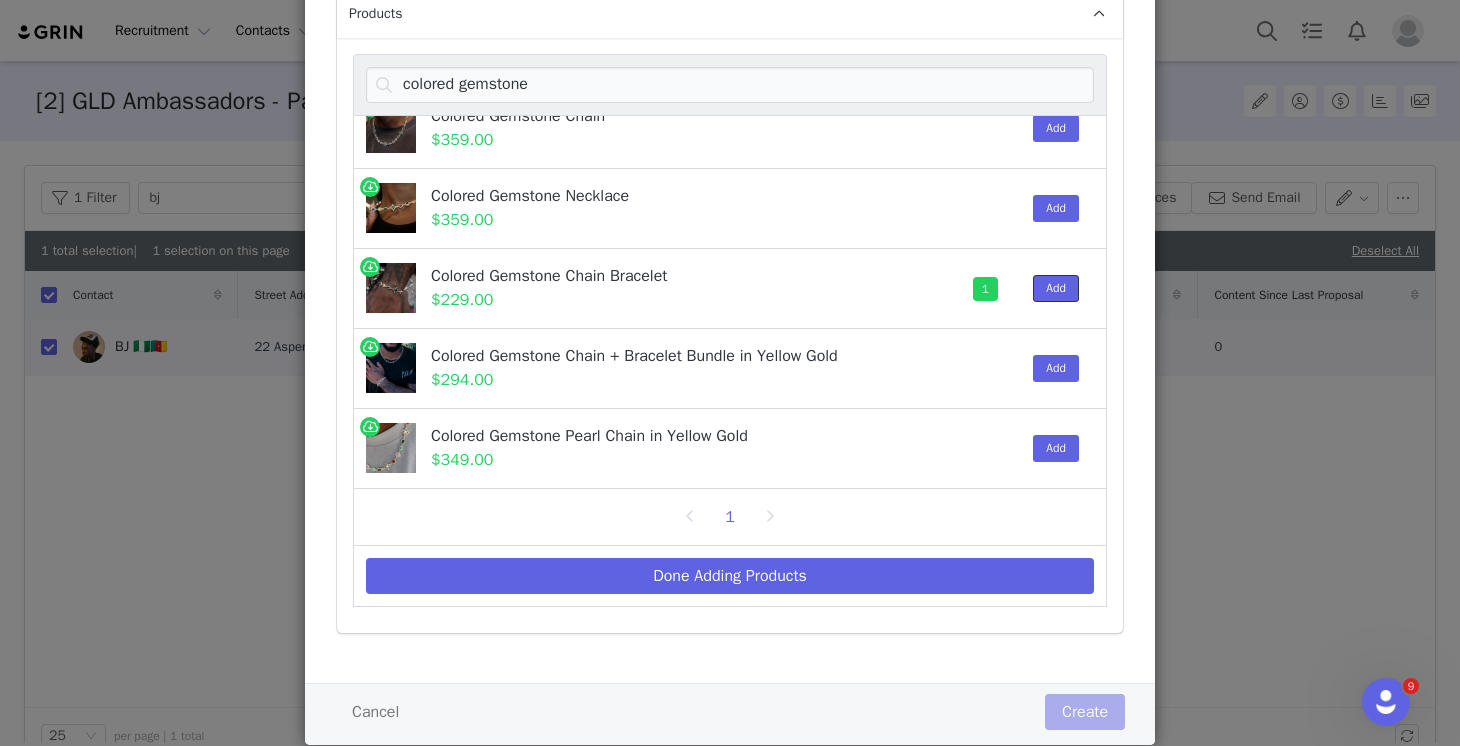 scroll, scrollTop: 224, scrollLeft: 0, axis: vertical 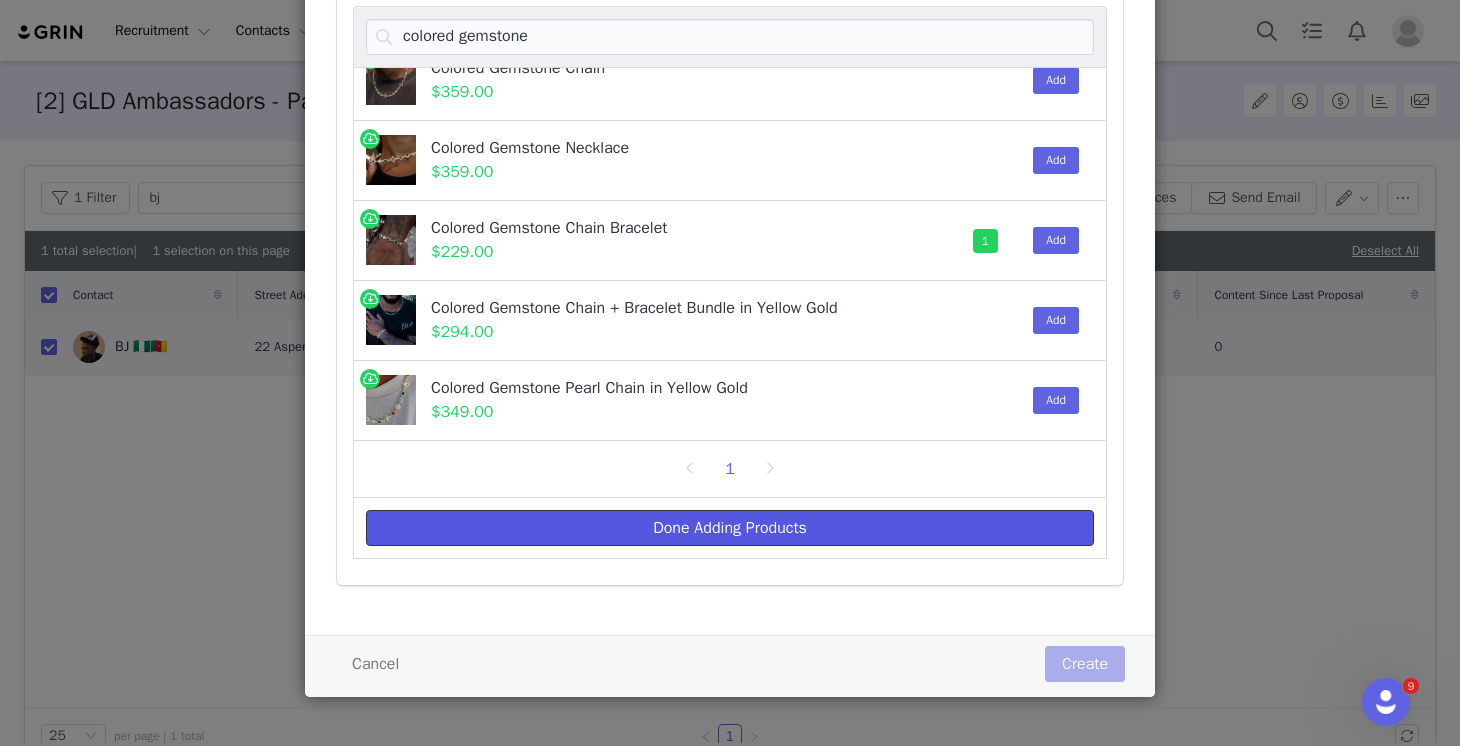 click on "Done Adding Products" at bounding box center [730, 528] 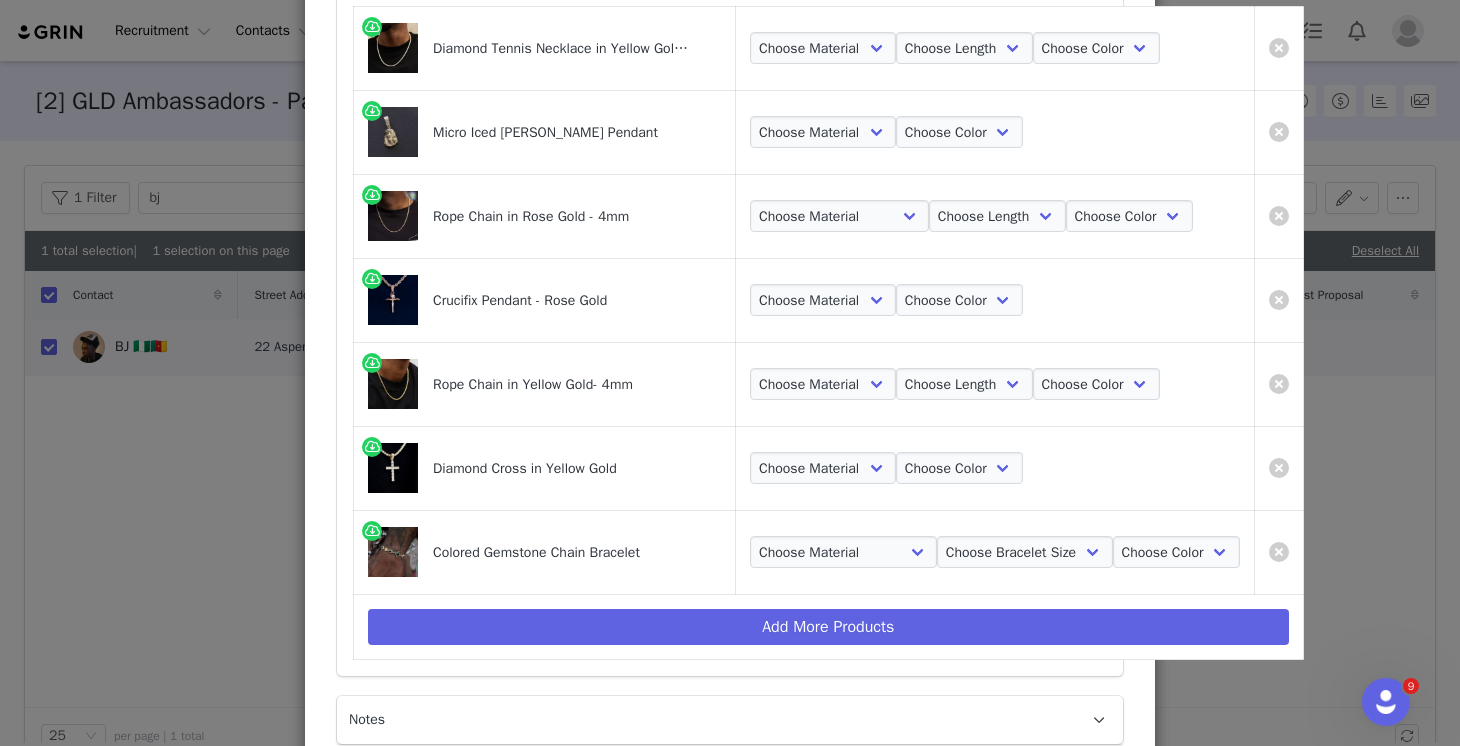 scroll, scrollTop: 0, scrollLeft: 0, axis: both 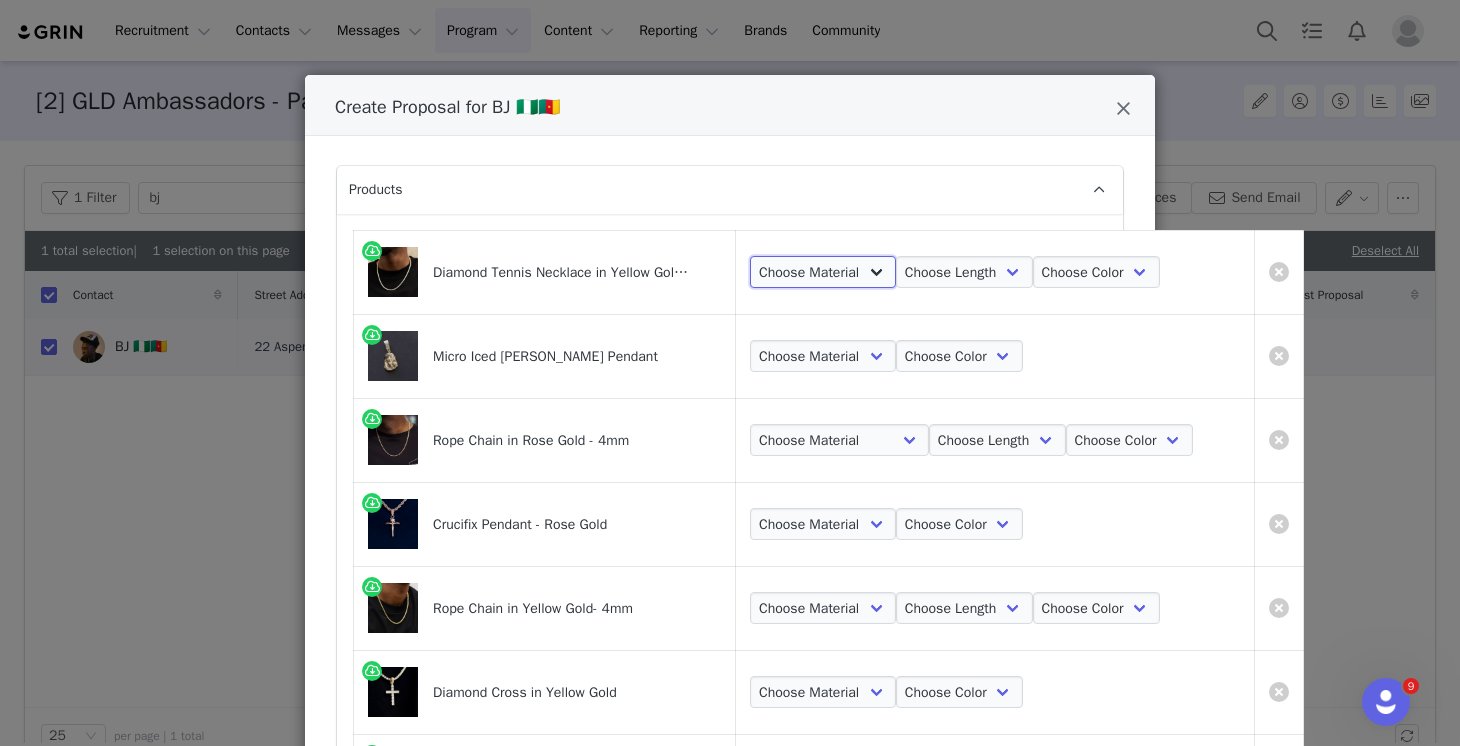 click on "Choose Material  18k Gold Plated" at bounding box center [823, 272] 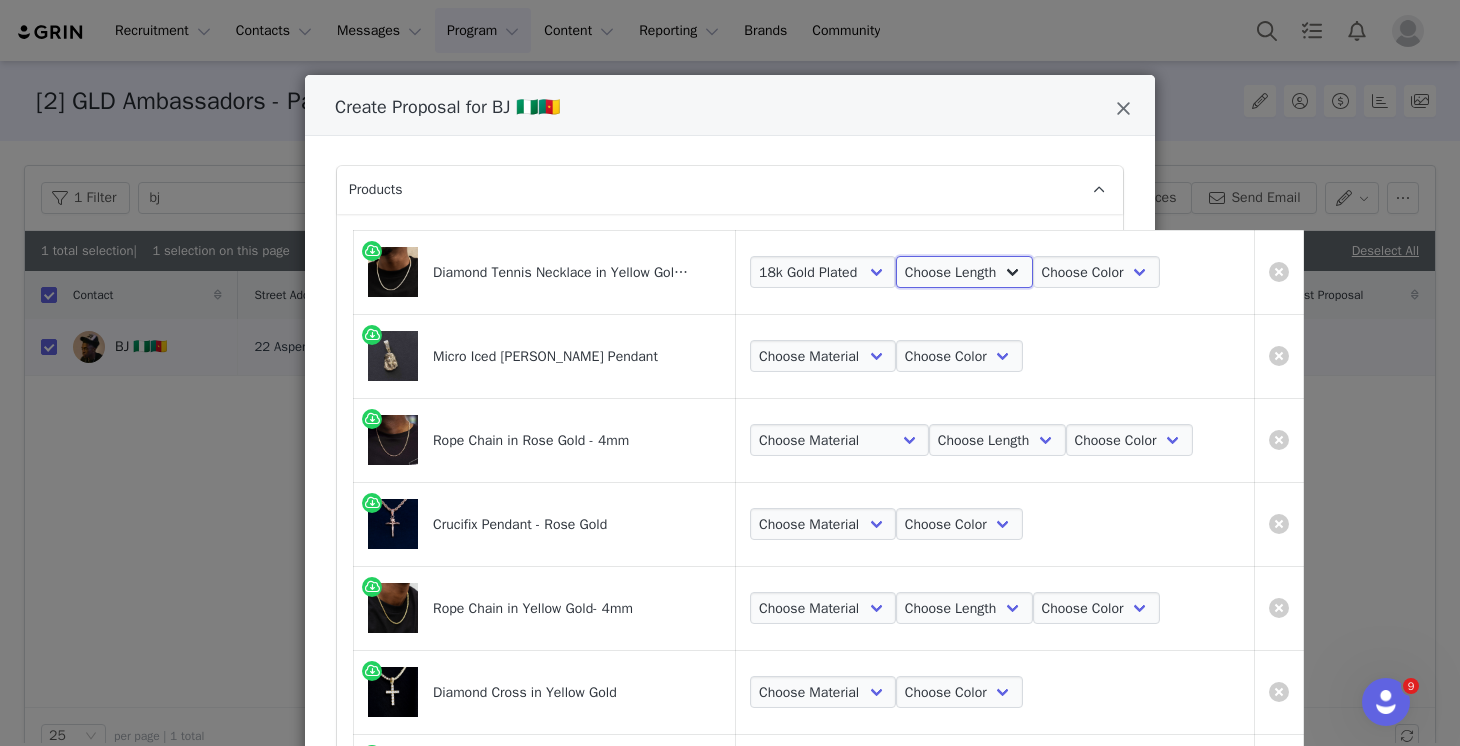 click on "Choose Length  16"   18"   20"   22"   24"   26"" at bounding box center (964, 272) 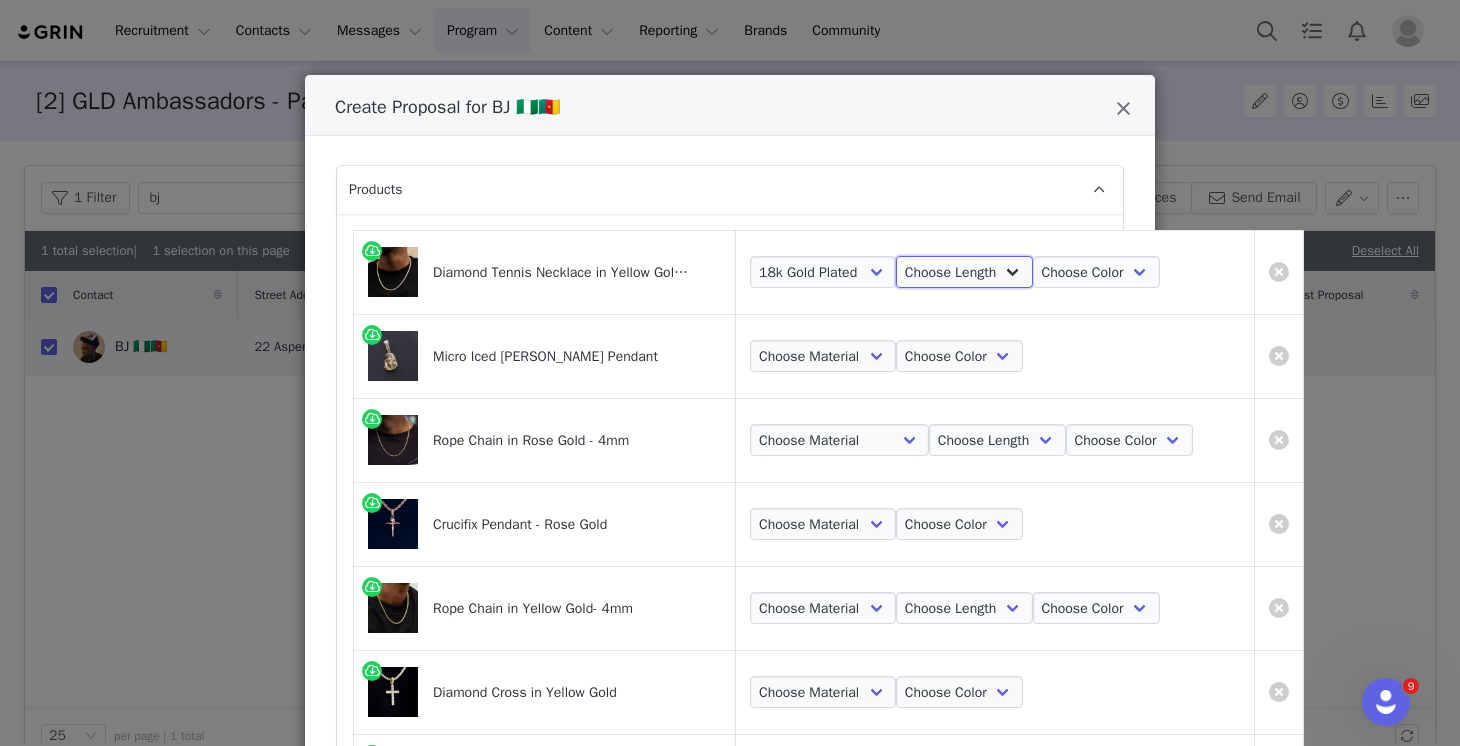 select on "23087253" 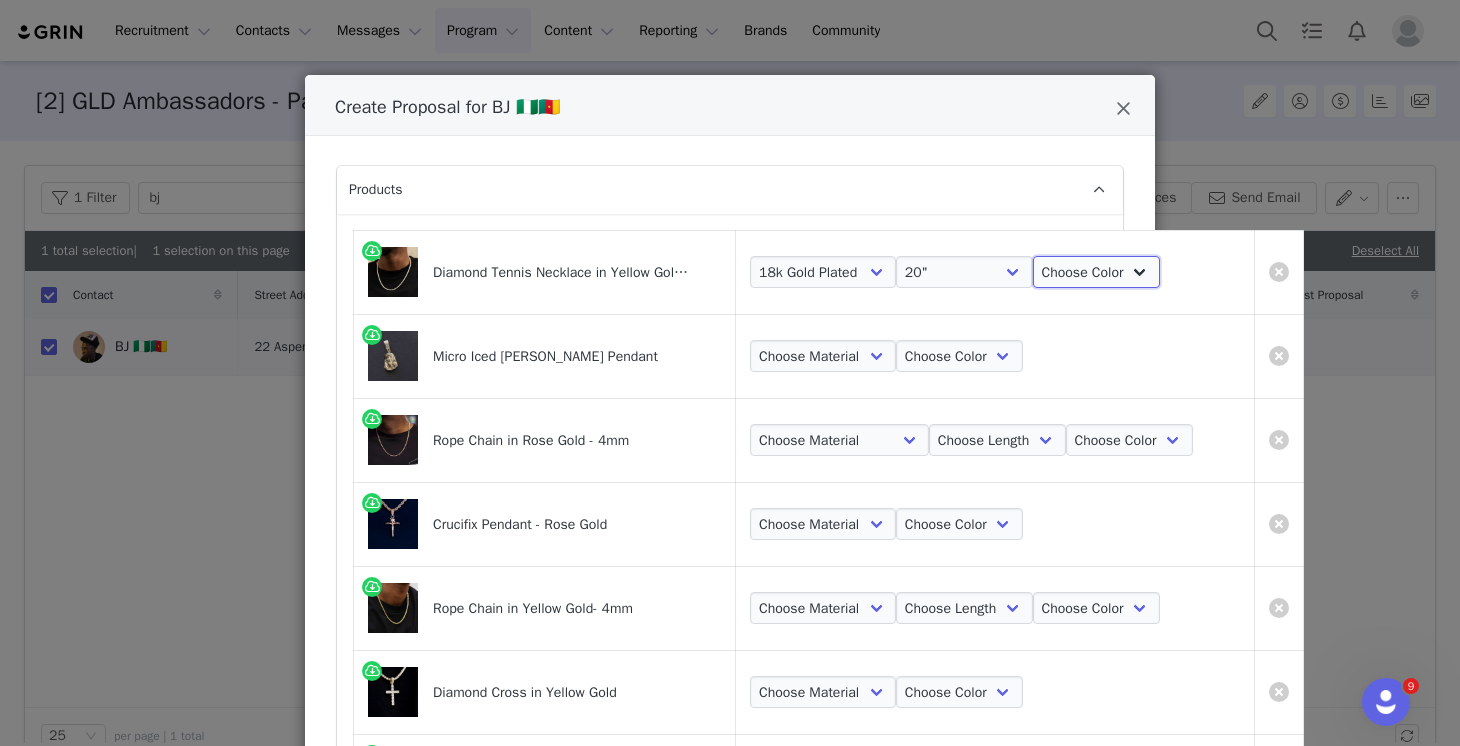 click on "Choose Color  Yellow Gold" at bounding box center [1096, 272] 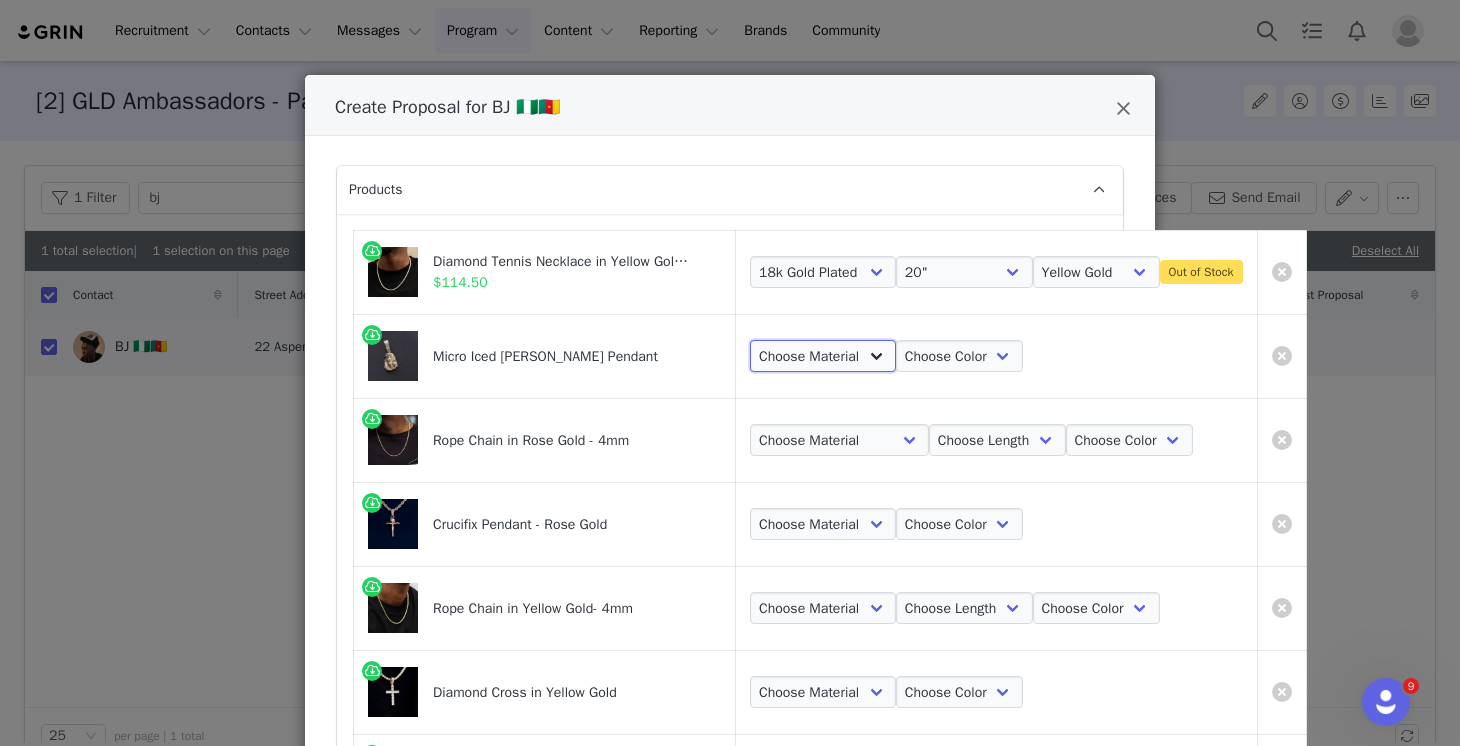 click on "Choose Material  18k Gold Plated" at bounding box center (823, 356) 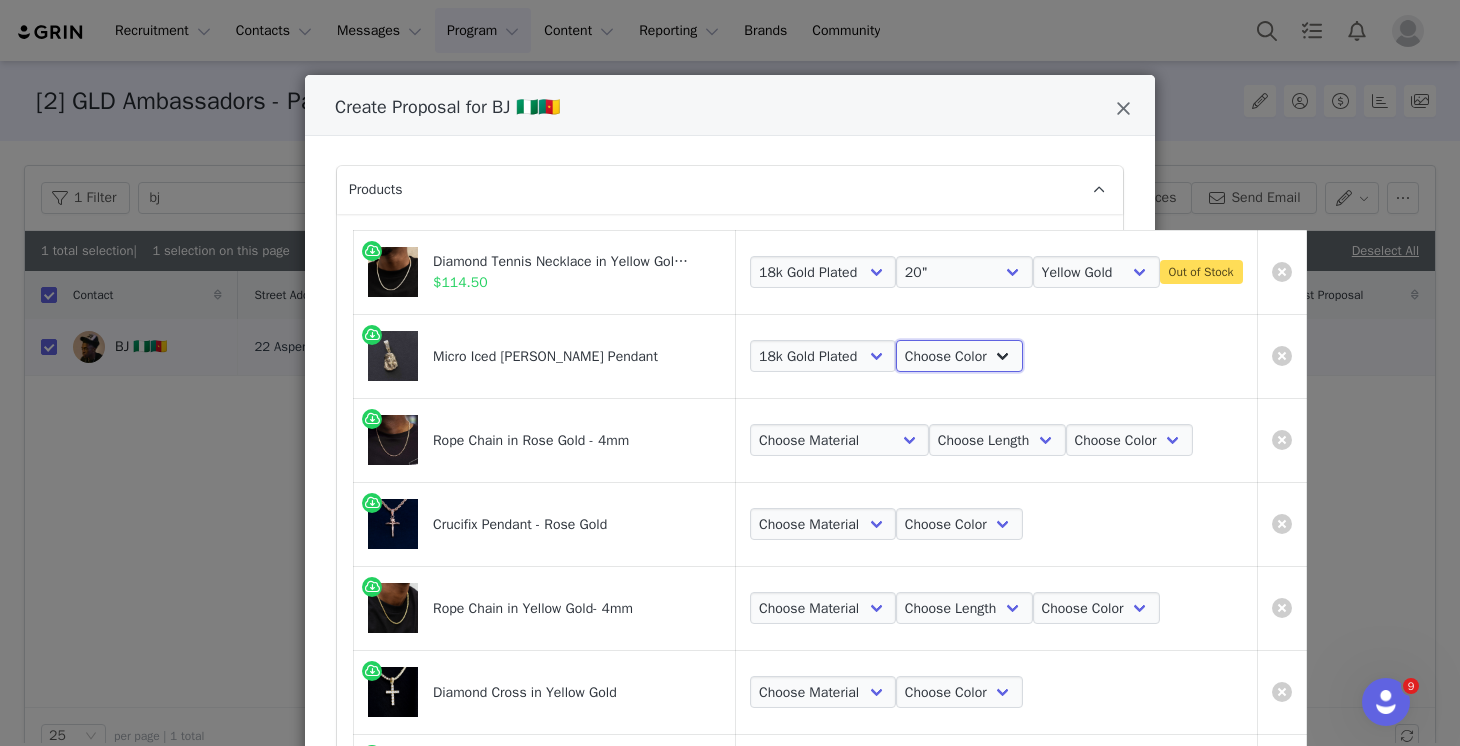 click on "Choose Color  Yellow Gold" at bounding box center [959, 356] 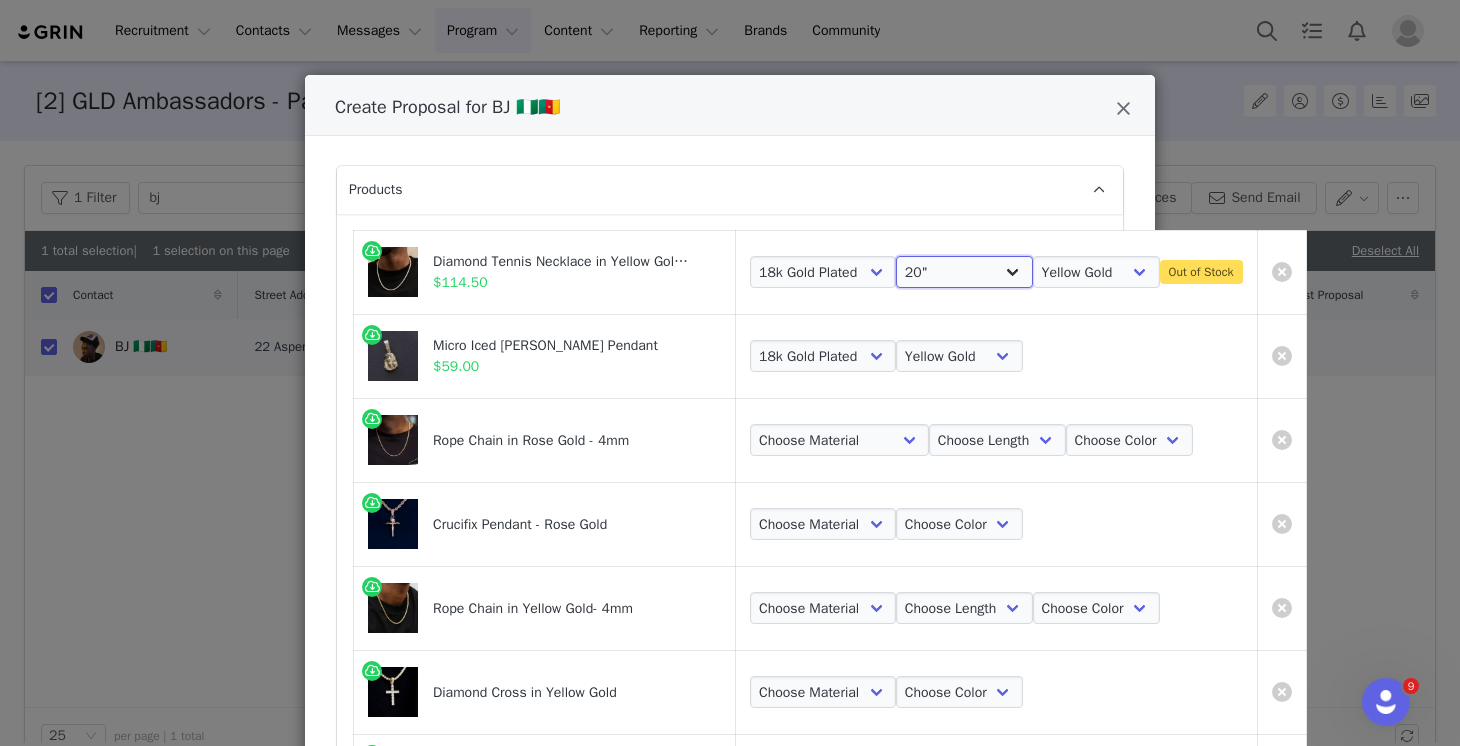 click on "Choose Length  16"   18"   20"   22"   24"   26"" at bounding box center (964, 272) 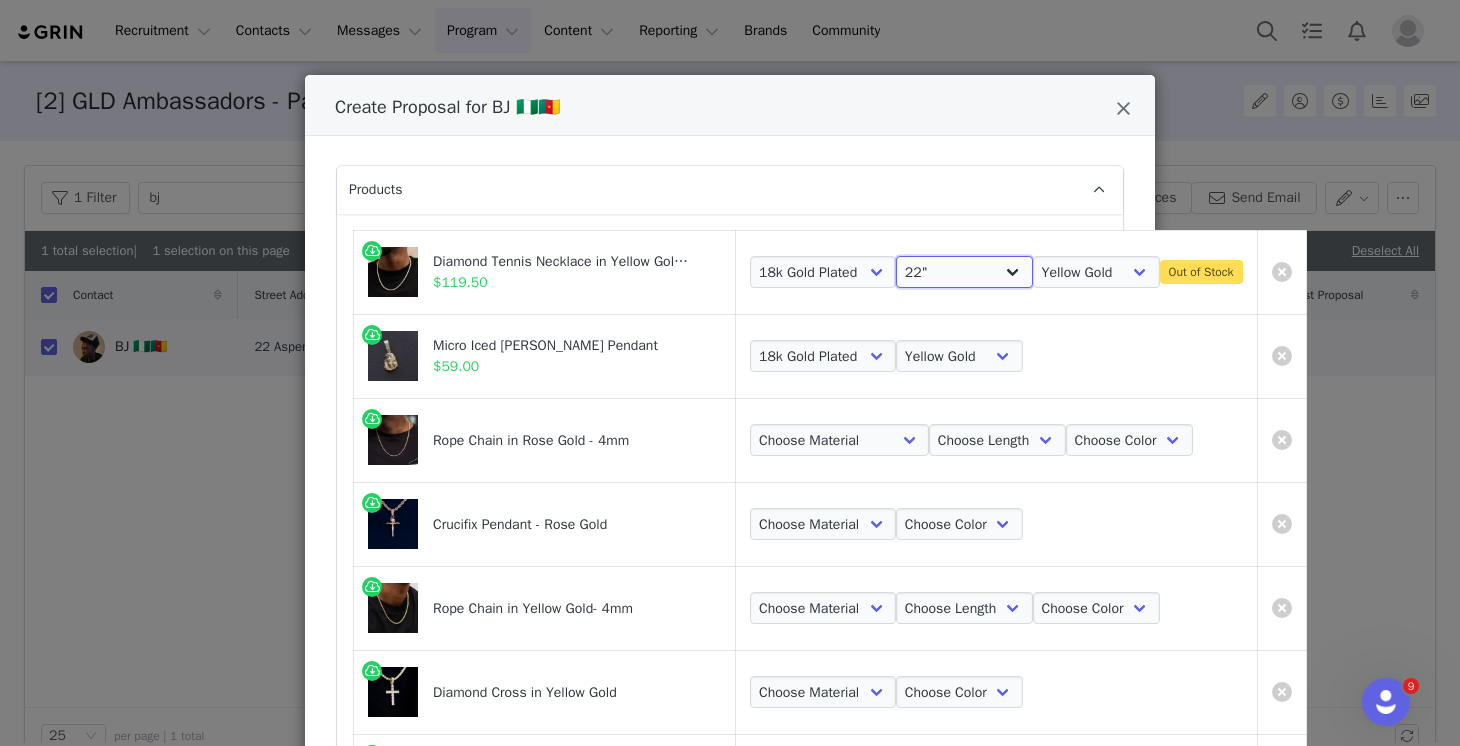 click on "Choose Length  16"   18"   20"   22"   24"   26"" at bounding box center (964, 272) 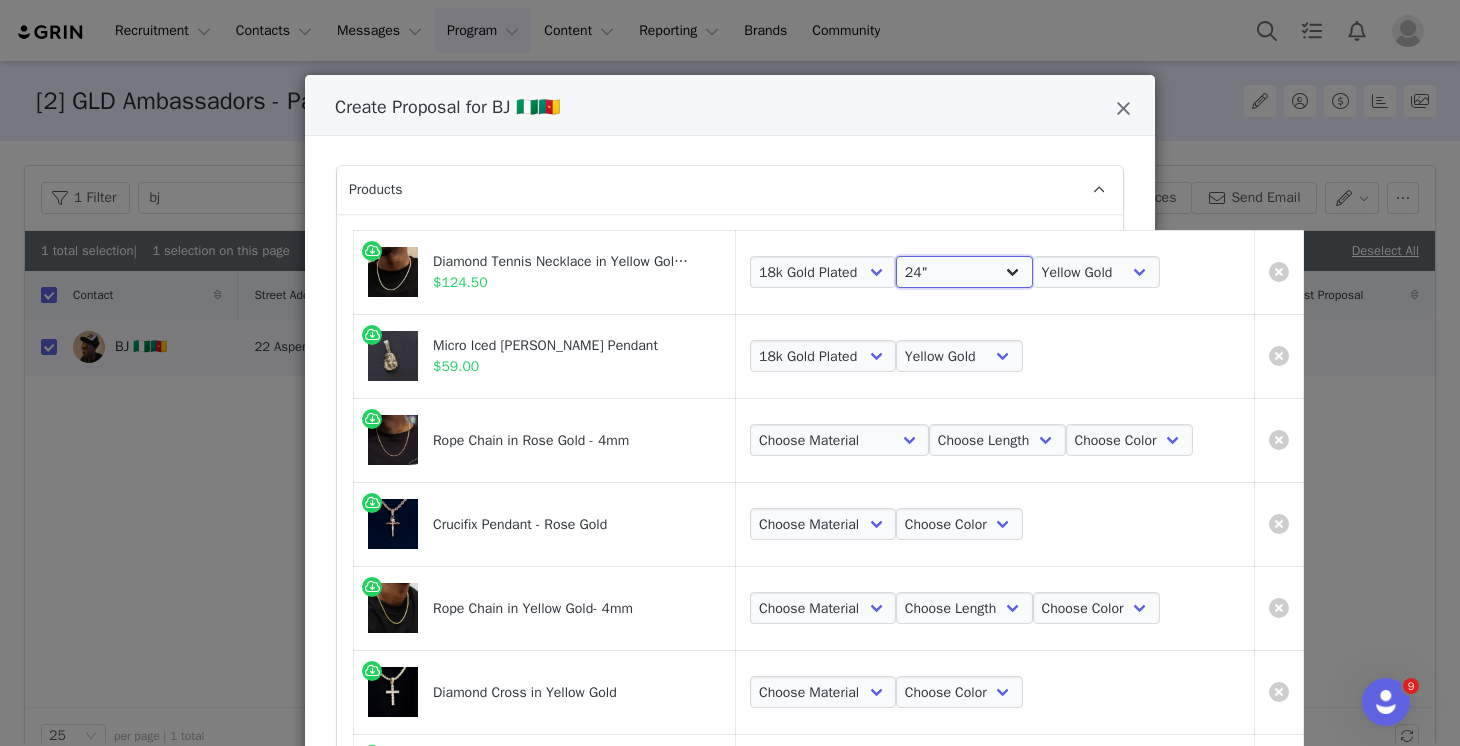 click on "Choose Length  16"   18"   20"   22"   24"   26"" at bounding box center [964, 272] 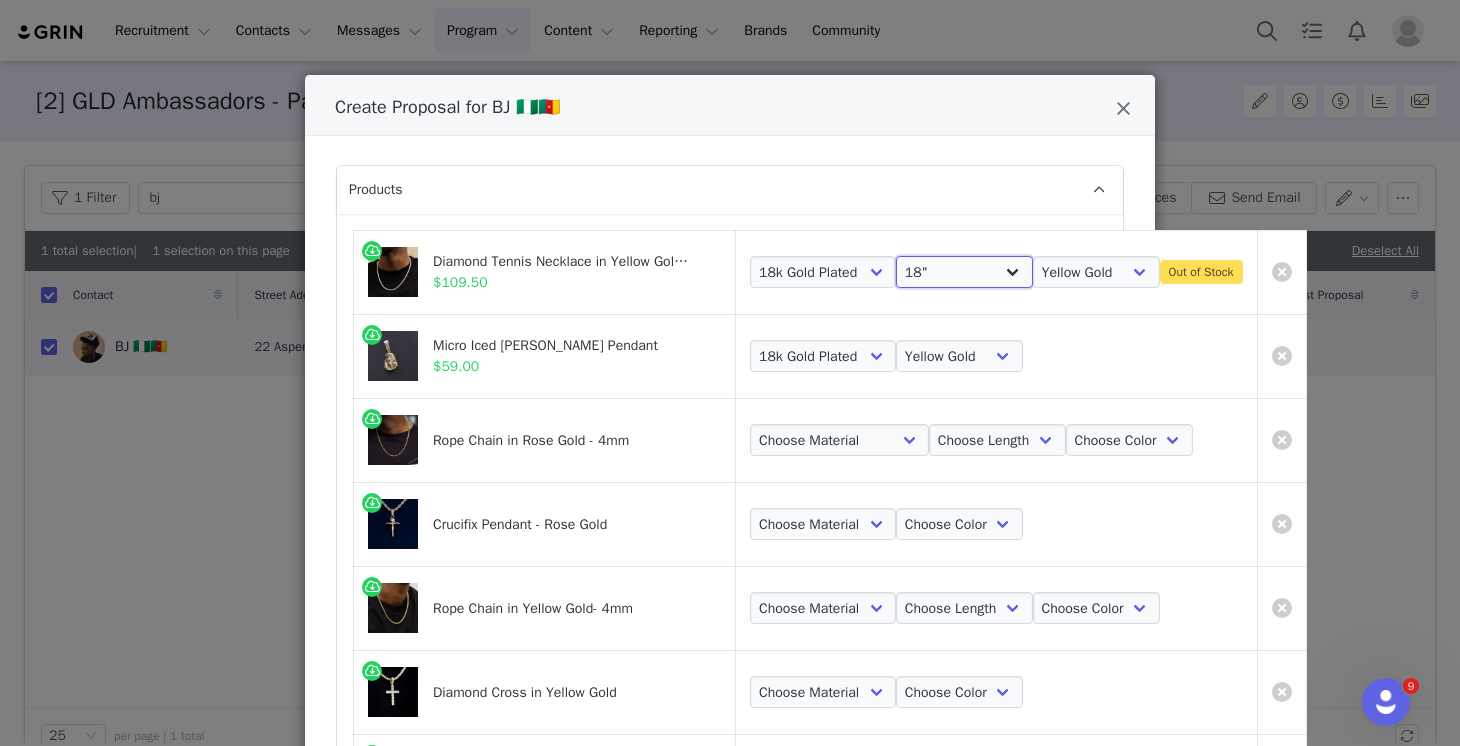 click on "Choose Length  16"   18"   20"   22"   24"   26"" at bounding box center [964, 272] 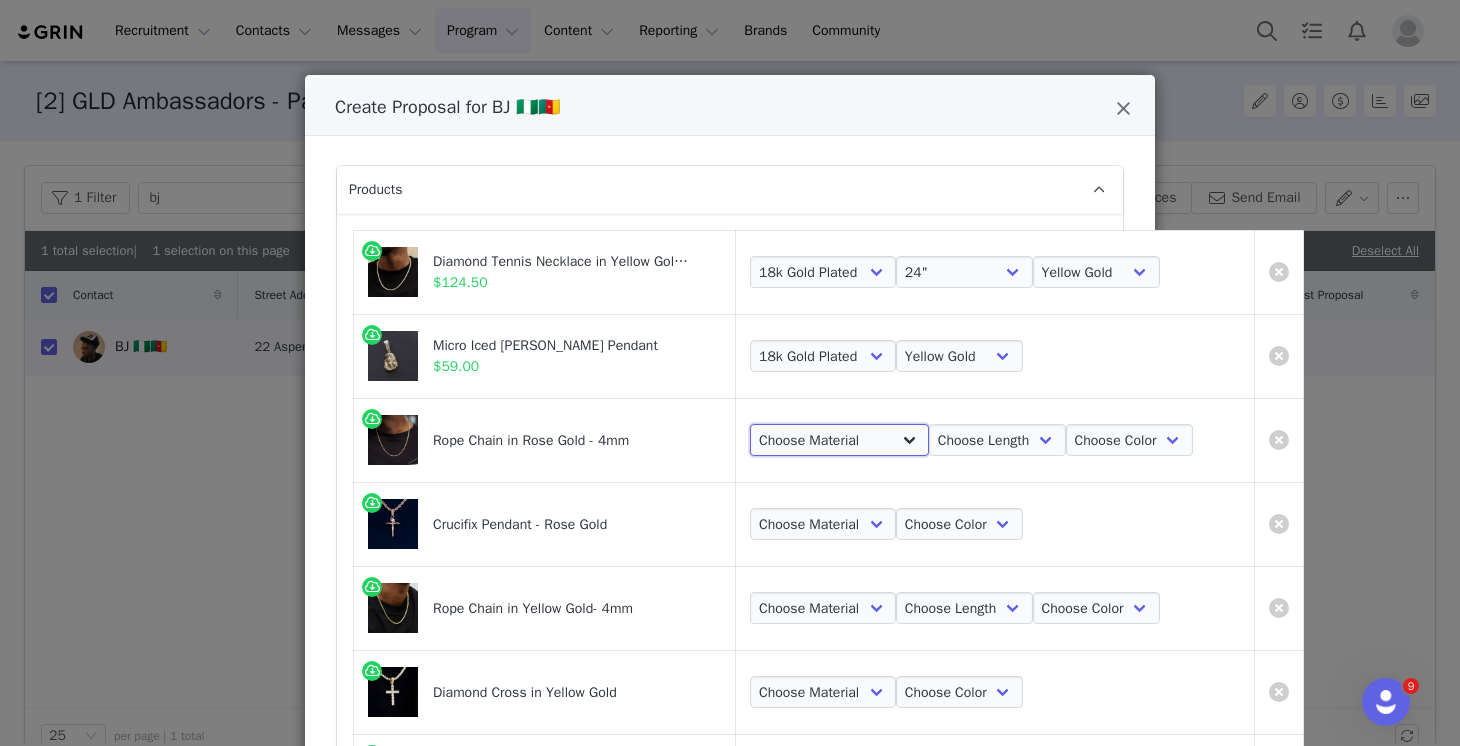 click on "Choose Material  14k Rose Gold Plated" at bounding box center [839, 440] 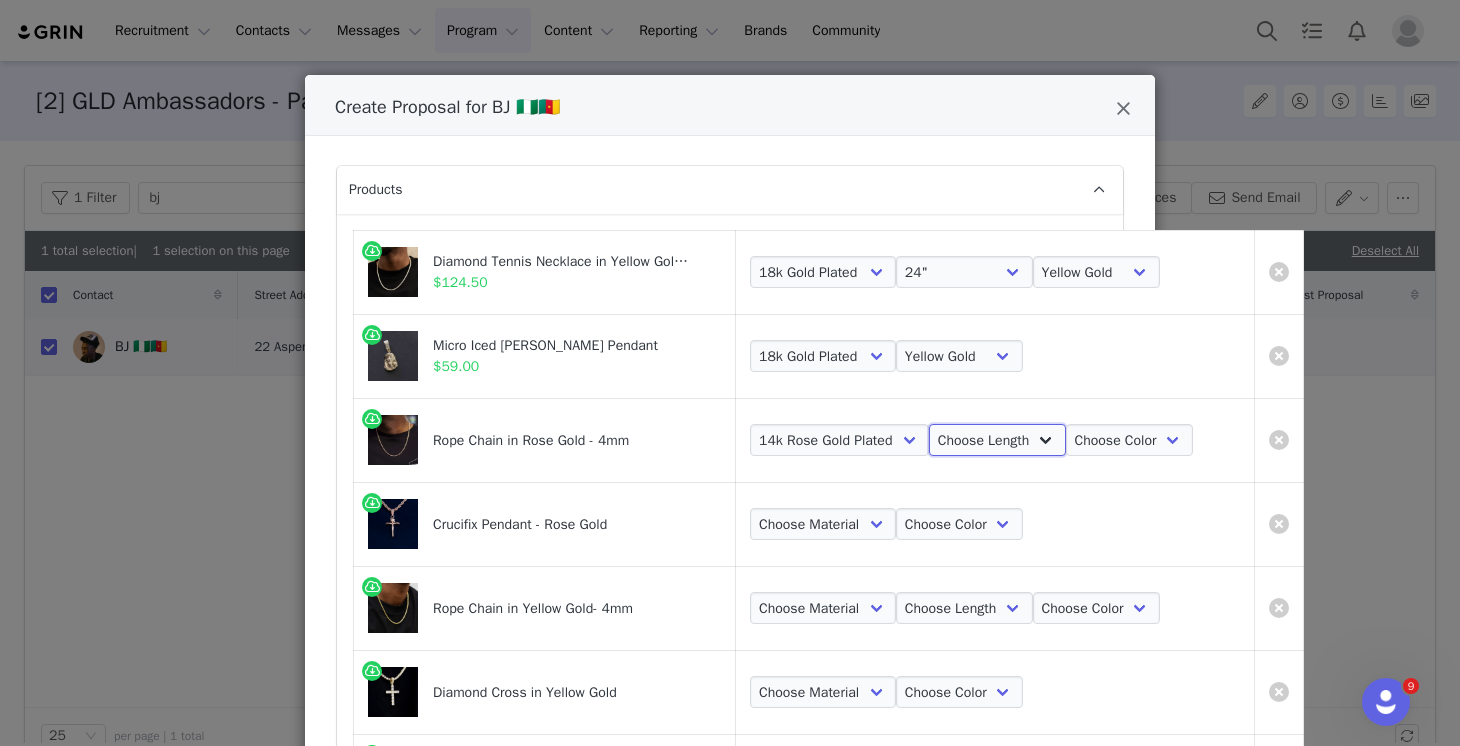click on "Choose Length  20"   18"   16"   24"   22"   28"   30"" at bounding box center [997, 440] 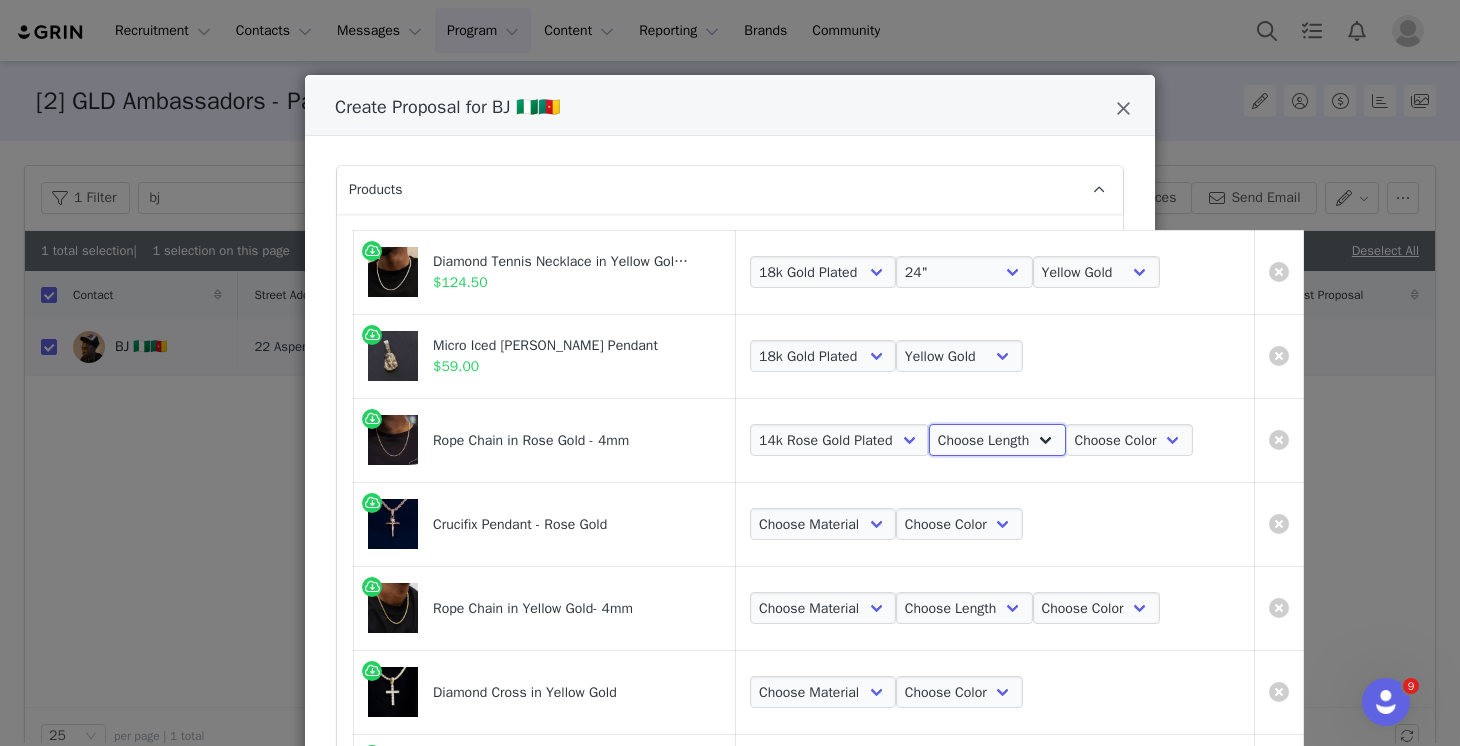 select on "12392913" 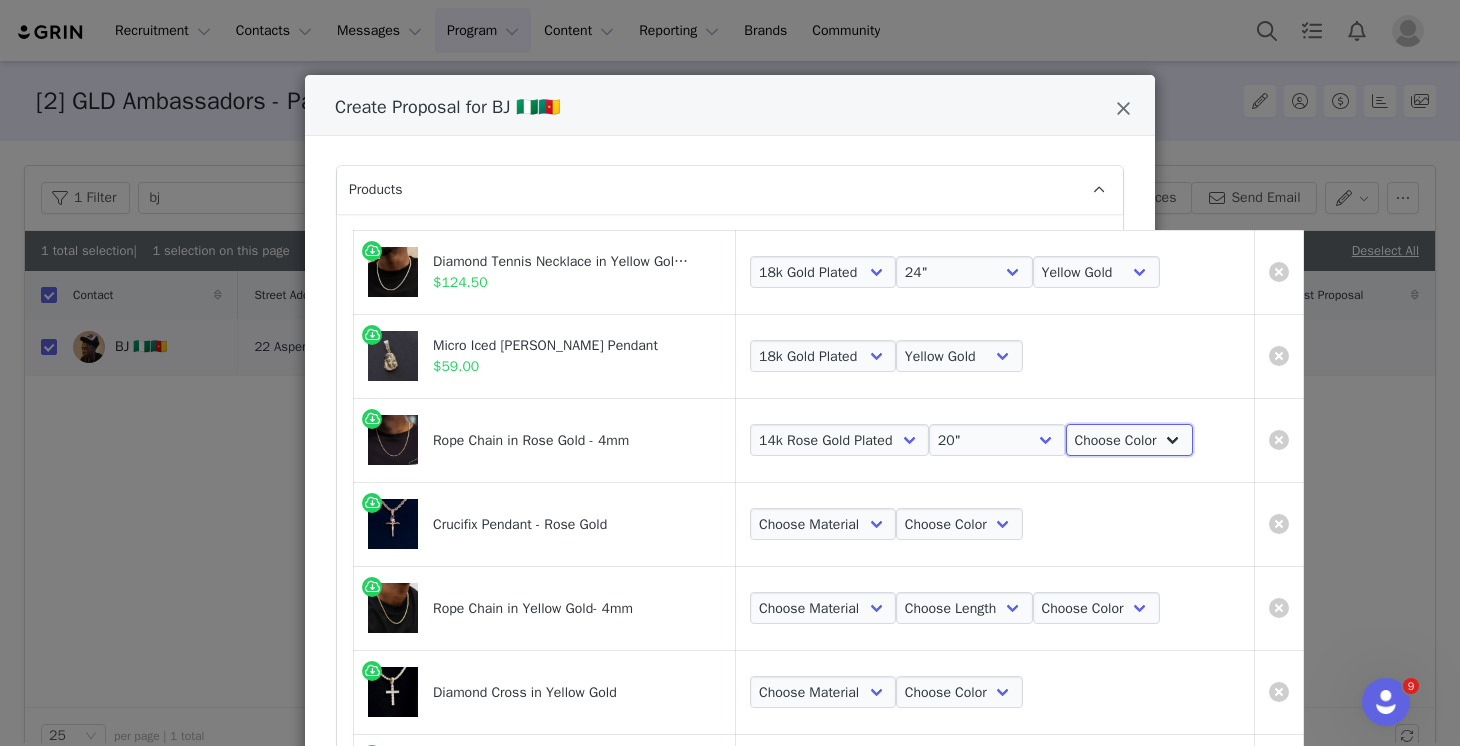 click on "Choose Color  Rose Gold" at bounding box center (1129, 440) 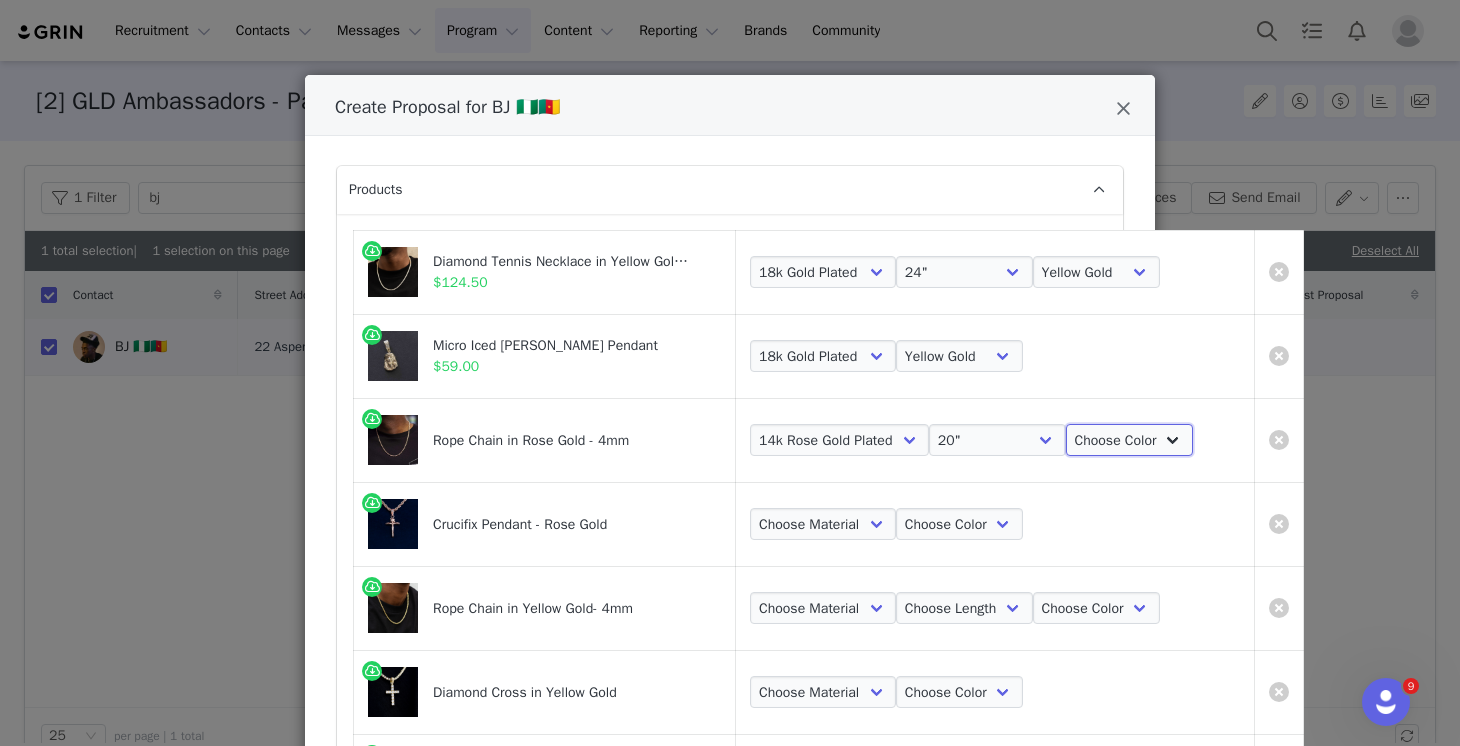 click on "Choose Color  Rose Gold" at bounding box center (1129, 440) 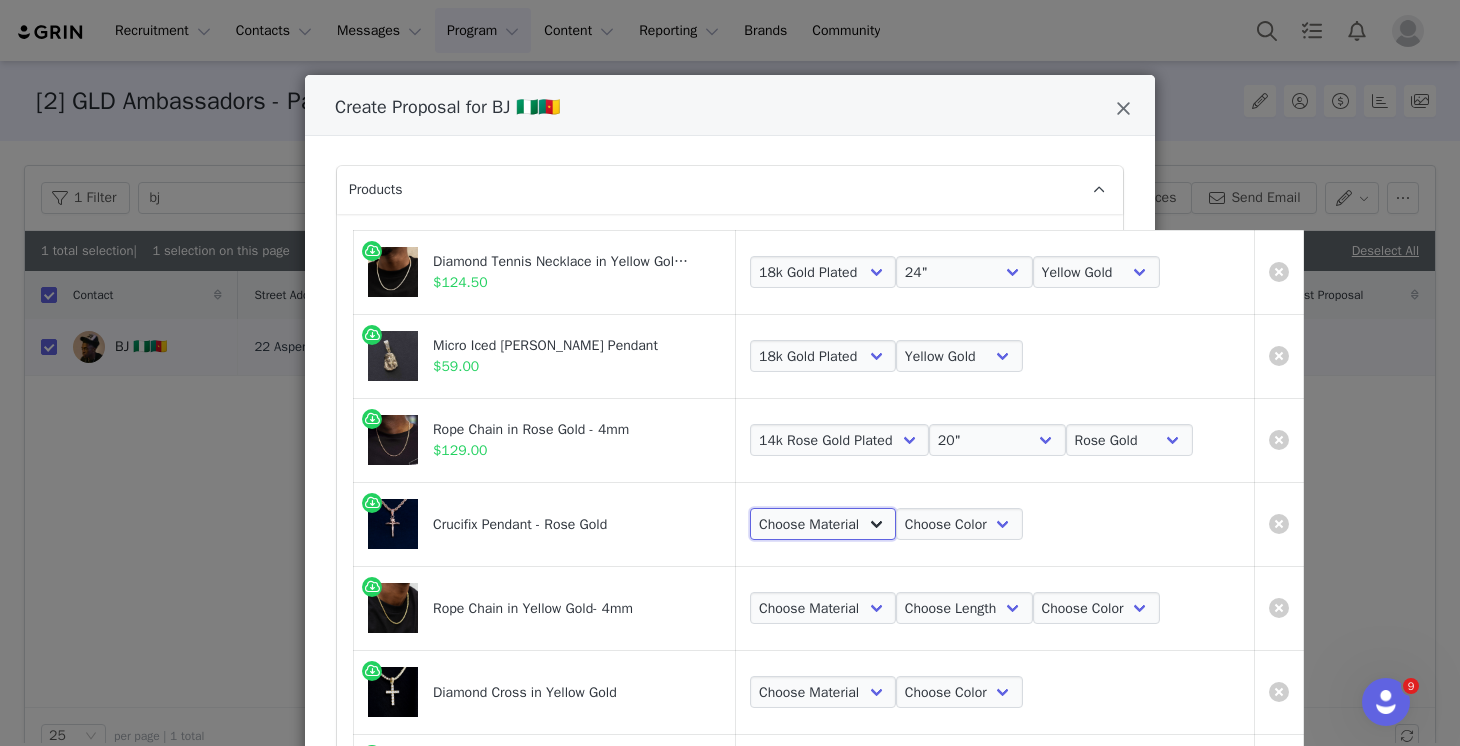 click on "Choose Material  14k Gold Plated" at bounding box center (823, 524) 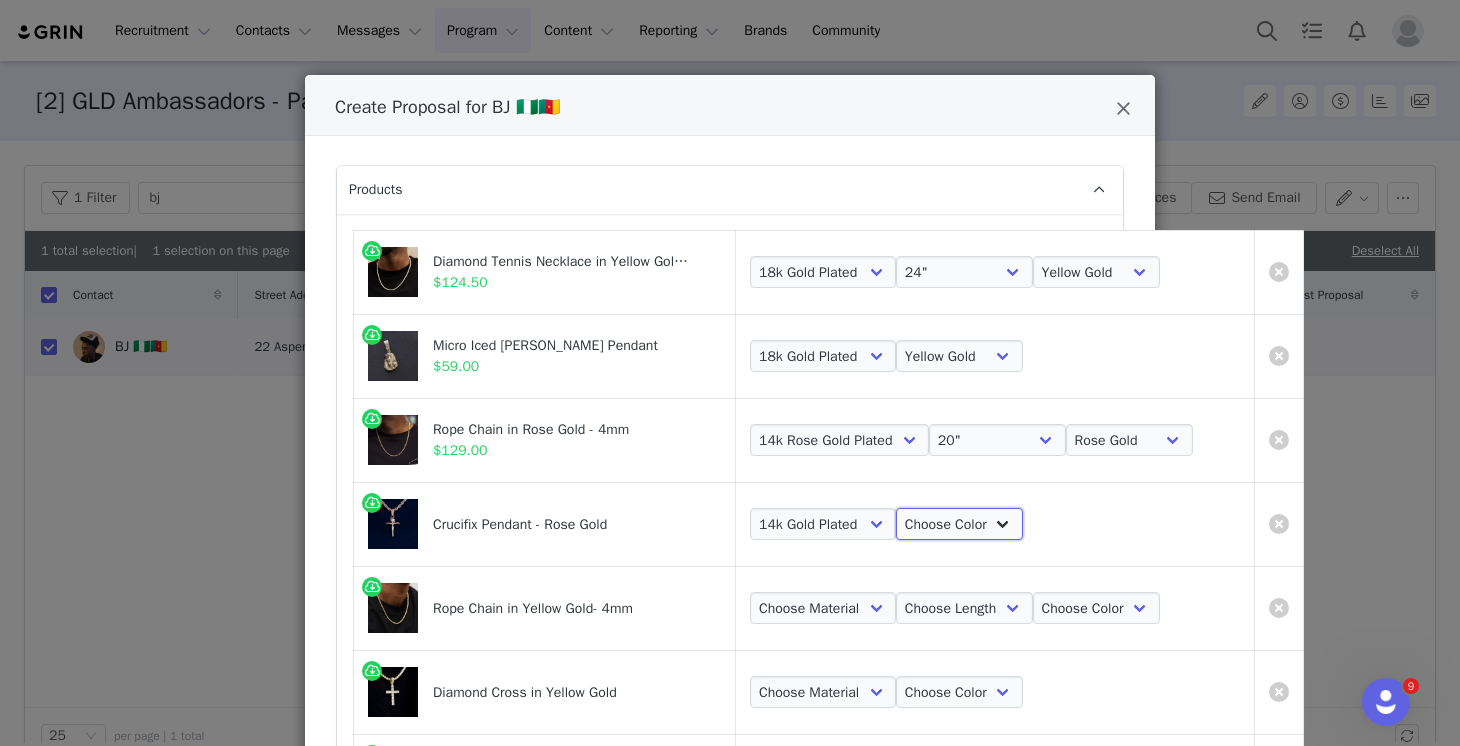 click on "Choose Color  Rose Gold" at bounding box center (959, 524) 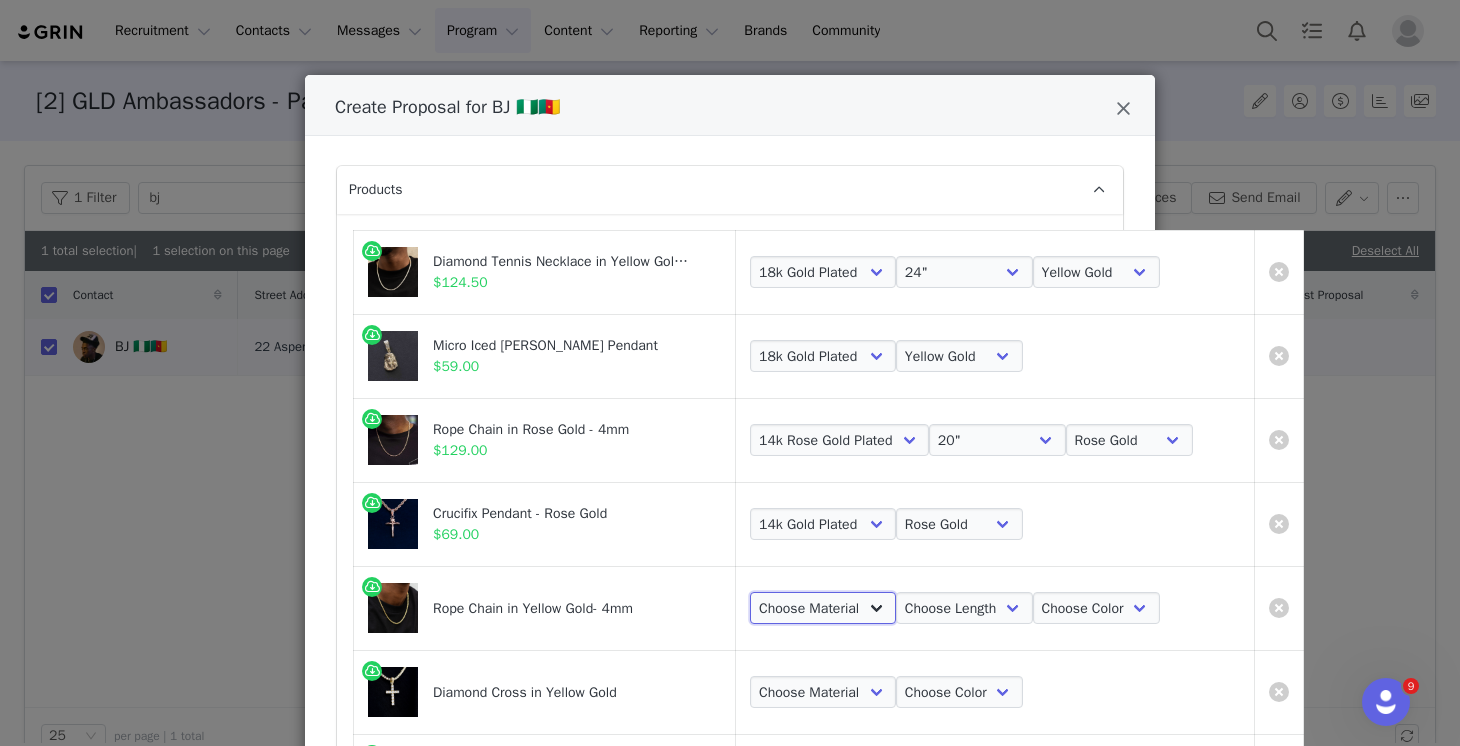 click on "Choose Material  18k Gold Plated" at bounding box center [823, 608] 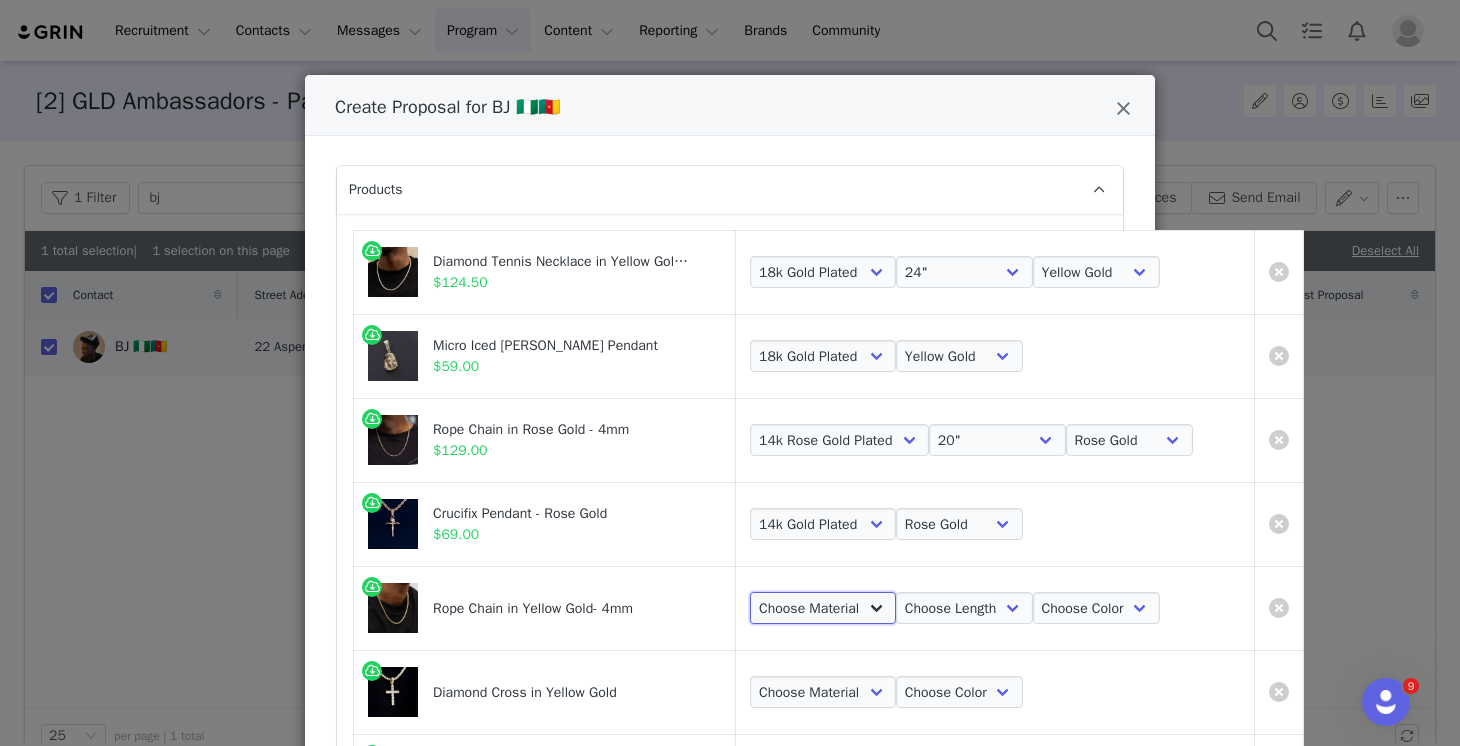 select on "7988366" 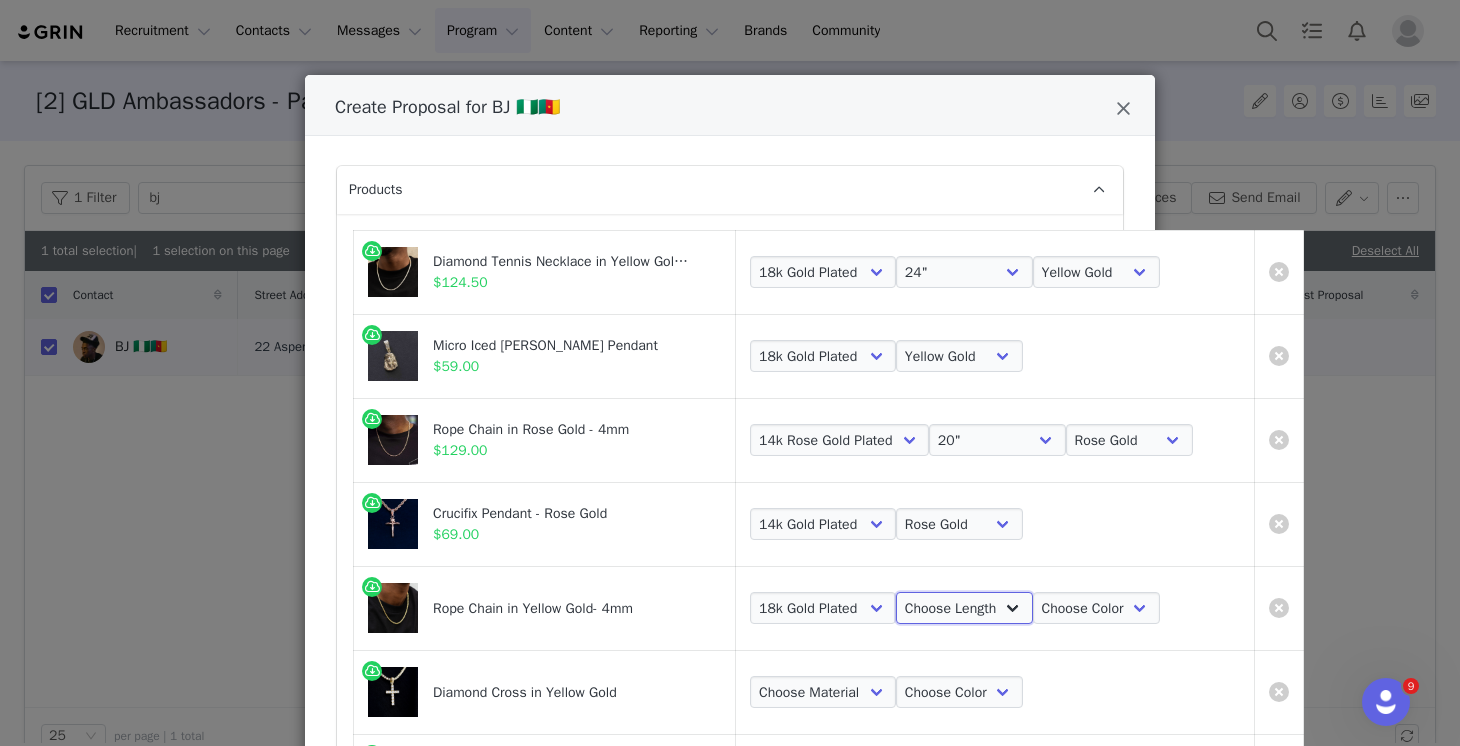 click on "Choose Length  18"   16"   20"   24"   22"   26"   28"   30"" at bounding box center (964, 608) 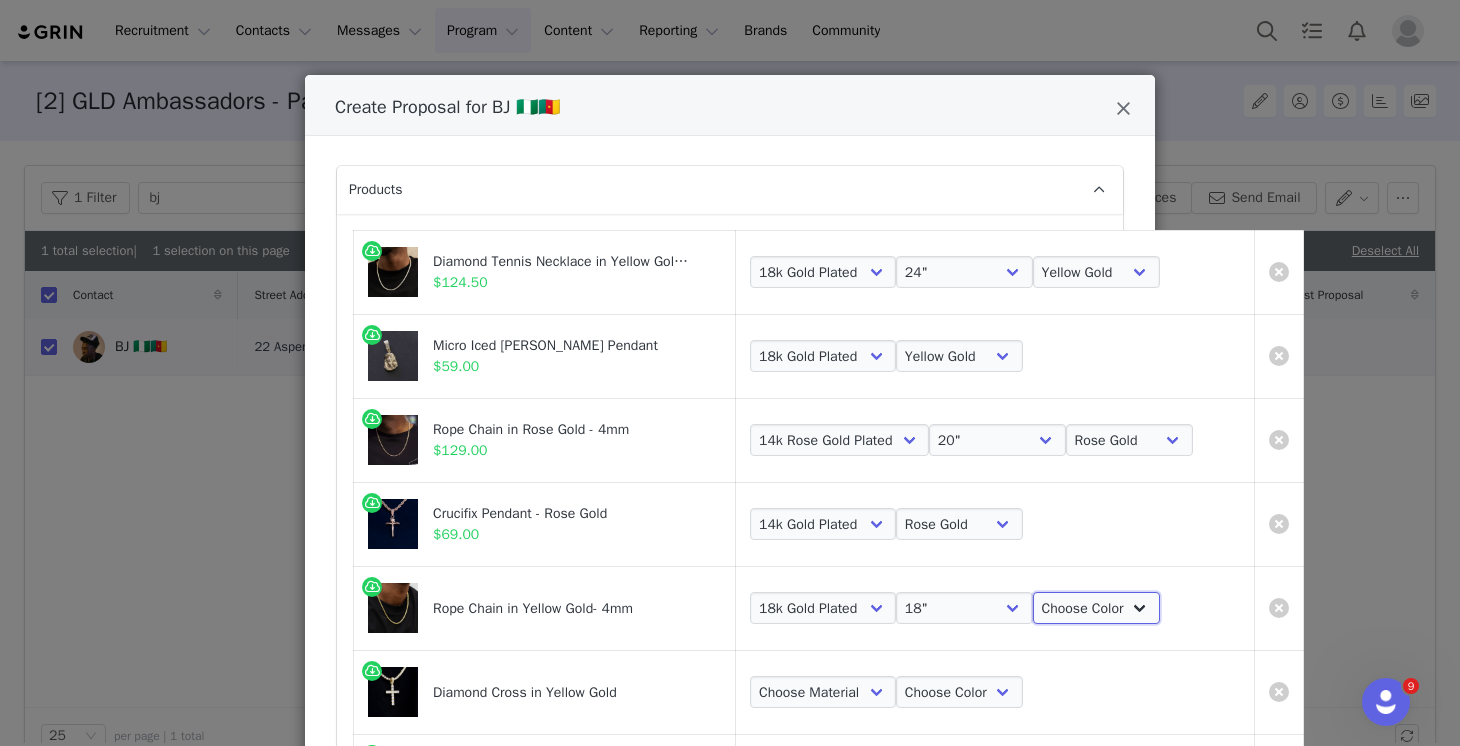 click on "Choose Color  Yellow Gold" at bounding box center (1096, 608) 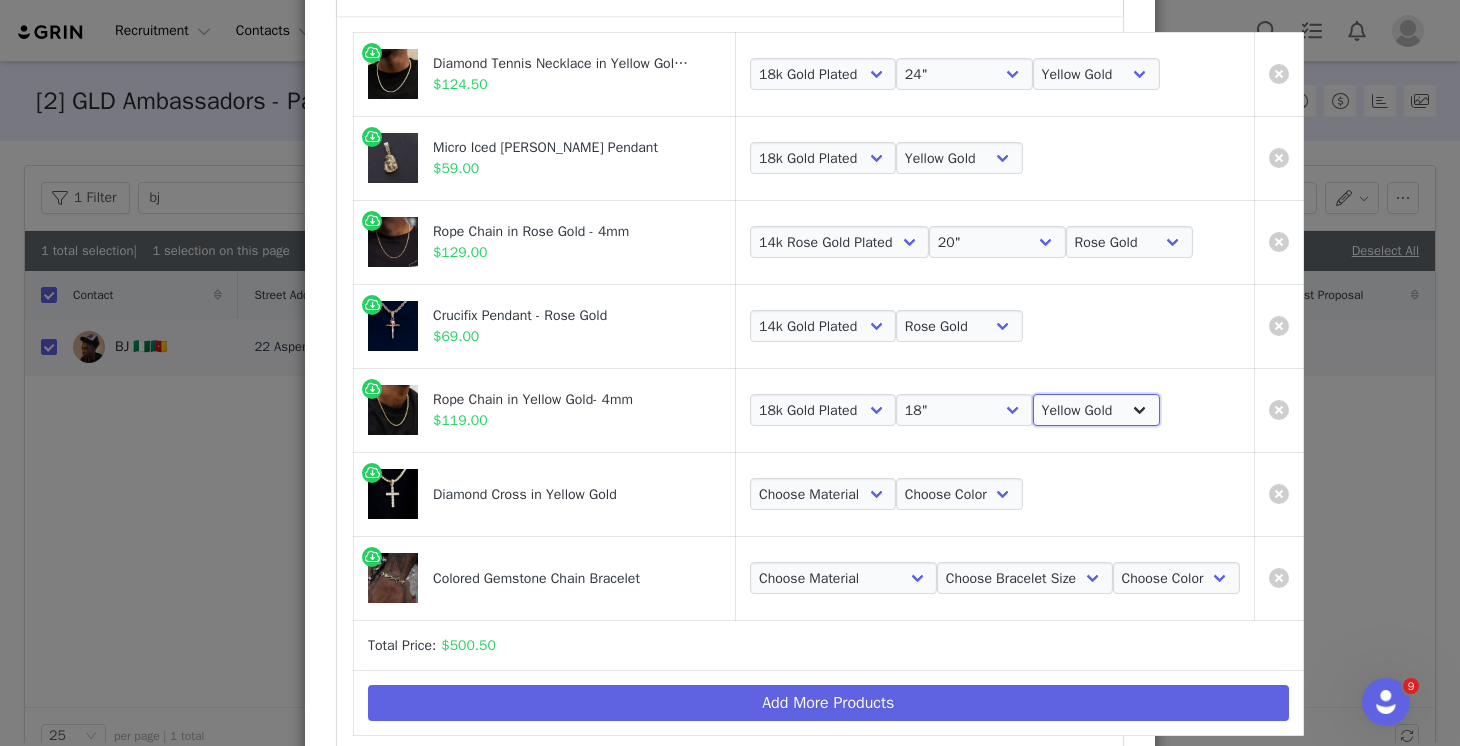 scroll, scrollTop: 304, scrollLeft: 0, axis: vertical 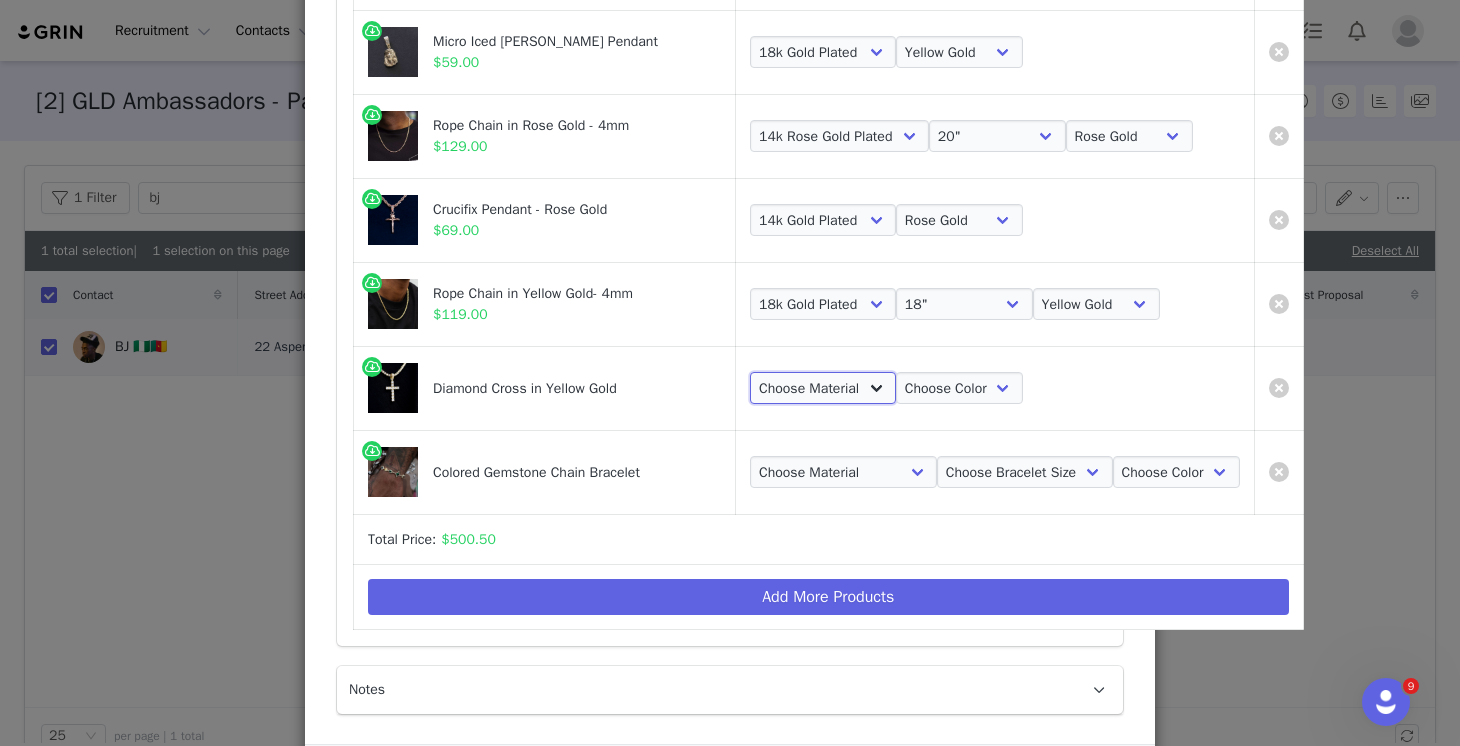 click on "Choose Material  18k Gold Plated" at bounding box center (823, 388) 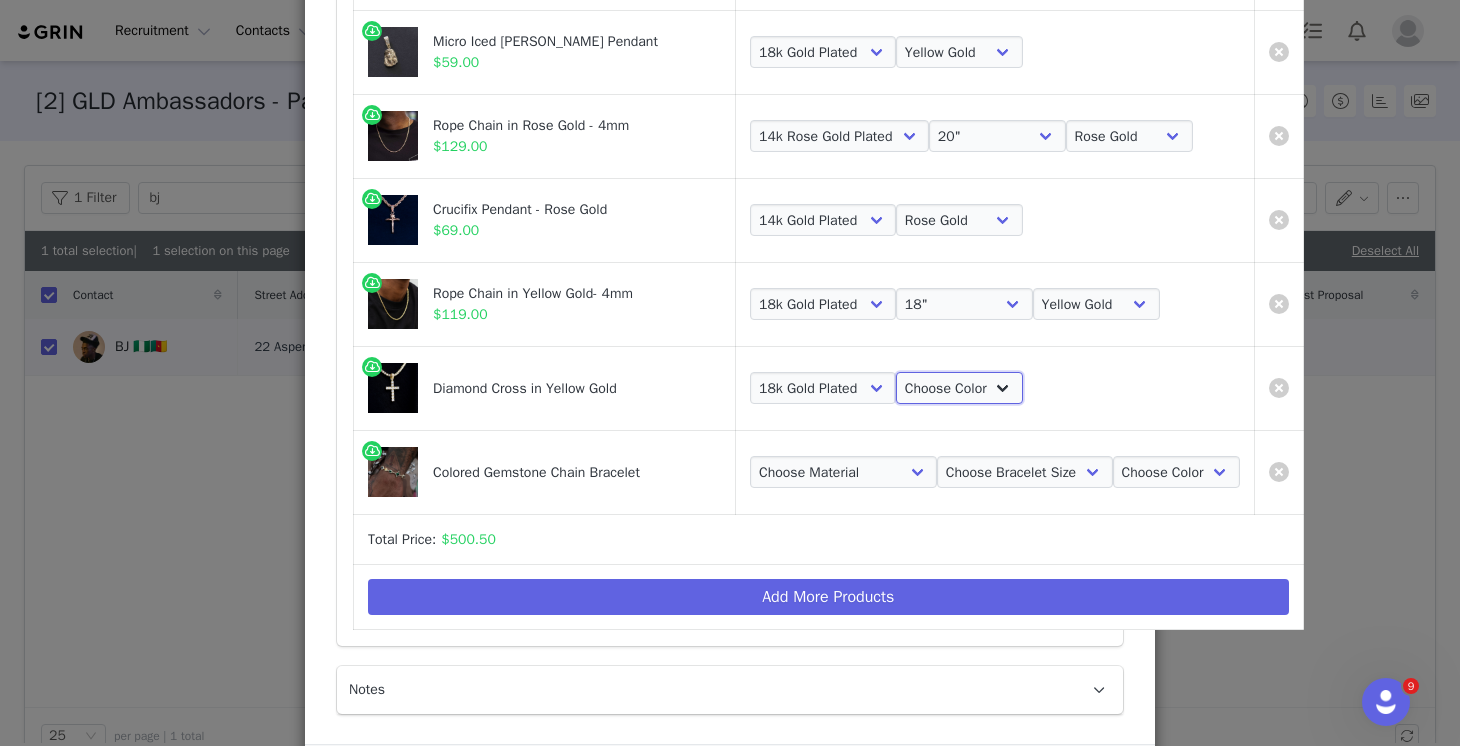 click on "Choose Color  Yellow Gold" at bounding box center [959, 388] 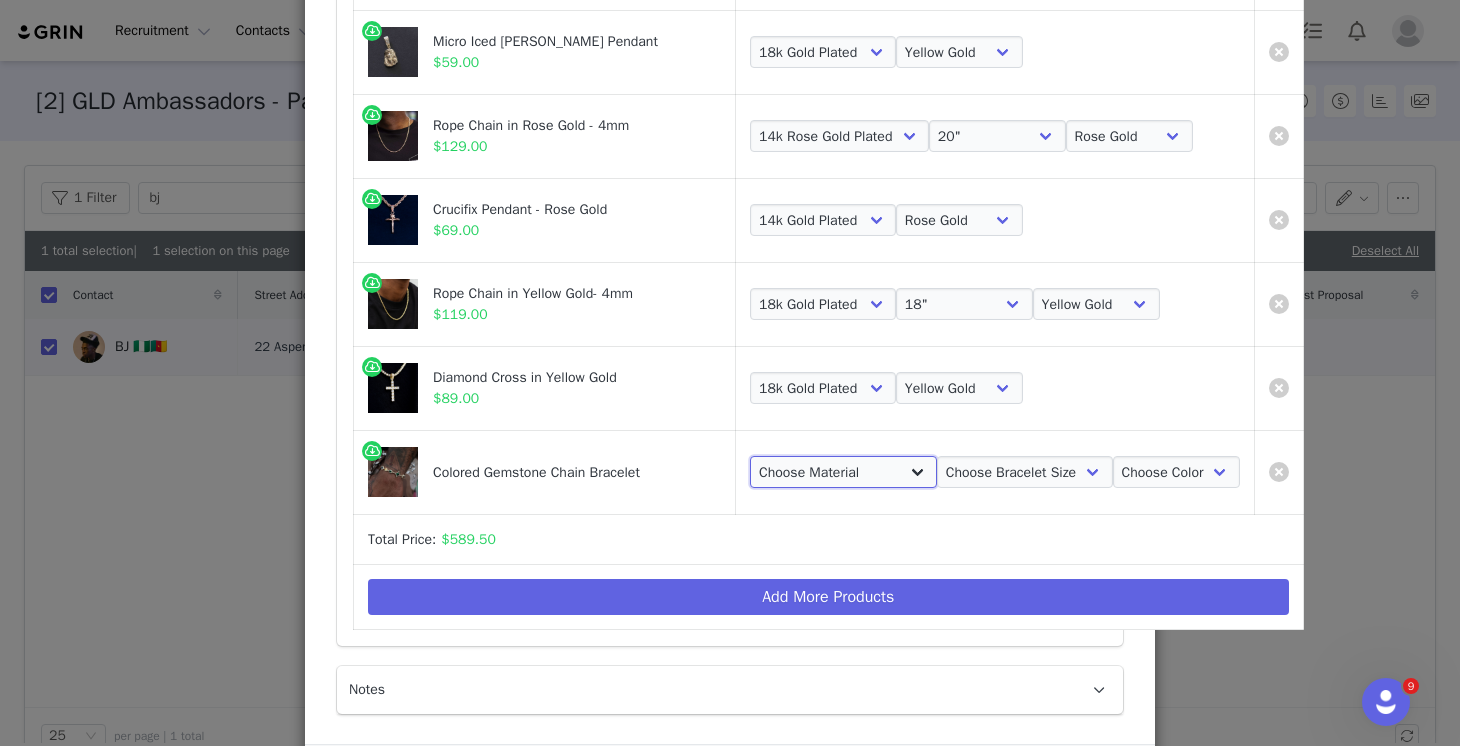 click on "Choose Material  18k Yellow Gold Plated" at bounding box center [843, 472] 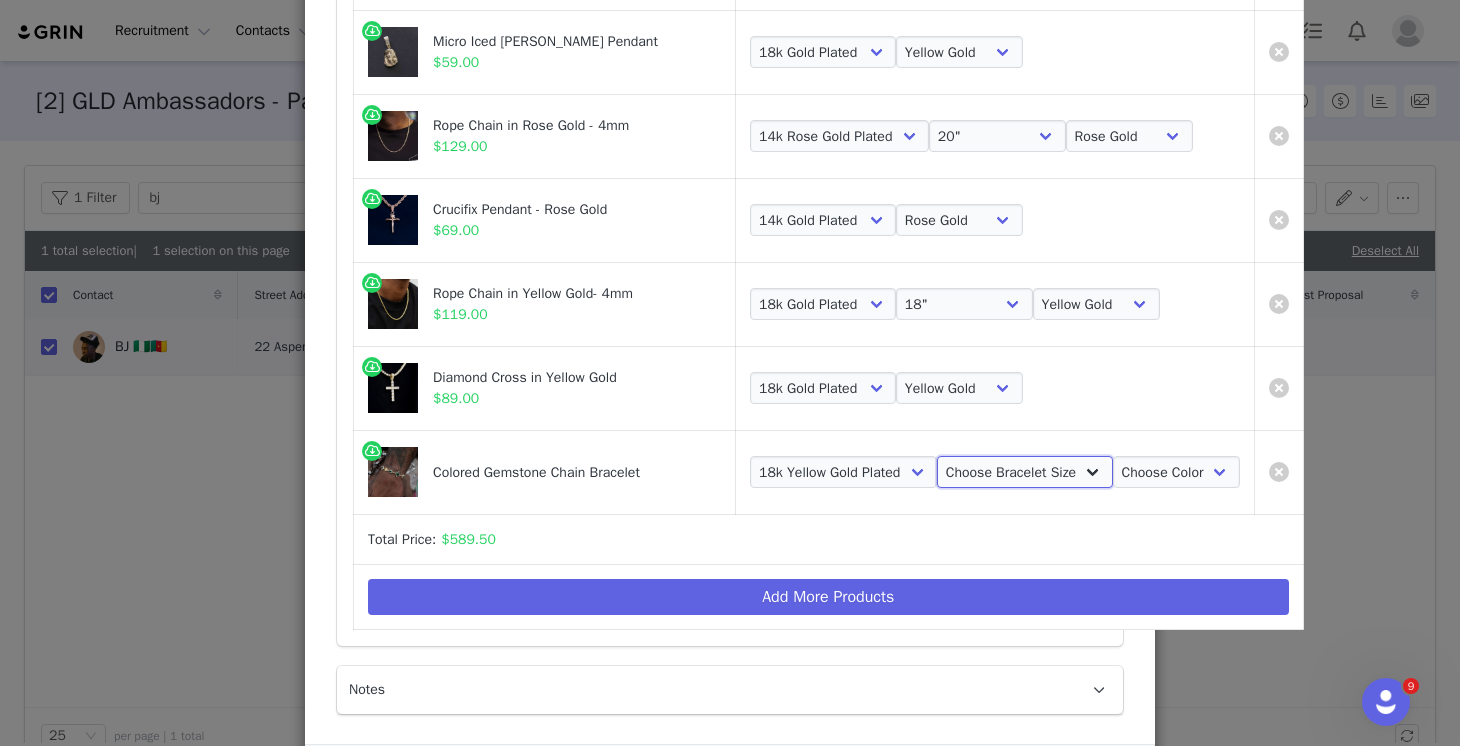 click on "Choose Bracelet Size  6"   7"   8"   9"" at bounding box center [1025, 472] 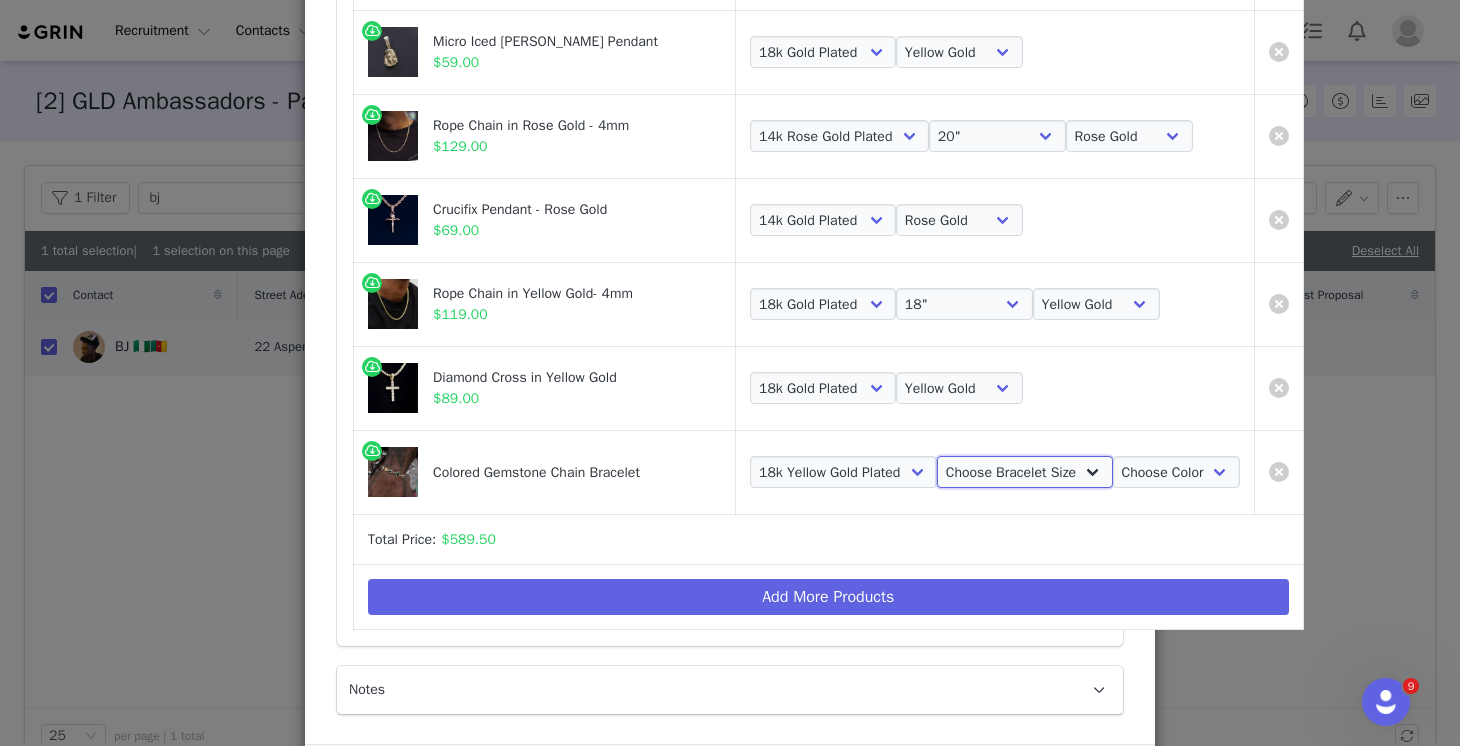 select on "26216934" 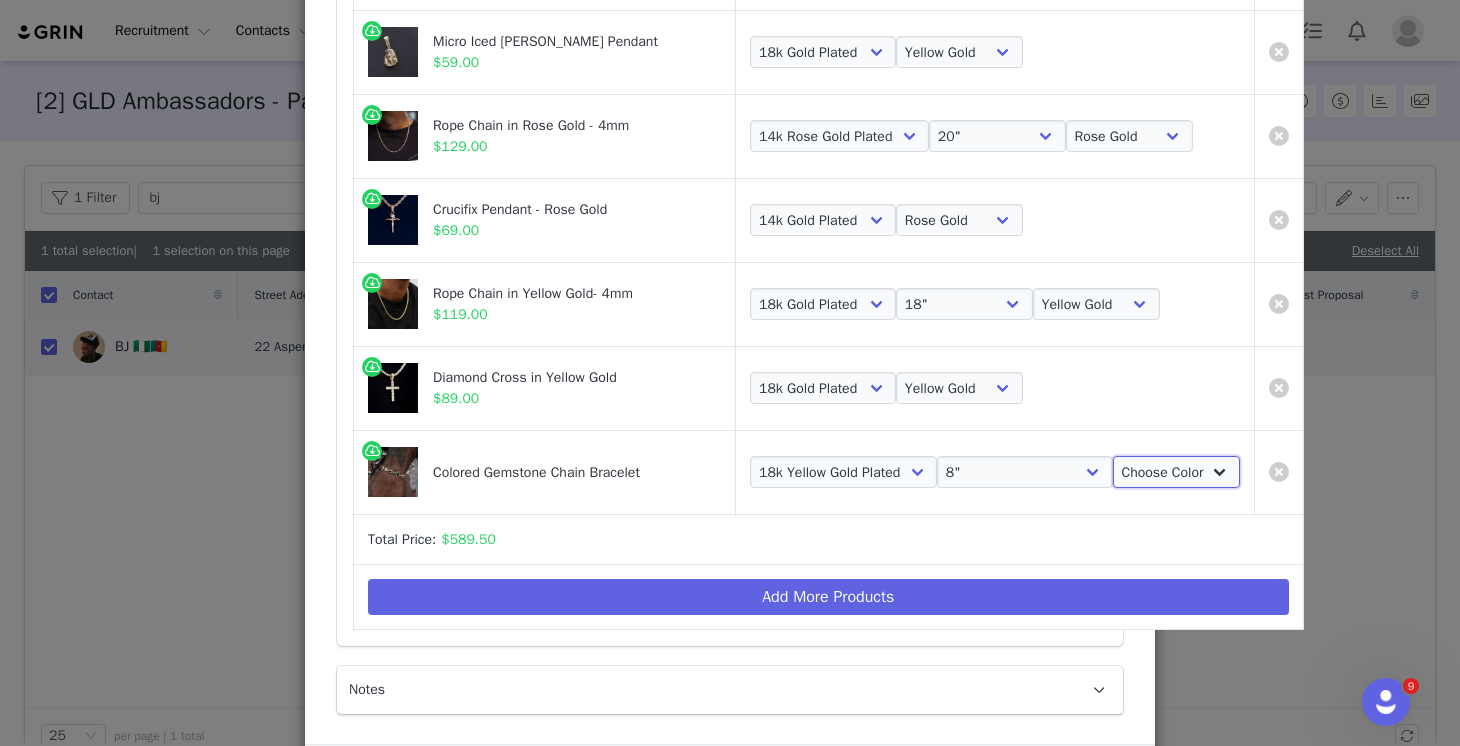 click on "Choose Color  Yellow Gold" at bounding box center (1176, 472) 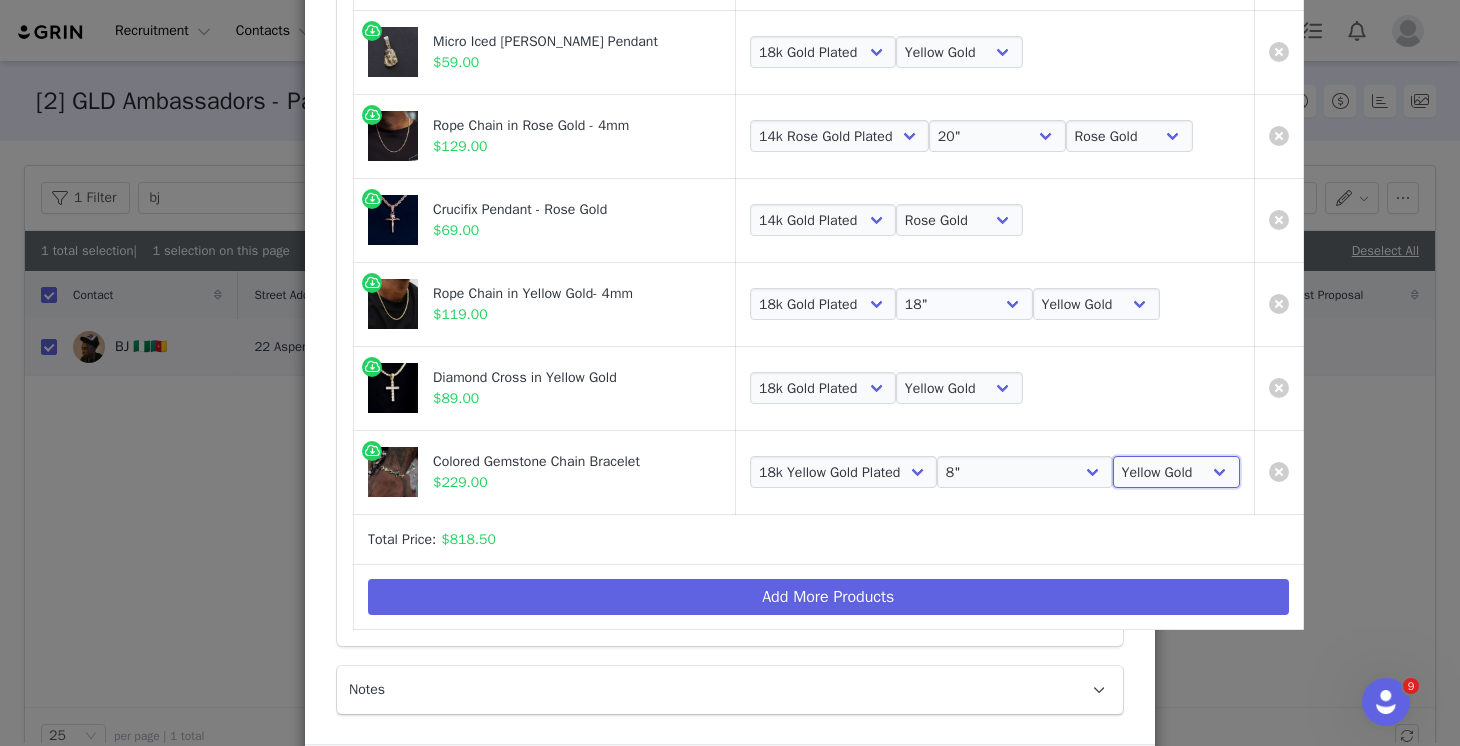scroll, scrollTop: 413, scrollLeft: 0, axis: vertical 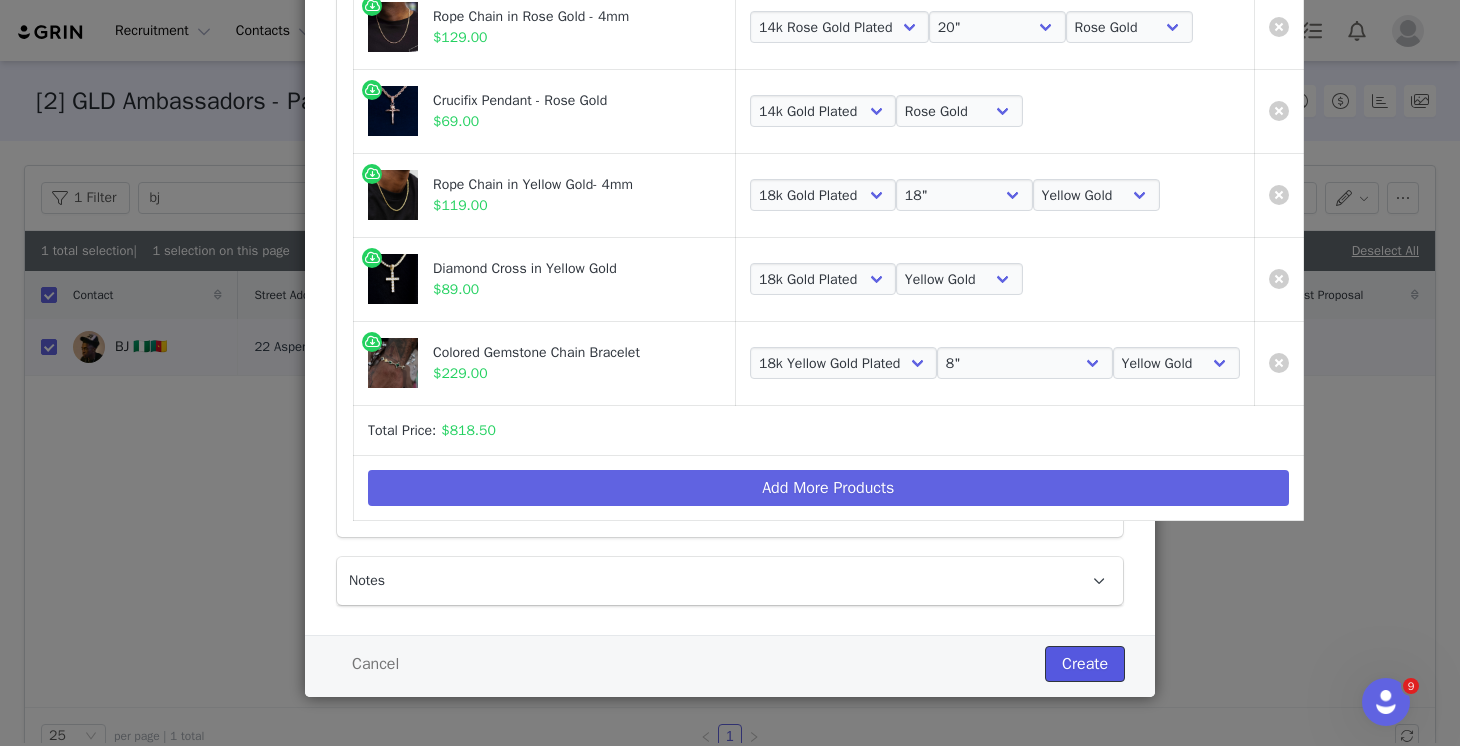 click on "Create" at bounding box center [1085, 664] 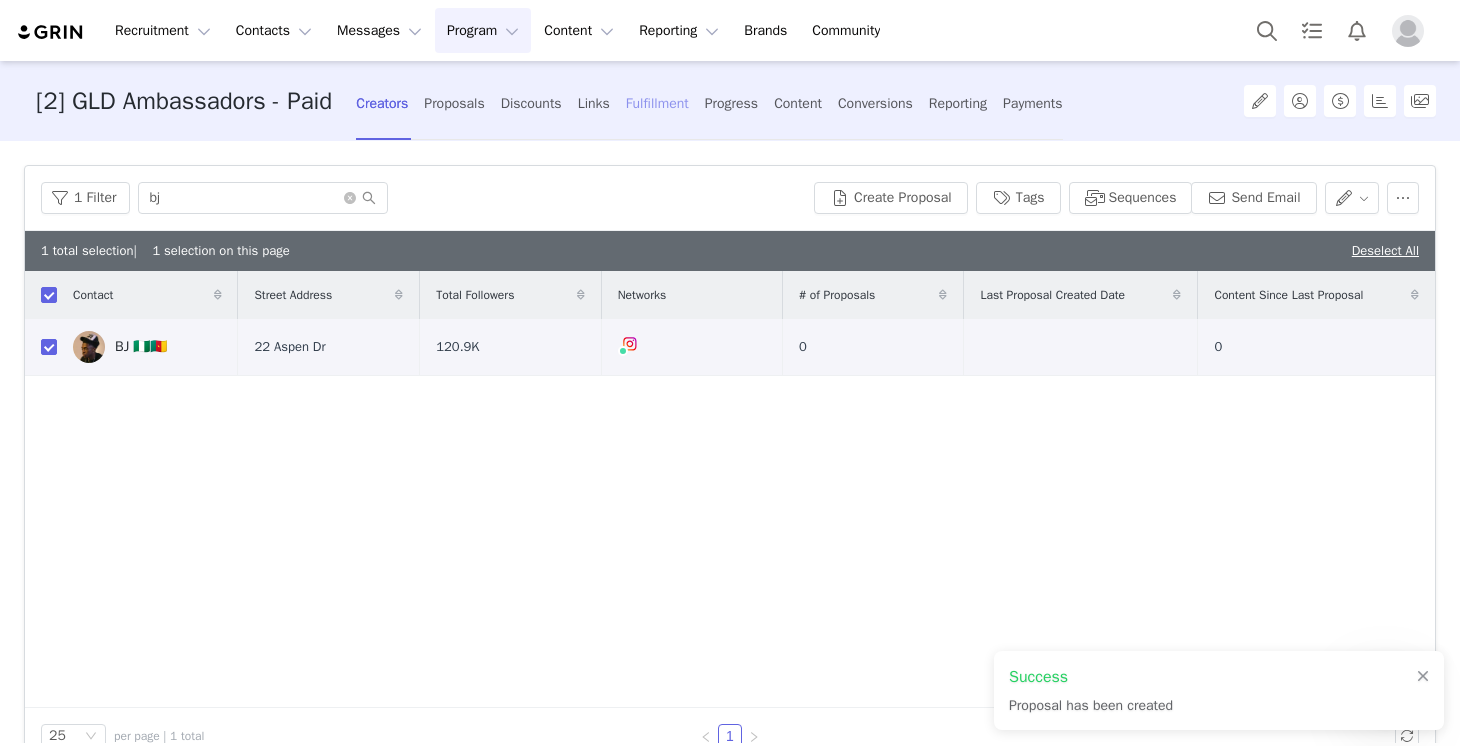 click on "Fulfillment" at bounding box center (657, 103) 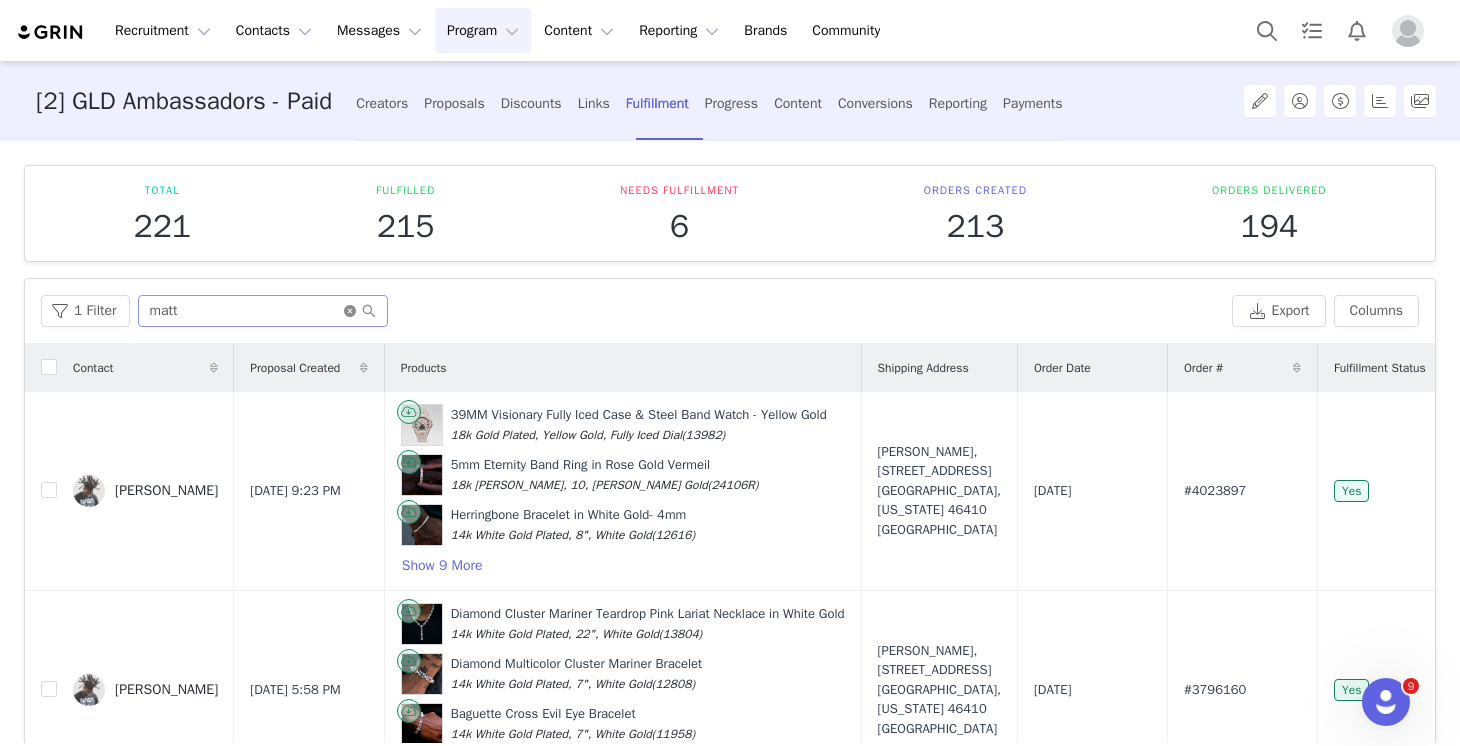 click 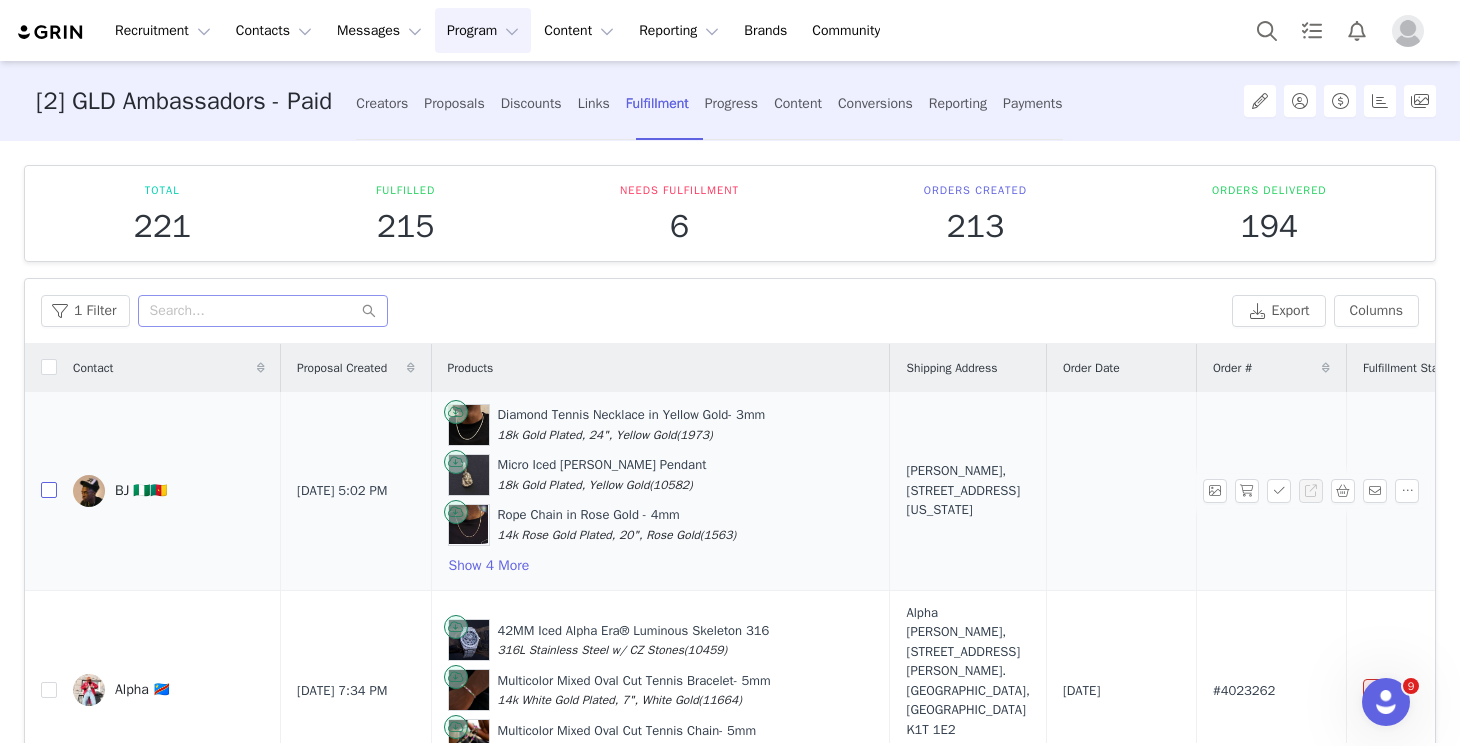 click at bounding box center [49, 490] 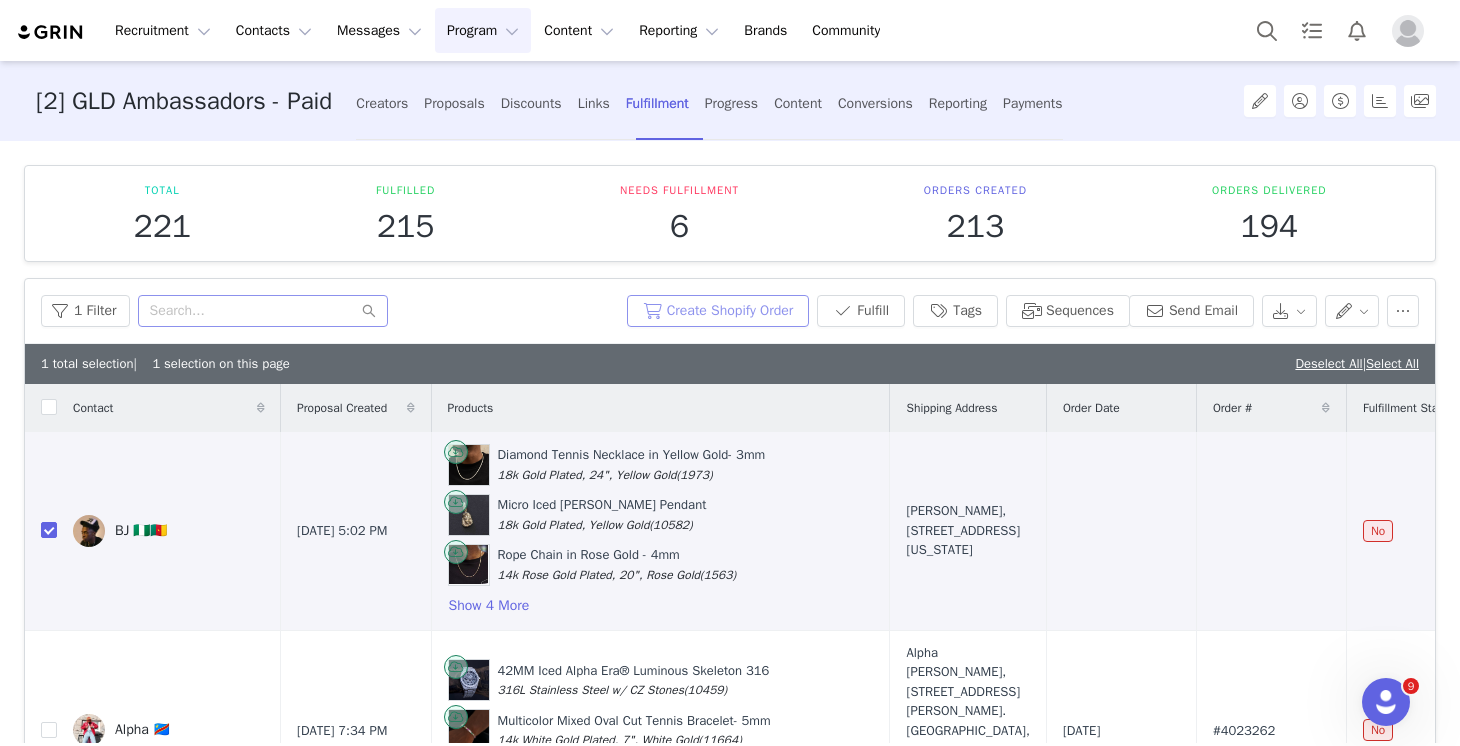 click on "Create Shopify Order" at bounding box center [718, 311] 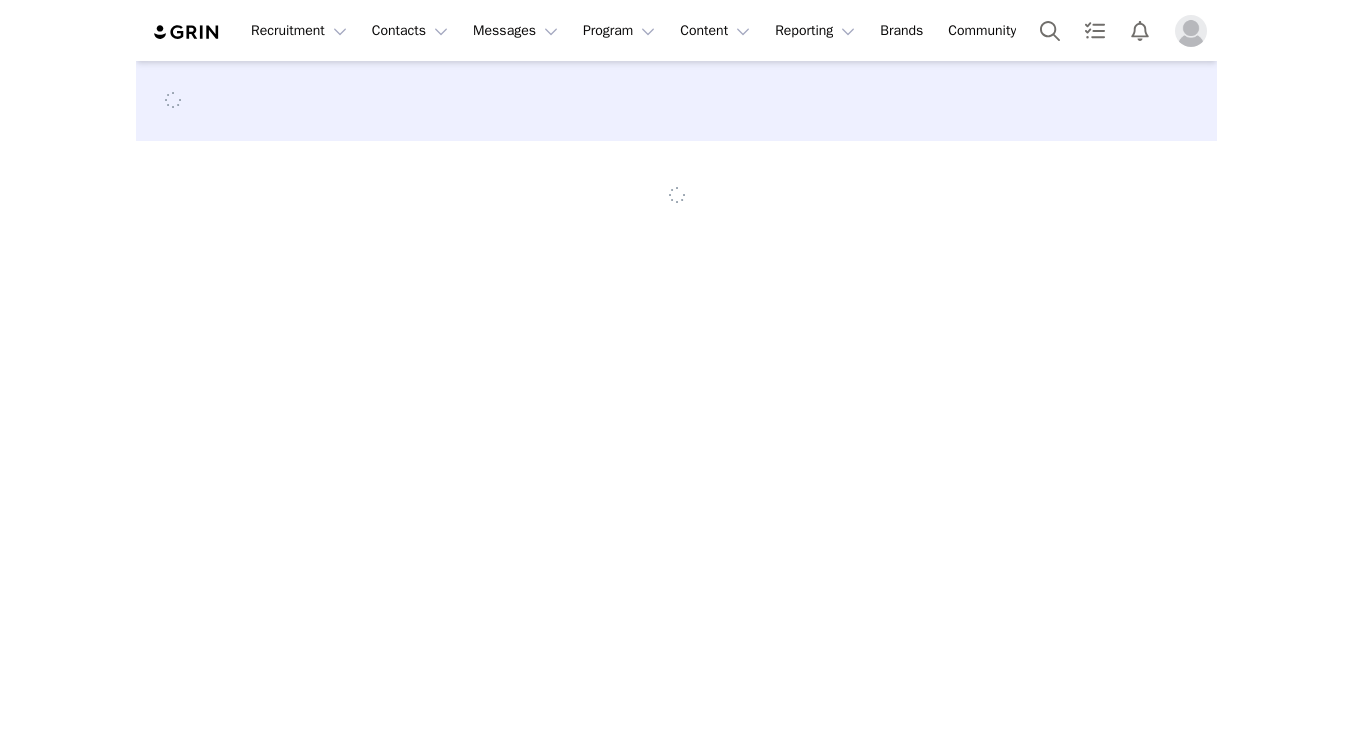 scroll, scrollTop: 0, scrollLeft: 0, axis: both 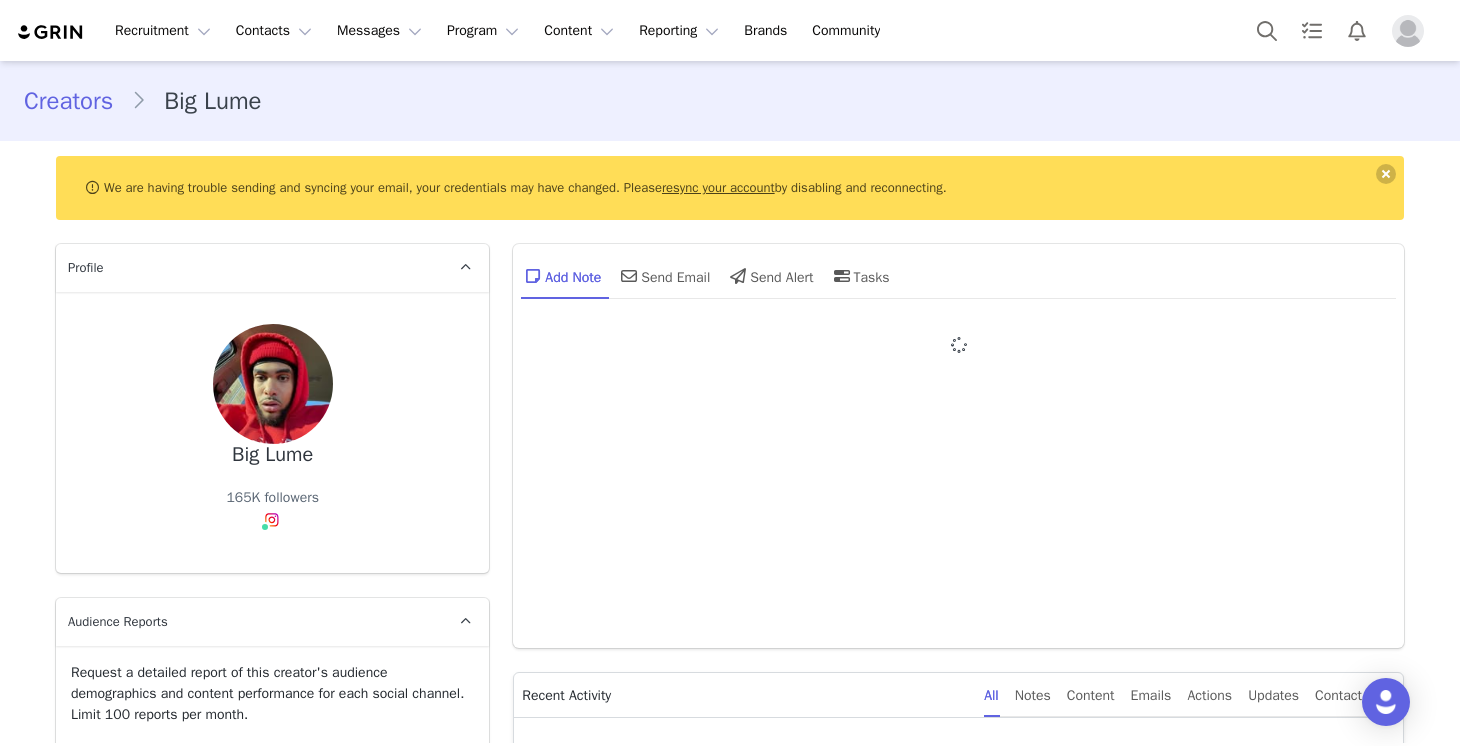 type on "+1 ([GEOGRAPHIC_DATA])" 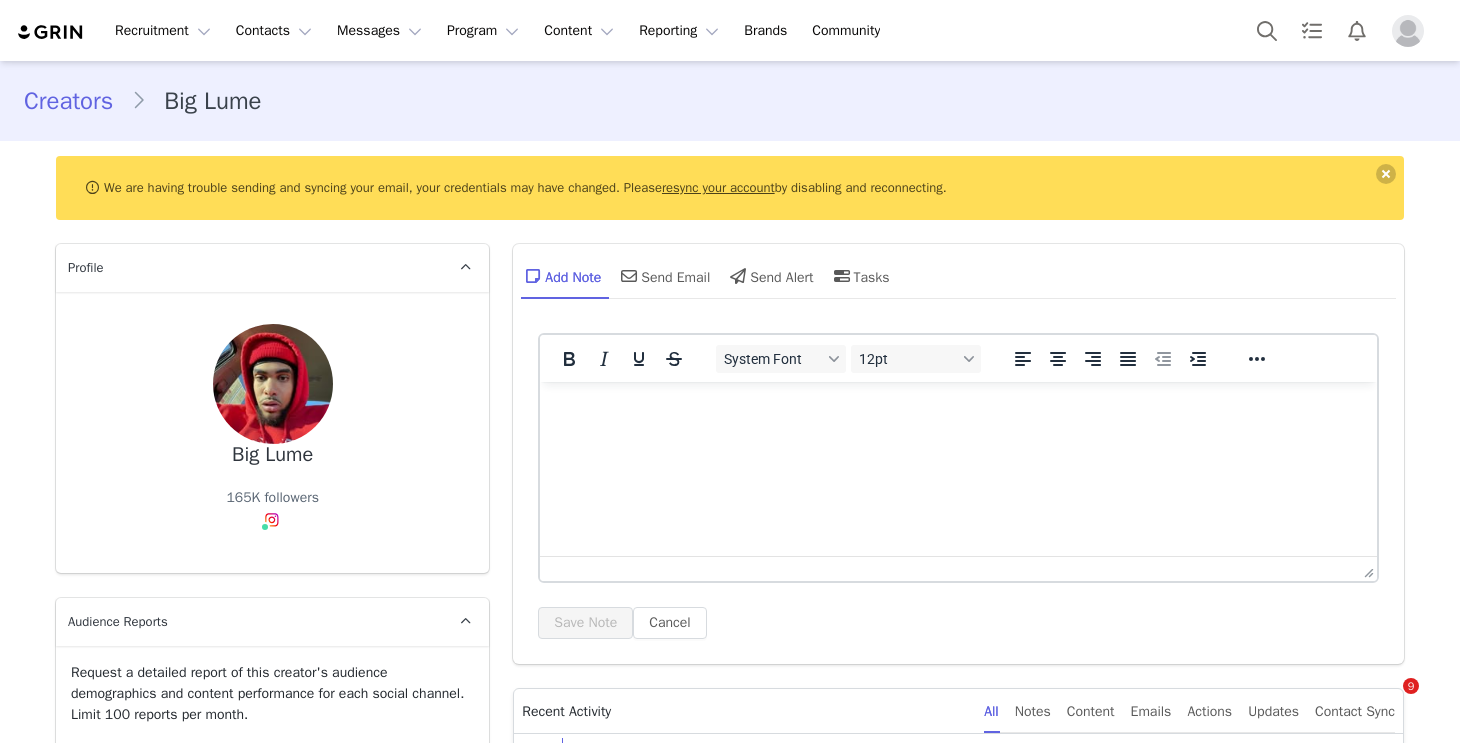 type on "Big Lume" 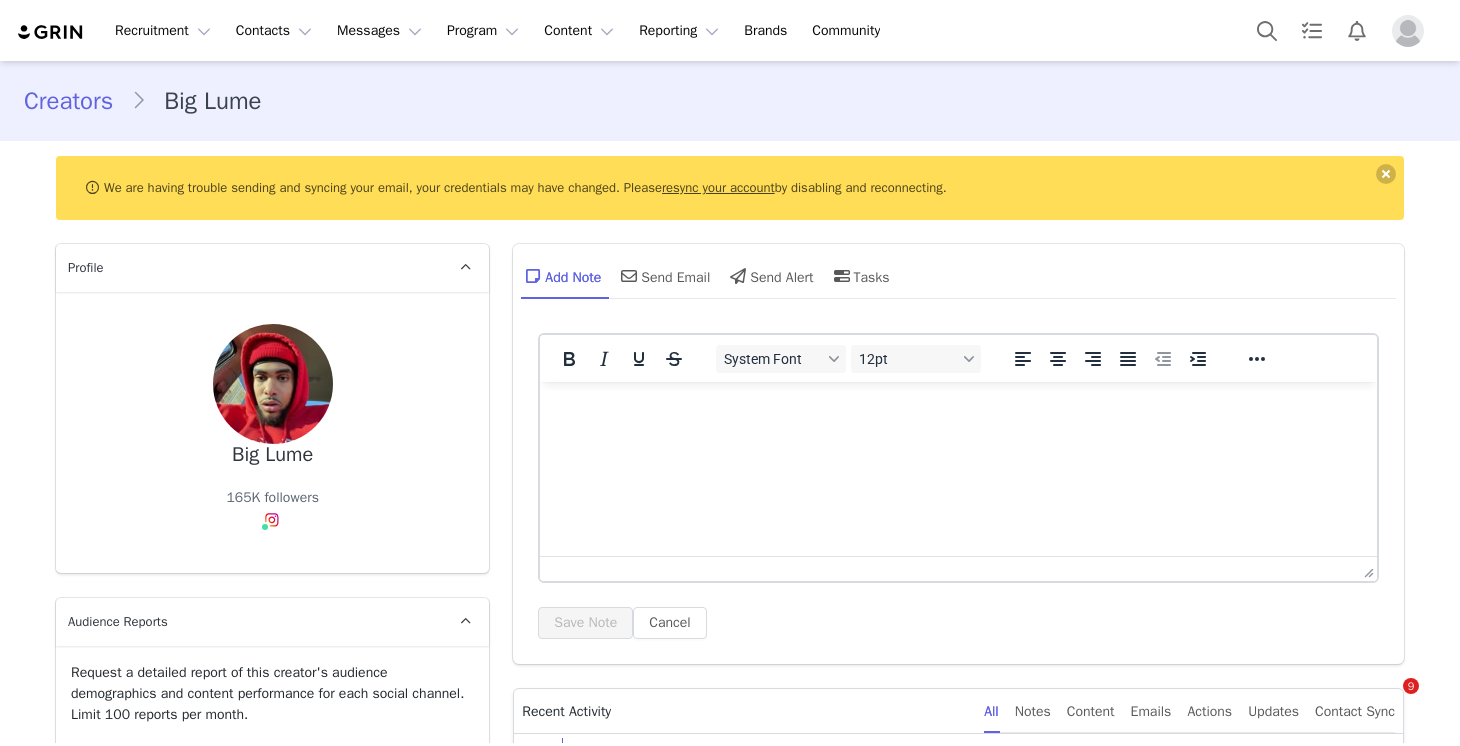 type on "biglume@thepauseagency.com" 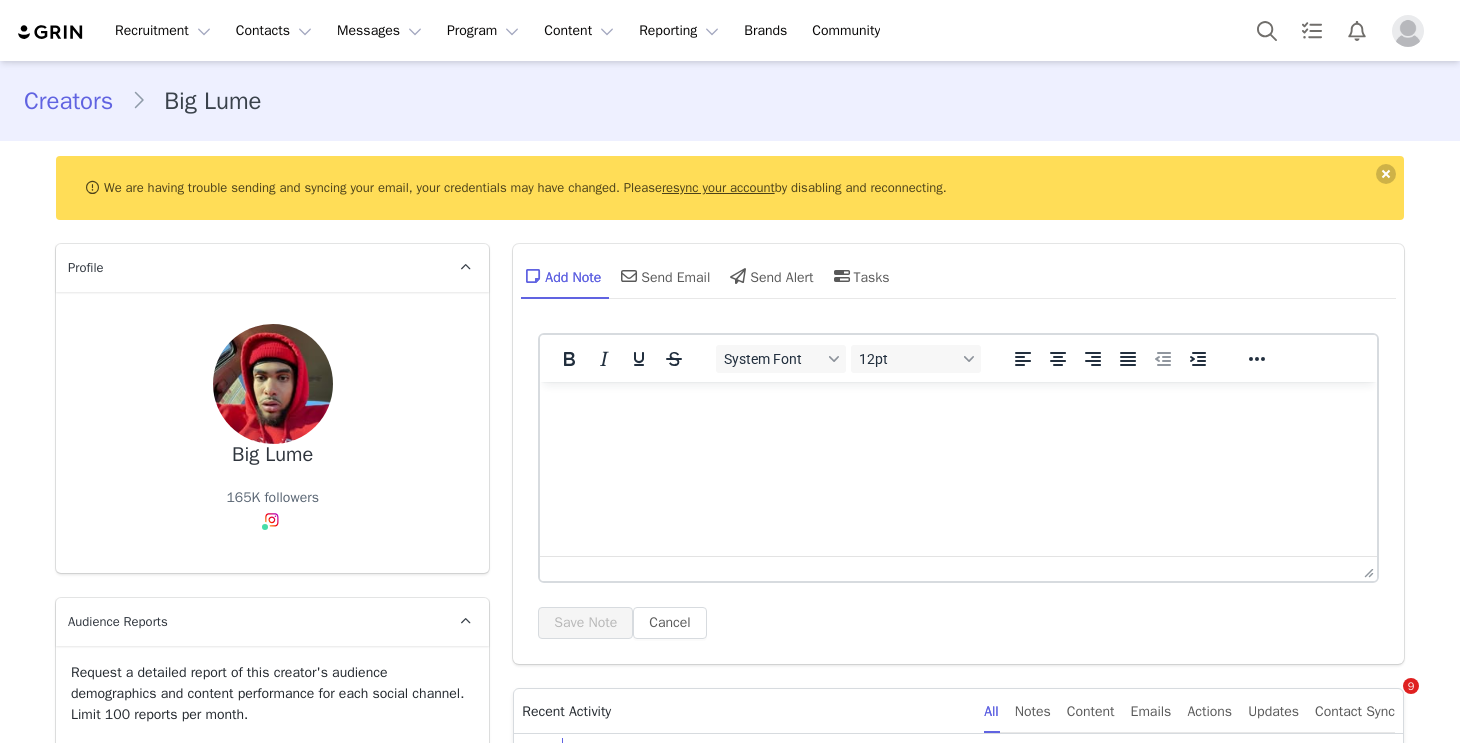 scroll, scrollTop: 0, scrollLeft: 0, axis: both 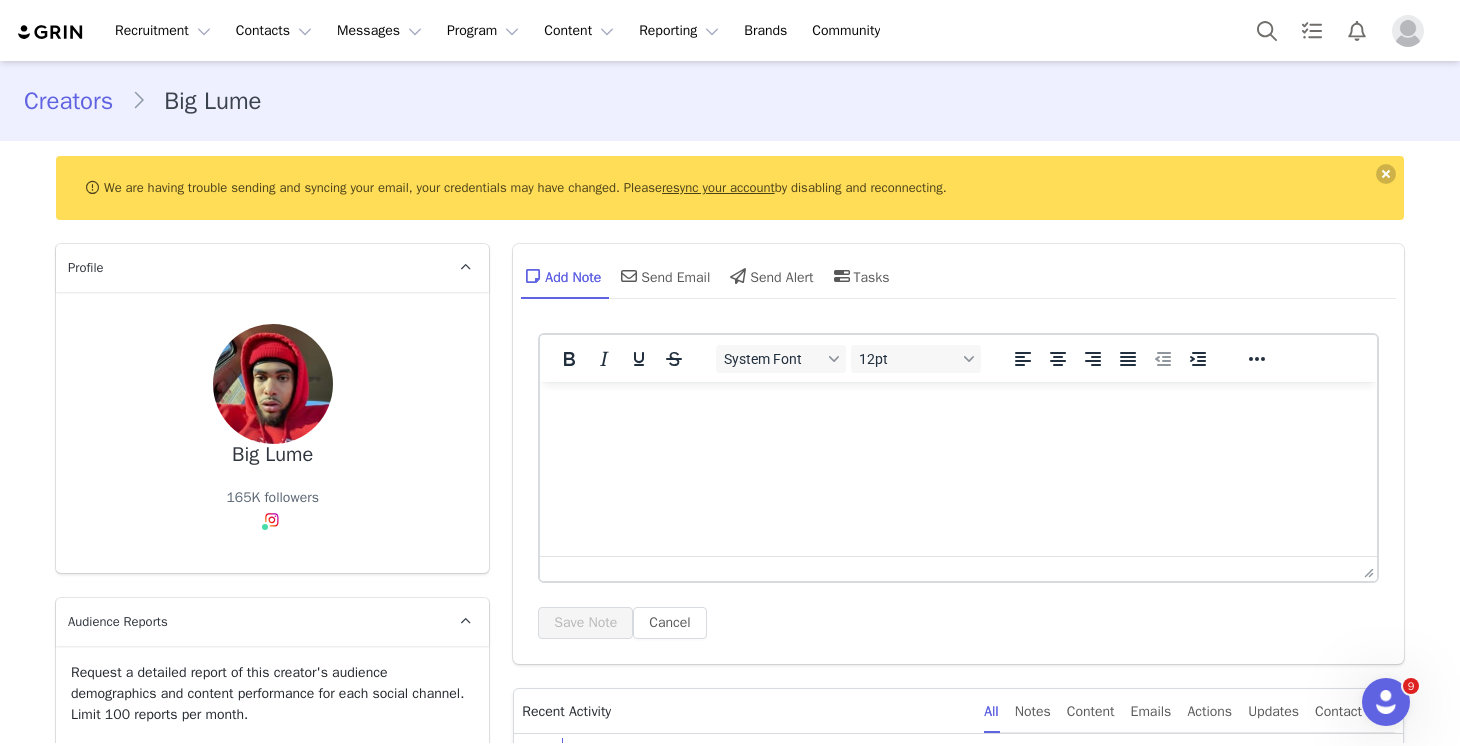 select 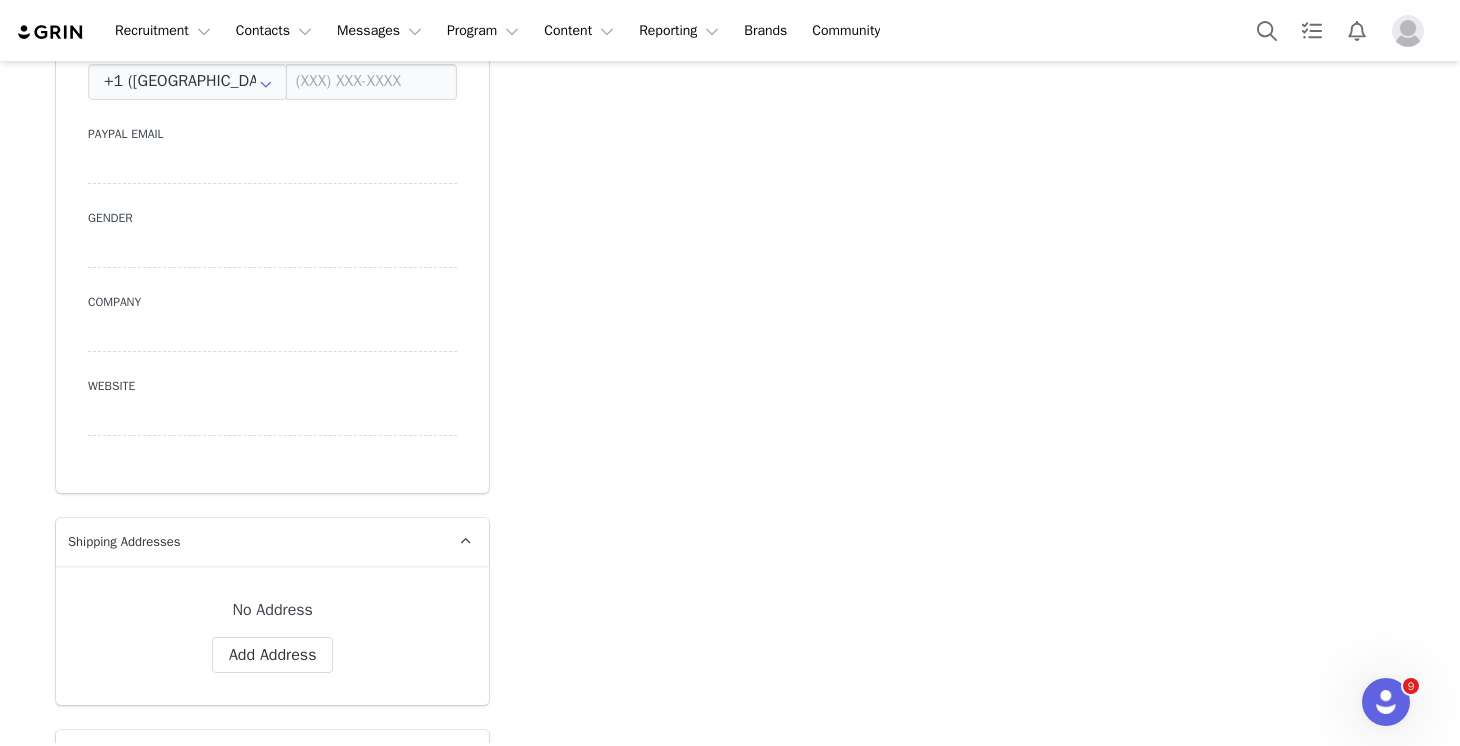 scroll, scrollTop: 1447, scrollLeft: 0, axis: vertical 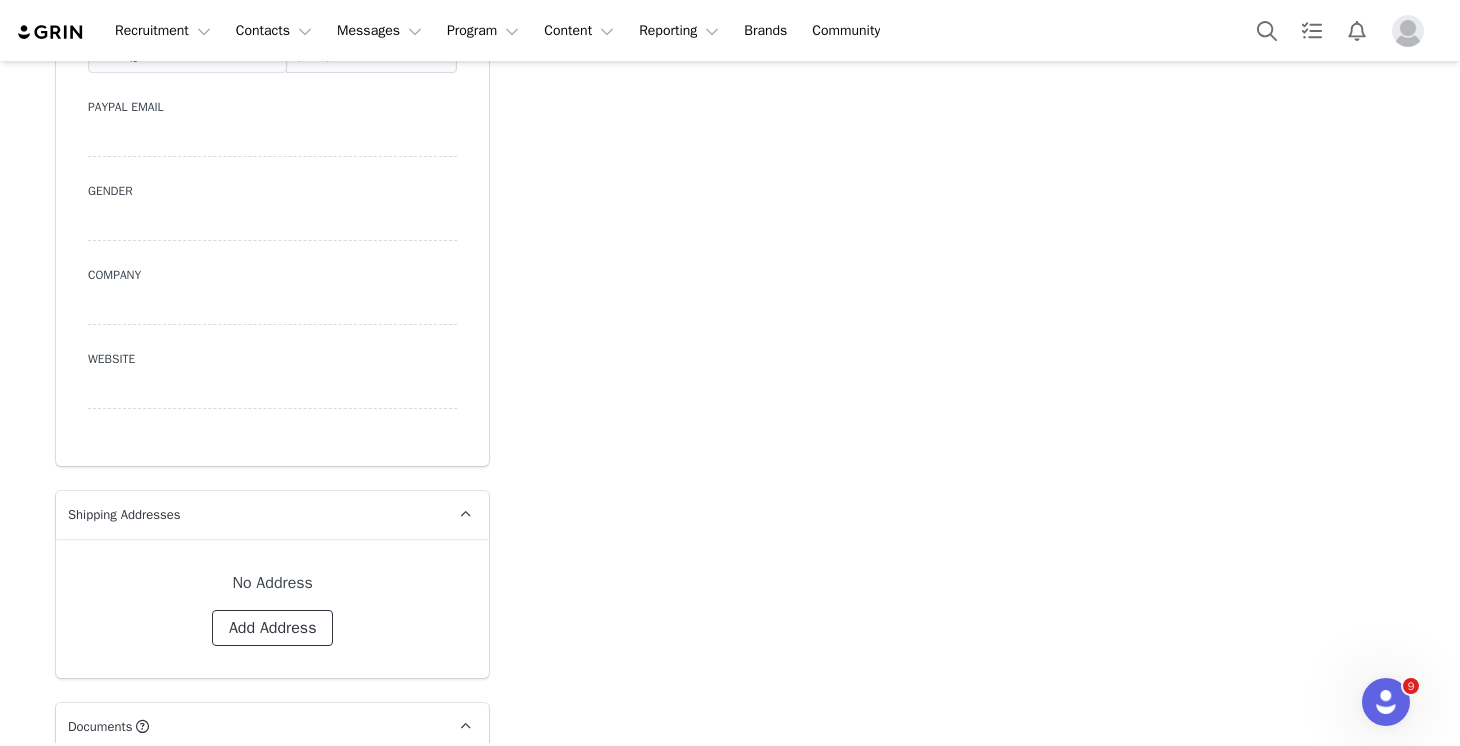 click on "Add Address" at bounding box center (273, 628) 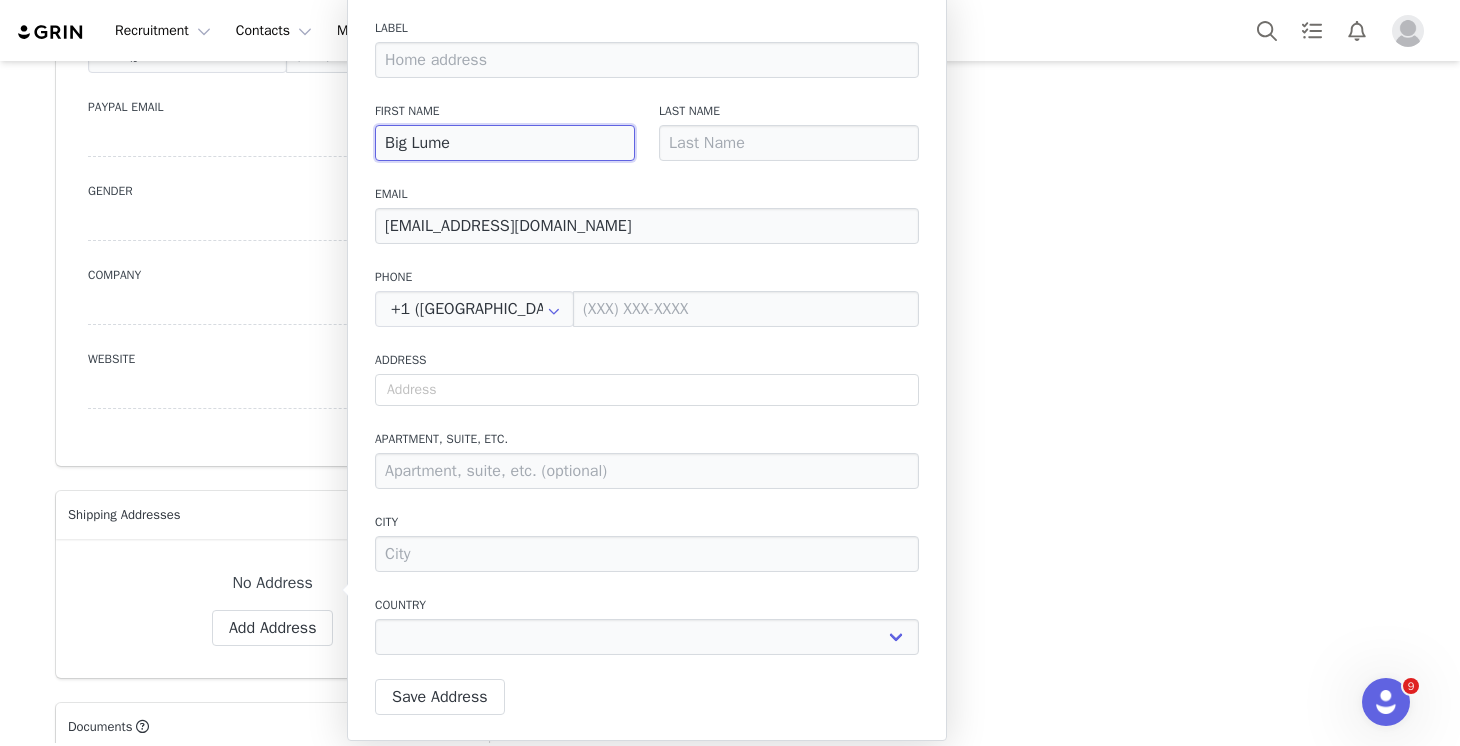 click on "Big Lume" at bounding box center [505, 143] 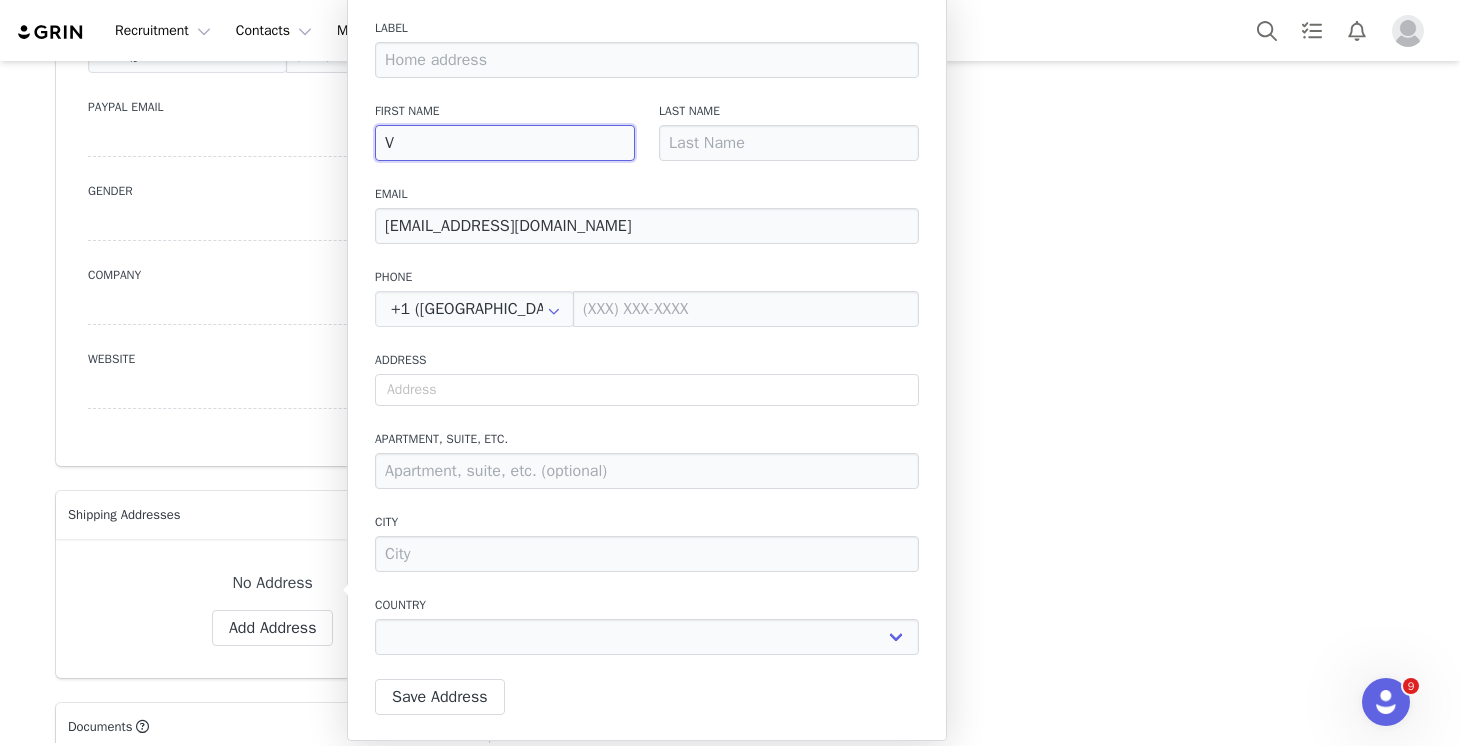 type on "Vi" 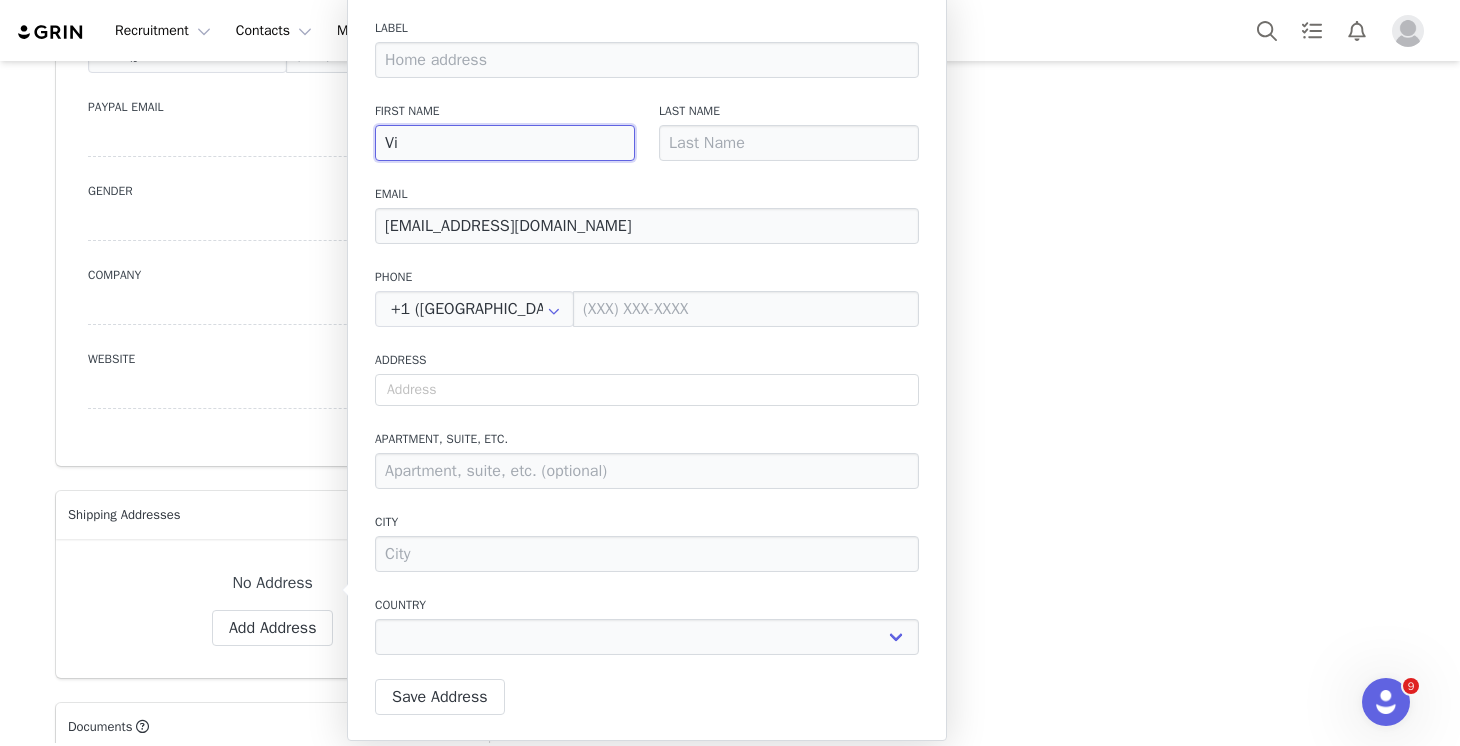 type on "Vin" 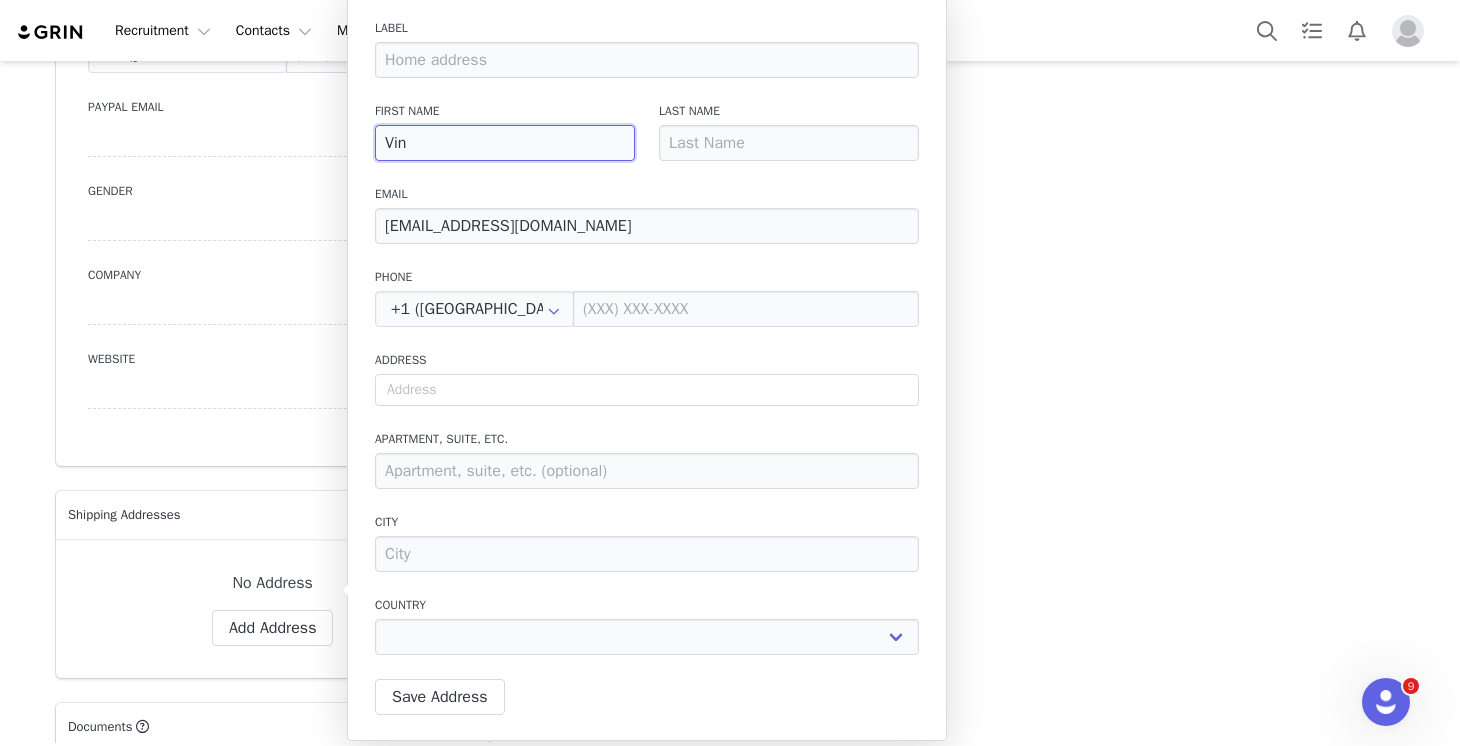 type on "Vinc" 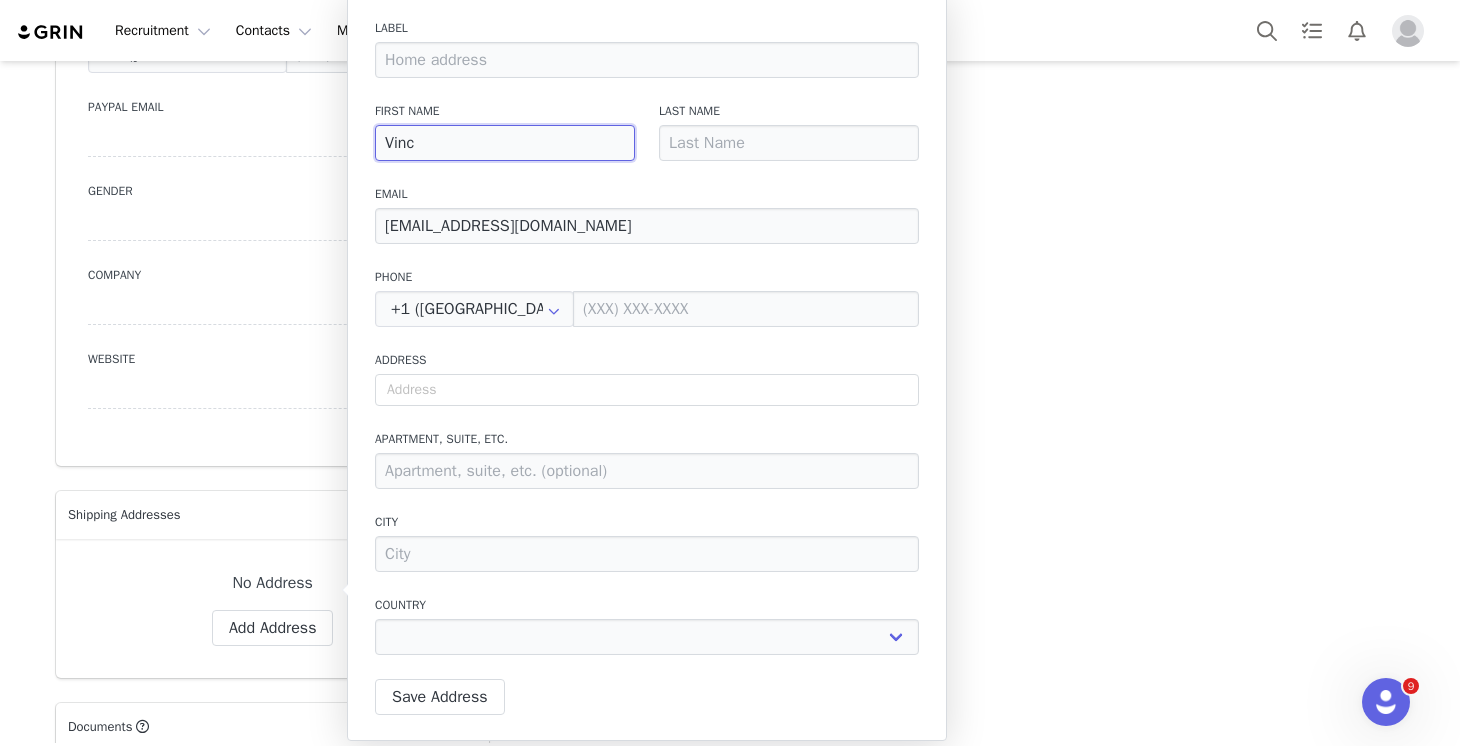 type on "Vince" 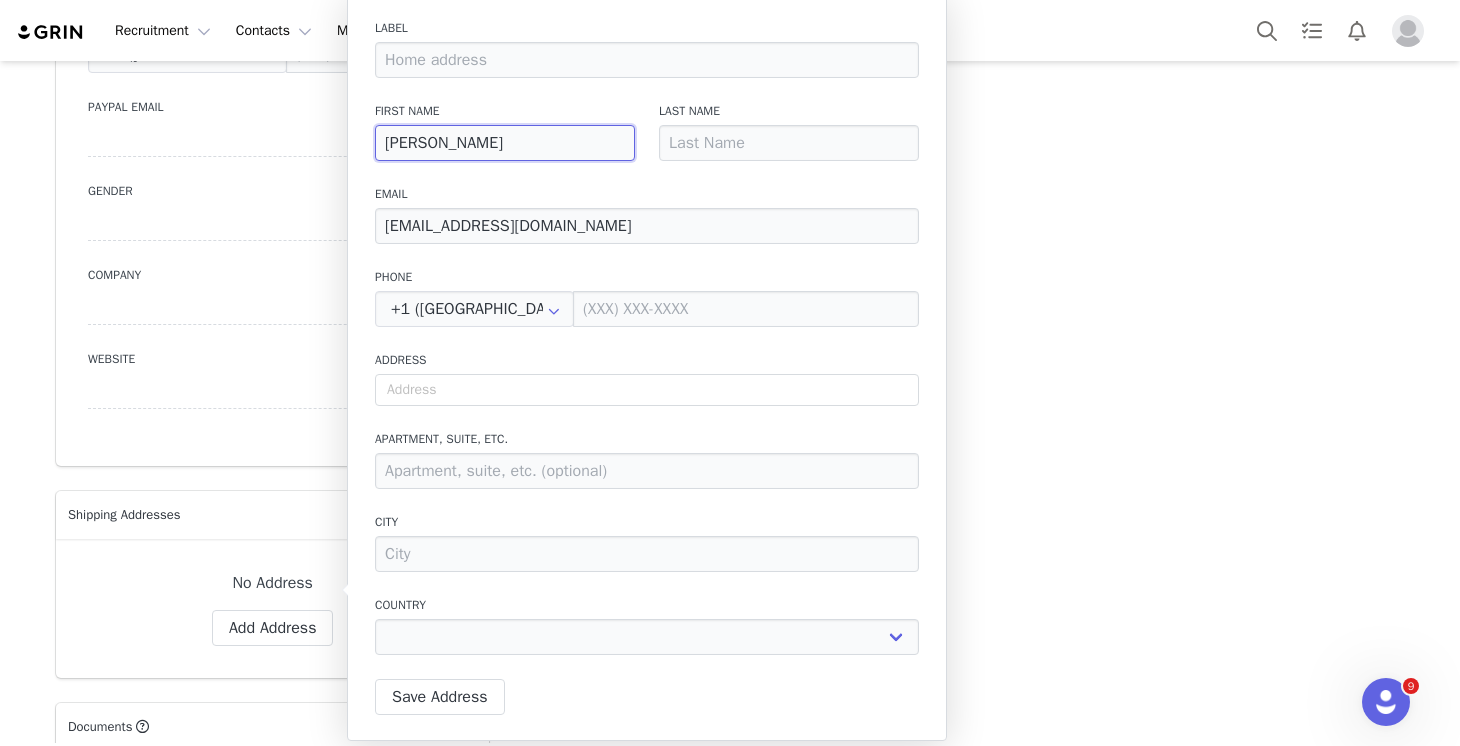 type on "Vincen" 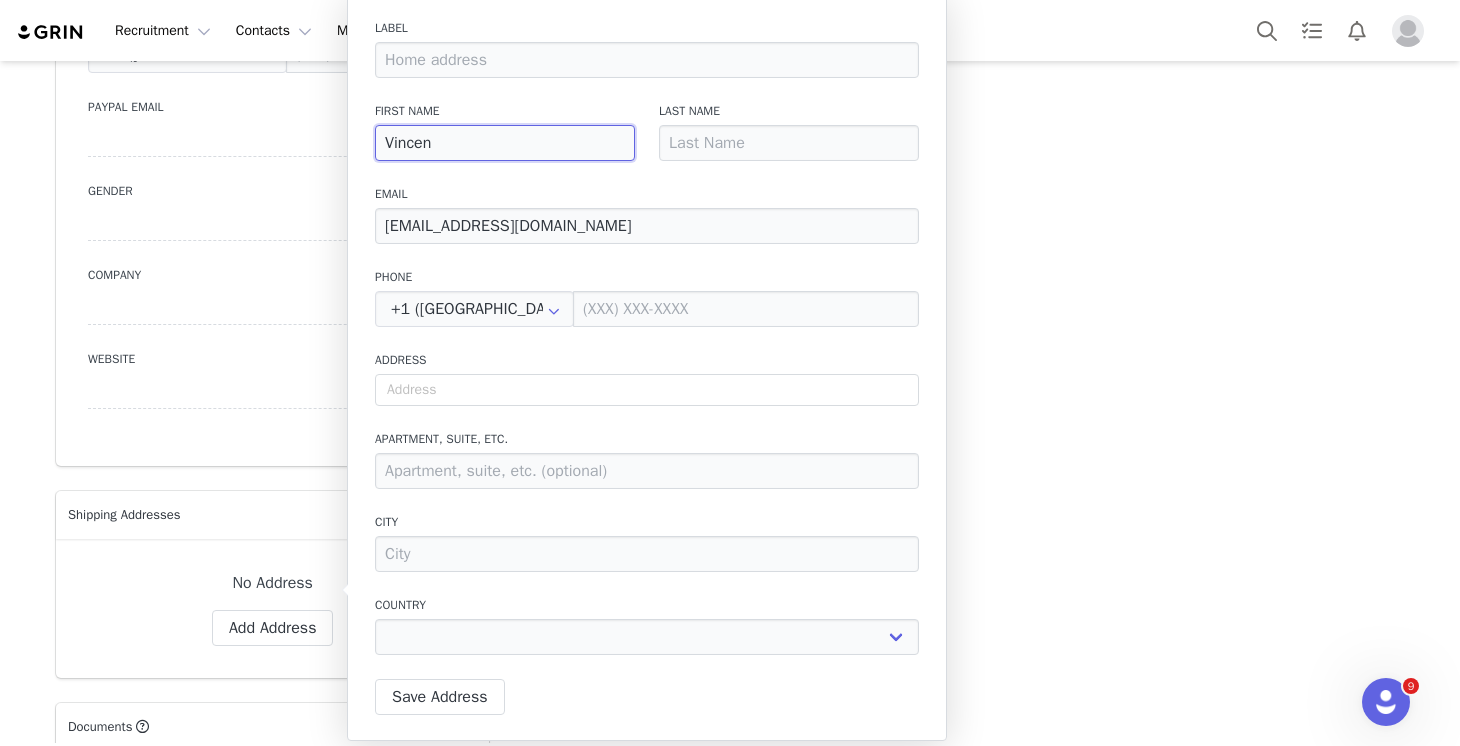 type on "Vincent" 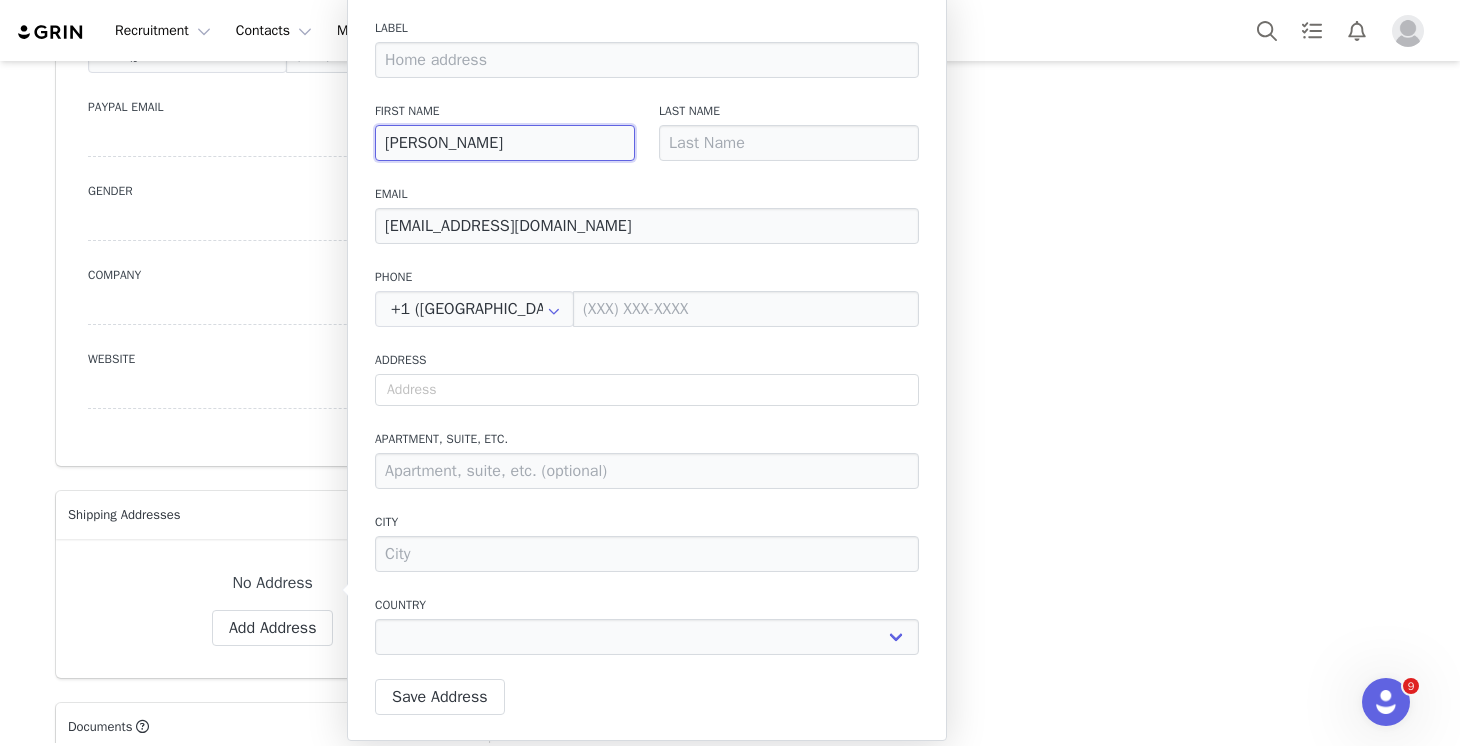 type on "Vincent" 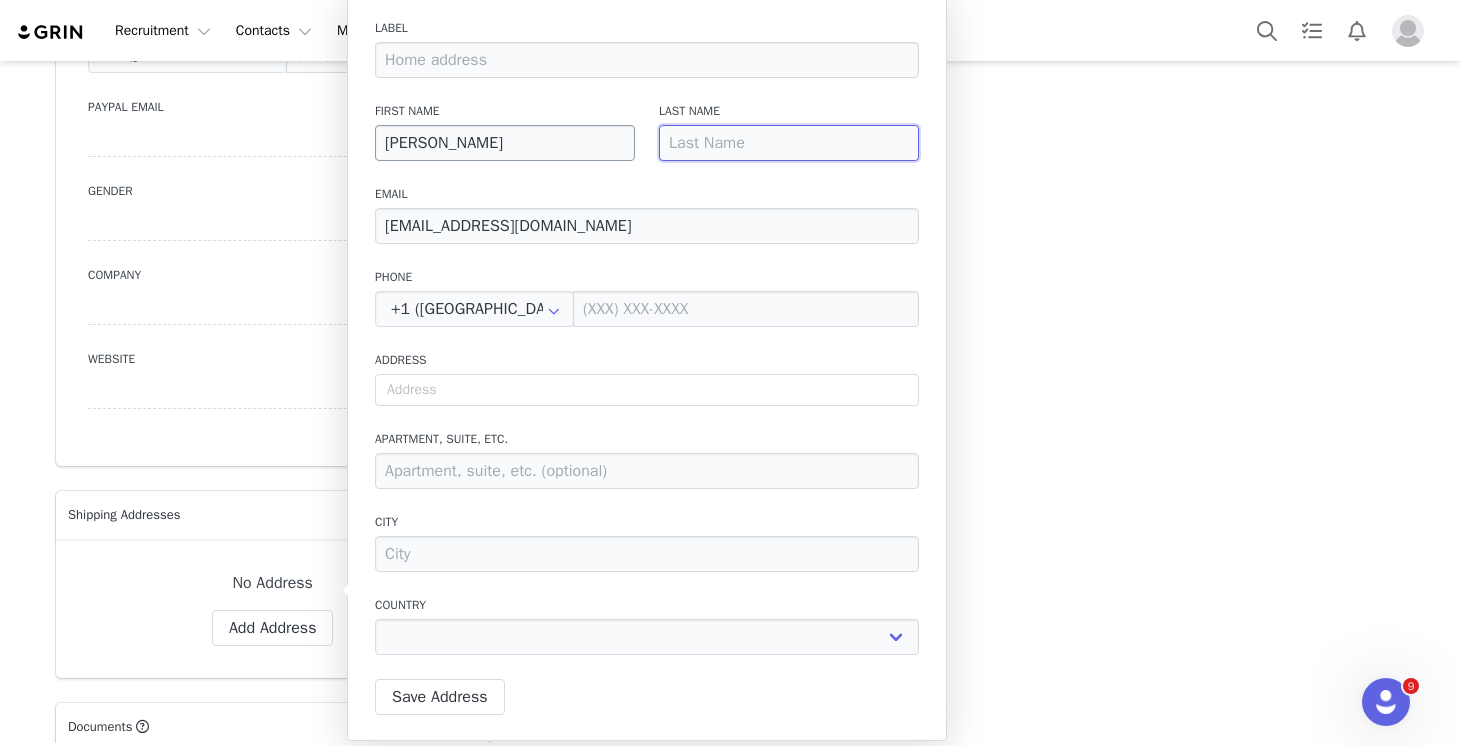 type on "L" 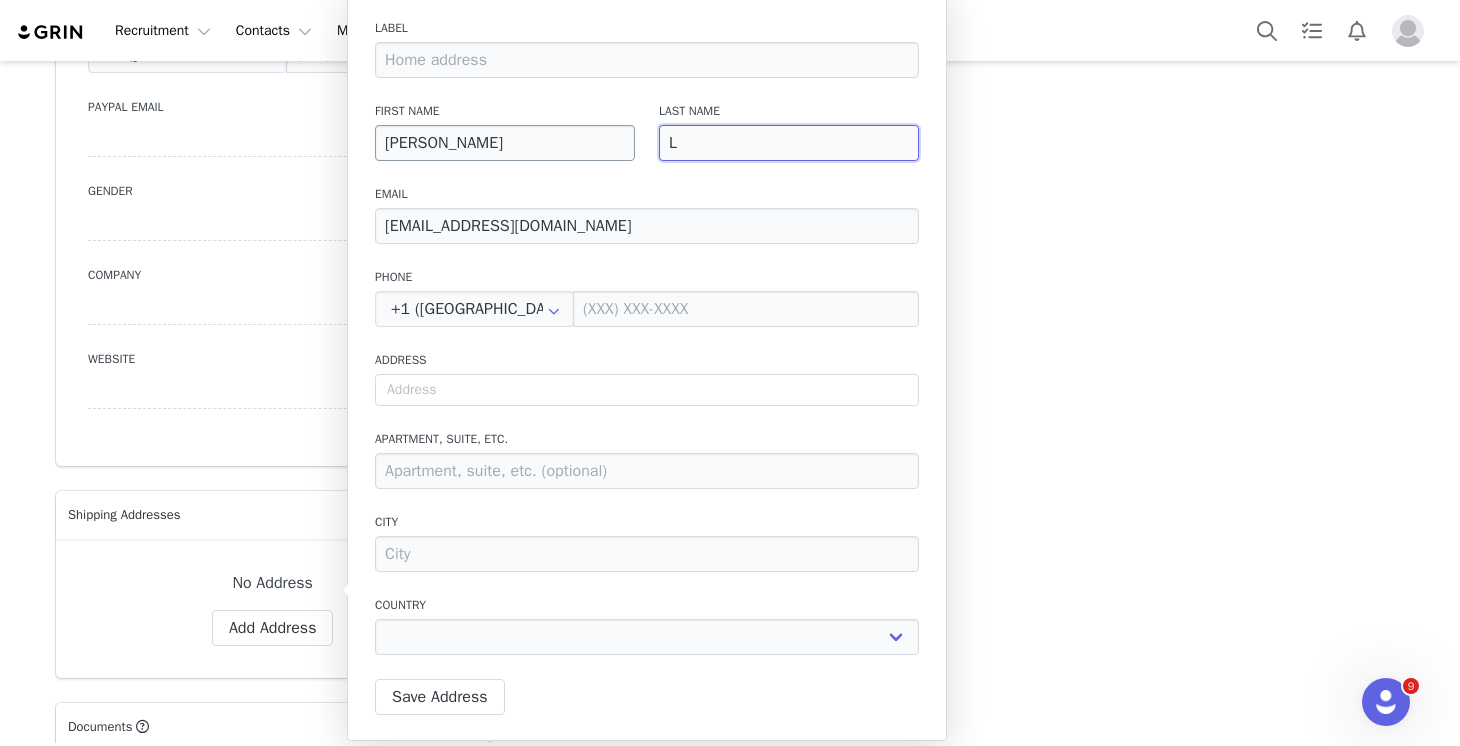 type on "Lu" 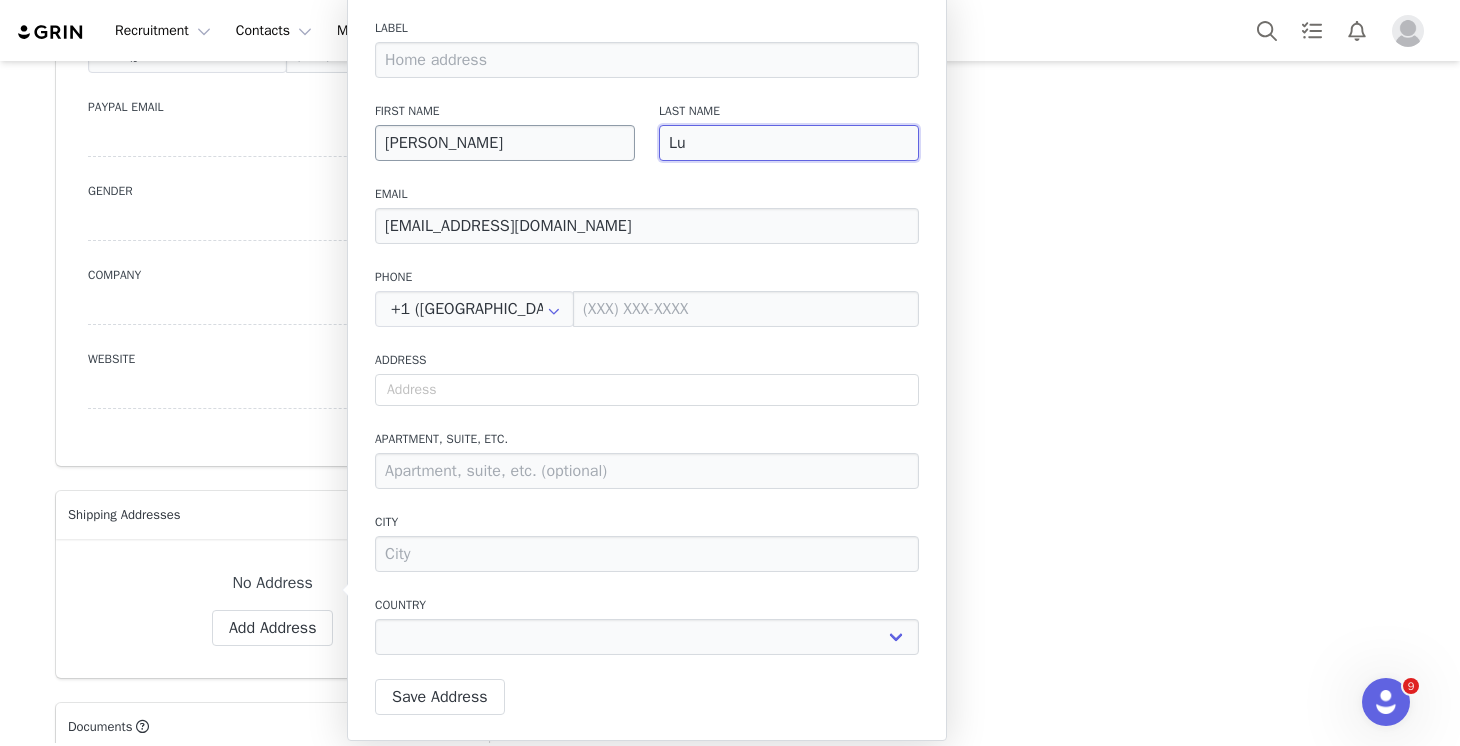 type on "Lum" 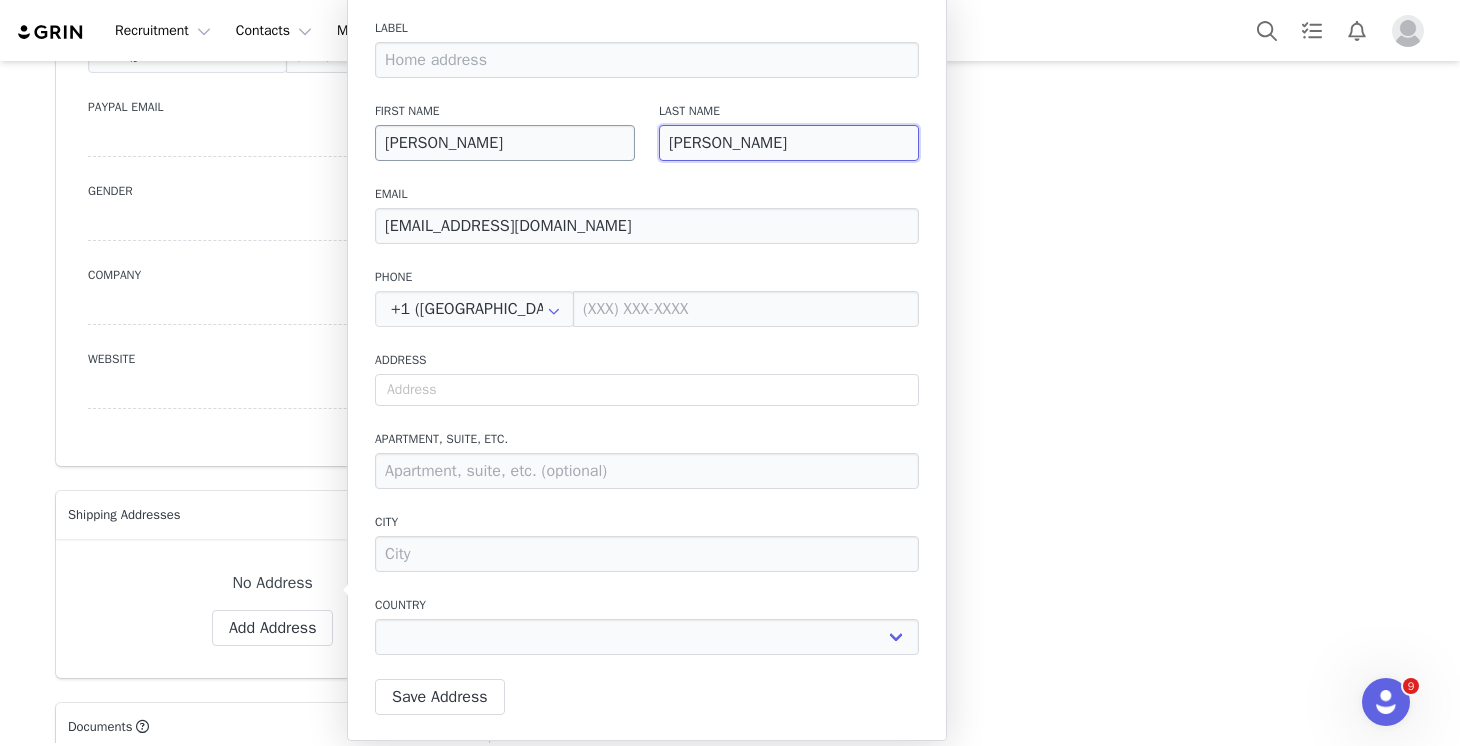 type on "Lumi" 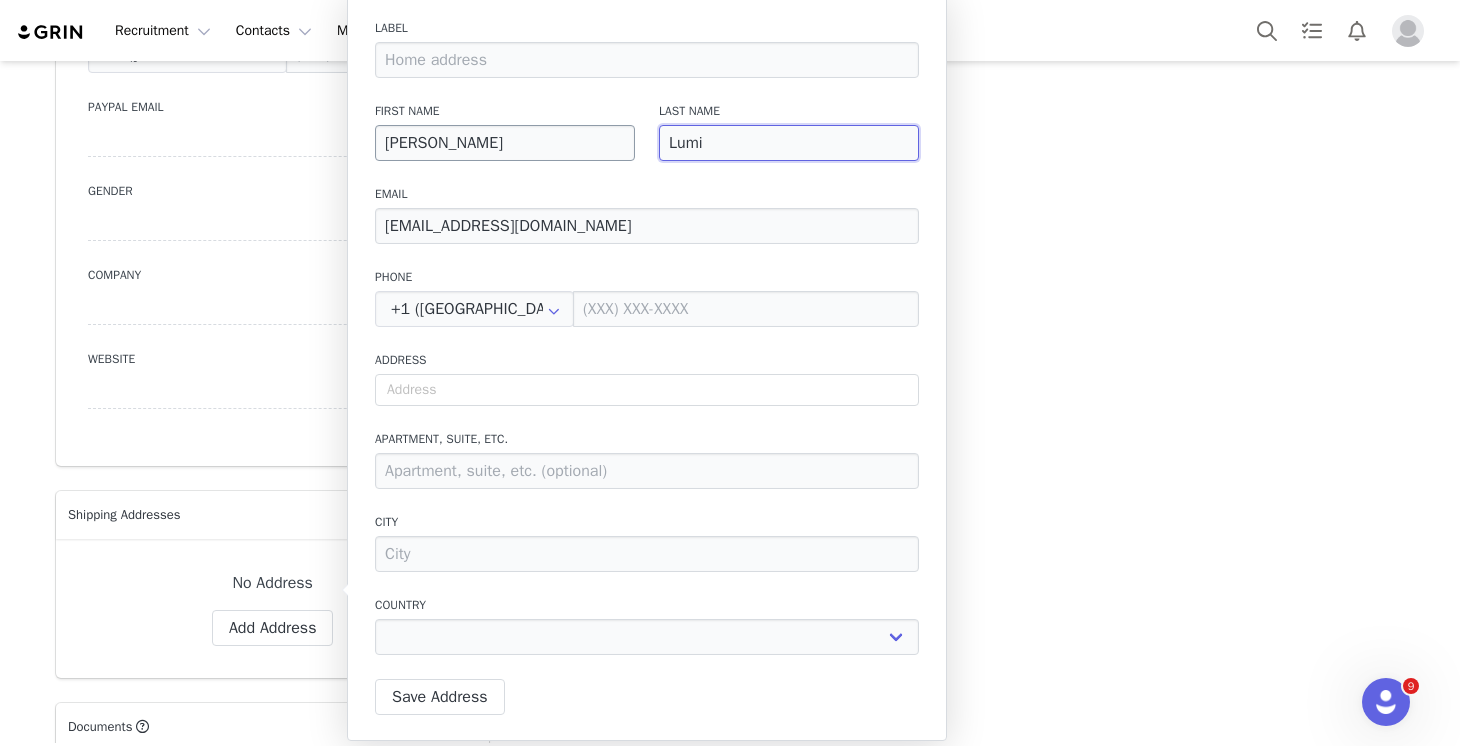 type on "Lumia" 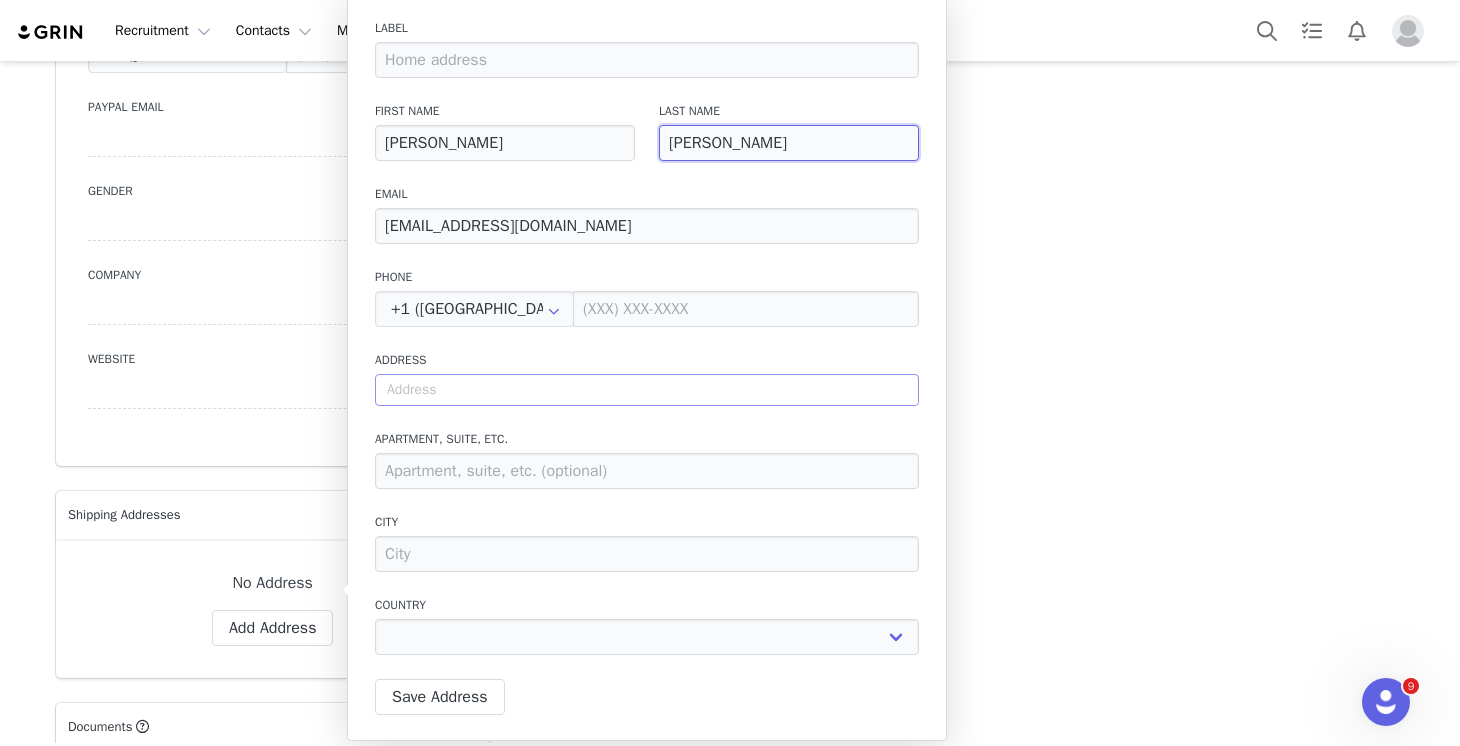 type on "Lumia" 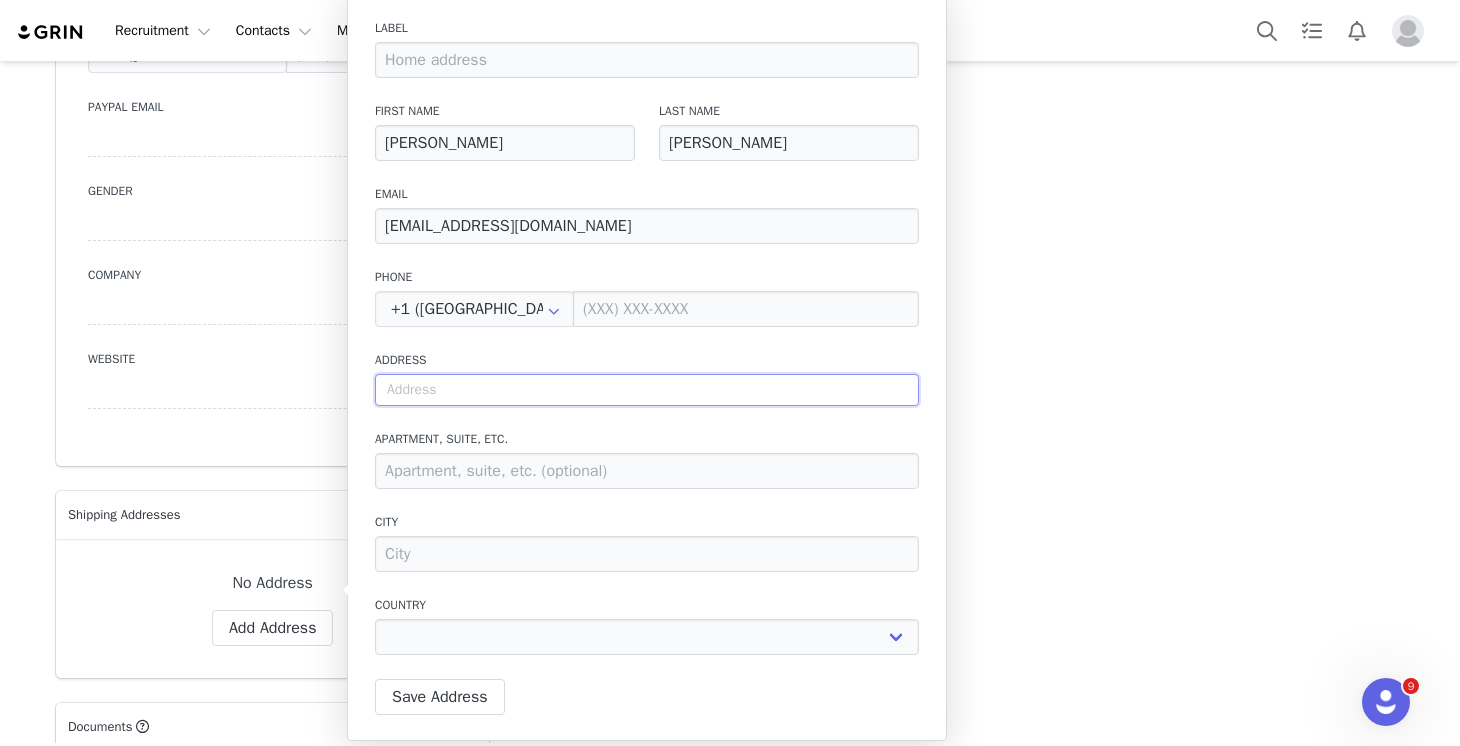 click at bounding box center [647, 390] 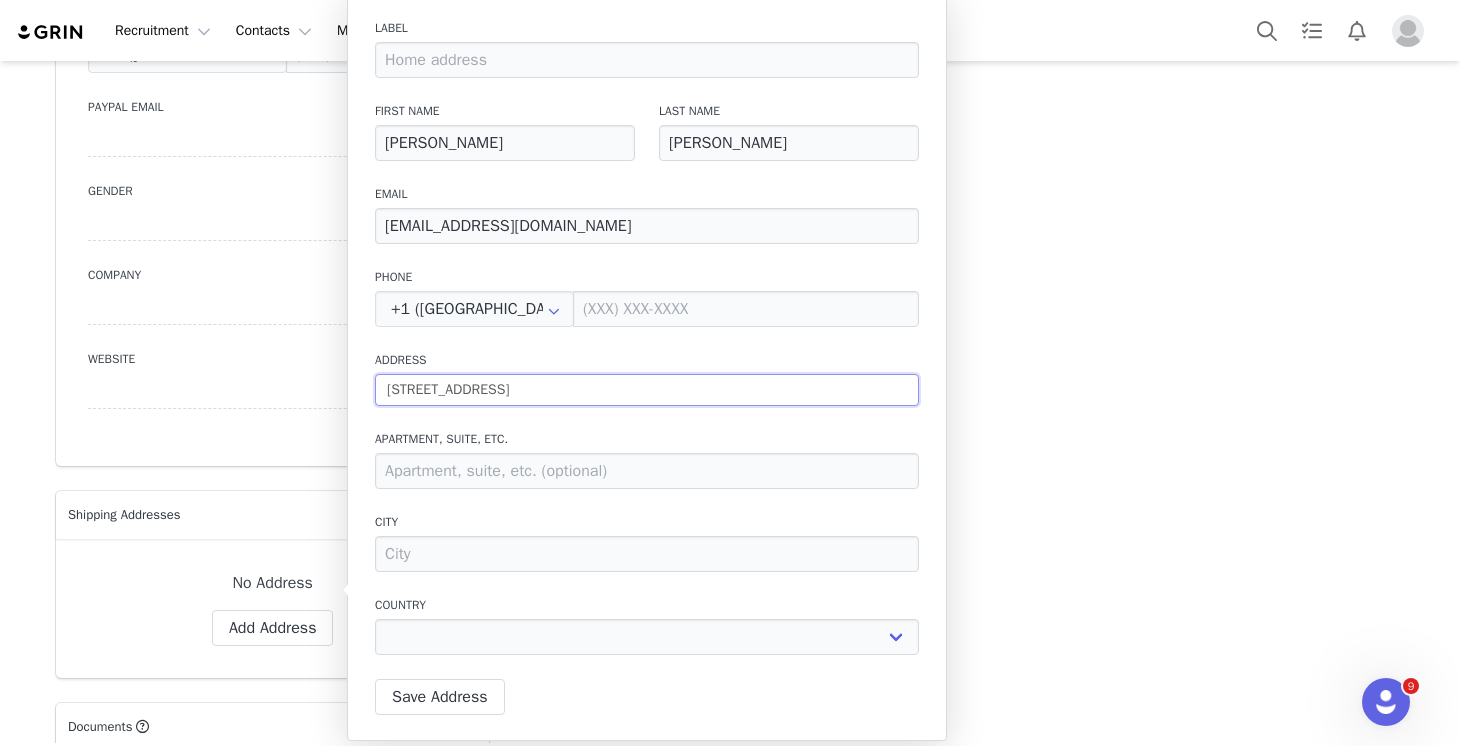 select 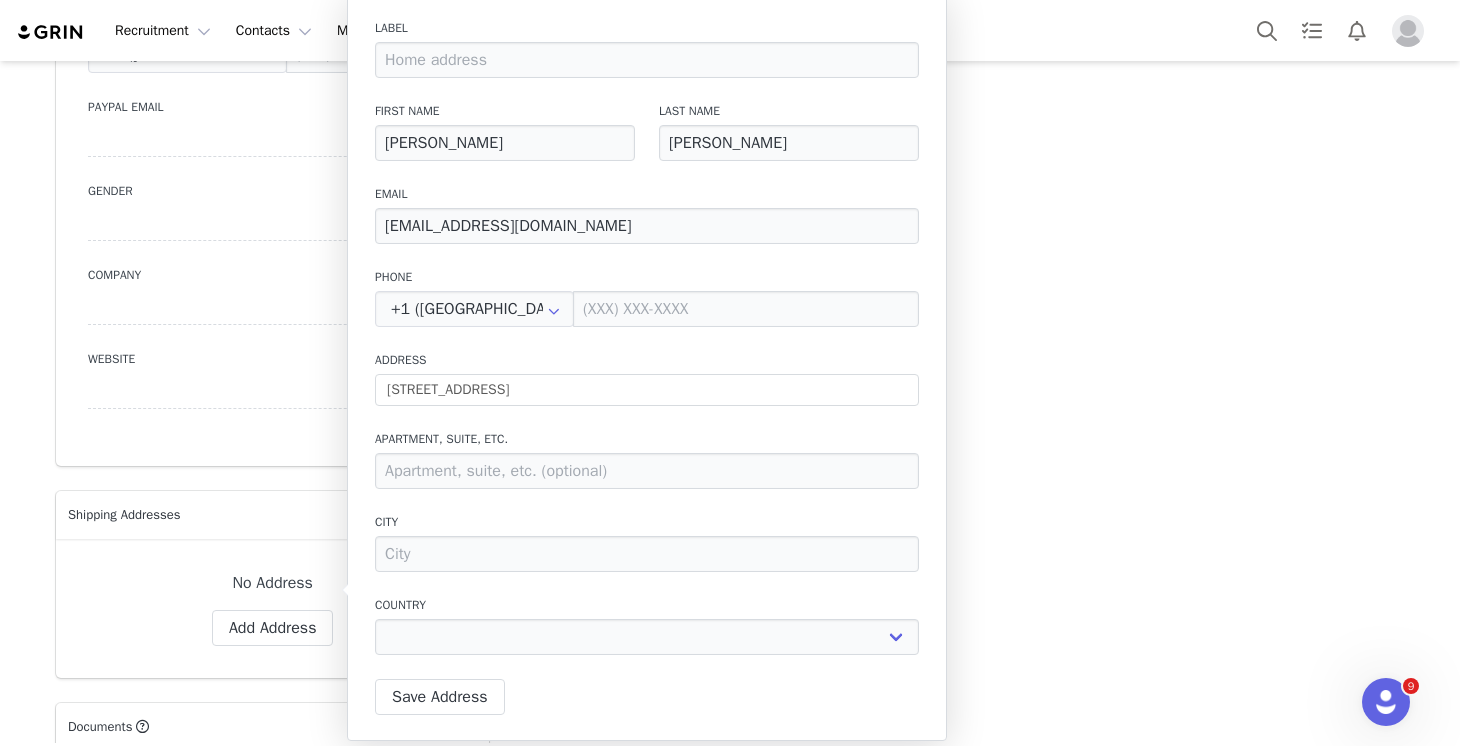 type on "33 Ashland Ave" 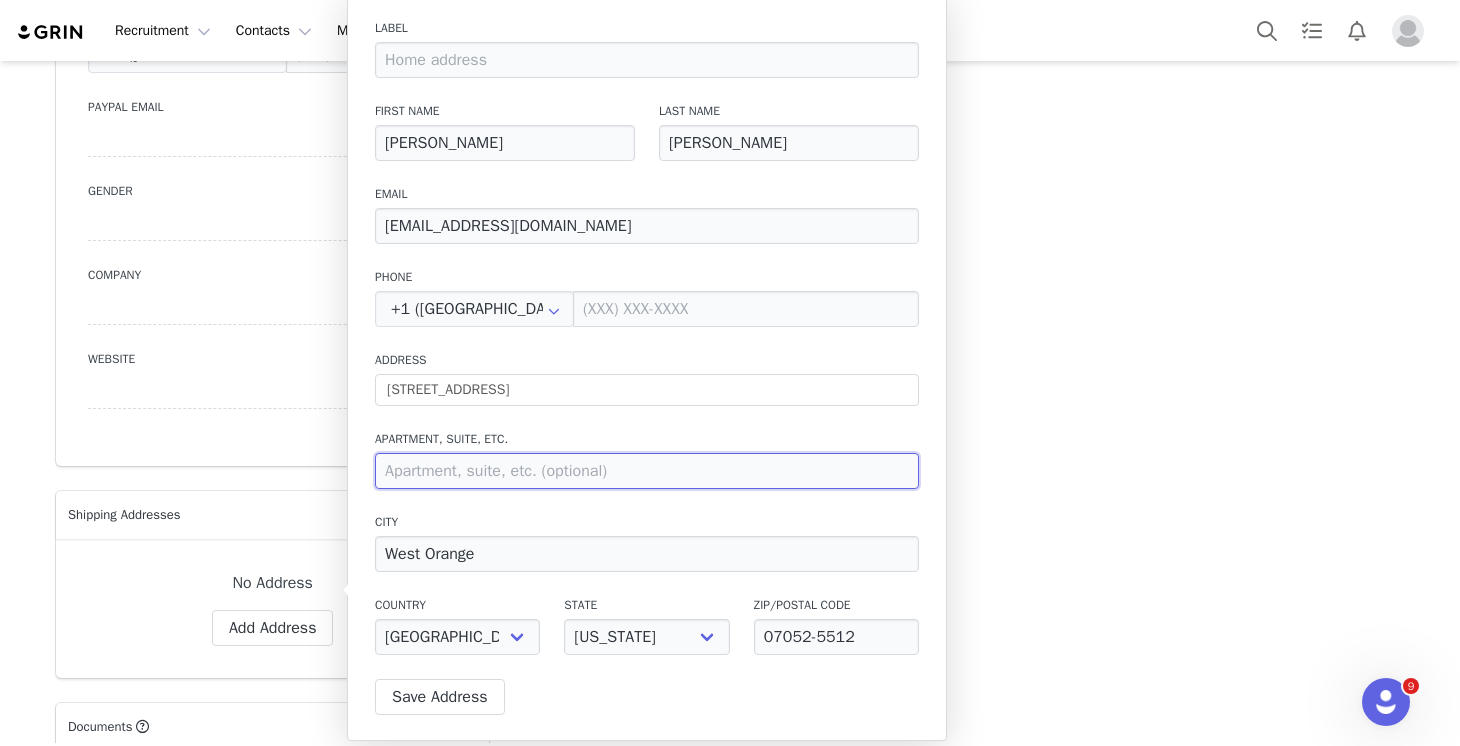 click at bounding box center [647, 471] 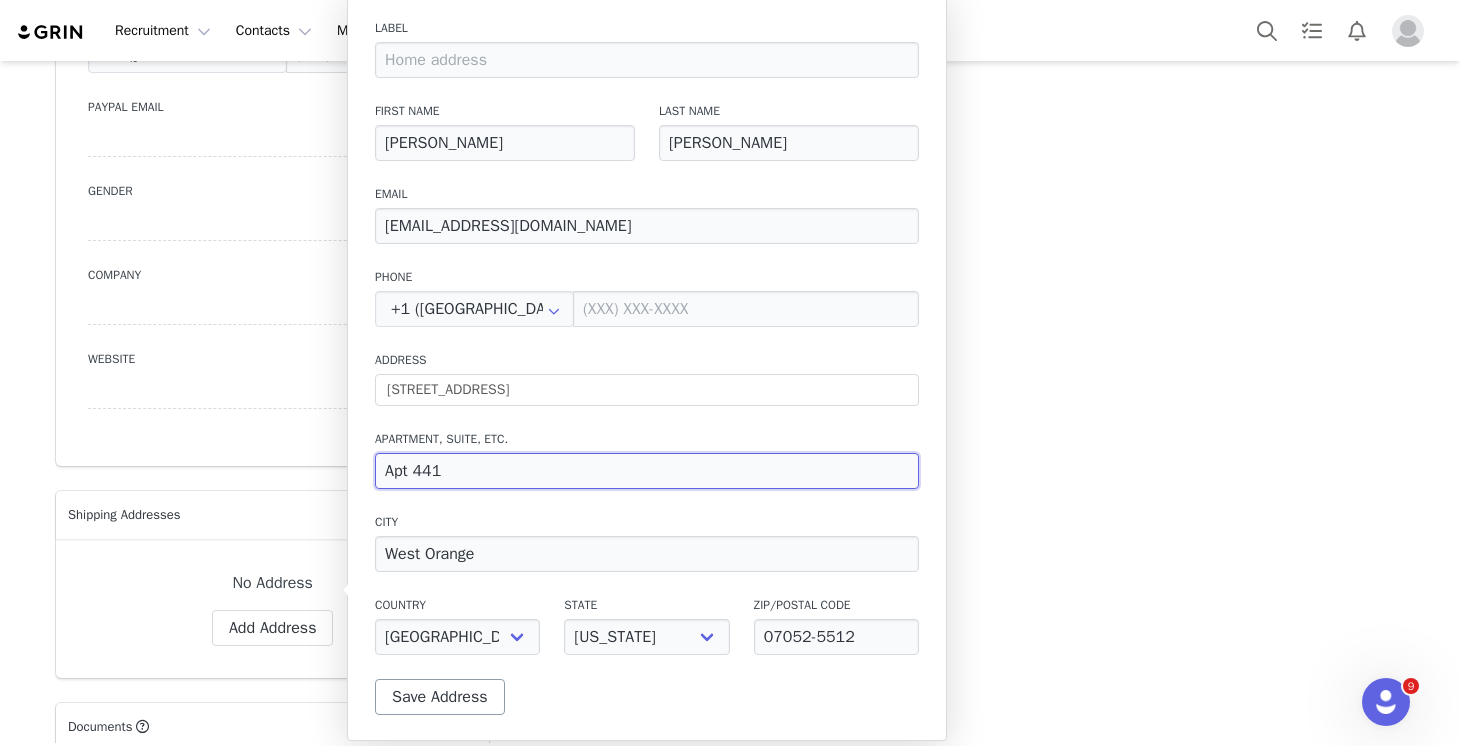 type on "Apt 441" 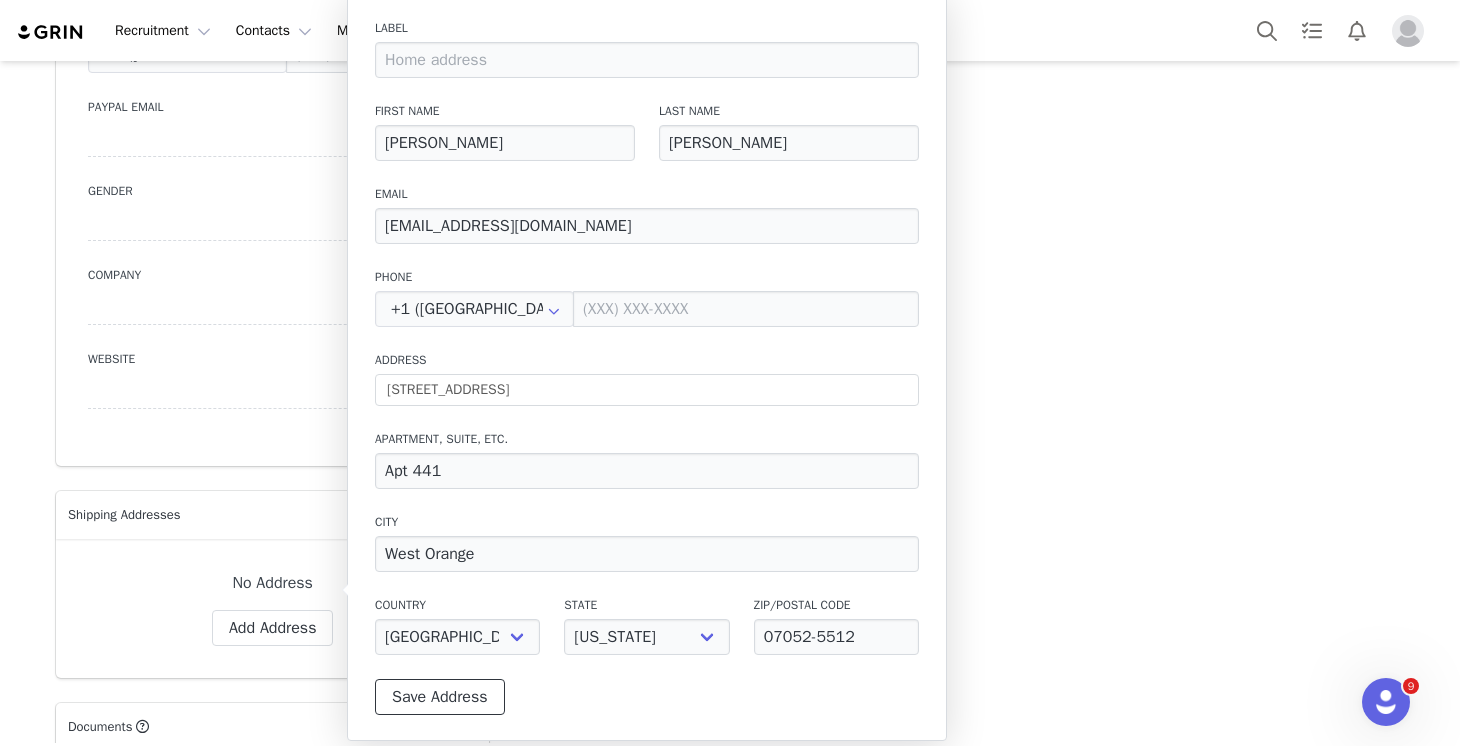 click on "Save Address" at bounding box center (440, 697) 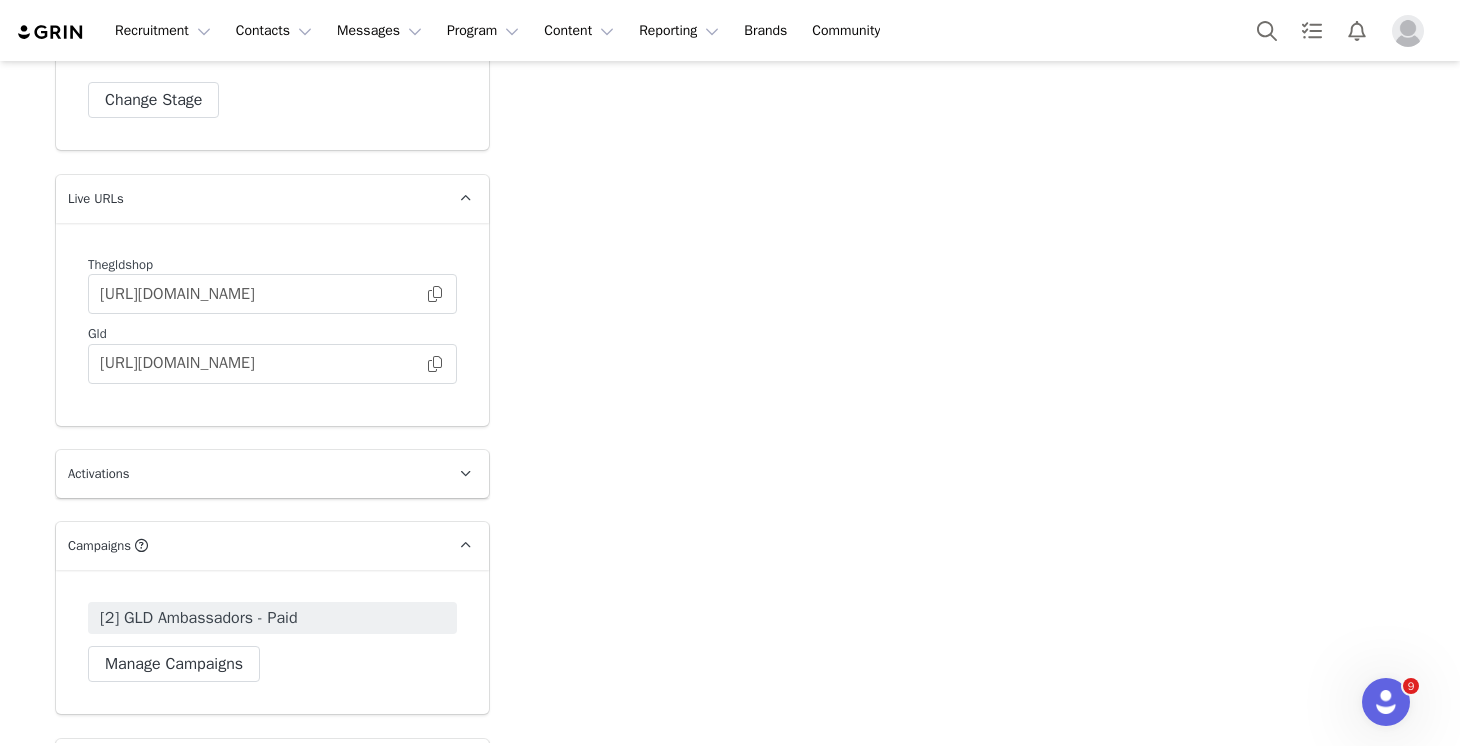 scroll, scrollTop: 3911, scrollLeft: 0, axis: vertical 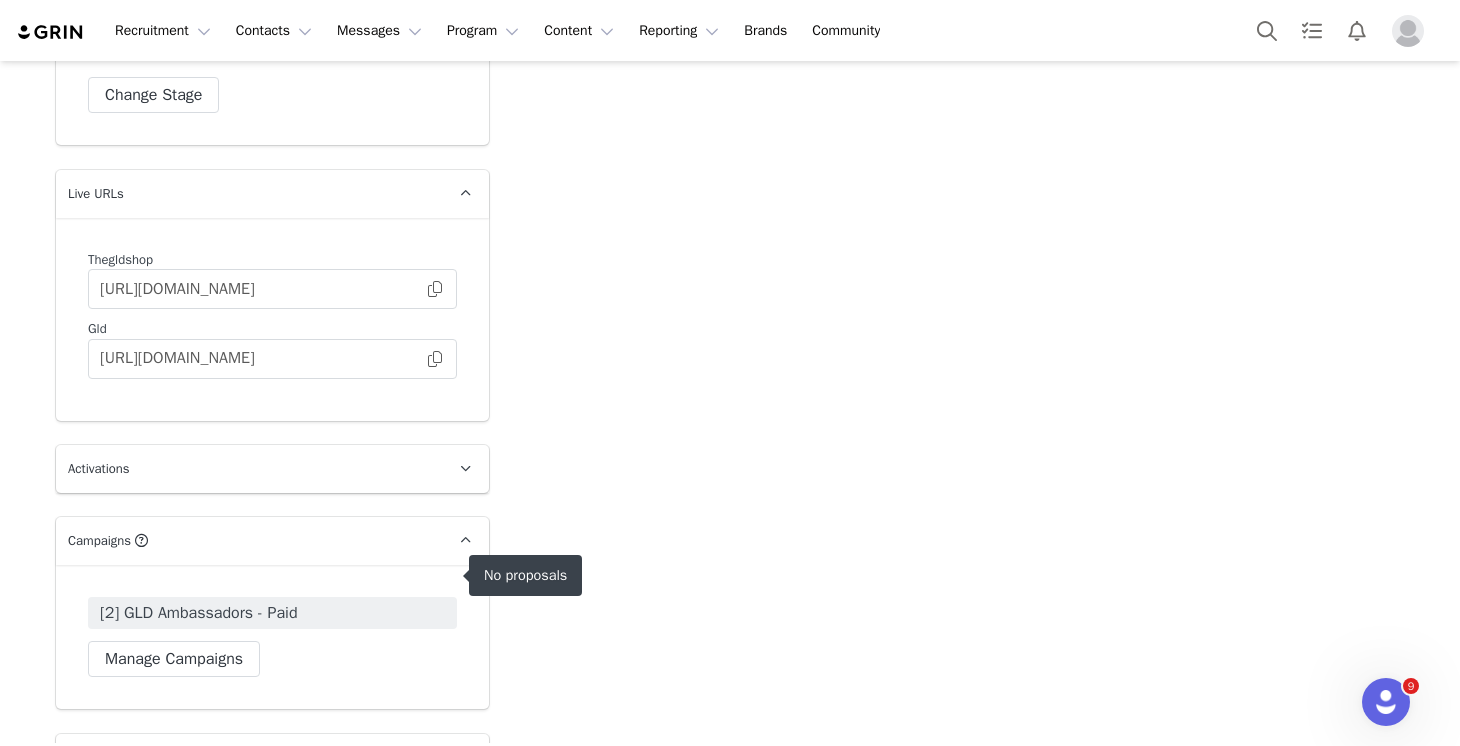 click on "[2] GLD Ambassadors - Paid" at bounding box center [272, 613] 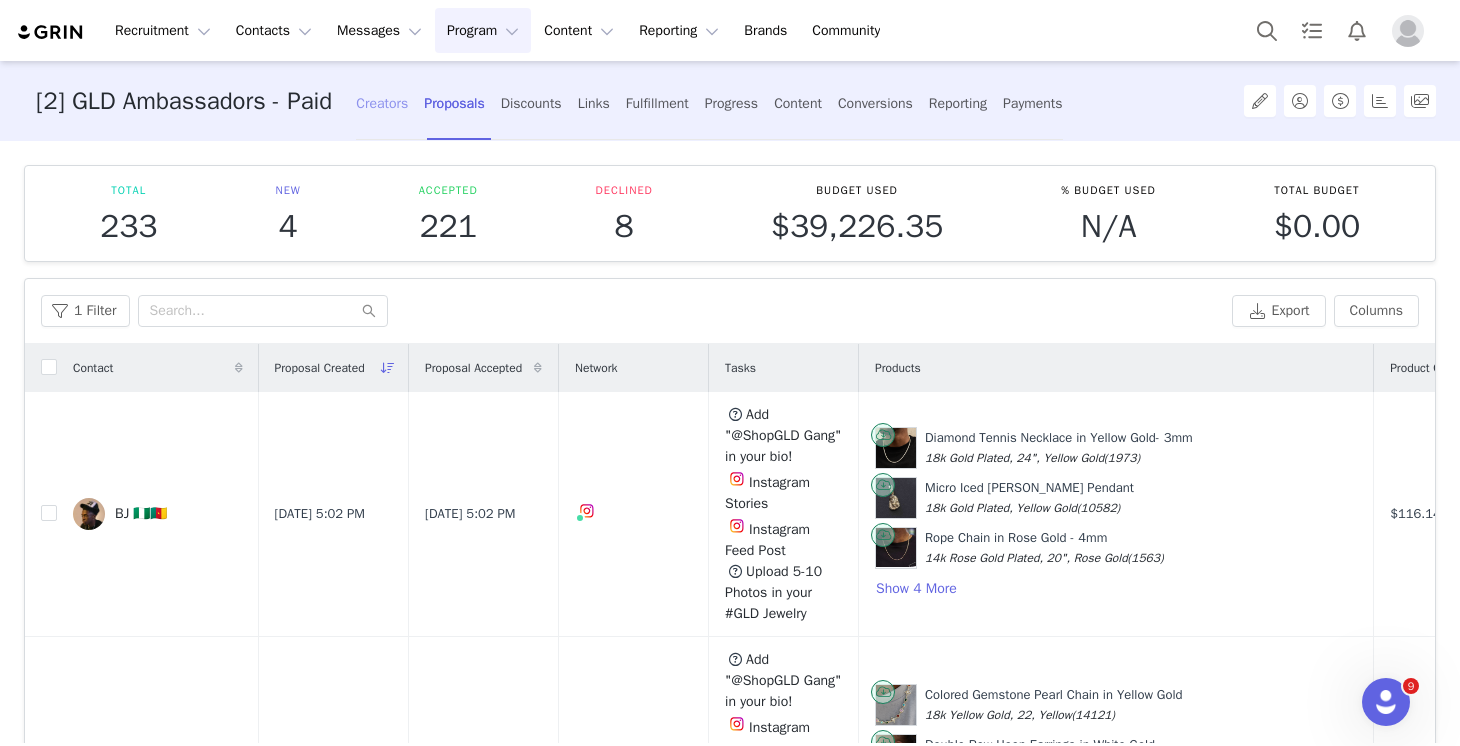 click on "Creators" at bounding box center [382, 103] 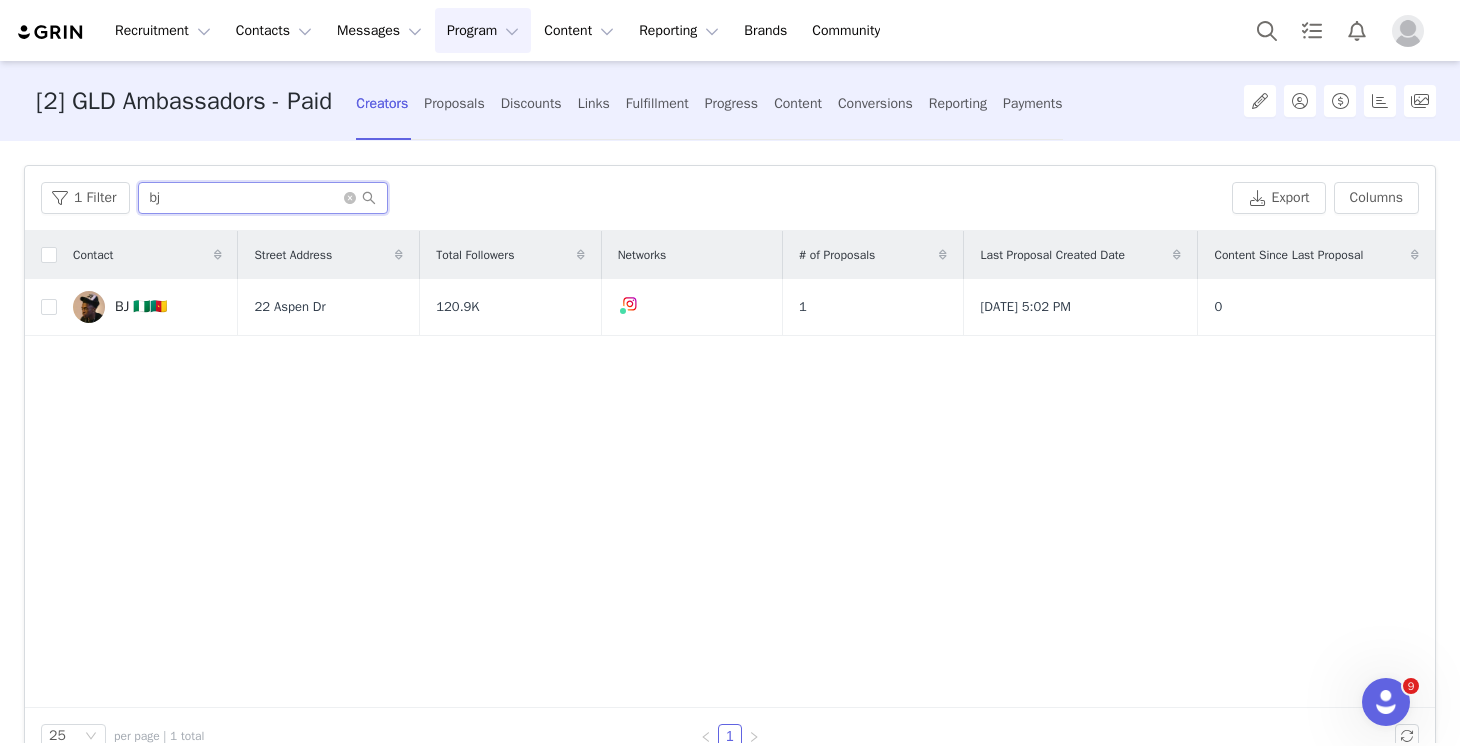 click on "bj" at bounding box center [263, 198] 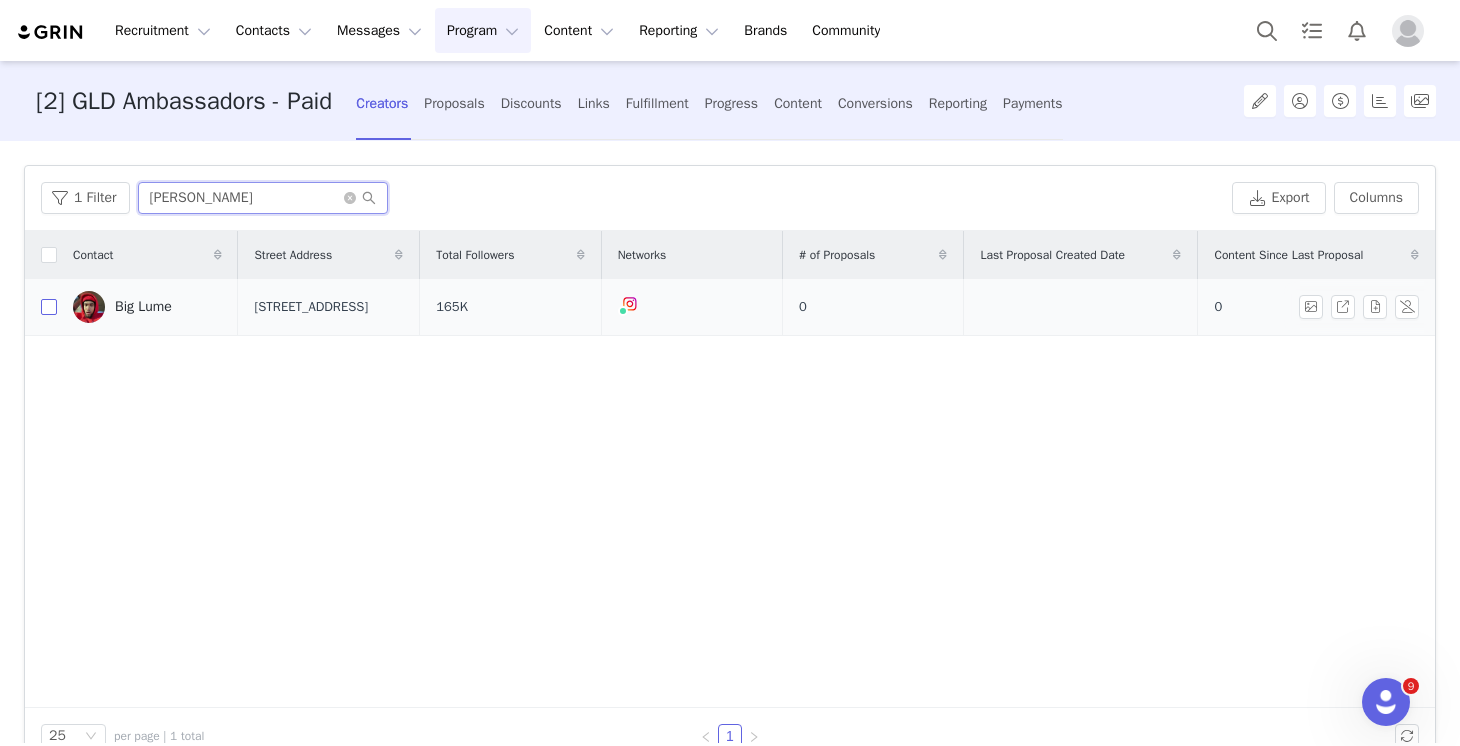 type on "big l" 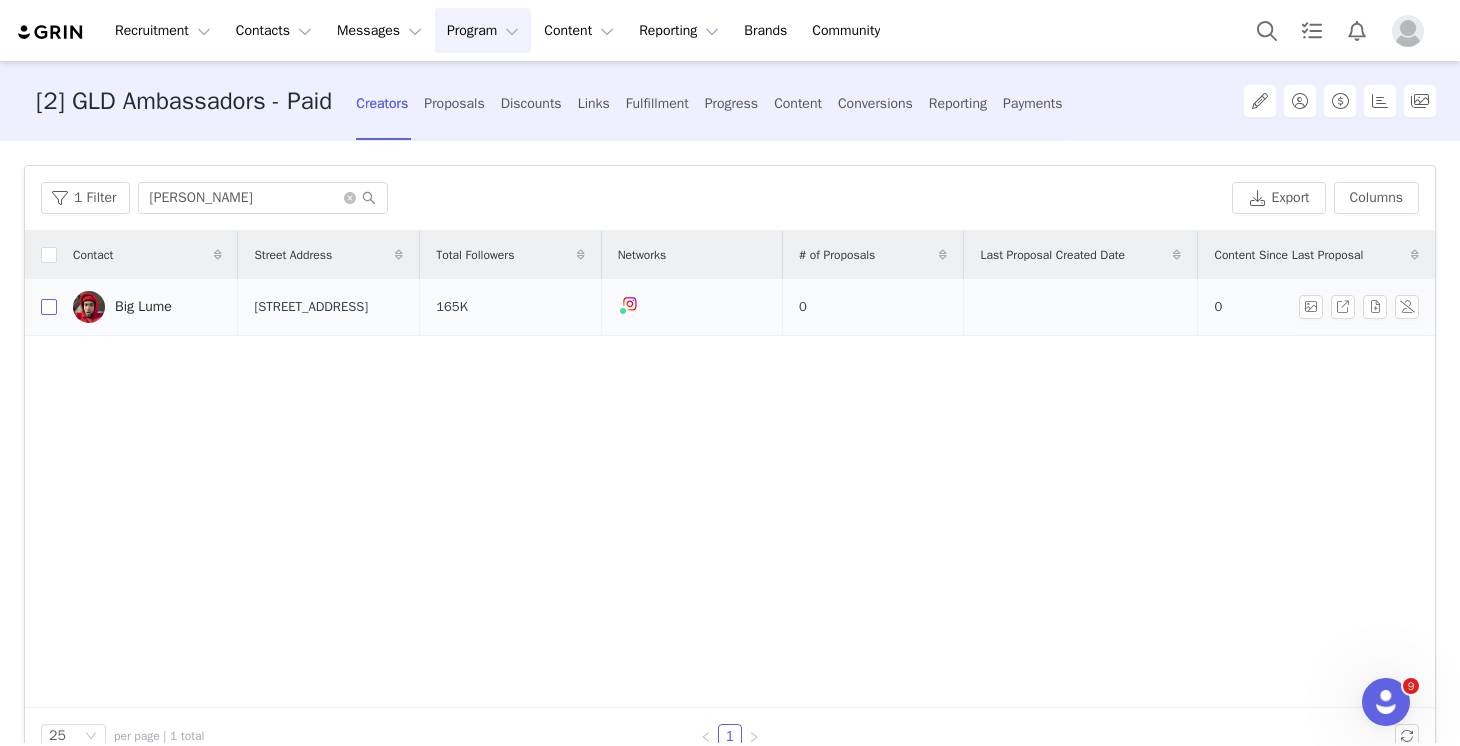 click at bounding box center (49, 307) 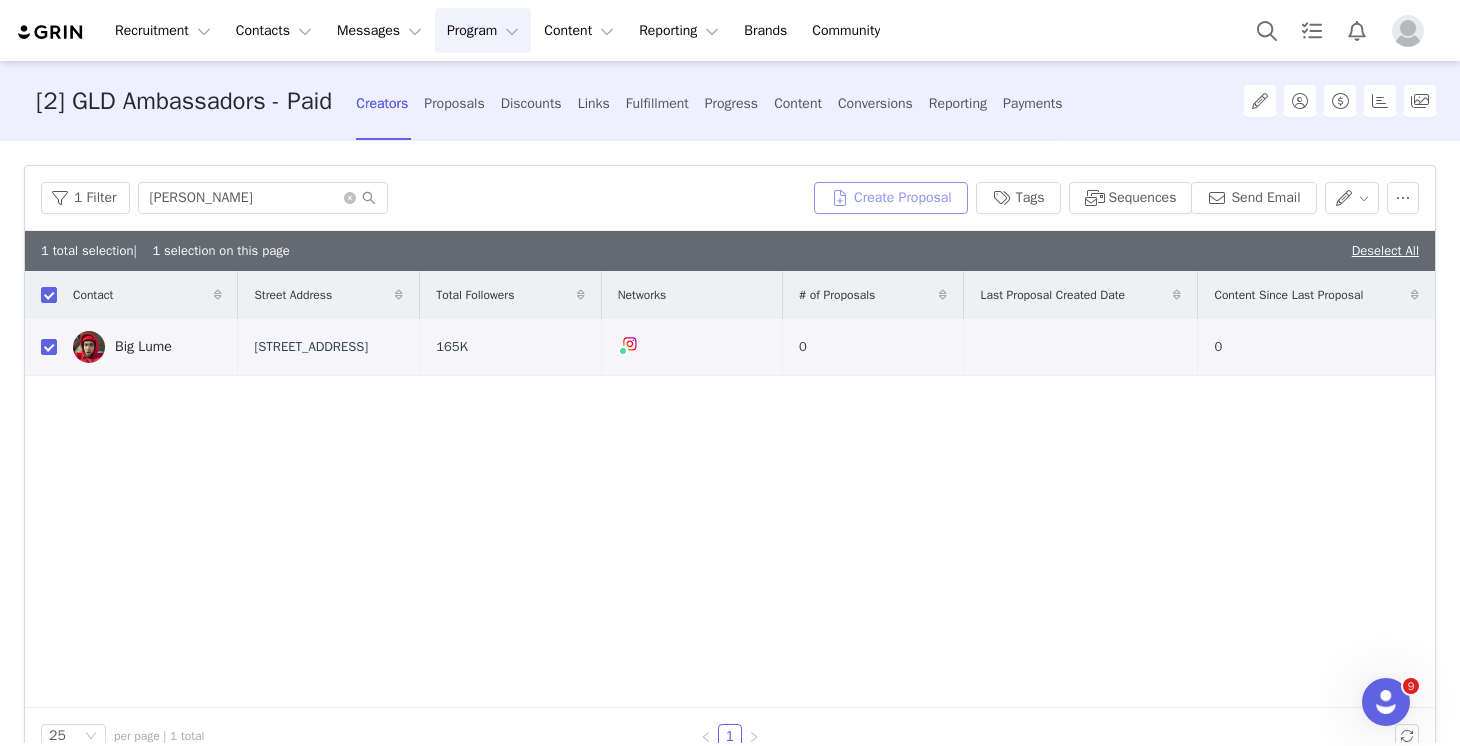 click on "Create Proposal" at bounding box center [891, 198] 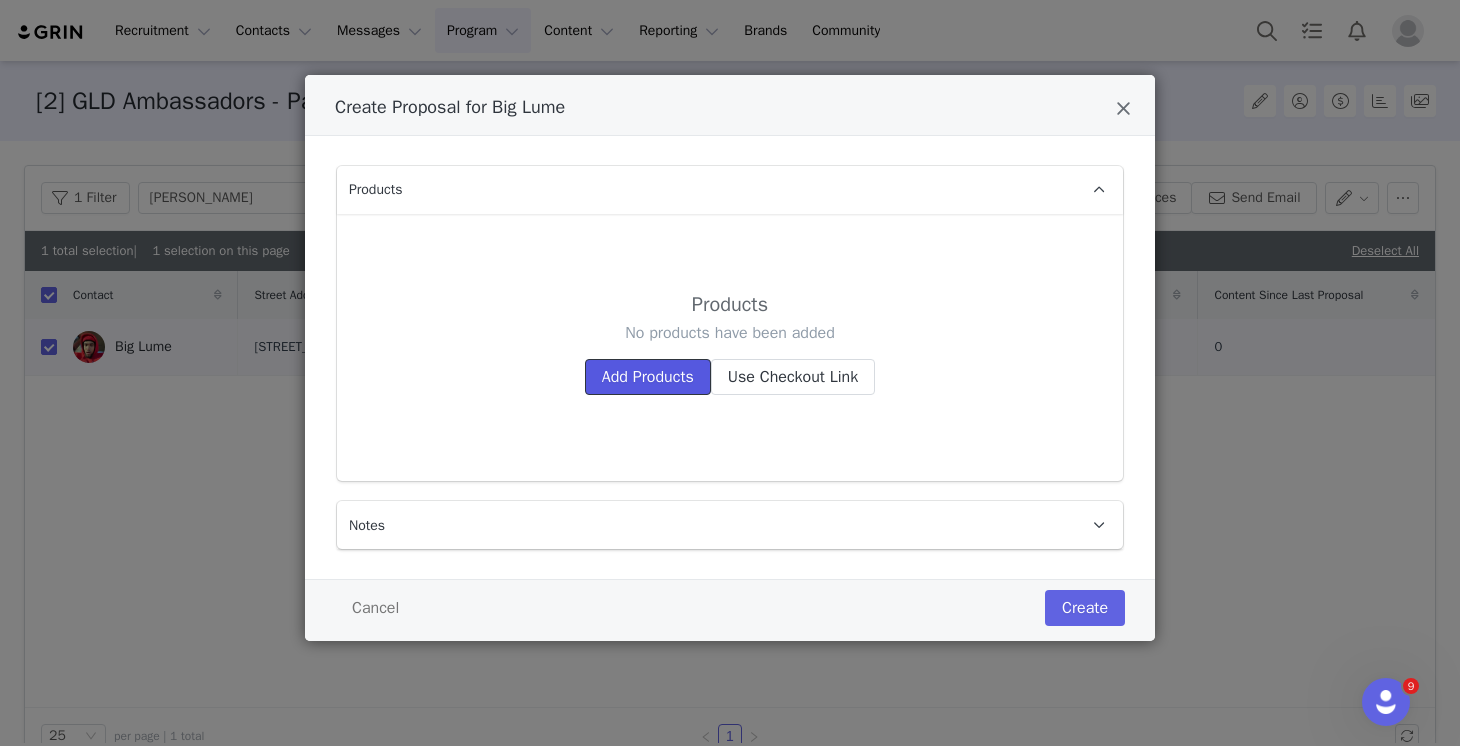 click on "Add Products" at bounding box center (648, 377) 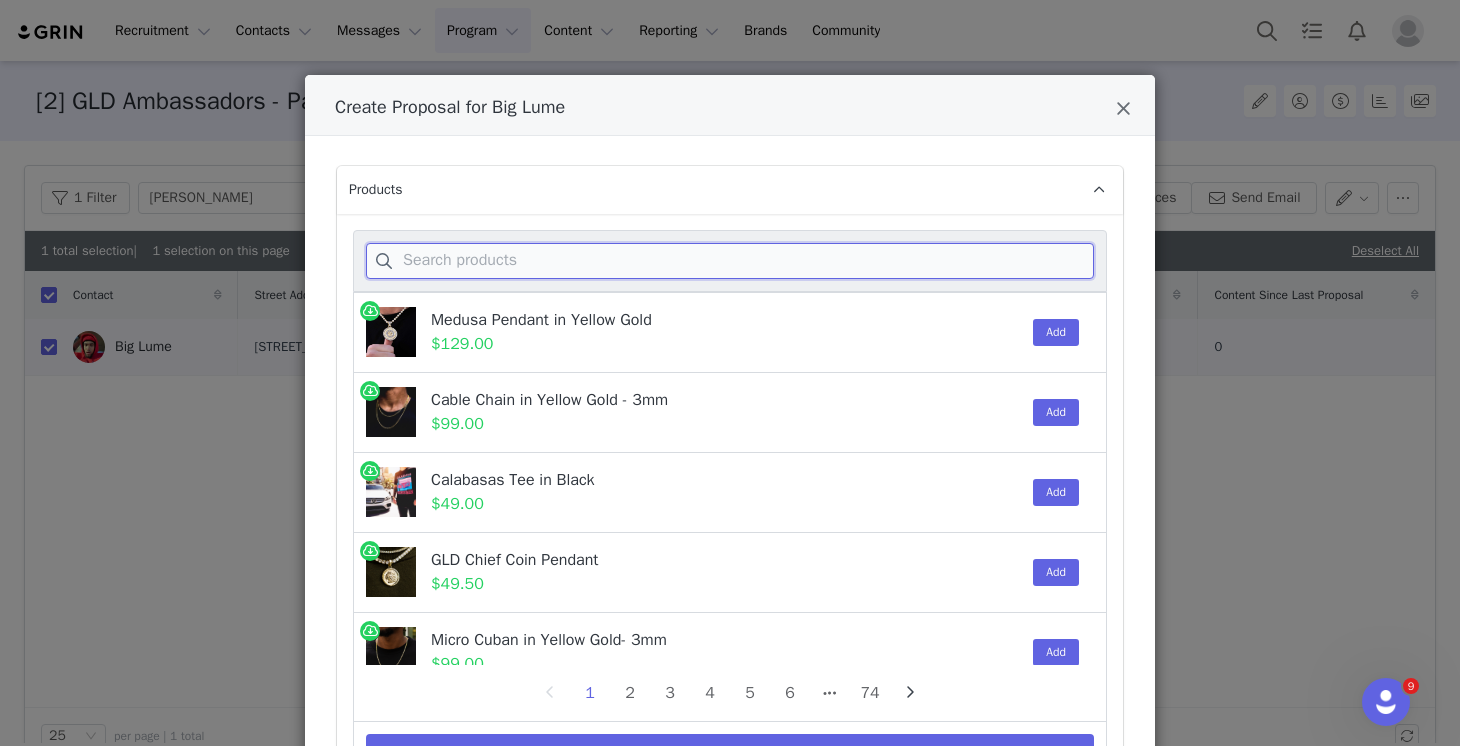 click at bounding box center (730, 261) 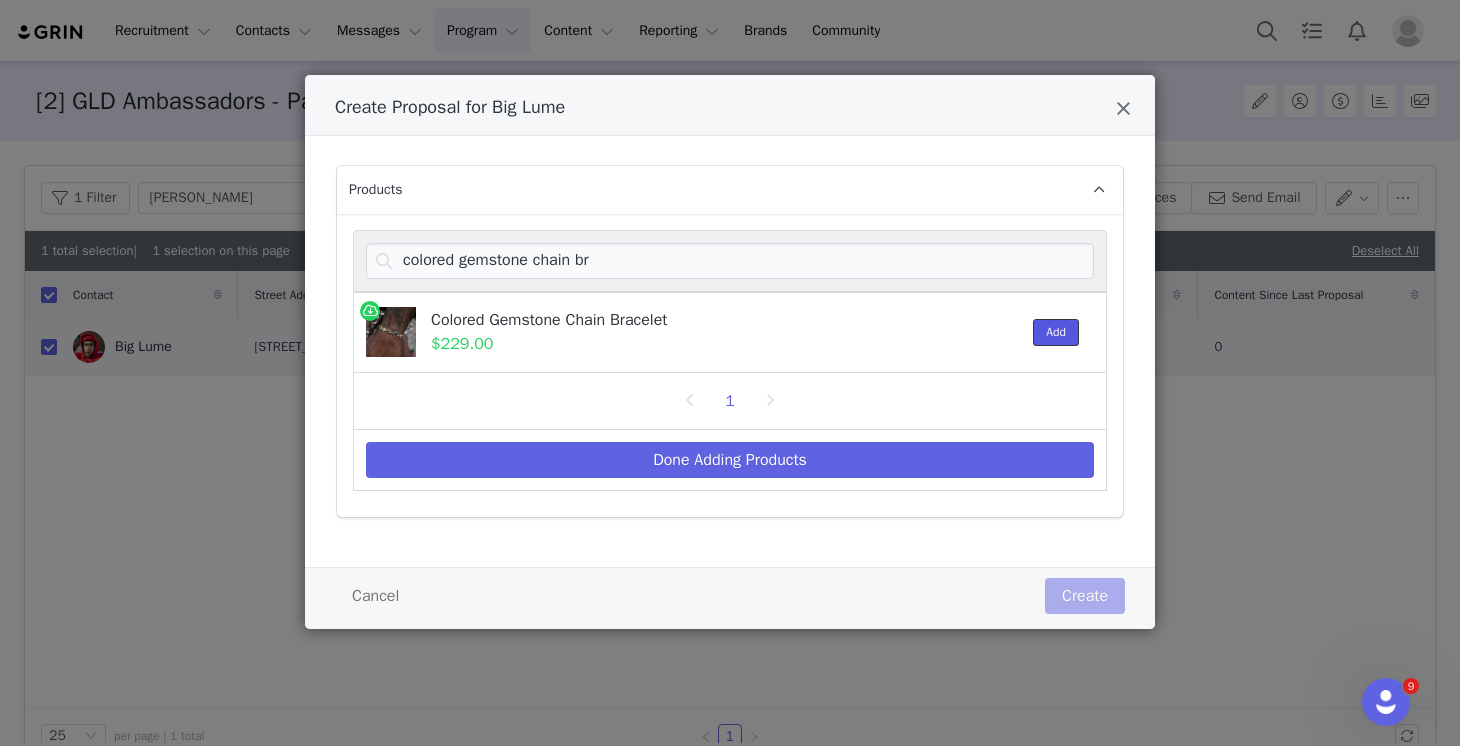 click on "Add" at bounding box center (1056, 332) 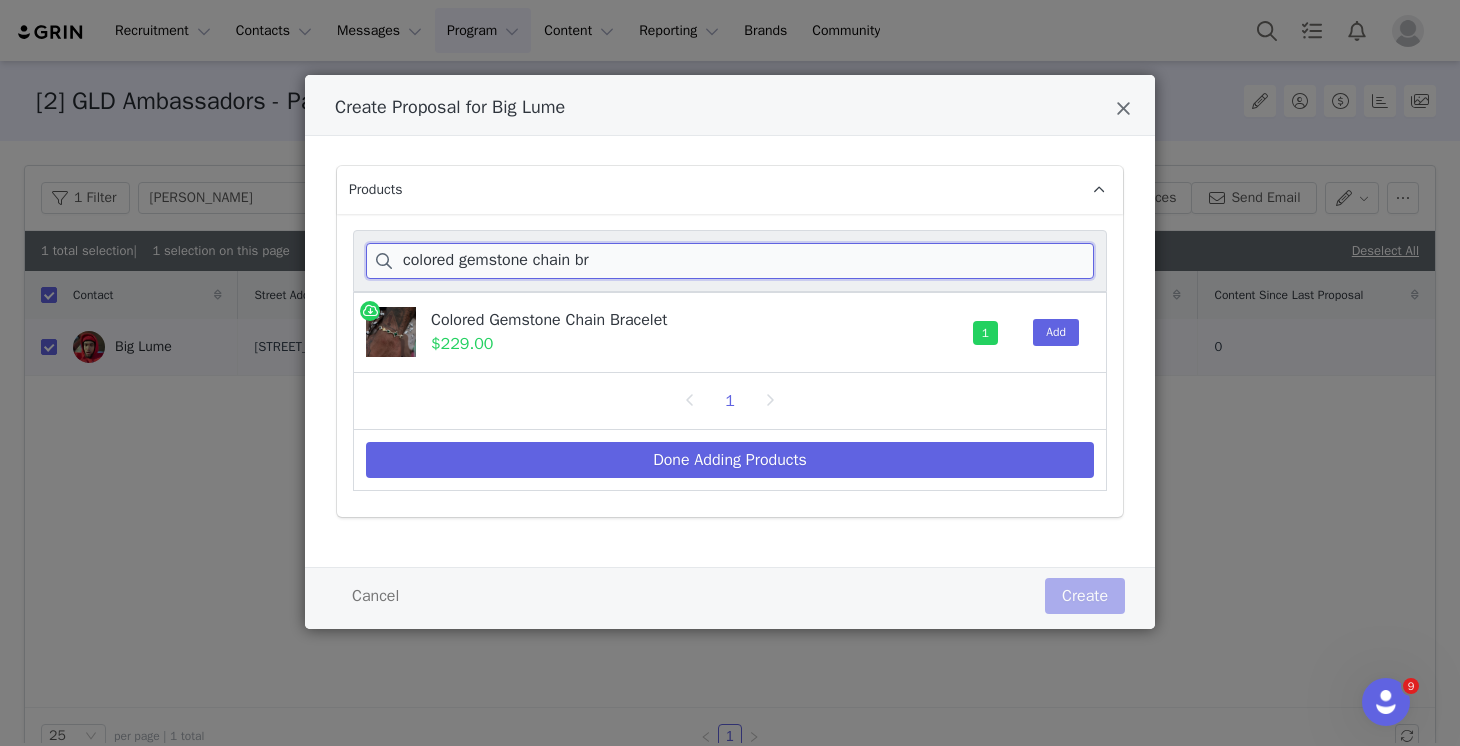 click on "colored gemstone chain br" at bounding box center (730, 261) 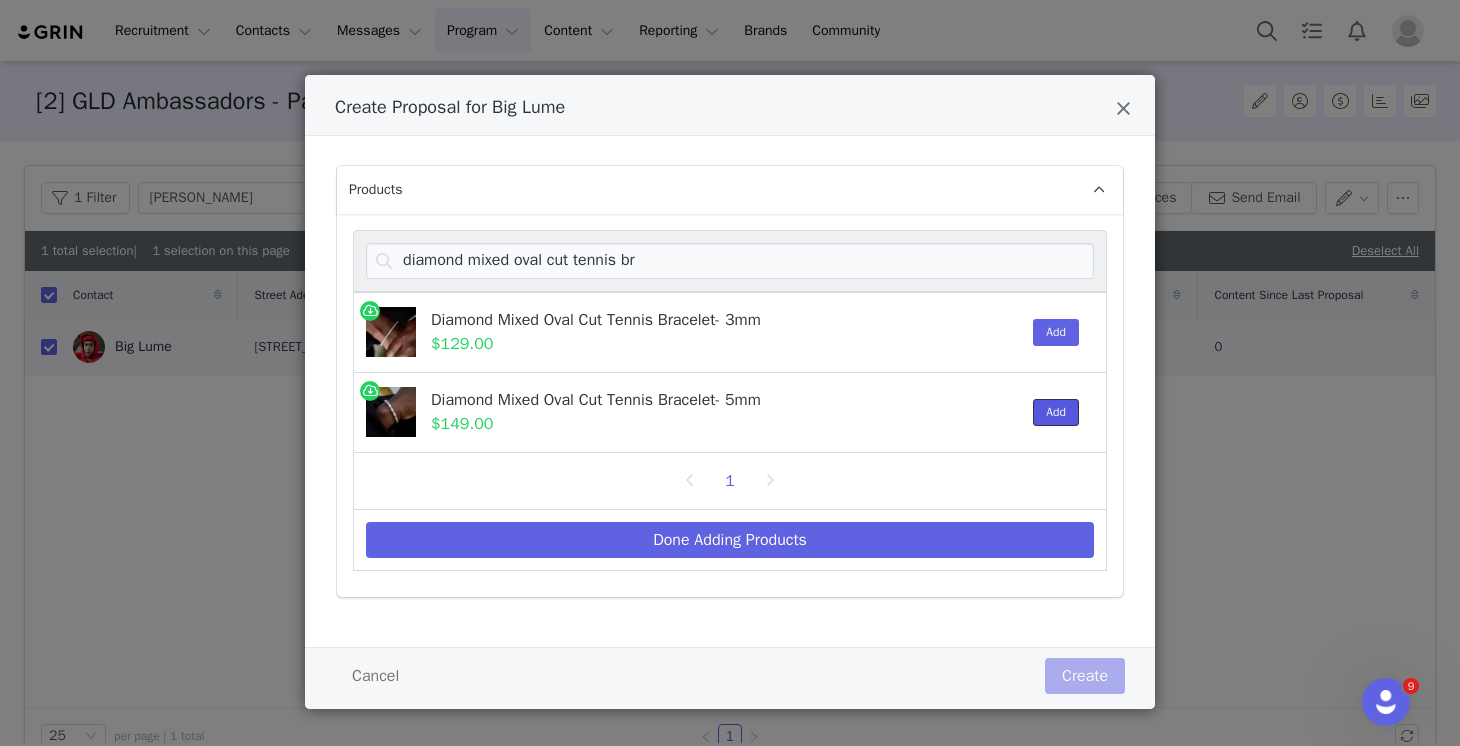 click on "Add" at bounding box center [1056, 412] 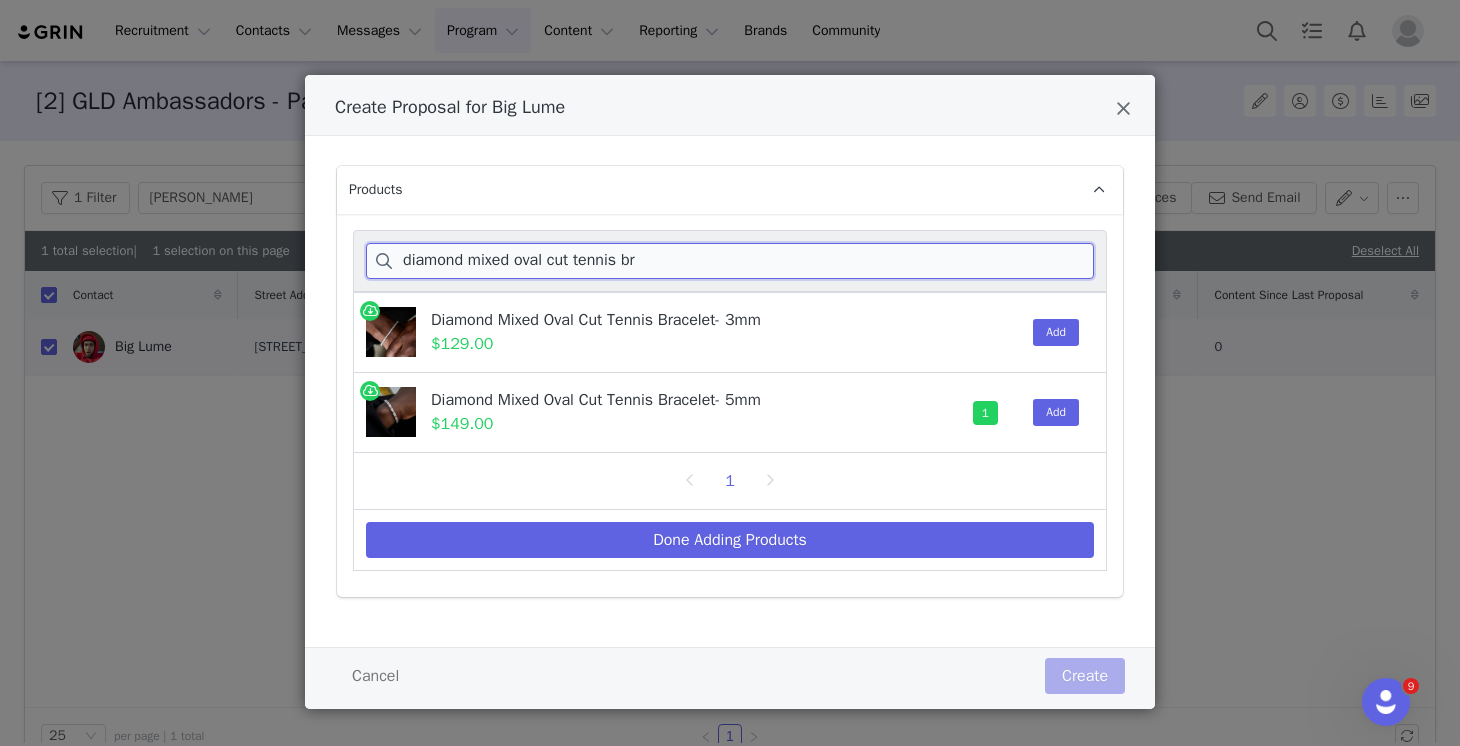 click on "diamond mixed oval cut tennis br" at bounding box center [730, 261] 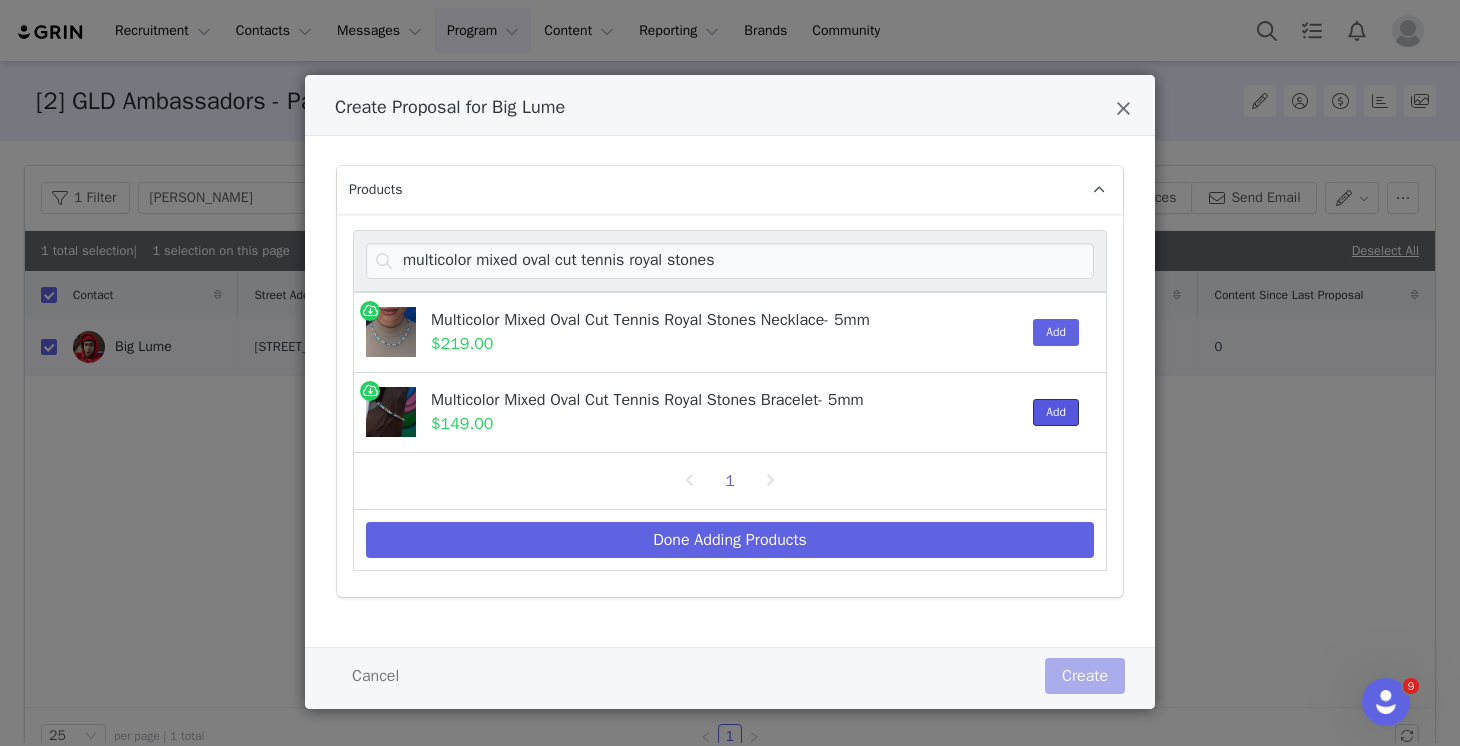 click on "Add" at bounding box center (1056, 412) 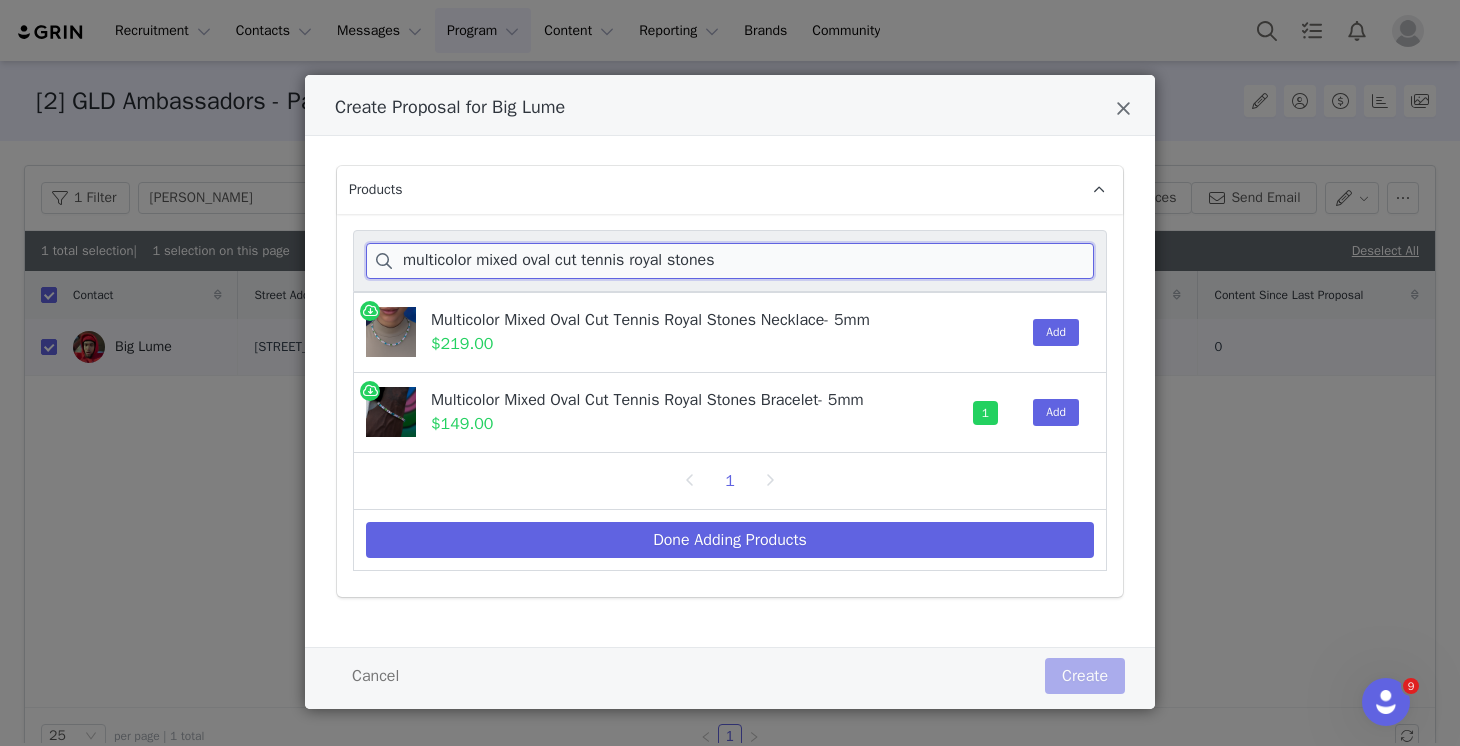 click on "multicolor mixed oval cut tennis royal stones" at bounding box center (730, 261) 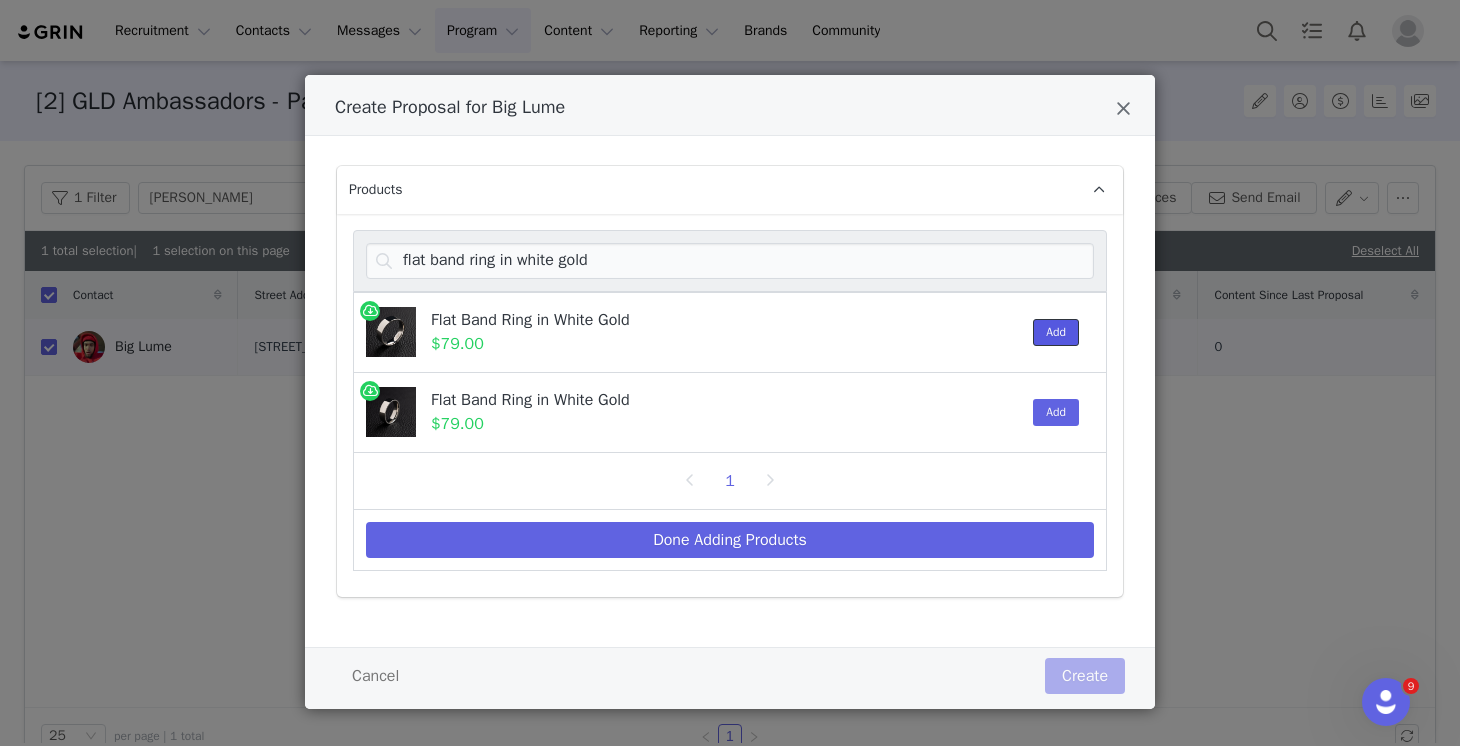 click on "Add" at bounding box center (1056, 332) 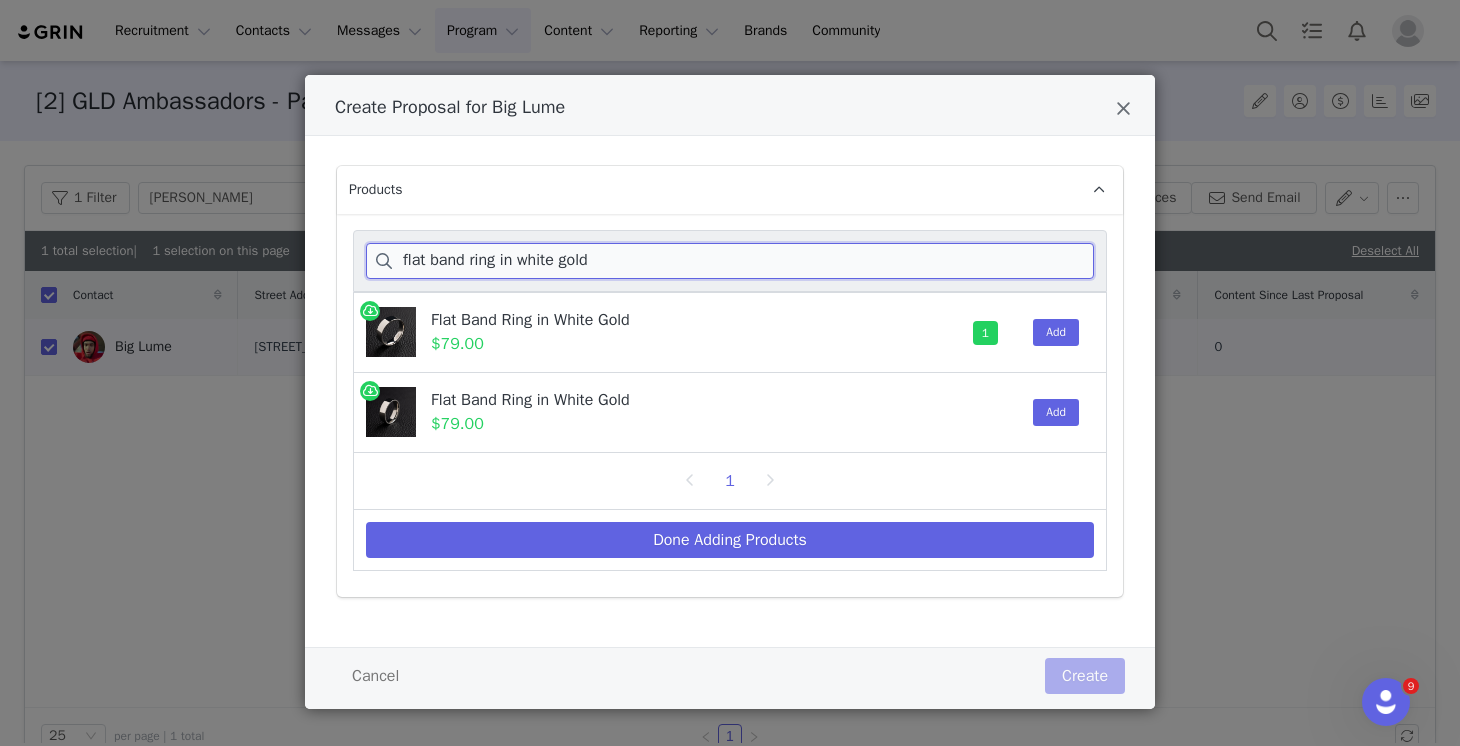 click on "flat band ring in white gold" at bounding box center [730, 261] 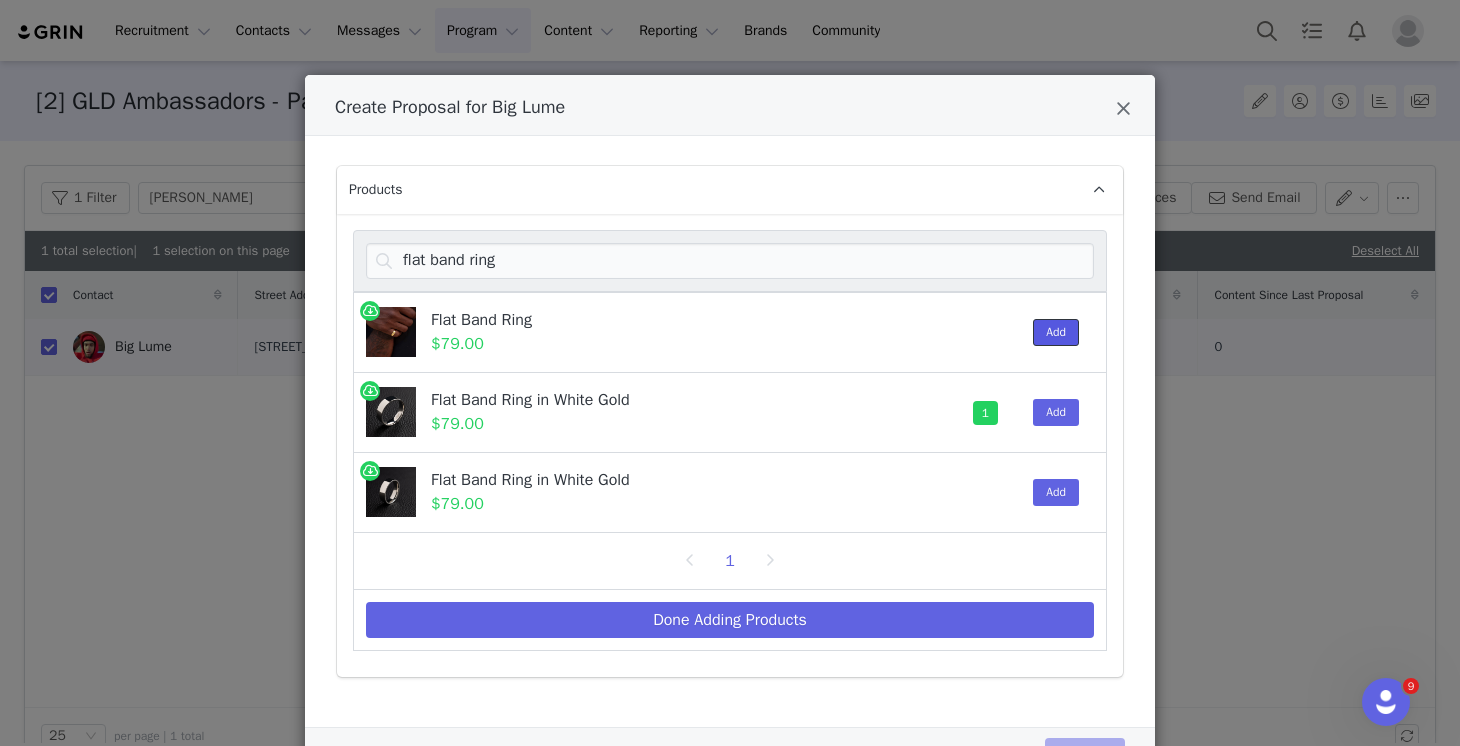 click on "Add" at bounding box center (1056, 332) 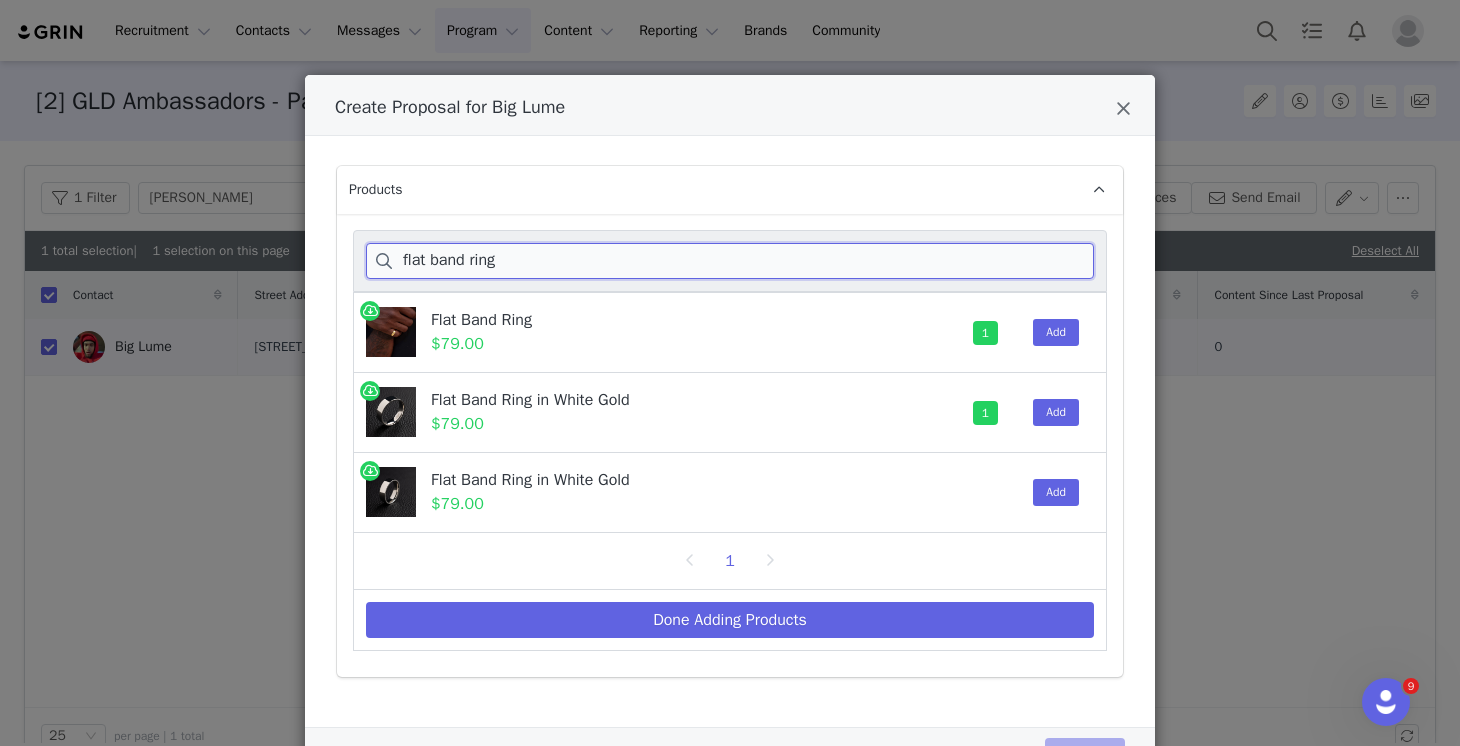 click on "flat band ring" at bounding box center (730, 261) 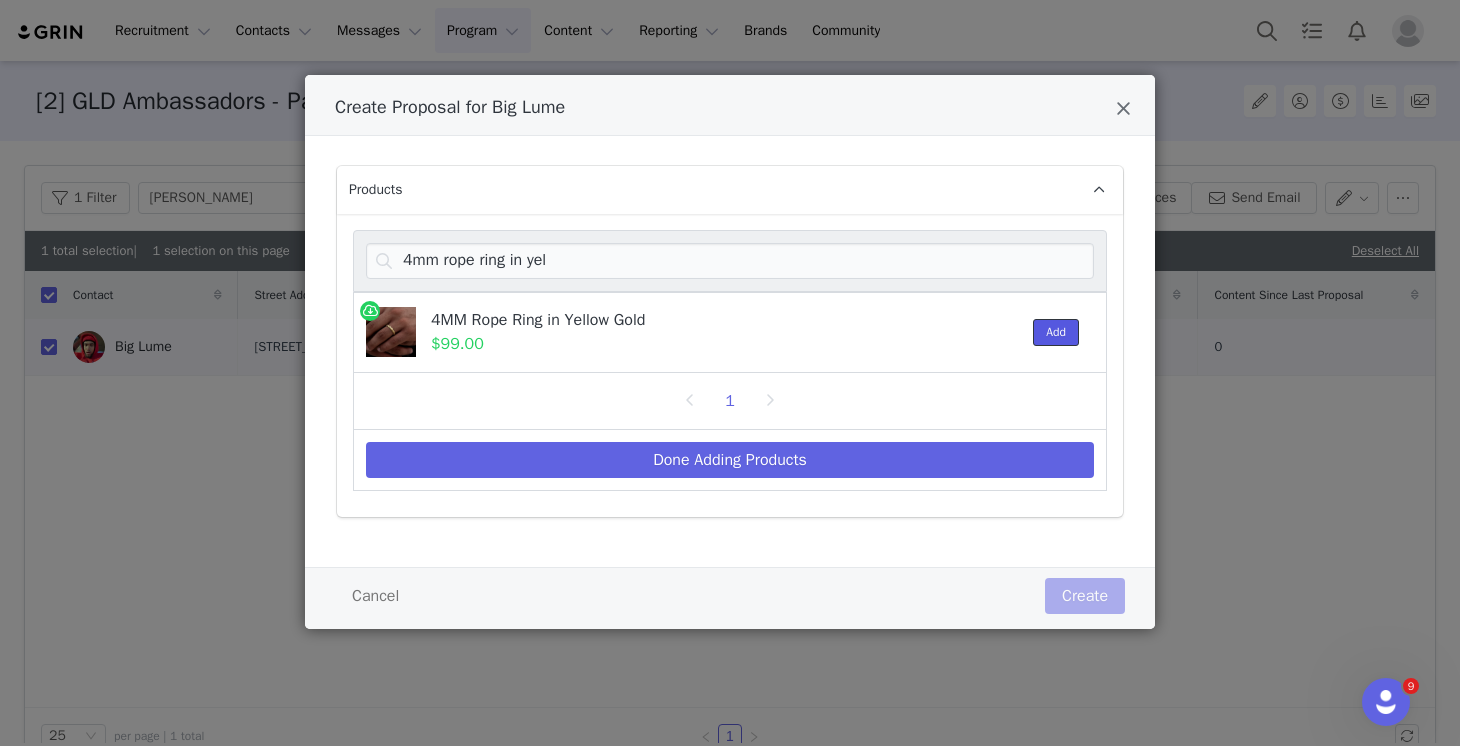 click on "Add" at bounding box center (1056, 332) 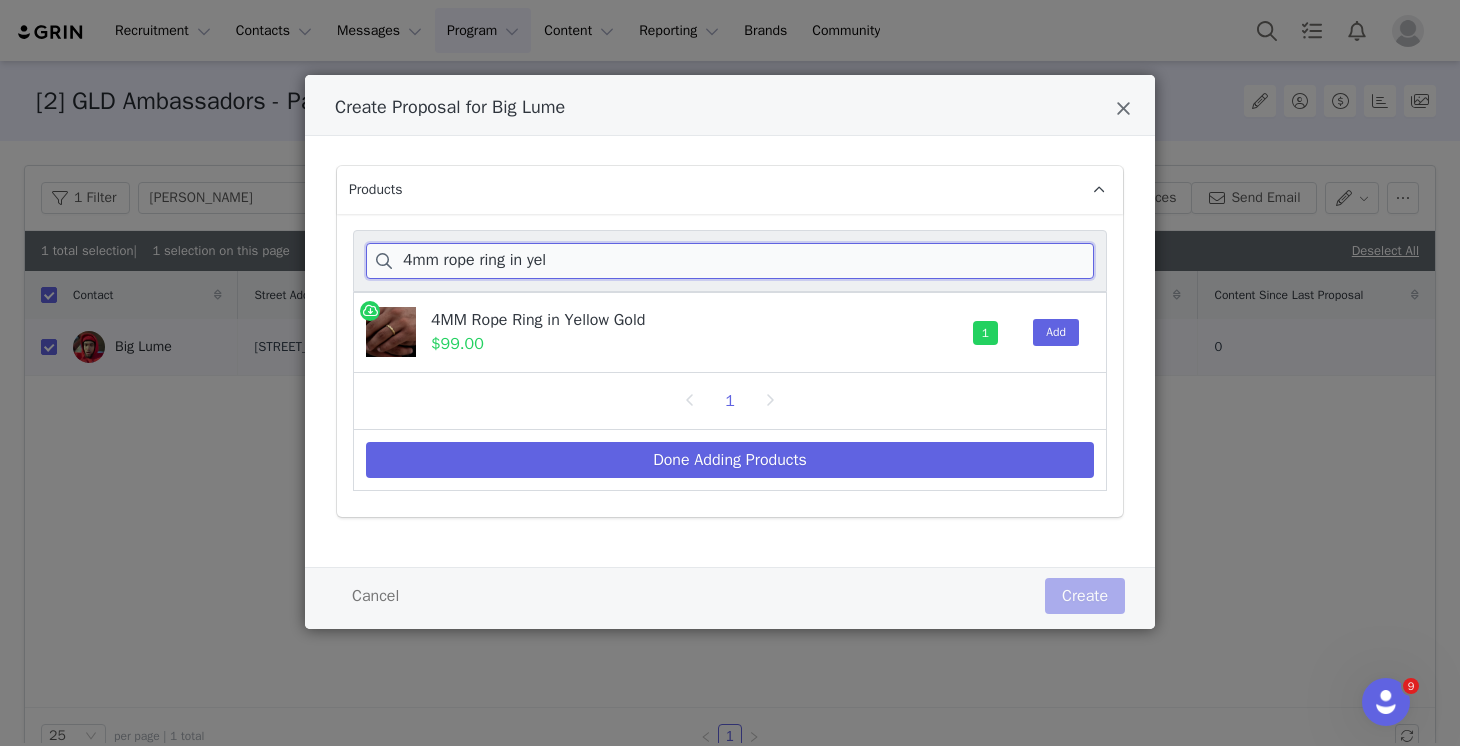 click on "4mm rope ring in yel" at bounding box center [730, 261] 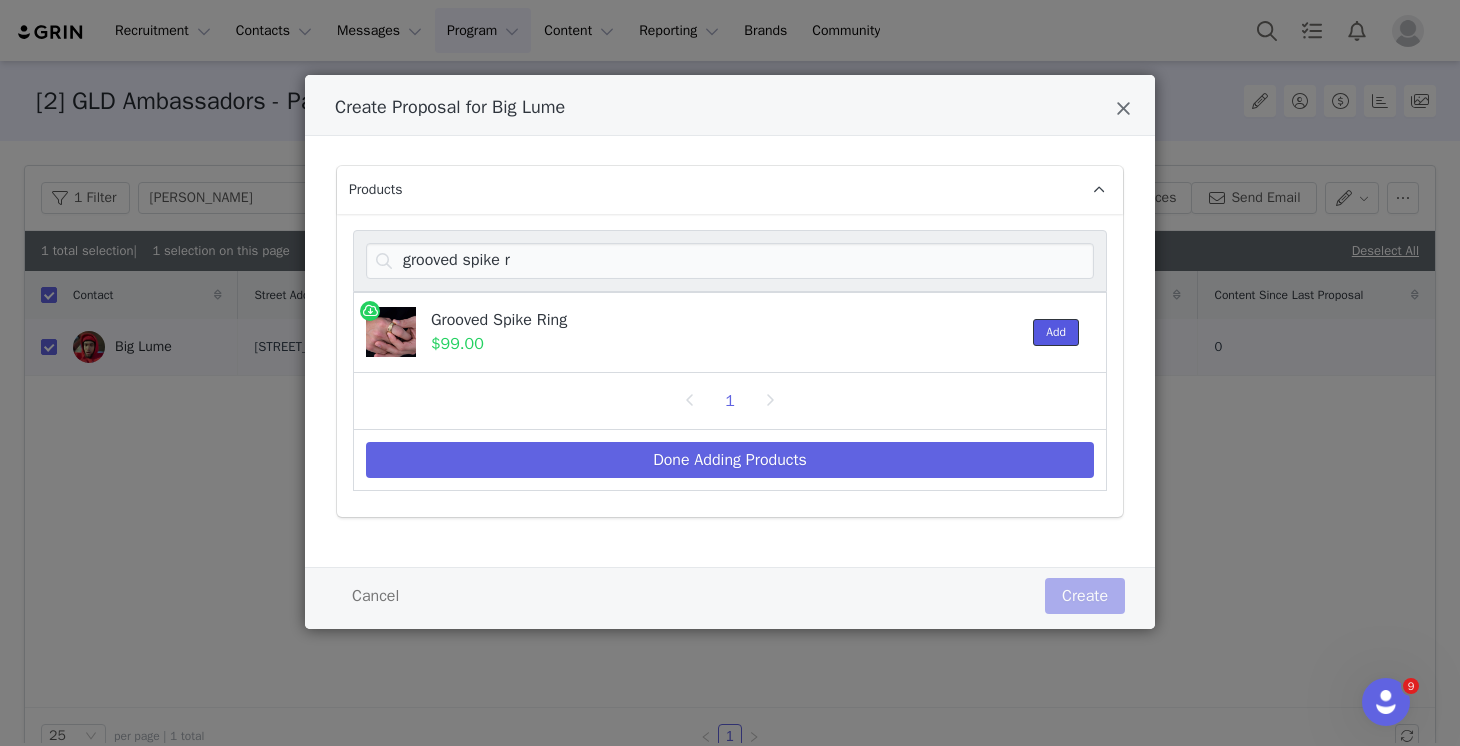 click on "Add" at bounding box center (1056, 332) 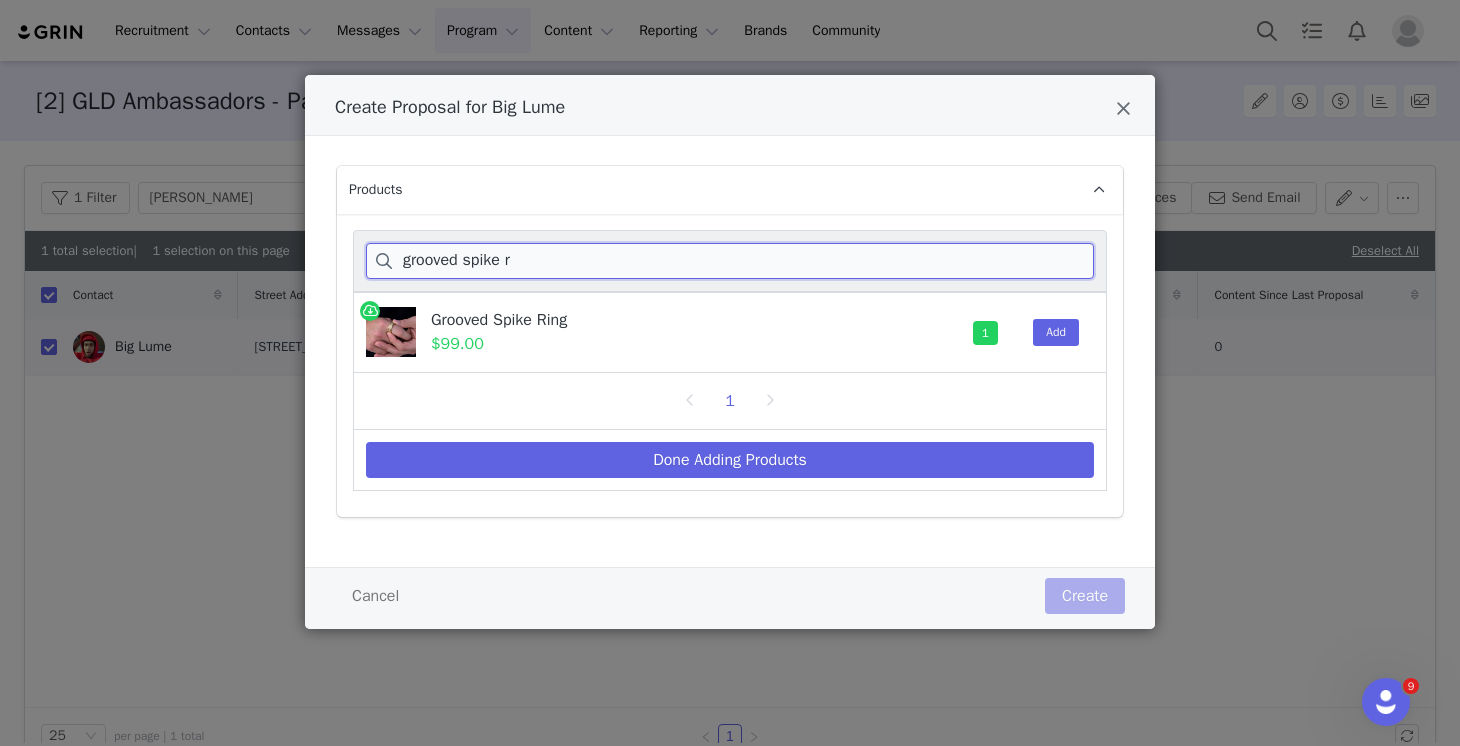 click on "grooved spike r" at bounding box center (730, 261) 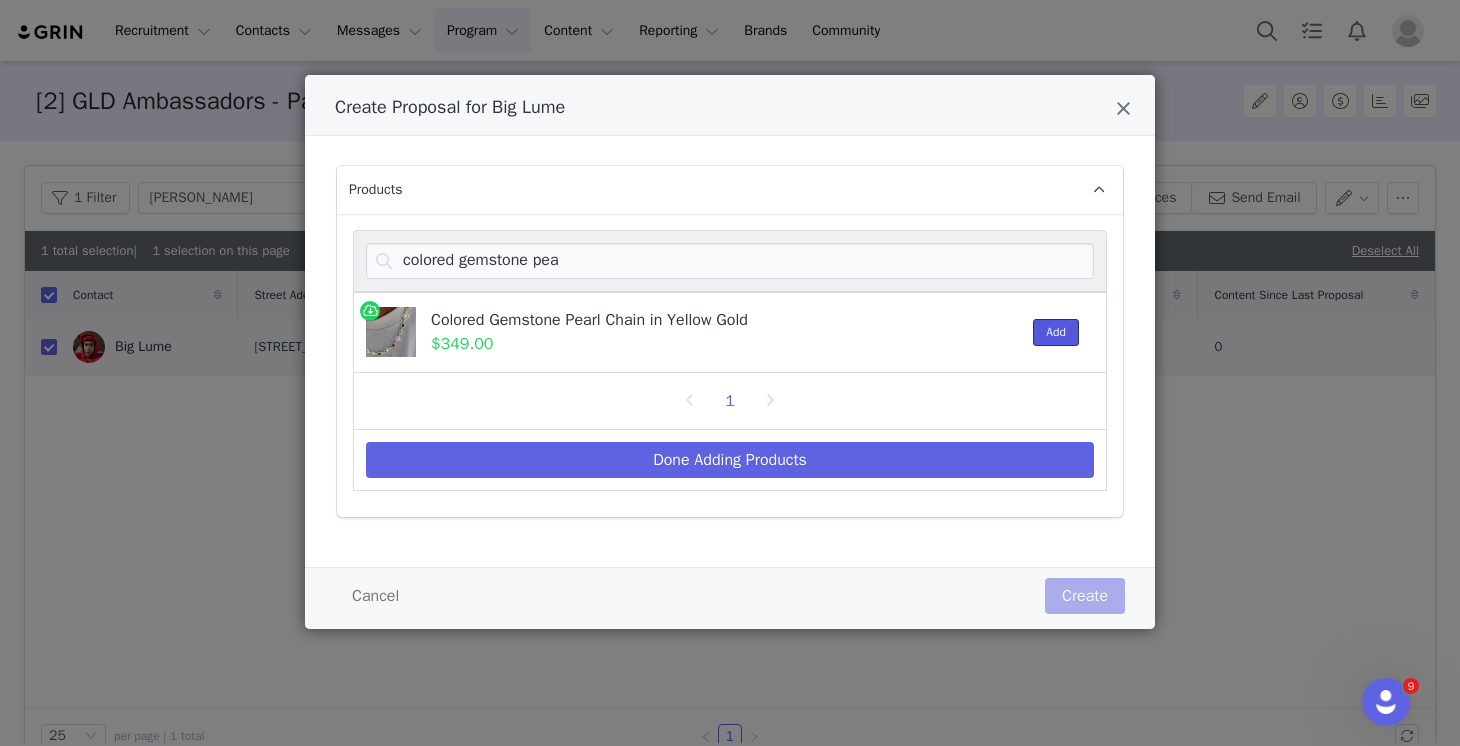click on "Add" at bounding box center [1056, 332] 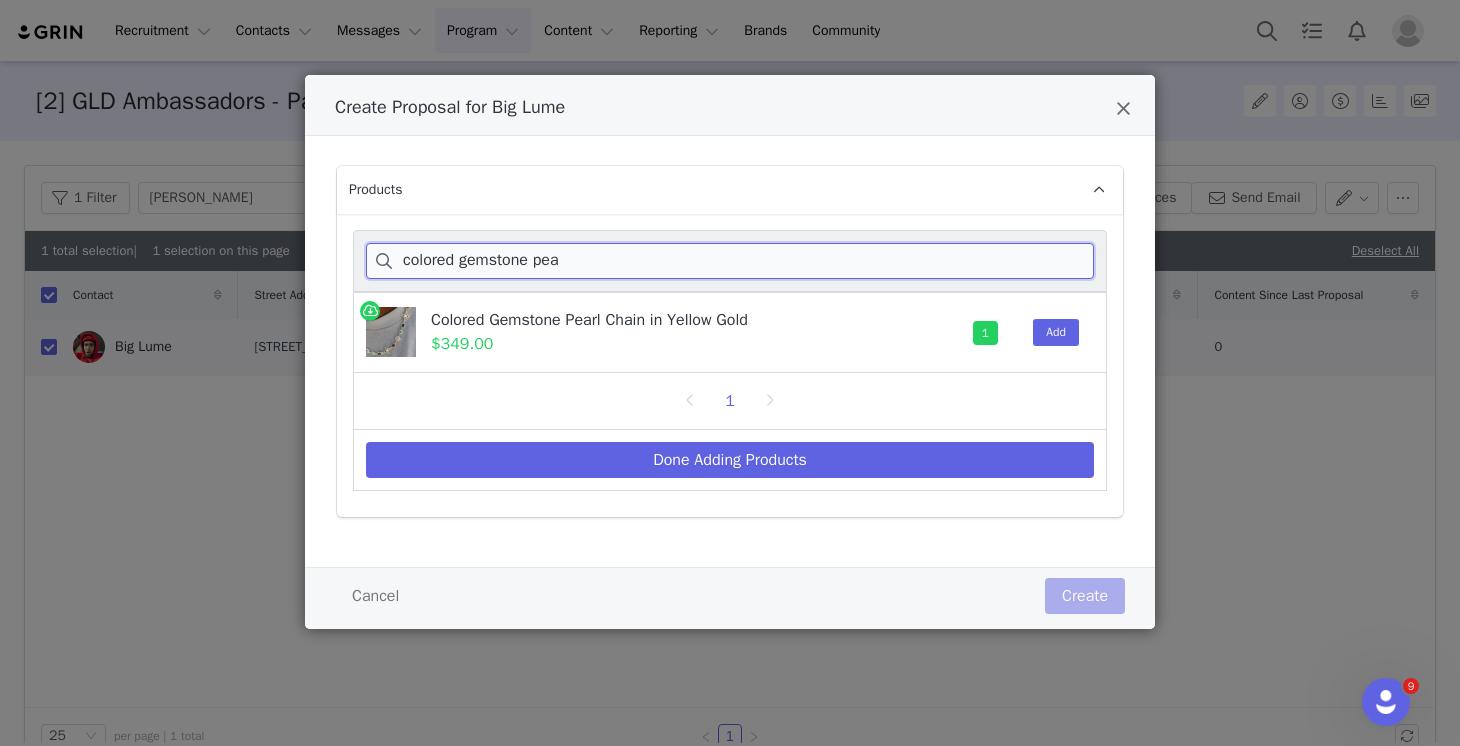 click on "colored gemstone pea" at bounding box center (730, 261) 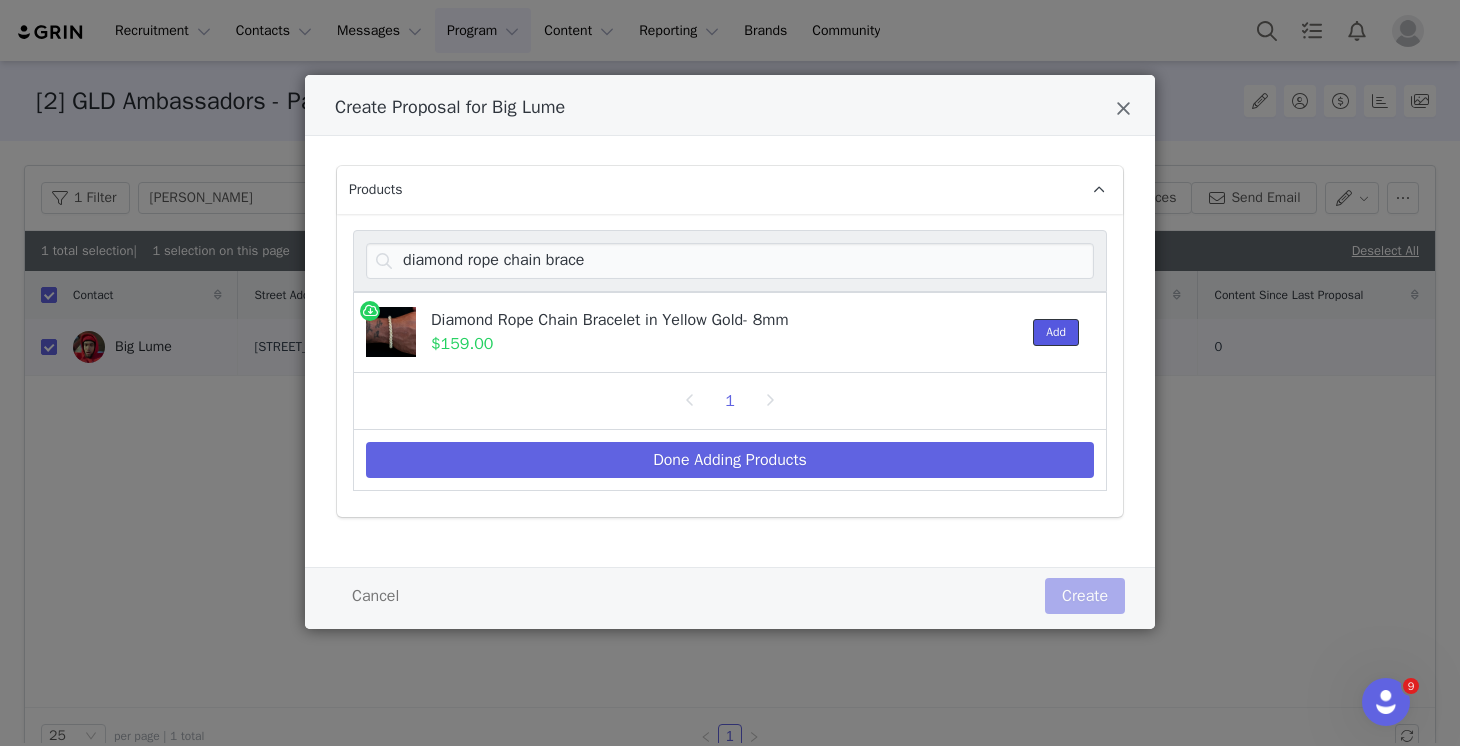 click on "Add" at bounding box center [1056, 332] 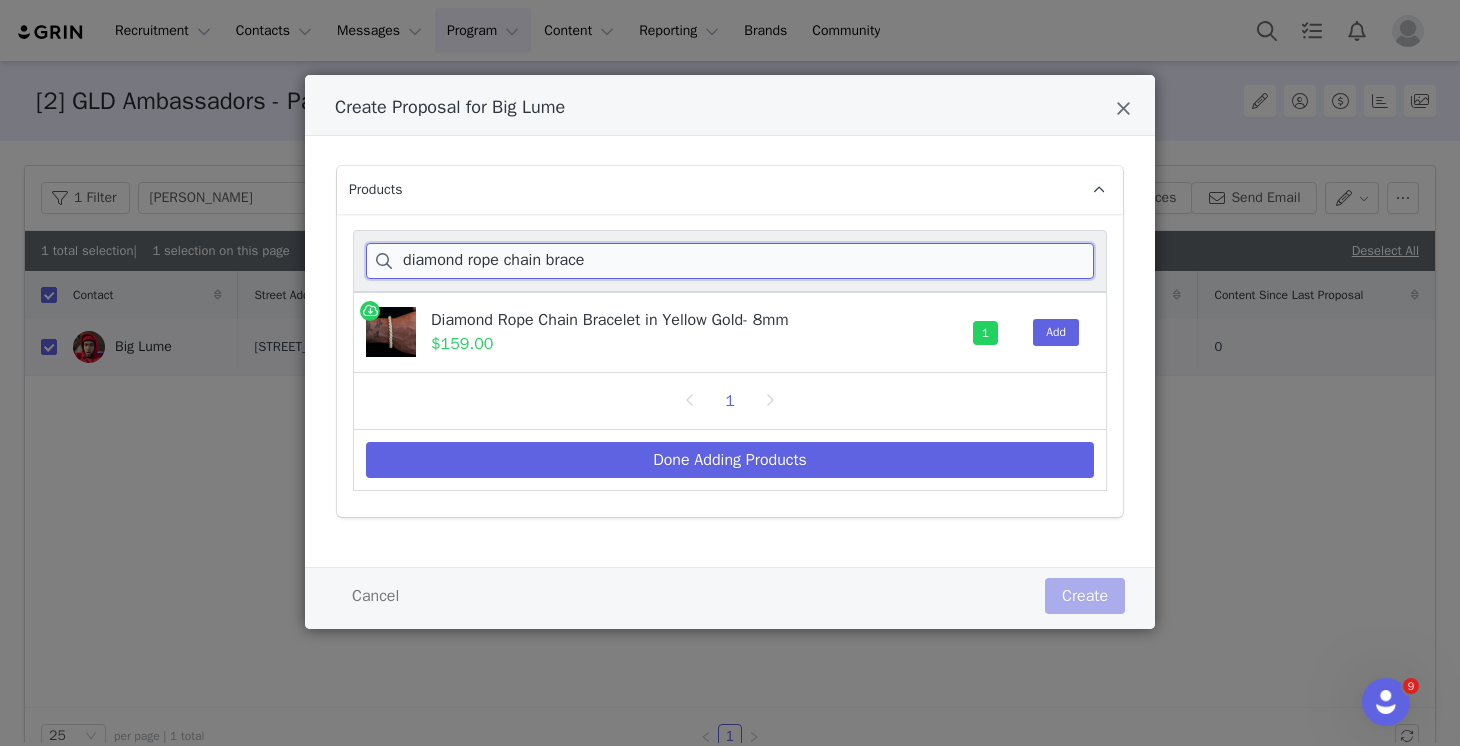 click on "diamond rope chain brace" at bounding box center [730, 261] 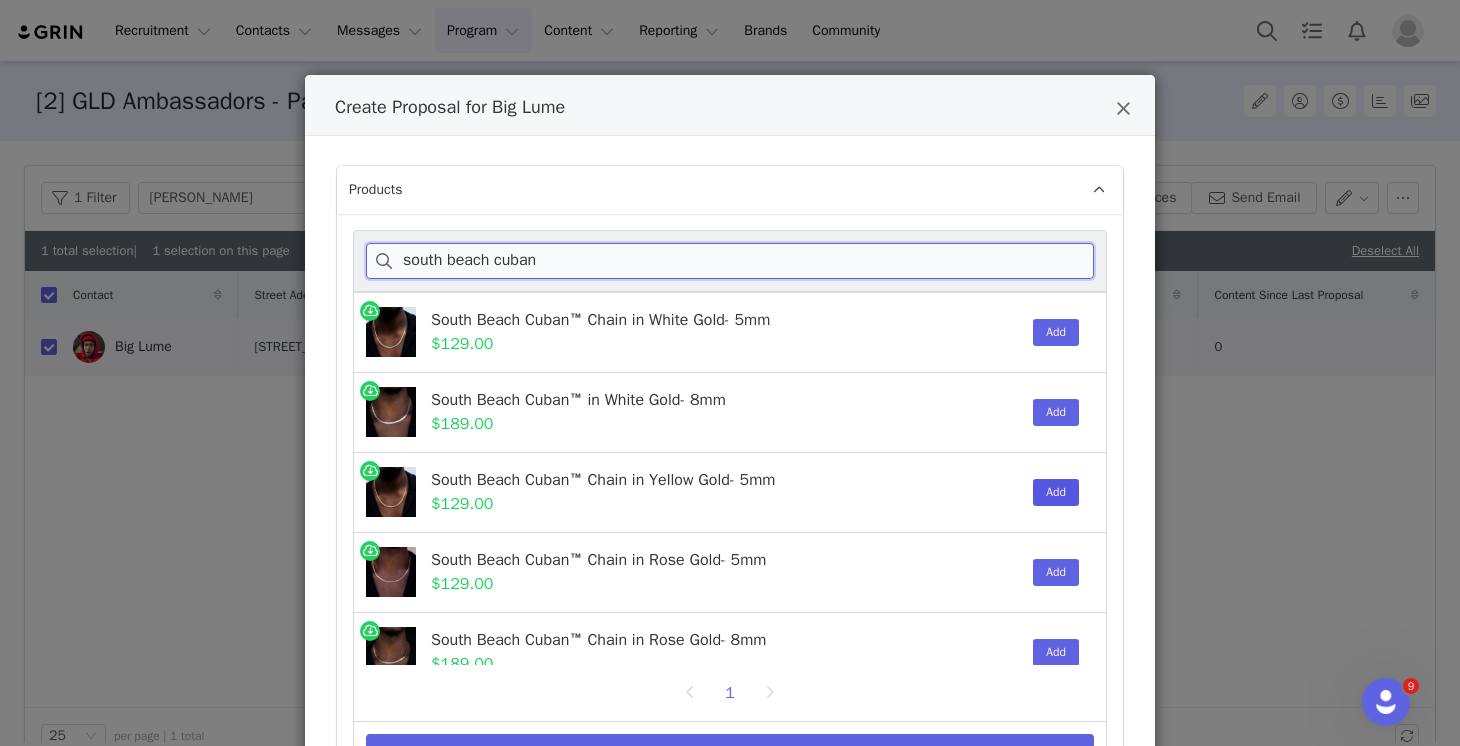 type on "south beach cuban" 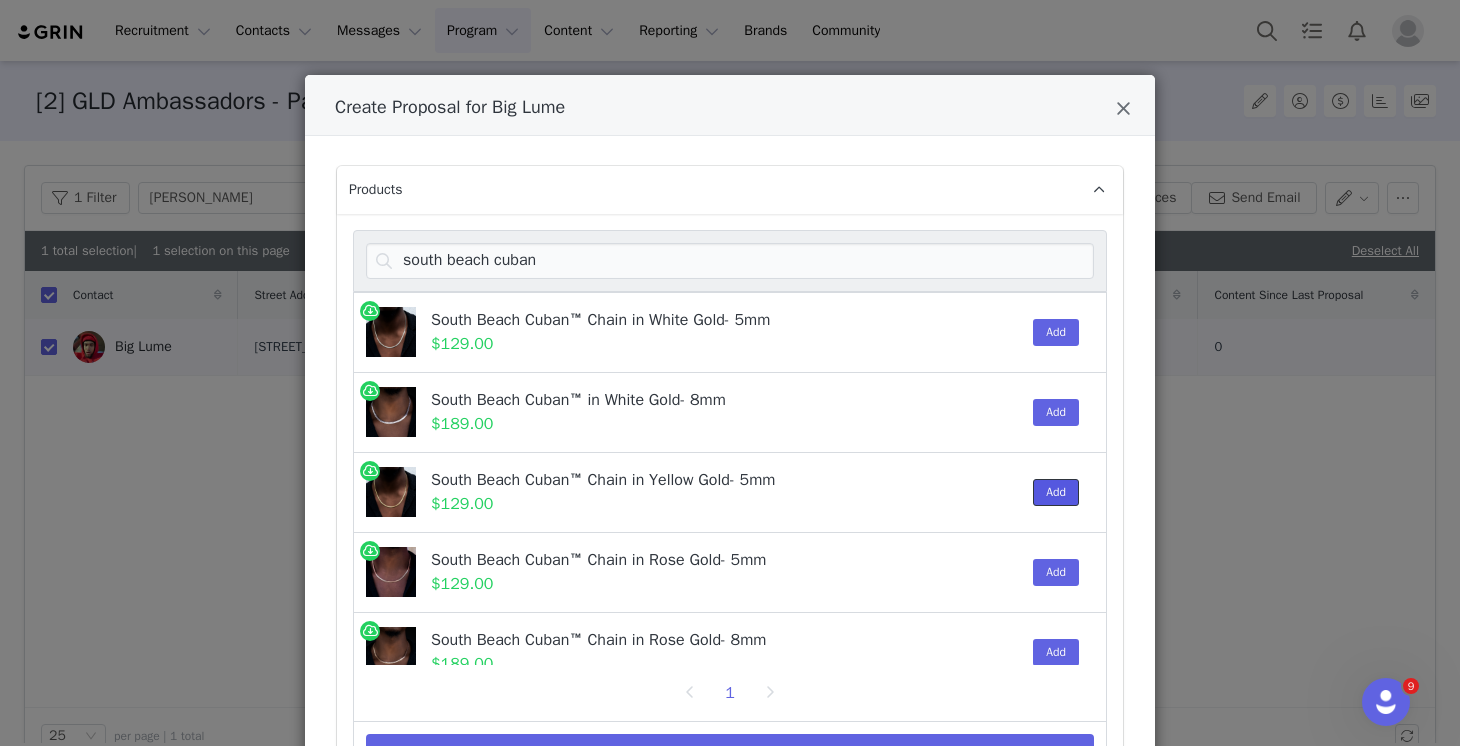 click on "Add" at bounding box center [1056, 492] 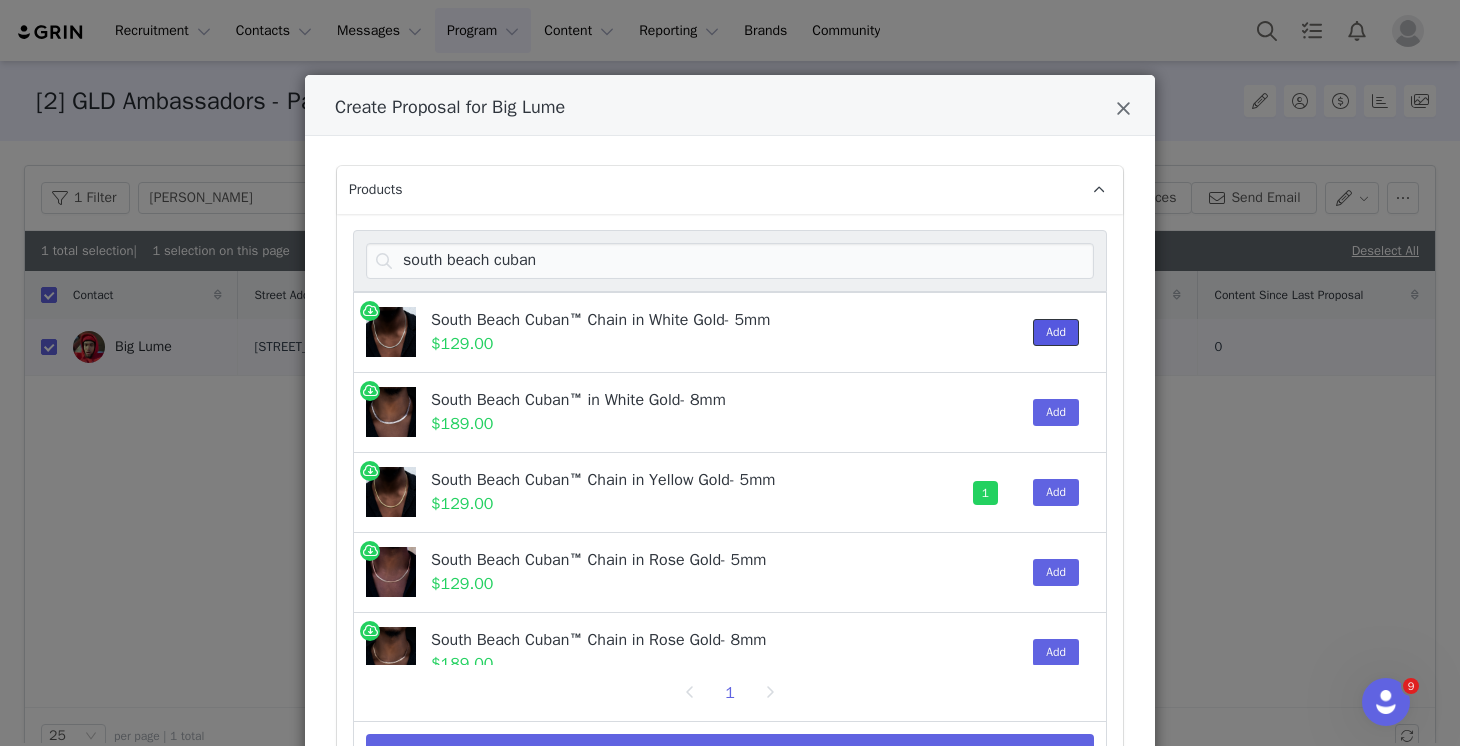 click on "Add" at bounding box center [1056, 332] 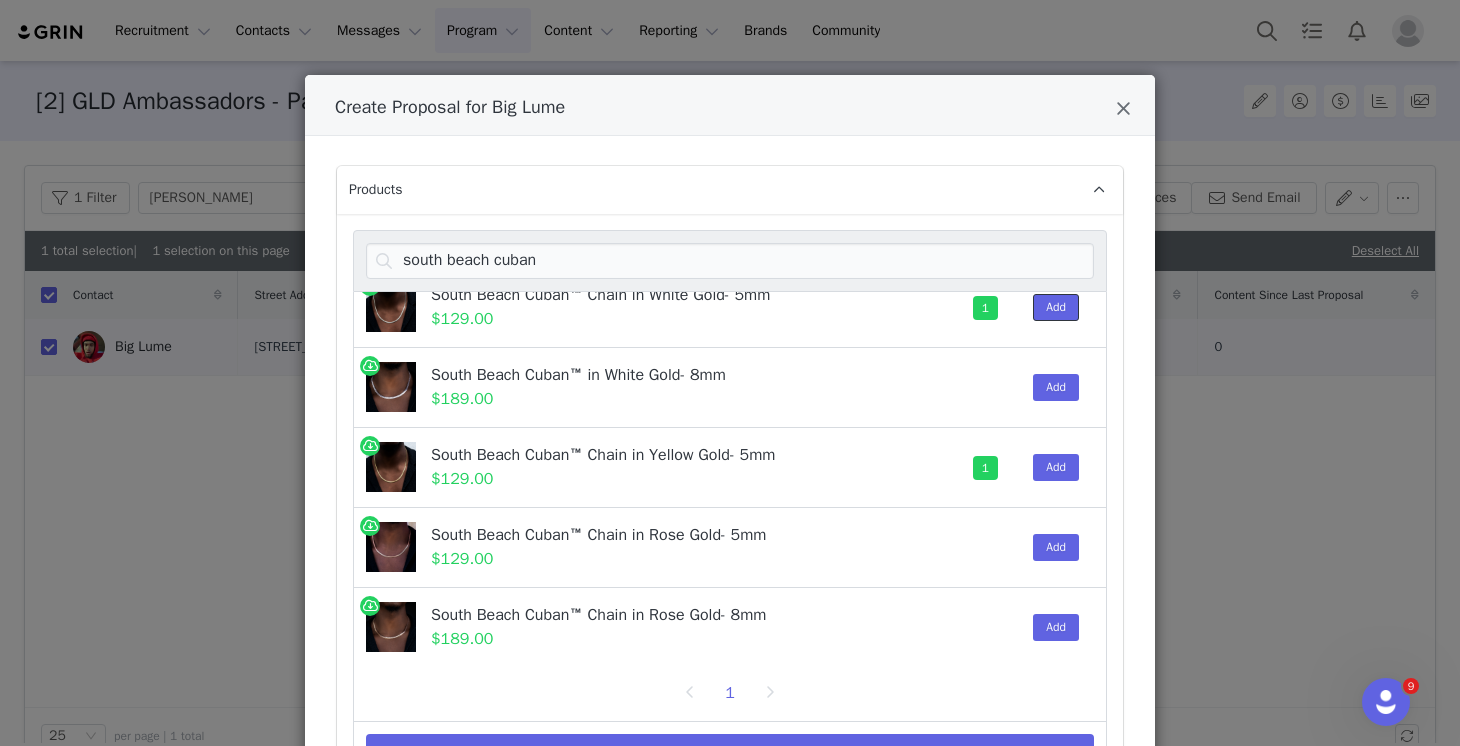 scroll, scrollTop: 108, scrollLeft: 0, axis: vertical 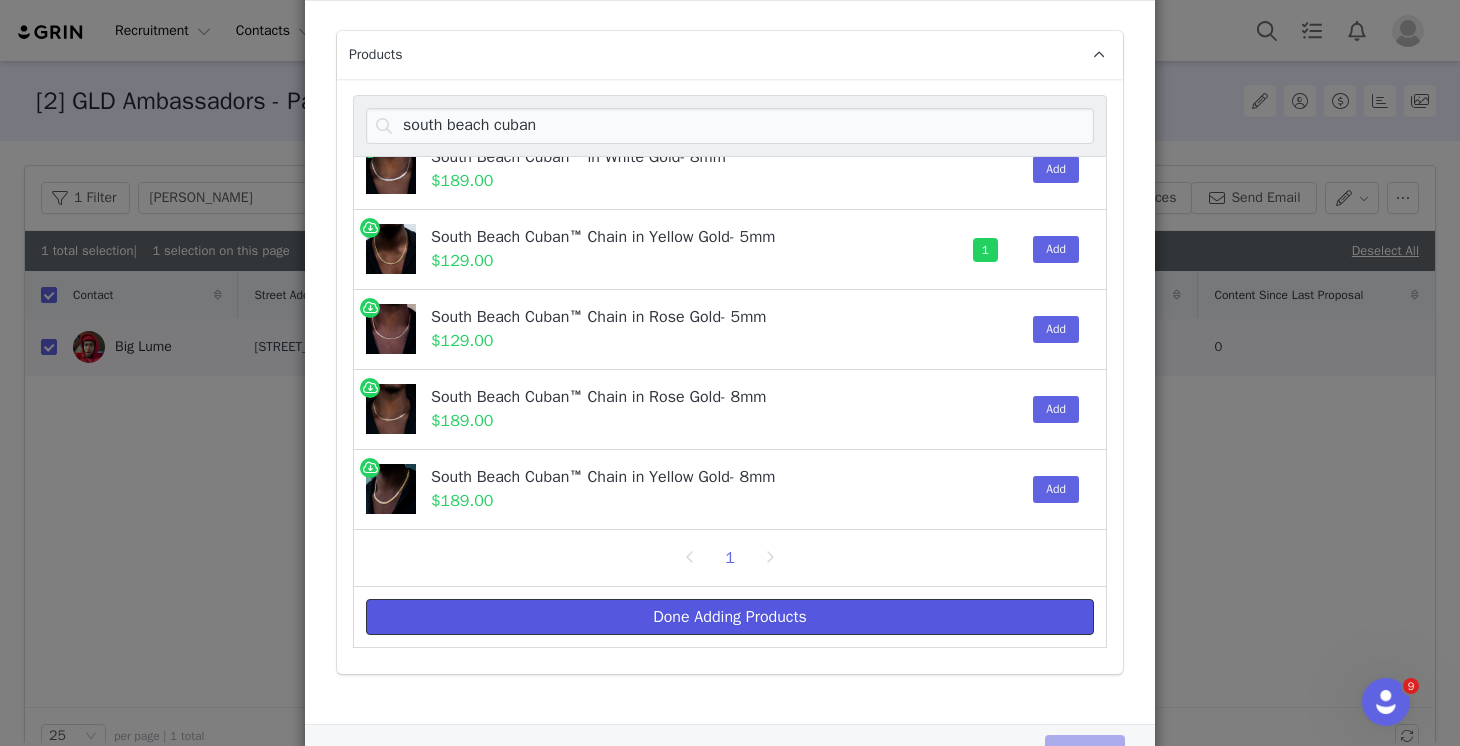 click on "Done Adding Products" at bounding box center (730, 617) 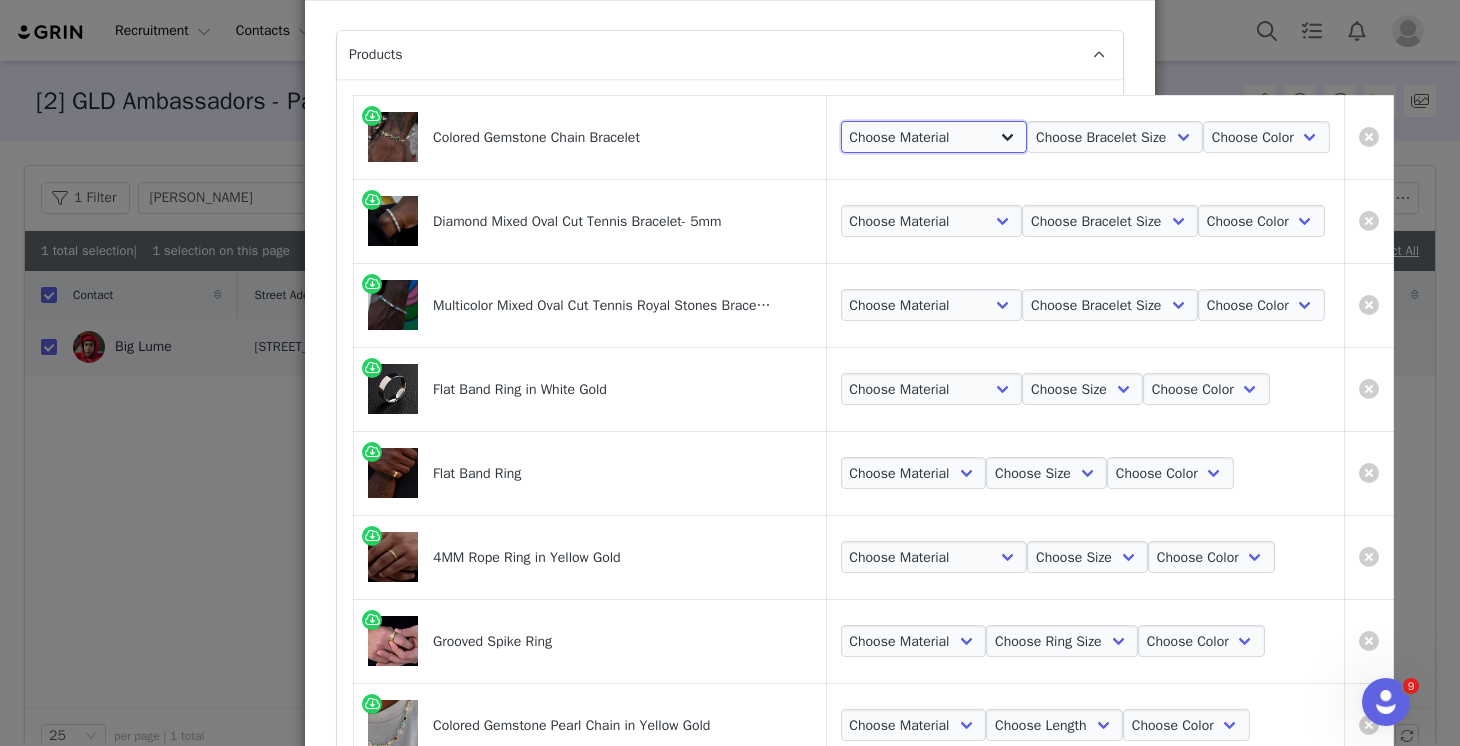 click on "Choose Material  18k Yellow Gold Plated" at bounding box center (934, 137) 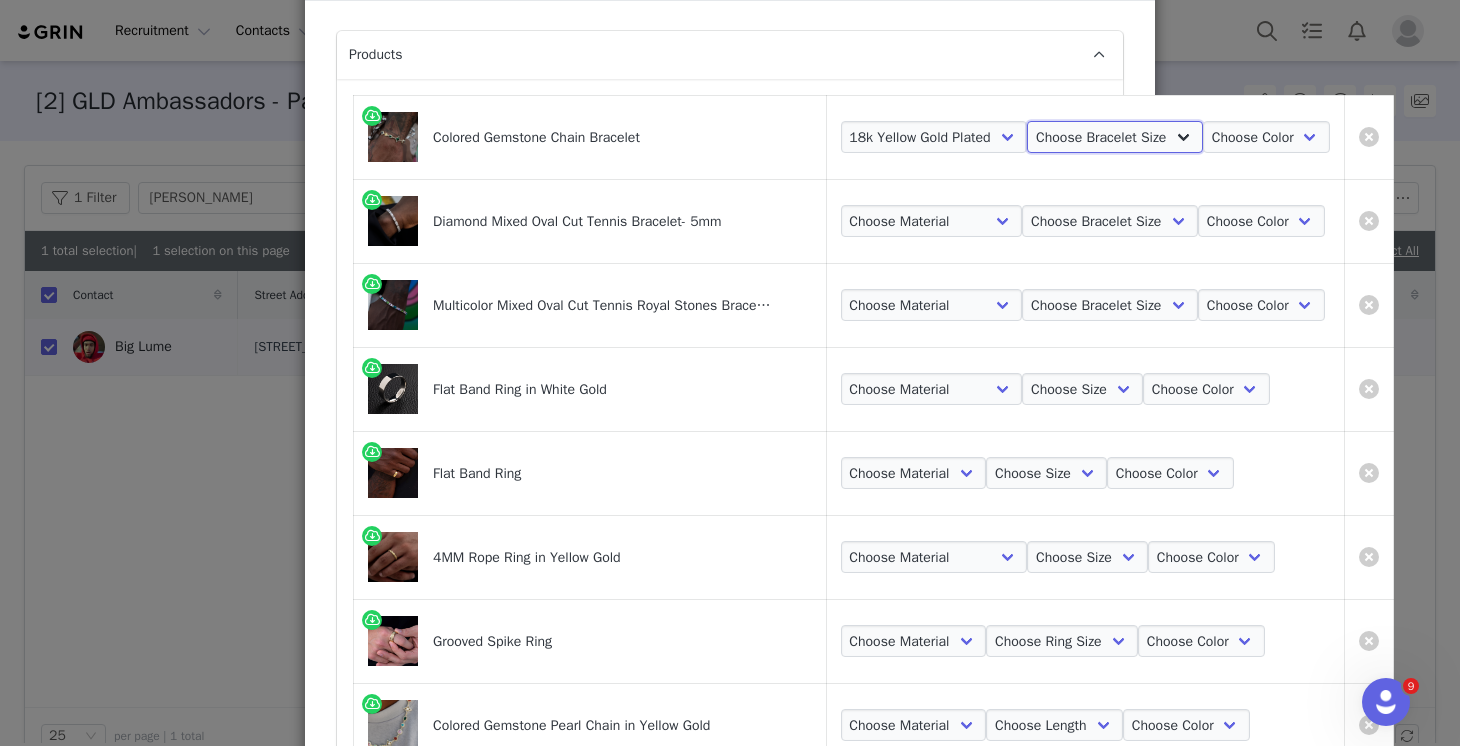 click on "Choose Bracelet Size  6"   7"   8"   9"" at bounding box center [1115, 137] 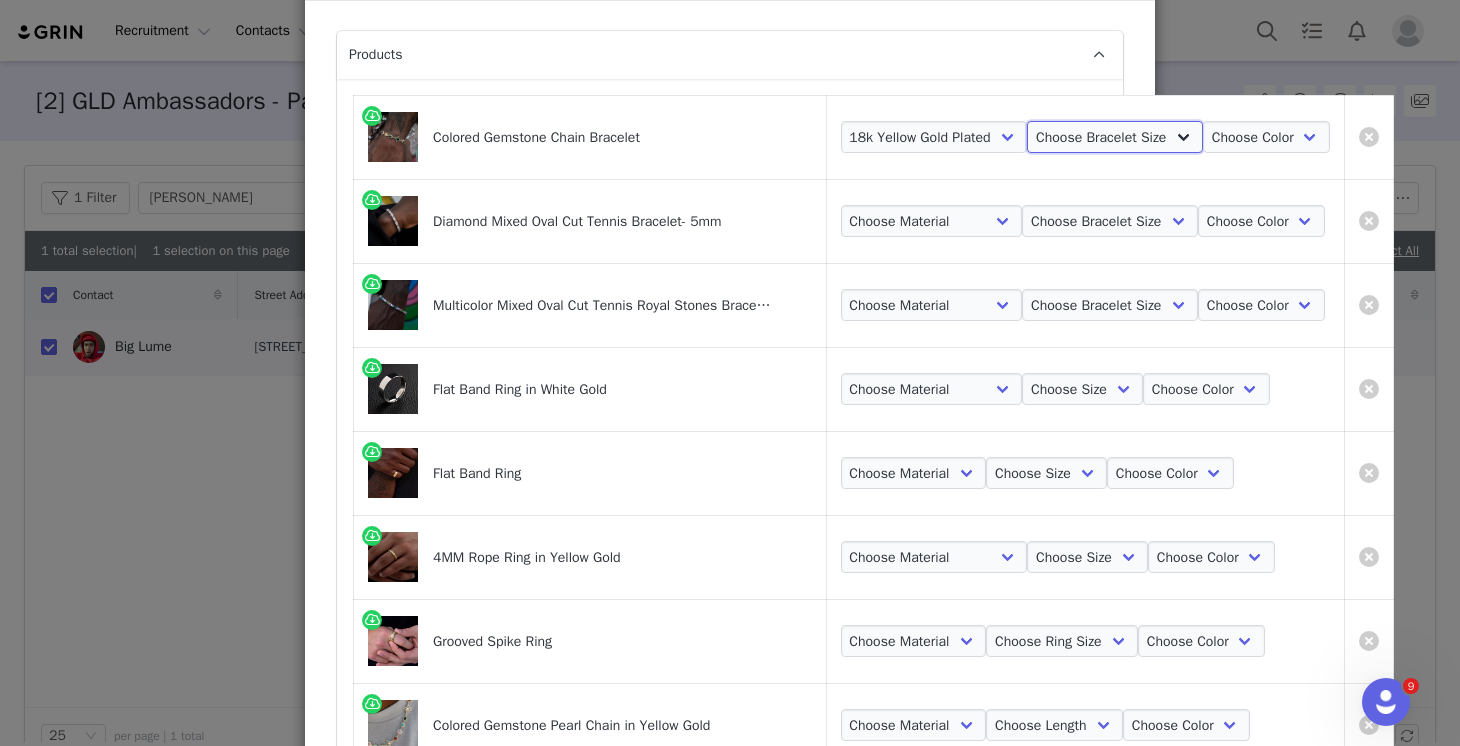 select on "26216934" 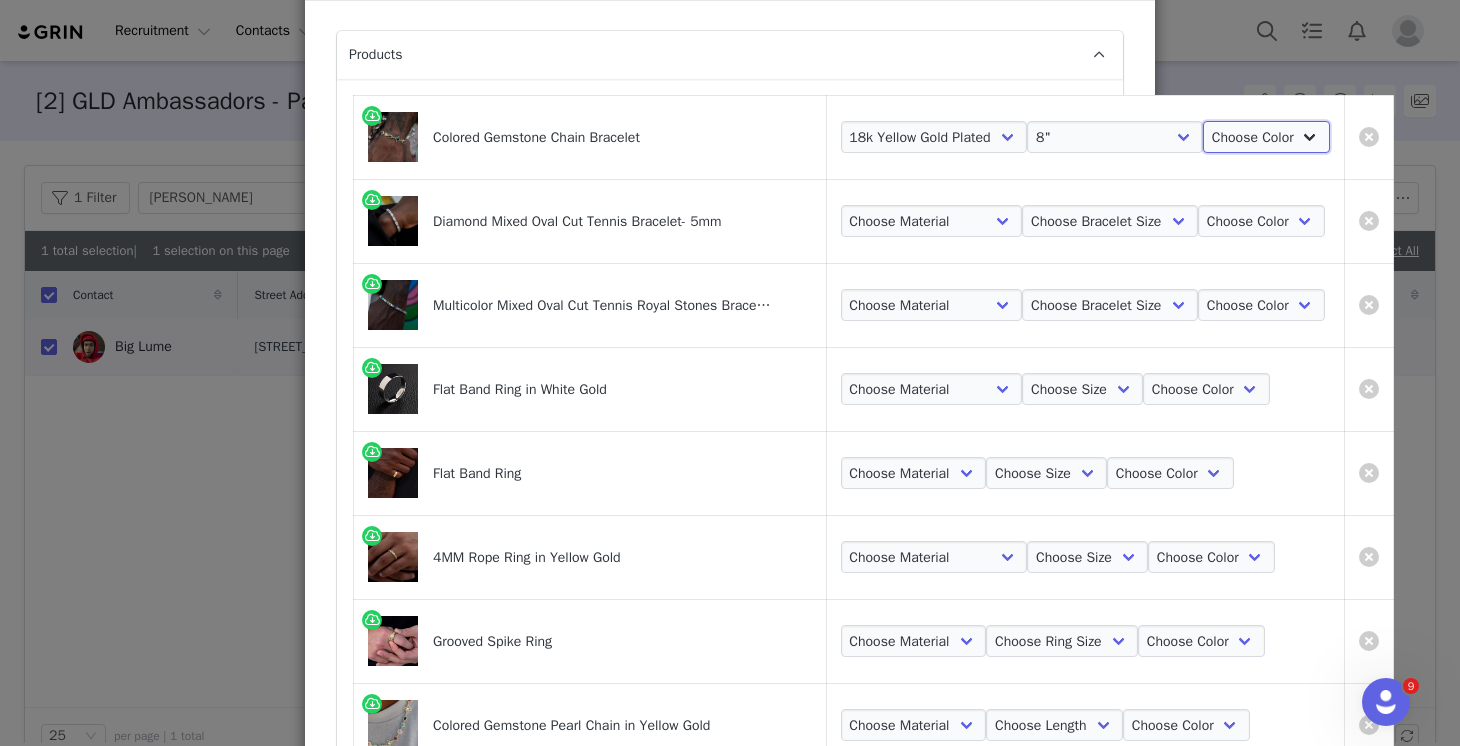 click on "Choose Color  Yellow Gold" at bounding box center (1266, 137) 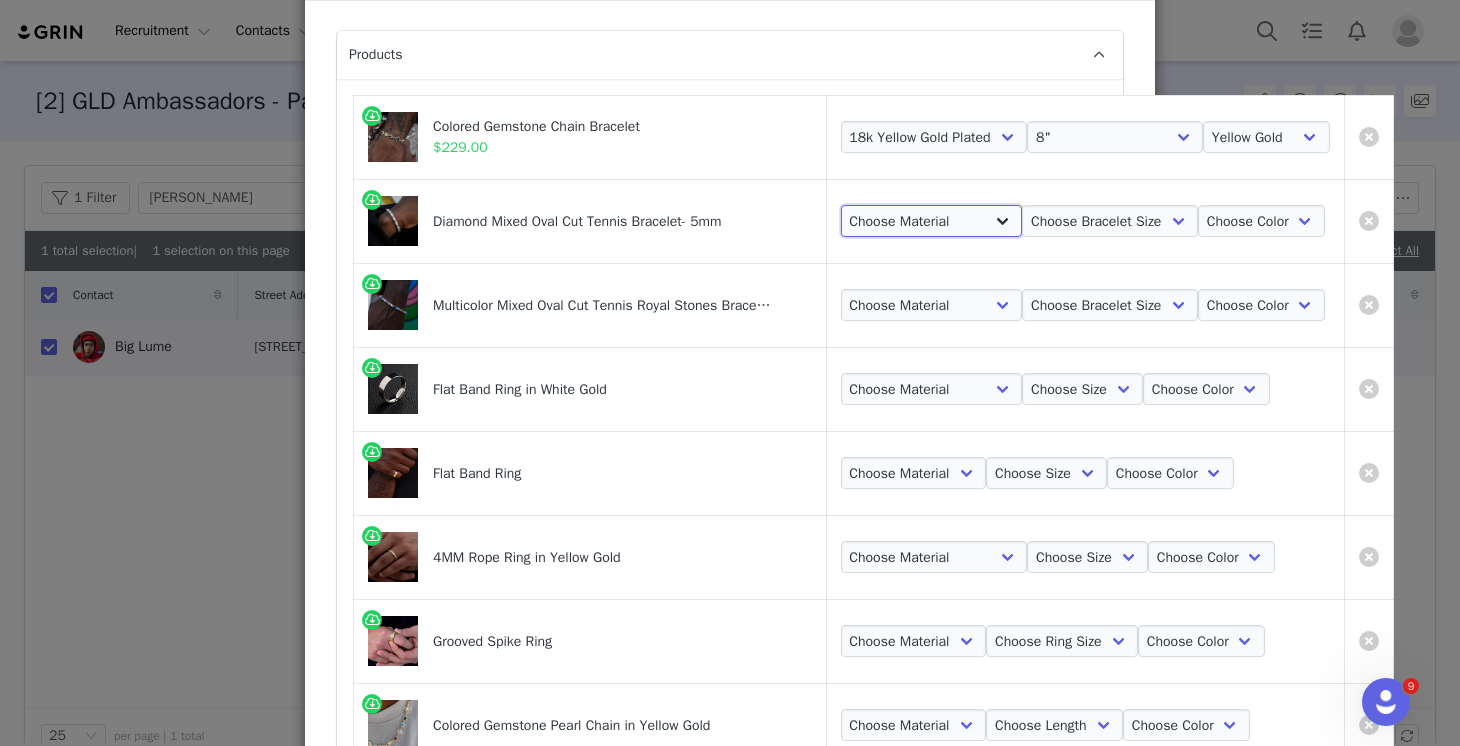 click on "Choose Material  14k White Gold Plated" at bounding box center [932, 221] 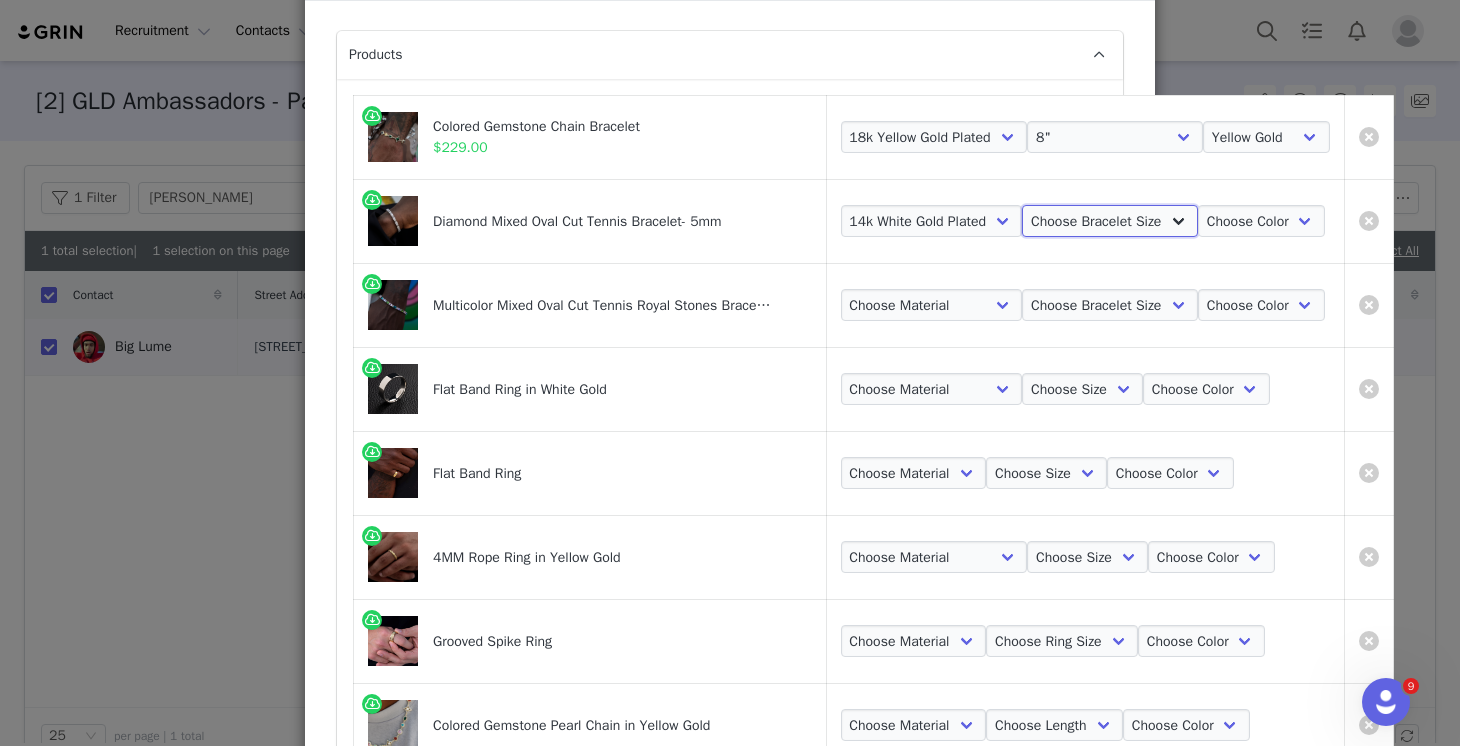 click on "Choose Bracelet Size  6"   7"   8"   9"" at bounding box center (1110, 221) 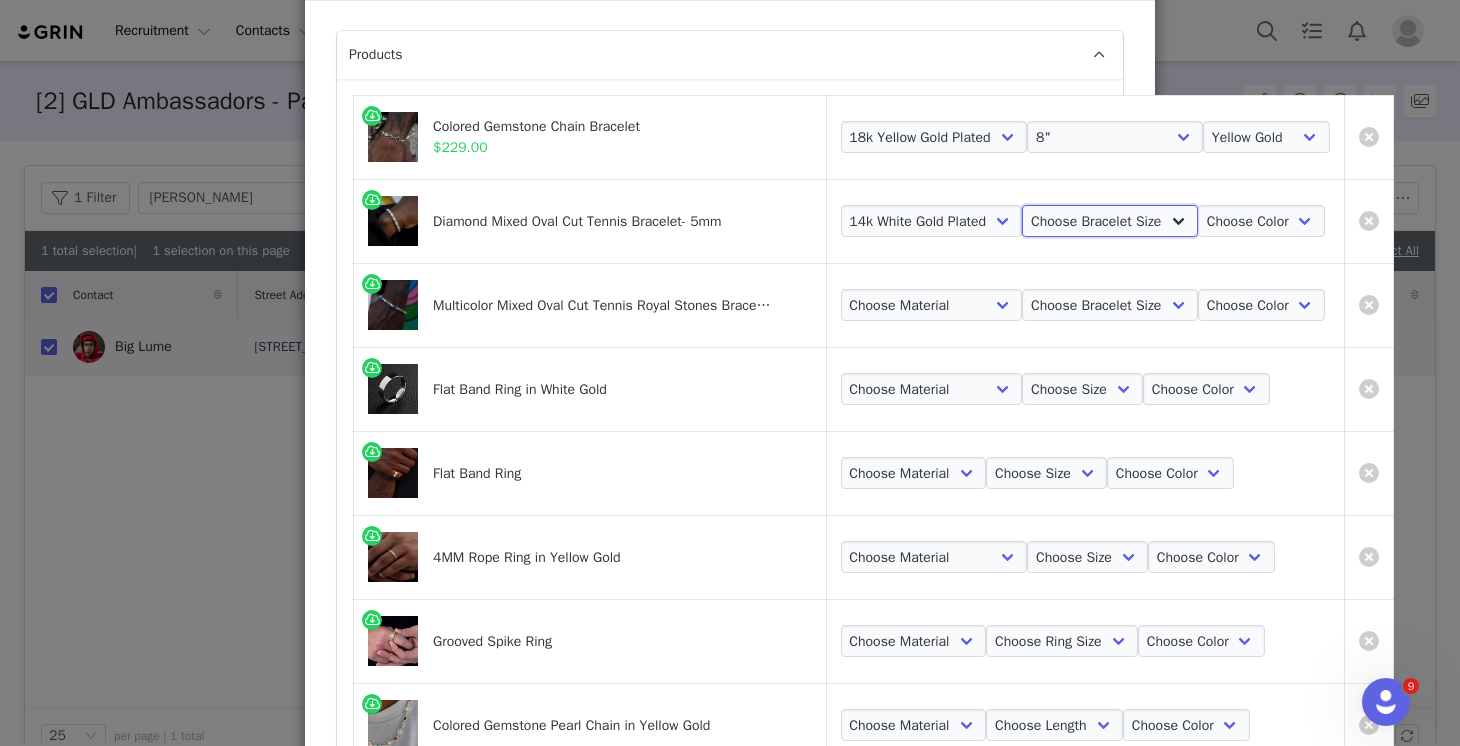 select on "23102877" 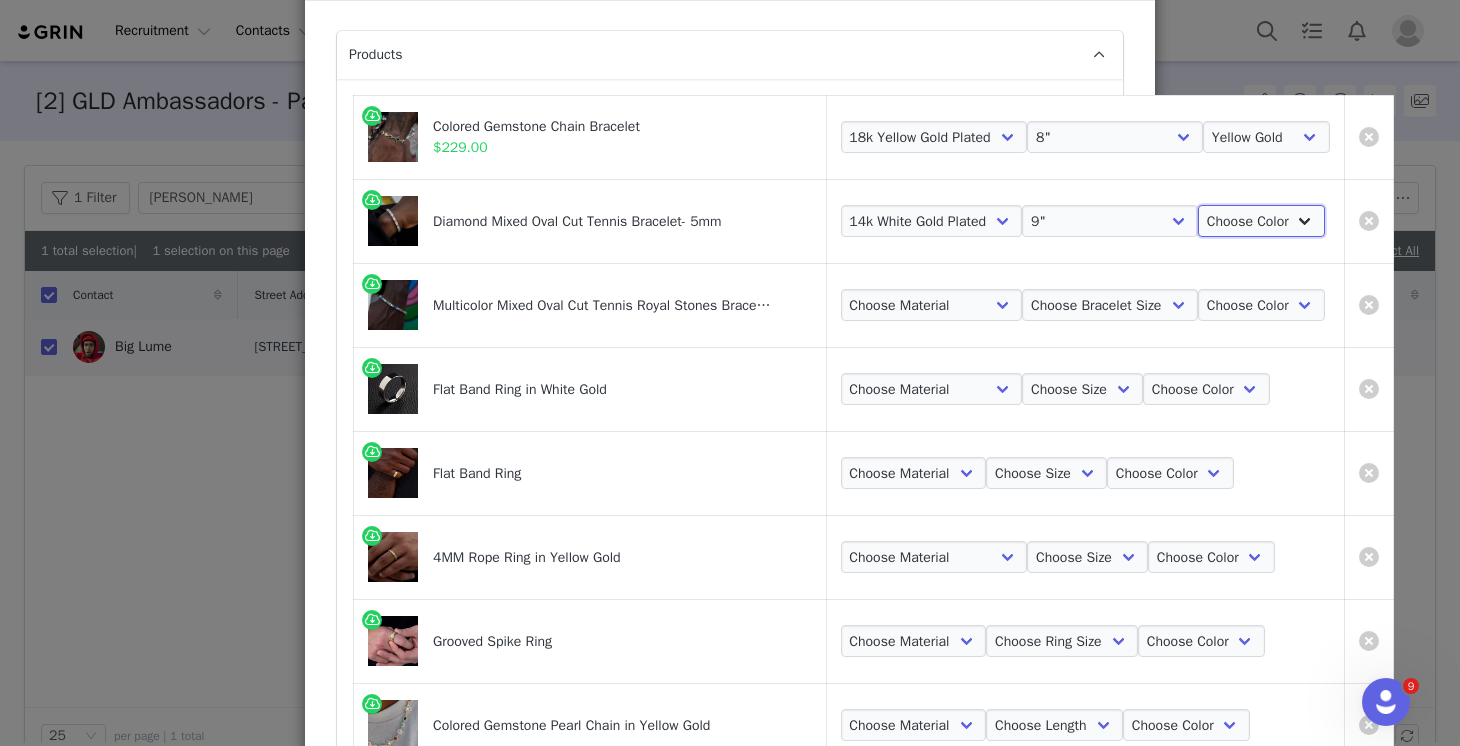 click on "Choose Color  White Gold" at bounding box center (1261, 221) 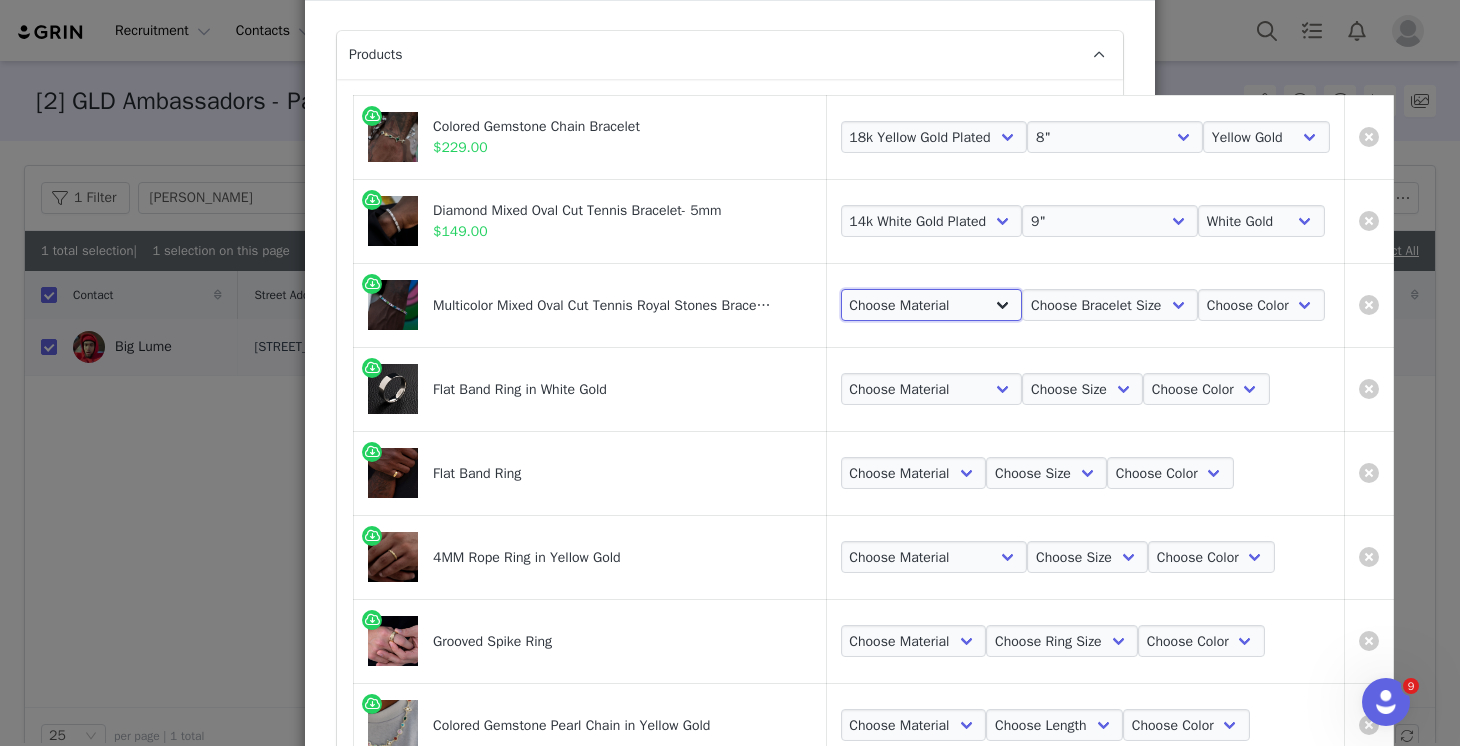 click on "Choose Material  14k White Gold Plated" at bounding box center (932, 305) 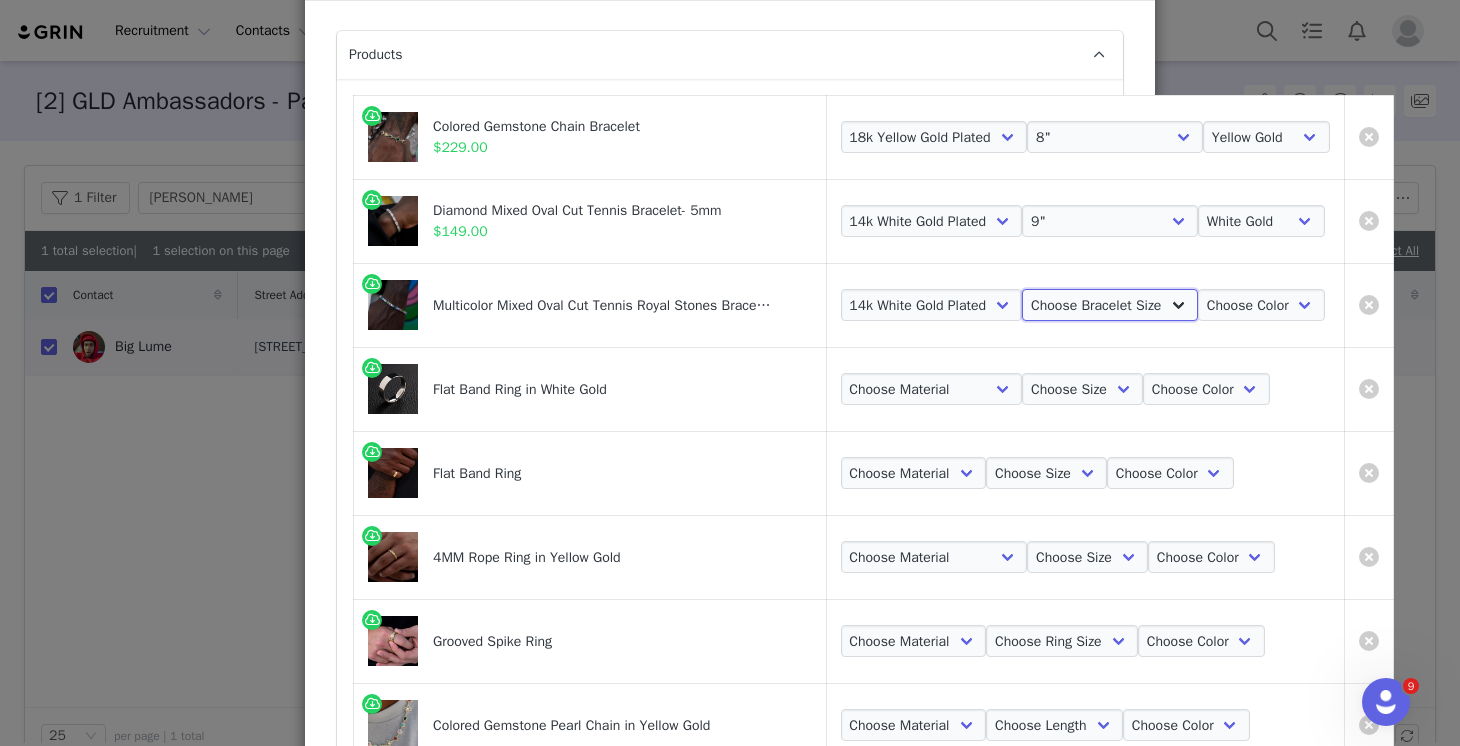 click on "Choose Bracelet Size  6"   7"   8"   9"" at bounding box center (1110, 305) 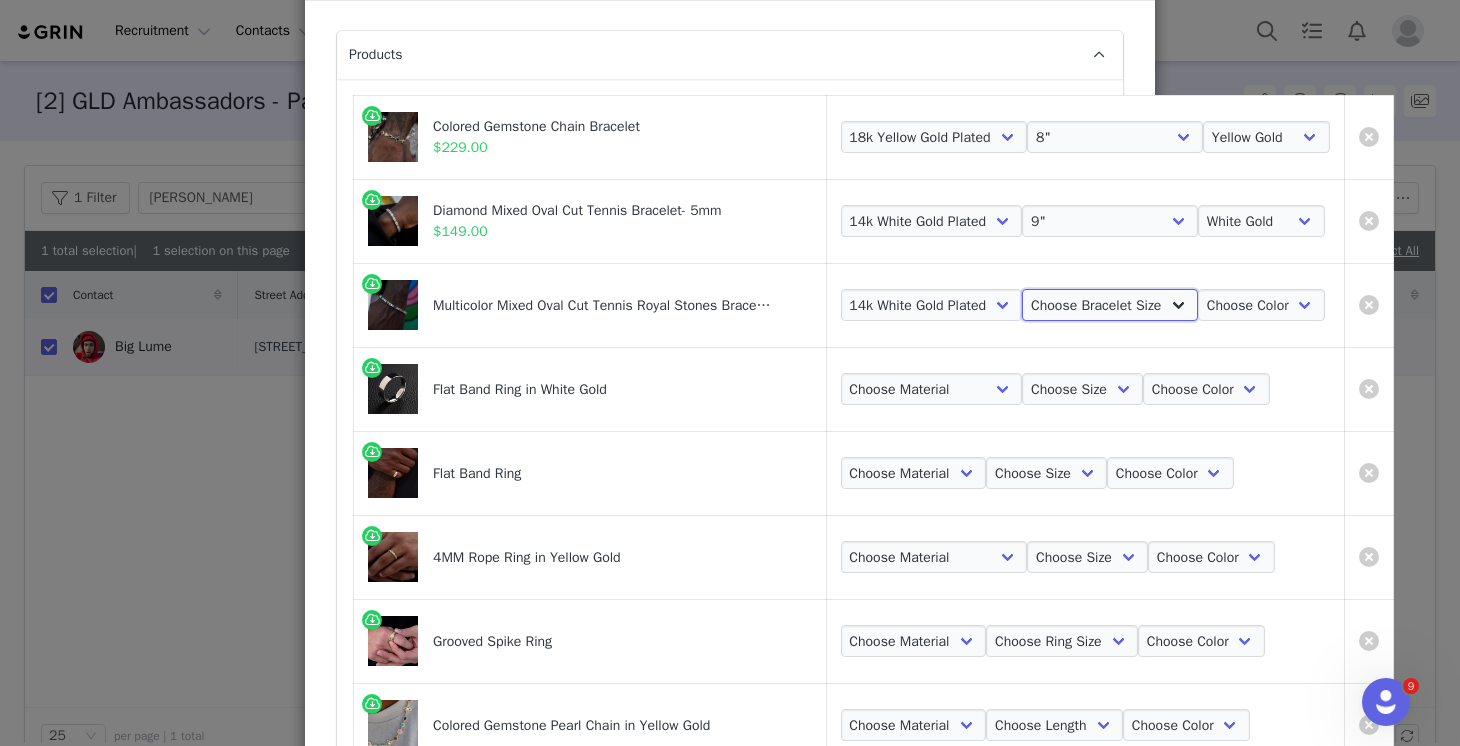 select on "27688282" 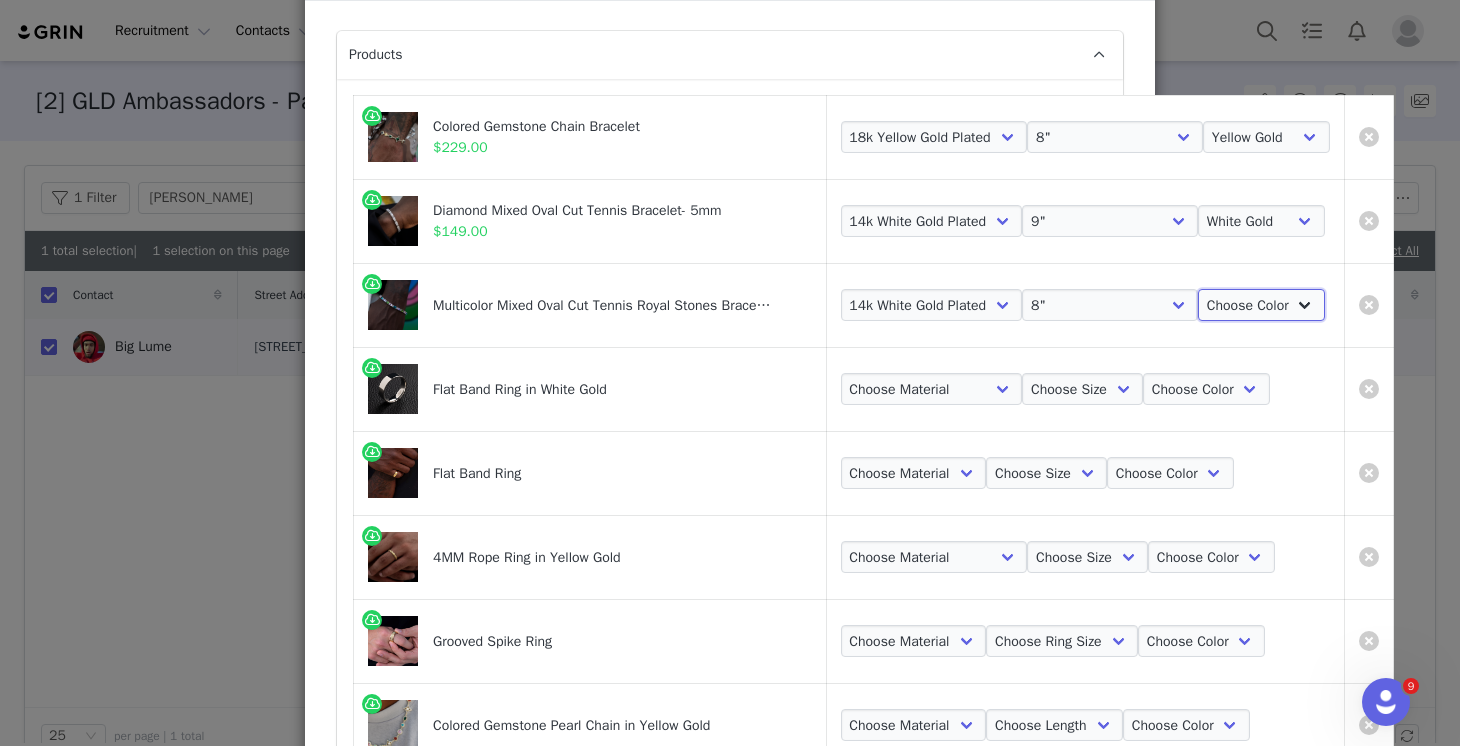 click on "Choose Color  White Gold" at bounding box center [1261, 305] 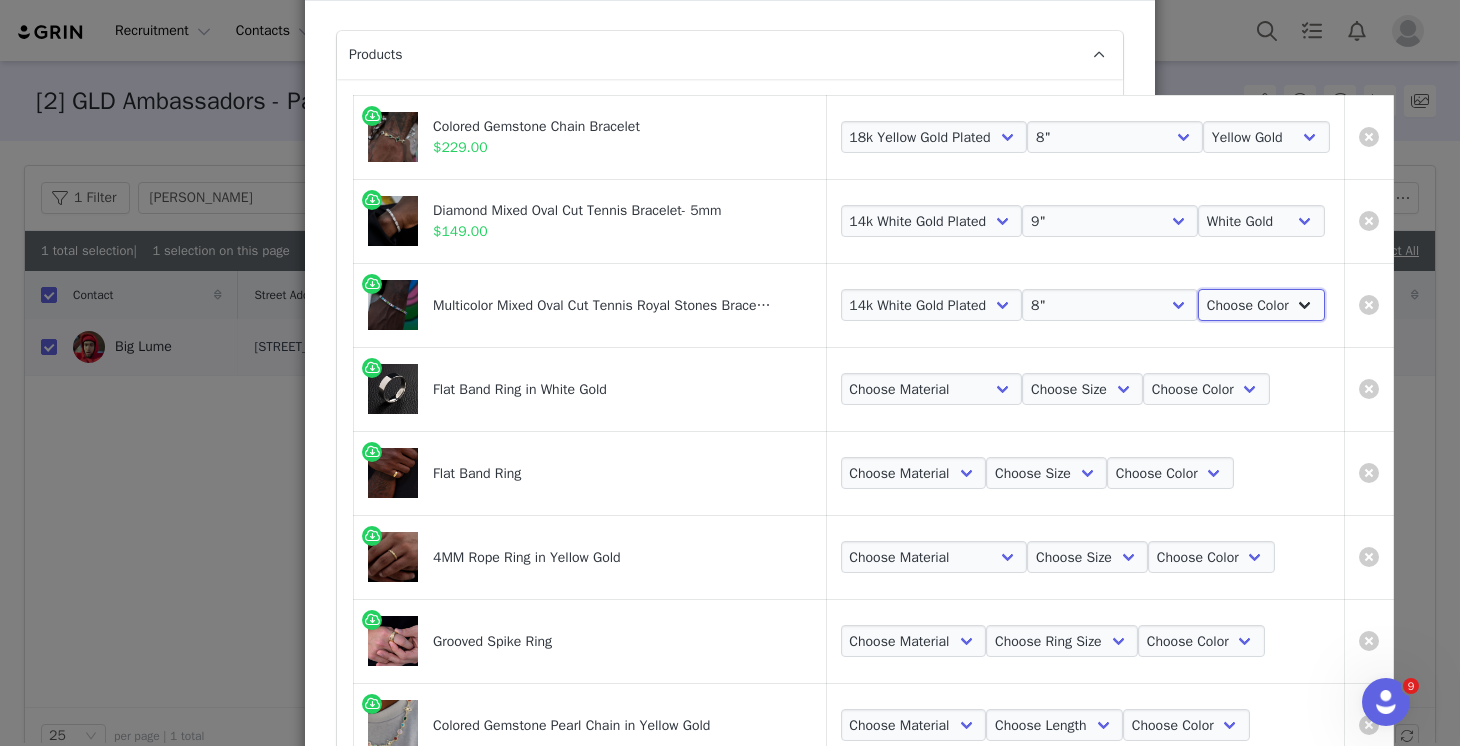 select on "27688284" 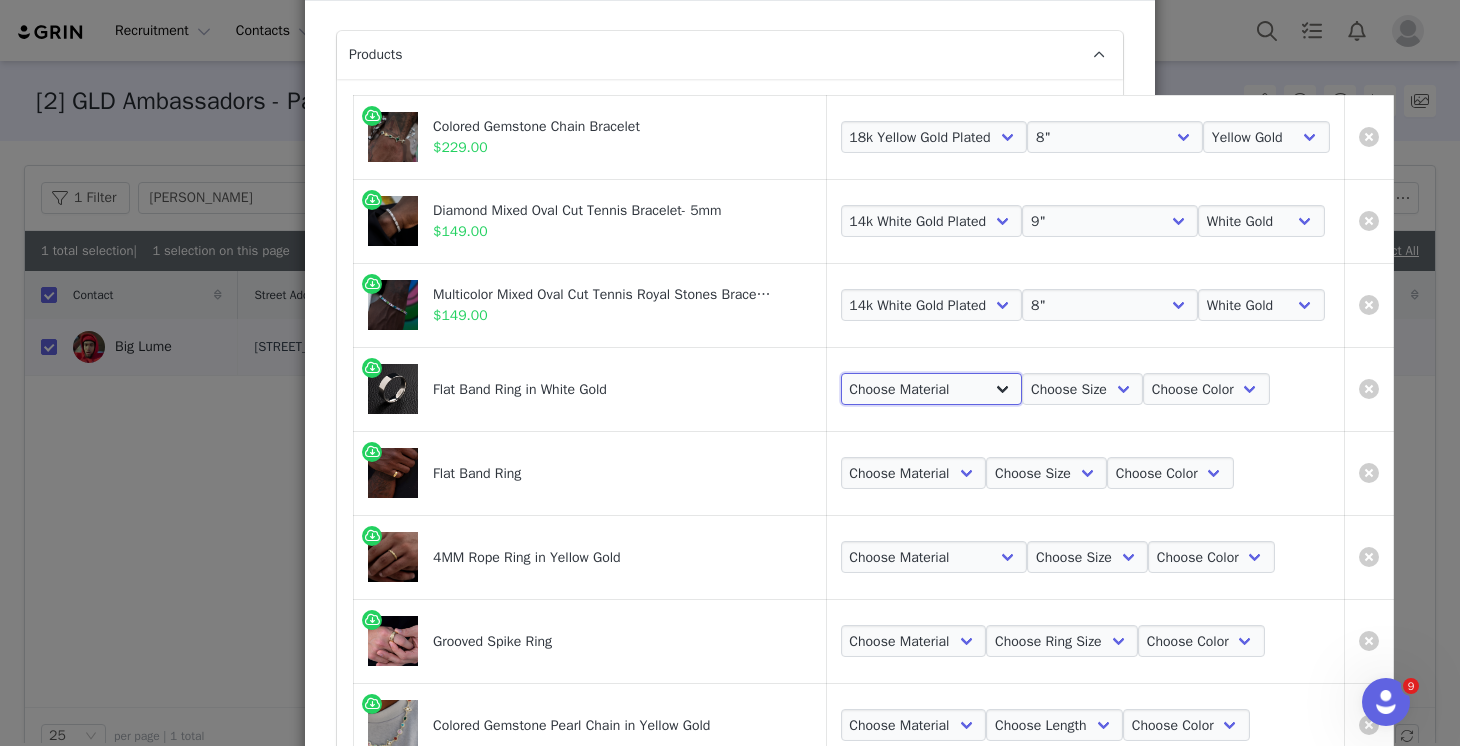 click on "Choose Material  14k White Gold Plated" at bounding box center (932, 389) 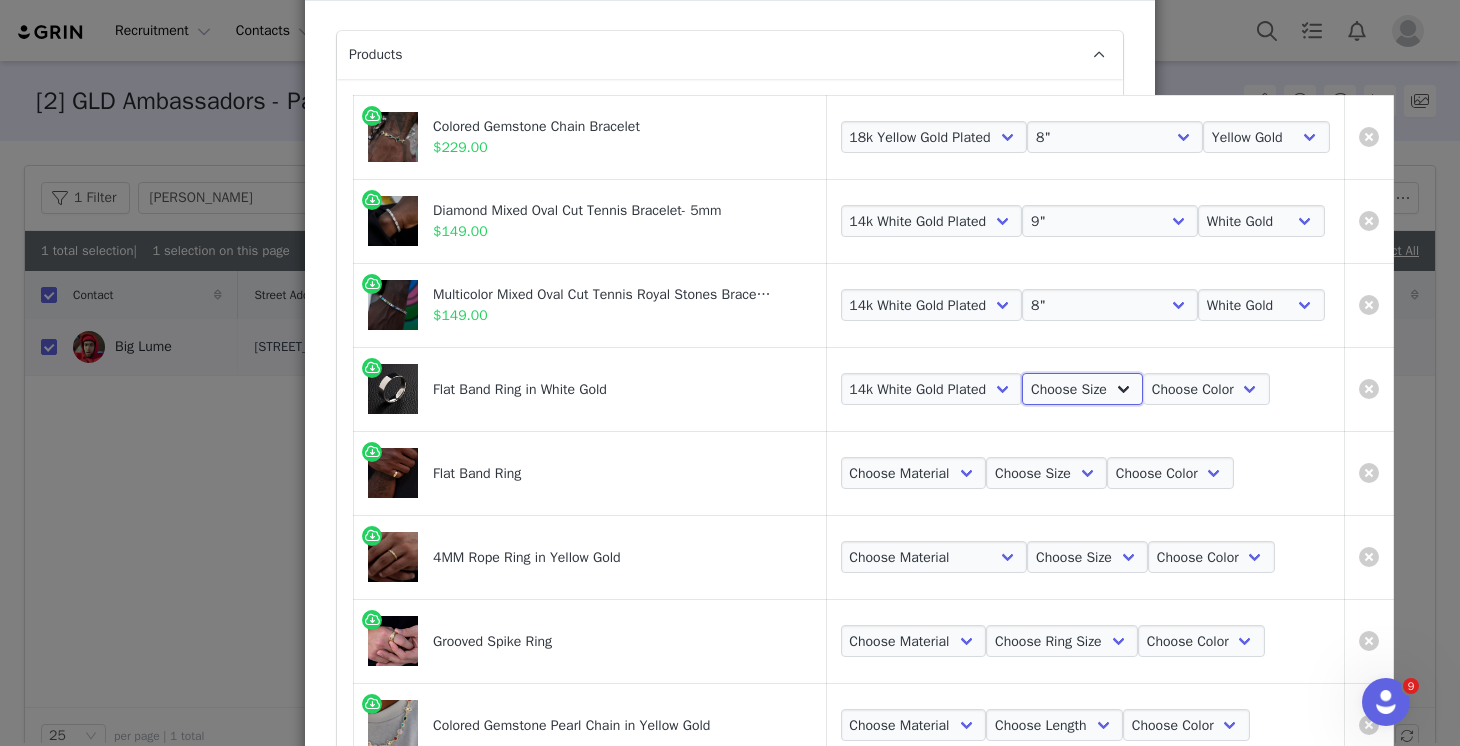 click on "Choose Size  5   6   7   8" at bounding box center (1082, 389) 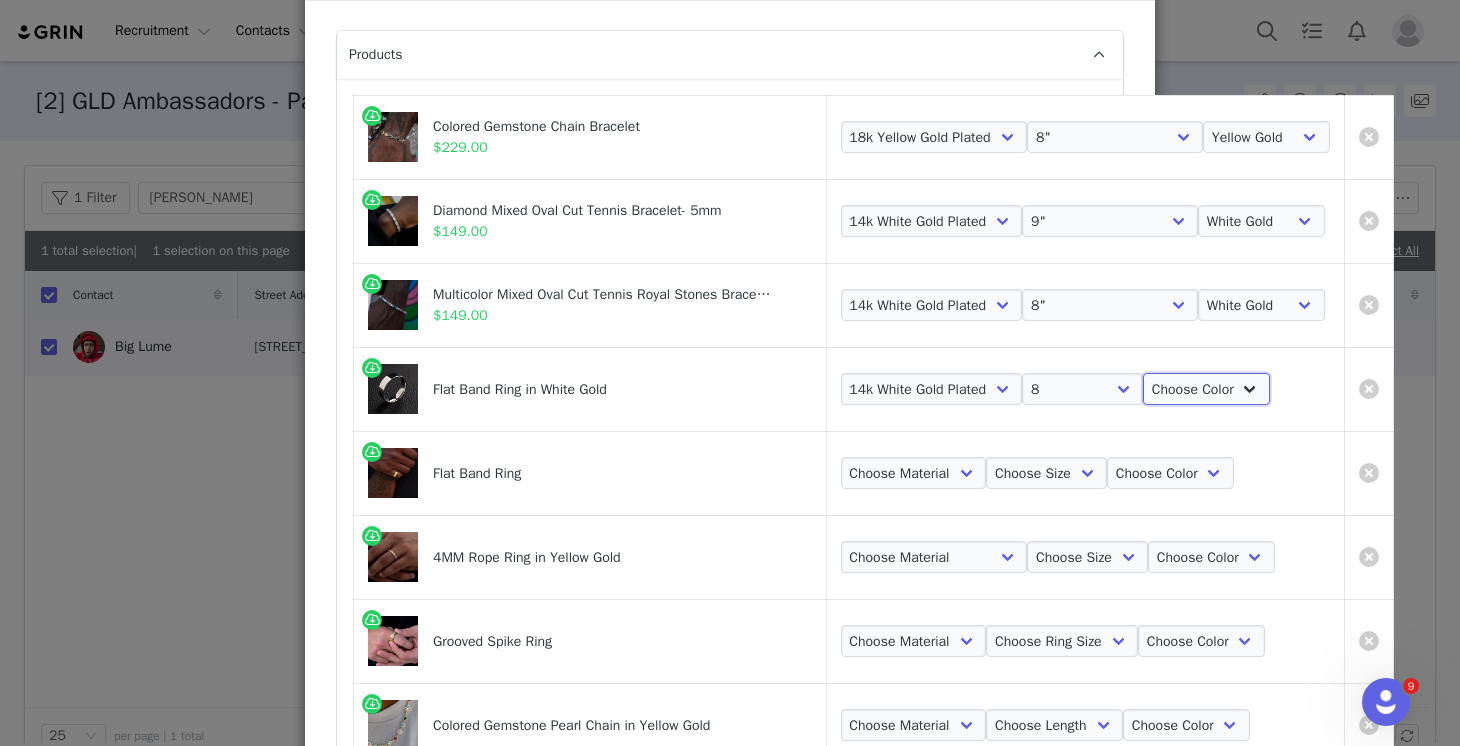 click on "Choose Color  White Gold" at bounding box center (1206, 389) 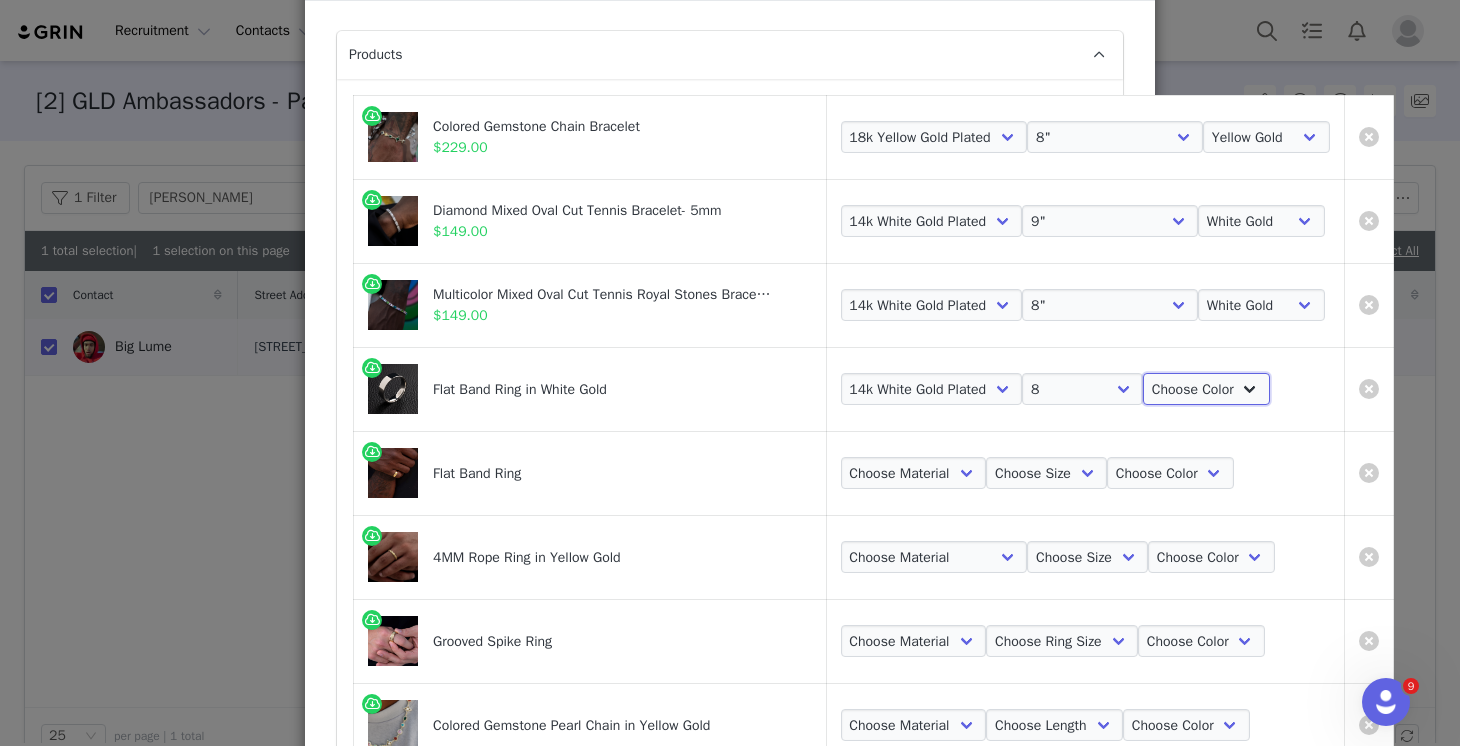 select on "21811216" 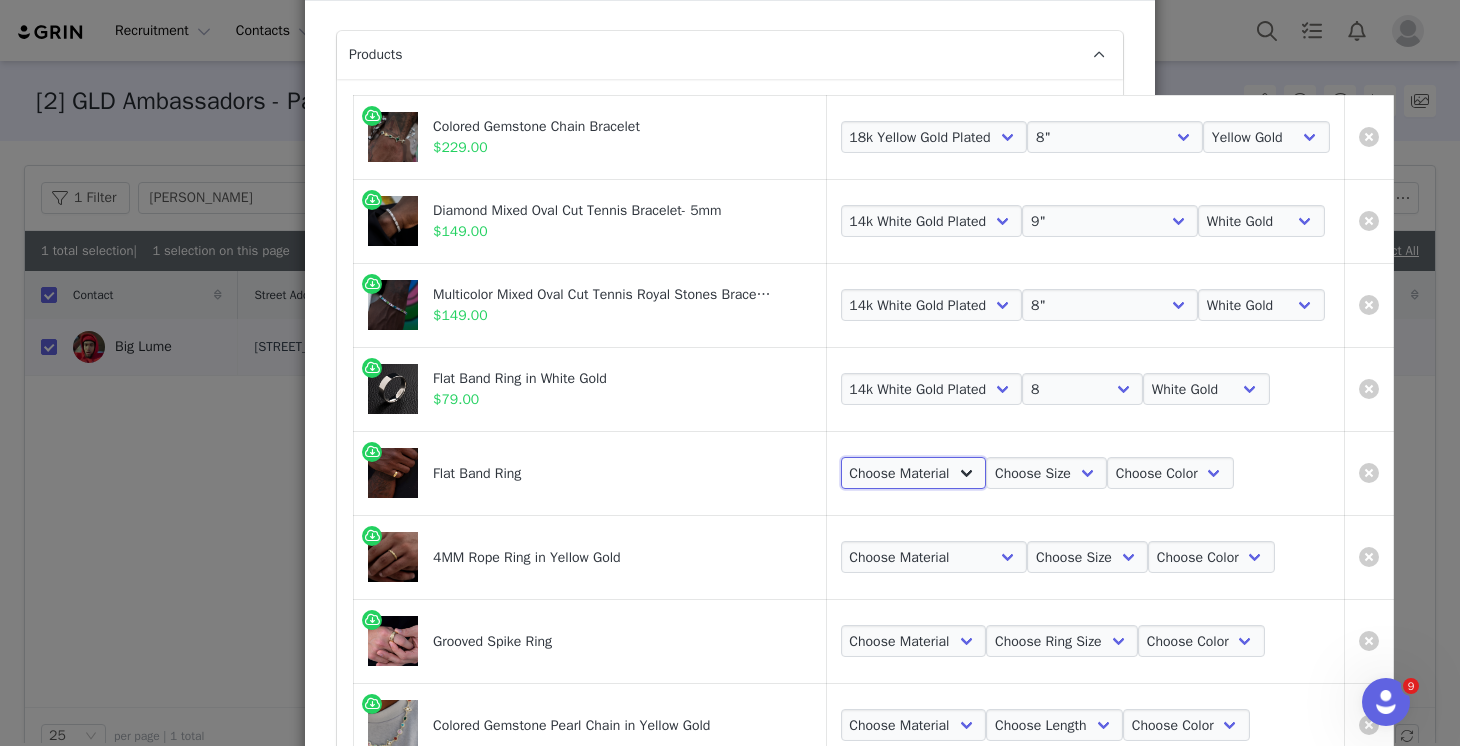 click on "Choose Material  18k Gold Plated" at bounding box center [914, 473] 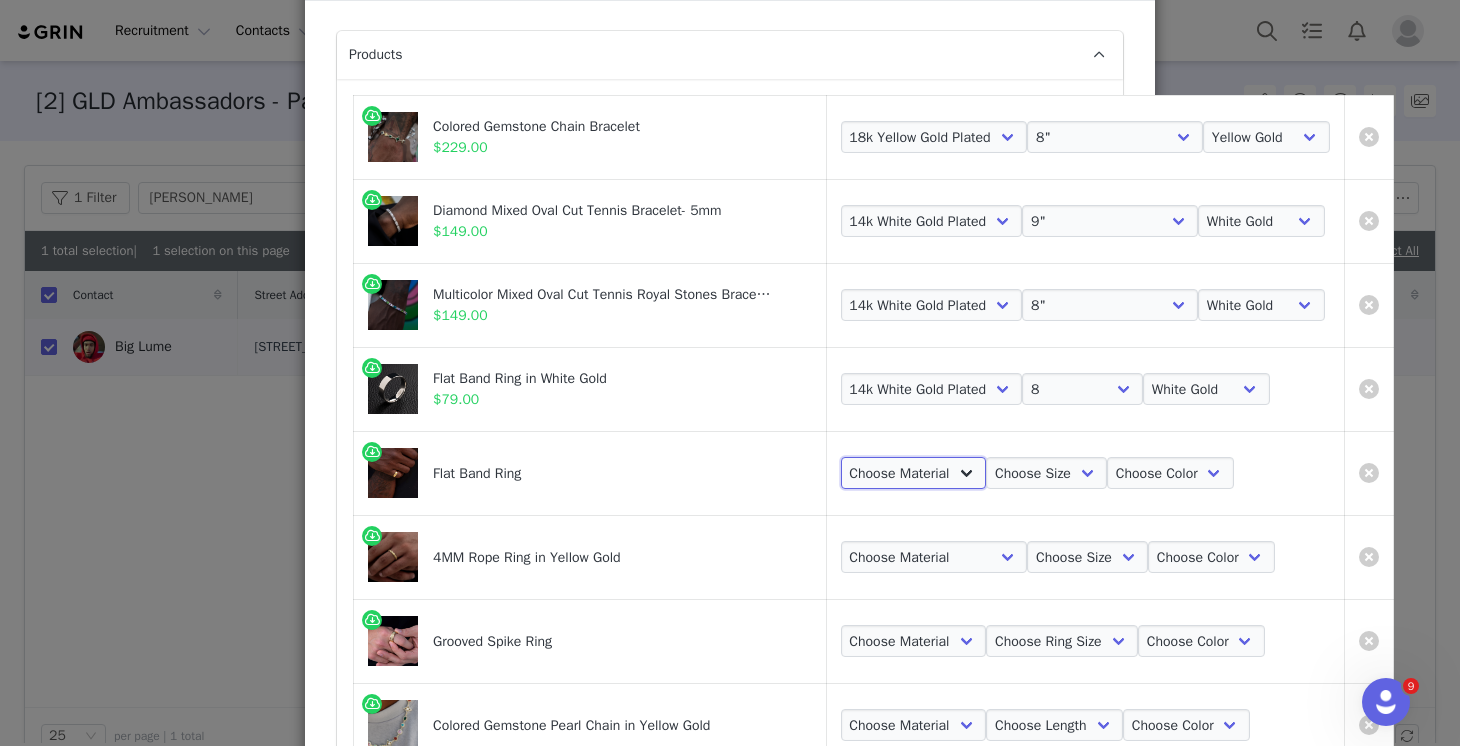select on "11604893" 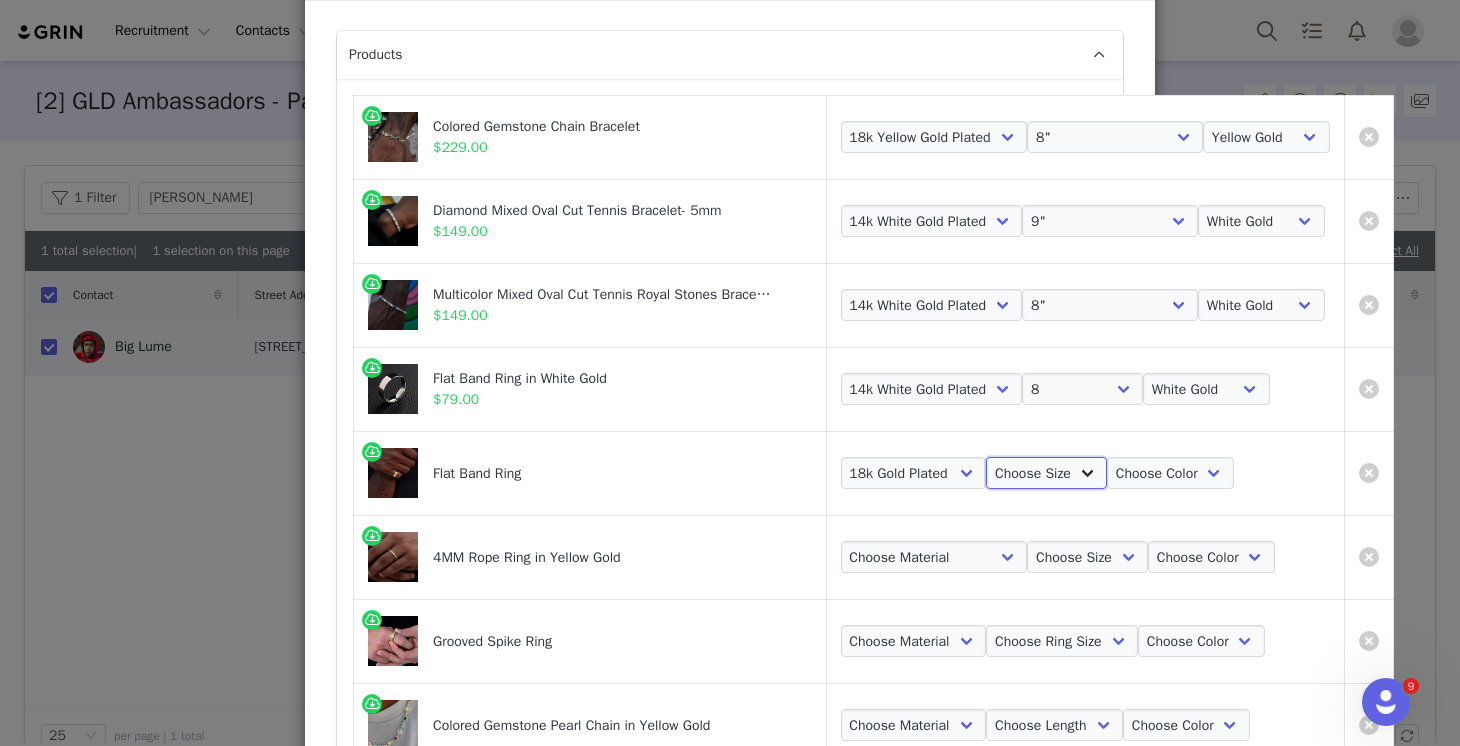 click on "Choose Size  5   6   7   8   9" at bounding box center (1046, 473) 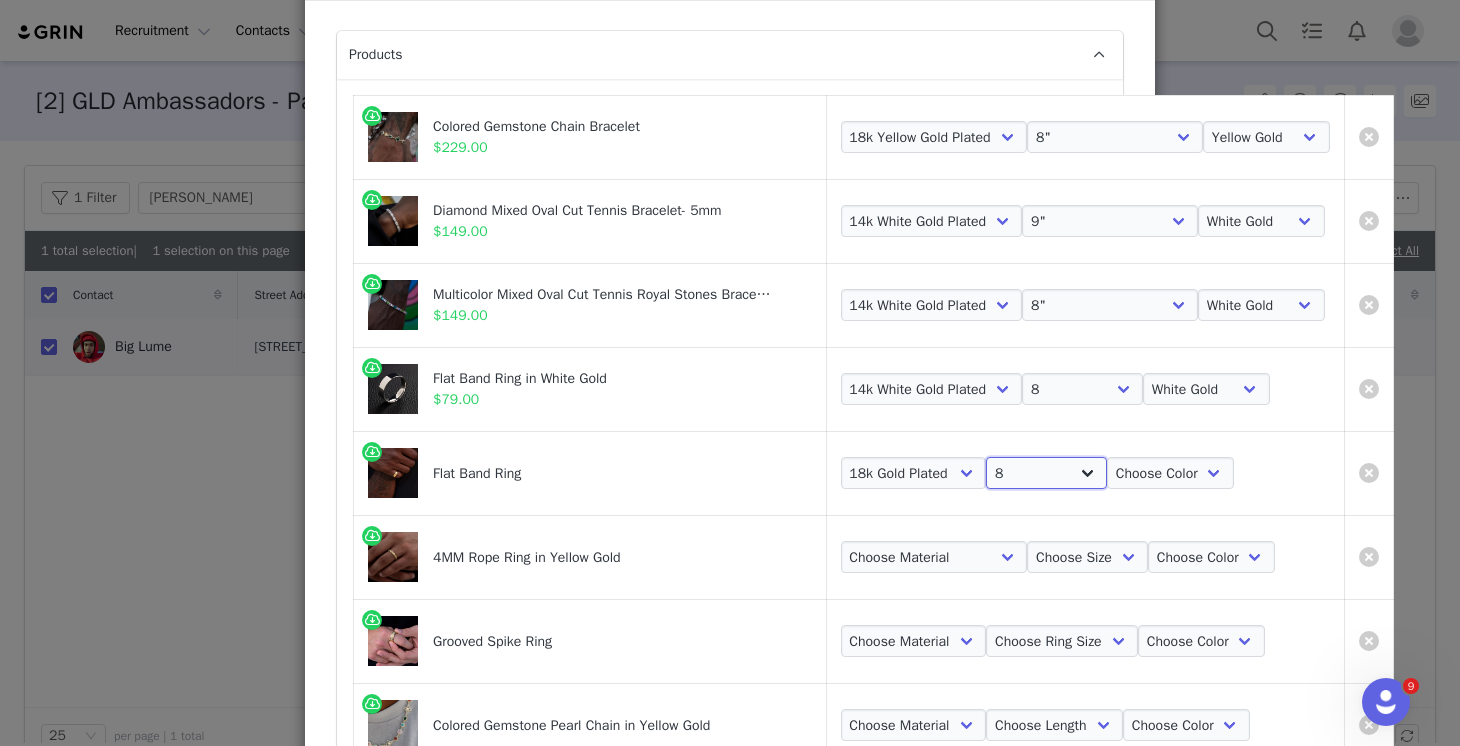 click on "Choose Size  5   6   7   8   9" at bounding box center (1046, 473) 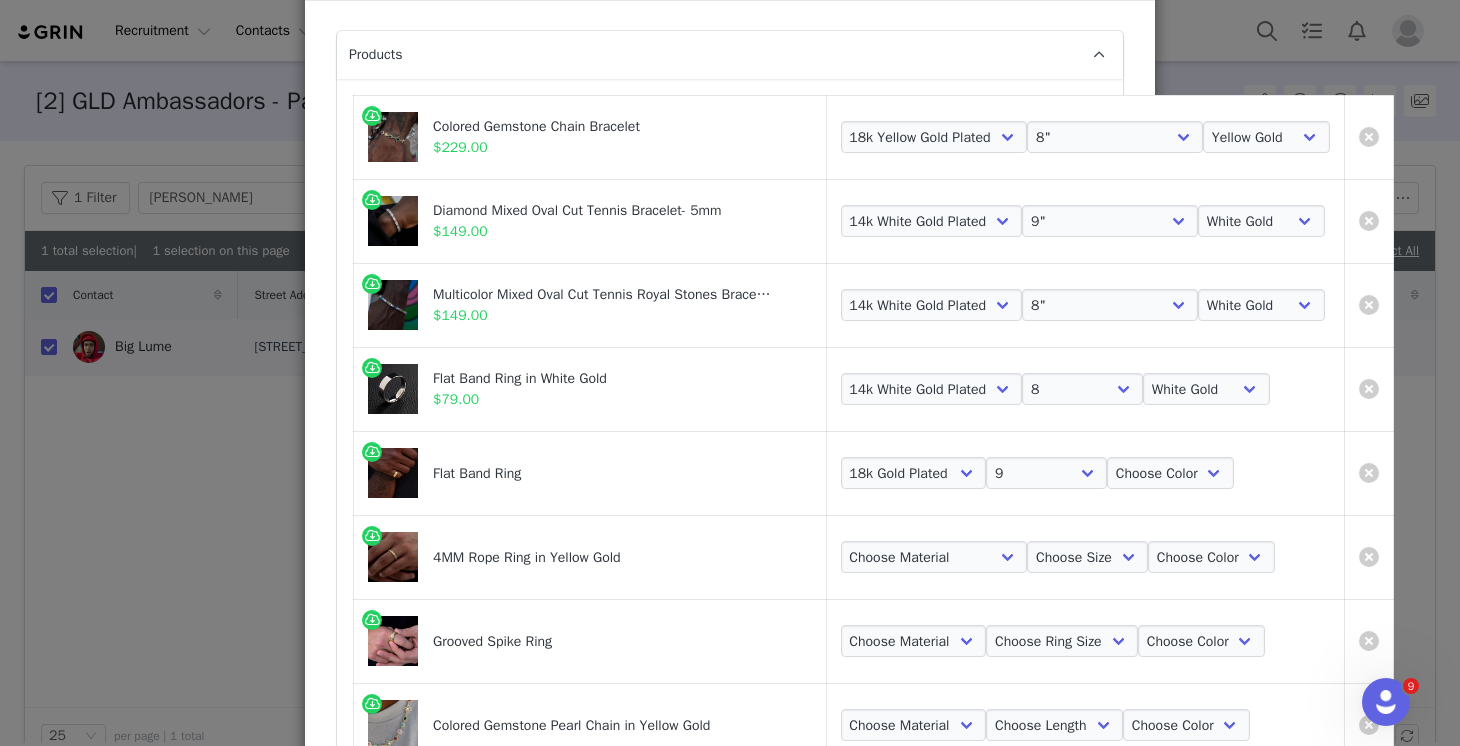 click on "Choose Material  18k Gold Plated  Choose Size  5   6   7   8   9  Choose Color  Yellow Gold" at bounding box center [1085, 473] 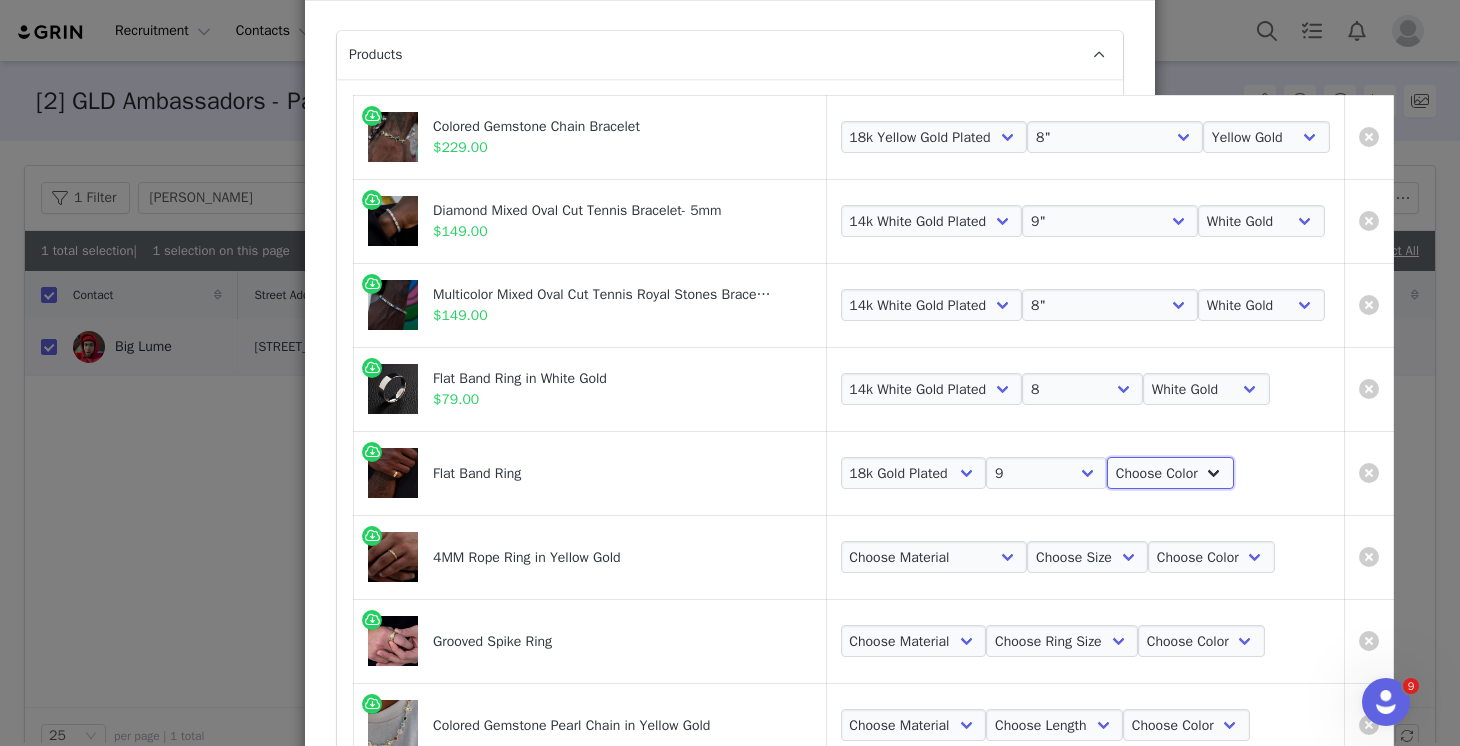 click on "Choose Color  Yellow Gold" at bounding box center [1170, 473] 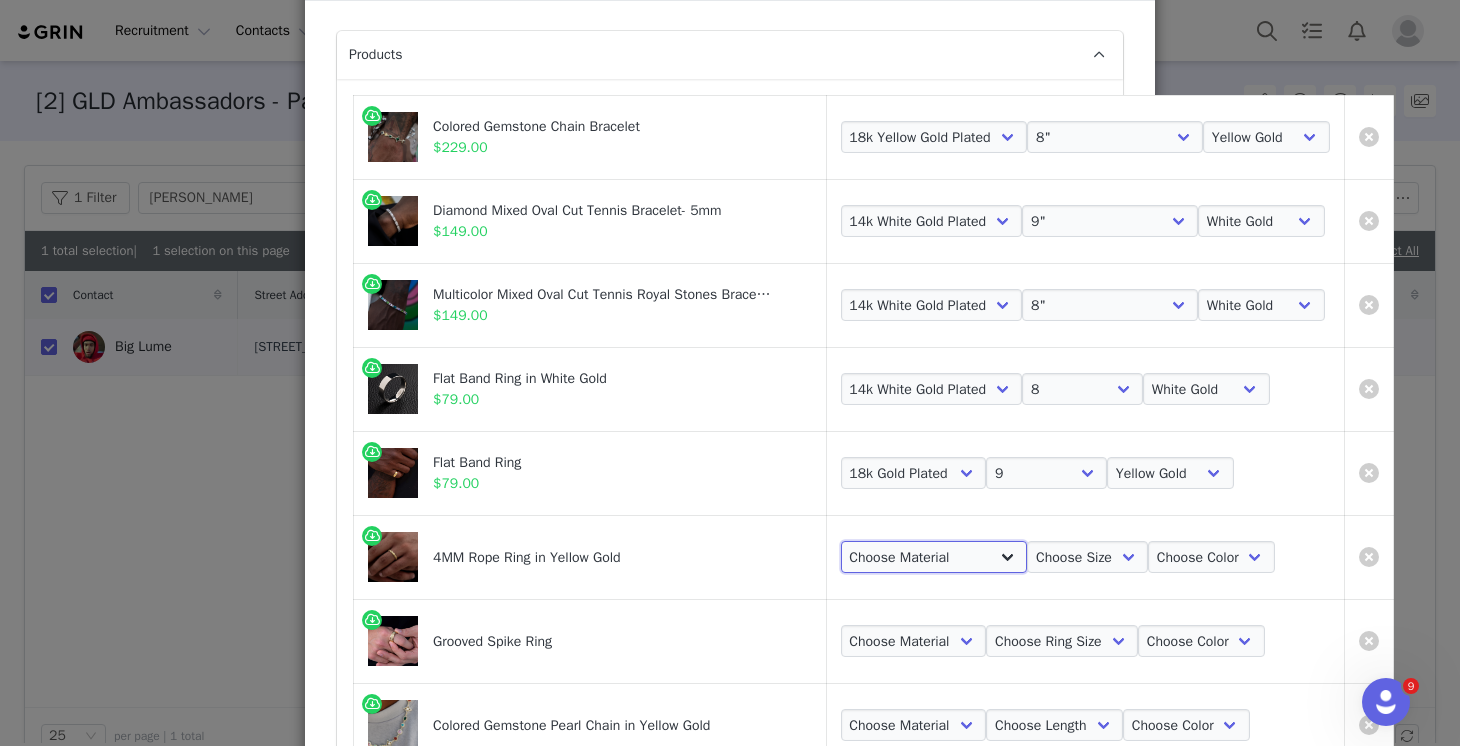 click on "Choose Material  18k Yellow Gold Plated" at bounding box center (934, 557) 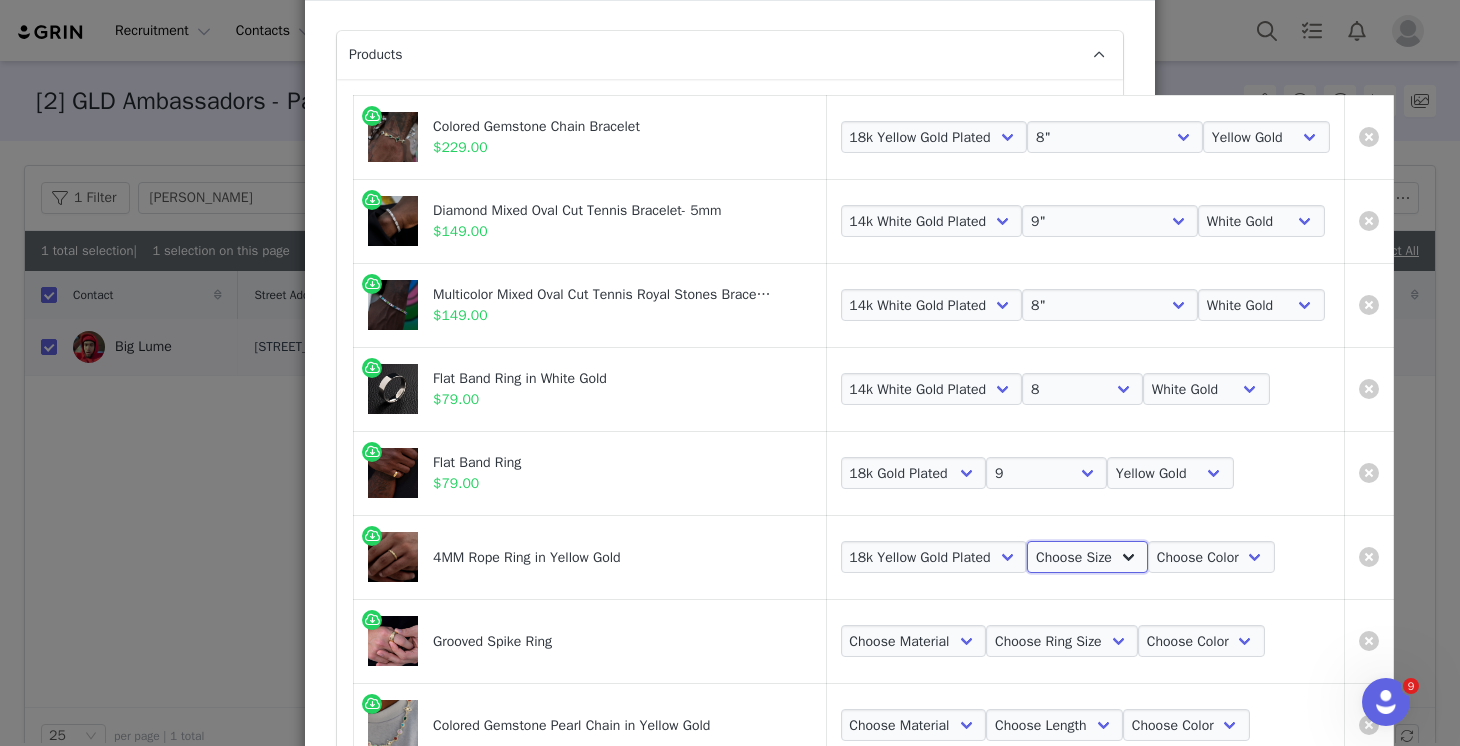 click on "Choose Size  6   7   8   9   10   11" at bounding box center (1087, 557) 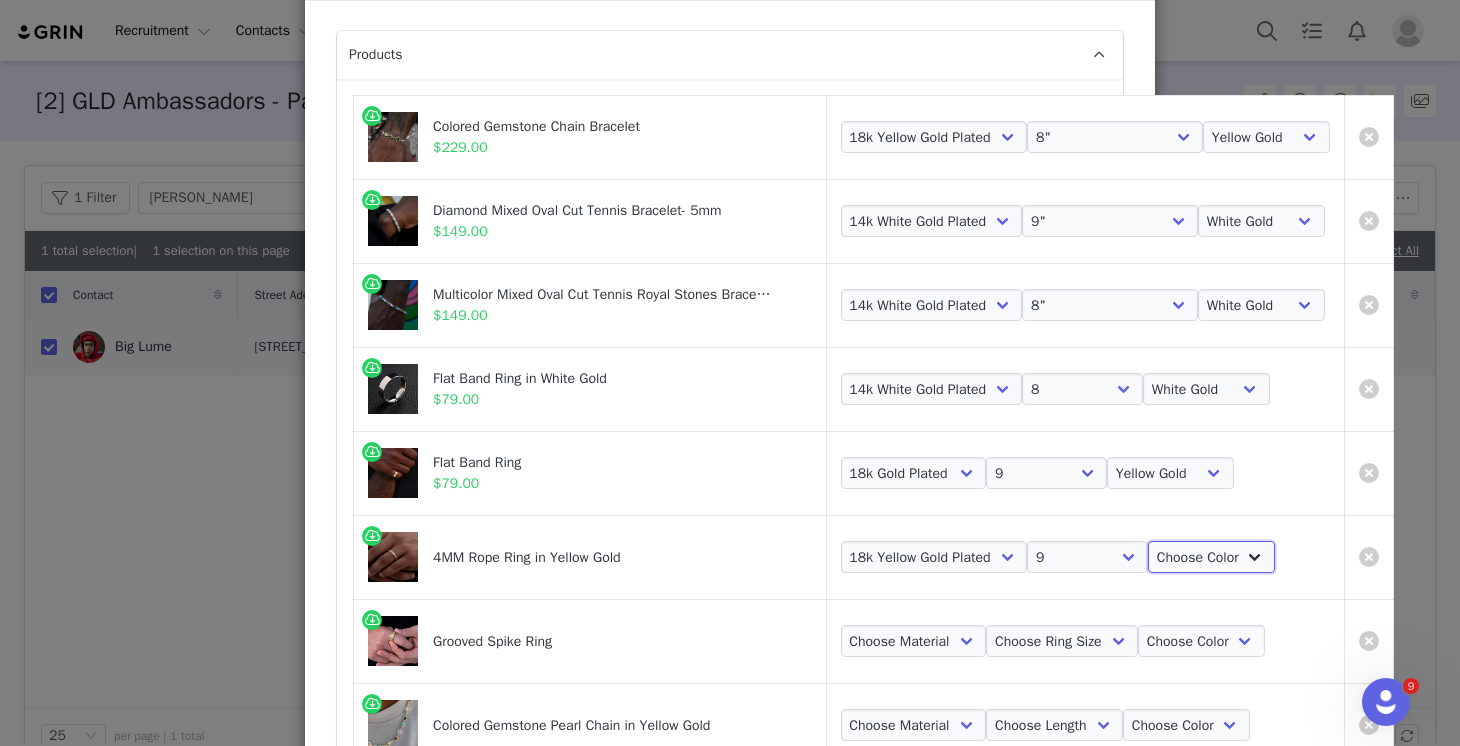 click on "Choose Color  Yellow Gold" at bounding box center [1211, 557] 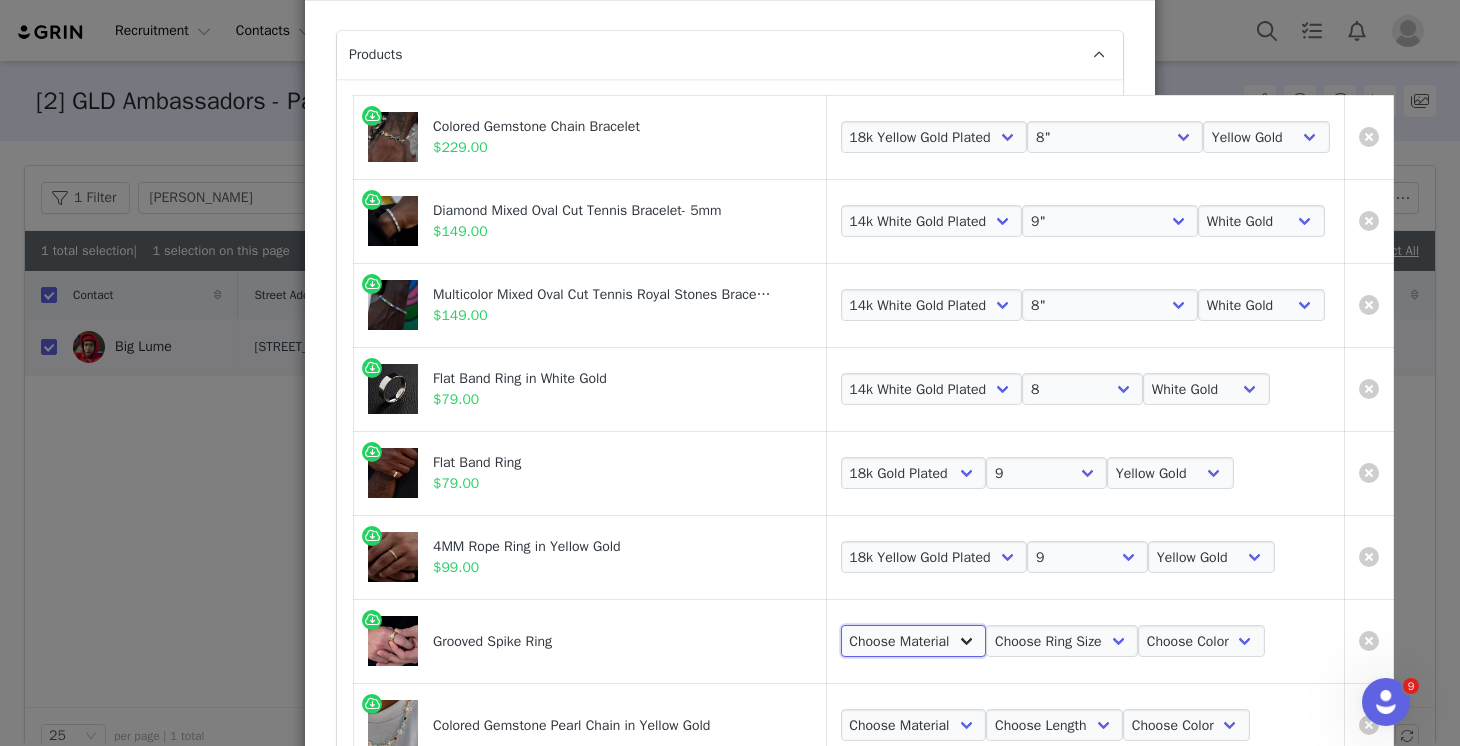 click on "Choose Material  18k Gold Plated" at bounding box center (914, 641) 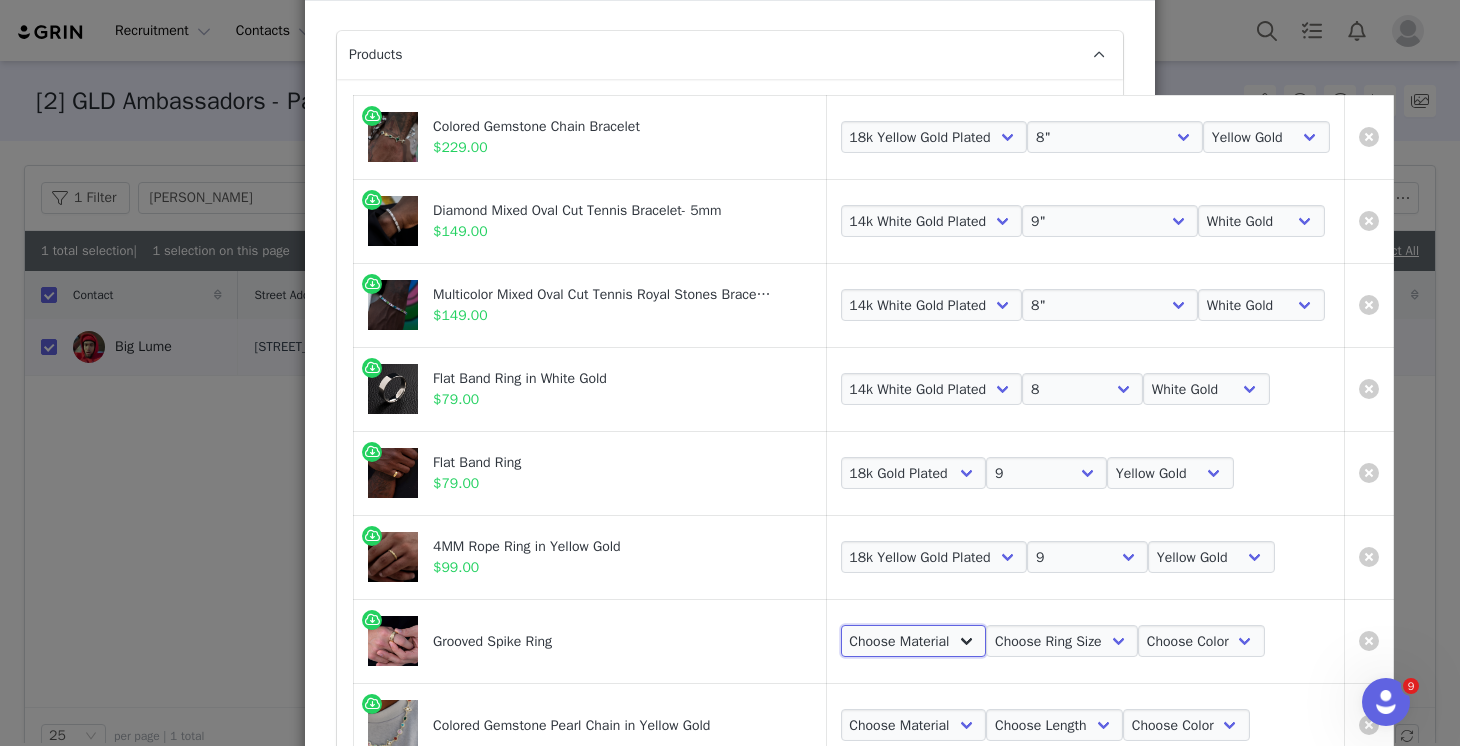 select on "16707264" 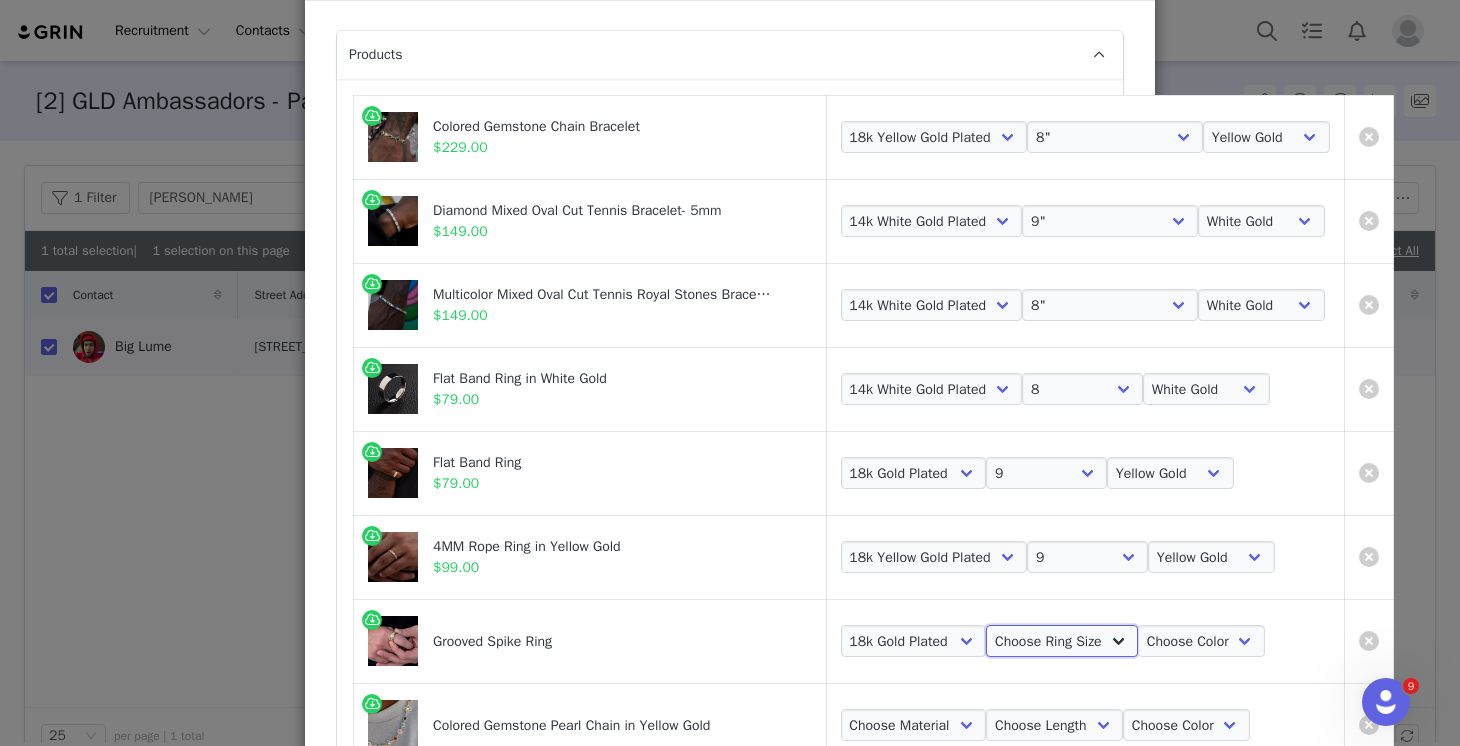 click on "Choose Ring Size  7   8   9   10   11   12" at bounding box center (1062, 641) 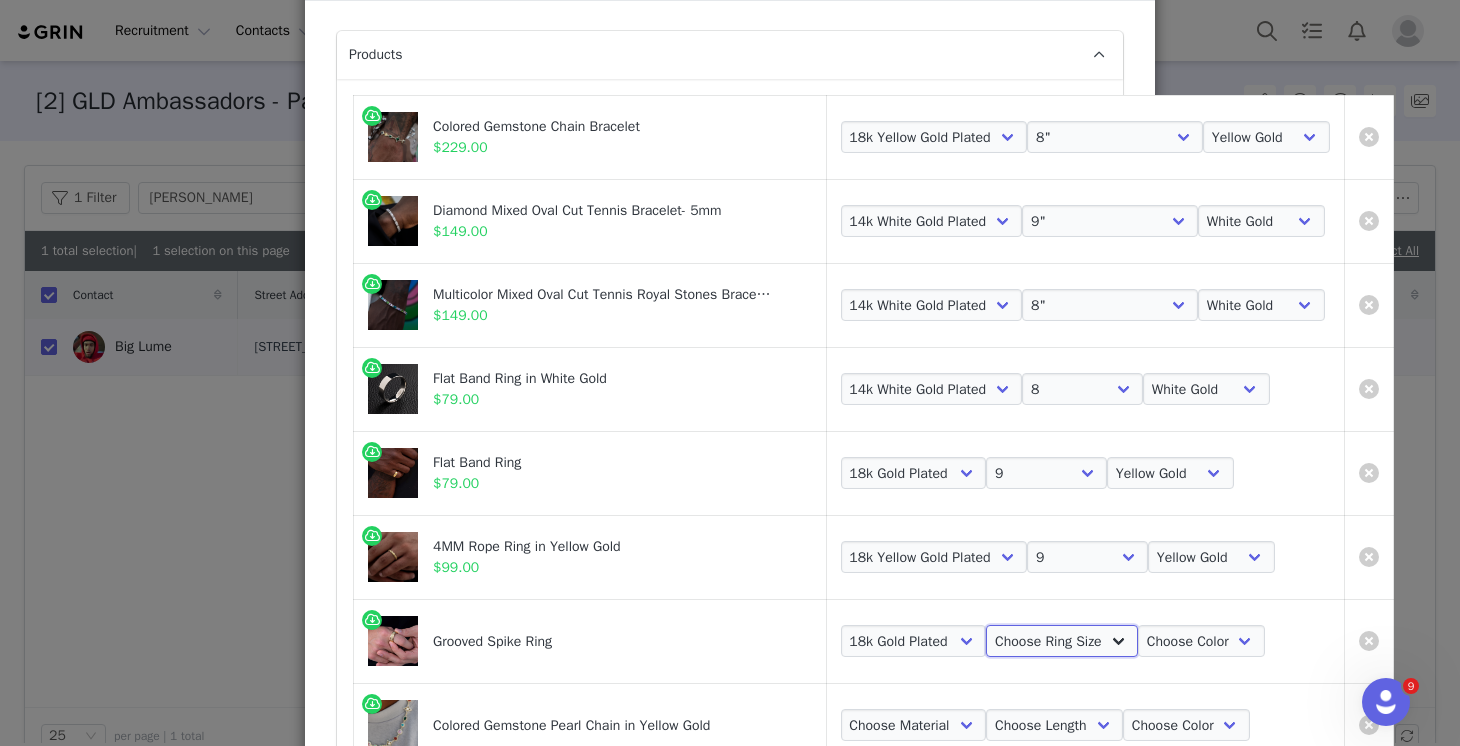select on "16707267" 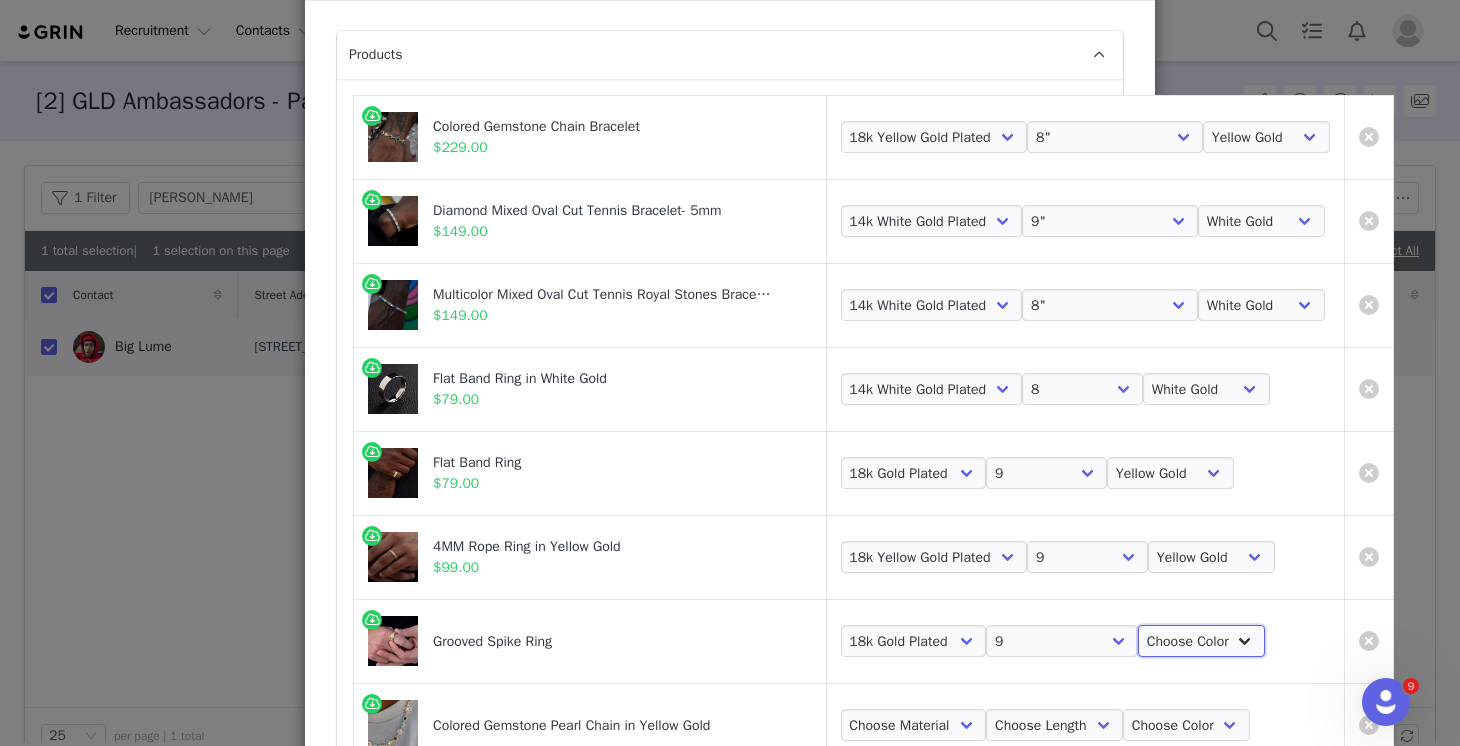click on "Choose Color  Yellow Gold" at bounding box center [1201, 641] 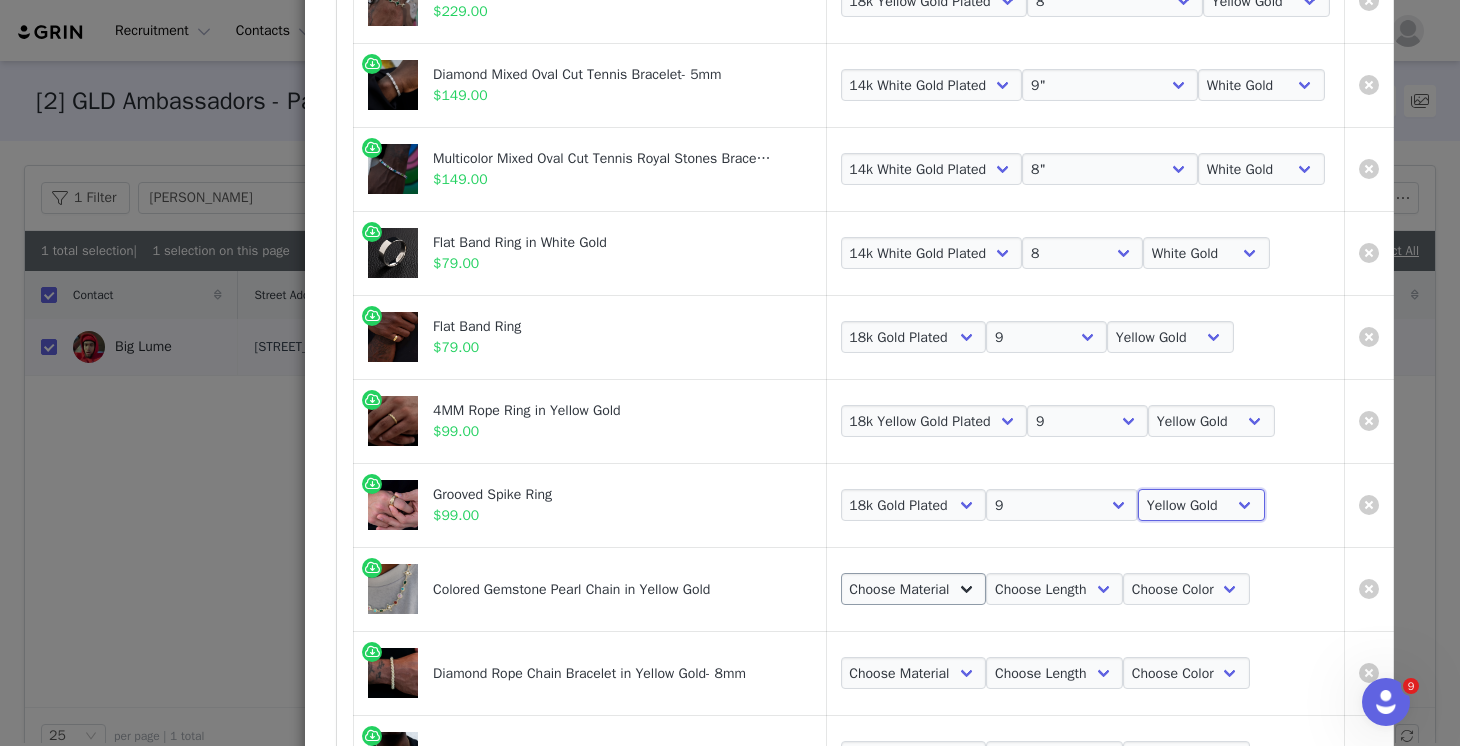 scroll, scrollTop: 305, scrollLeft: 0, axis: vertical 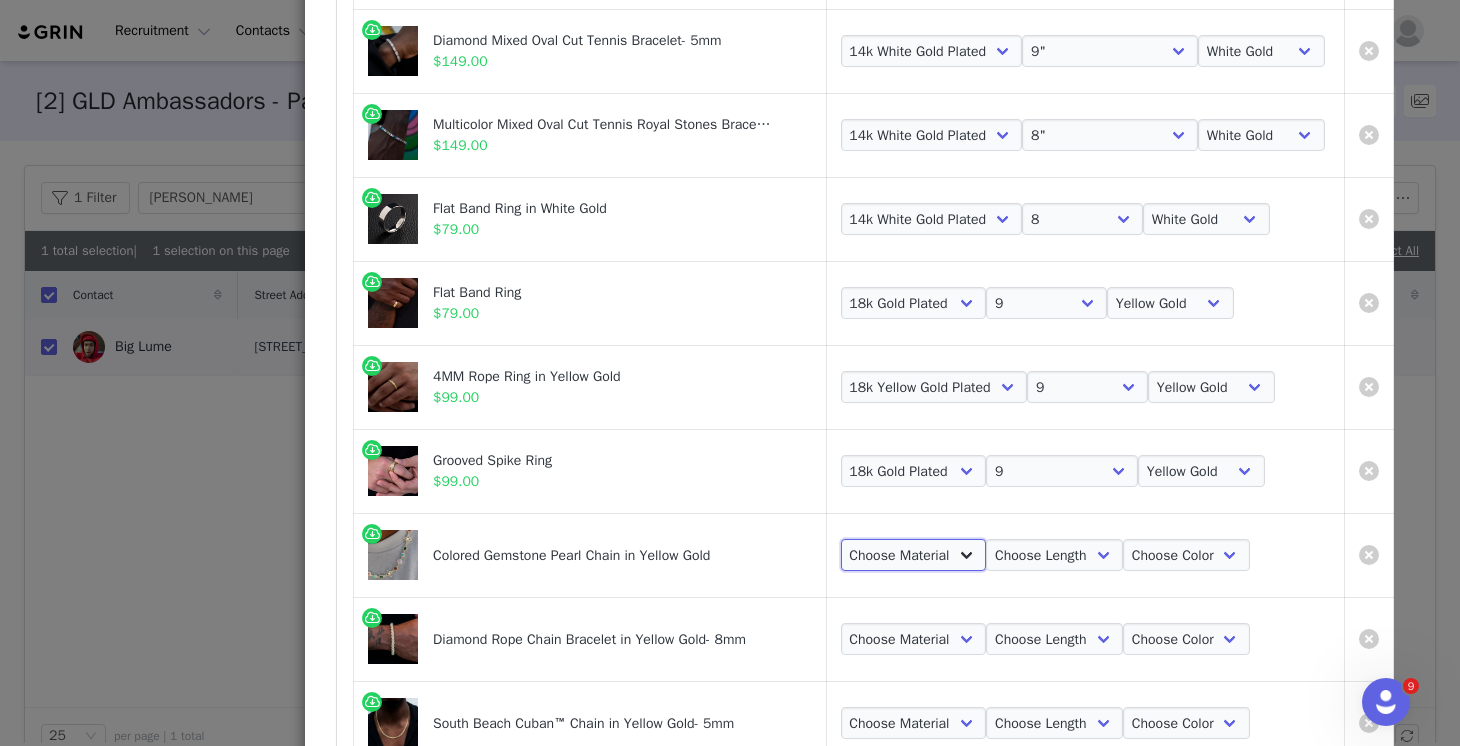 click on "Choose Material  18k Yellow Gold" at bounding box center (914, 555) 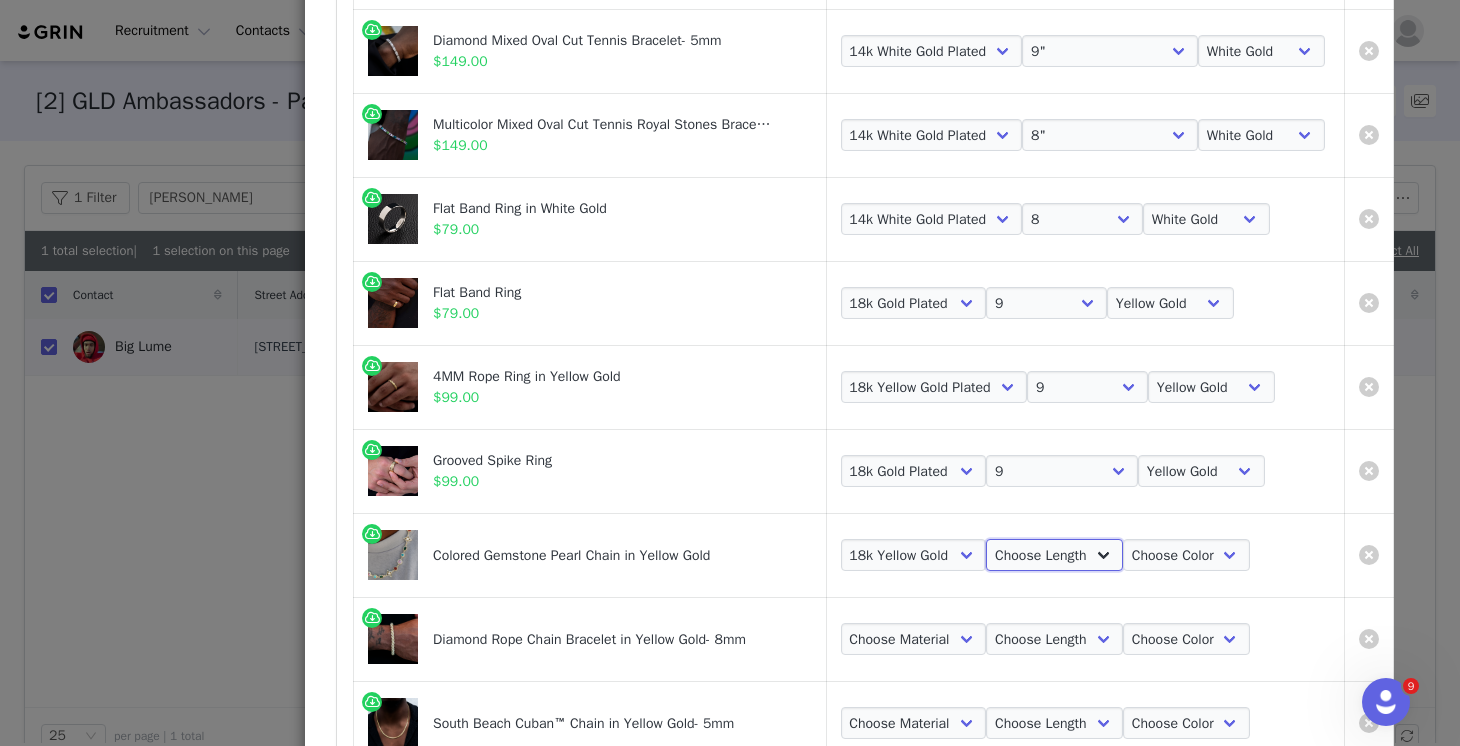 click on "Choose Length  16   18   20   22" at bounding box center [1054, 555] 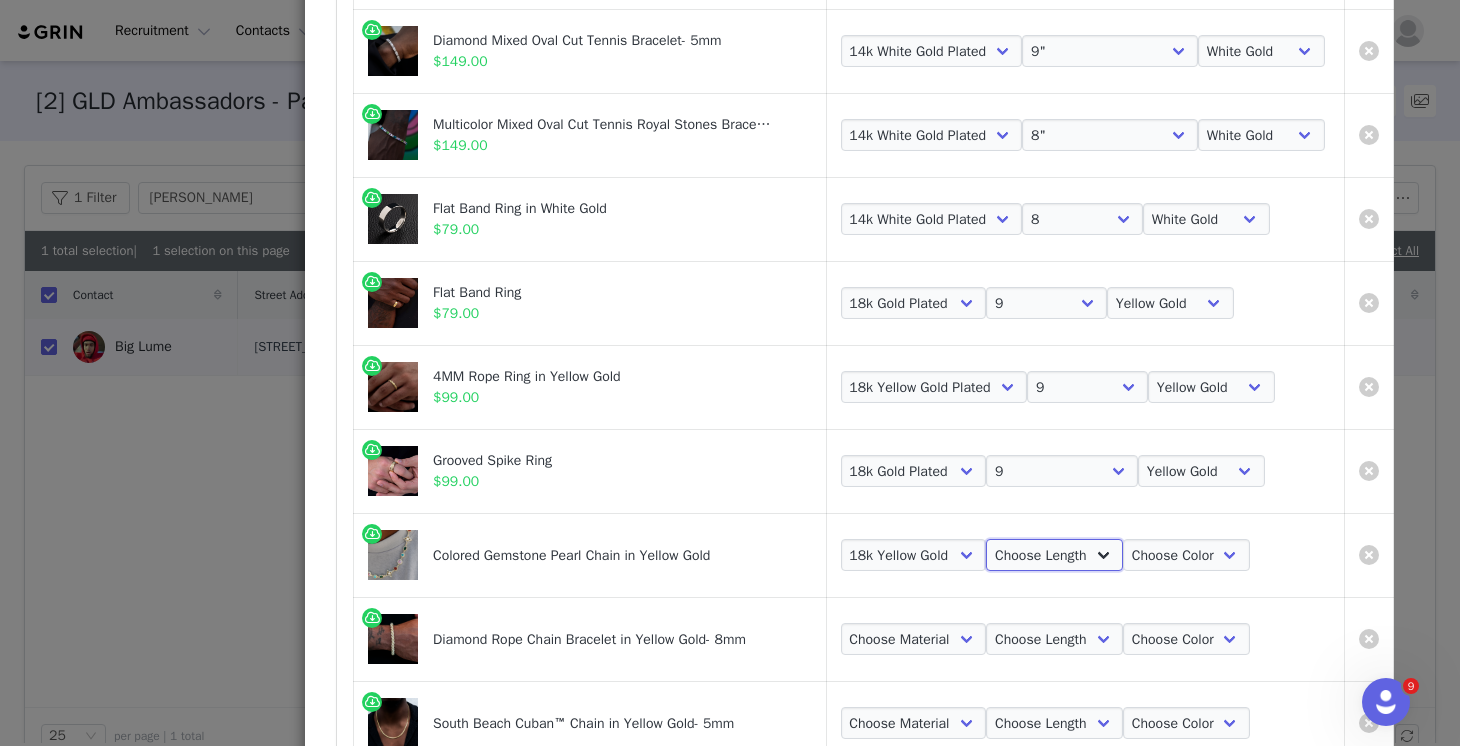 select on "27936469" 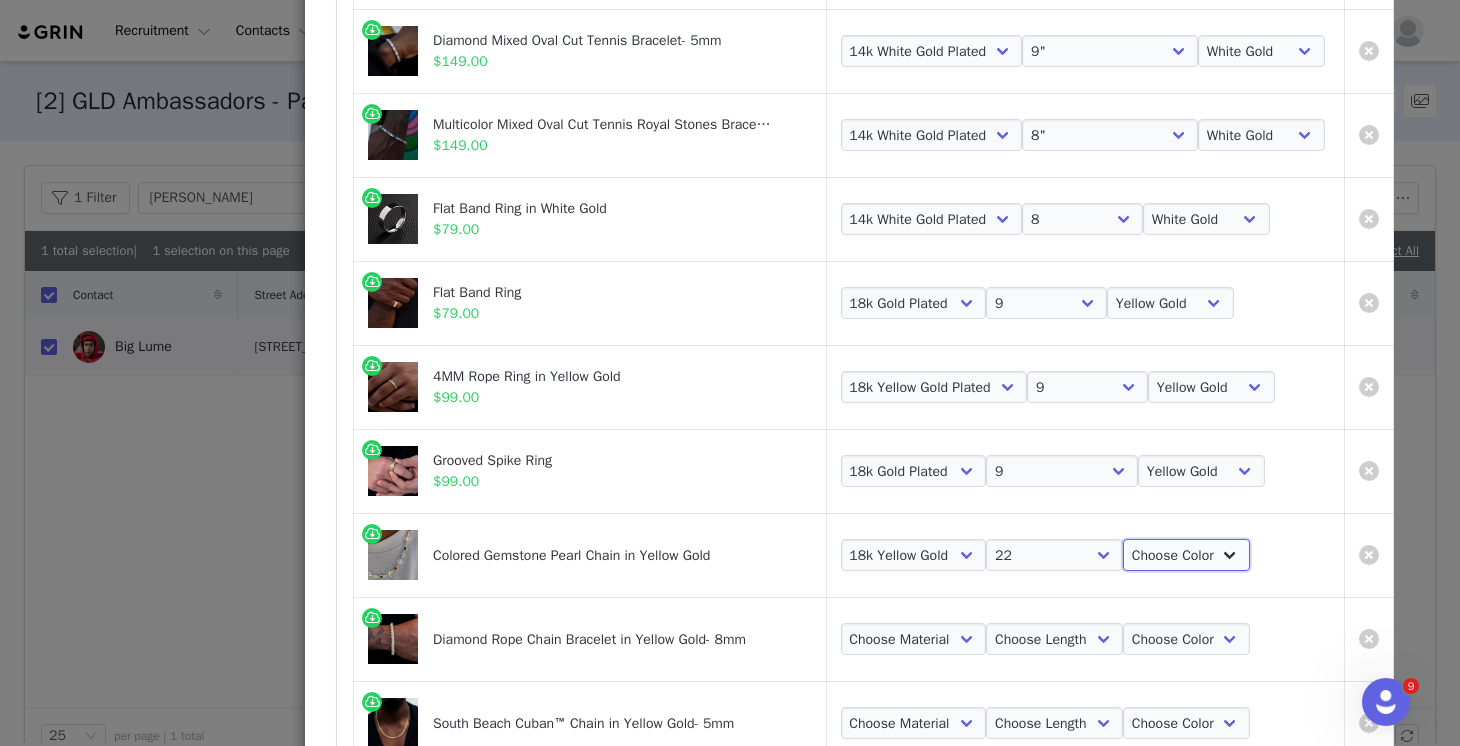 click on "Choose Color  Yellow" at bounding box center [1186, 555] 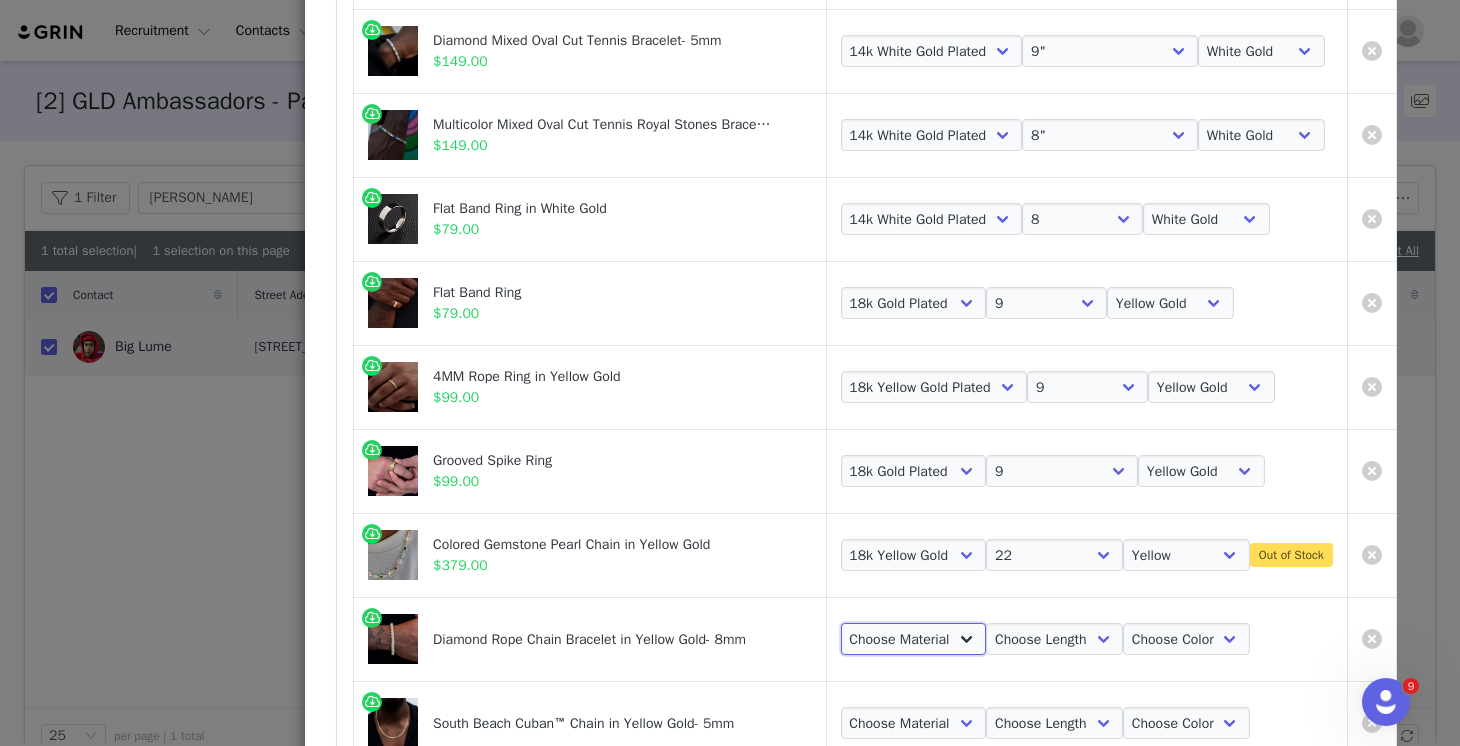 click on "Choose Material  18k Gold Plated" at bounding box center (914, 639) 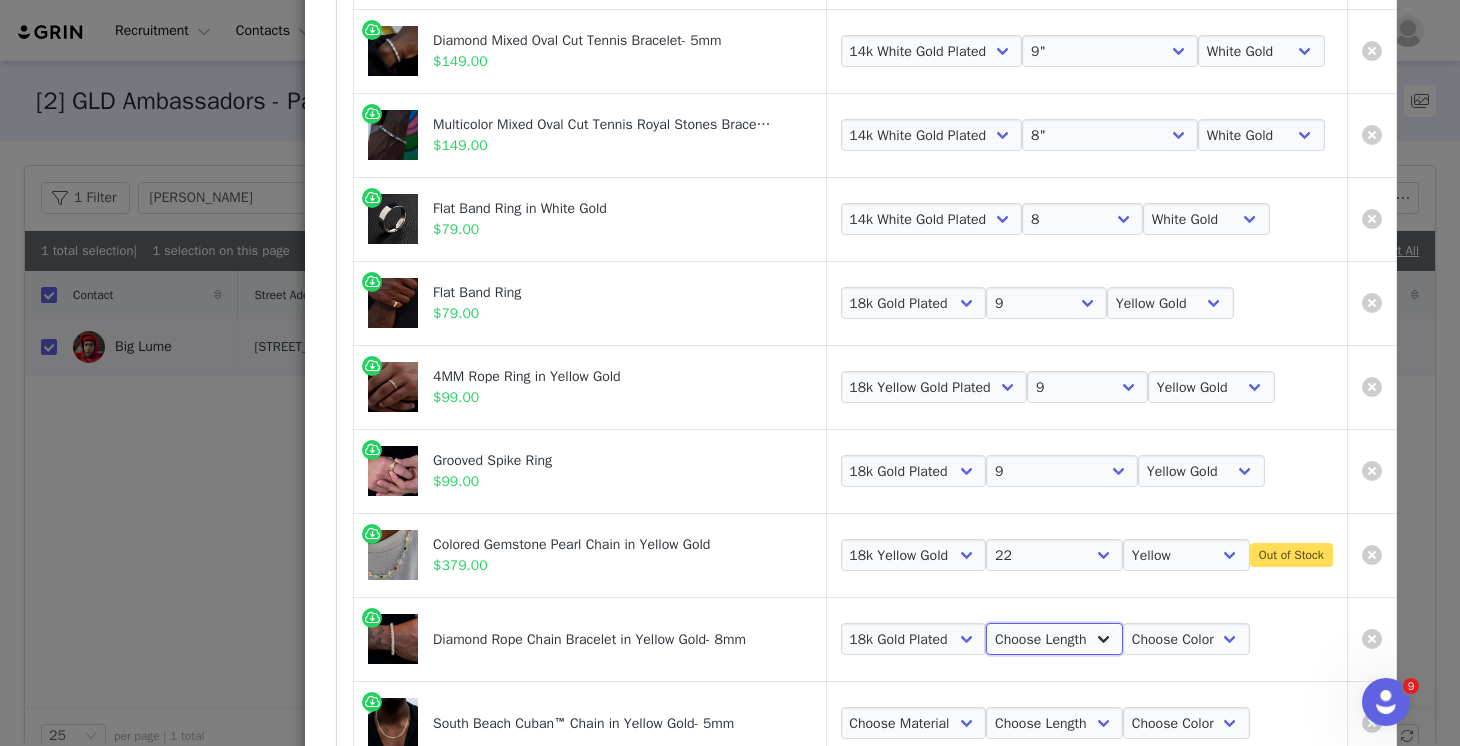 click on "Choose Length  6"   7"   8"   9"" at bounding box center (1054, 639) 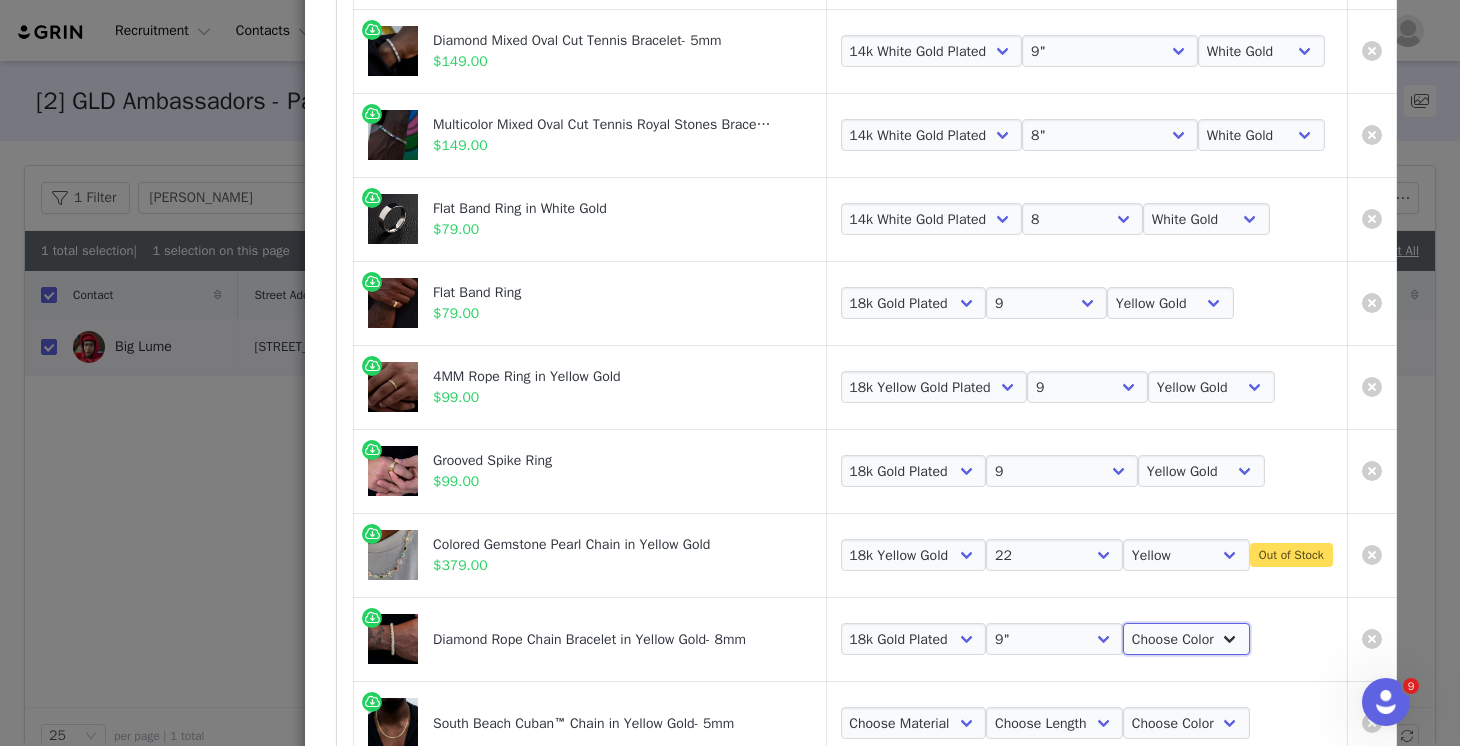 click on "Choose Color  Yellow" at bounding box center (1186, 639) 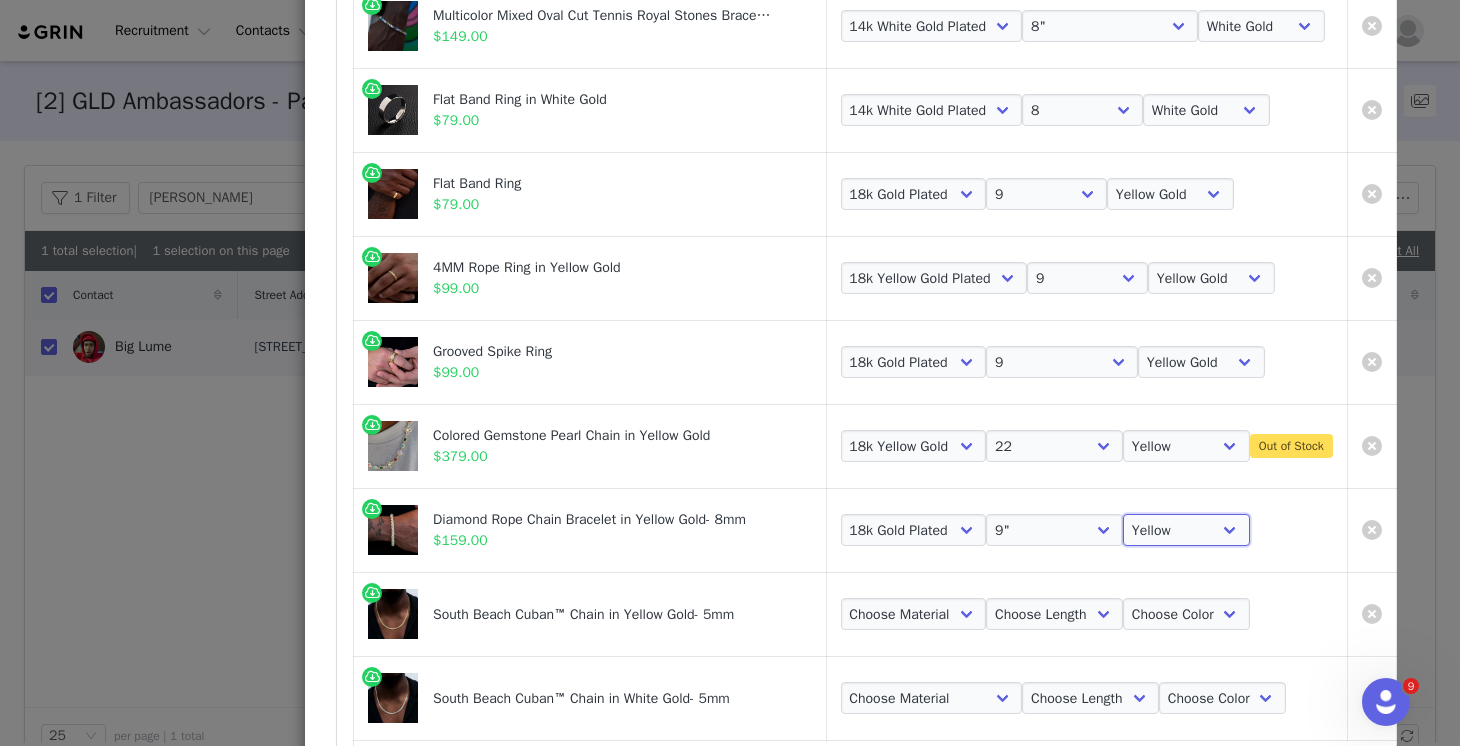 scroll, scrollTop: 535, scrollLeft: 0, axis: vertical 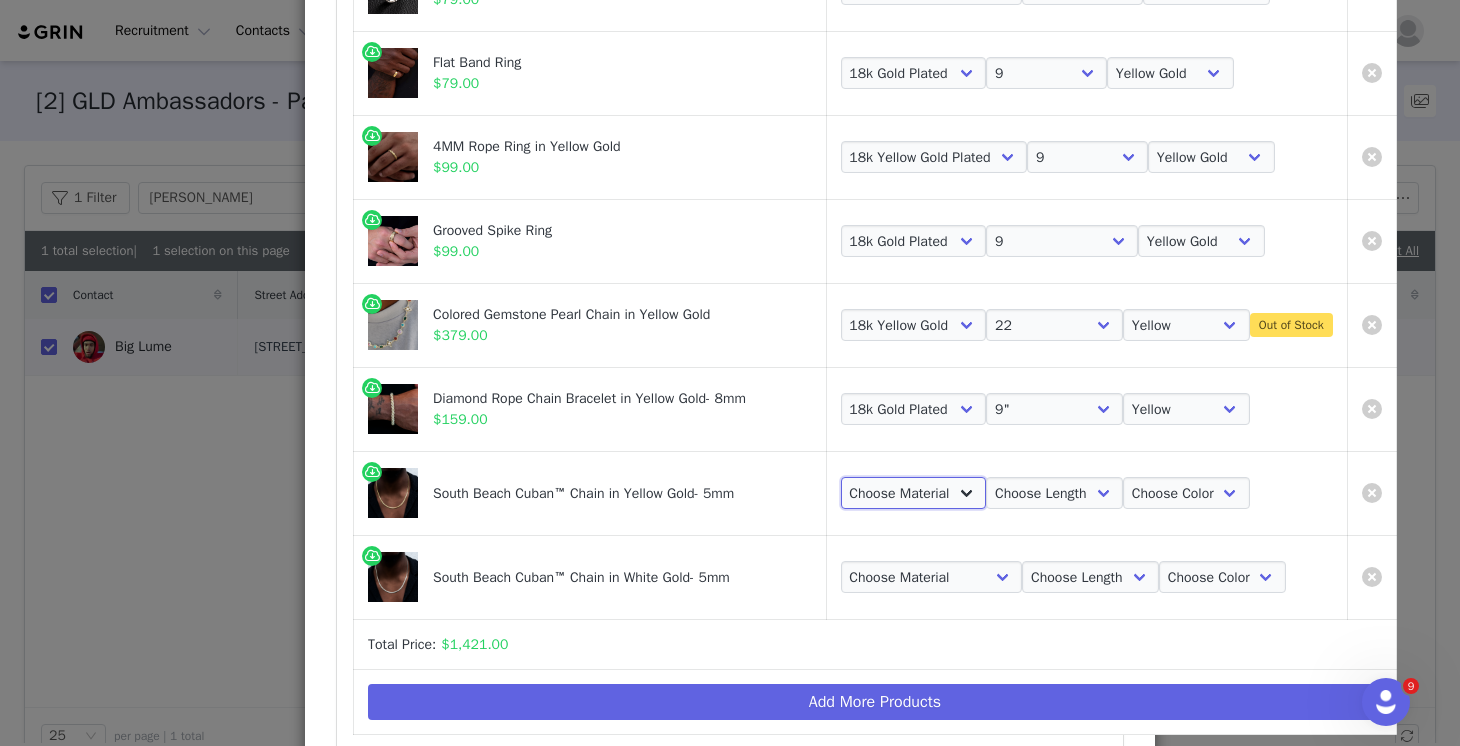 click on "Choose Material  18k Gold Plated" at bounding box center [914, 493] 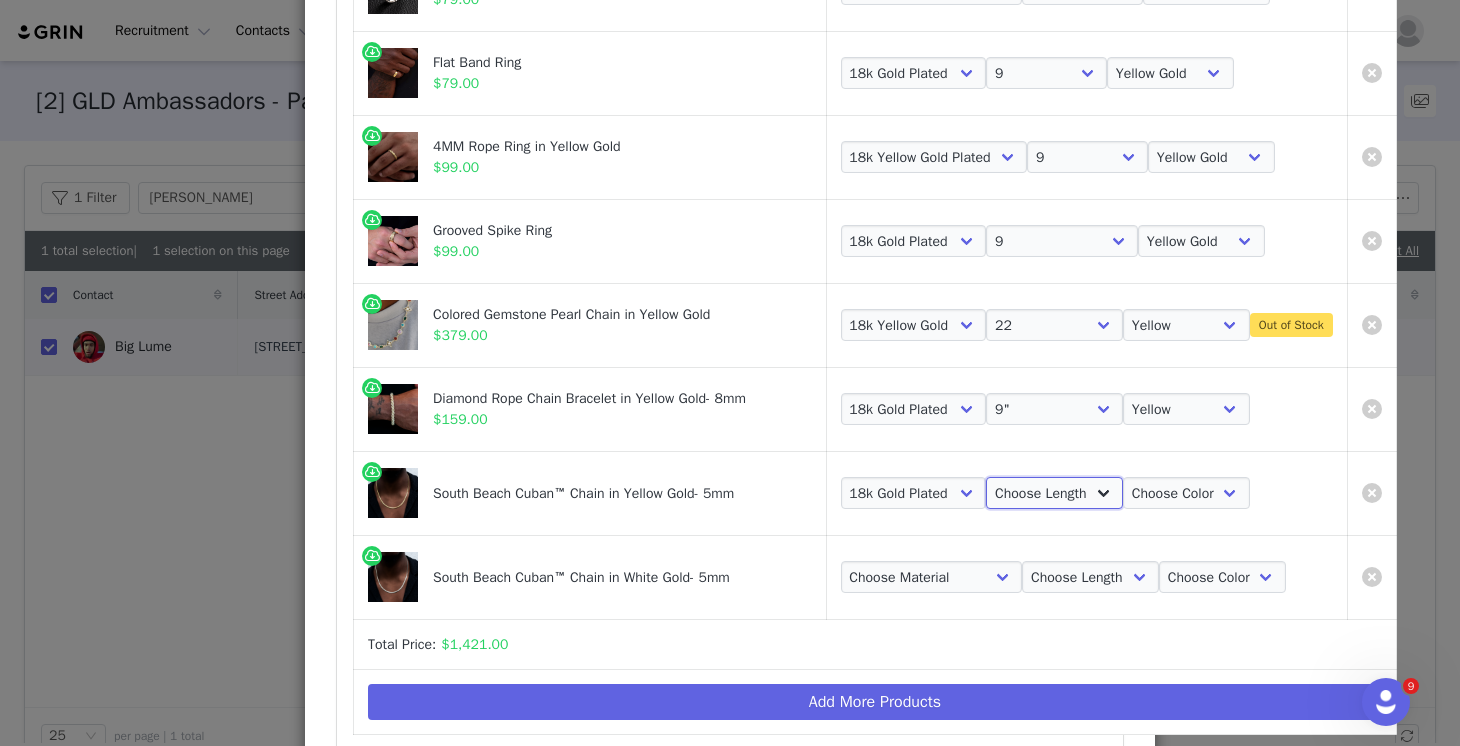 click on "Choose Length  16"   18"   20"   22"   24"" at bounding box center [1054, 493] 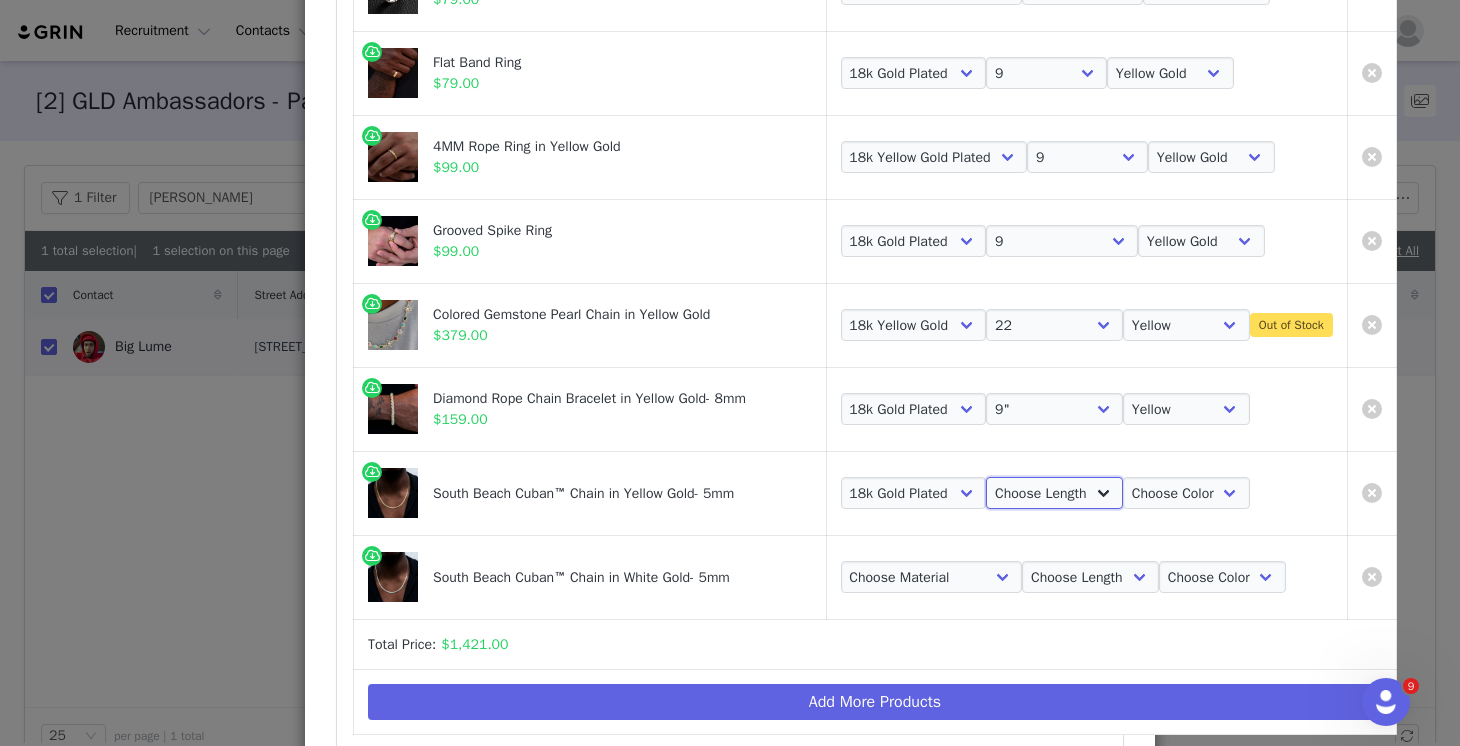 select on "27688635" 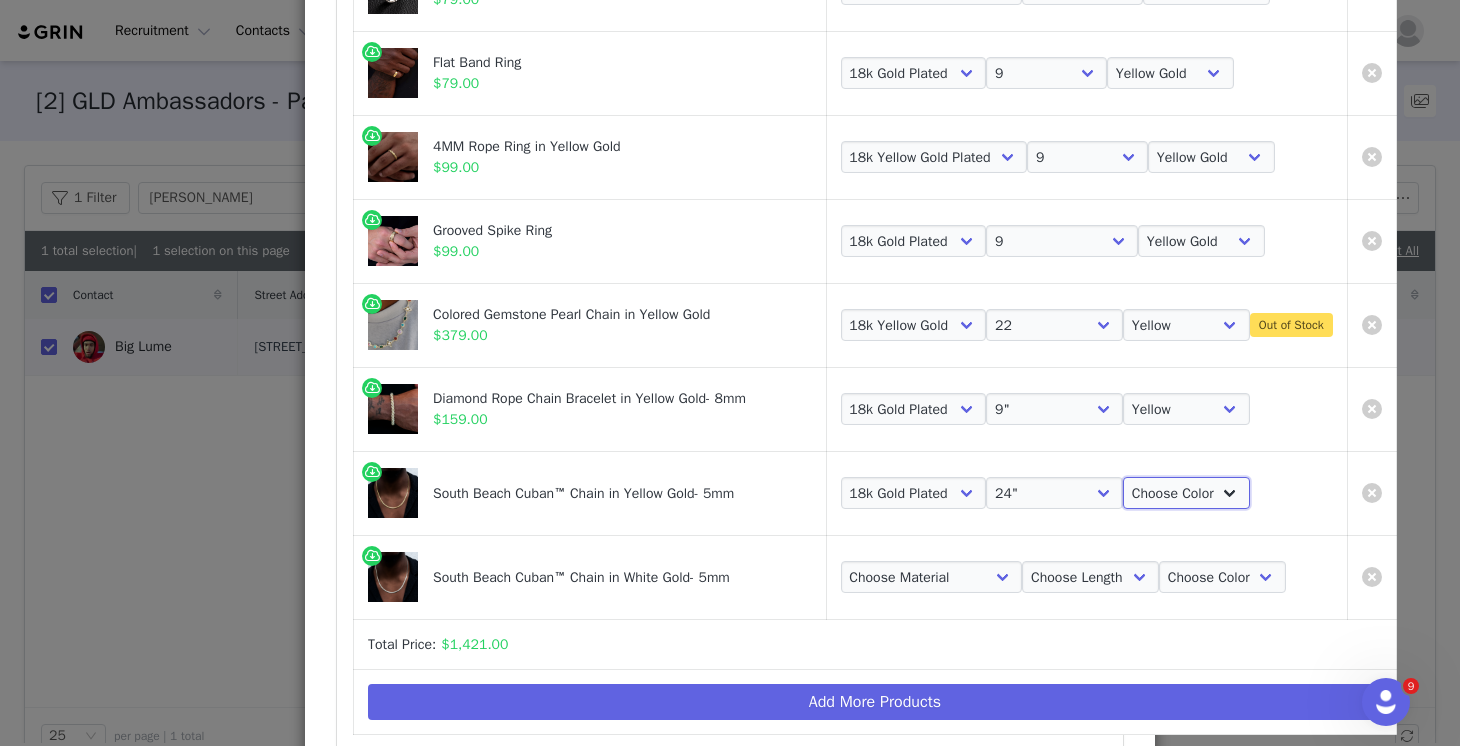 click on "Choose Color  Yellow Gold" at bounding box center (1186, 493) 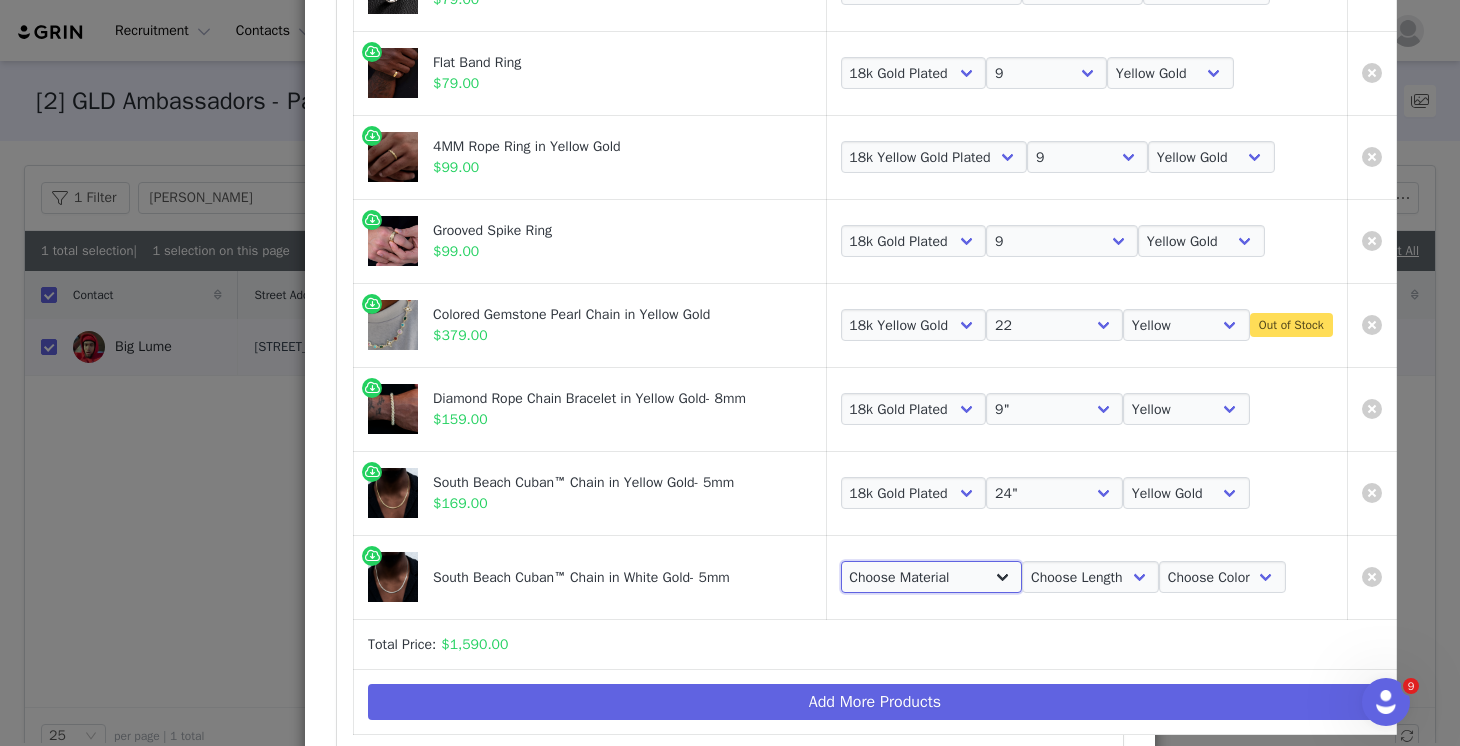 click on "Choose Material  14k White Gold Plated" at bounding box center [932, 577] 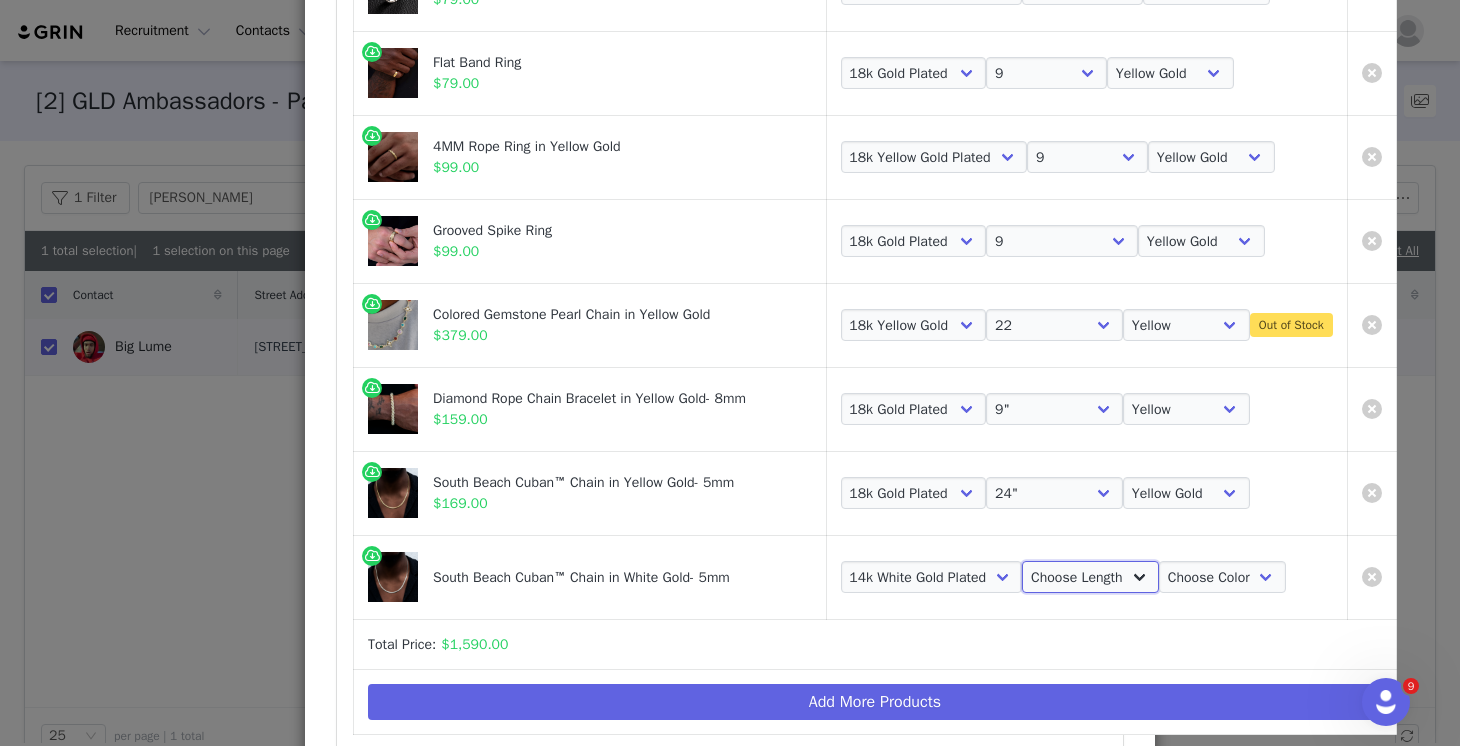 click on "Choose Length  16"   18"   20"   22"   24"" at bounding box center (1090, 577) 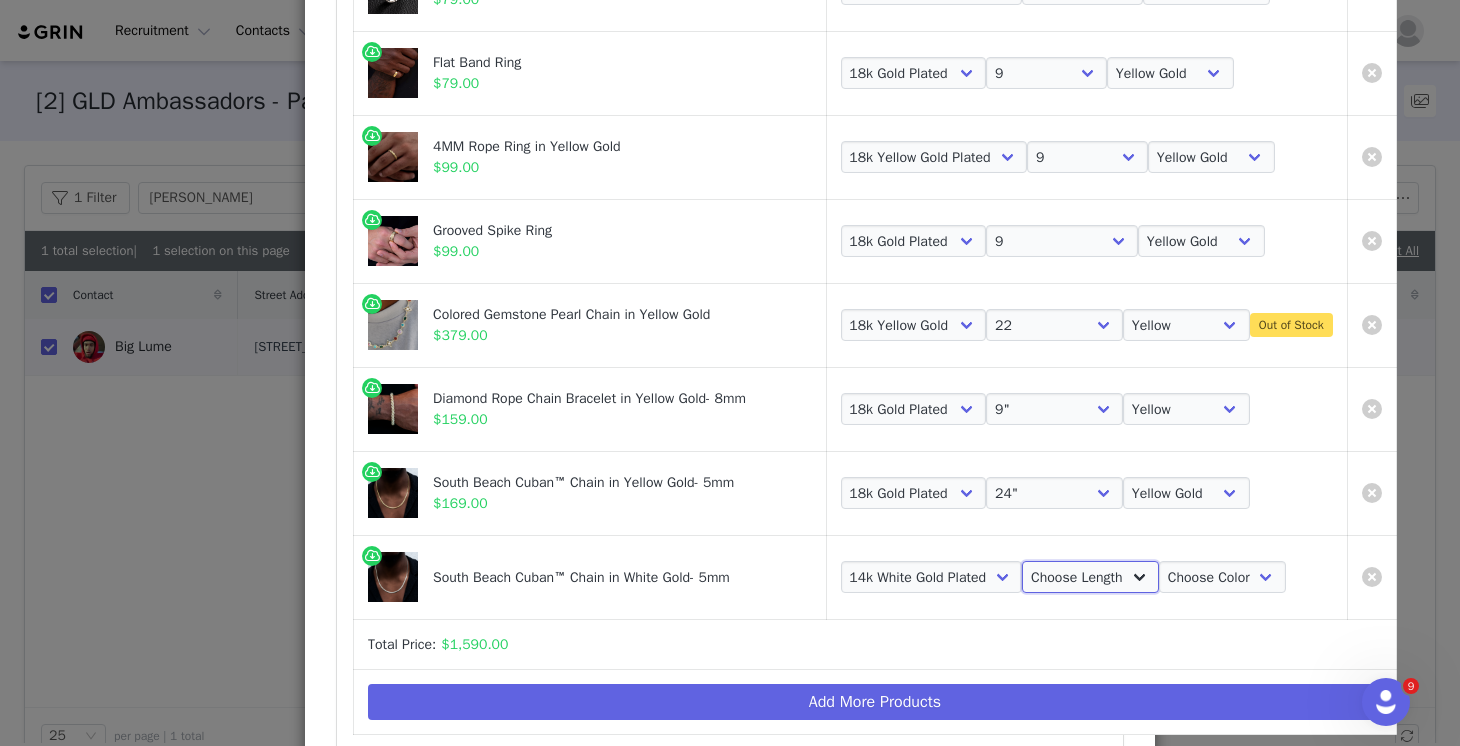 select on "27688465" 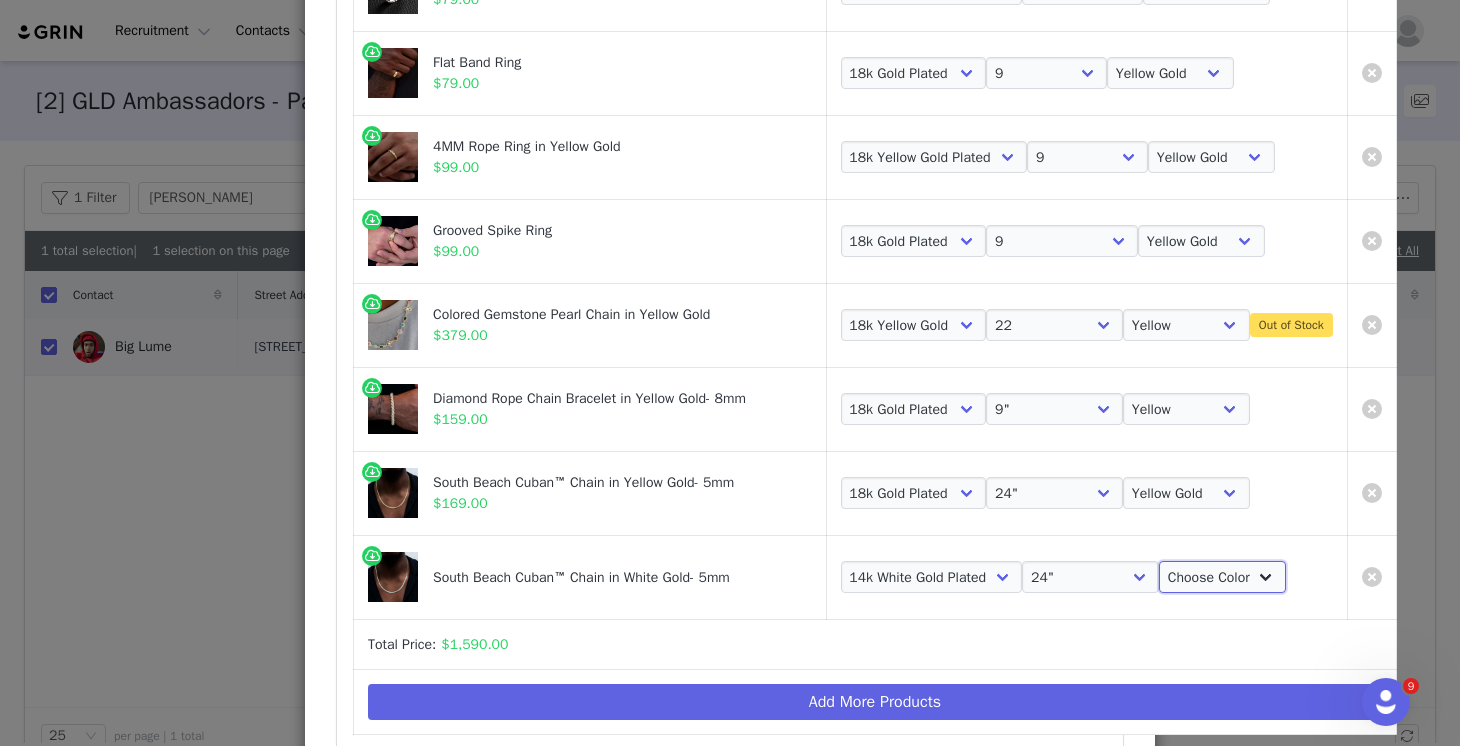 click on "Choose Color  White Gold" at bounding box center (1222, 577) 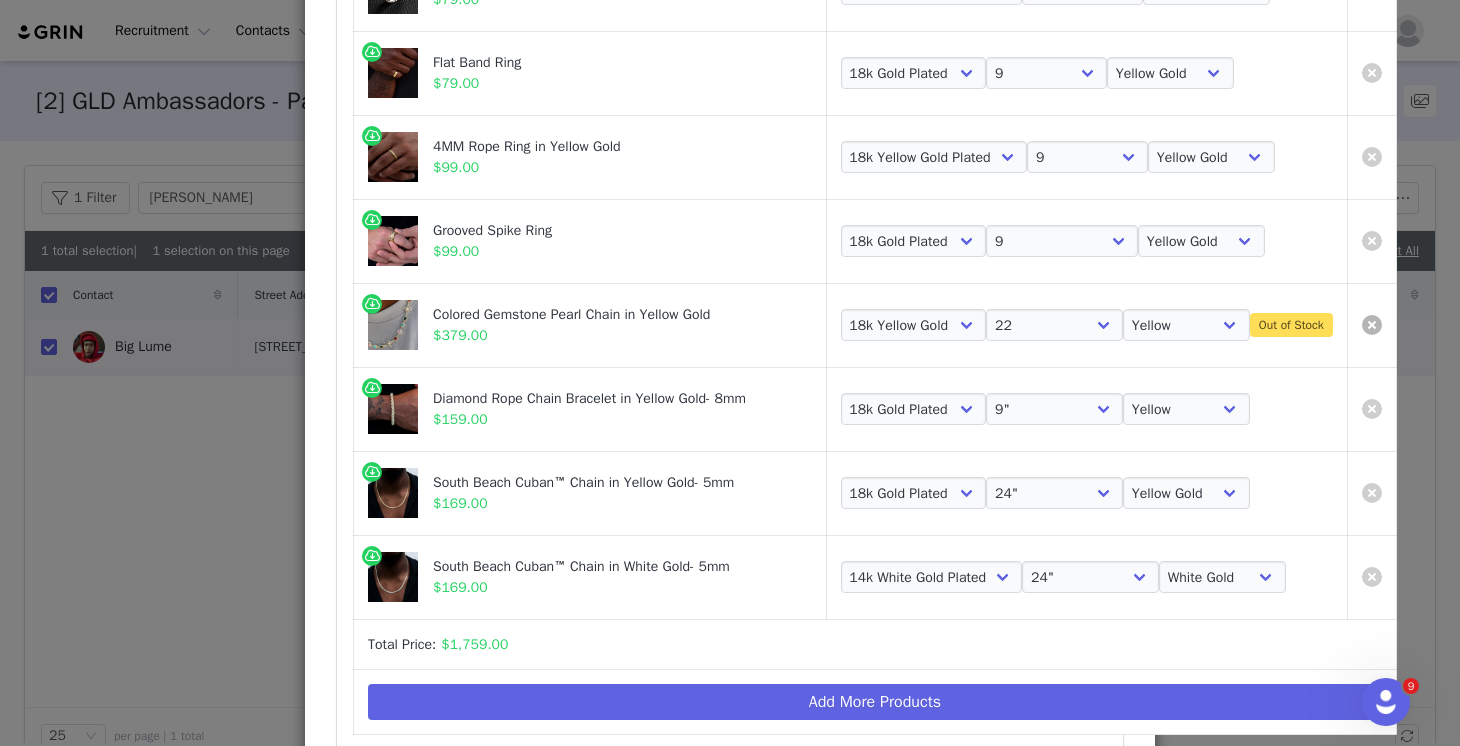 click at bounding box center (1372, 325) 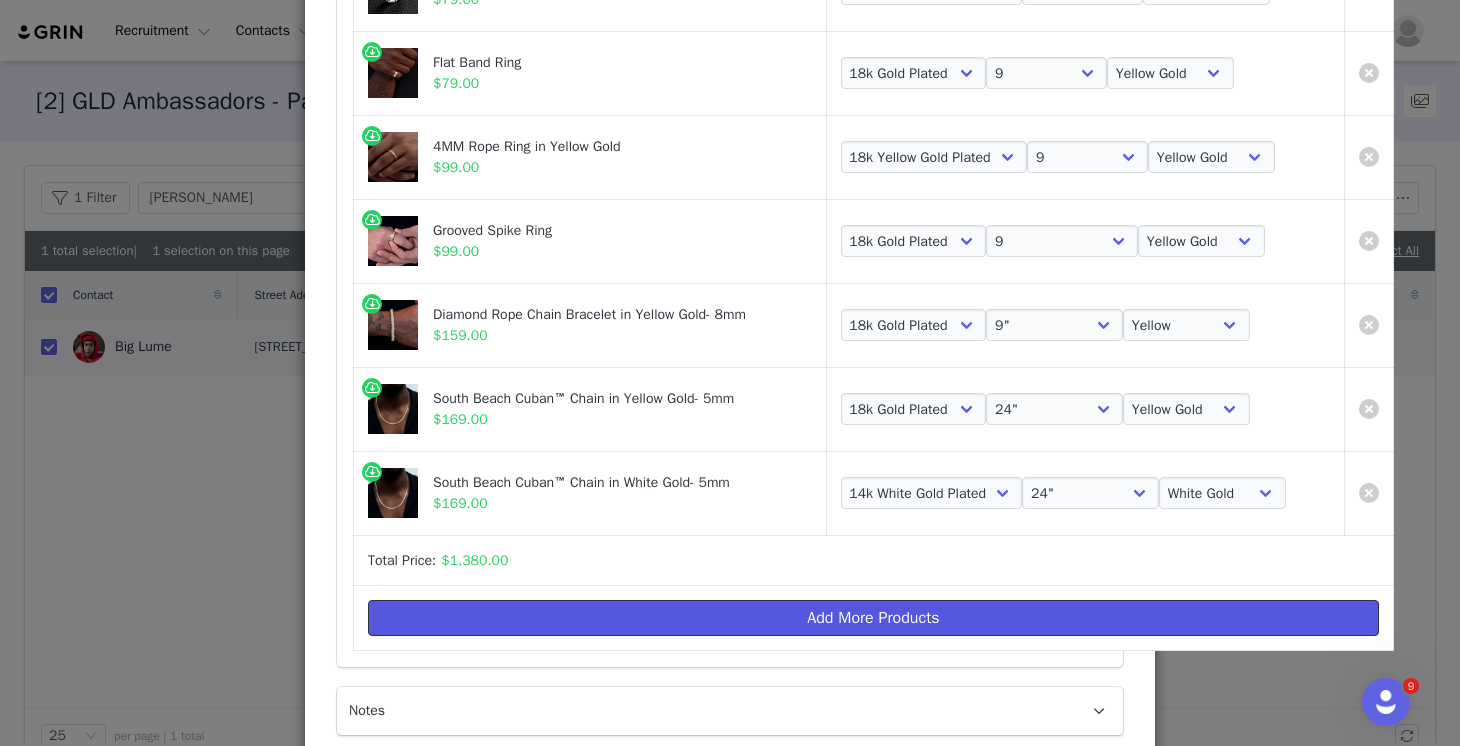click on "Add More Products" at bounding box center [873, 618] 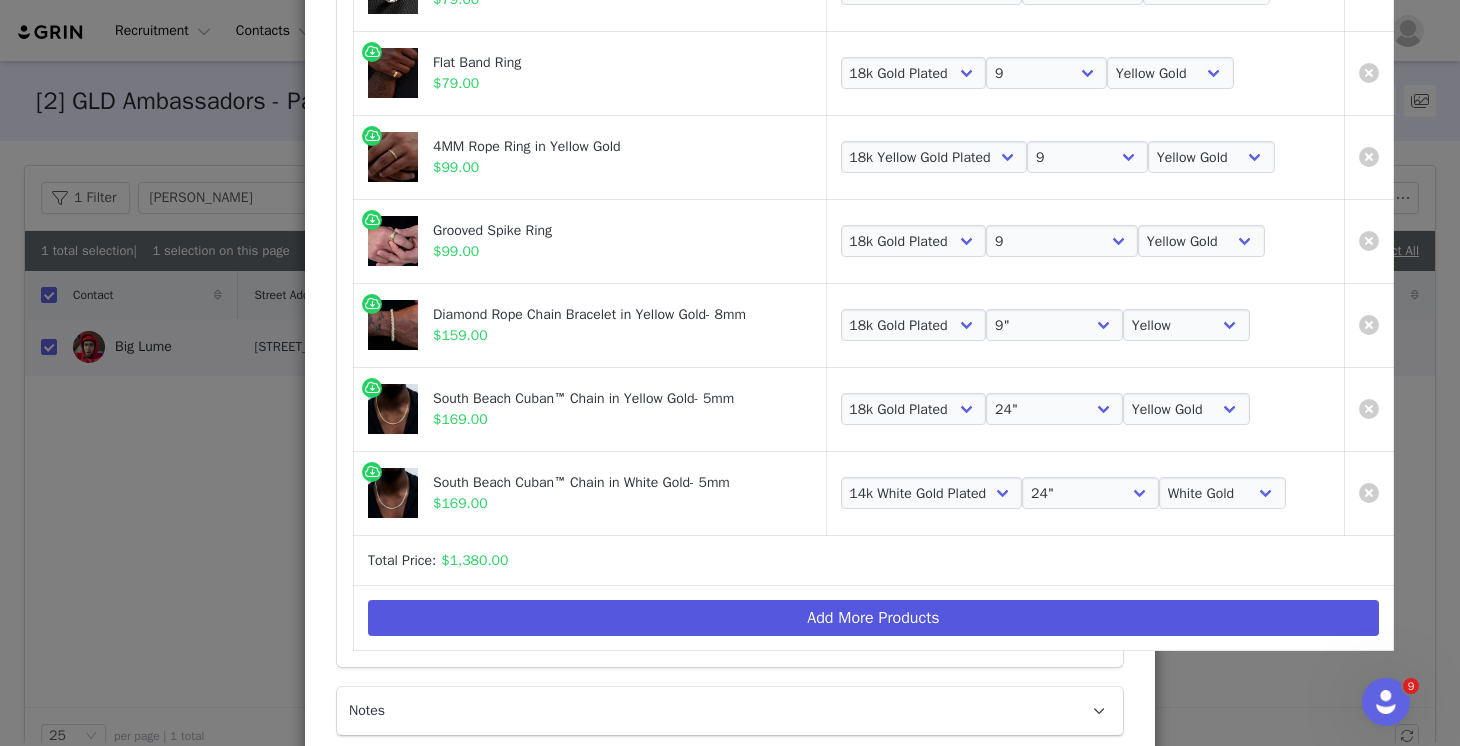 scroll, scrollTop: 0, scrollLeft: 0, axis: both 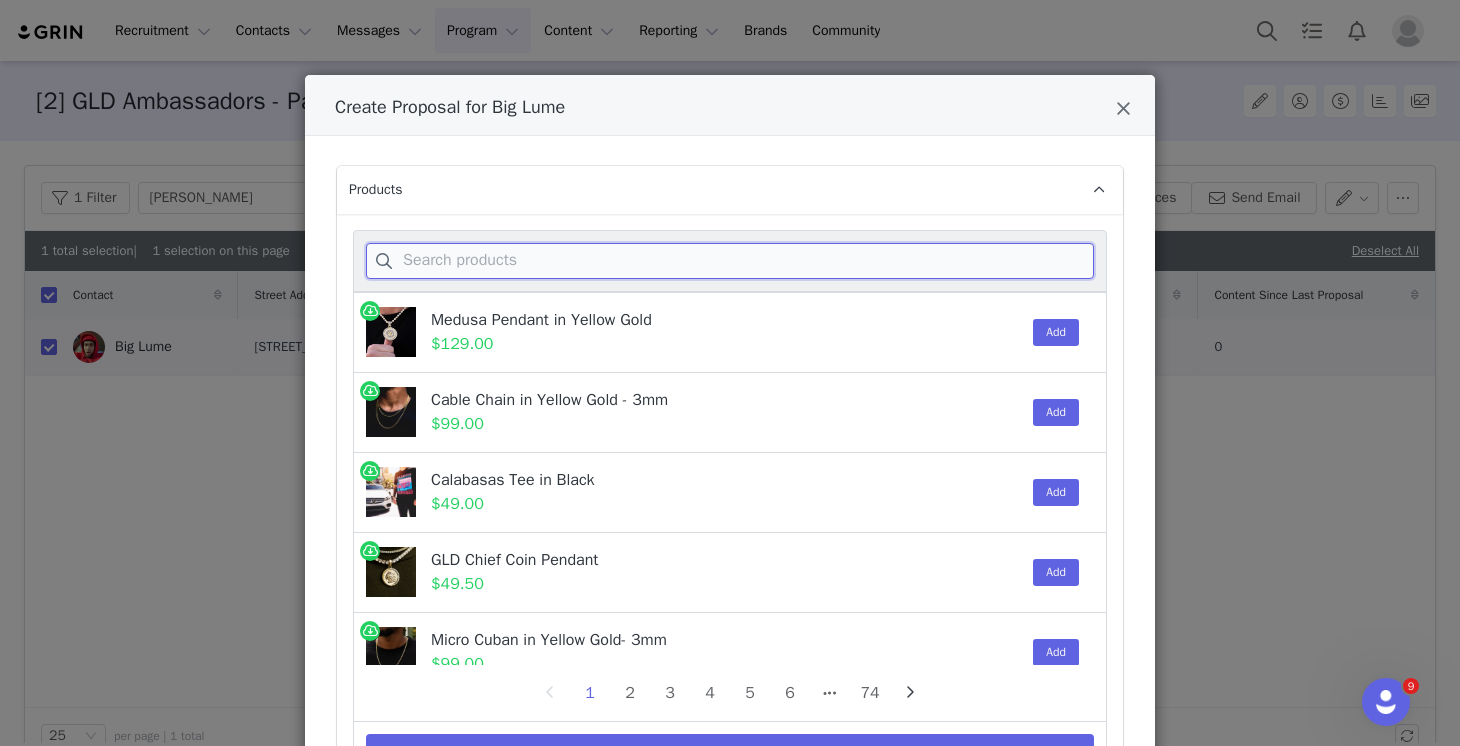 click at bounding box center (730, 261) 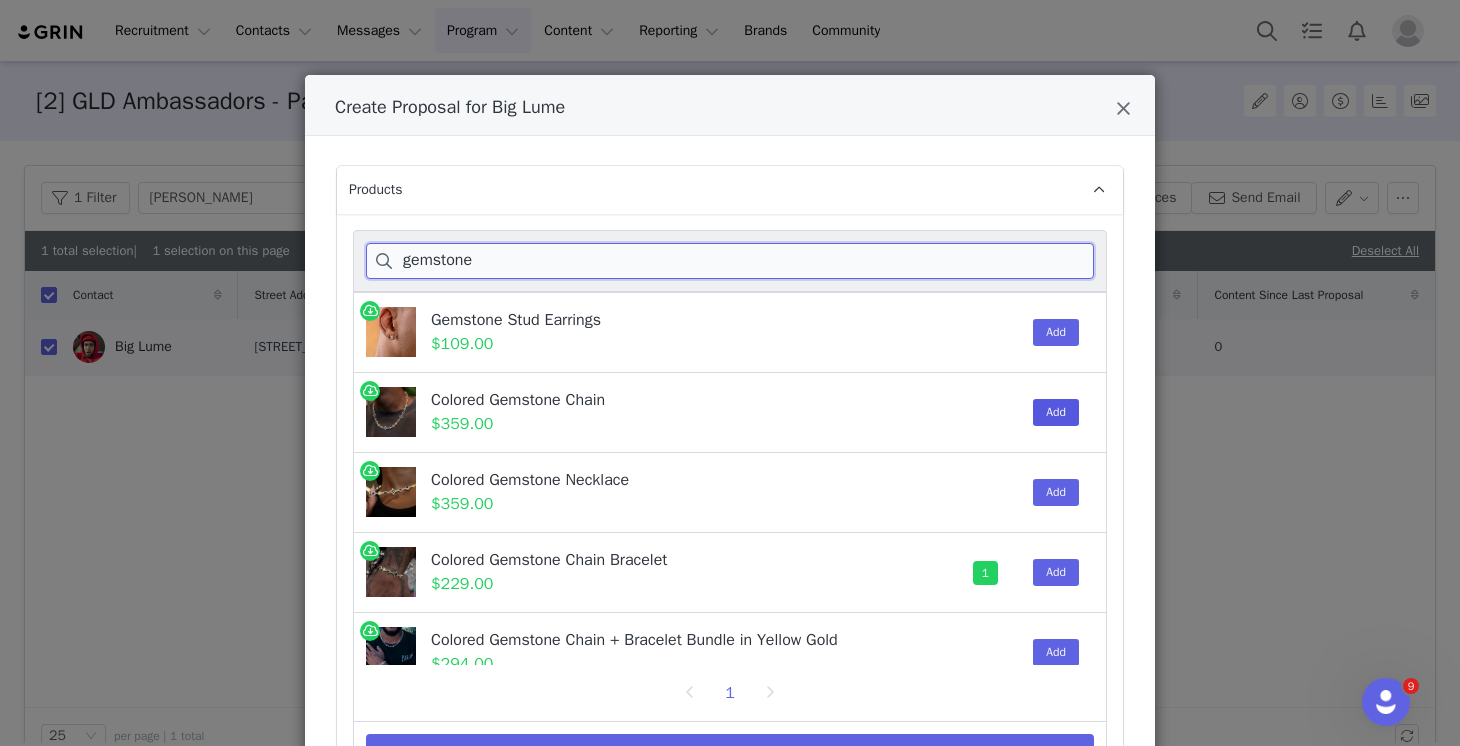 type on "gemstone" 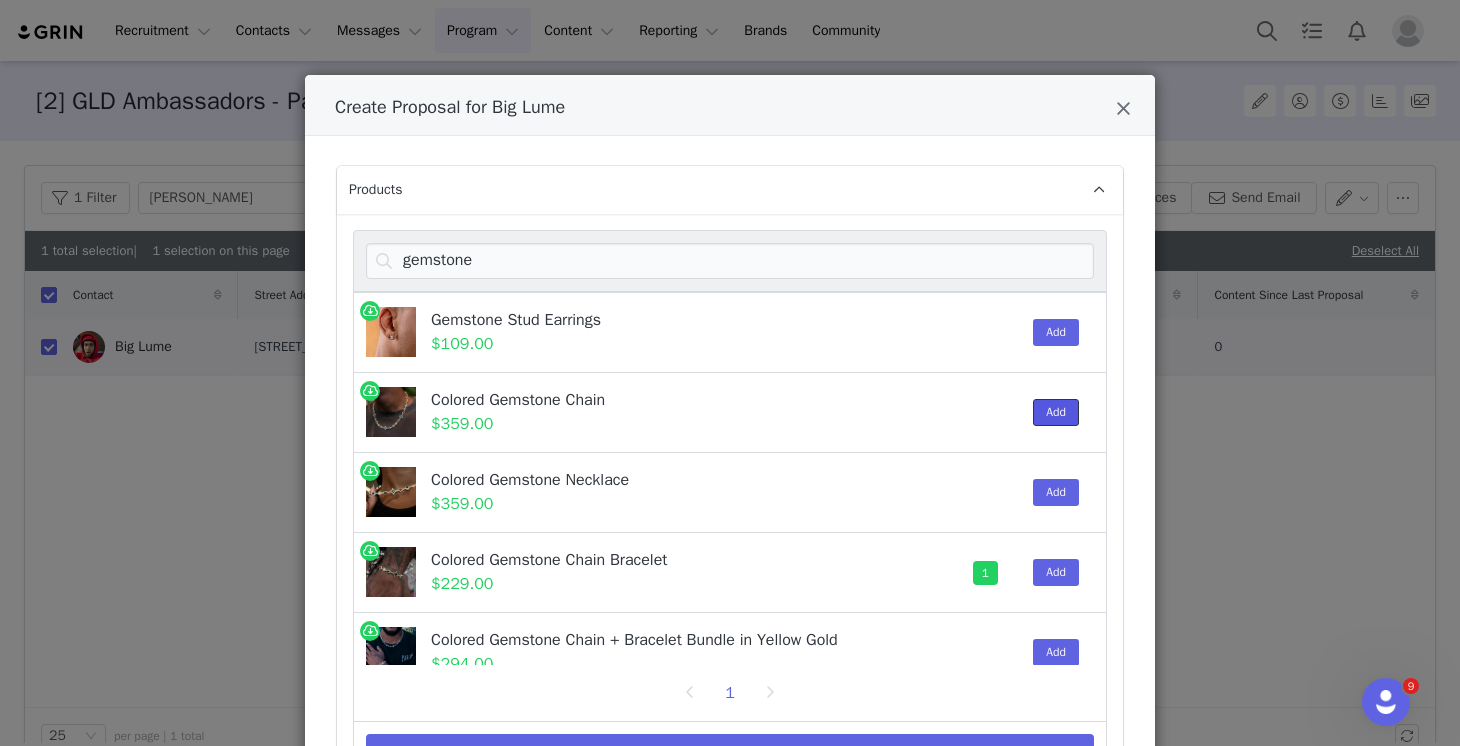 click on "Add" at bounding box center [1056, 412] 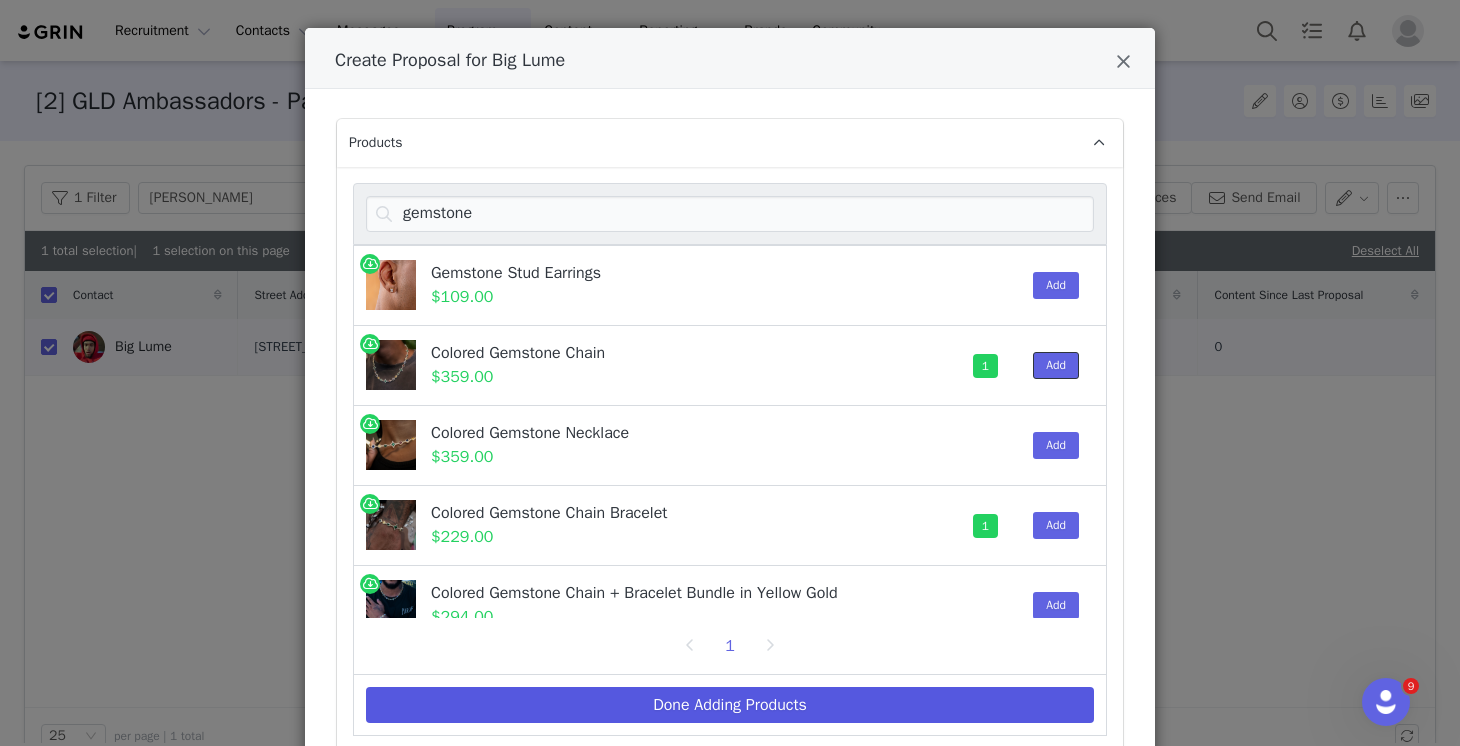 scroll, scrollTop: 50, scrollLeft: 0, axis: vertical 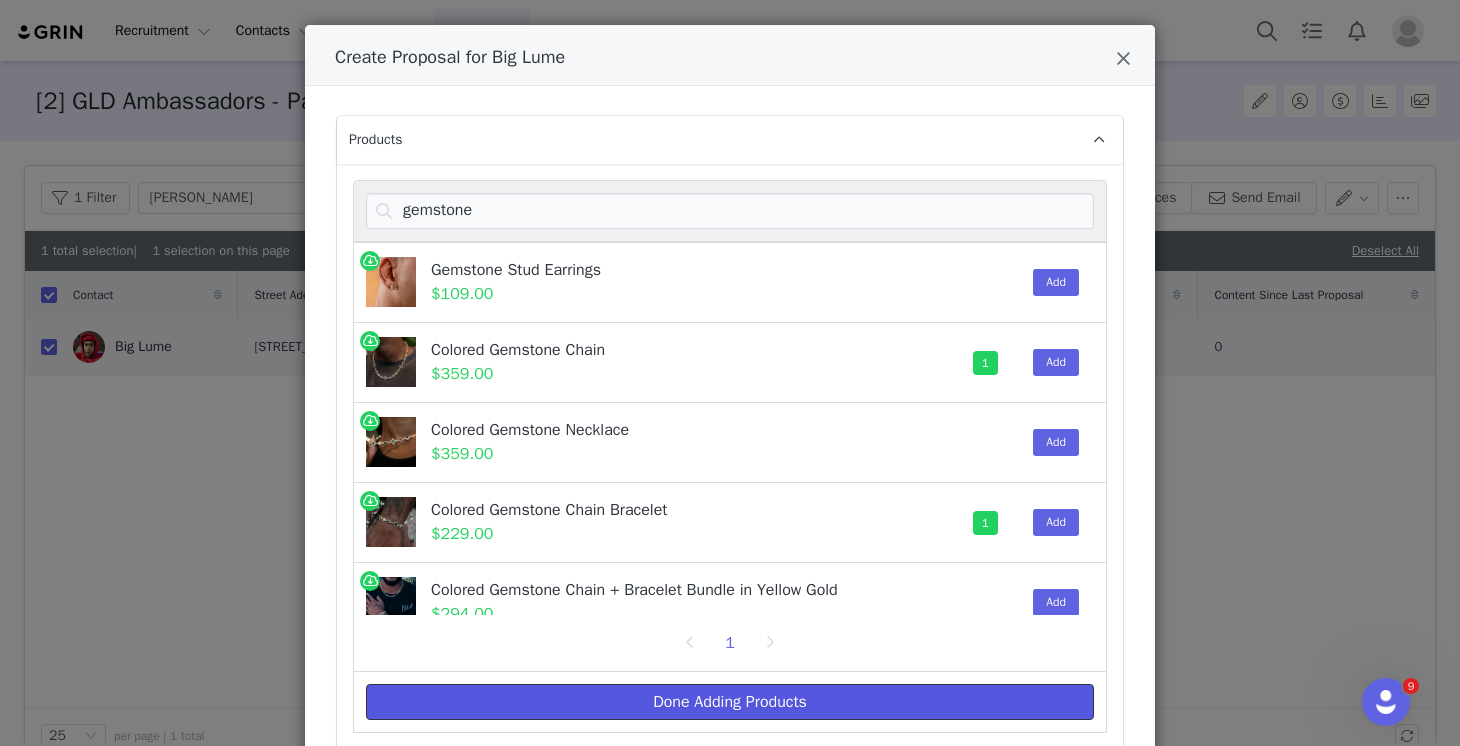 click on "Done Adding Products" at bounding box center [730, 702] 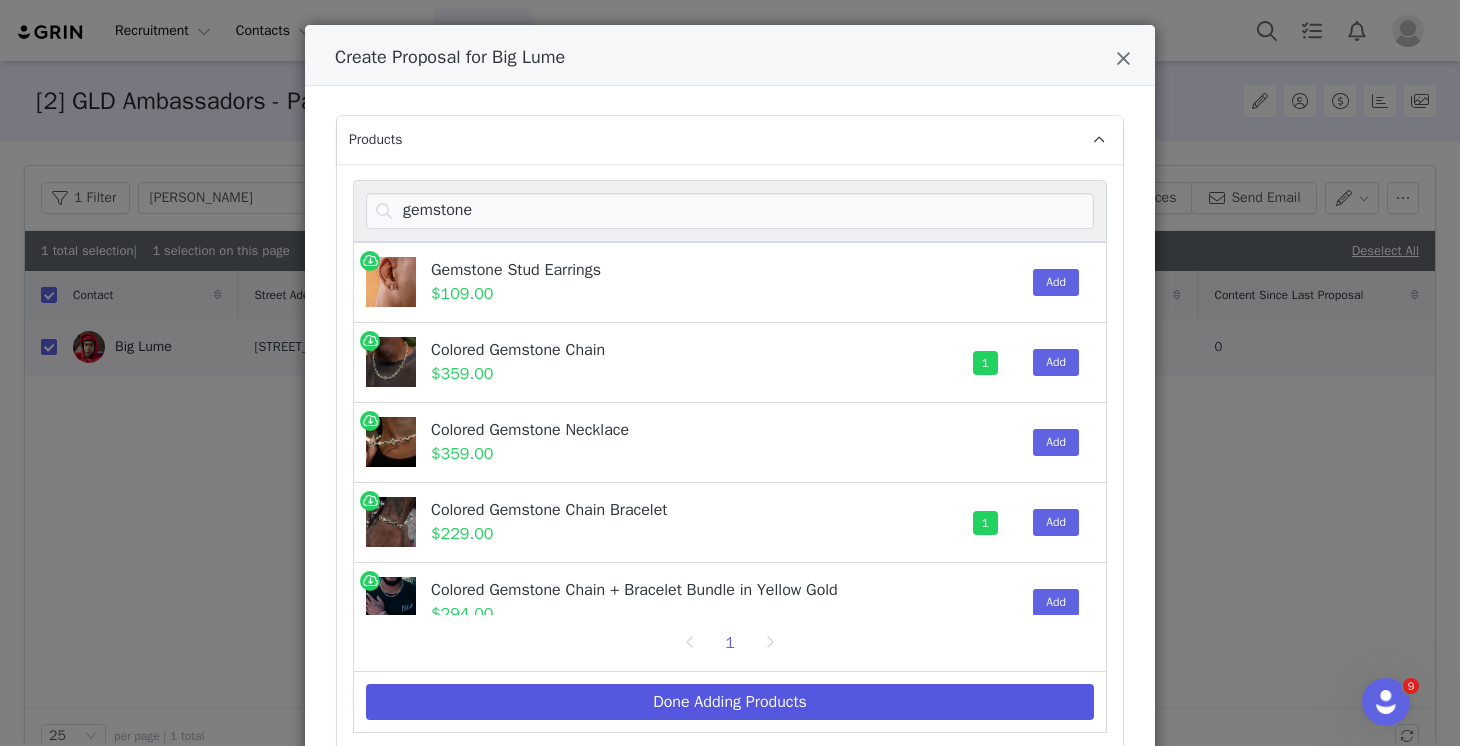 select on "26216931" 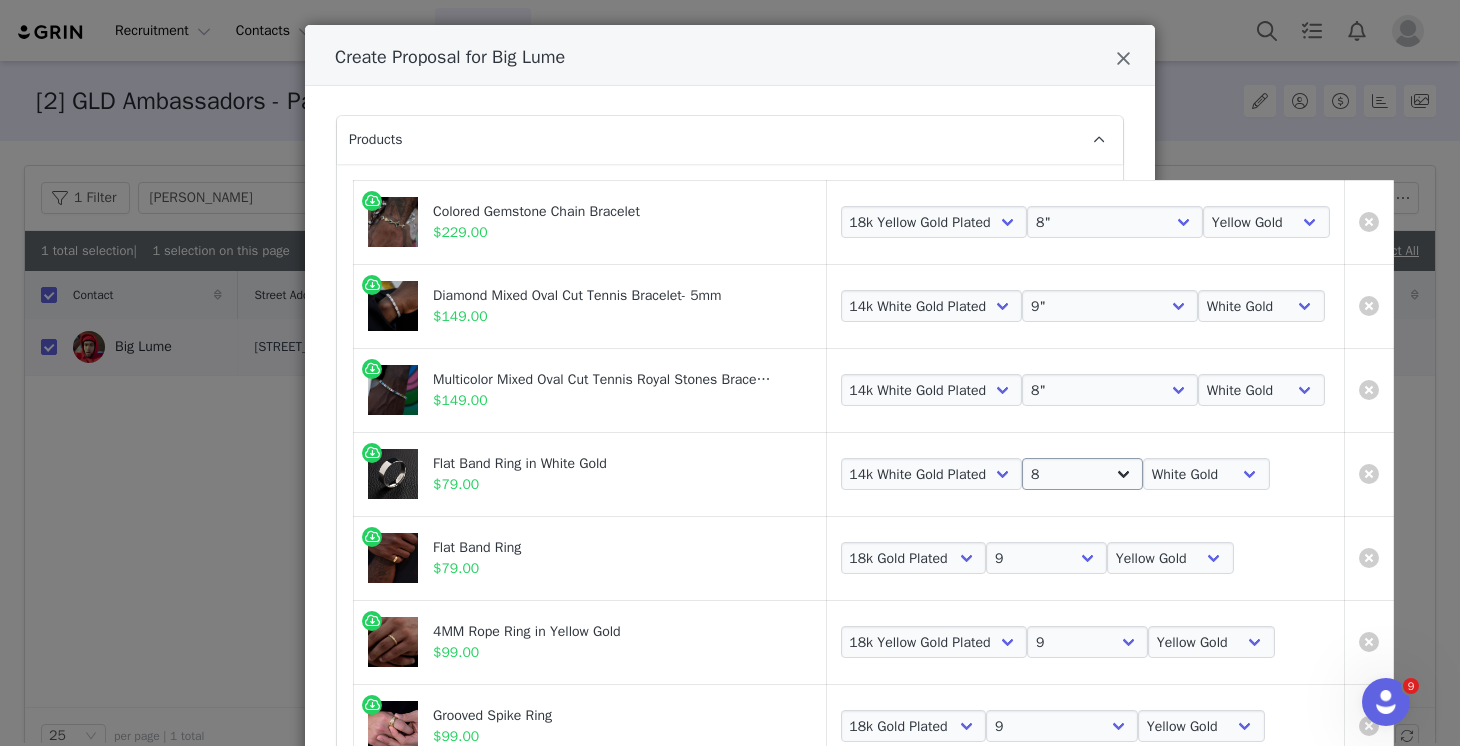 scroll, scrollTop: 749, scrollLeft: 0, axis: vertical 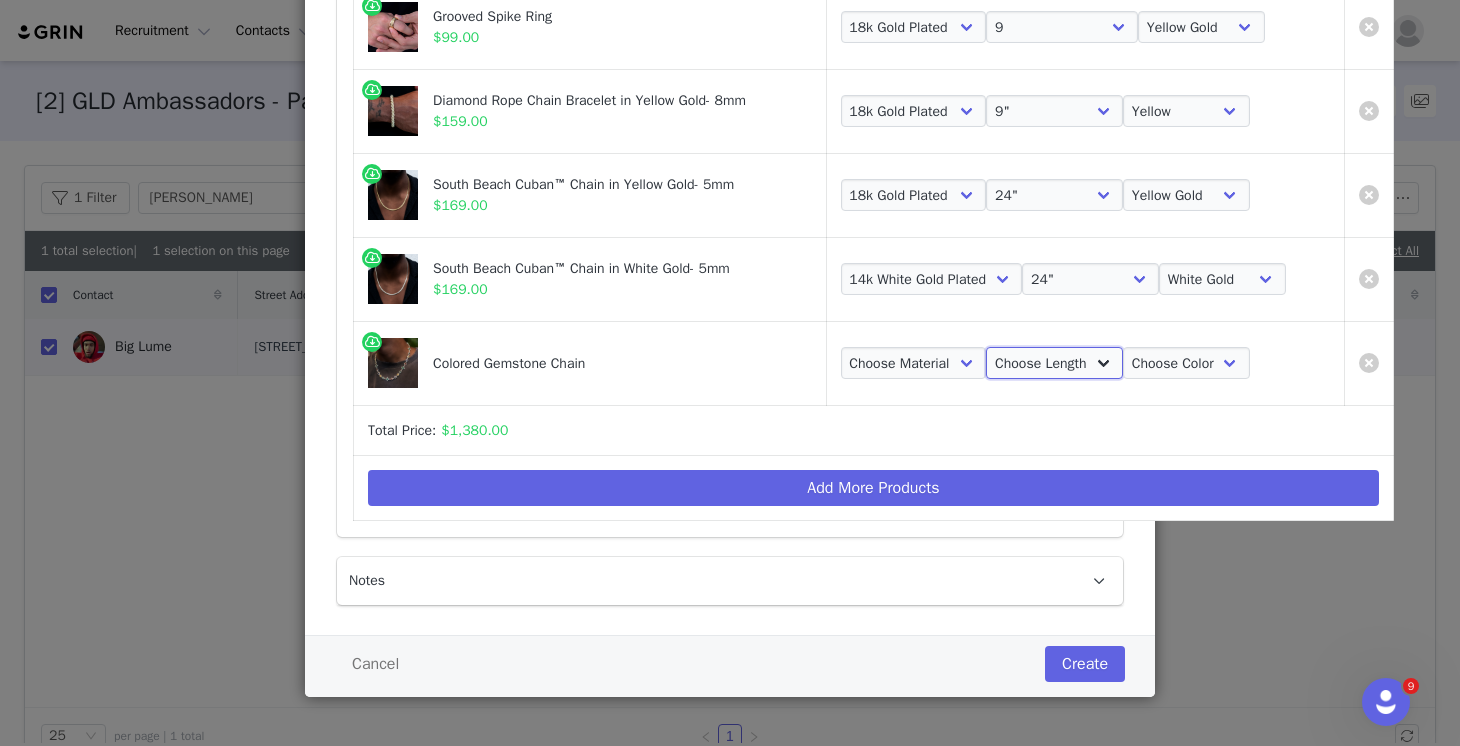 click on "Choose Length  18"   20"   22"" at bounding box center (1054, 363) 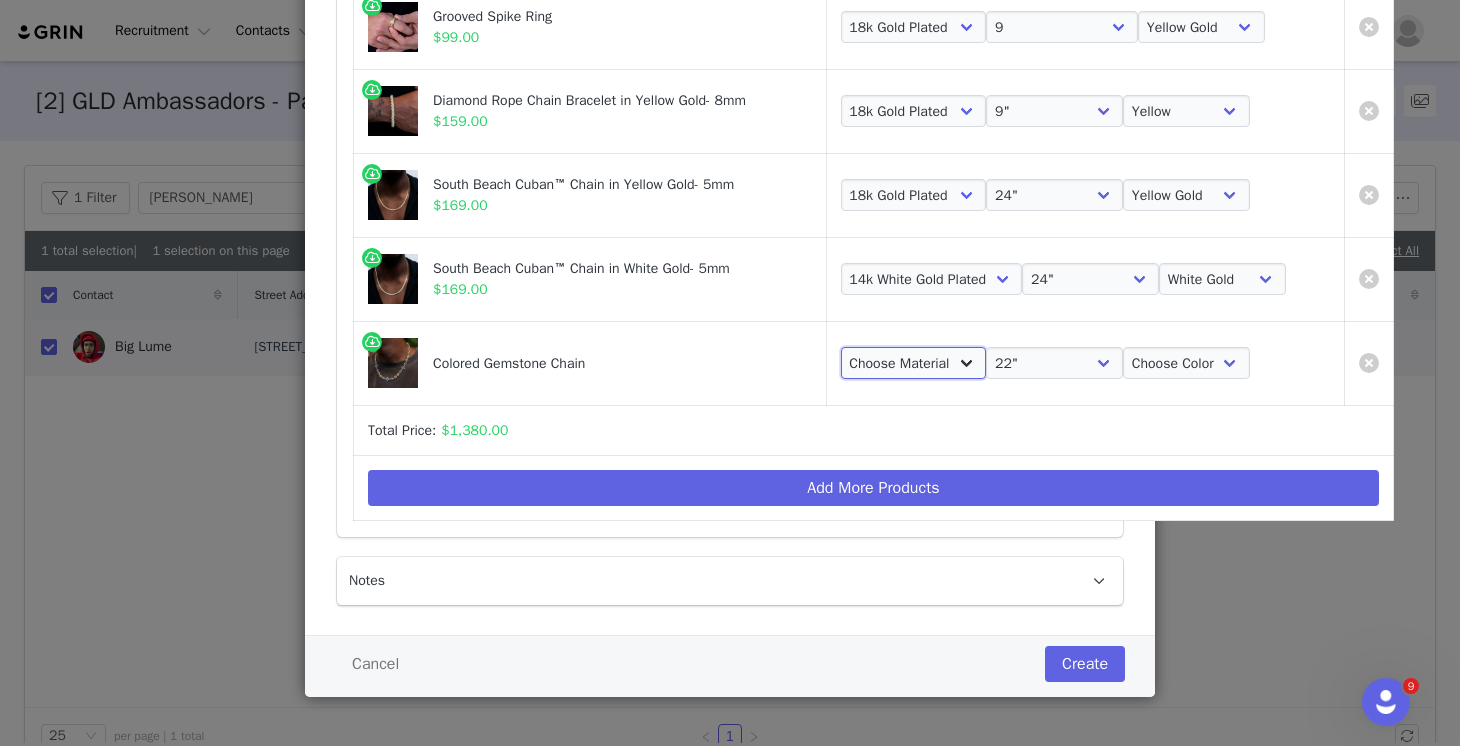 click on "Choose Material  18k Gold Plated" at bounding box center (914, 363) 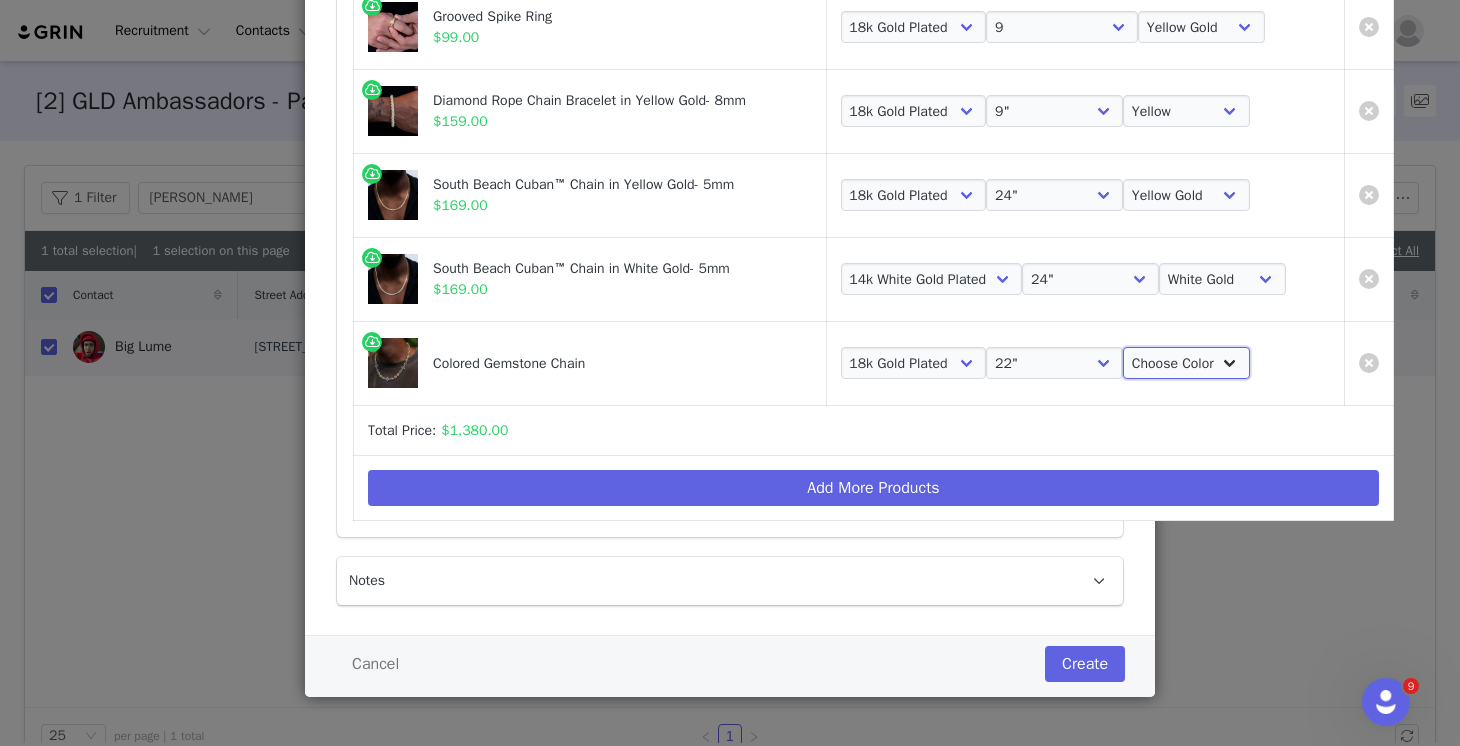 click on "Choose Color  Yellow Gold" at bounding box center (1186, 363) 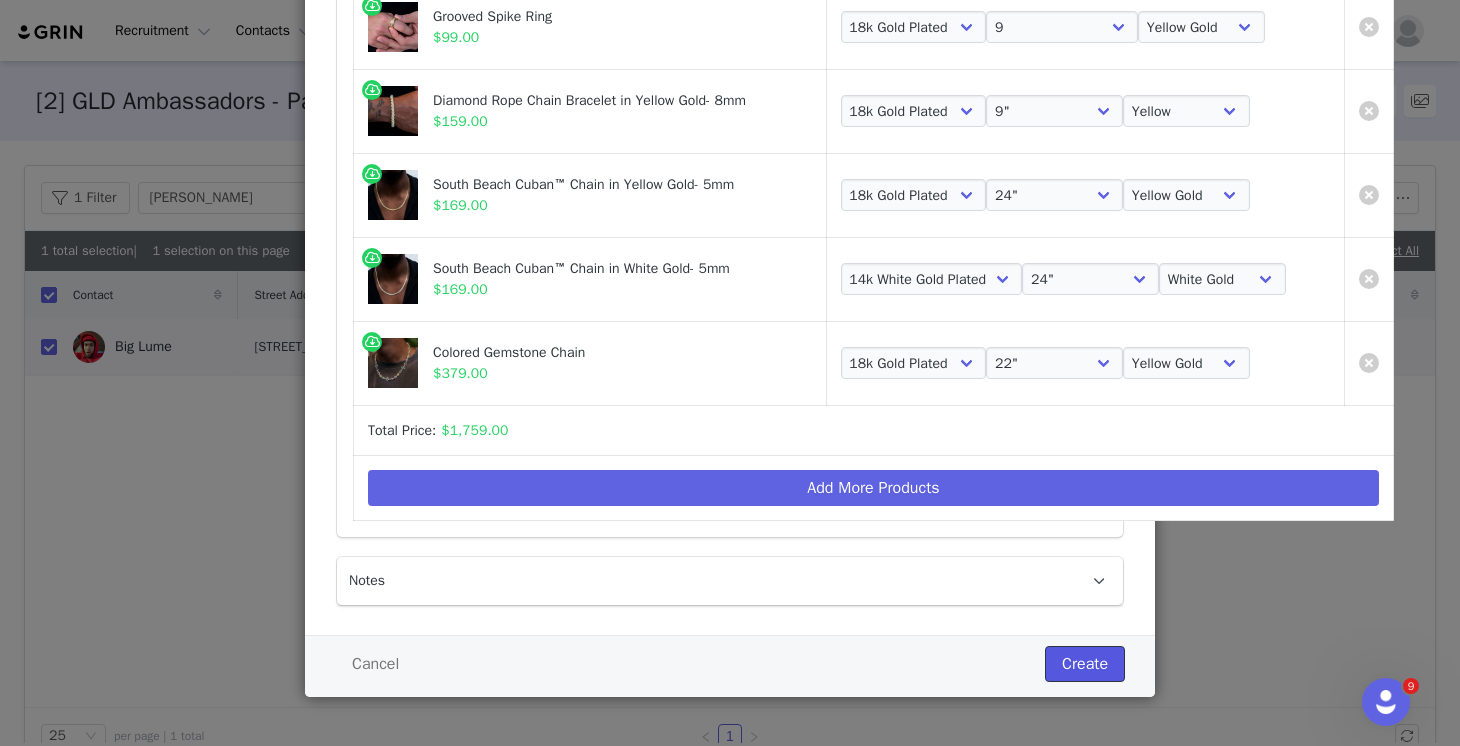 click on "Create" at bounding box center (1085, 664) 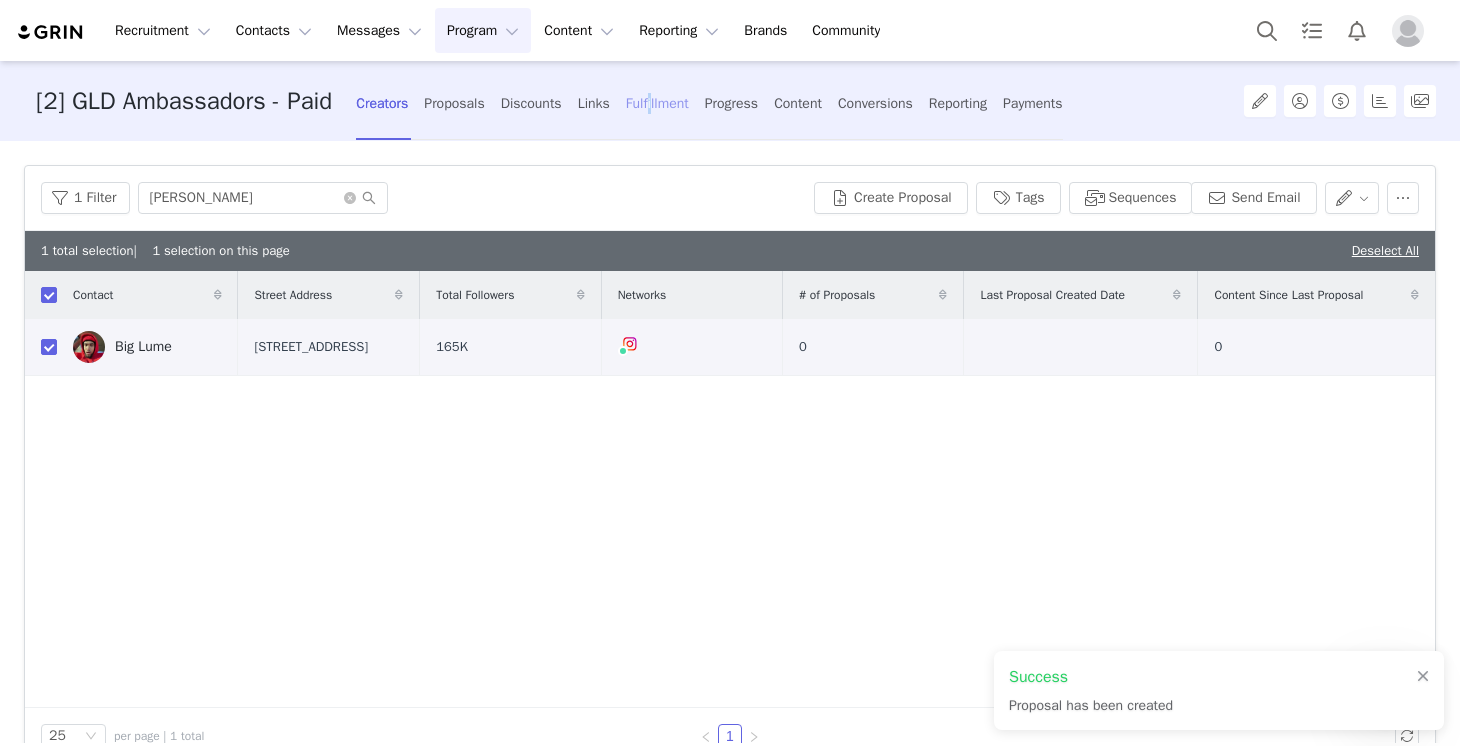 click on "Fulfillment" at bounding box center (657, 103) 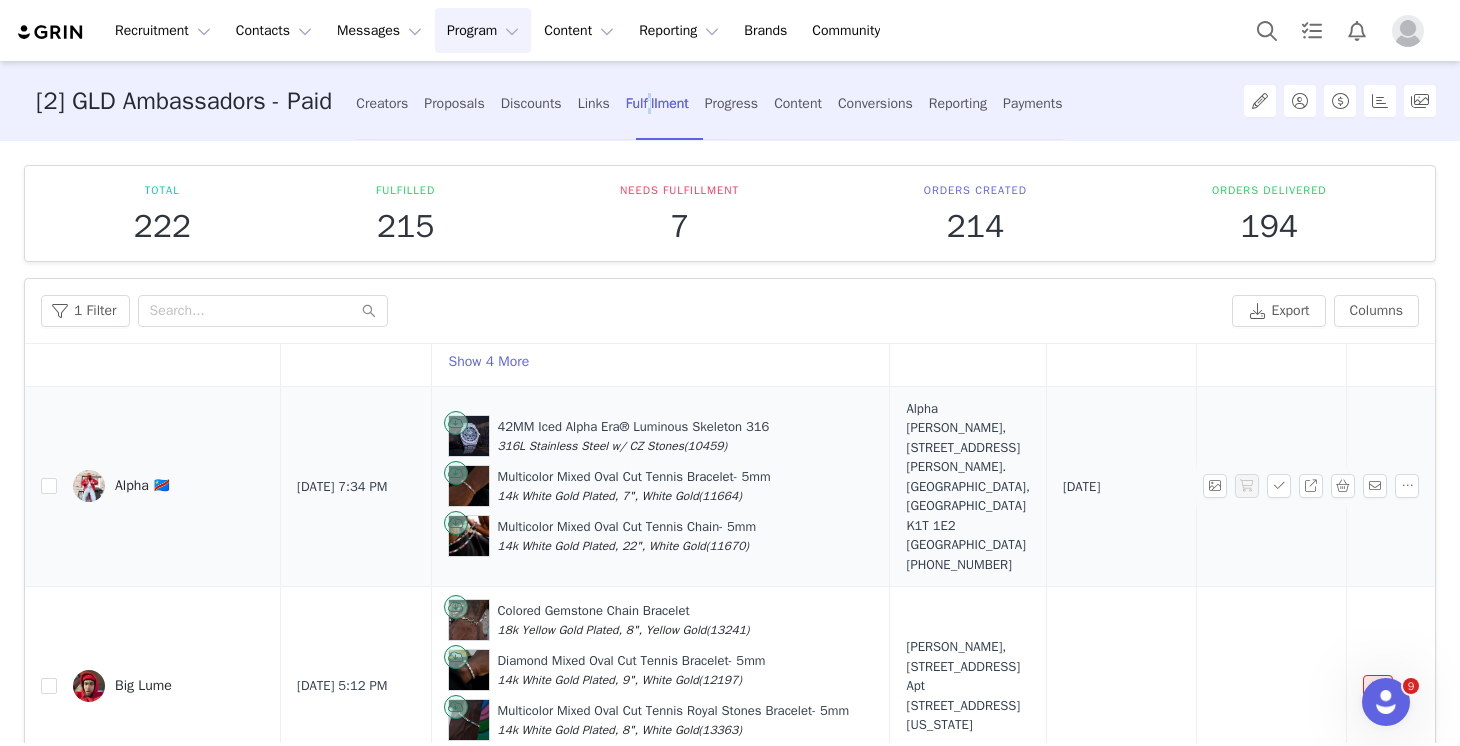 scroll, scrollTop: 236, scrollLeft: 0, axis: vertical 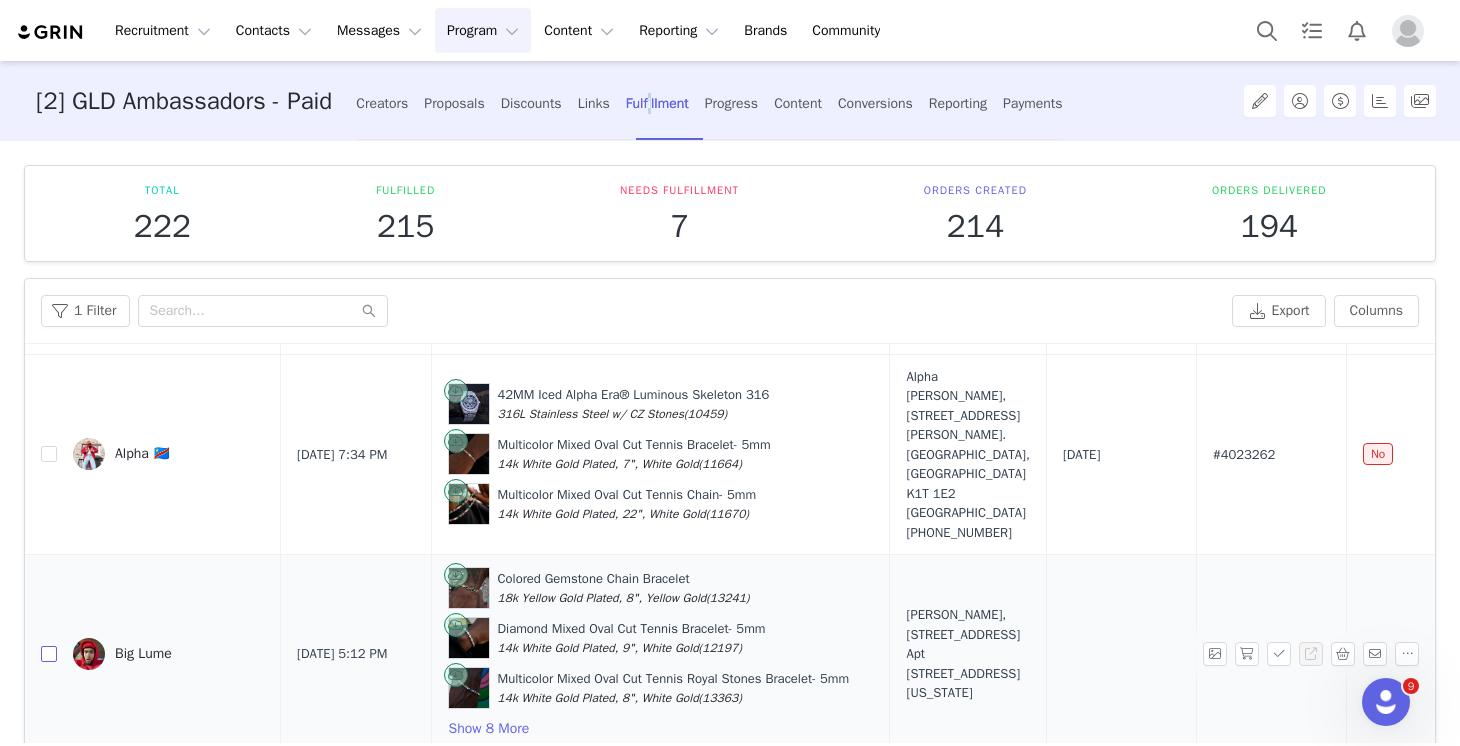 click at bounding box center (49, 654) 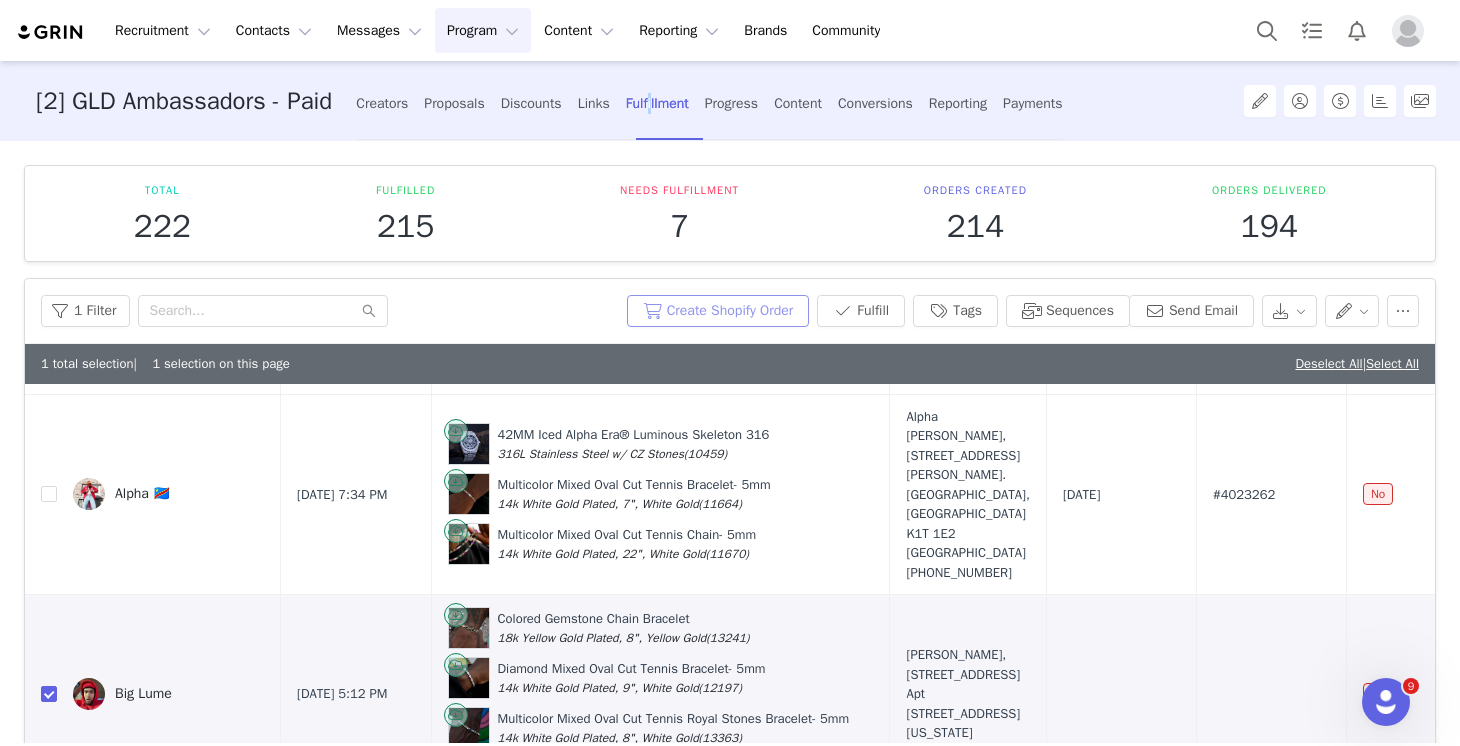 click on "Create Shopify Order" at bounding box center [718, 311] 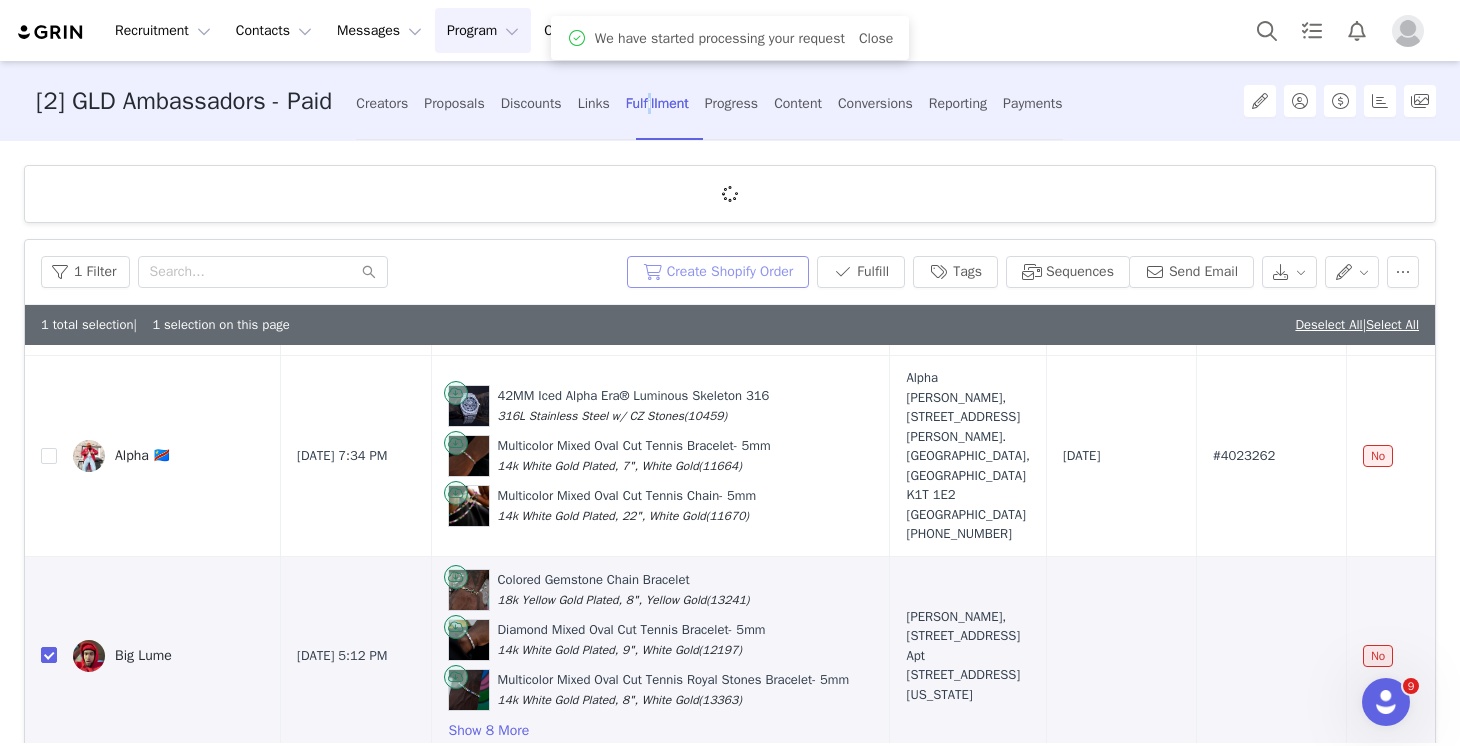 scroll, scrollTop: 0, scrollLeft: 0, axis: both 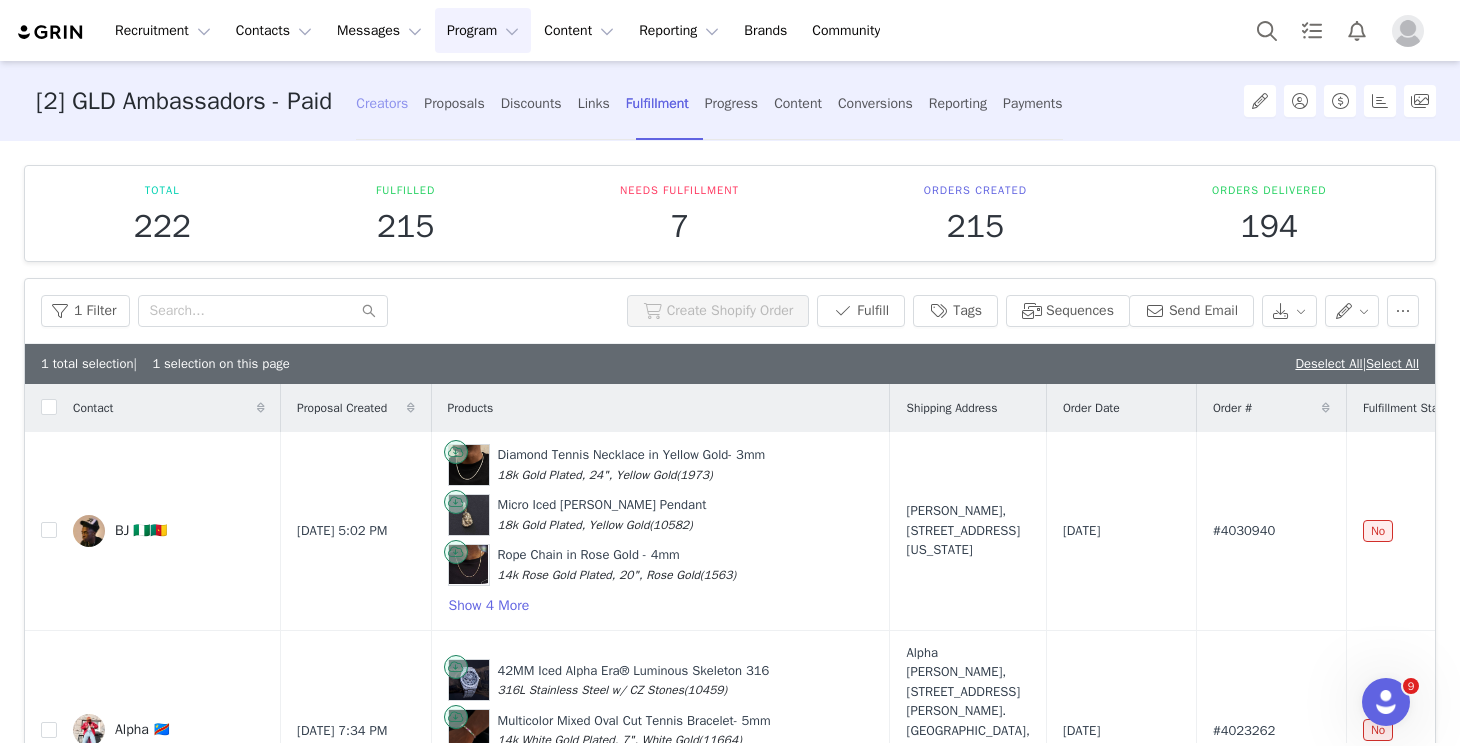 click on "Creators" at bounding box center [382, 103] 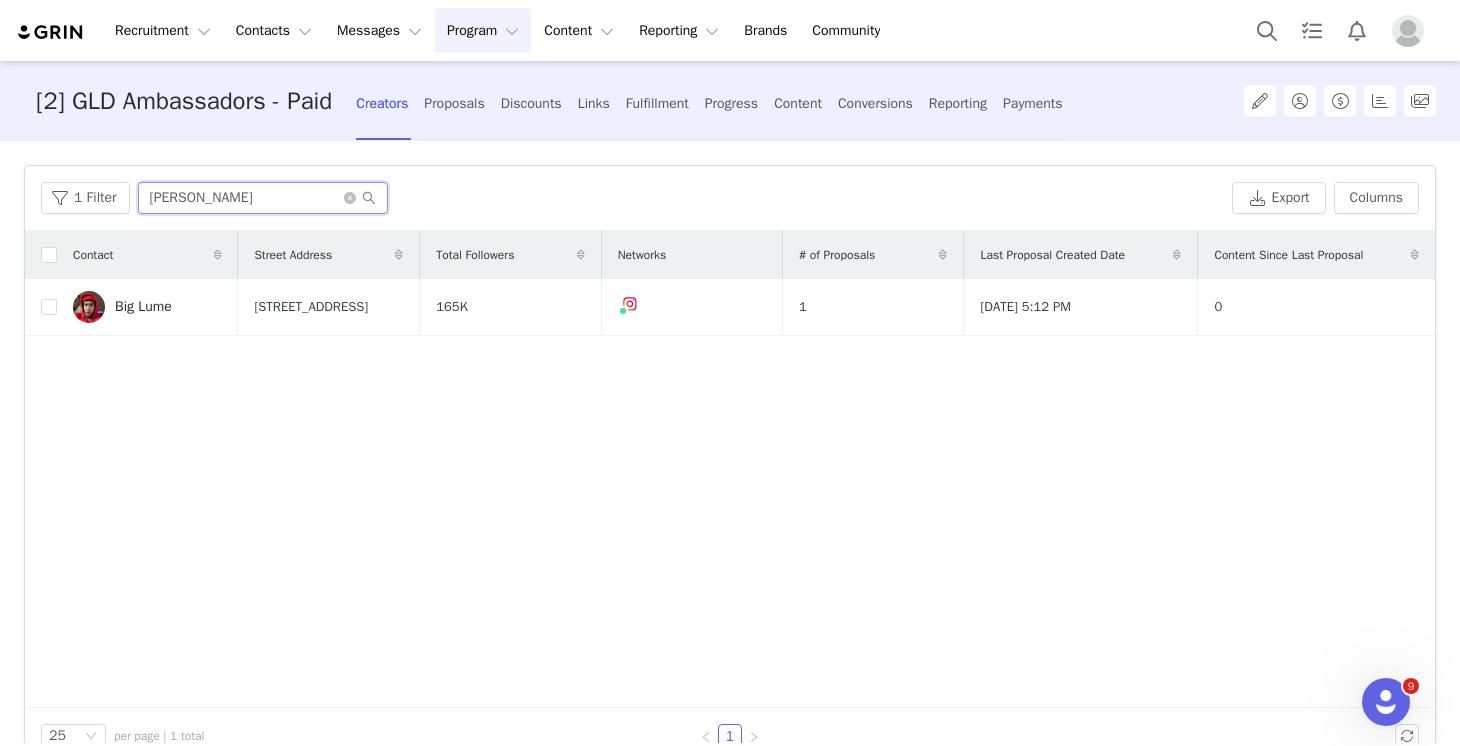 click on "big l" at bounding box center [263, 198] 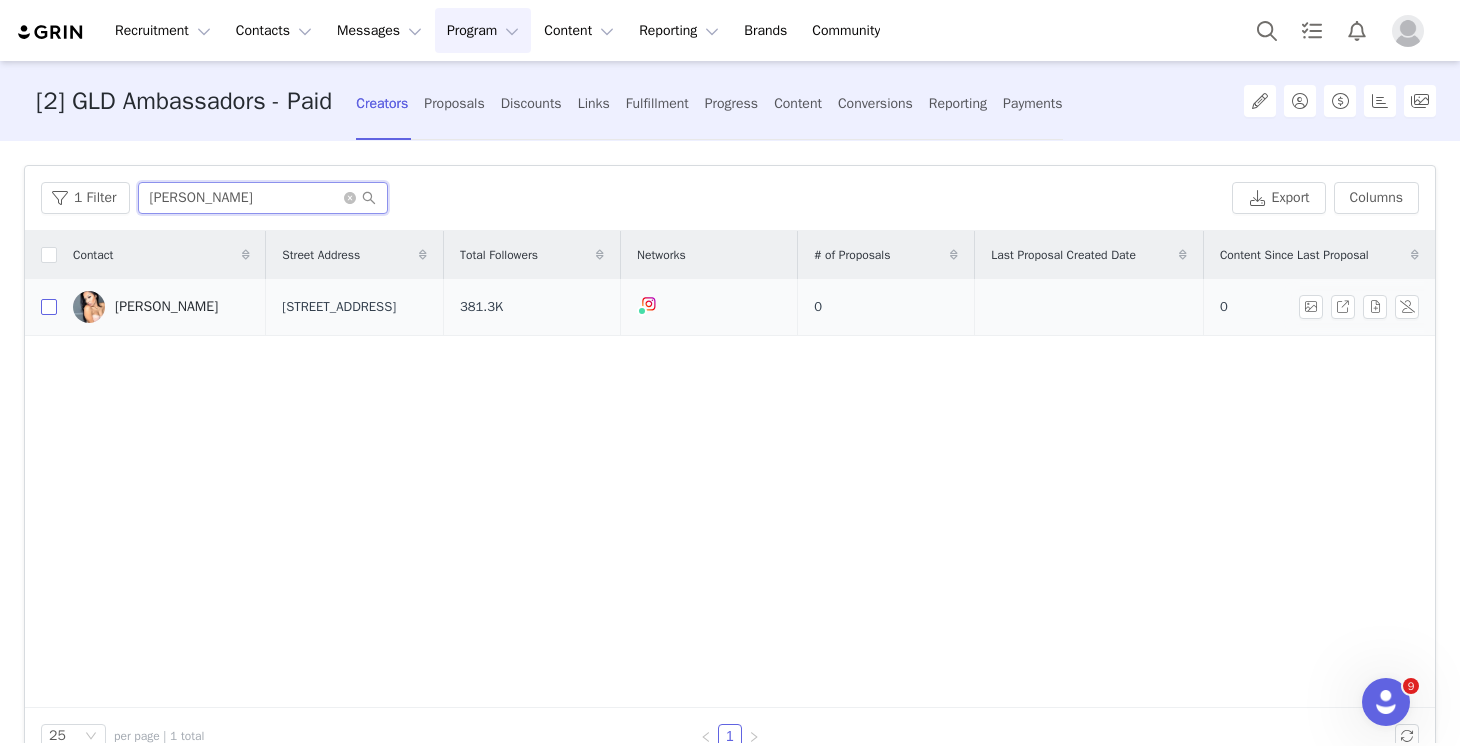 type on "kim" 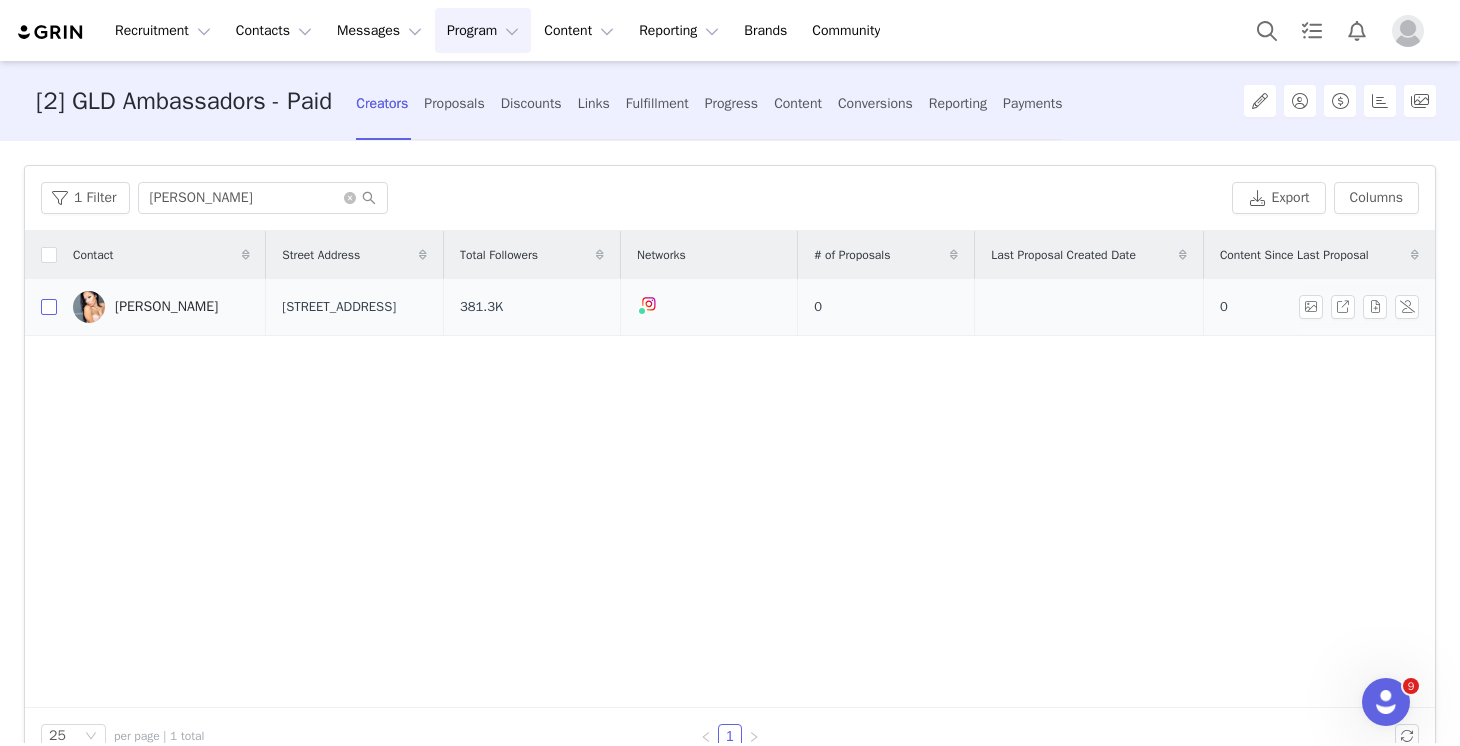 click at bounding box center (49, 307) 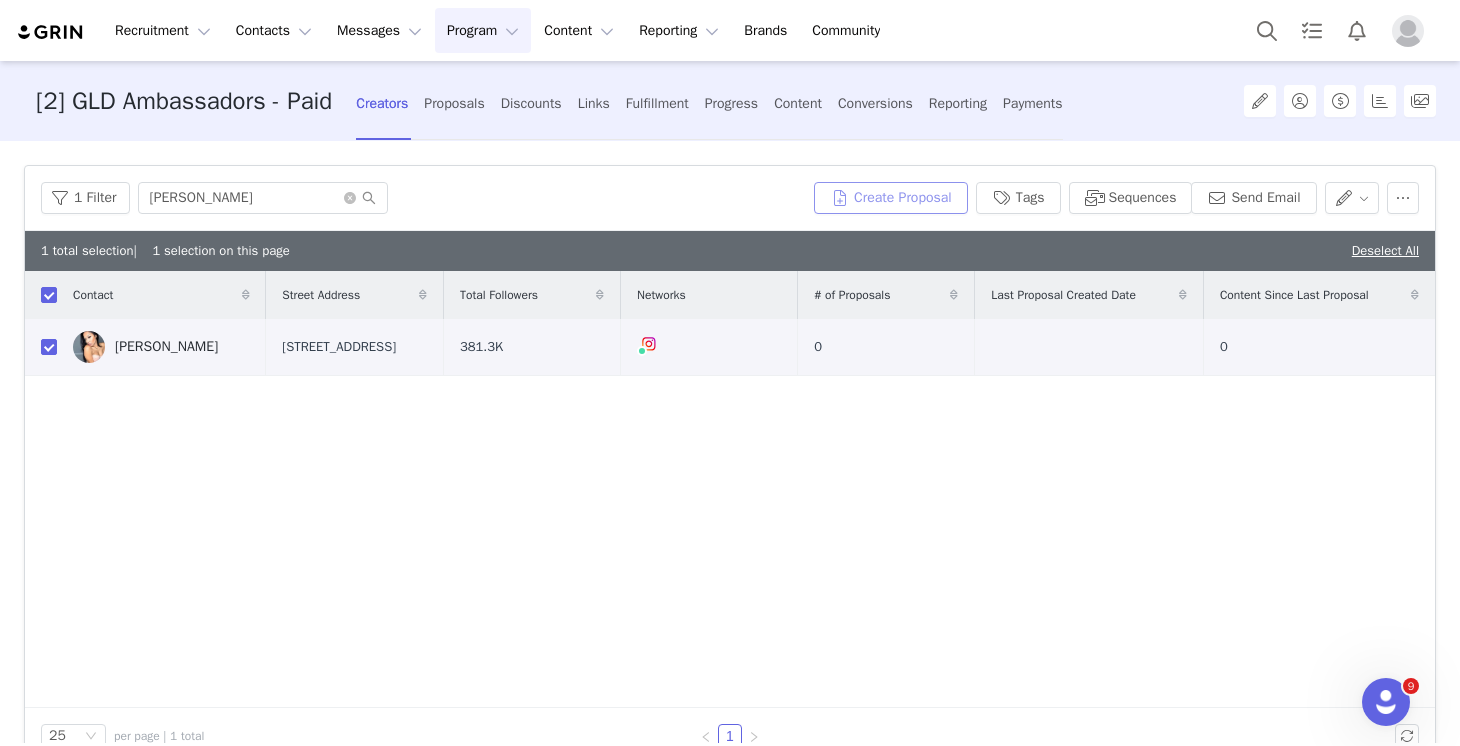 click on "Create Proposal" at bounding box center [891, 198] 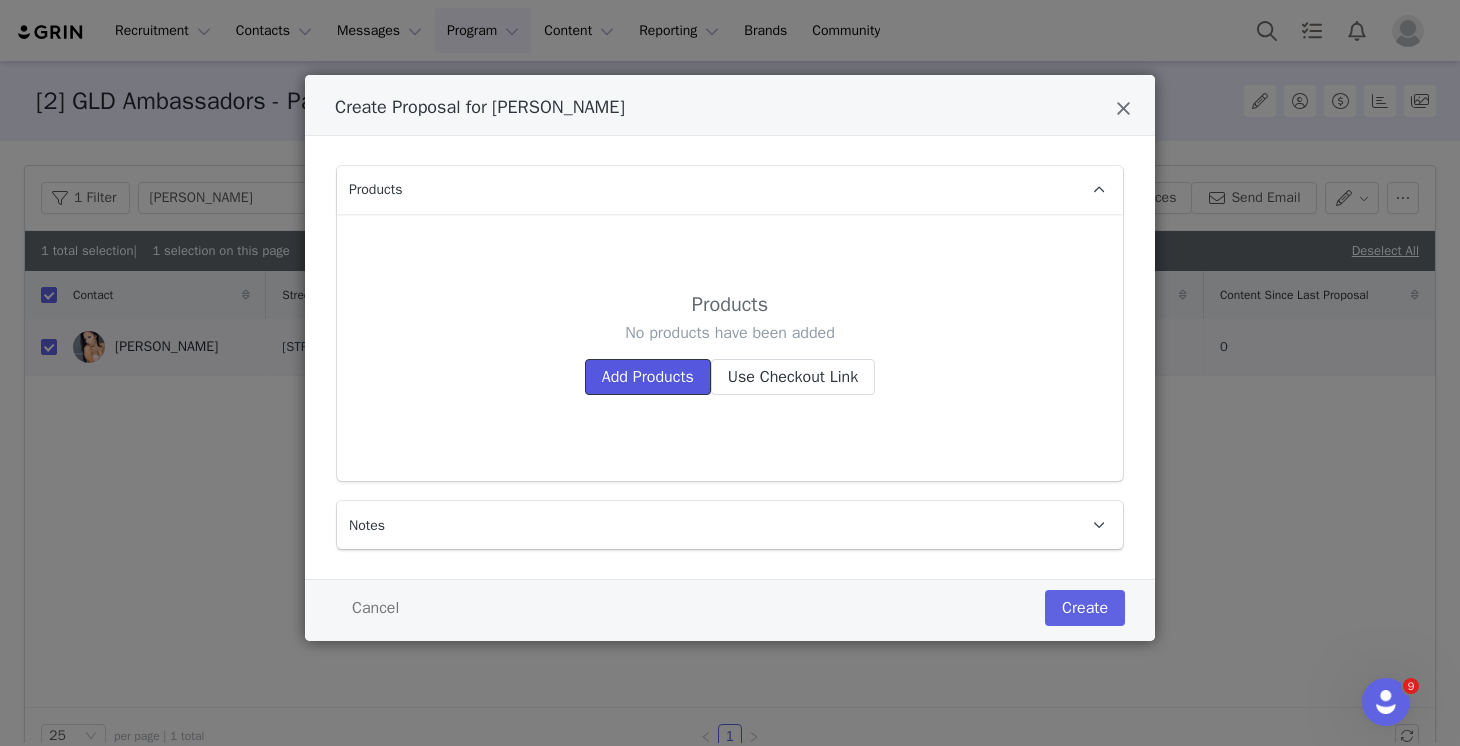 click on "Add Products" at bounding box center (648, 377) 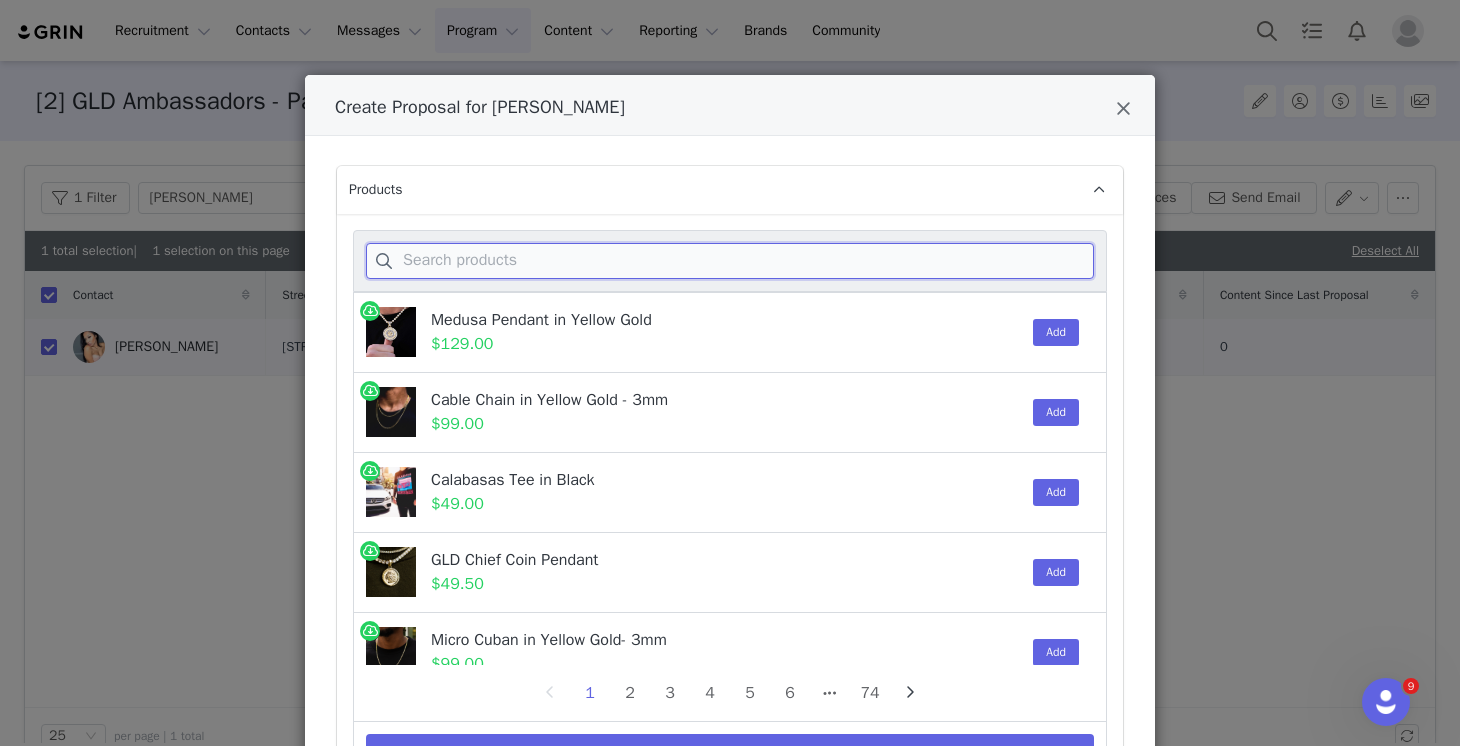 click at bounding box center (730, 261) 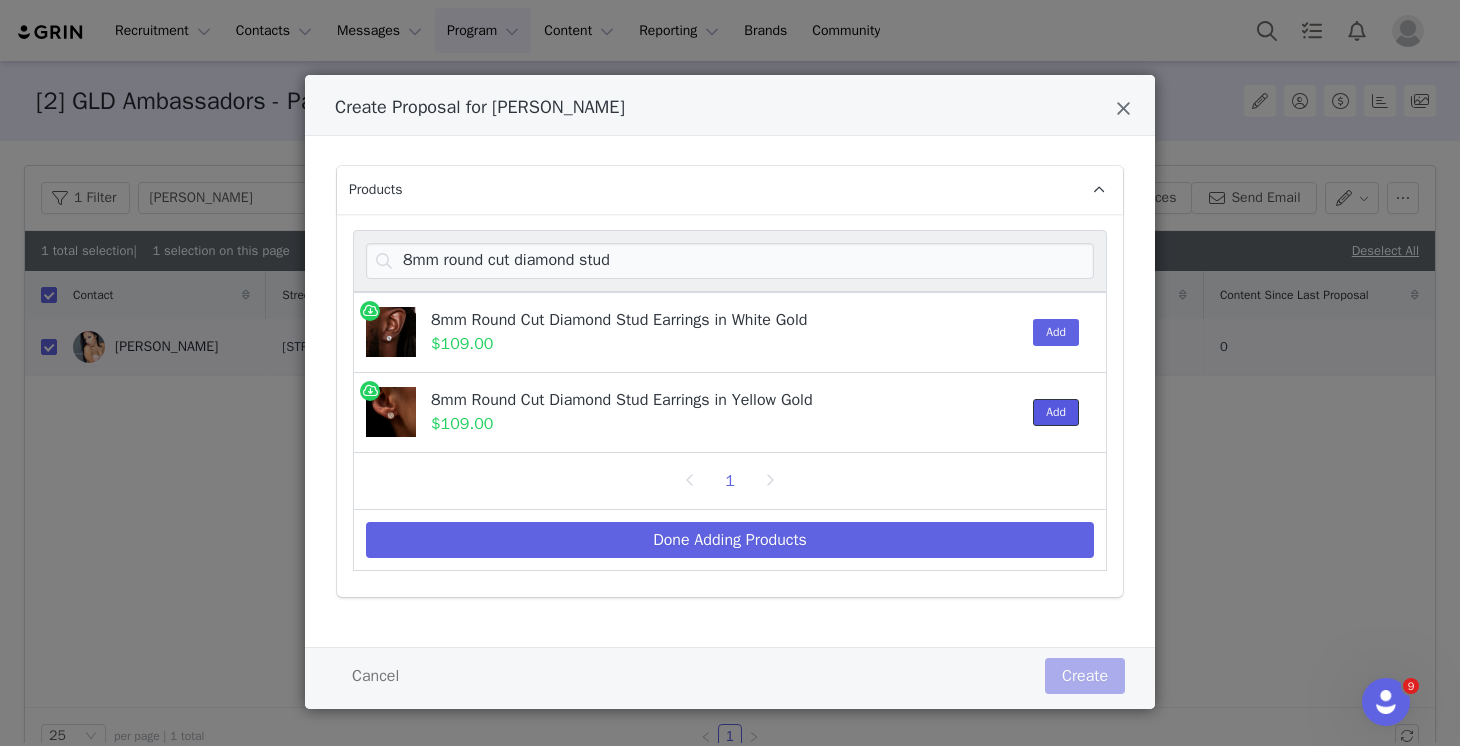 click on "Add" at bounding box center [1056, 412] 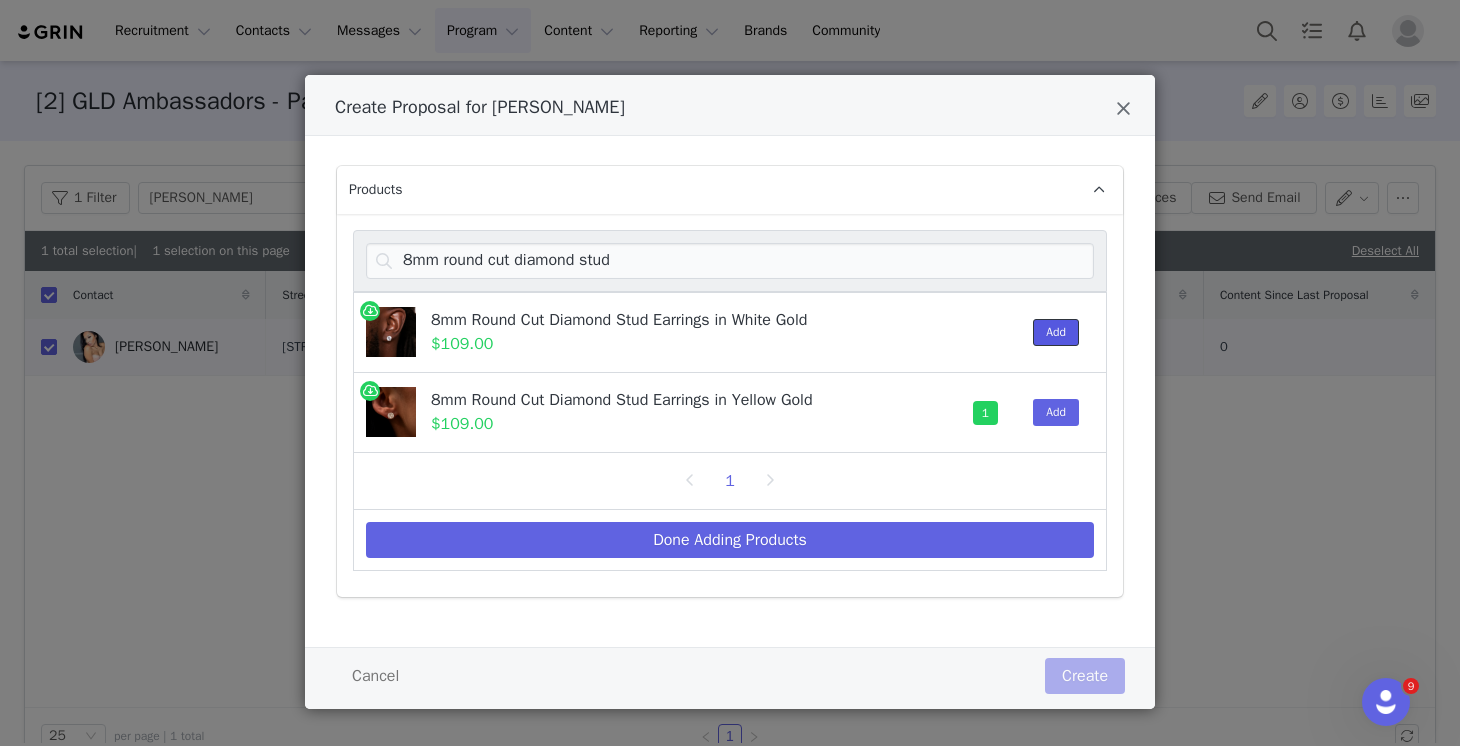 click on "Add" at bounding box center [1056, 332] 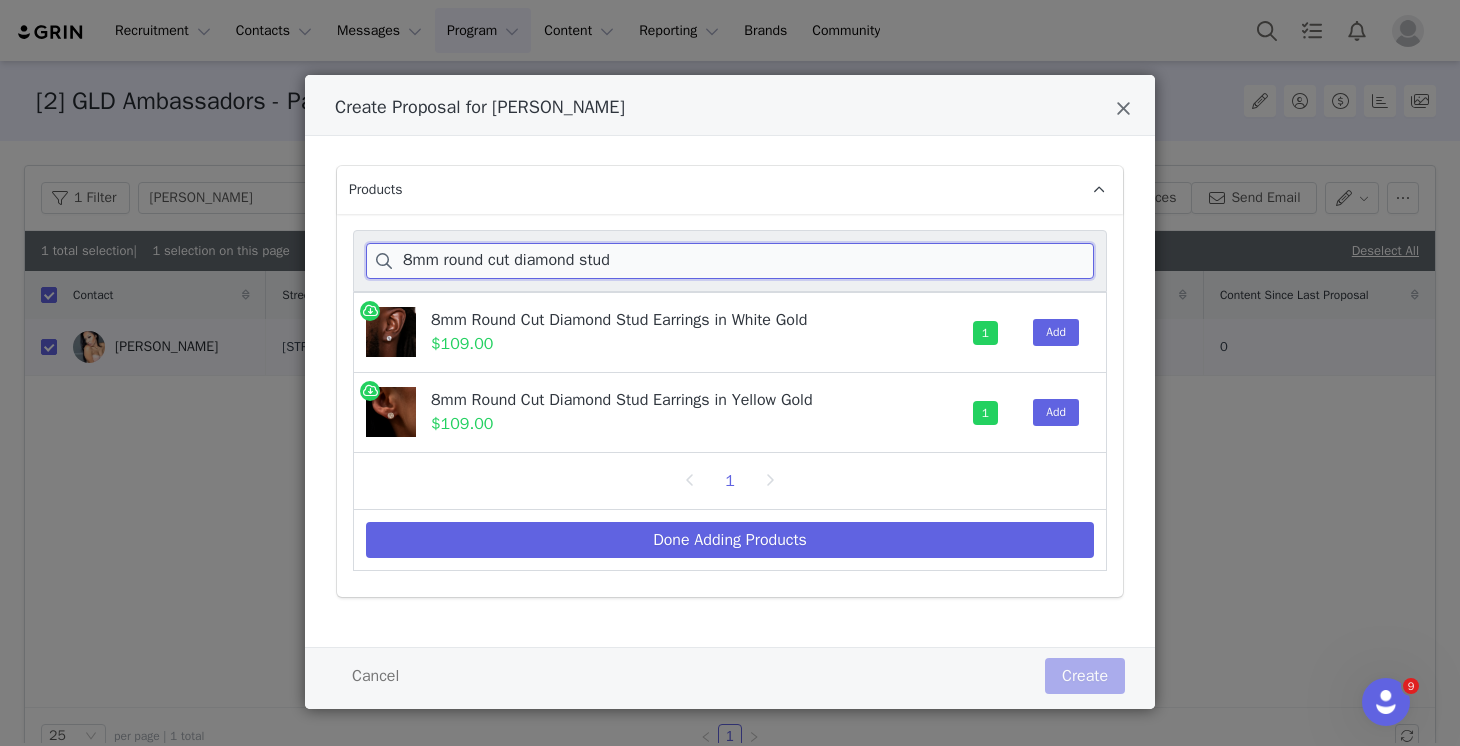 click on "8mm round cut diamond stud" at bounding box center [730, 261] 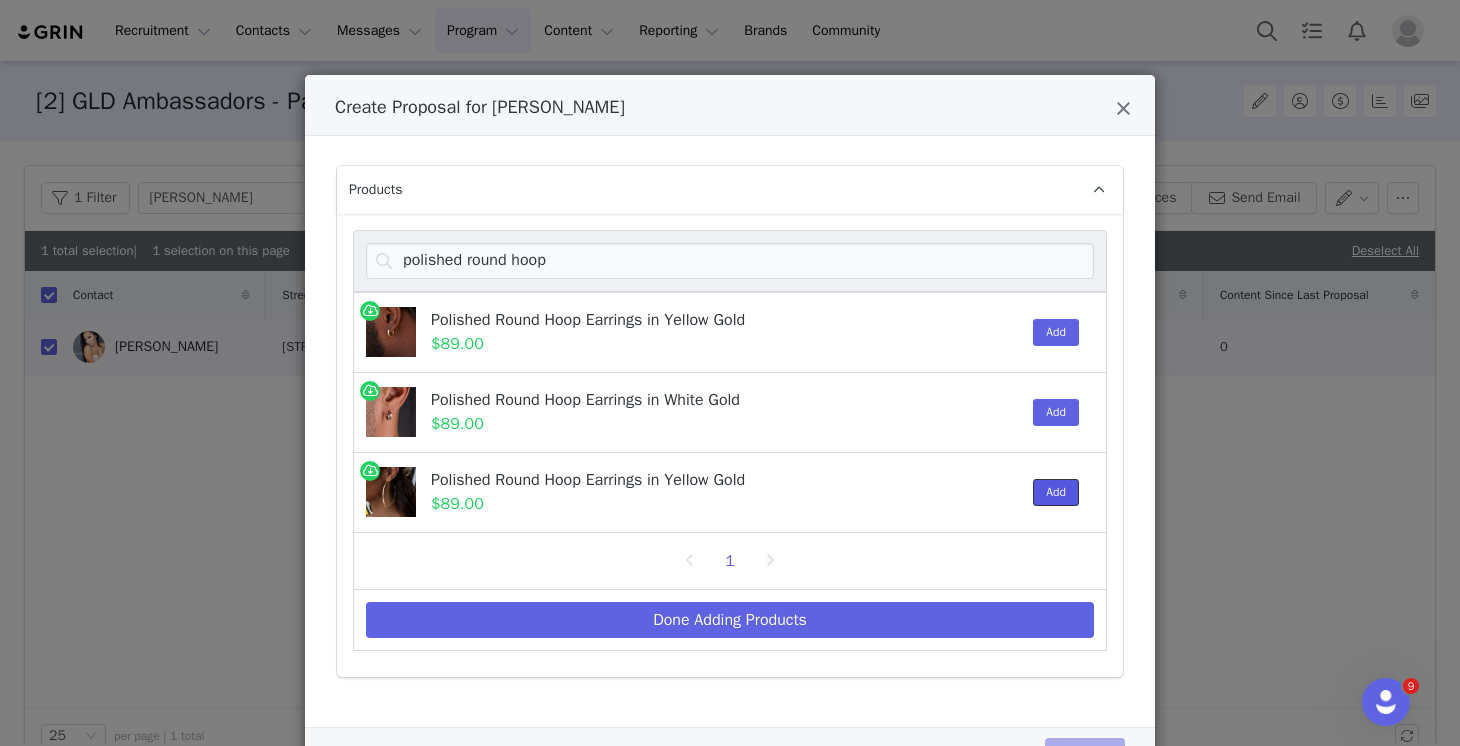 click on "Add" at bounding box center [1056, 492] 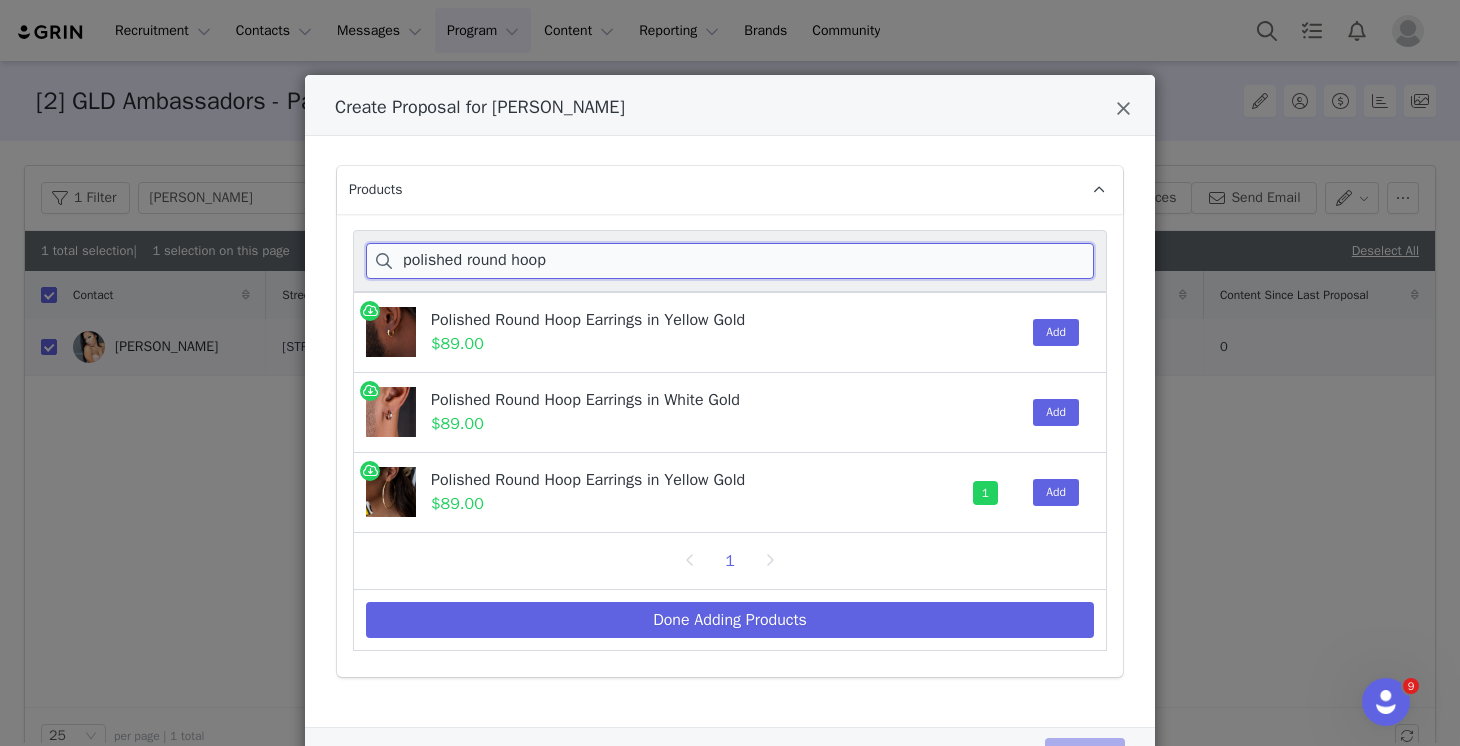 click on "polished round hoop" at bounding box center (730, 261) 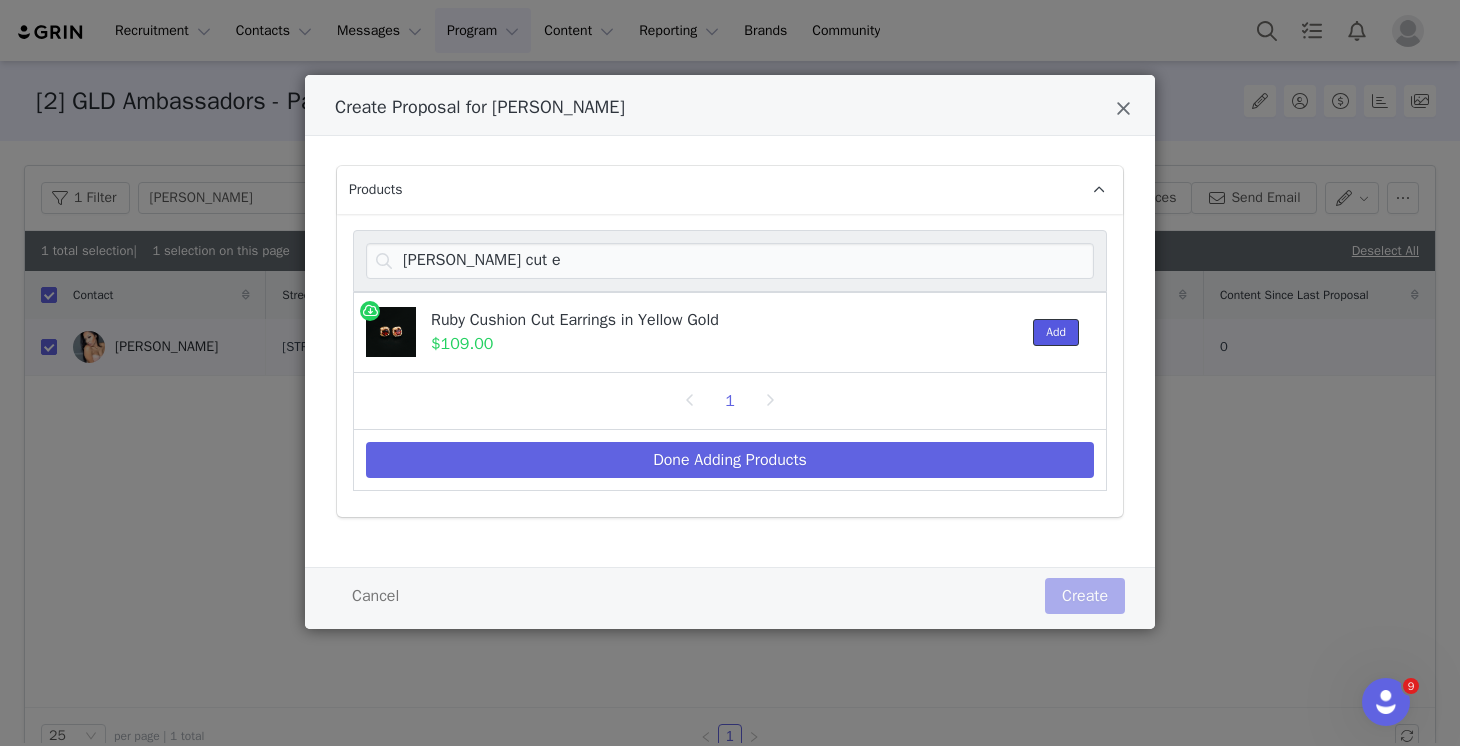 click on "Add" at bounding box center (1056, 332) 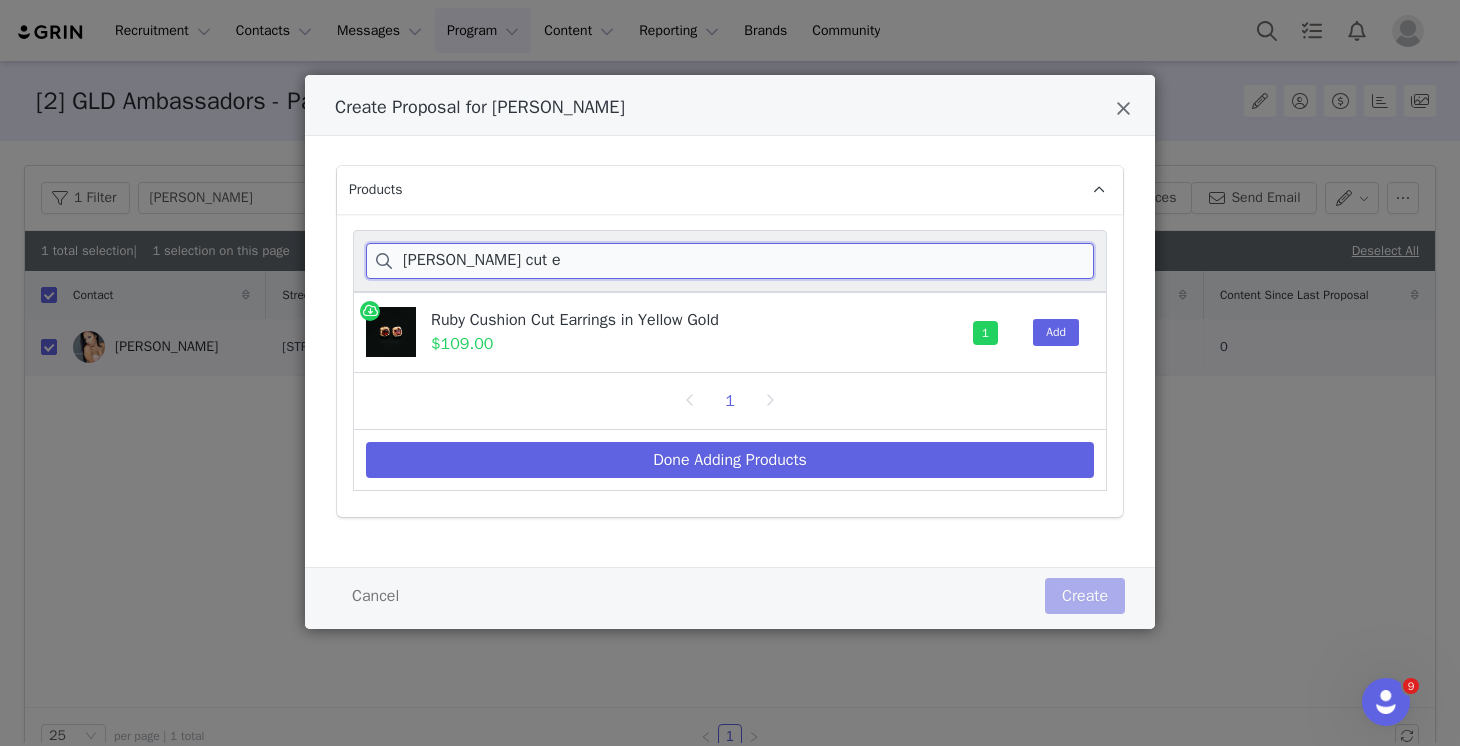 click on "ruby cushion cut e" at bounding box center (730, 261) 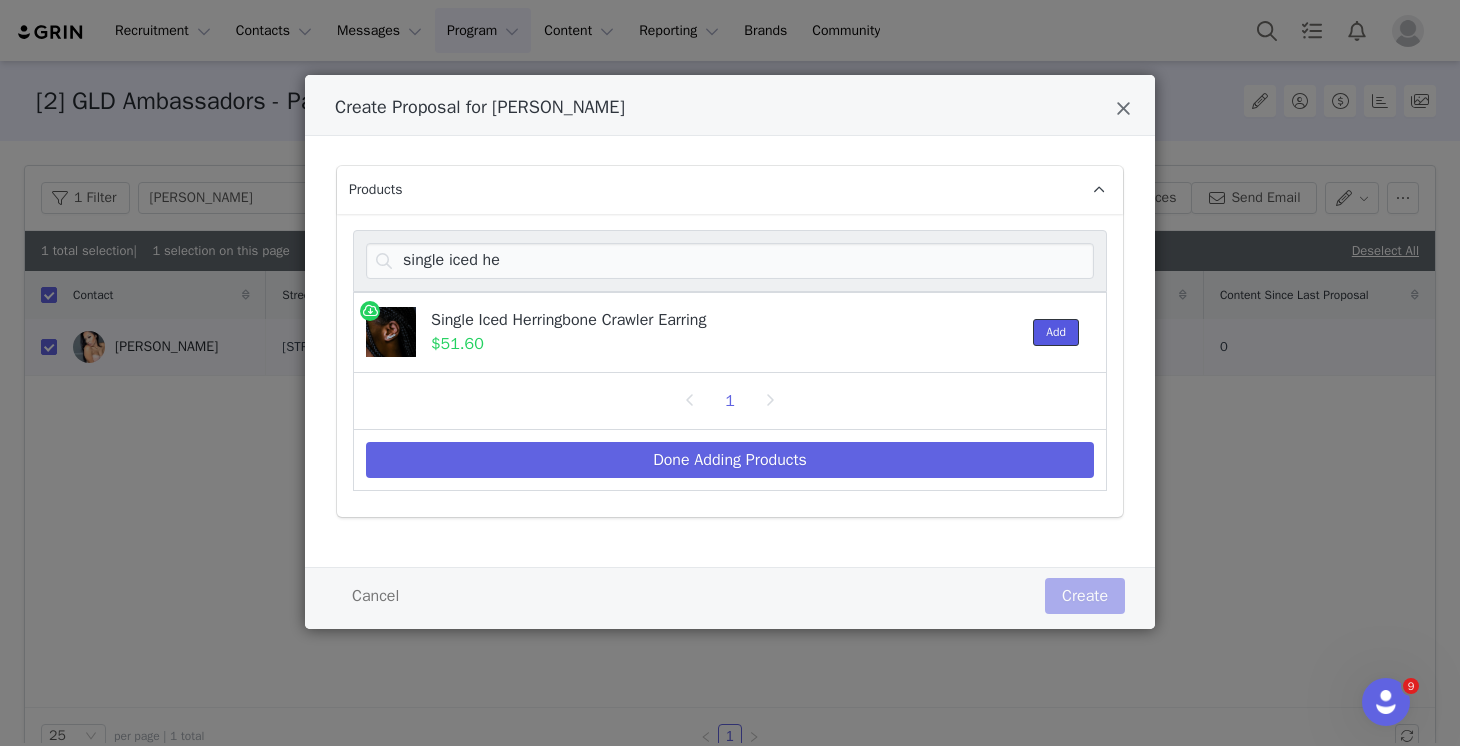 click on "Add" at bounding box center [1056, 332] 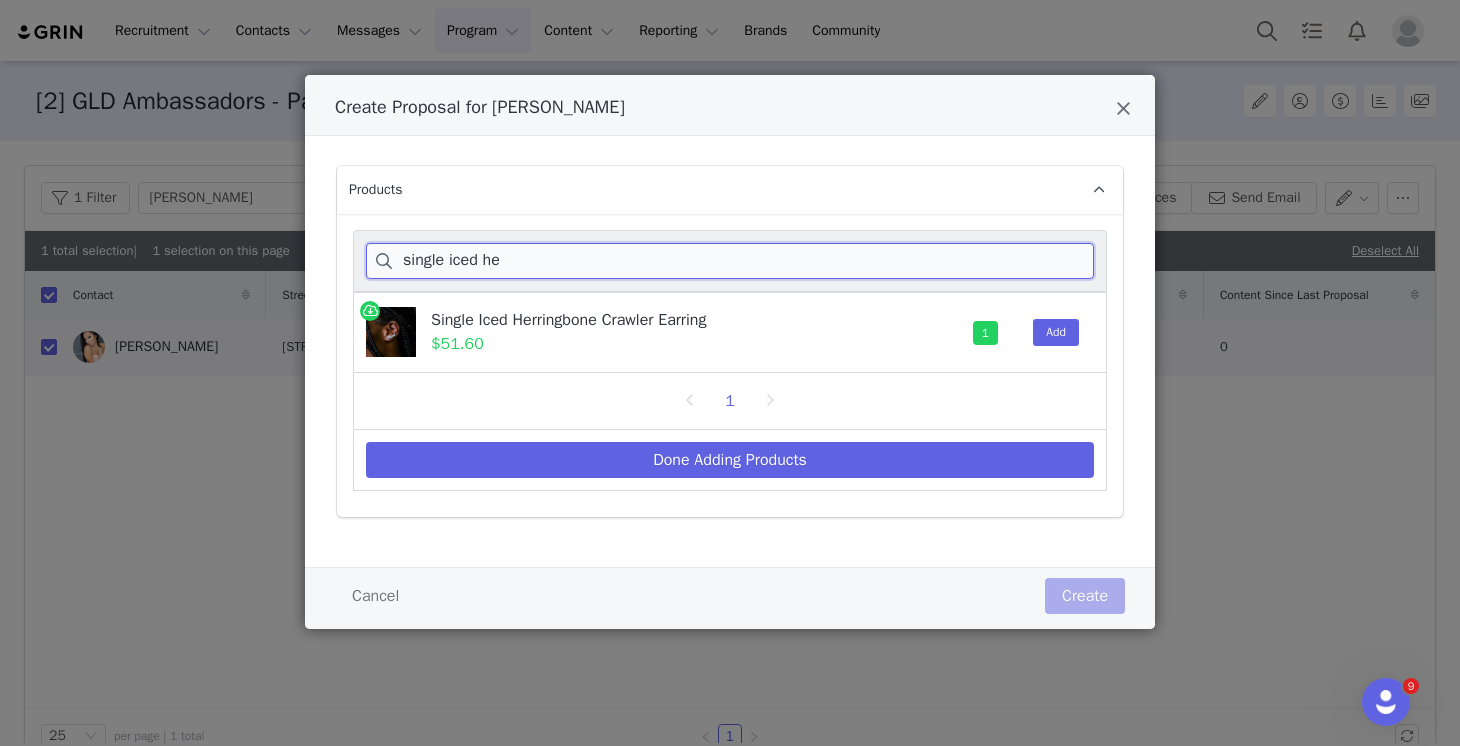 click on "single iced he" at bounding box center (730, 261) 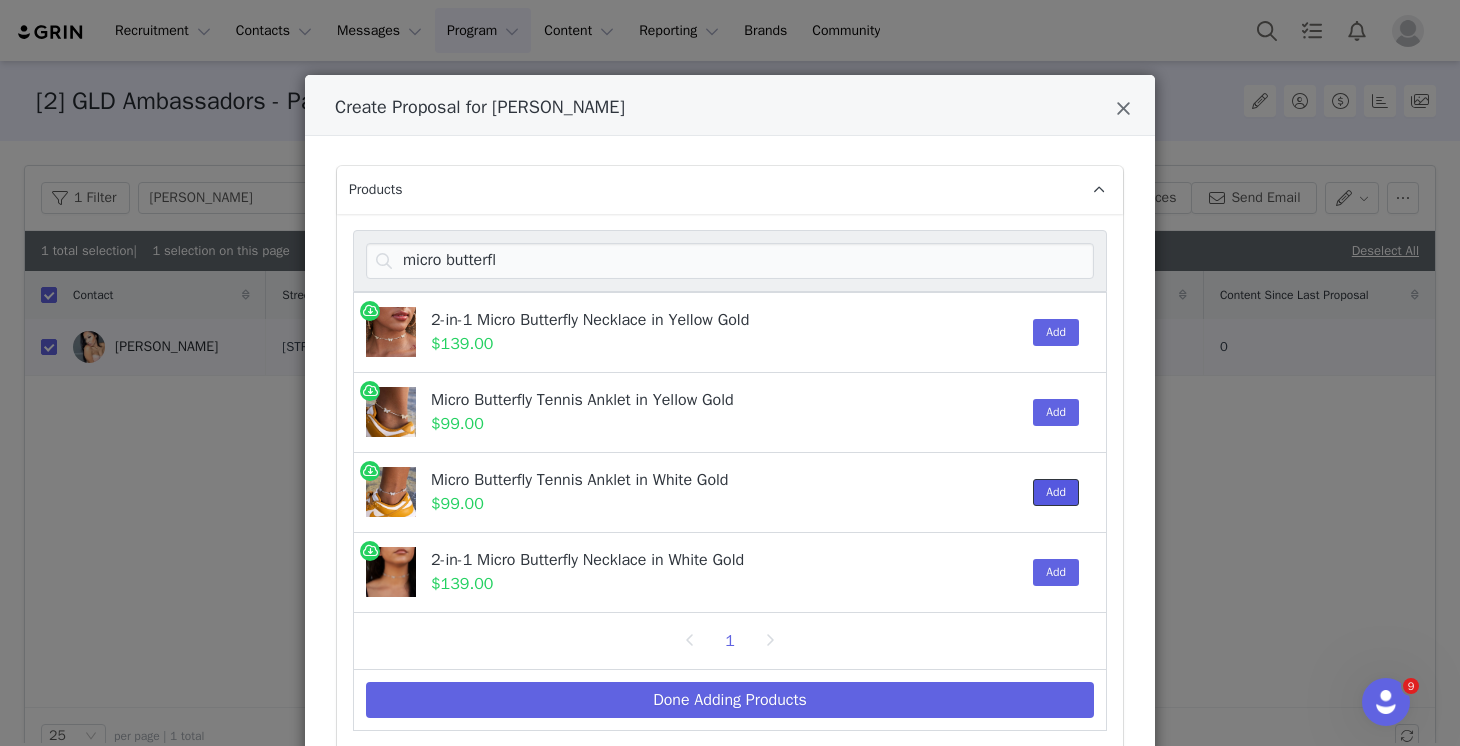 click on "Add" at bounding box center (1056, 492) 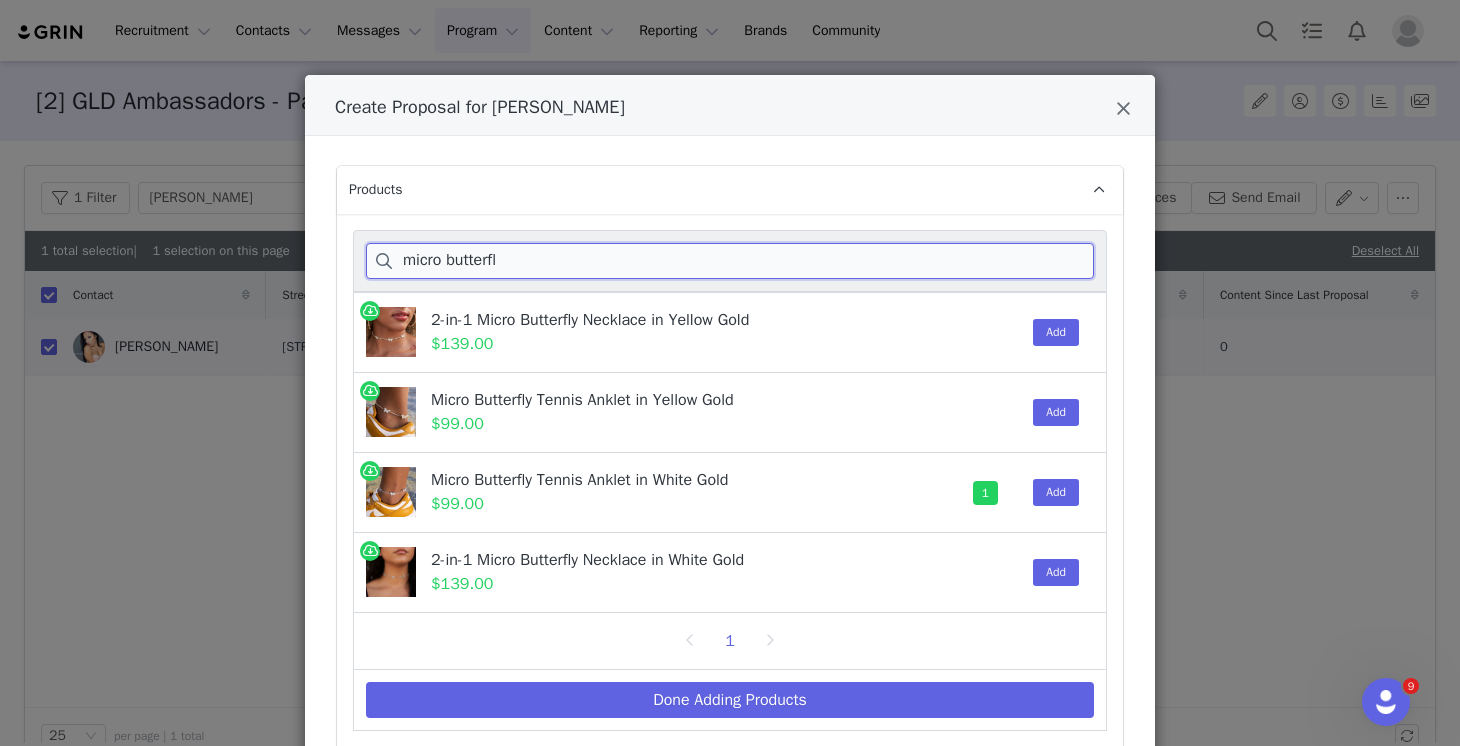click on "micro butterfl" at bounding box center [730, 261] 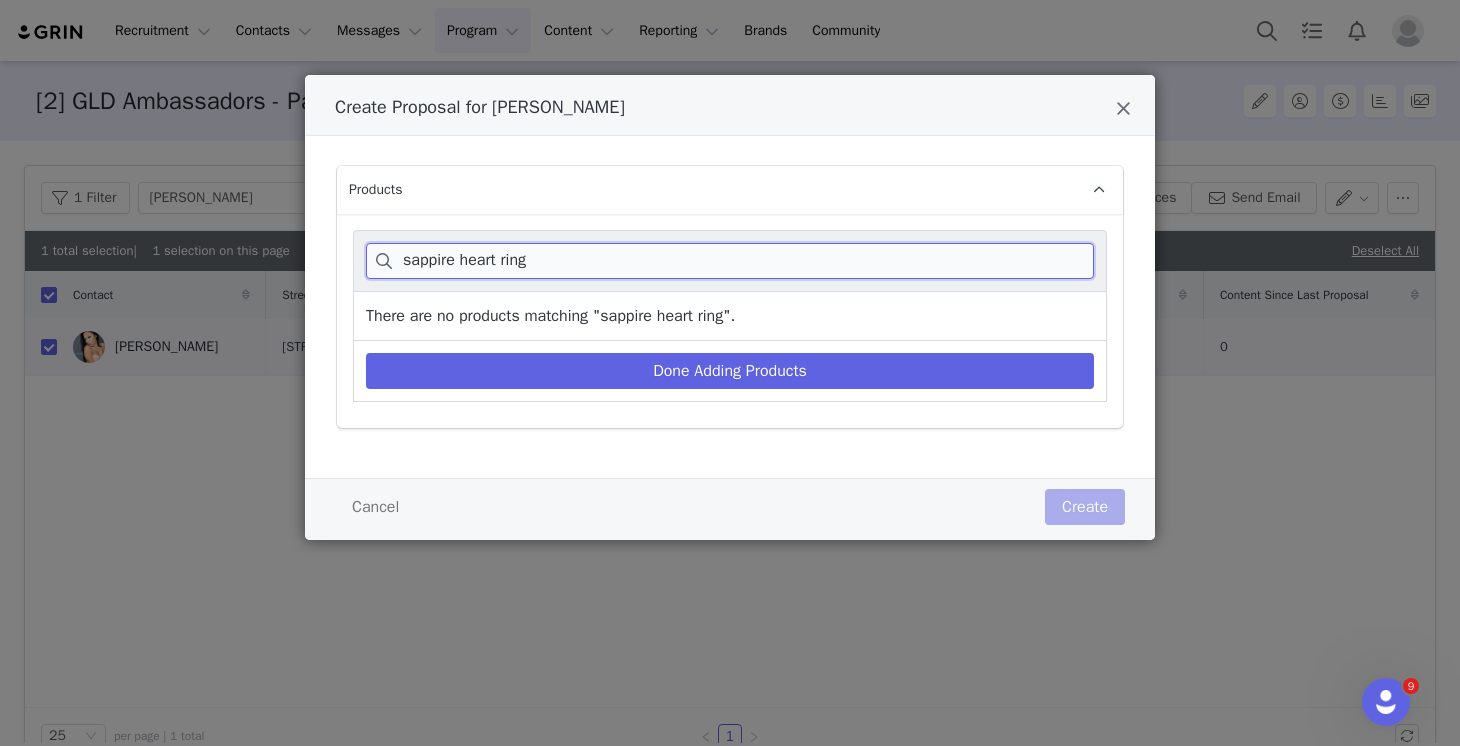 click on "sappire heart ring" at bounding box center [730, 261] 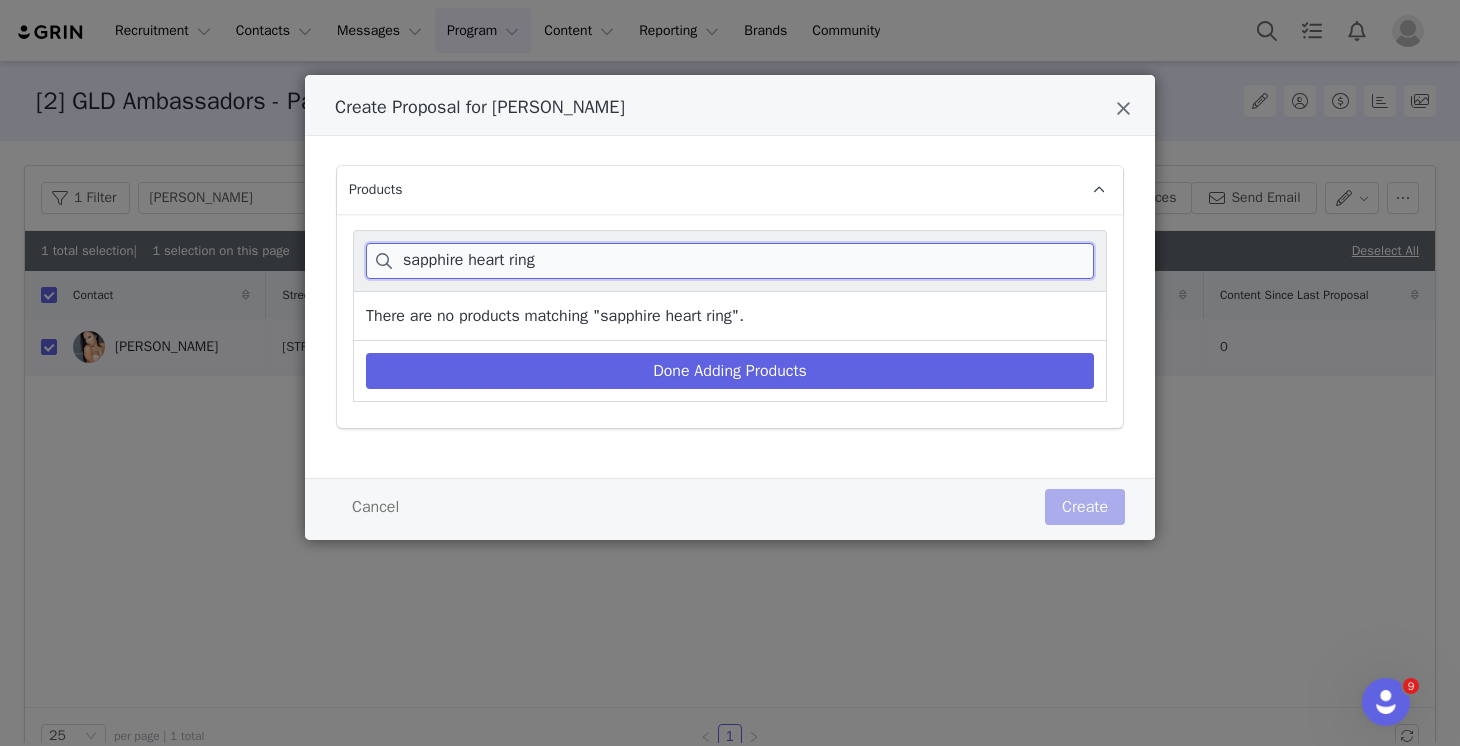 click on "sapphire heart ring" at bounding box center [730, 261] 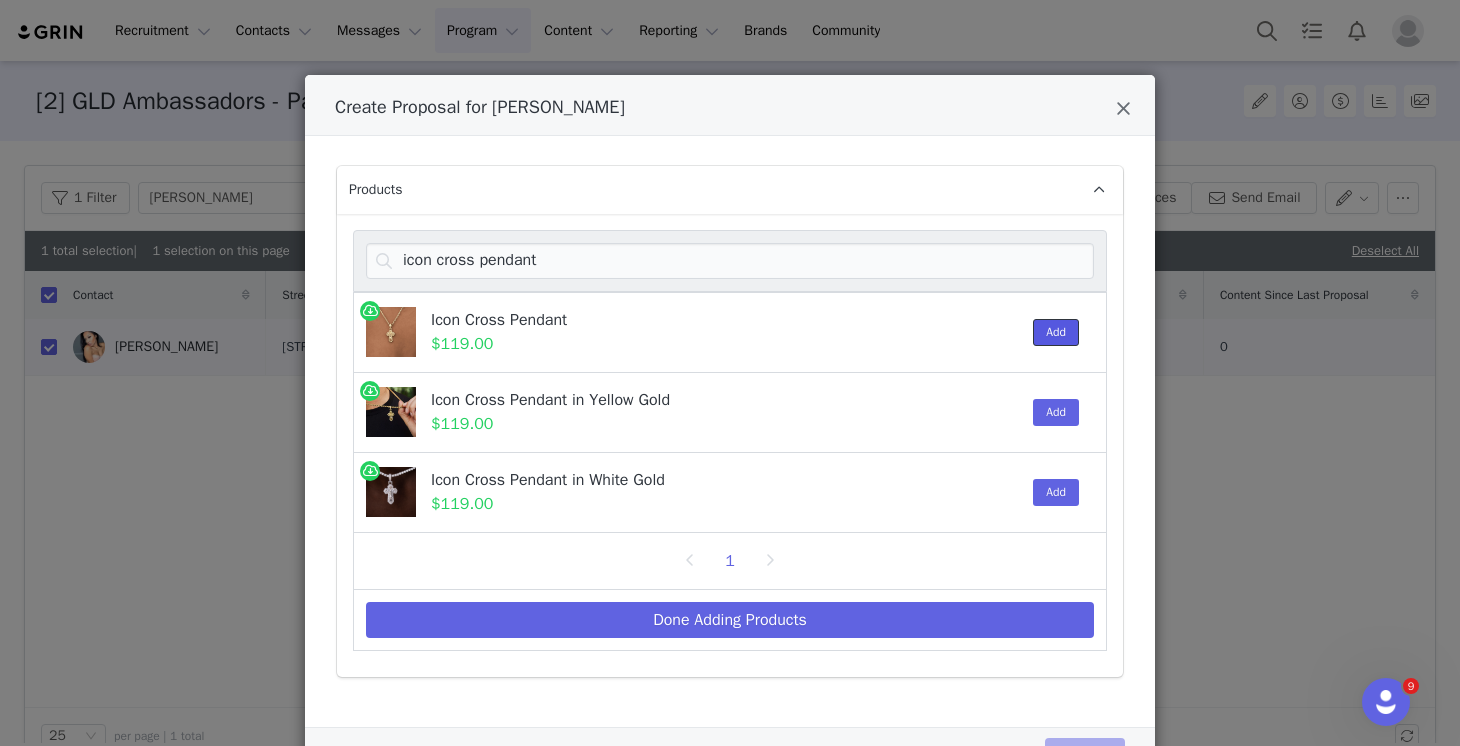 click on "Add" at bounding box center [1056, 332] 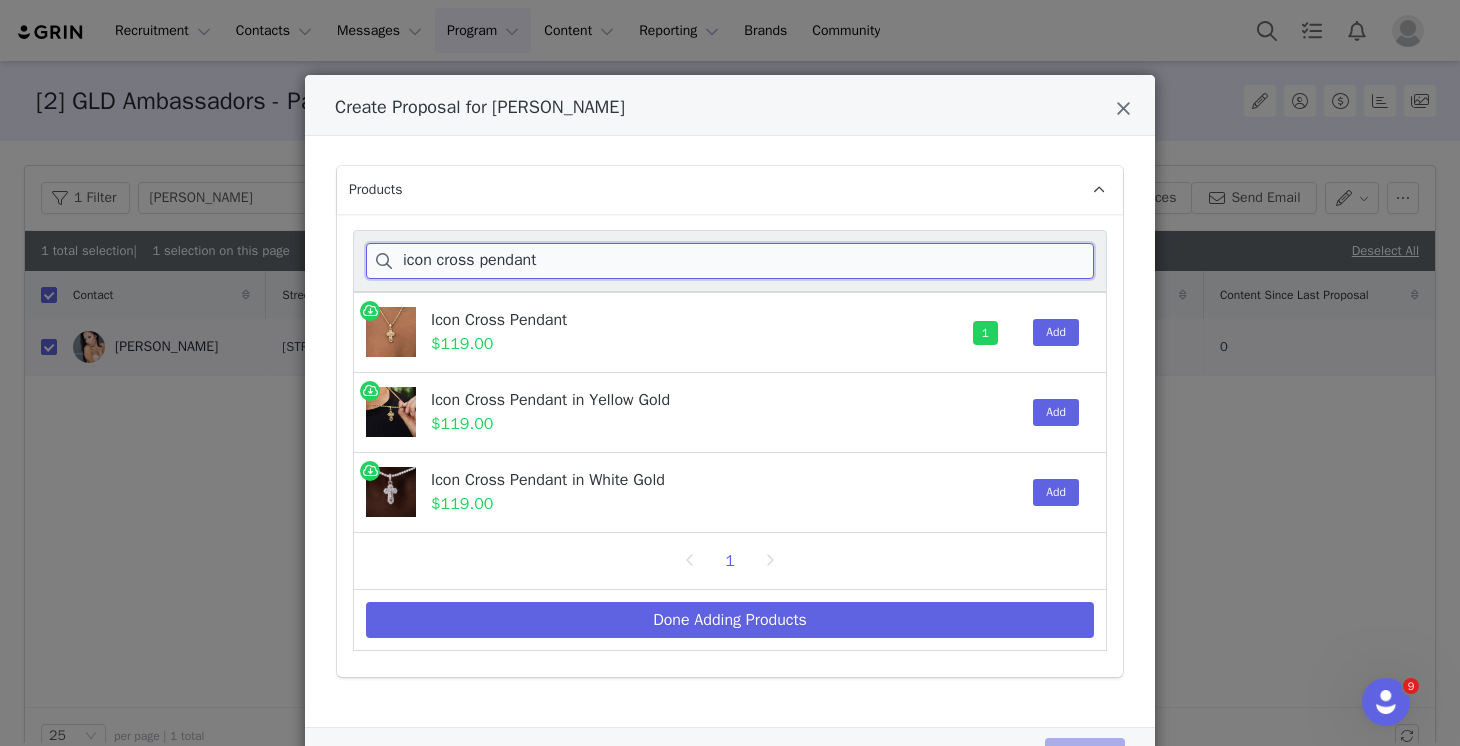click on "icon cross pendant" at bounding box center (730, 261) 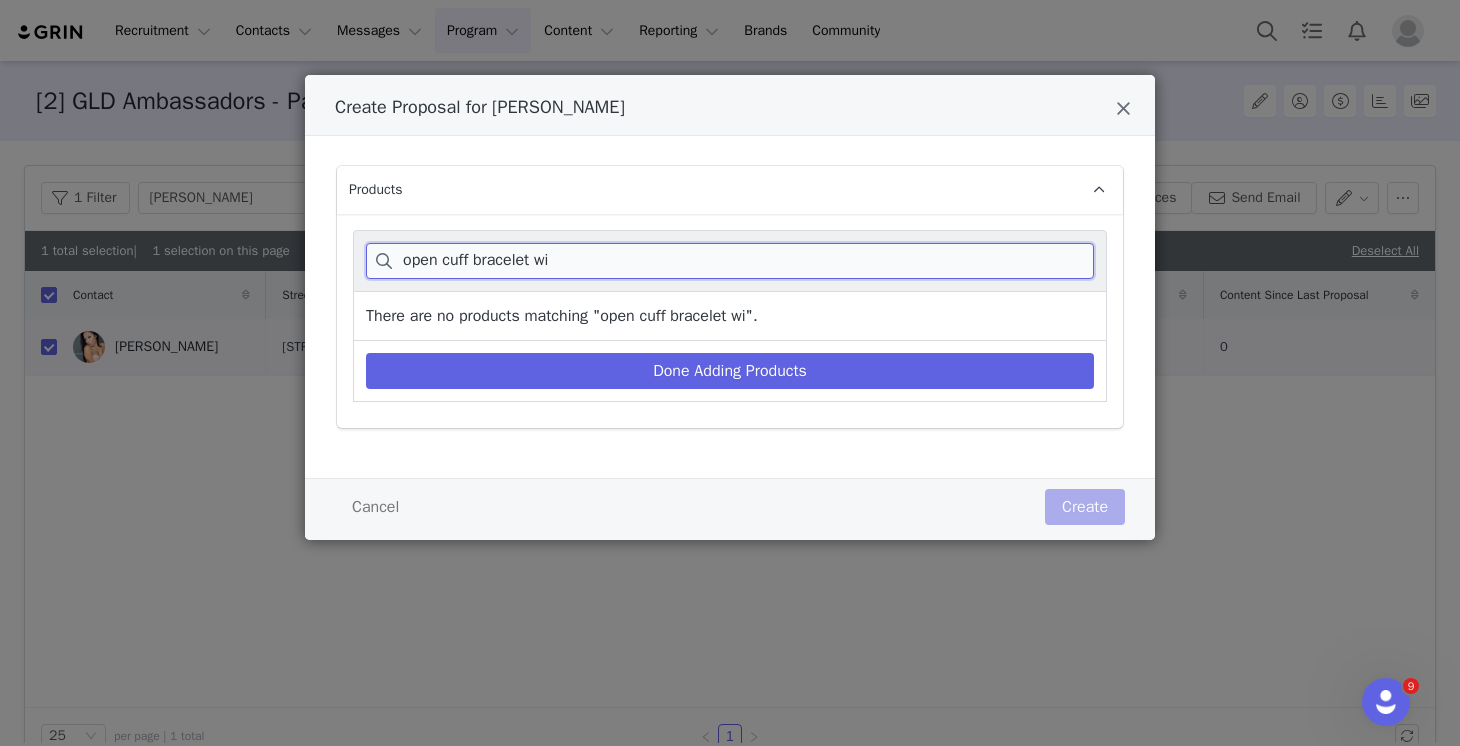 click on "open cuff bracelet wi" at bounding box center (730, 261) 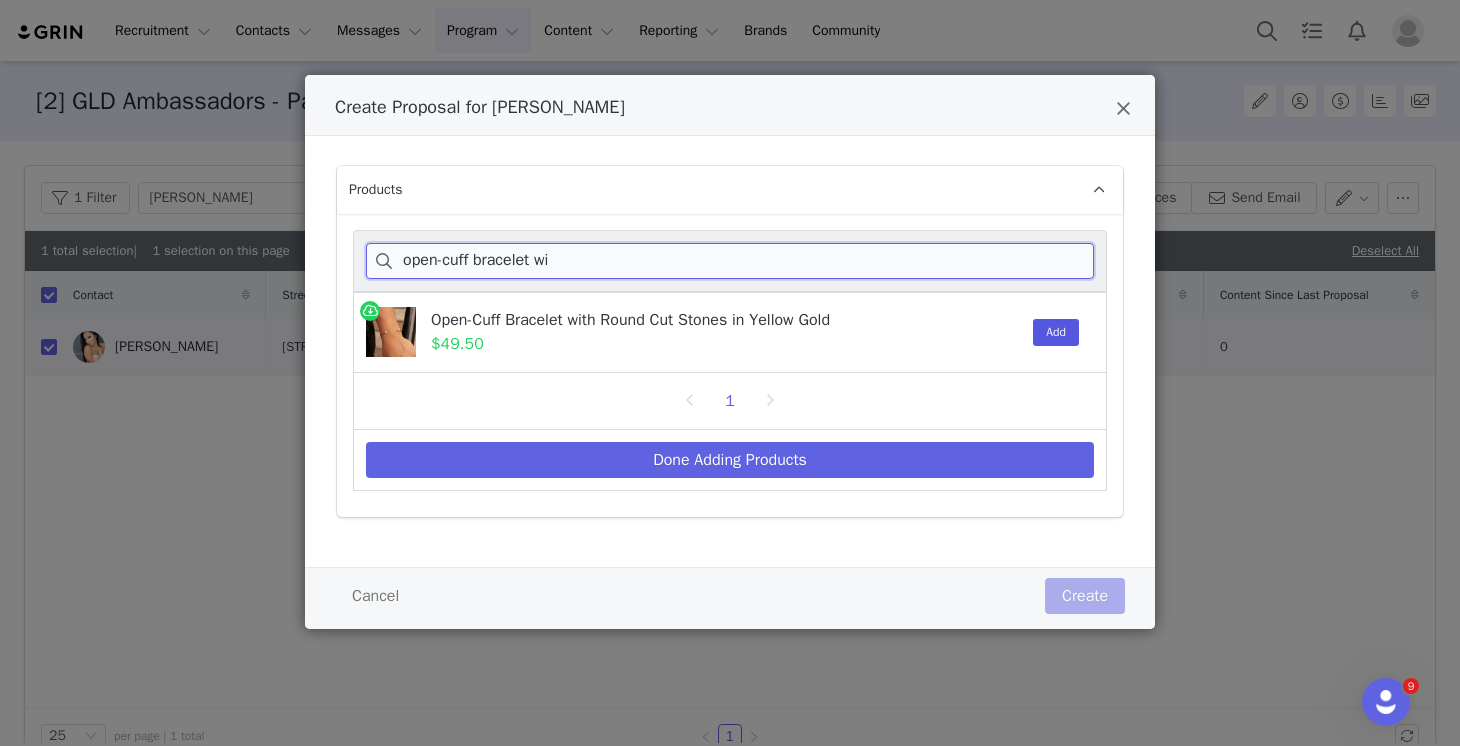 type on "open-cuff bracelet wi" 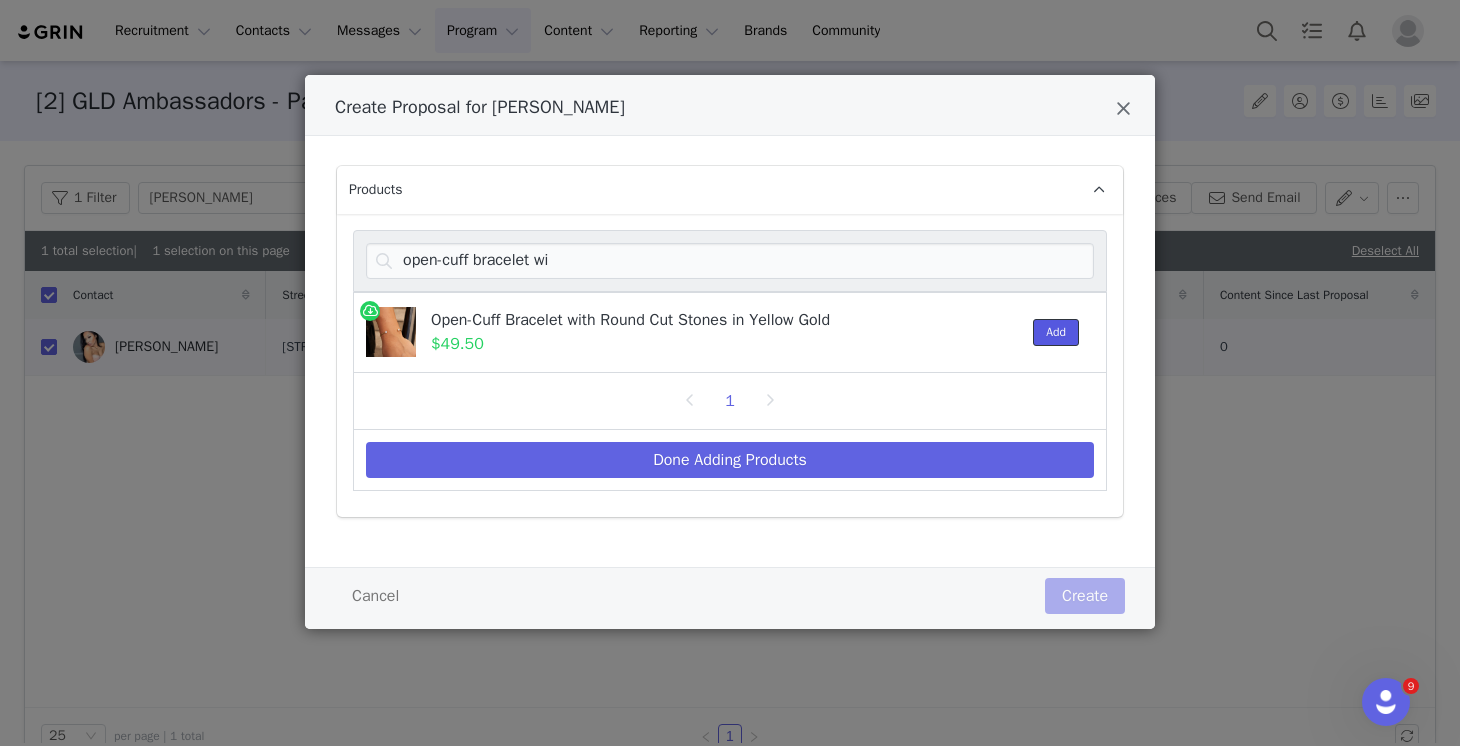 click on "Add" at bounding box center [1056, 332] 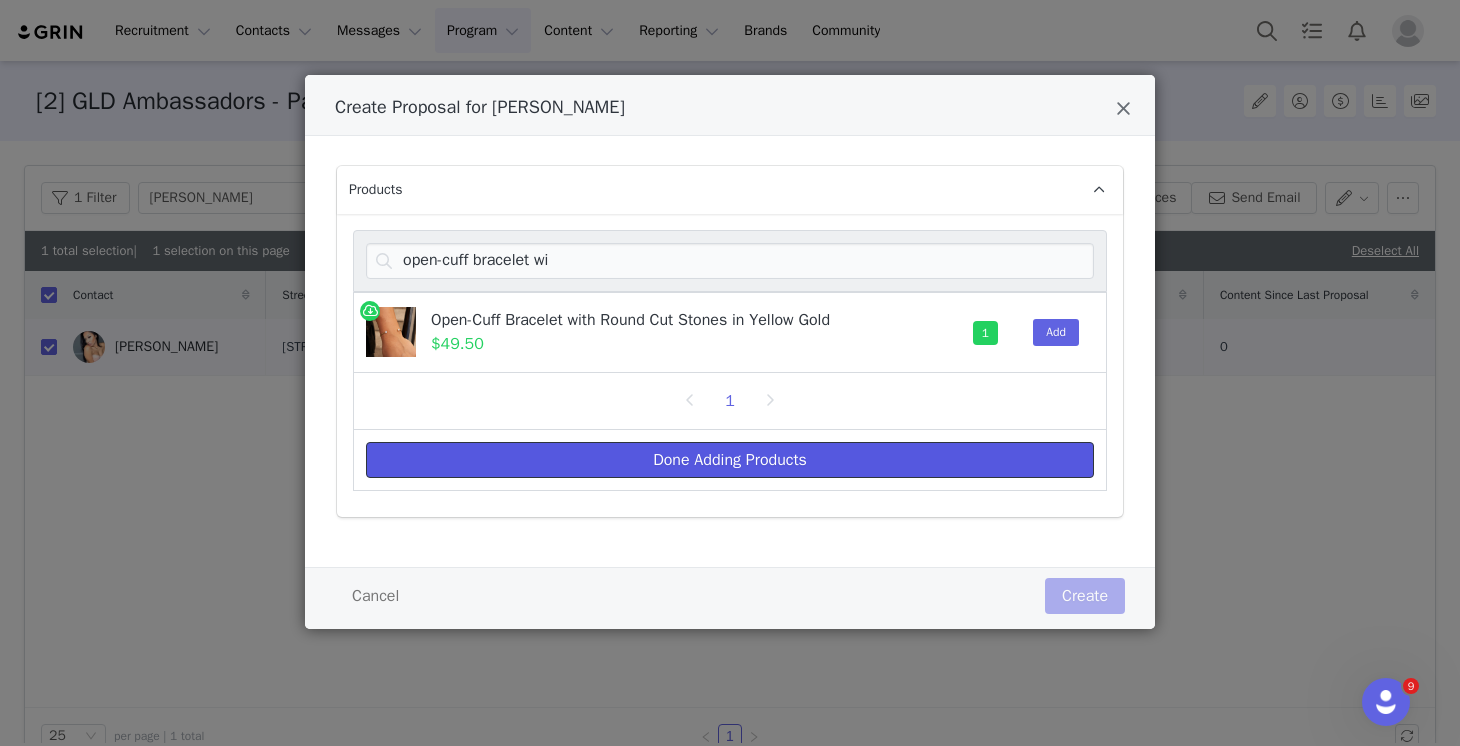 click on "Done Adding Products" at bounding box center (730, 460) 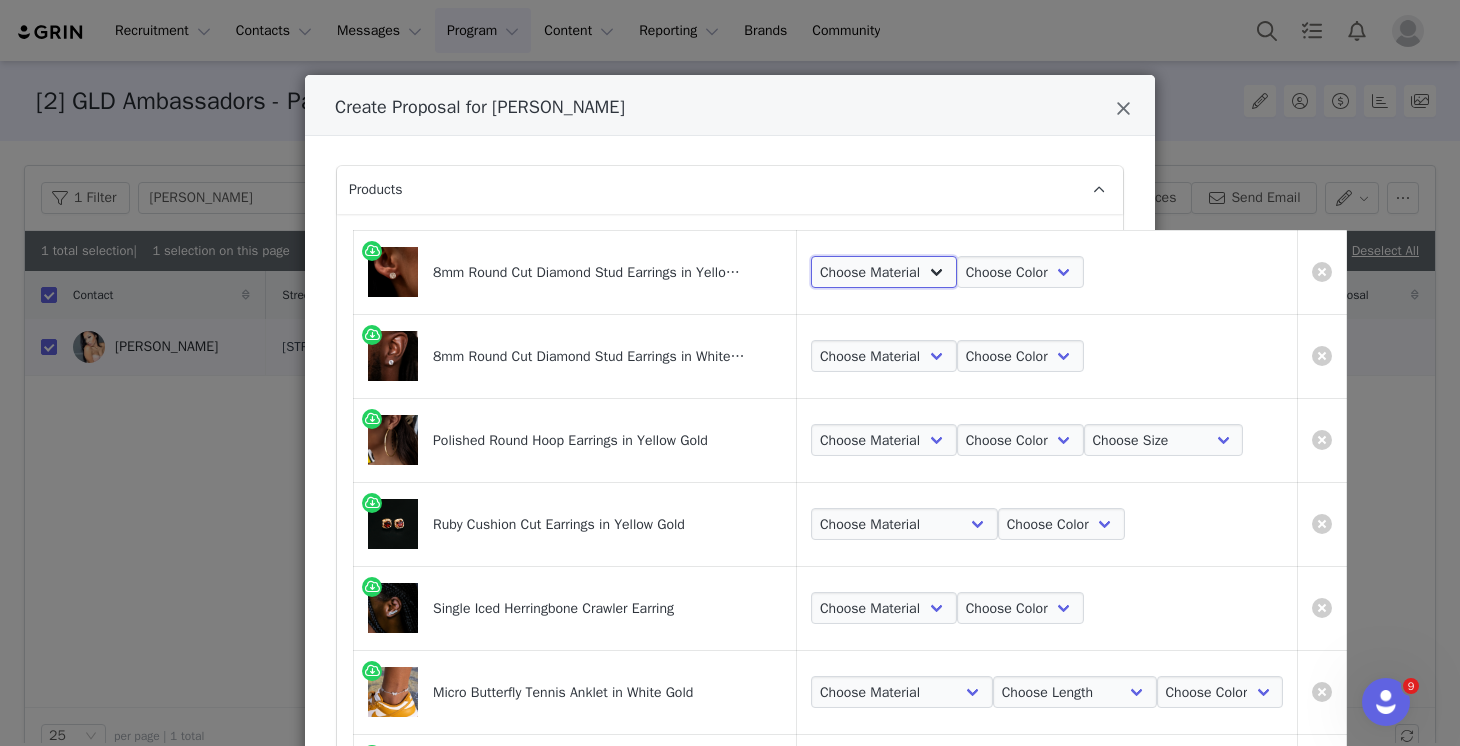 click on "Choose Material  18k Gold Plated" at bounding box center [884, 272] 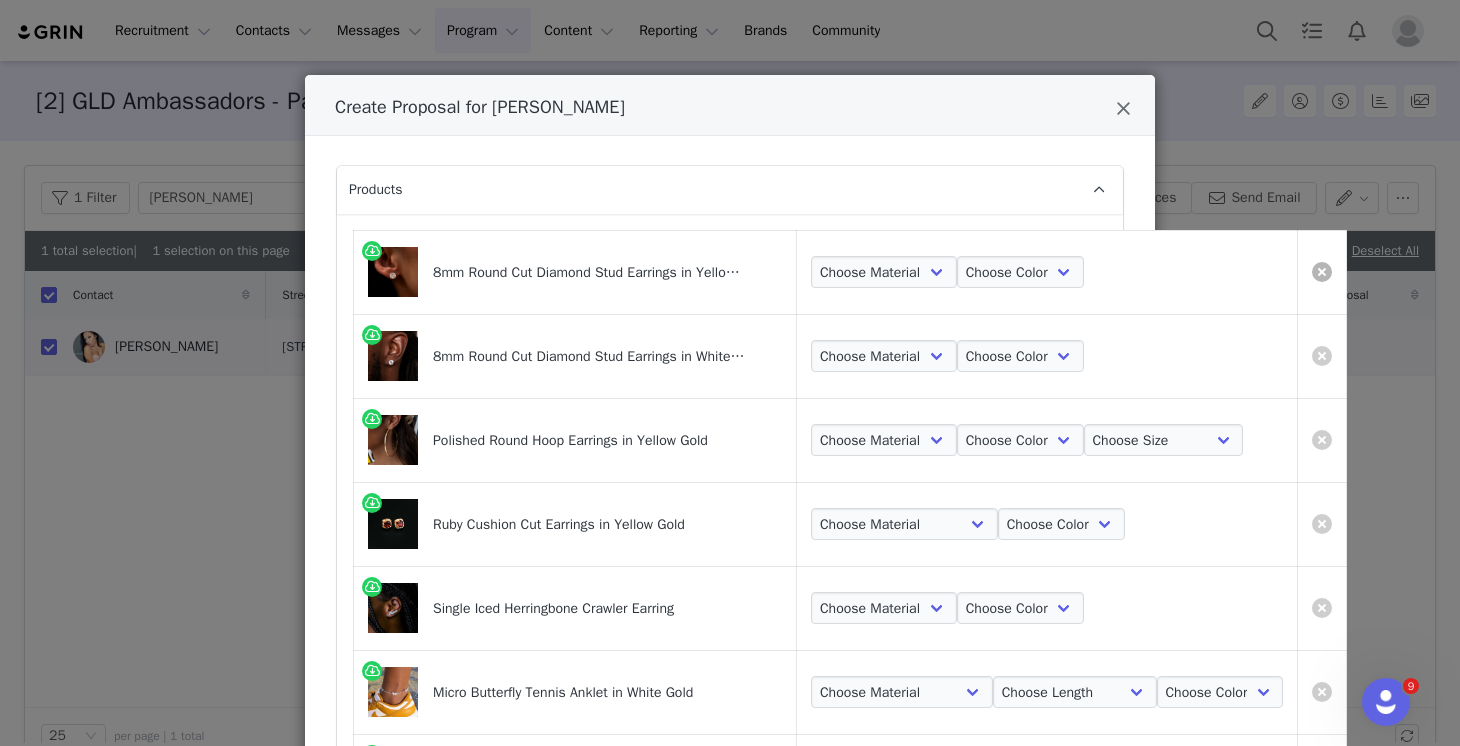 click at bounding box center (1322, 272) 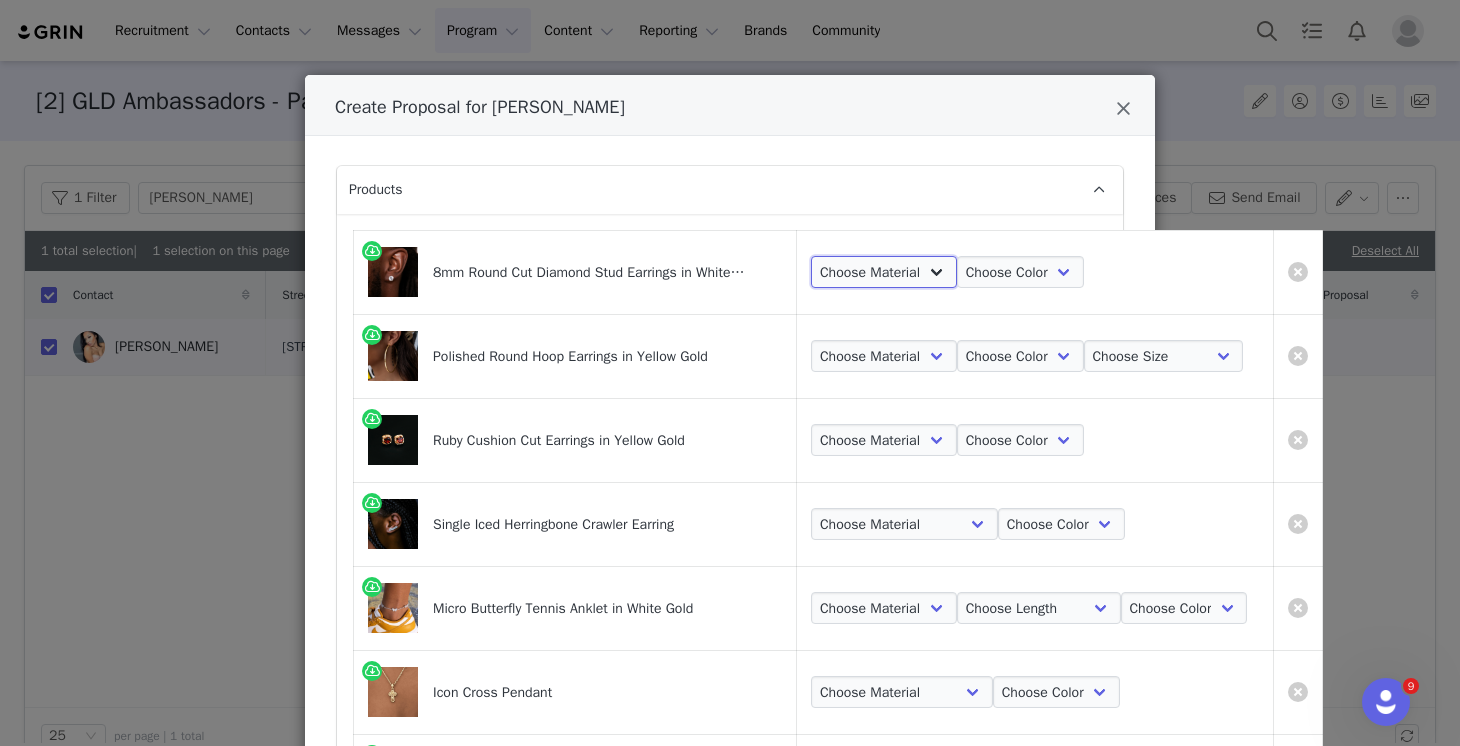 click on "Choose Material  14k Gold Plated" at bounding box center (884, 272) 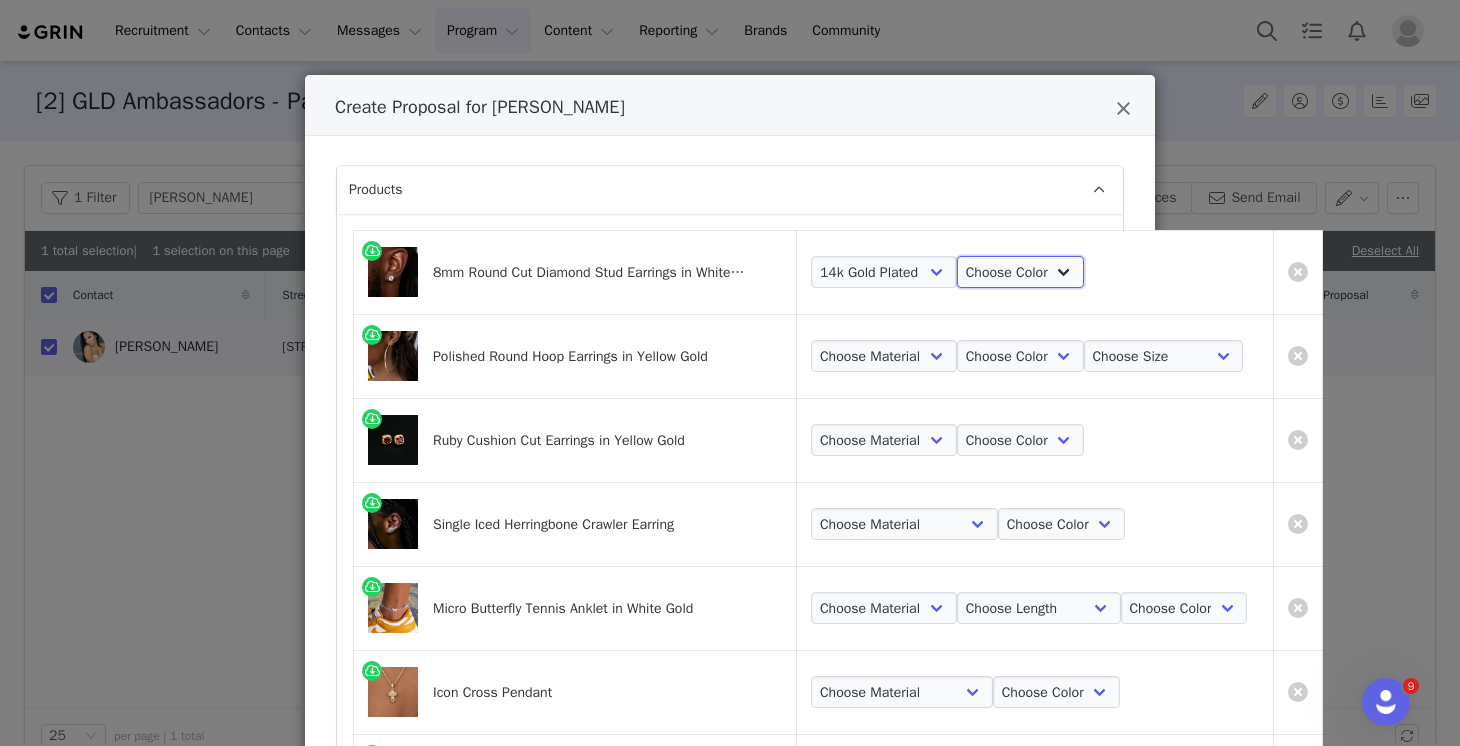 click on "Choose Color  White Gold" at bounding box center (1020, 272) 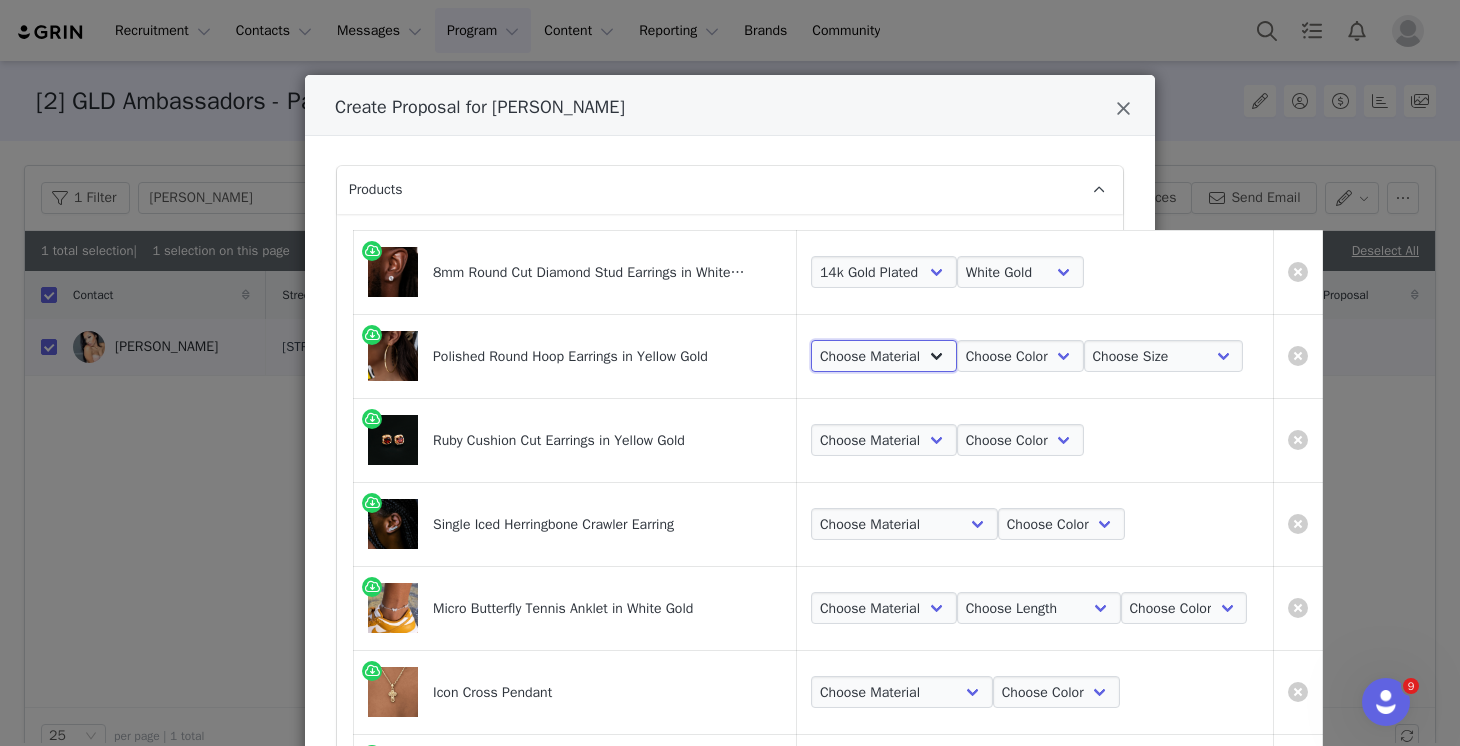 click on "Choose Material  18k Gold Plated" at bounding box center [884, 356] 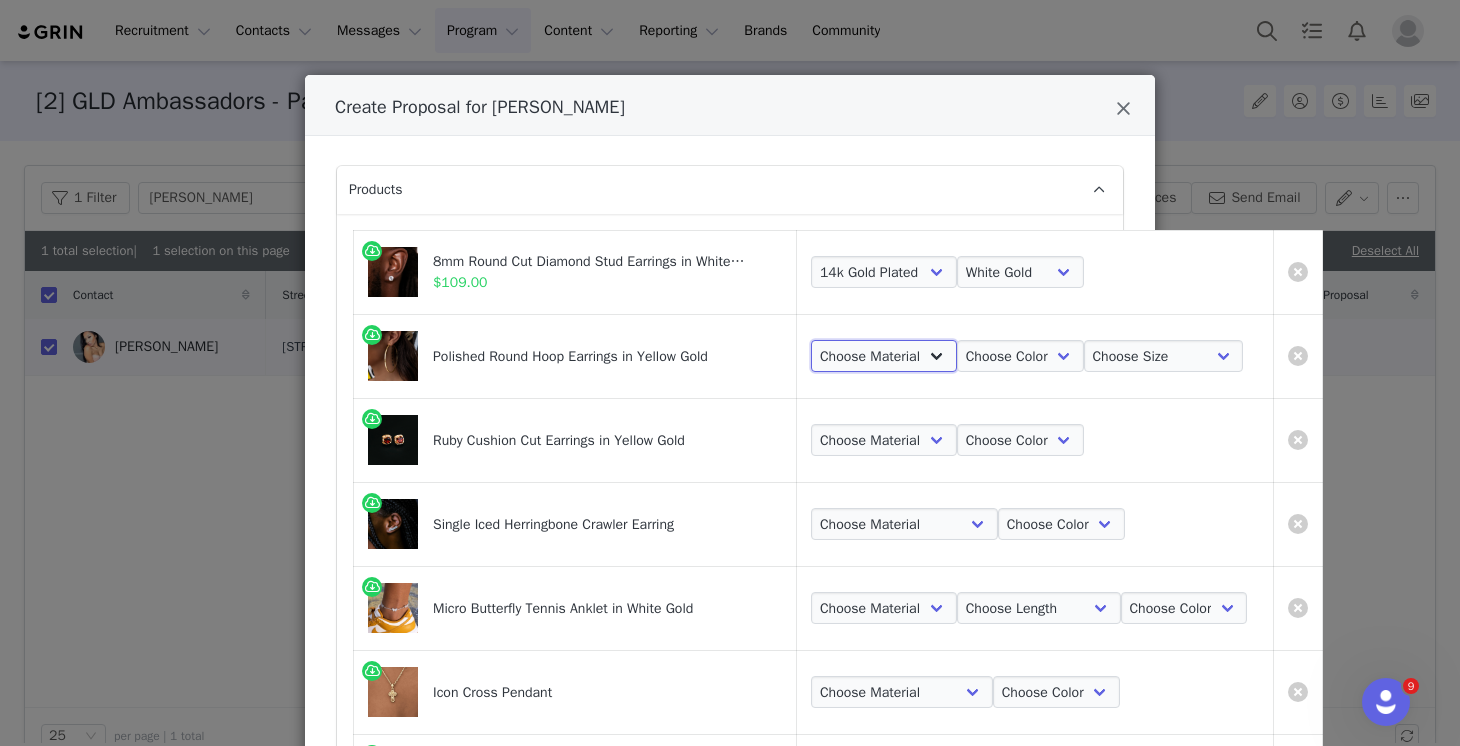 select on "26678192" 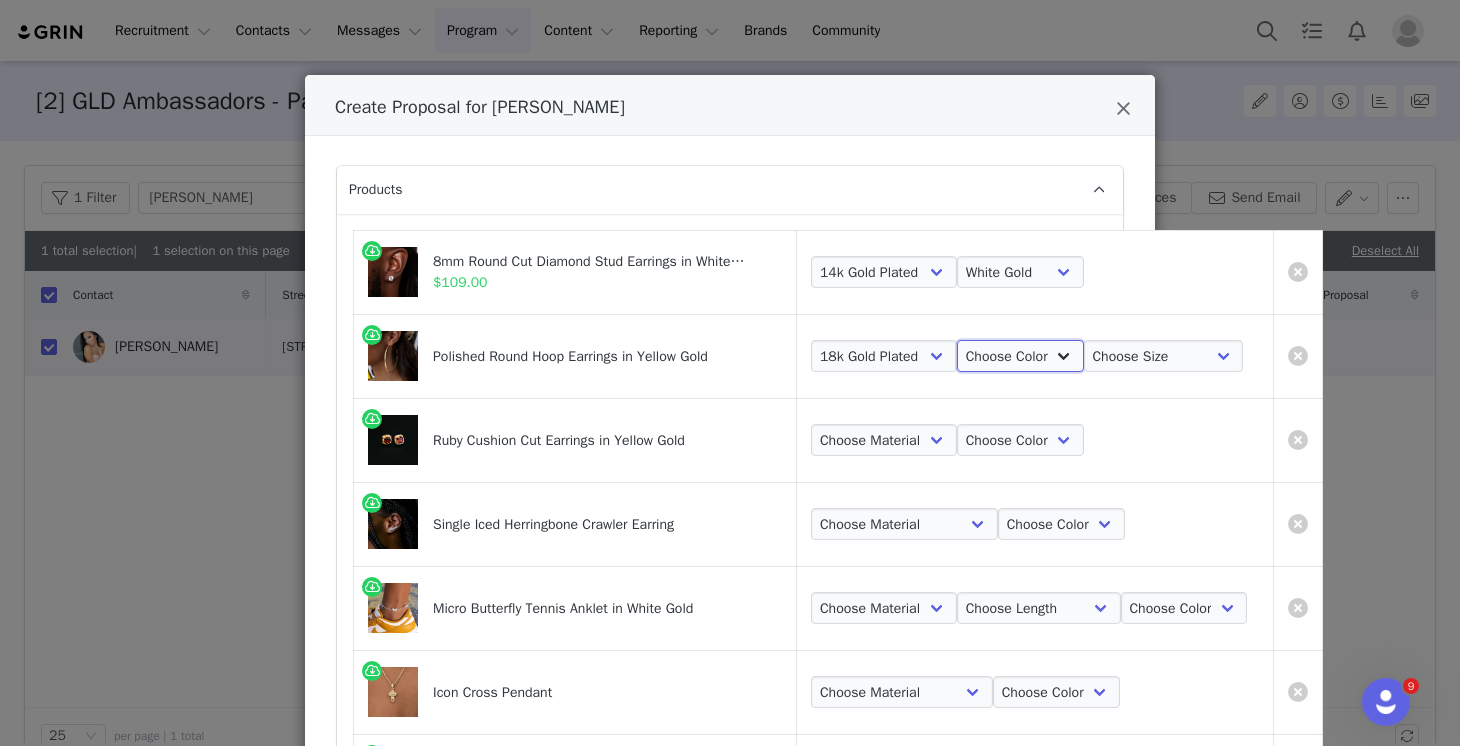 click on "Choose Color  Yellow Gold" at bounding box center (1020, 356) 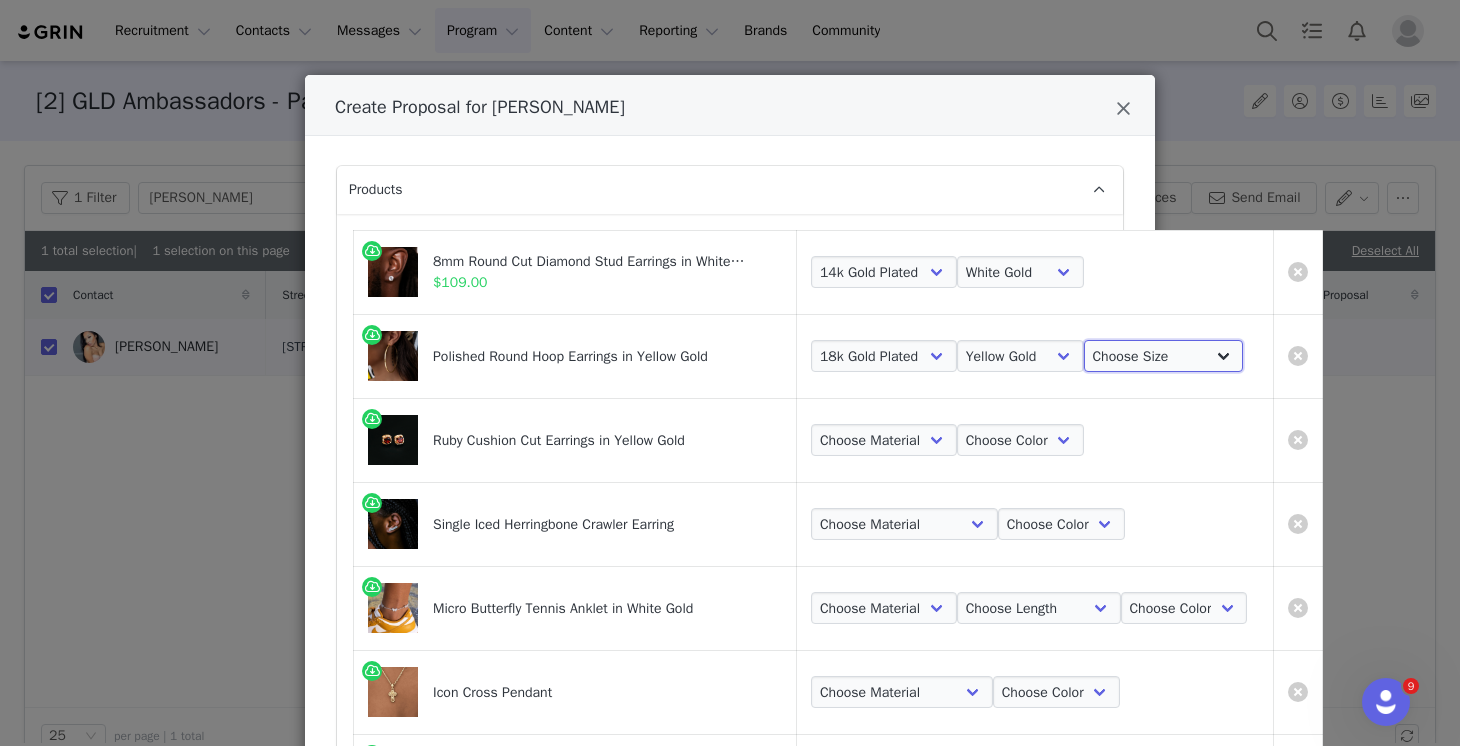 click on "Choose Size  Huggie   Extra Small Huggie   Medium   Large   Extra Large" at bounding box center [1164, 356] 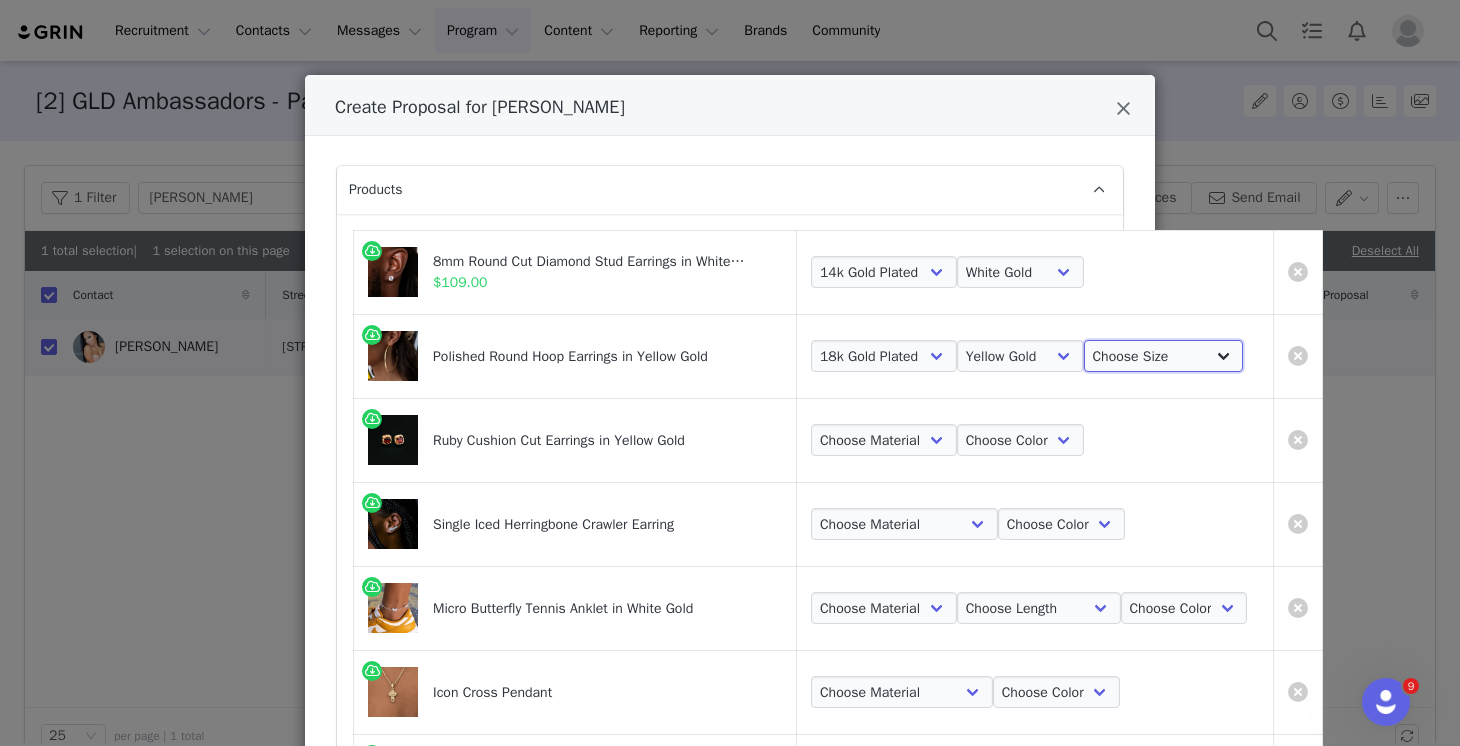select on "26678197" 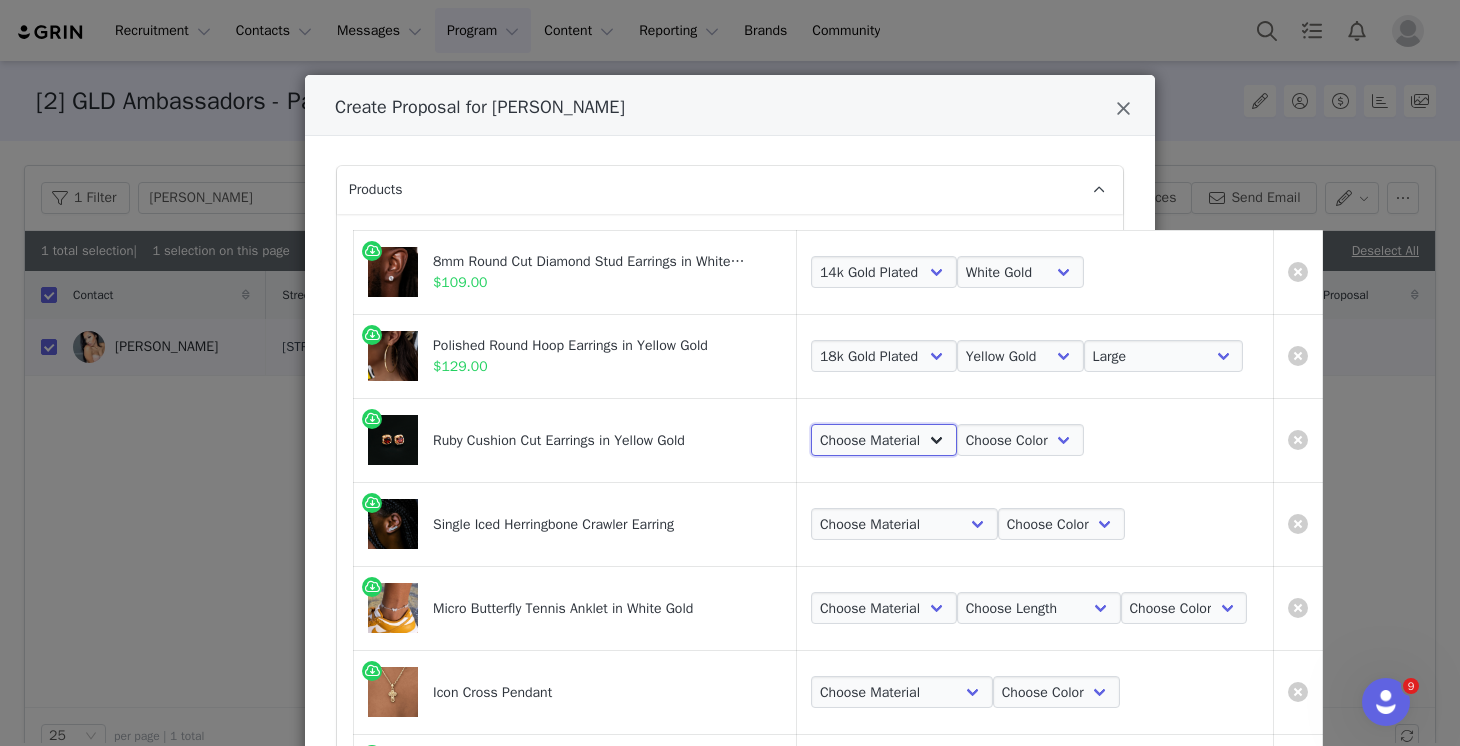 click on "Choose Material  18k Yellow Gold Plated" at bounding box center [884, 440] 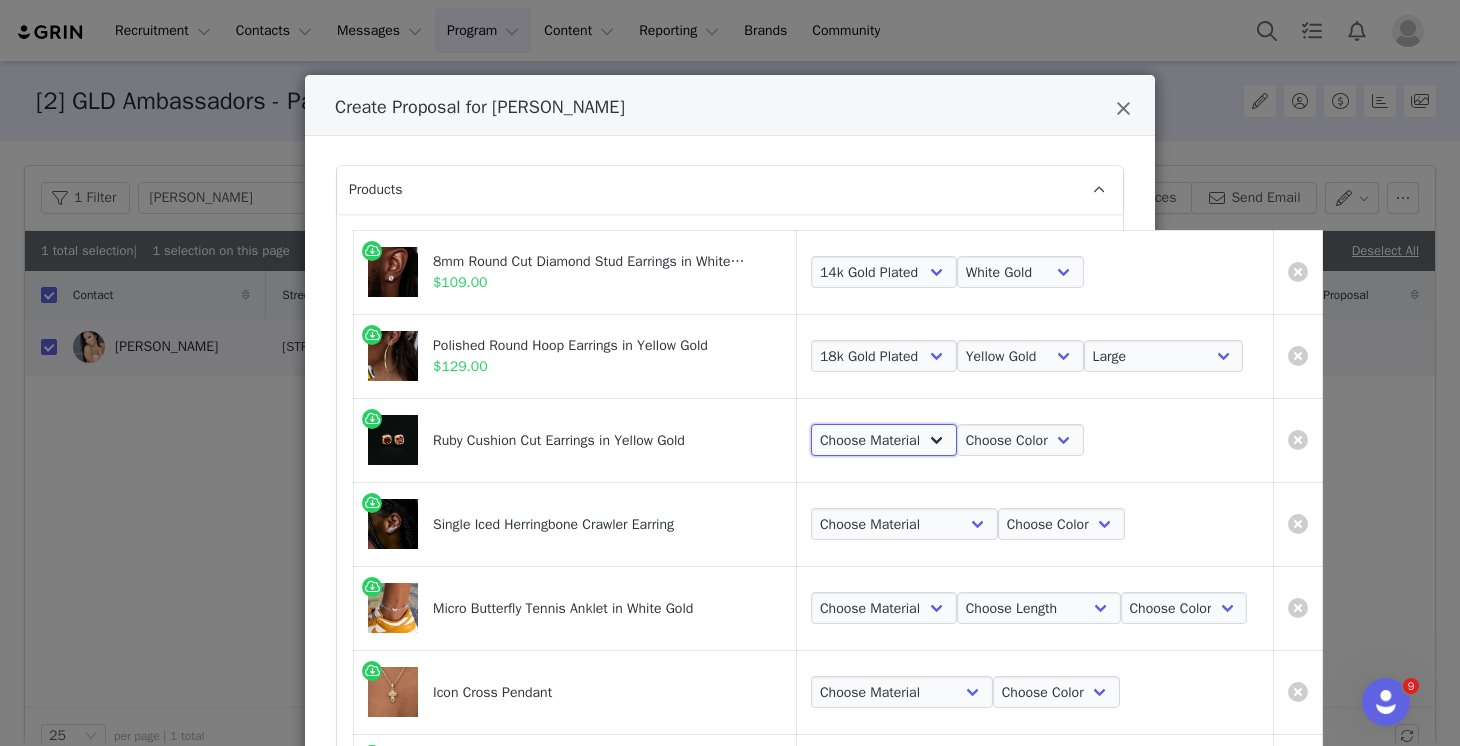 select on "22631962" 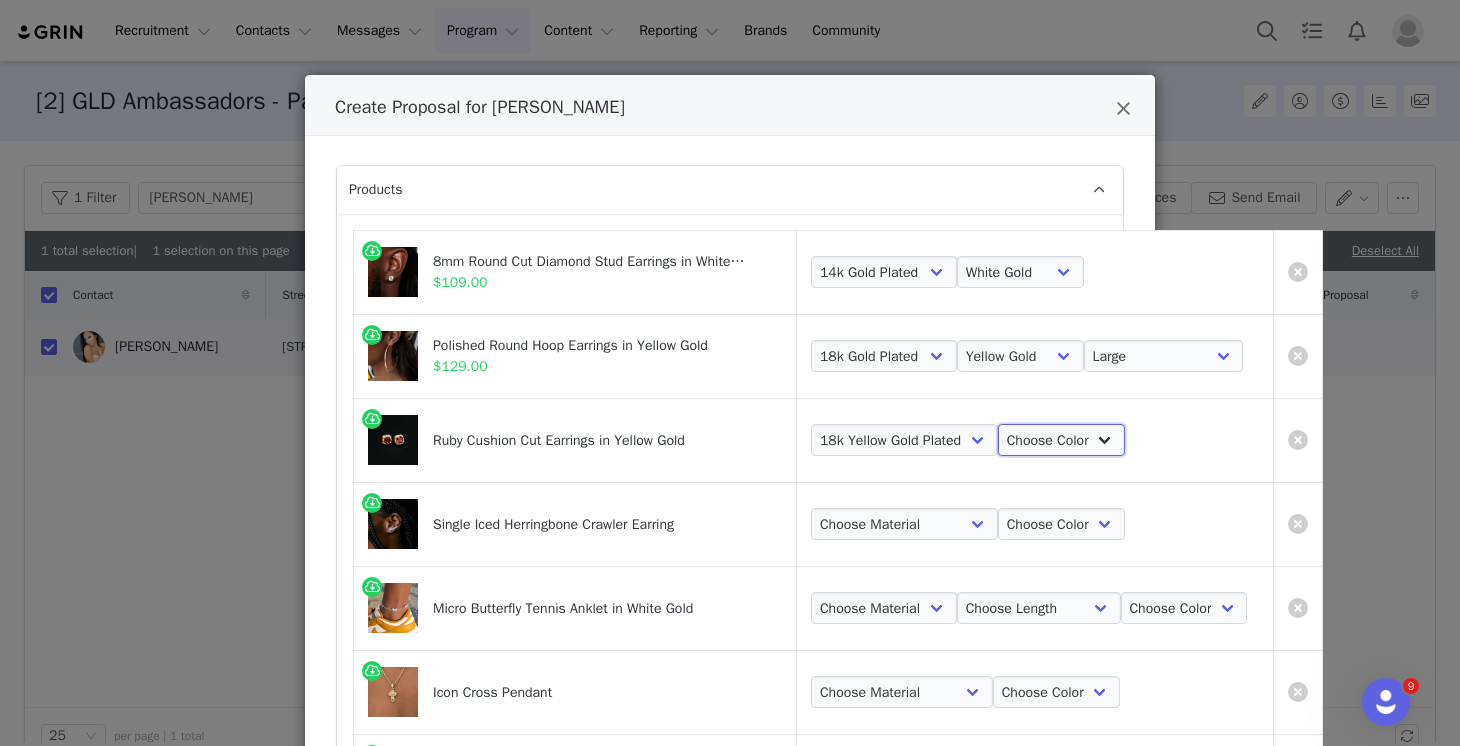 click on "Choose Color  Yellow Gold" at bounding box center [1061, 440] 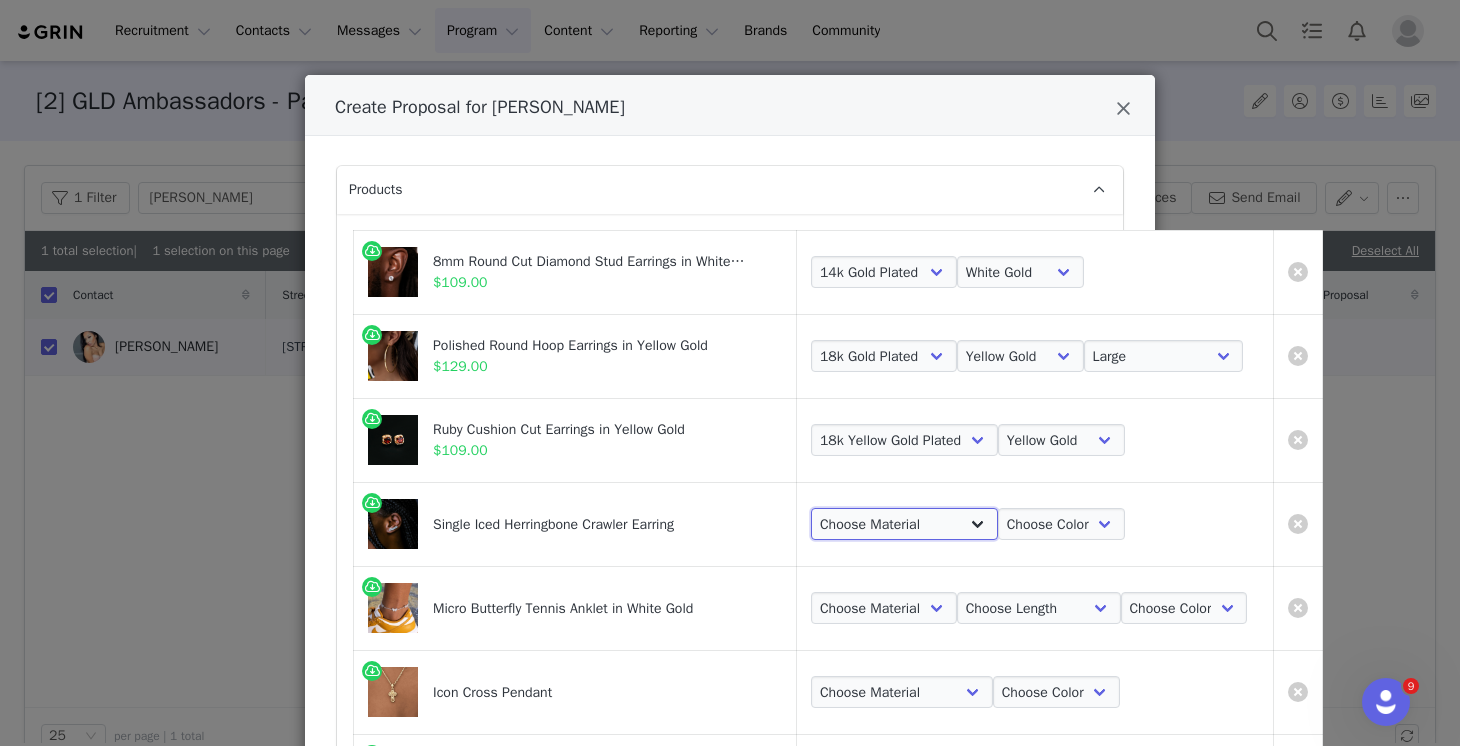click on "Choose Material  14k Gold Plated" at bounding box center (904, 524) 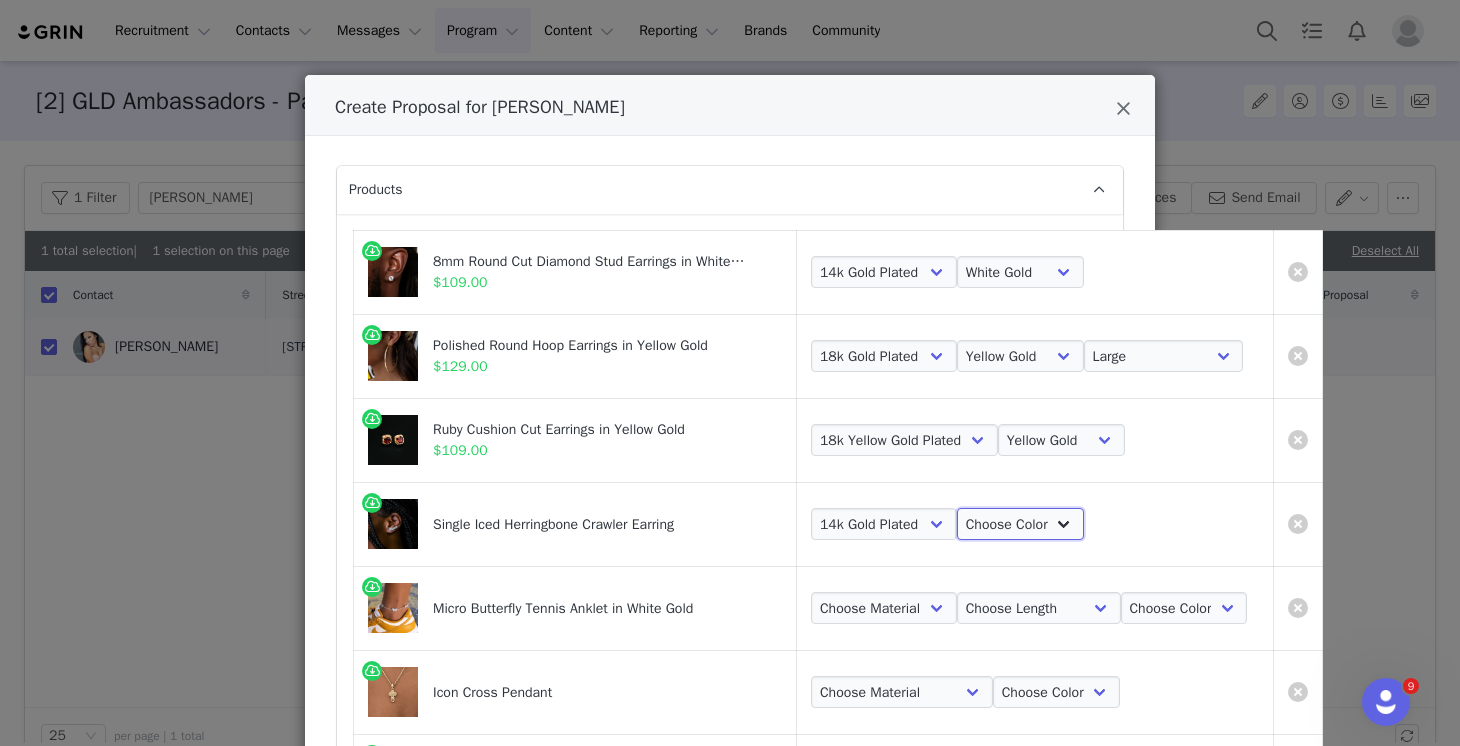 click on "Choose Color  White Gold" at bounding box center (1020, 524) 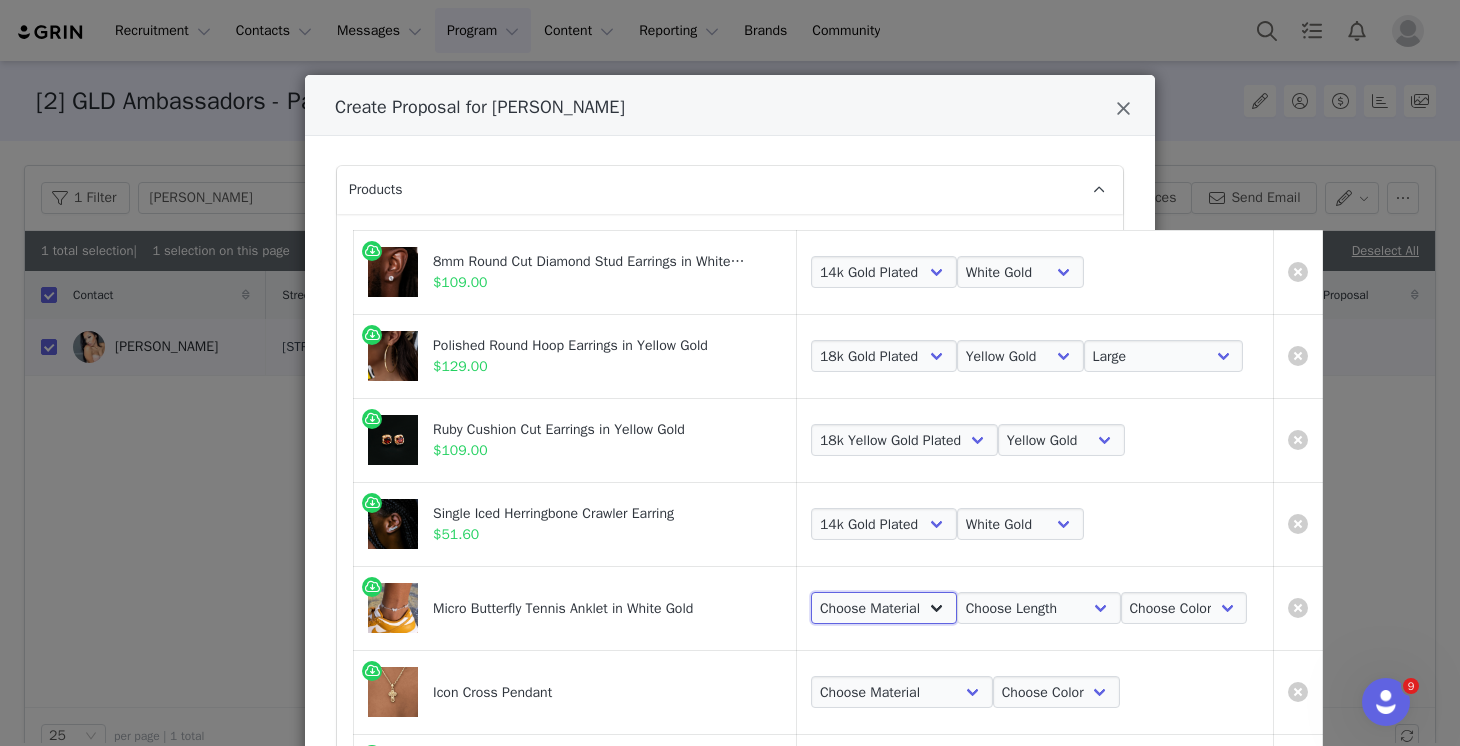 click on "Choose Material  14k White Gold Plated" at bounding box center (884, 608) 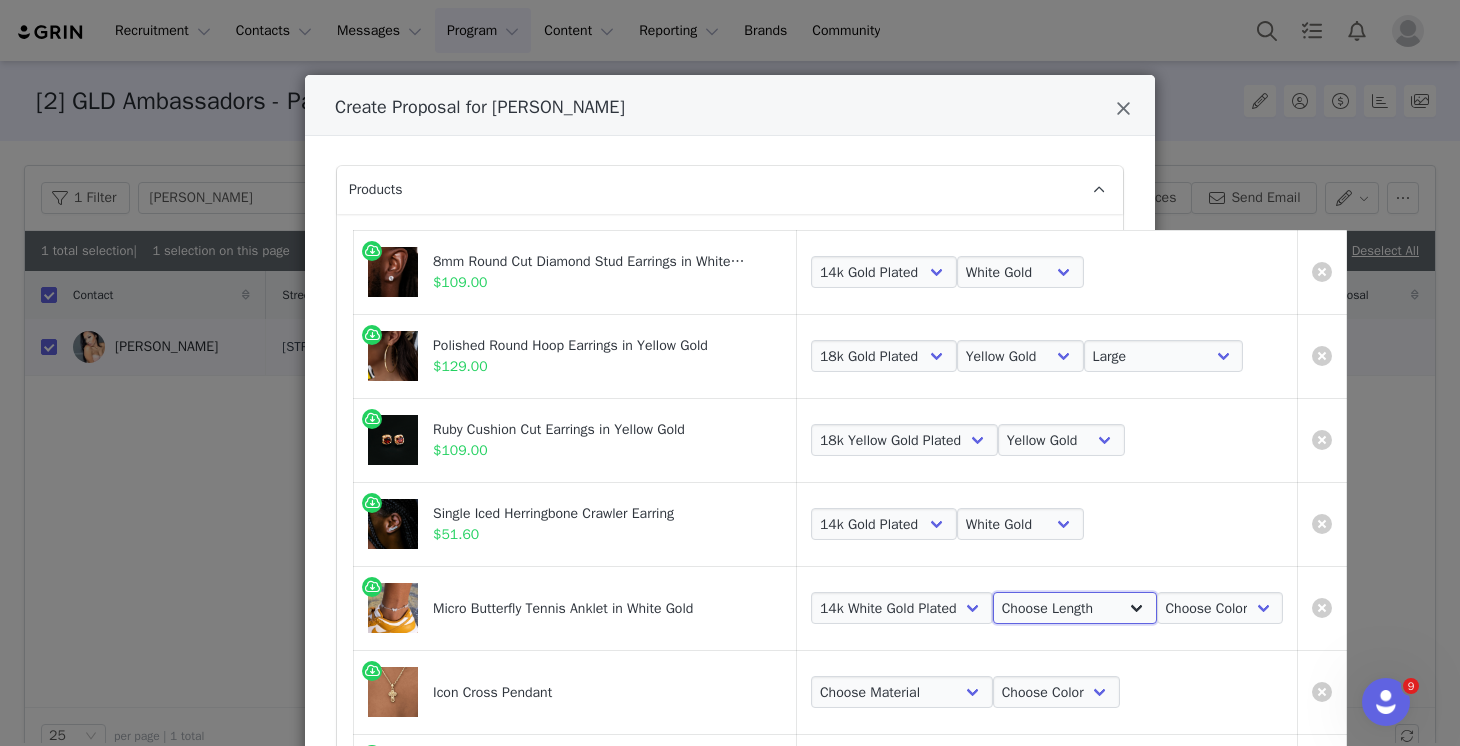 click on "Choose Length  8"-10" (Adjustable)" at bounding box center [1075, 608] 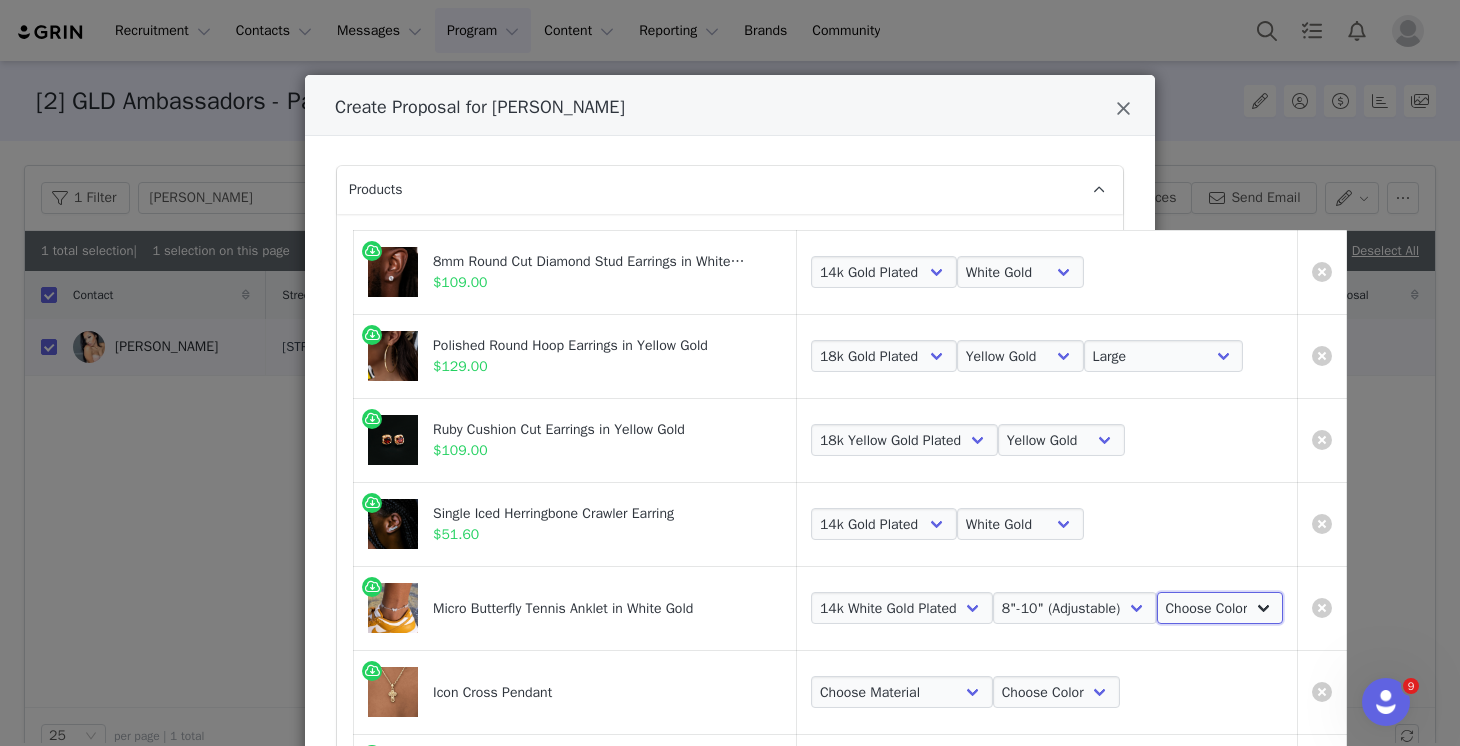 click on "Choose Color  White Gold" at bounding box center (1220, 608) 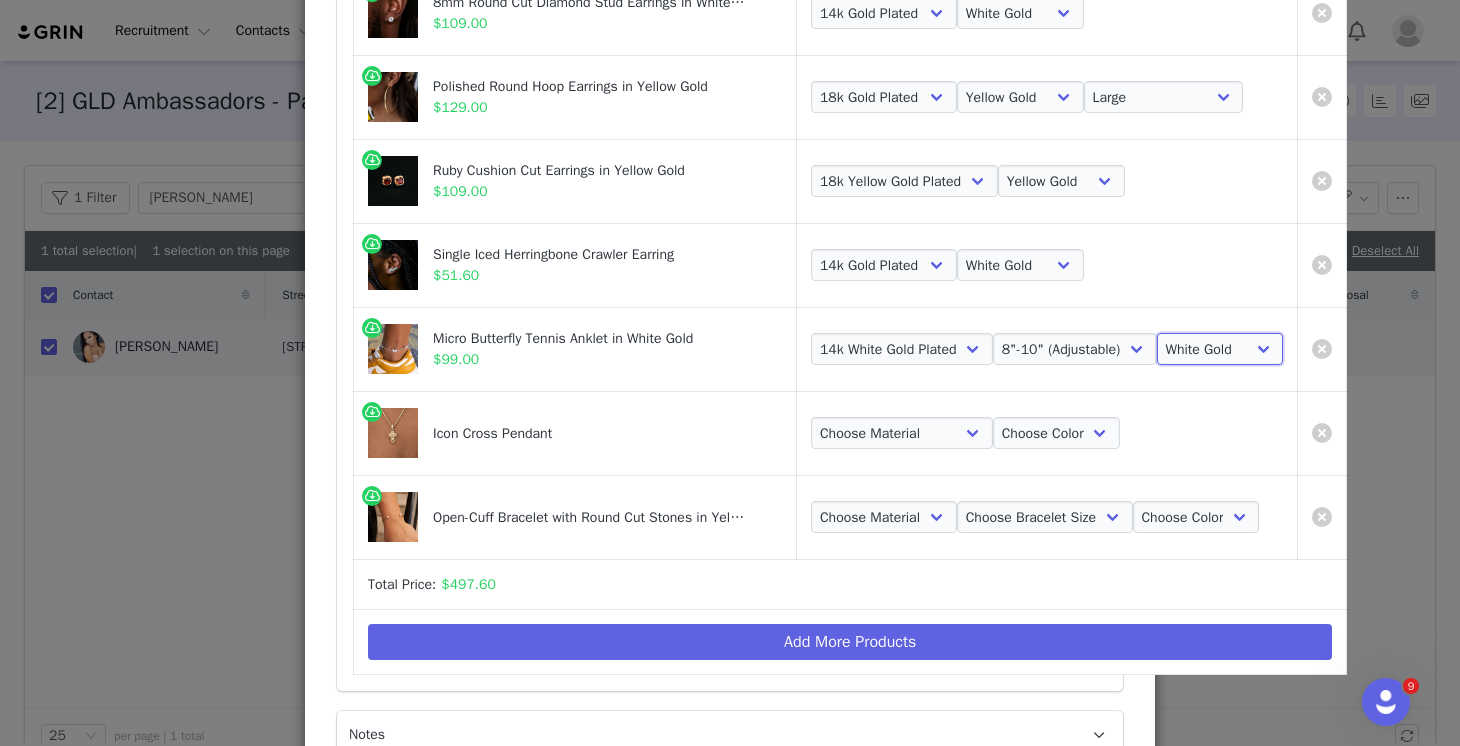 scroll, scrollTop: 260, scrollLeft: 0, axis: vertical 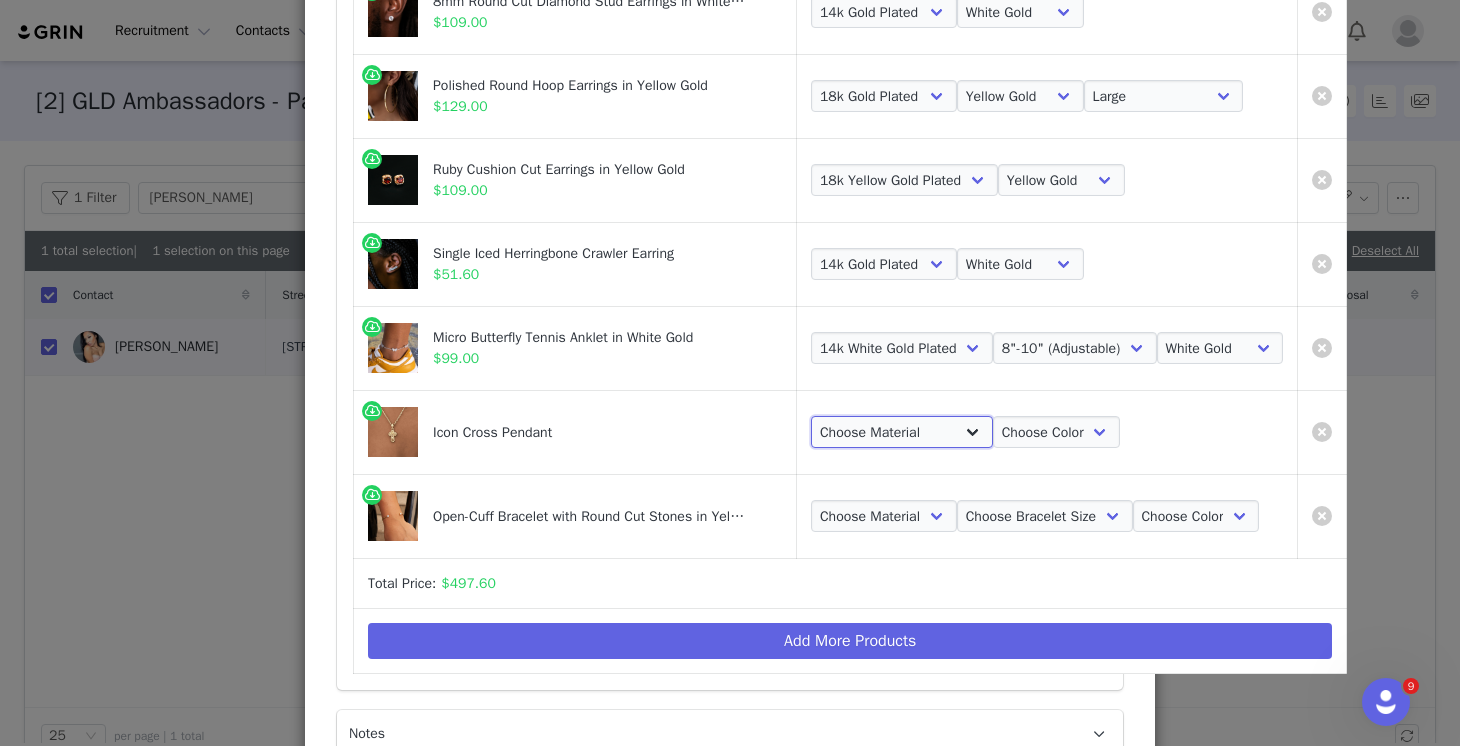 click on "Choose Material  18k Gold Plated" at bounding box center (902, 432) 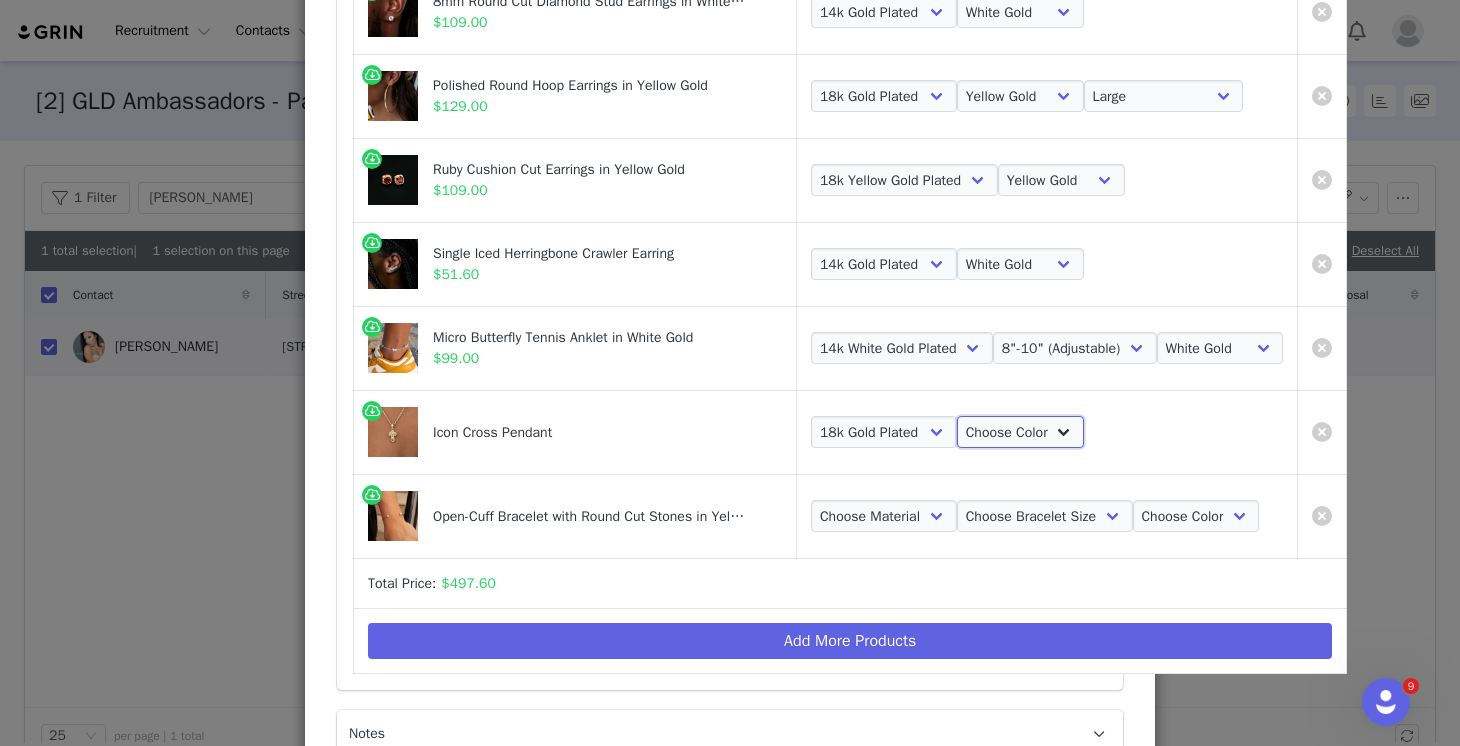 click on "Choose Color  Yellow Gold" at bounding box center (1020, 432) 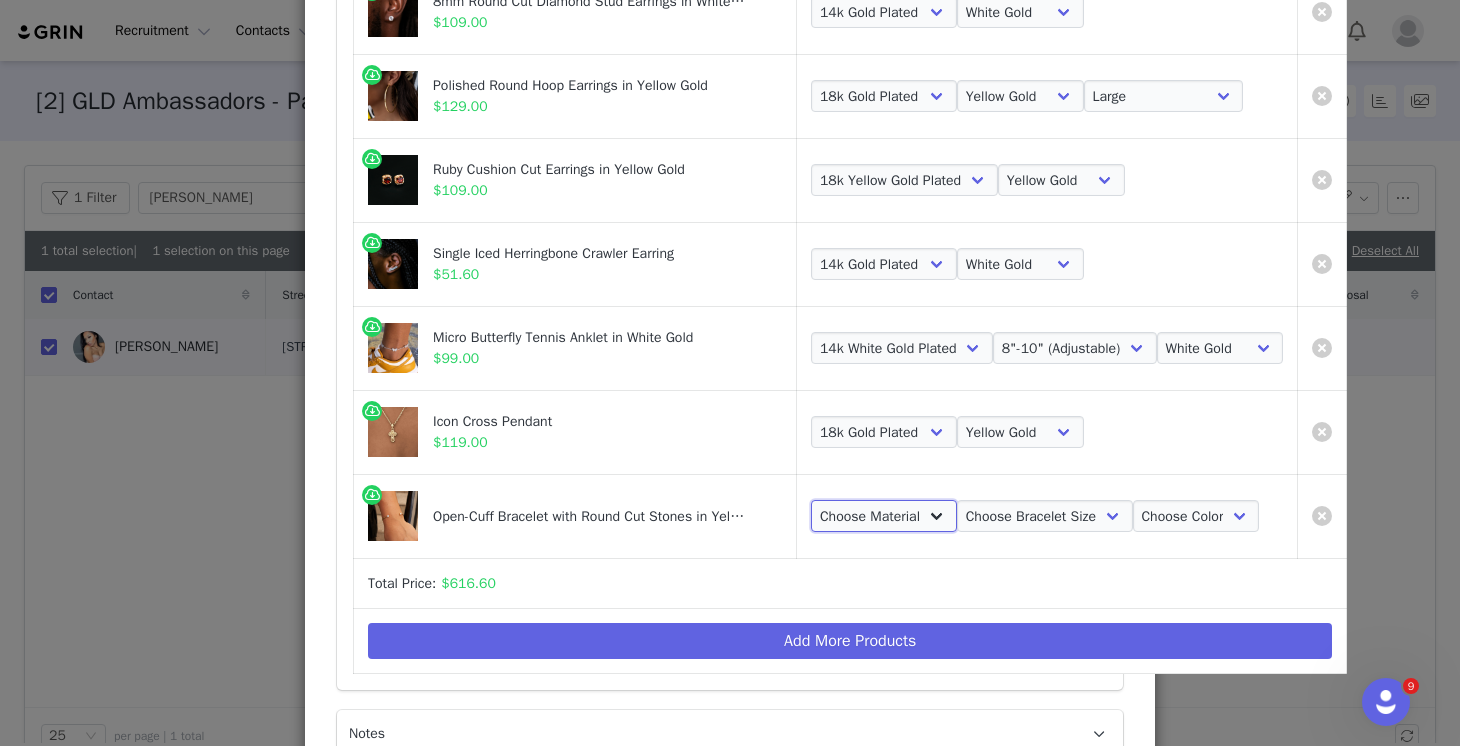 click on "Choose Material  18k Gold Plated" at bounding box center (884, 516) 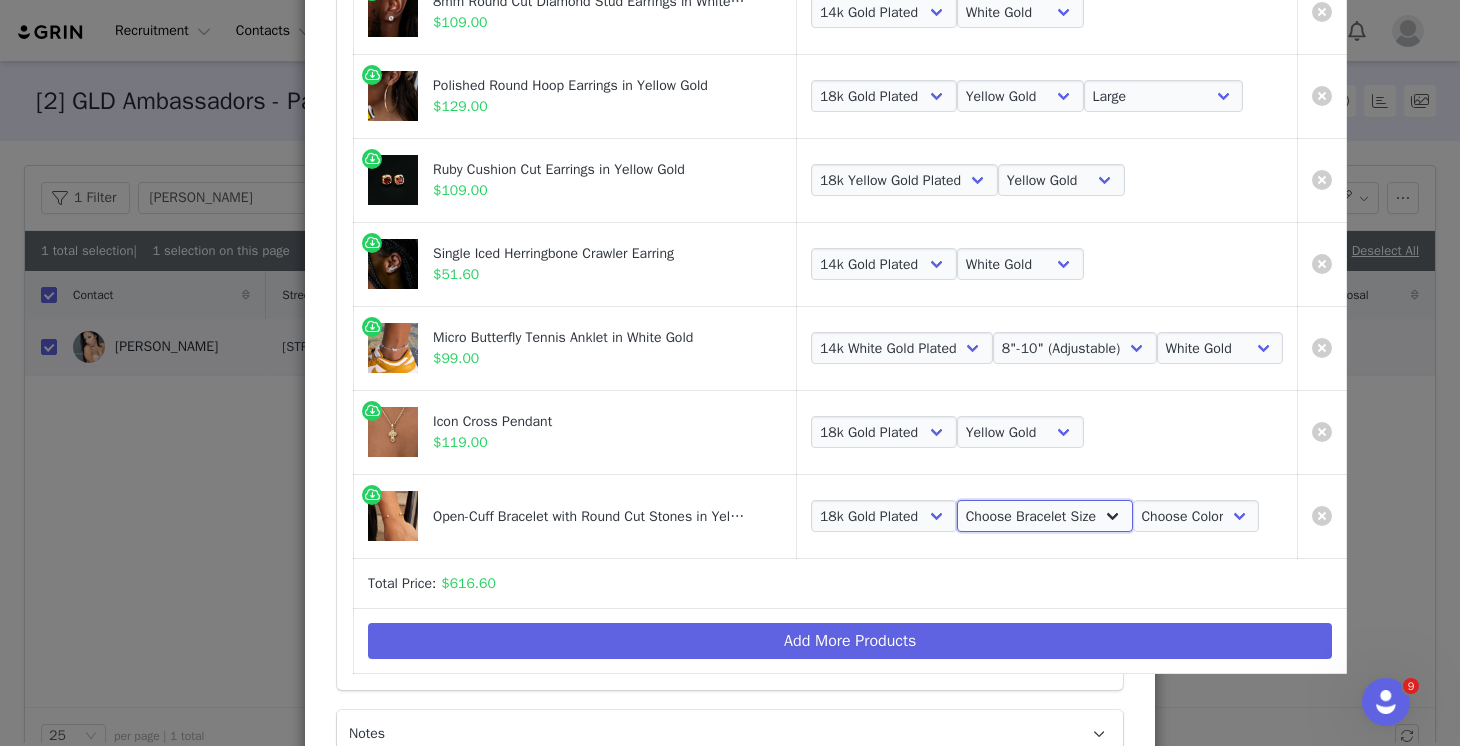 drag, startPoint x: 883, startPoint y: 517, endPoint x: 1036, endPoint y: 522, distance: 153.08168 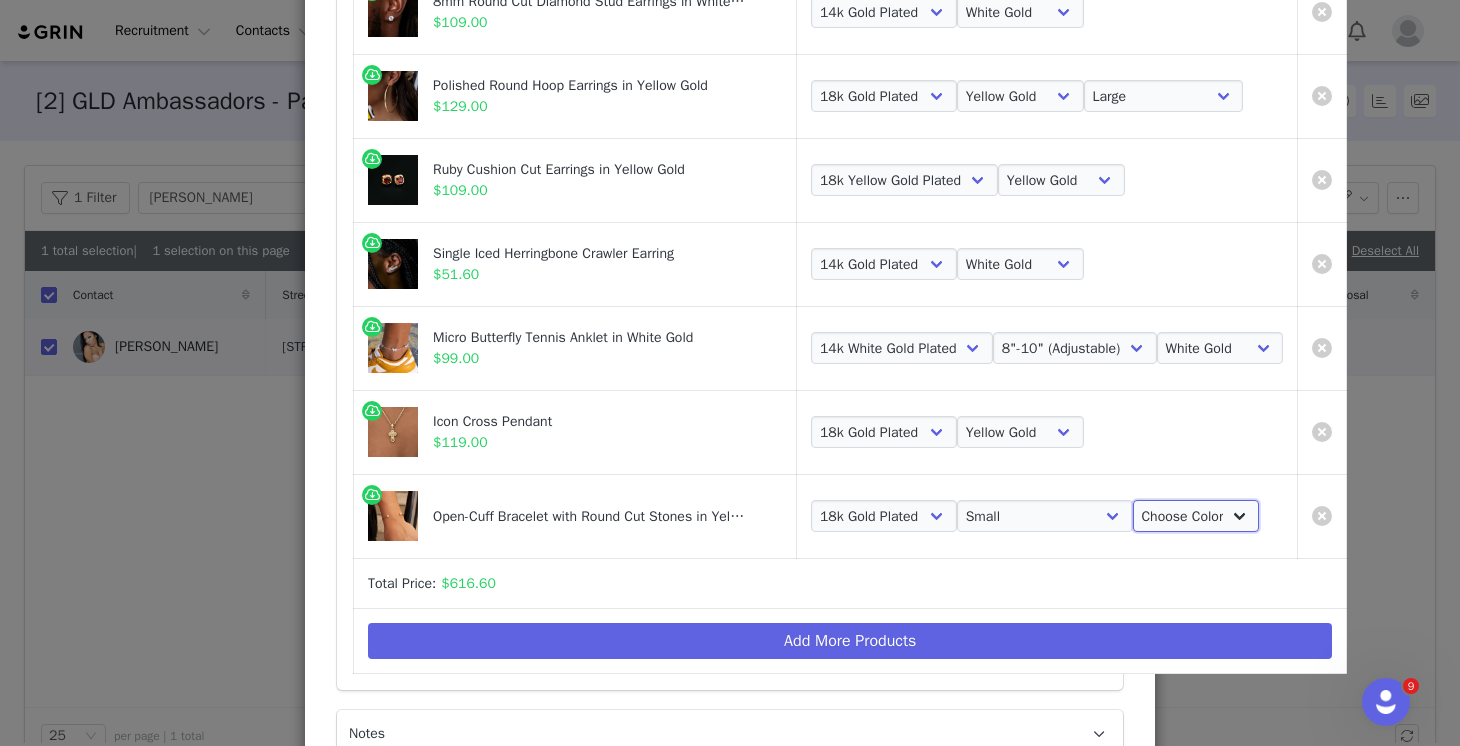 click on "Choose Color  Yellow Gold" at bounding box center [1196, 516] 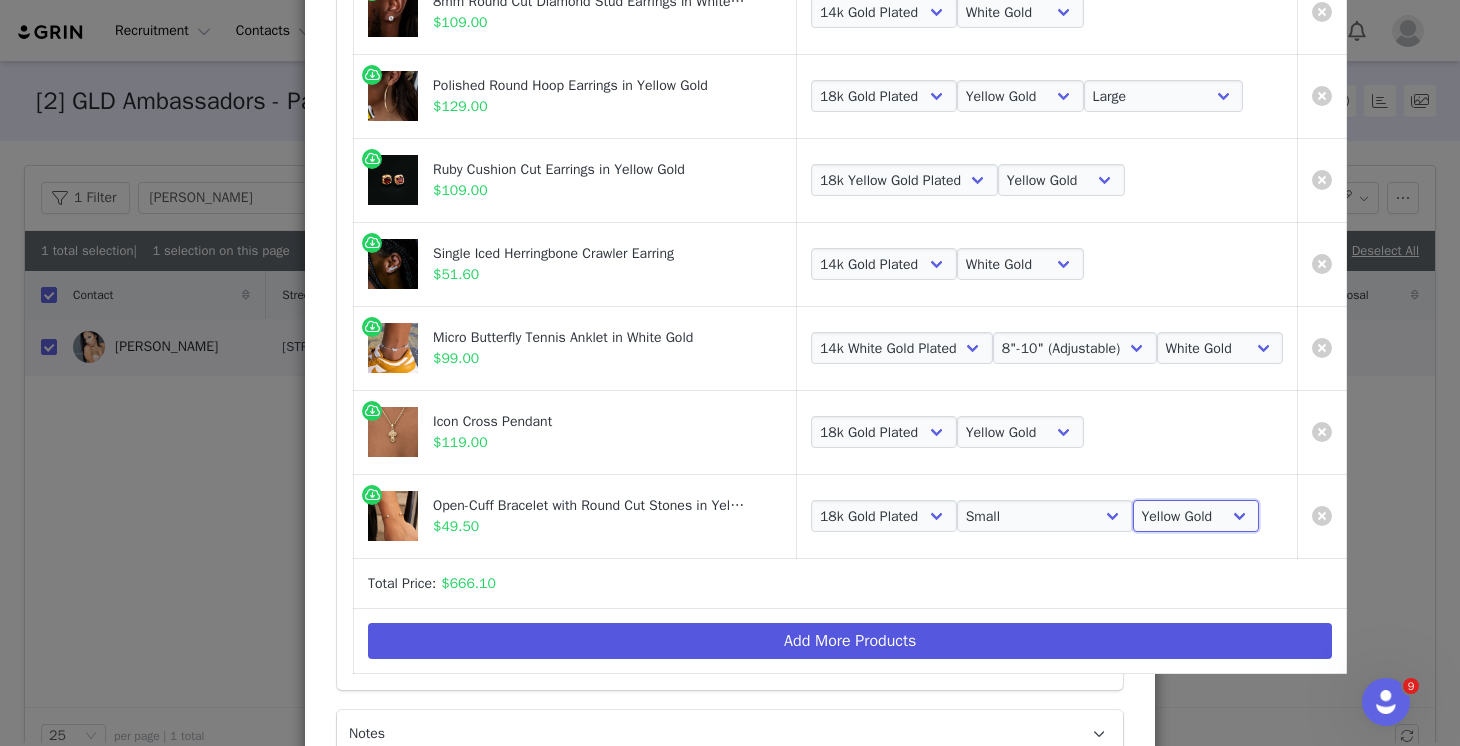 scroll, scrollTop: 413, scrollLeft: 0, axis: vertical 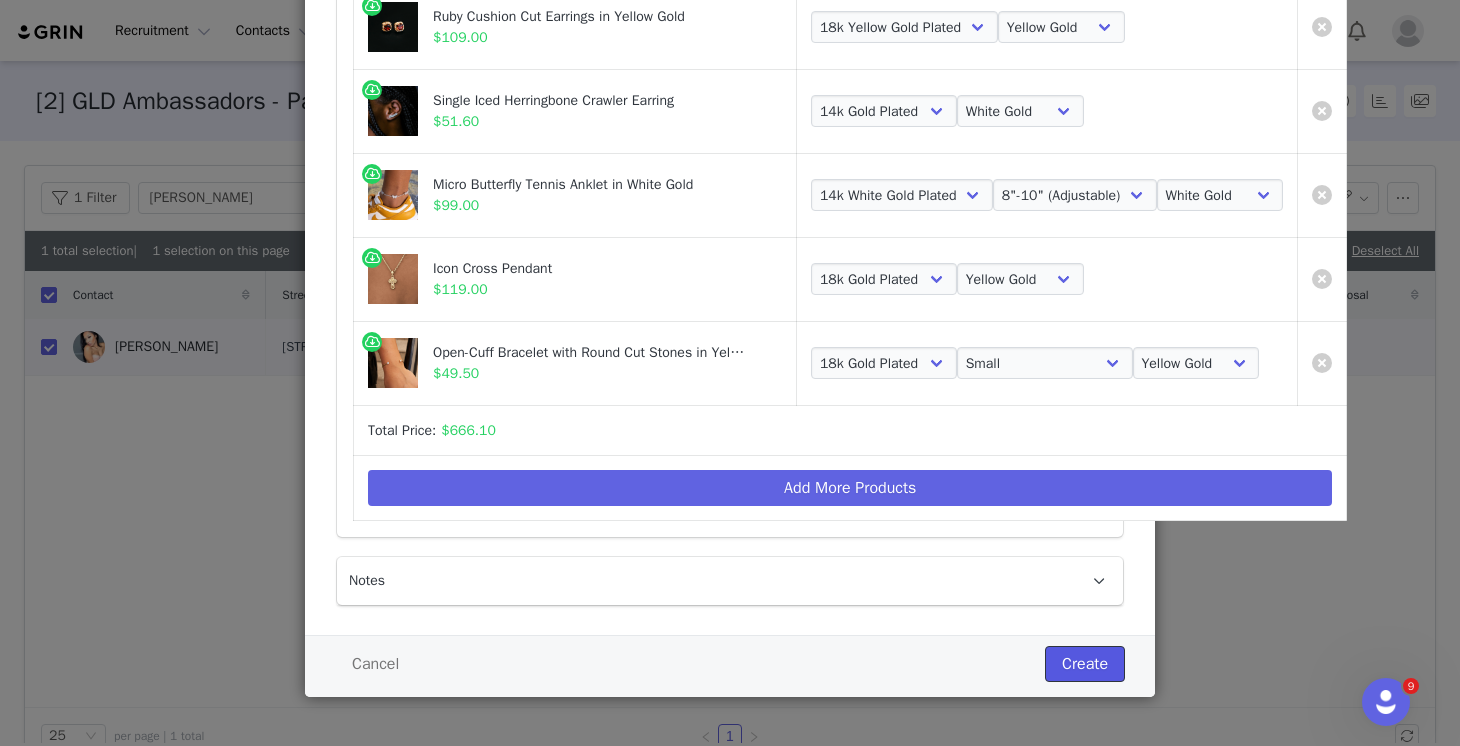 click on "Create" at bounding box center [1085, 664] 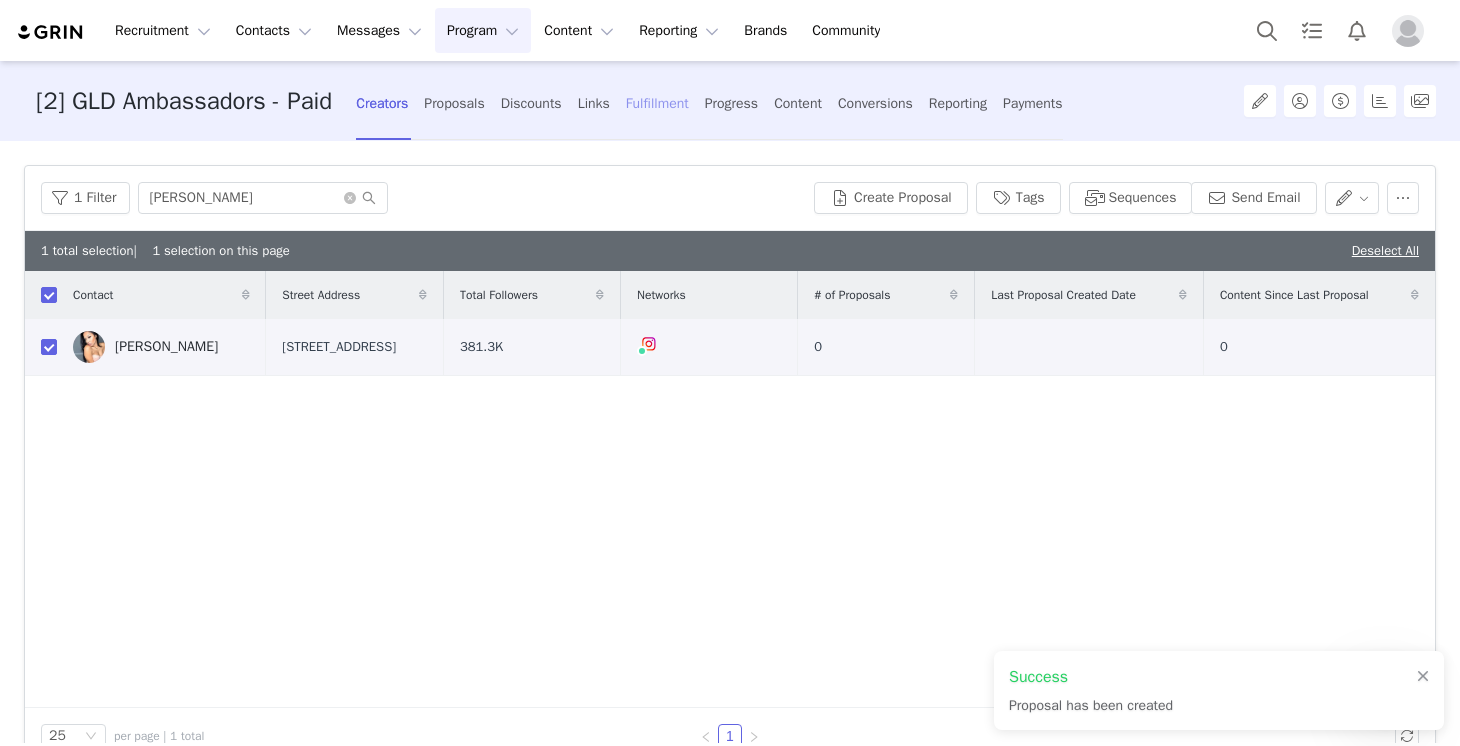 click on "Fulfillment" at bounding box center [657, 103] 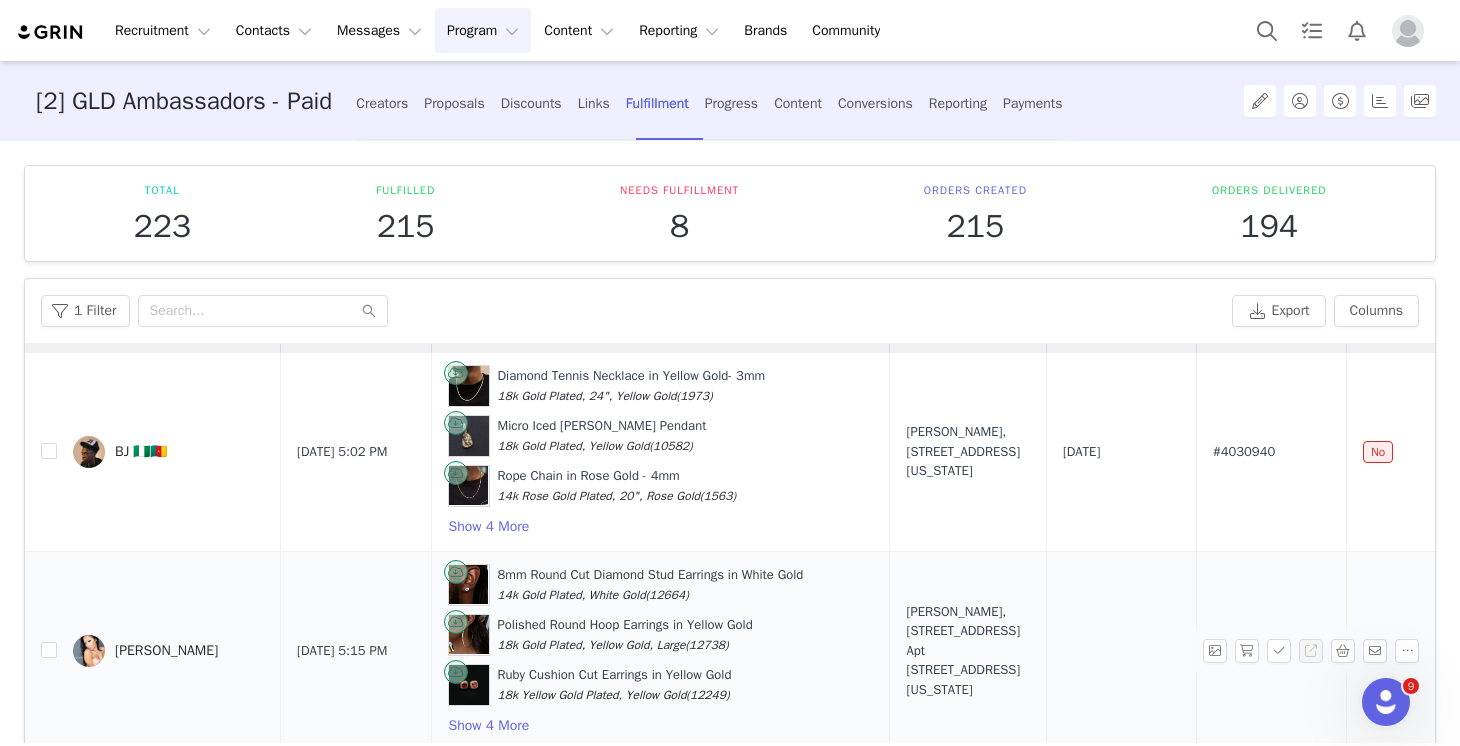 scroll, scrollTop: 55, scrollLeft: 0, axis: vertical 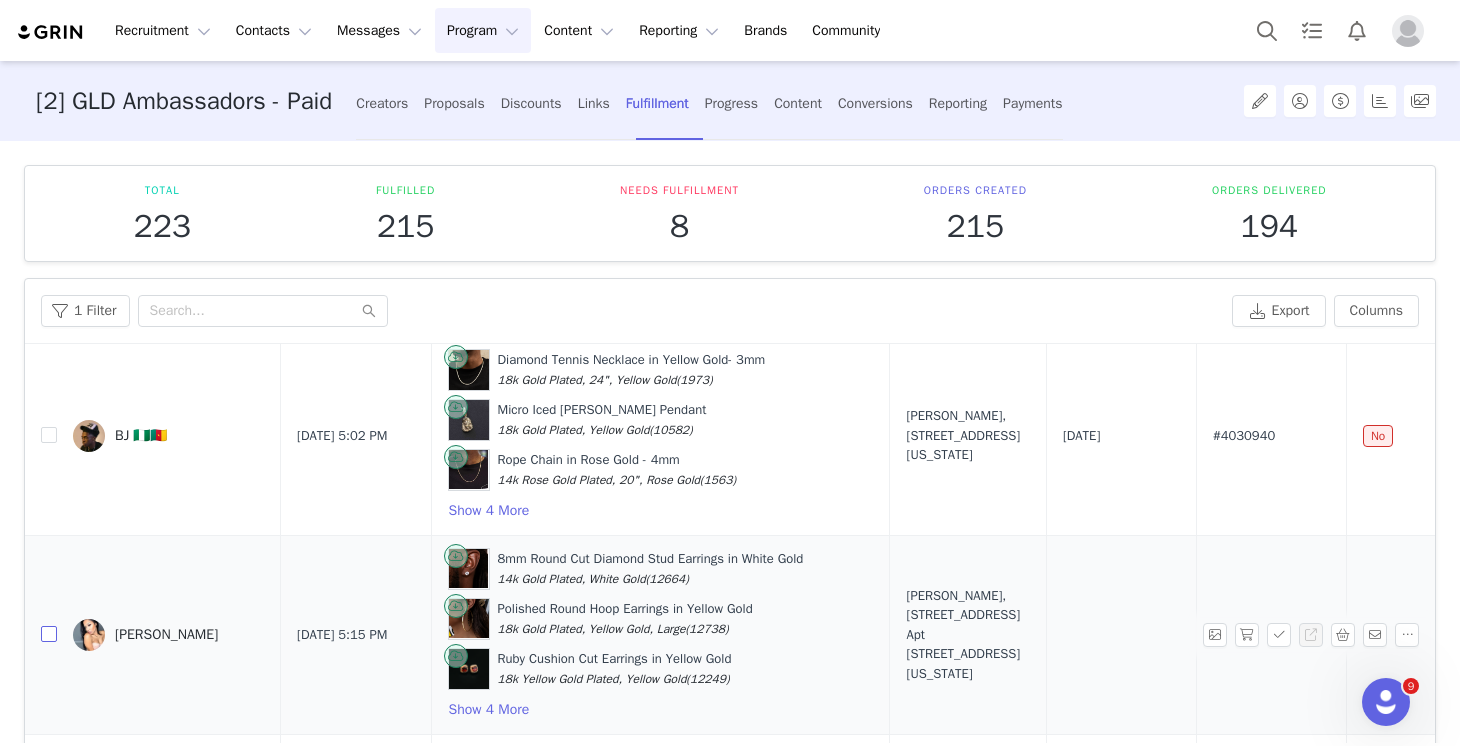 click at bounding box center (49, 634) 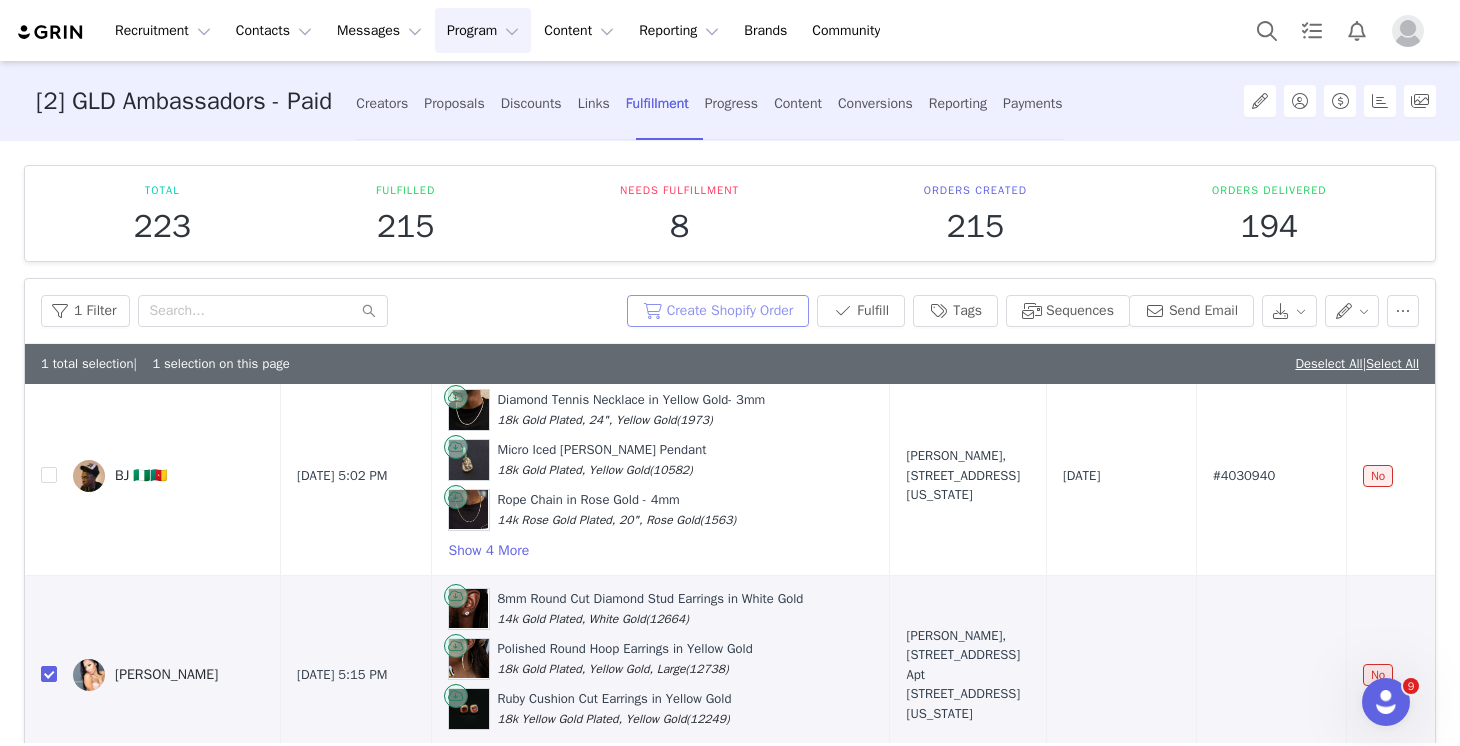 click on "Create Shopify Order" at bounding box center [718, 311] 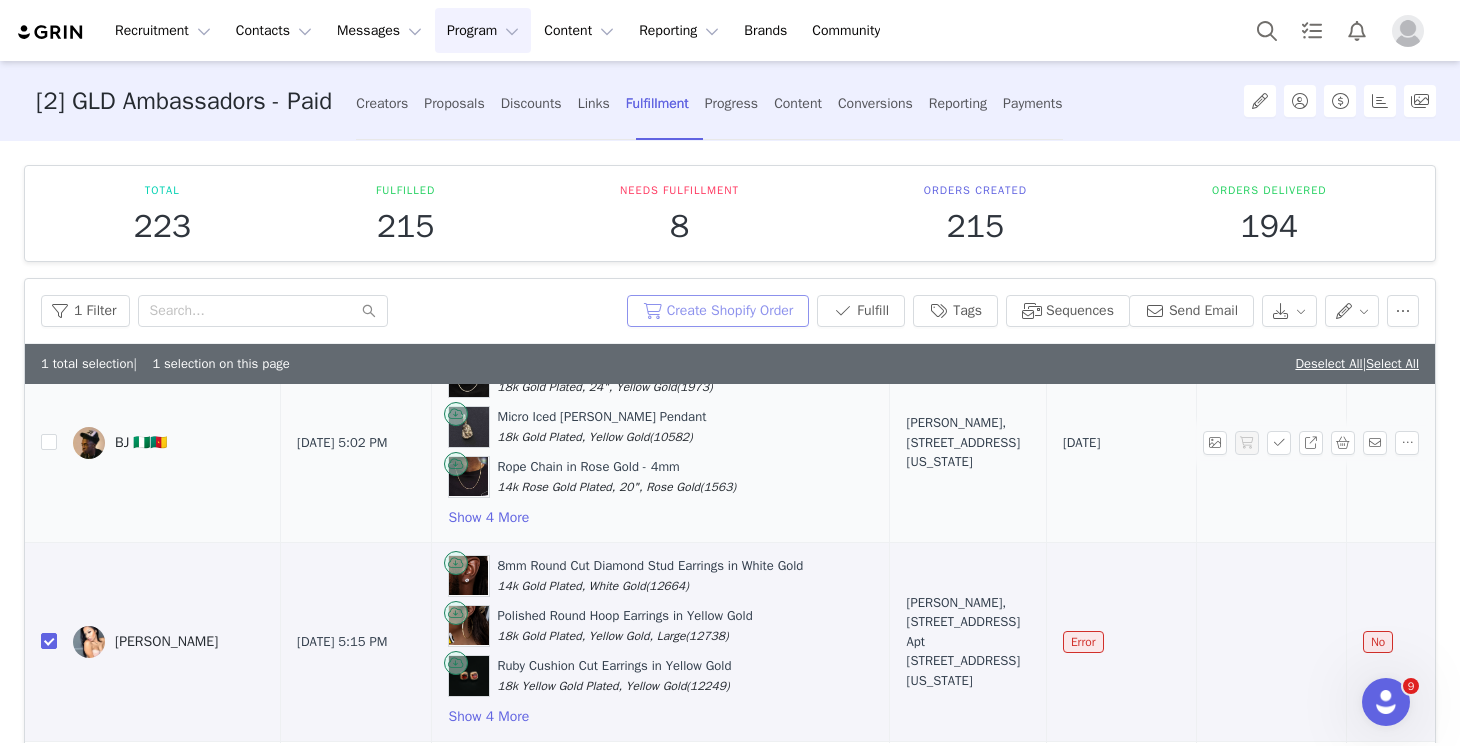 scroll, scrollTop: 95, scrollLeft: 0, axis: vertical 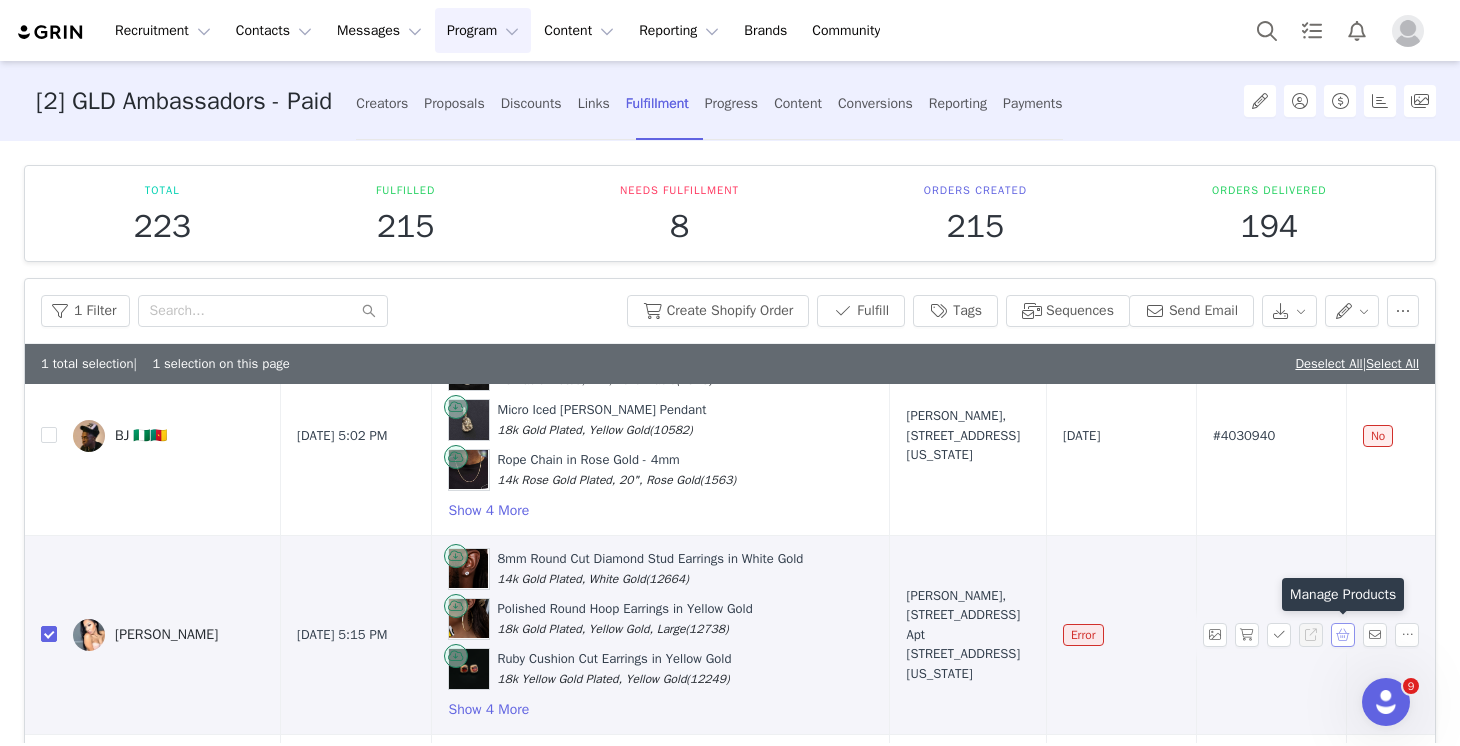 click at bounding box center [1343, 635] 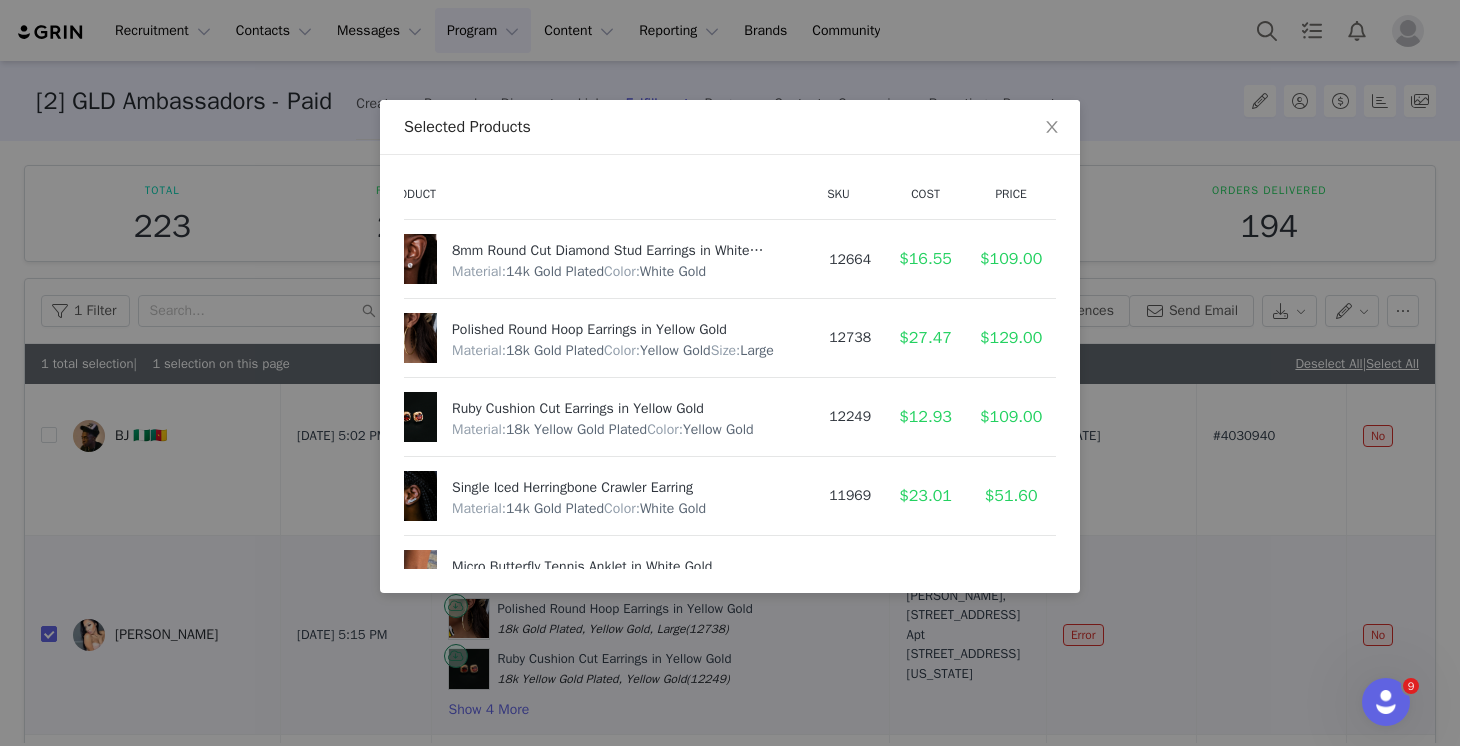 scroll, scrollTop: 277, scrollLeft: 65, axis: both 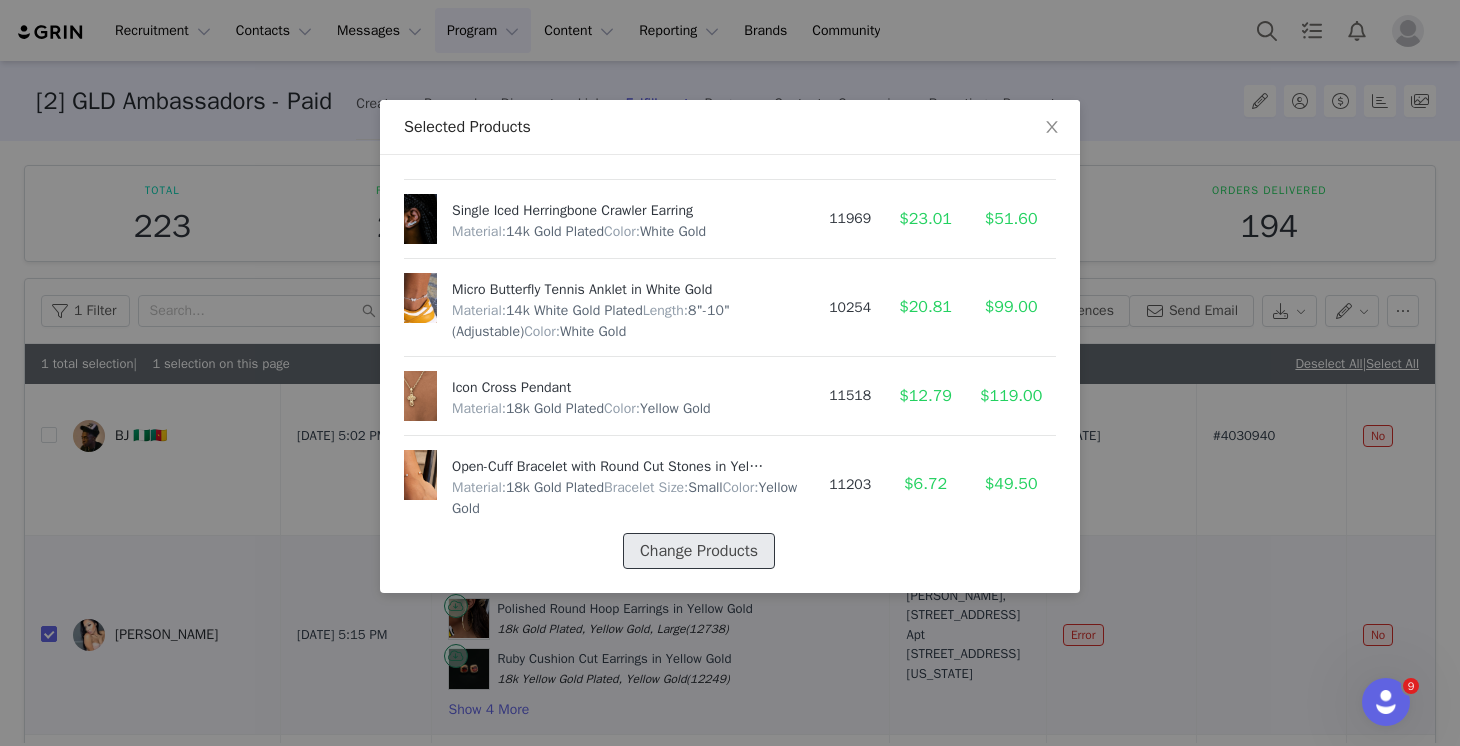 click on "Change Products" at bounding box center (699, 551) 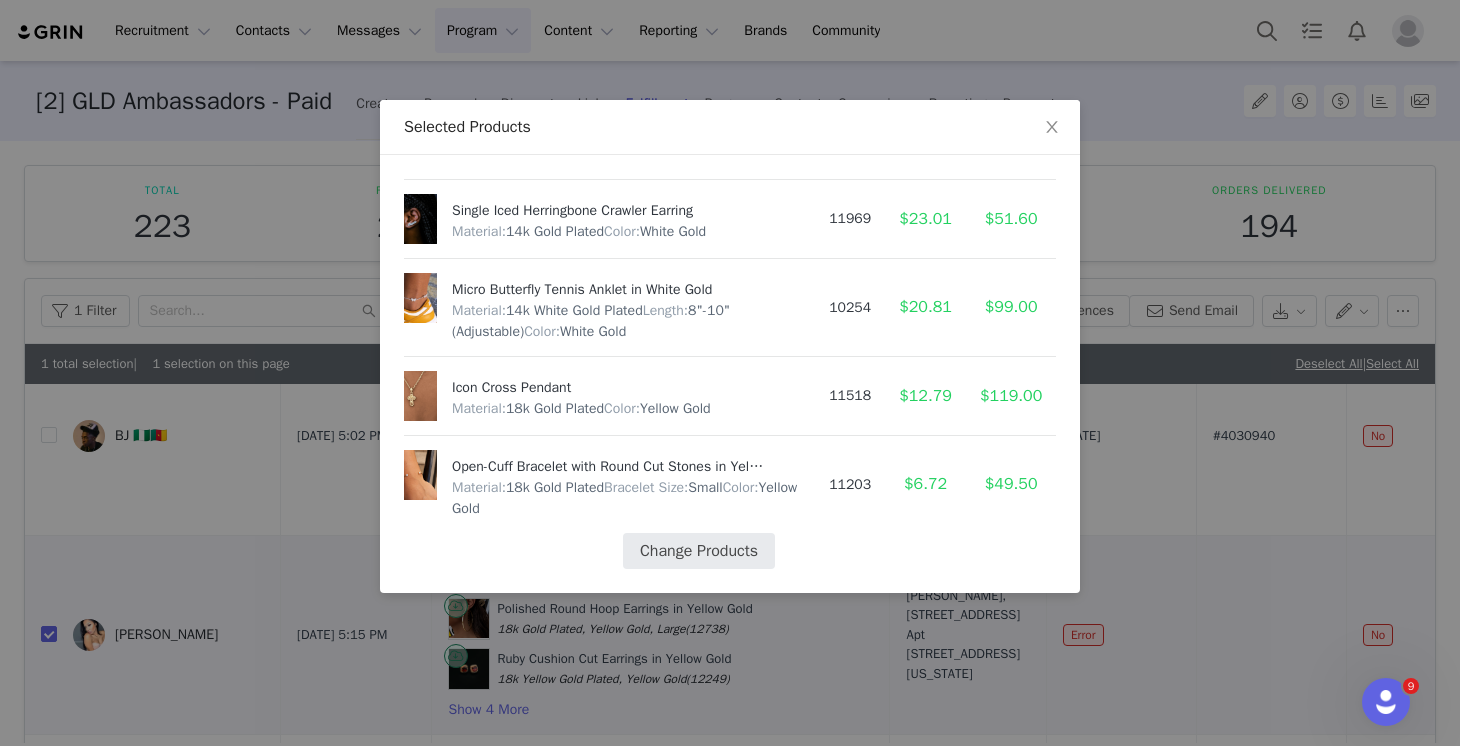 select on "24493377" 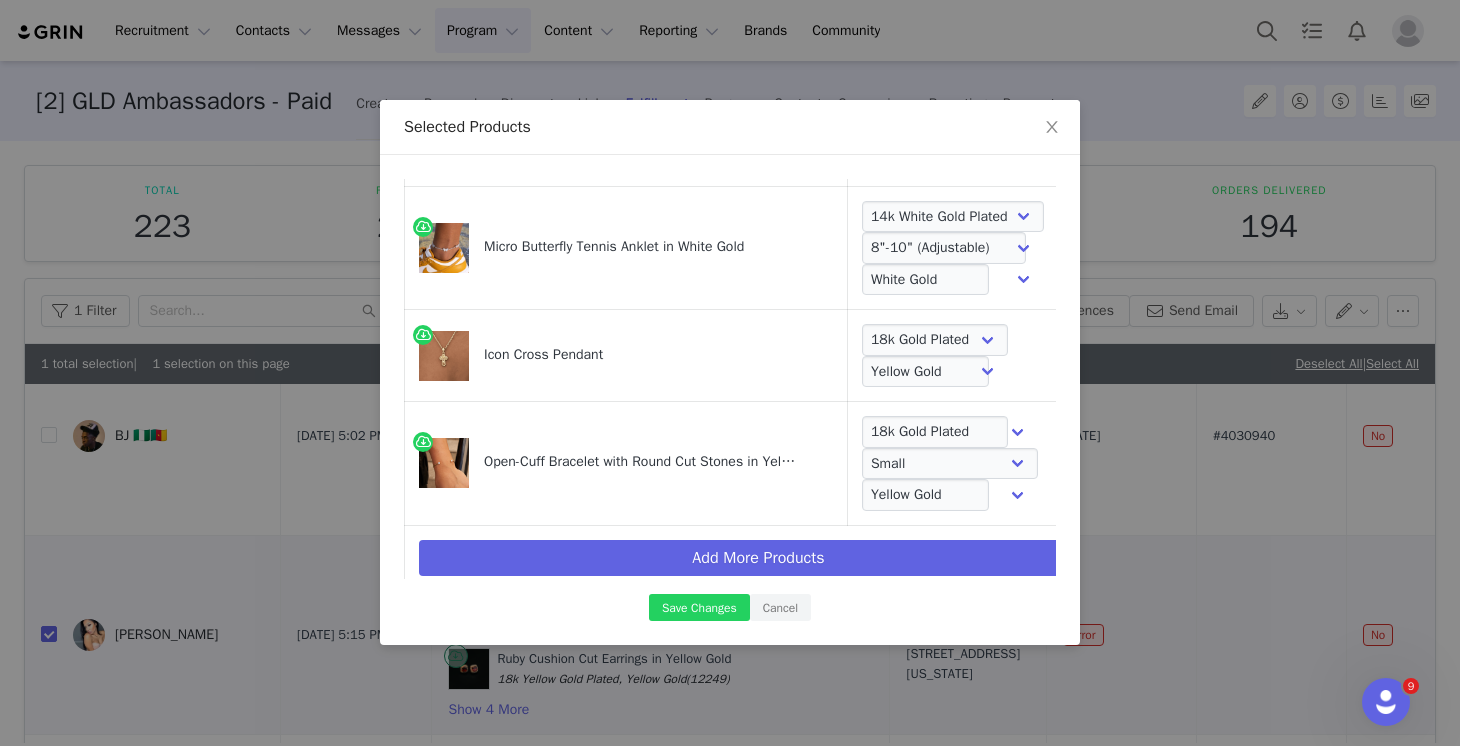 scroll, scrollTop: 455, scrollLeft: 0, axis: vertical 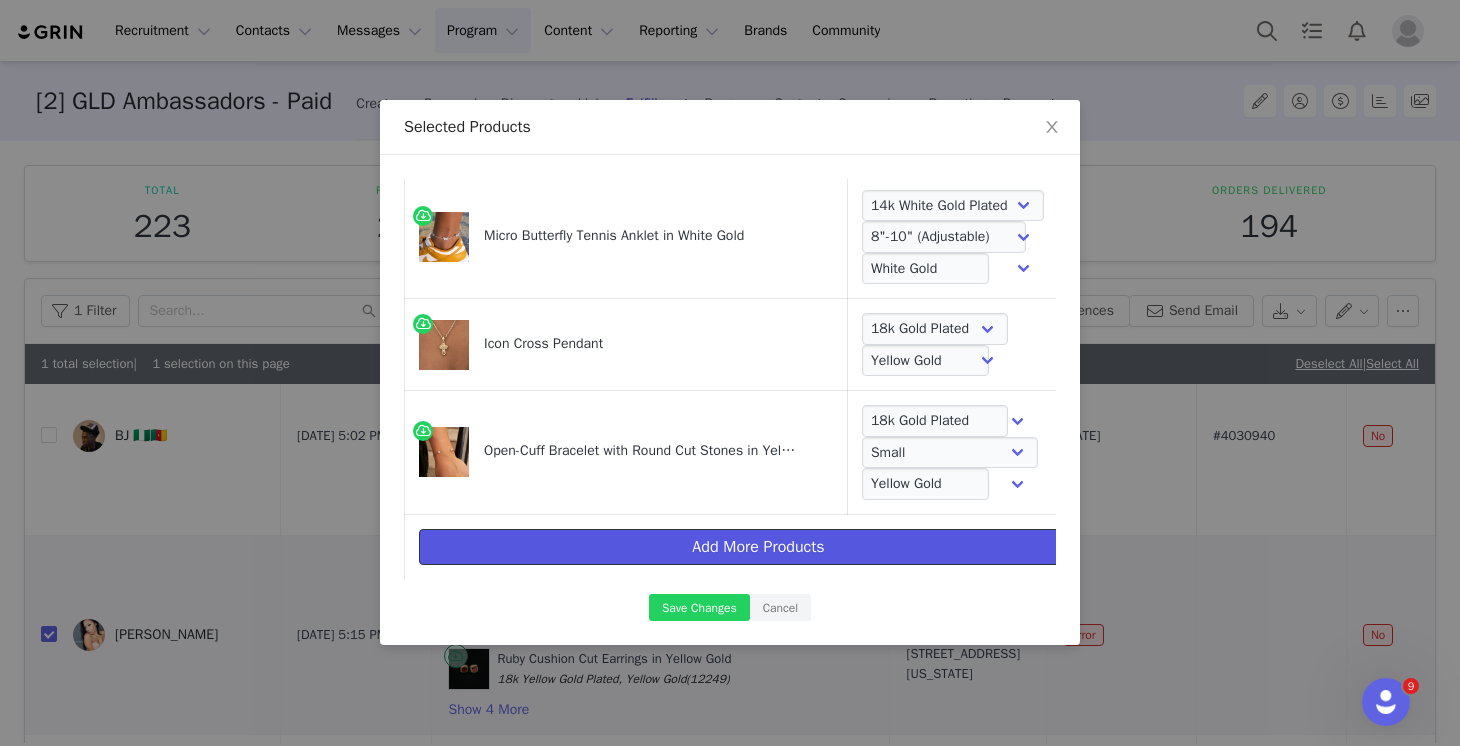 click on "Add More Products" at bounding box center (758, 547) 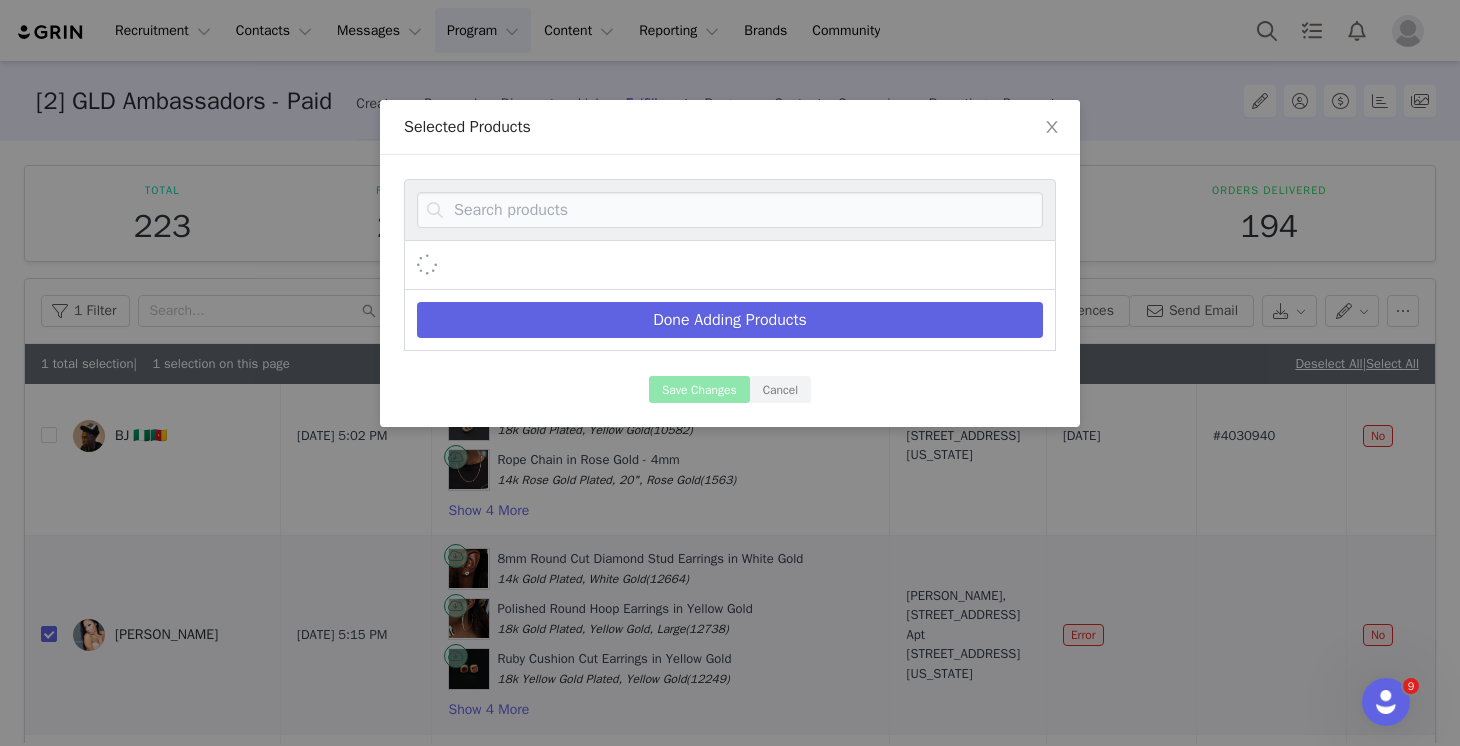 scroll, scrollTop: 0, scrollLeft: 0, axis: both 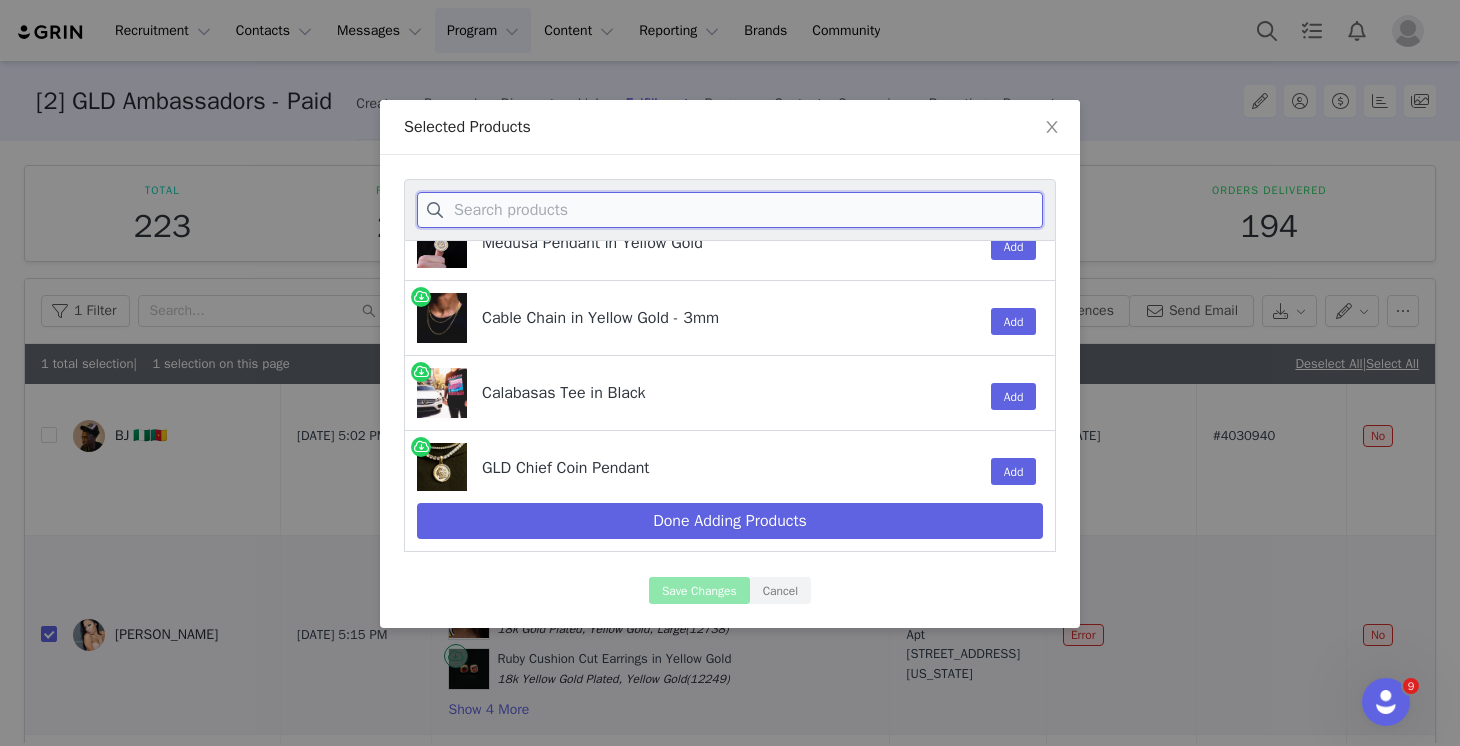 click at bounding box center (730, 210) 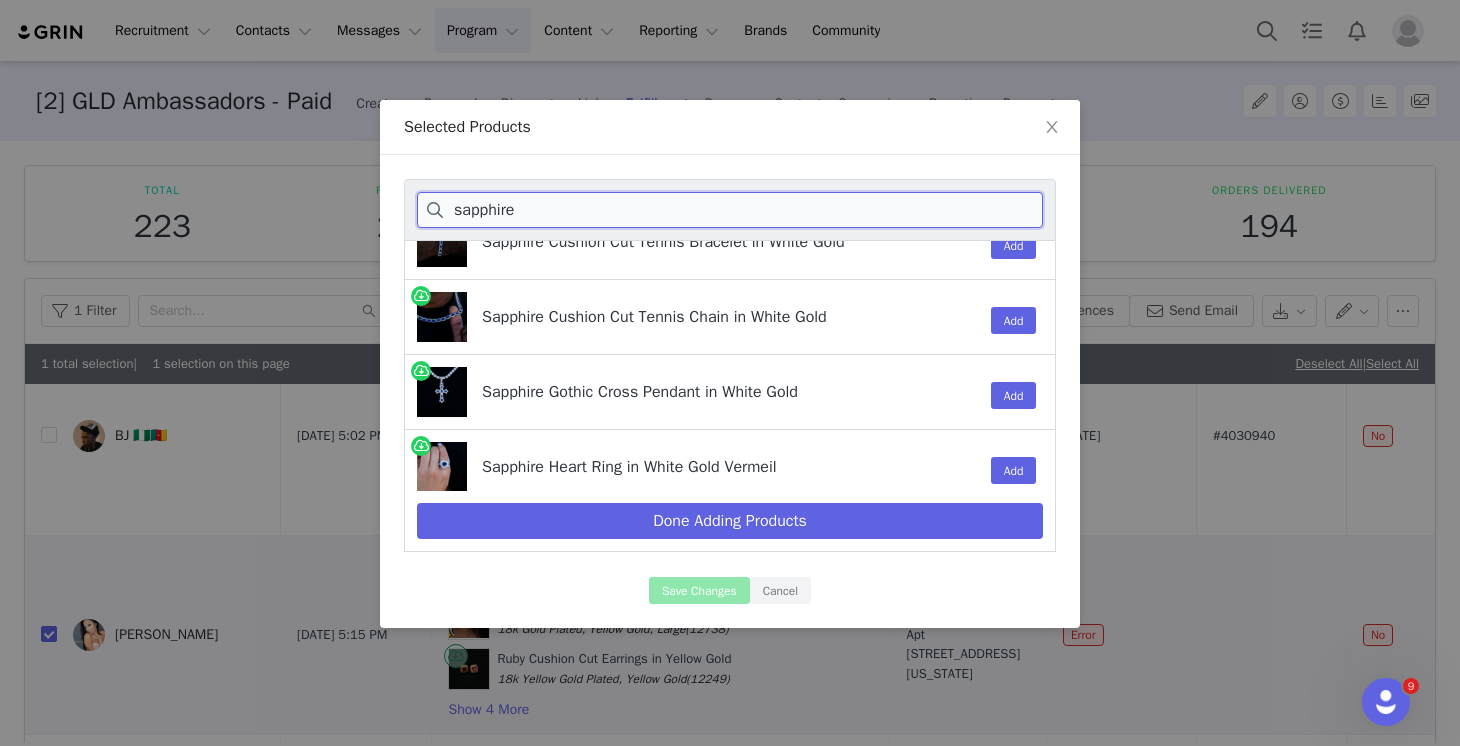 scroll, scrollTop: 201, scrollLeft: 0, axis: vertical 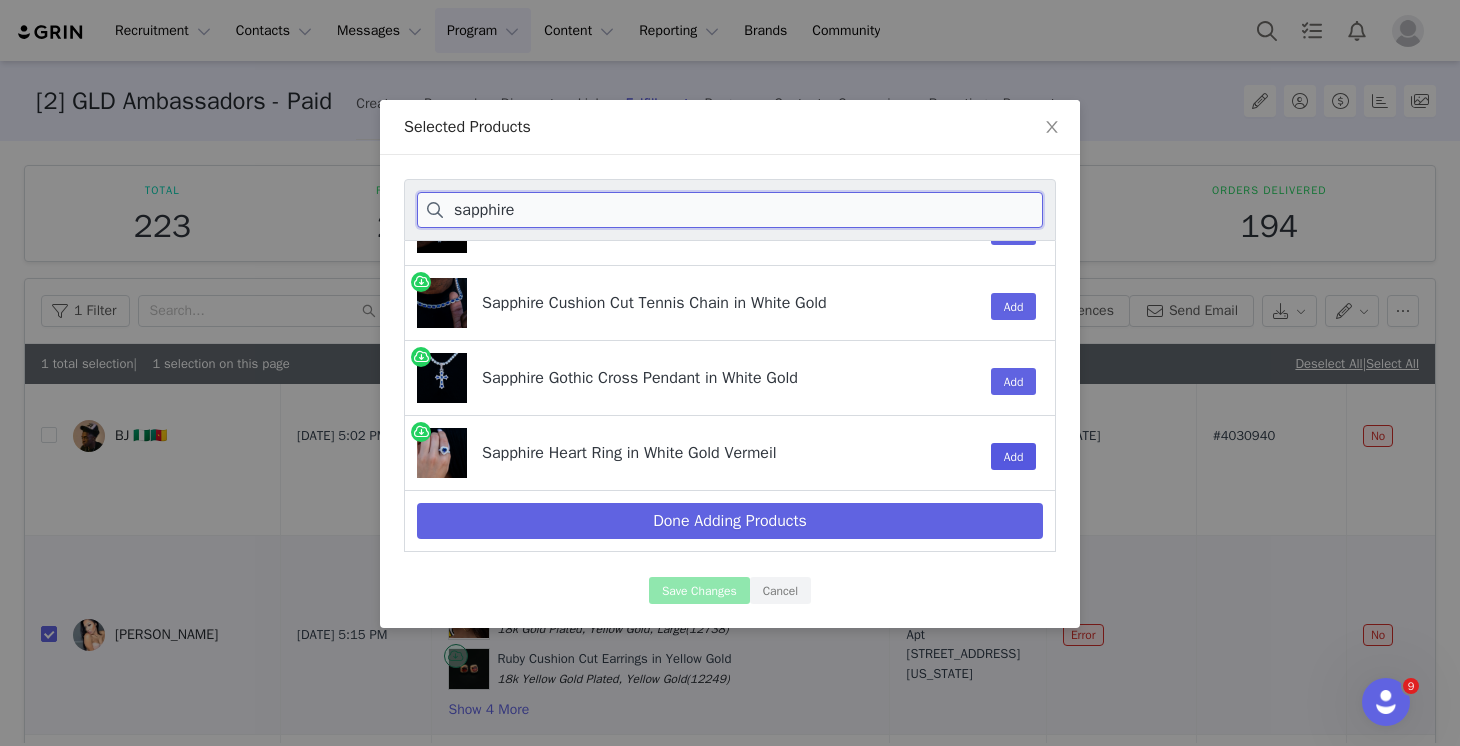 type on "sapphire" 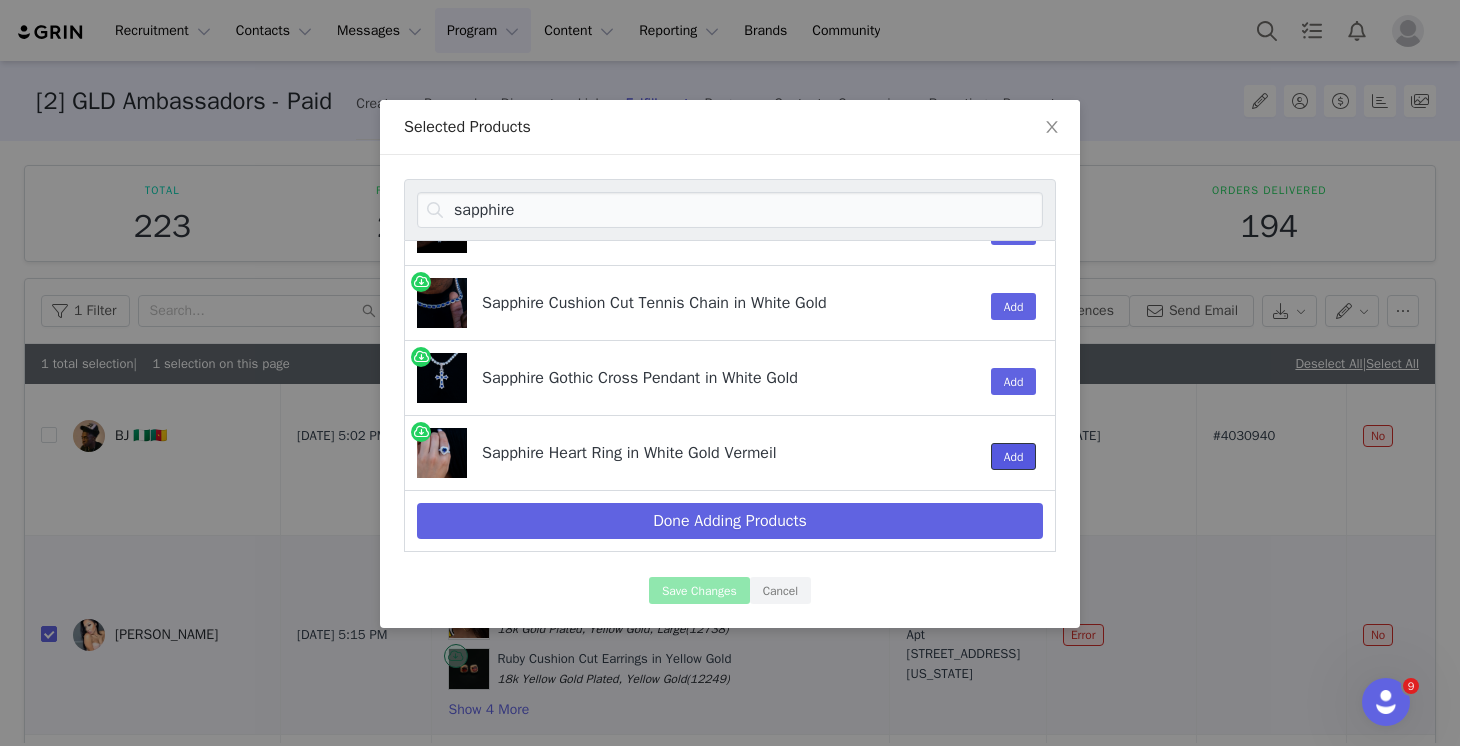 click on "Add" at bounding box center [1014, 456] 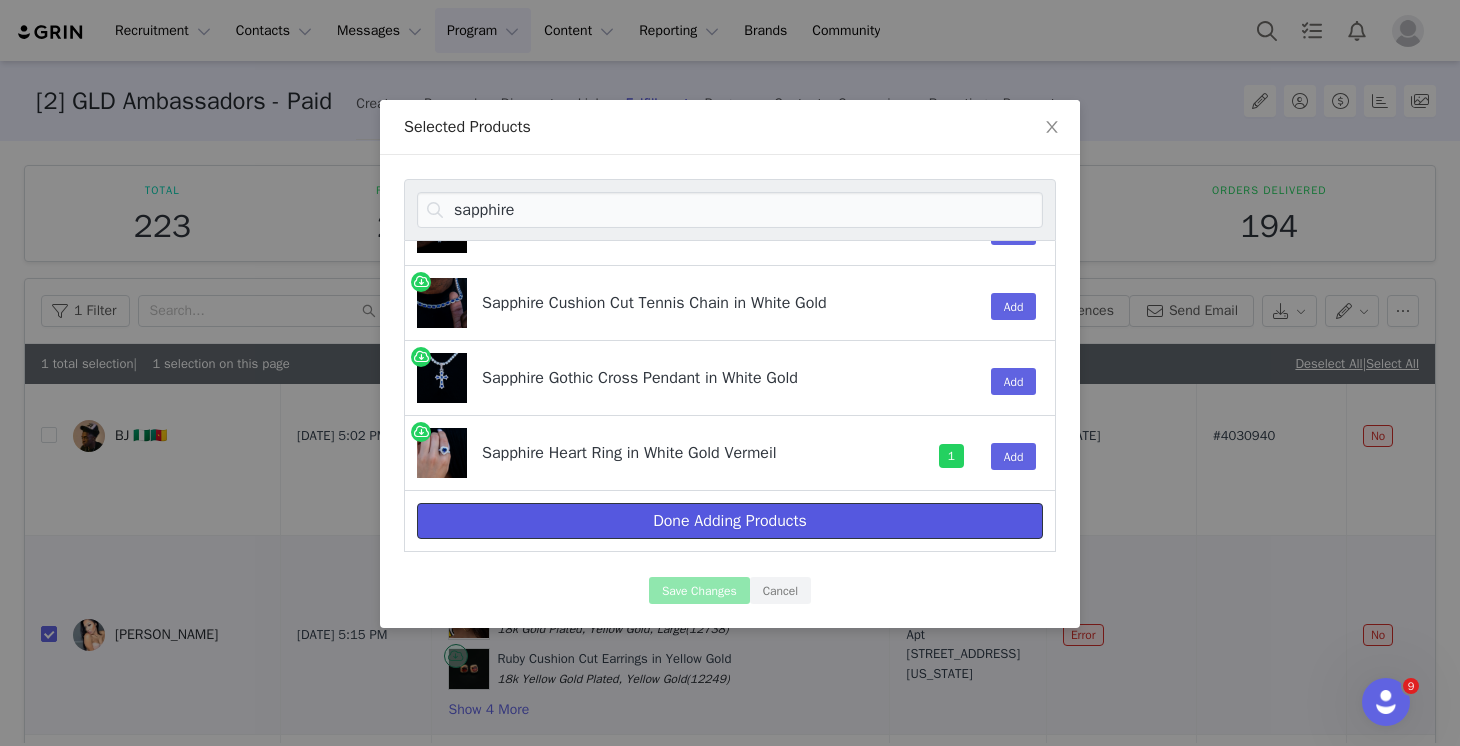 click on "Done Adding Products" at bounding box center (730, 521) 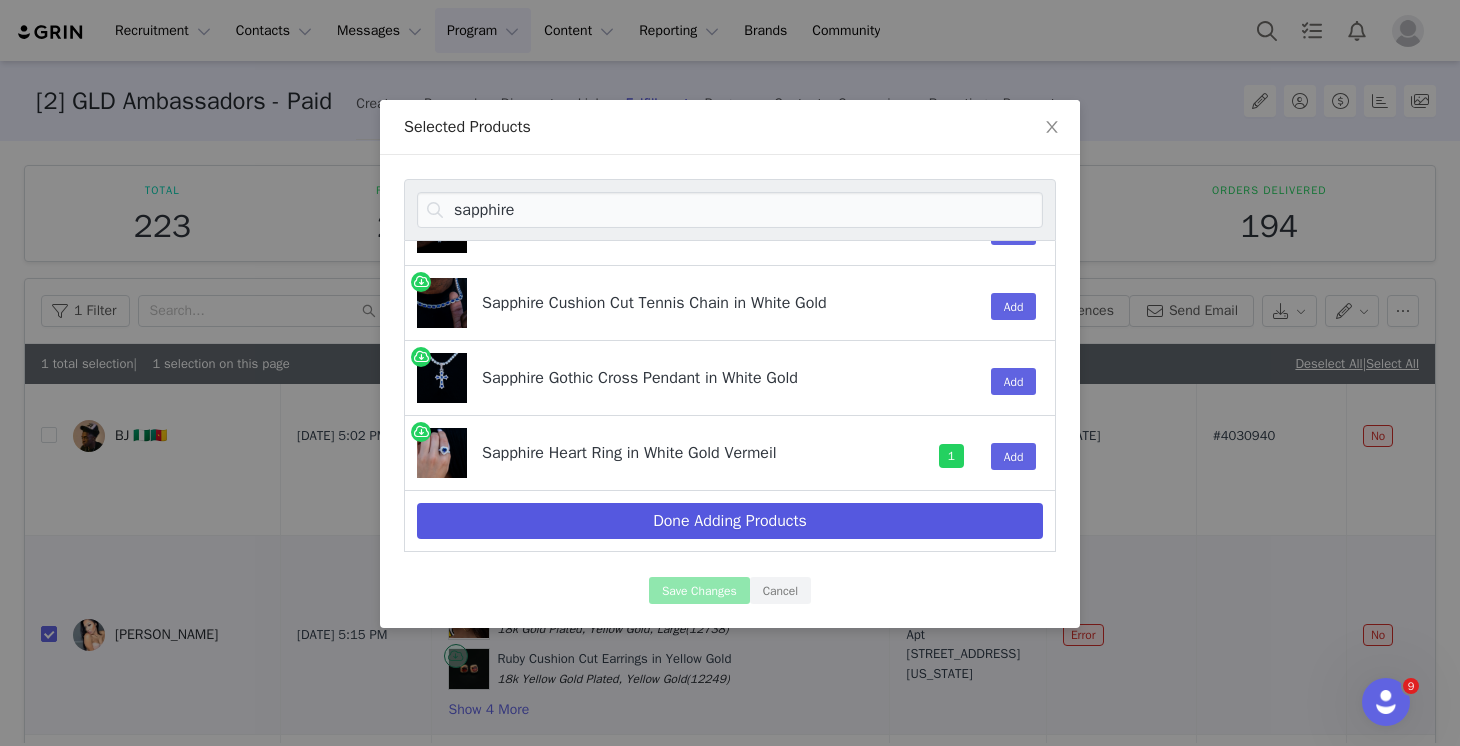 select on "24493377" 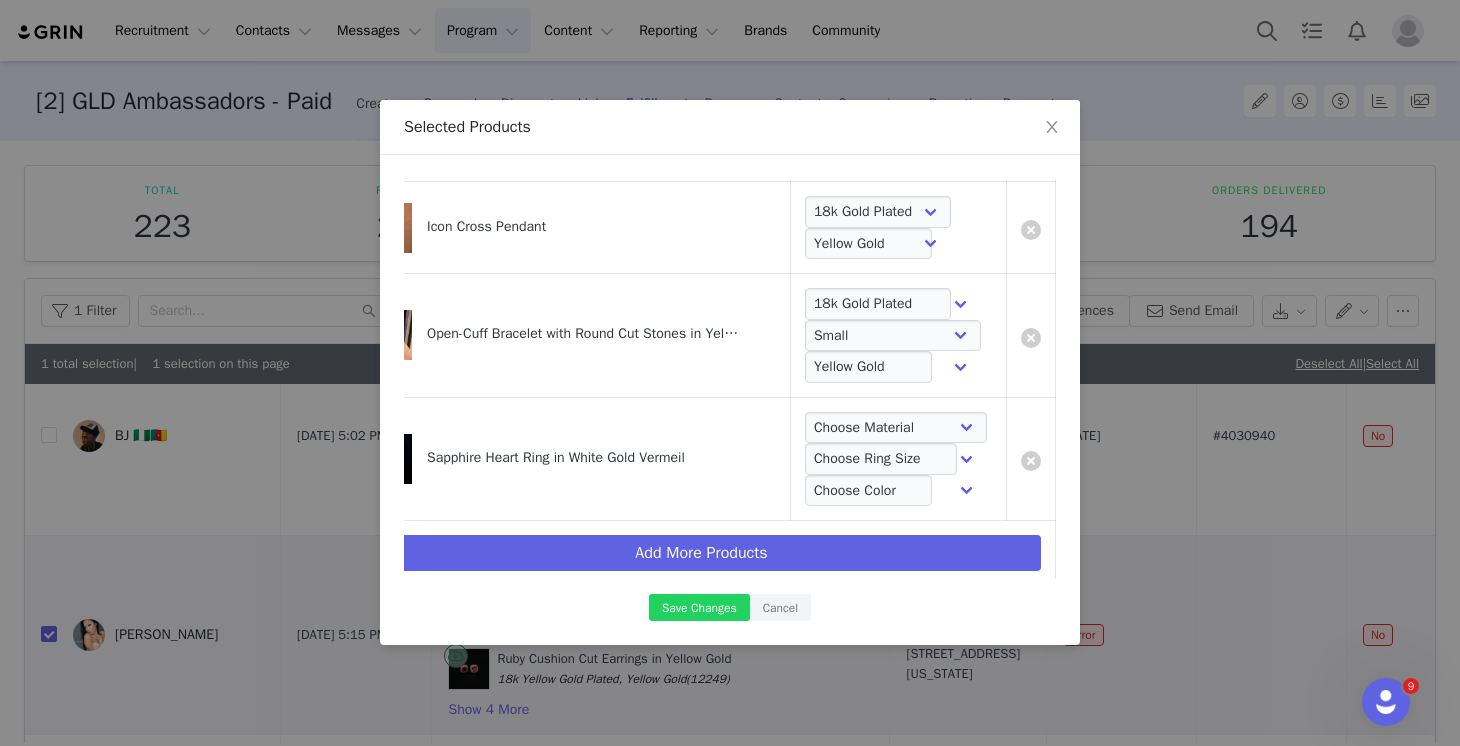 scroll, scrollTop: 573, scrollLeft: 84, axis: both 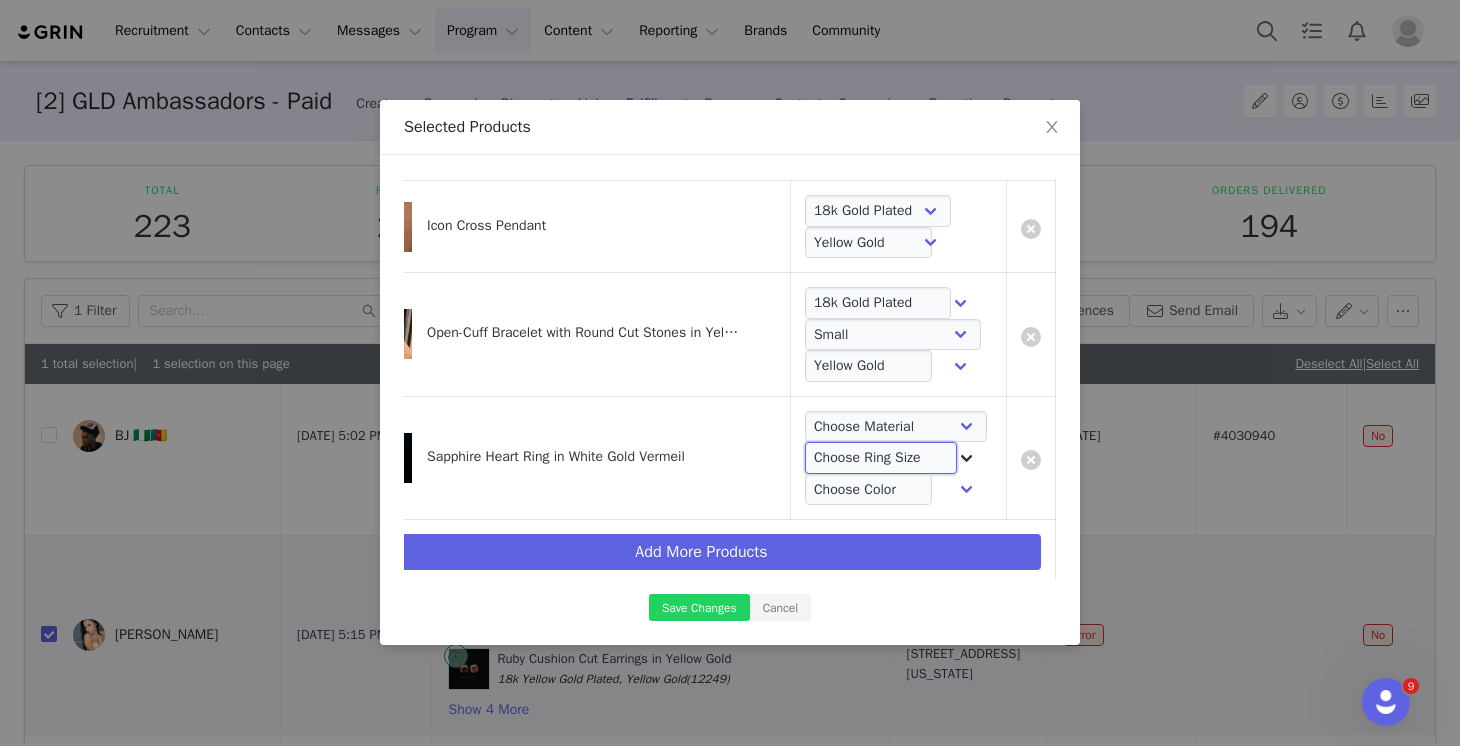 click on "Choose Ring Size  6   7   8   9" at bounding box center [881, 458] 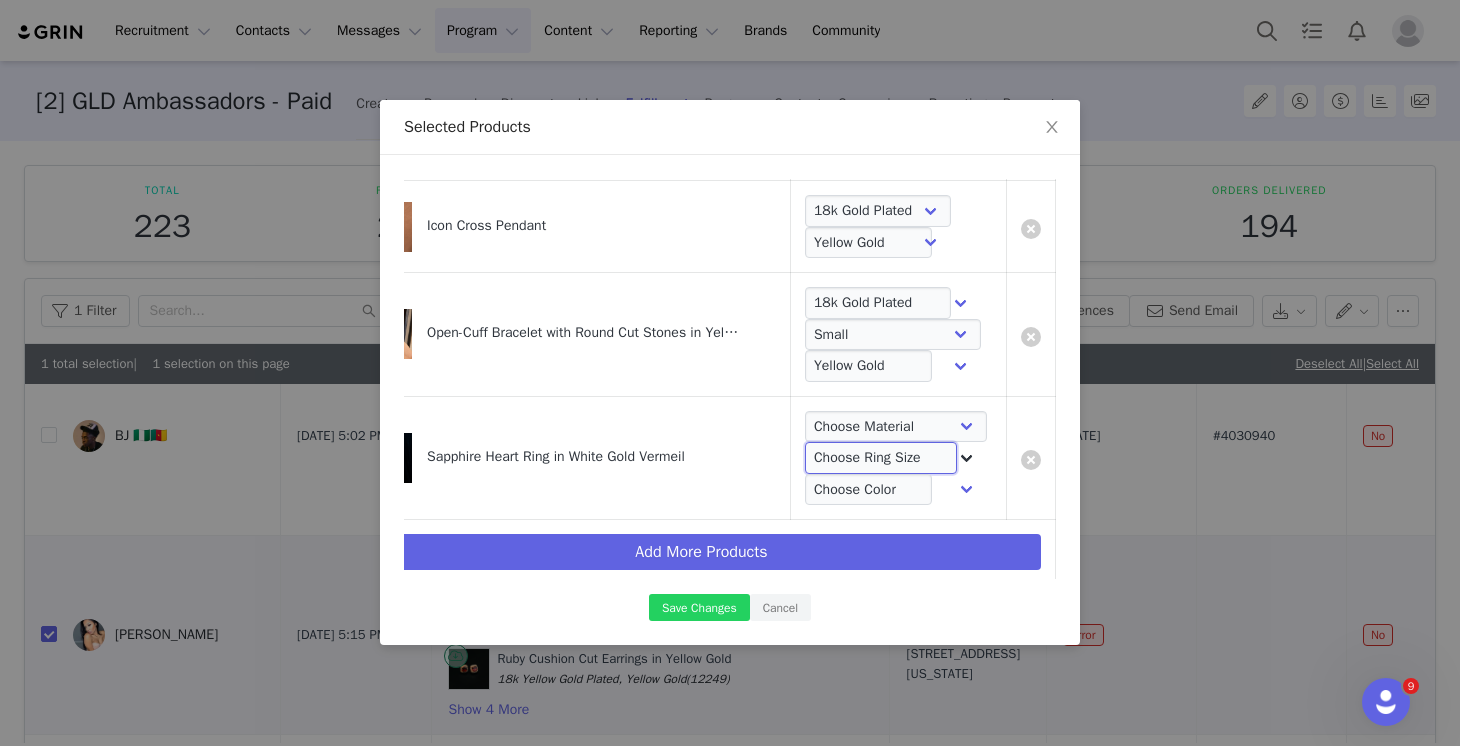 select on "28119871" 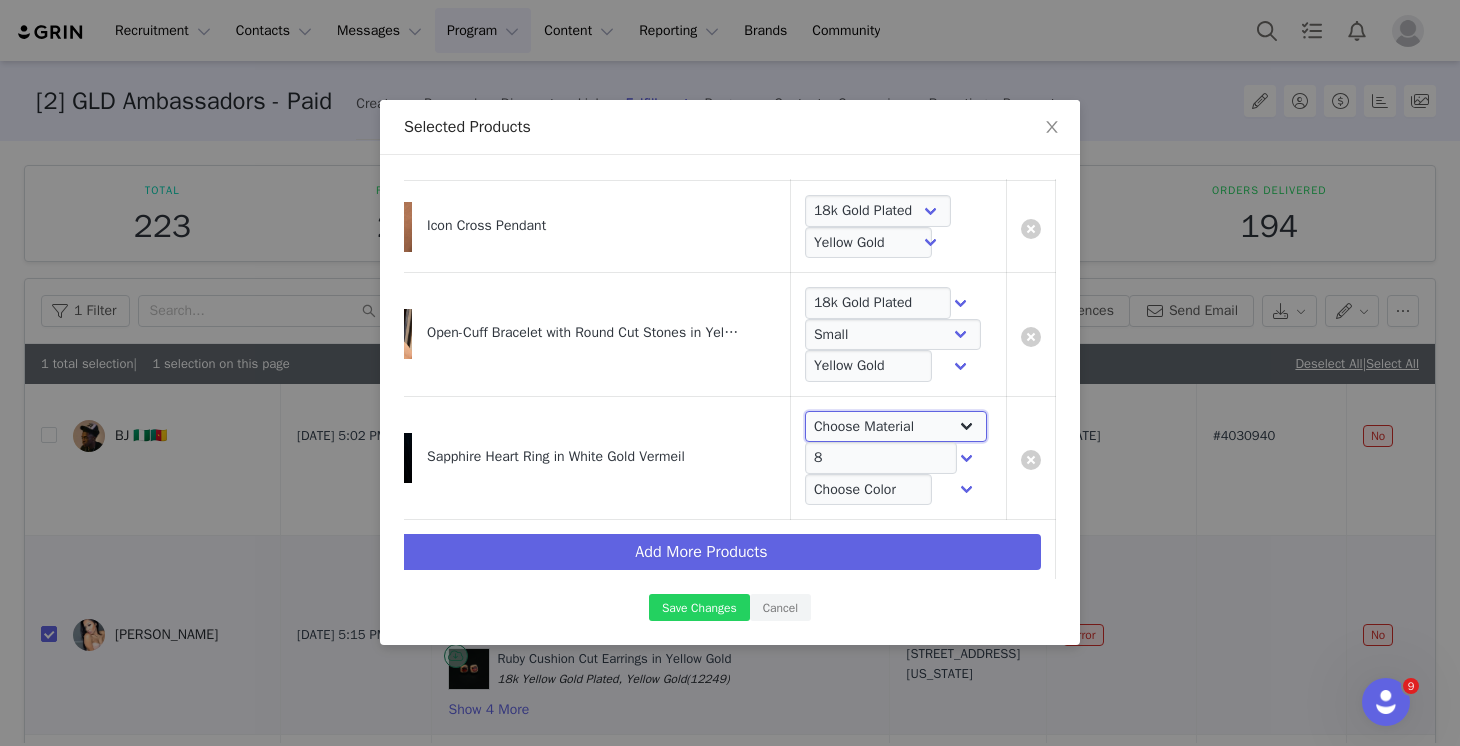 click on "Choose Material  14k White Gold Plated" at bounding box center [896, 427] 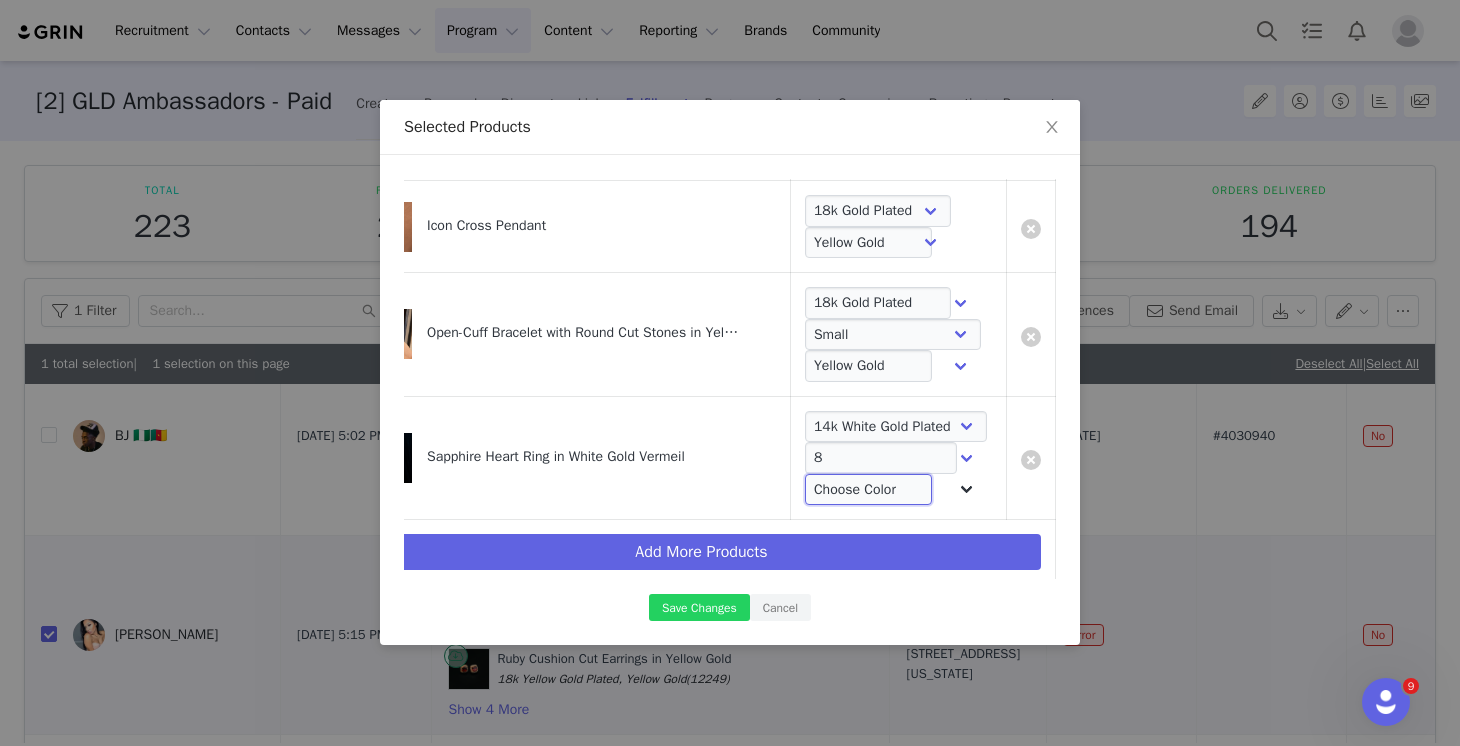 click on "Choose Color  White Gold" at bounding box center (868, 490) 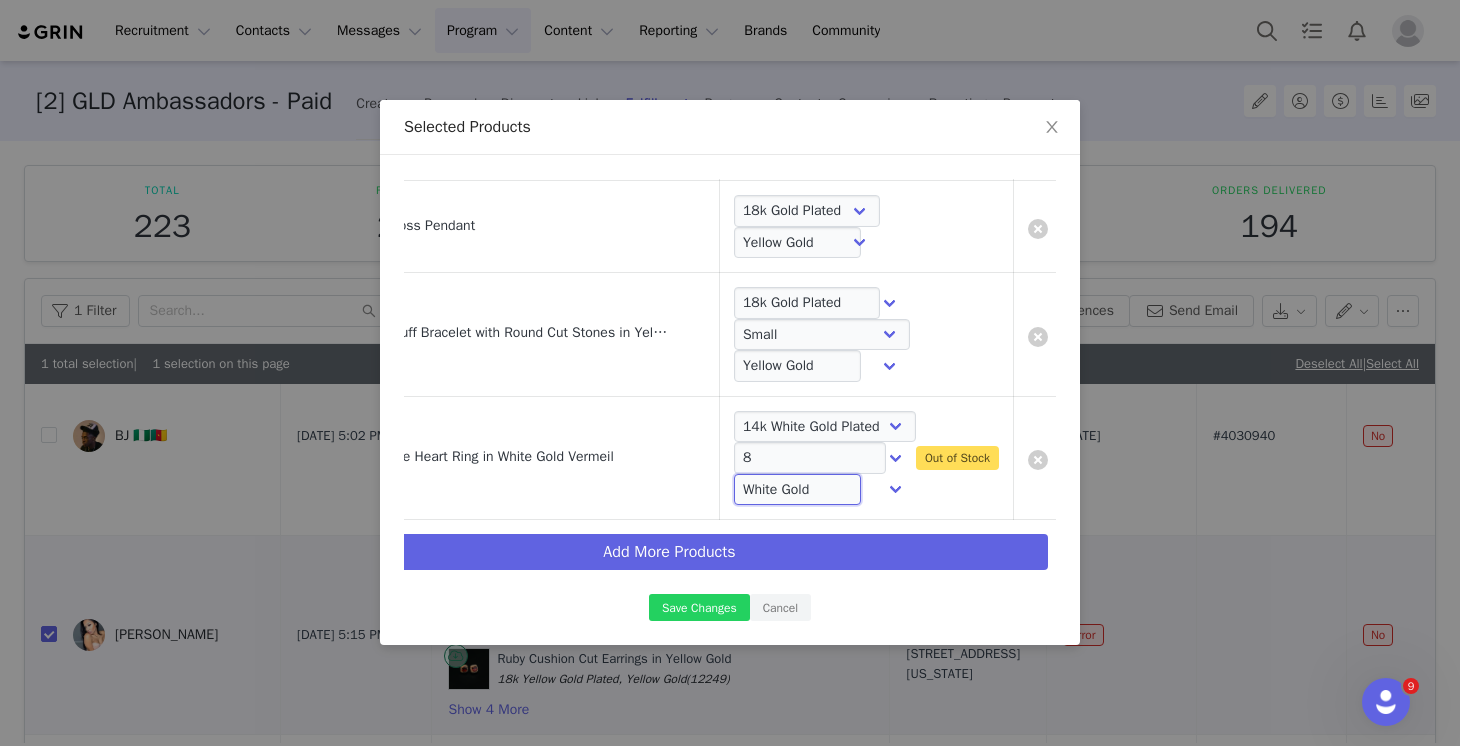 scroll, scrollTop: 573, scrollLeft: 169, axis: both 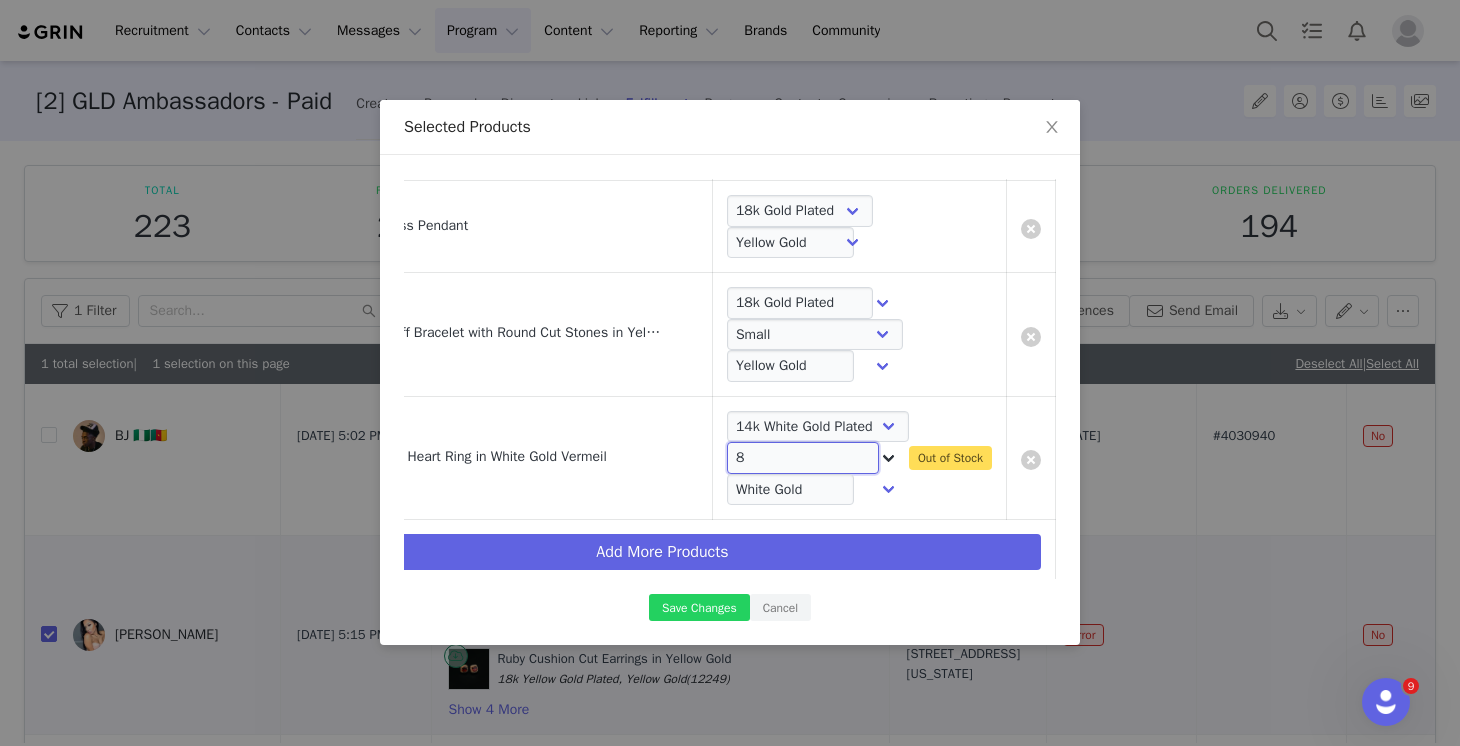 click on "Choose Ring Size  6   7   8   9" at bounding box center [803, 458] 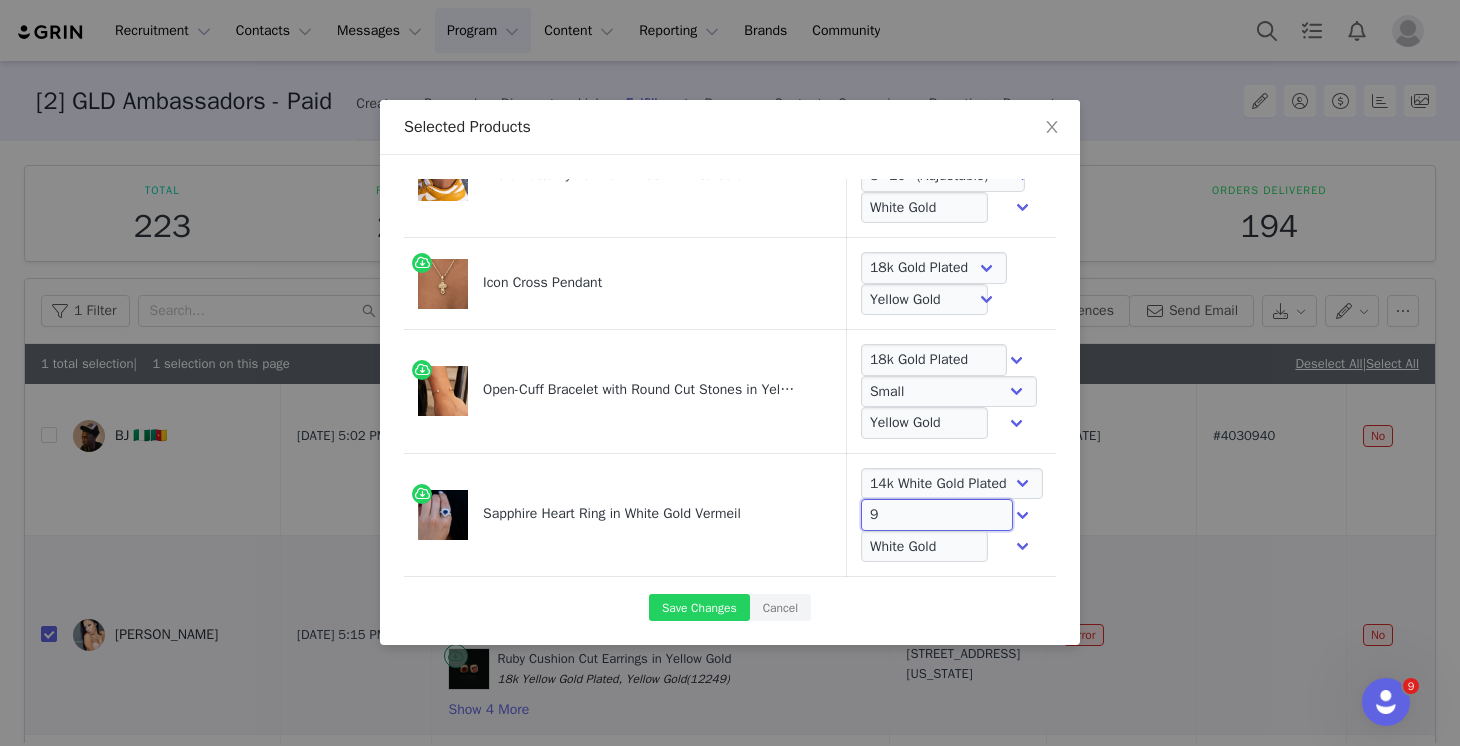 scroll, scrollTop: 579, scrollLeft: 1, axis: both 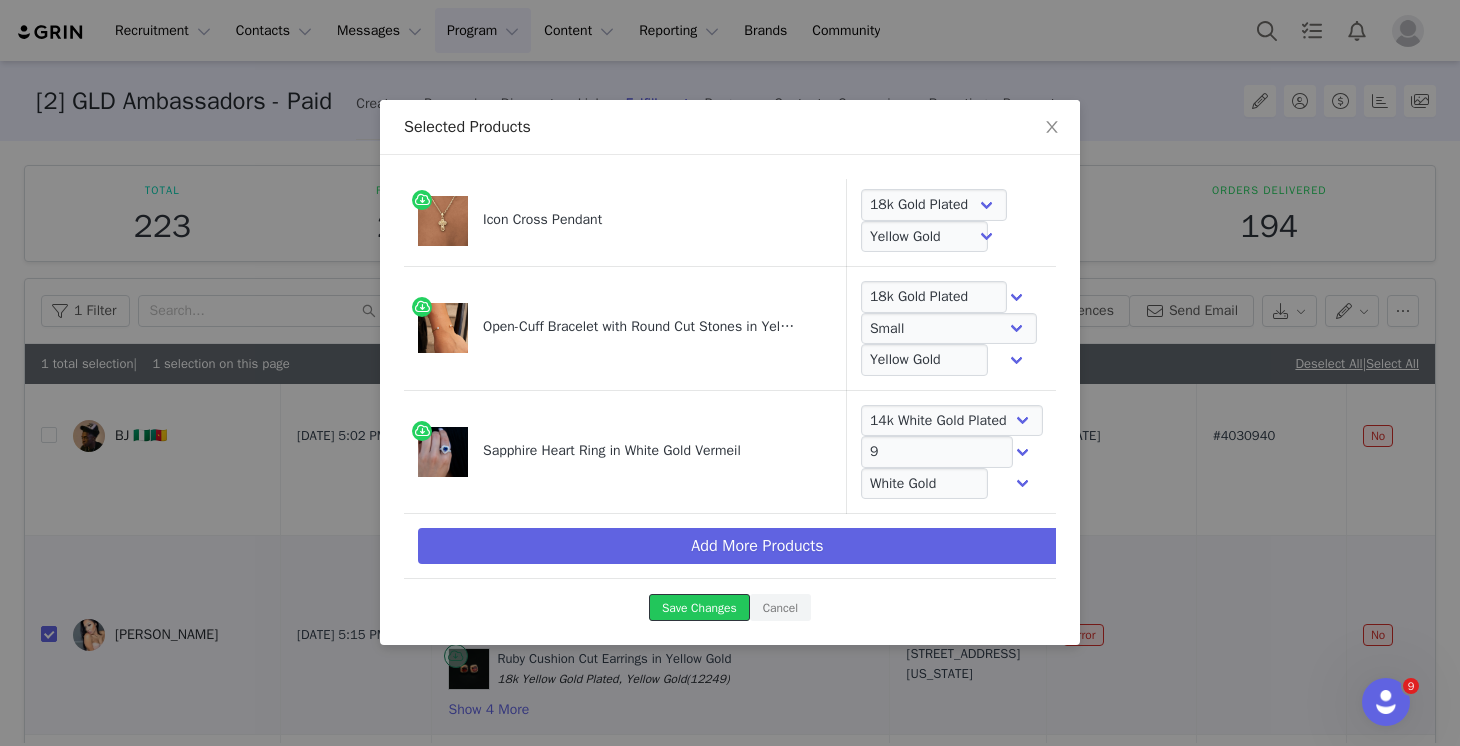 click on "Save Changes" at bounding box center [699, 607] 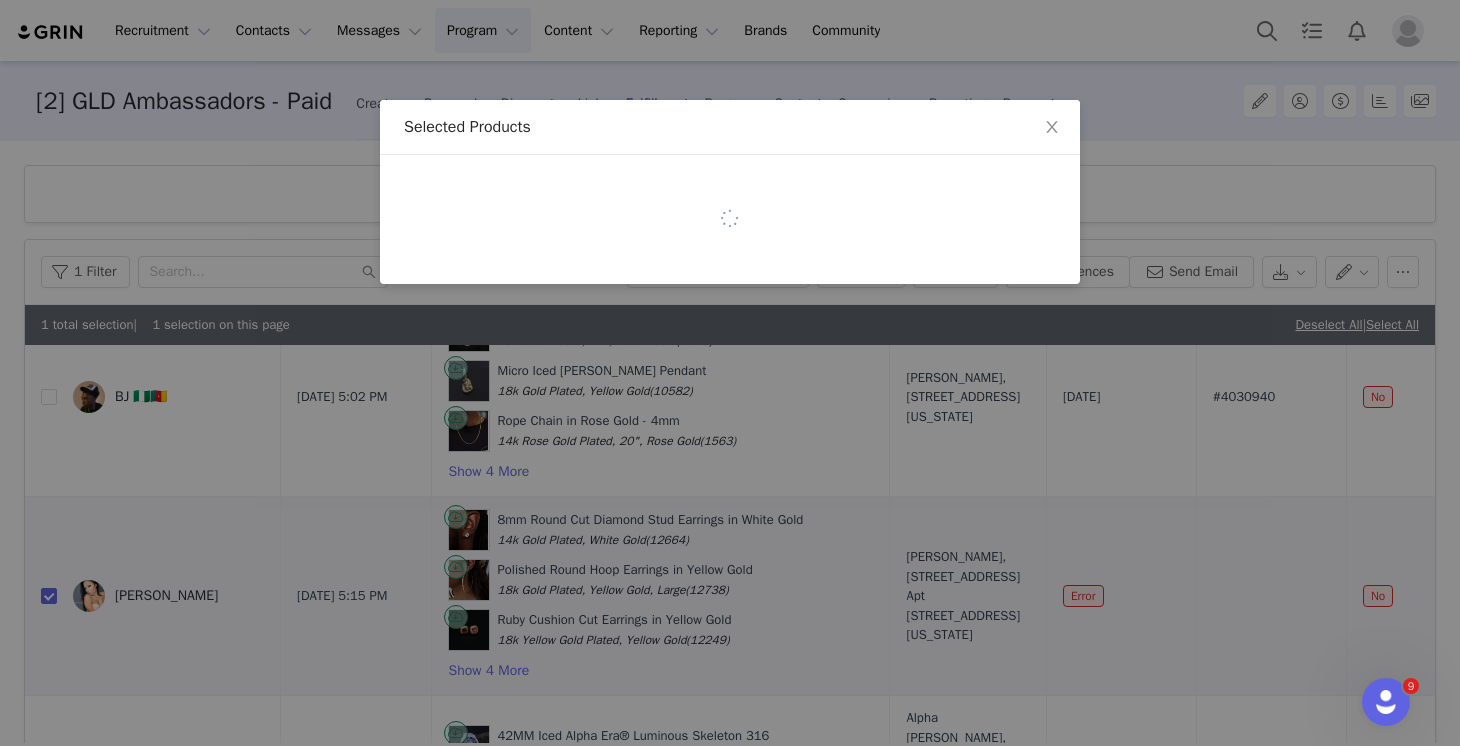 scroll, scrollTop: 0, scrollLeft: 0, axis: both 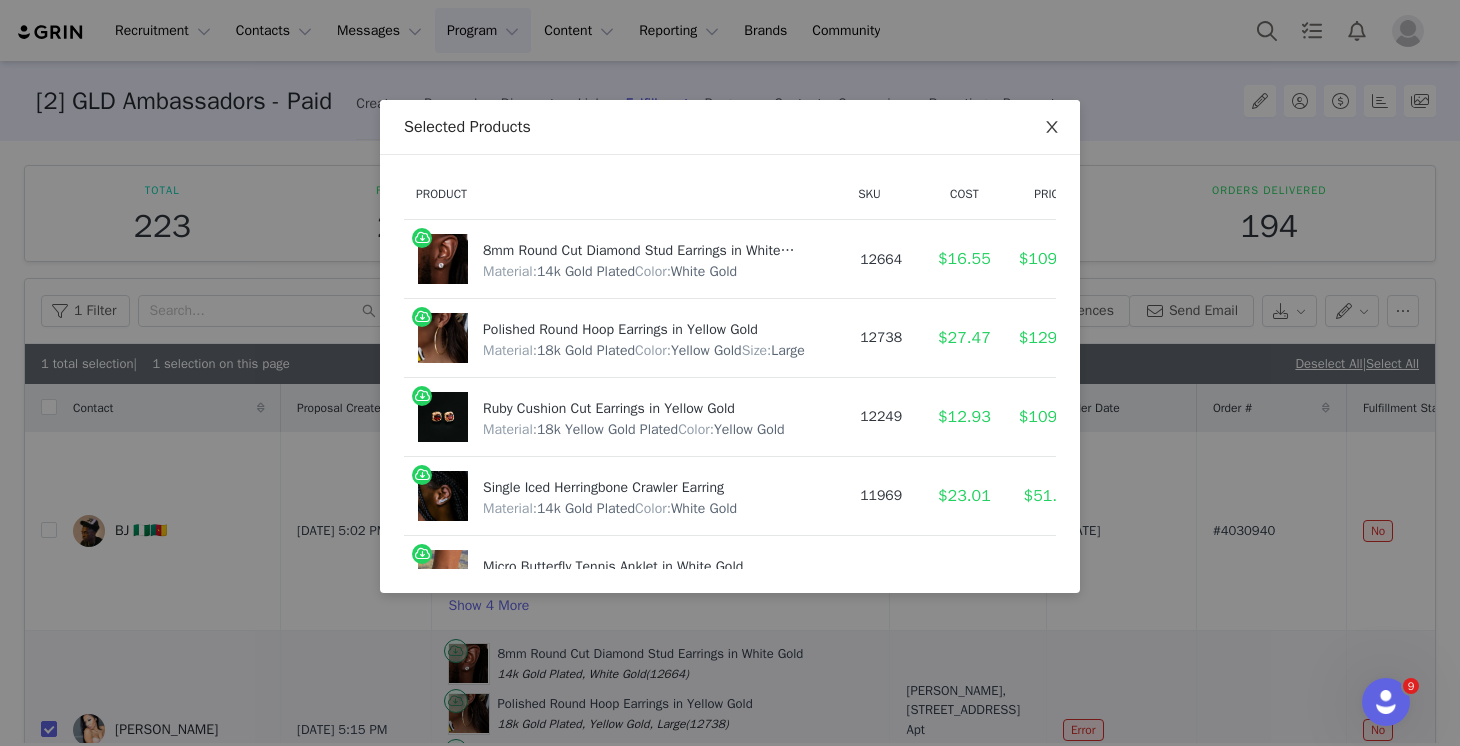 click 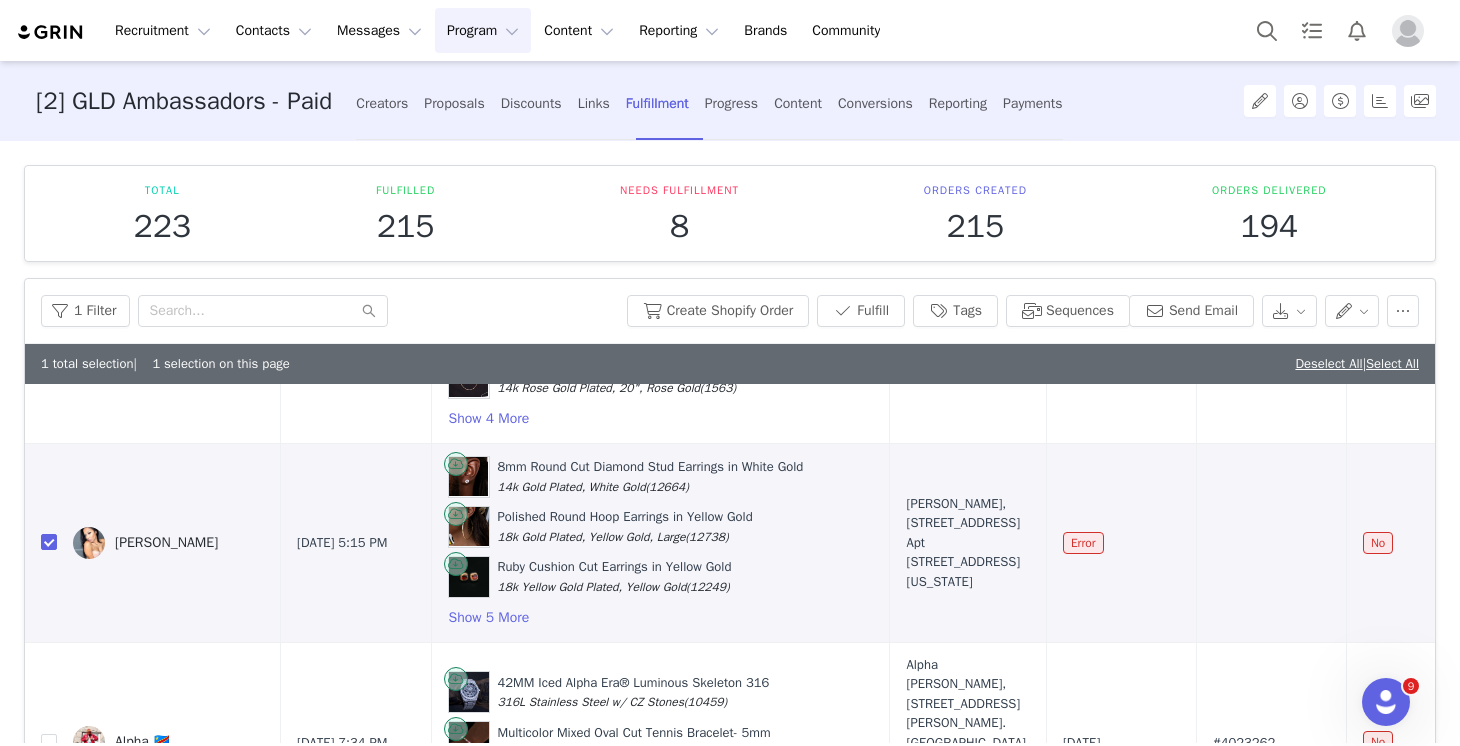 scroll, scrollTop: 205, scrollLeft: 0, axis: vertical 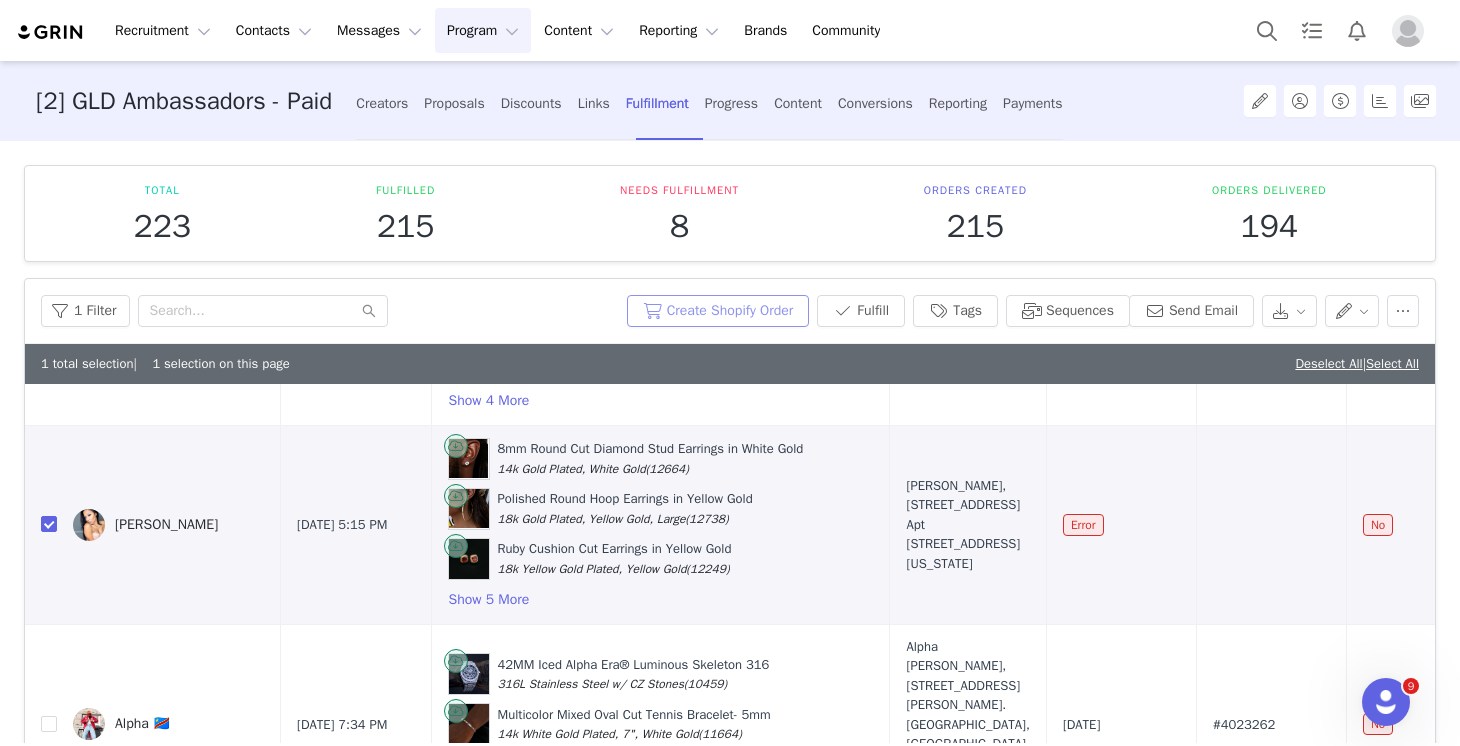click on "Create Shopify Order" at bounding box center [718, 311] 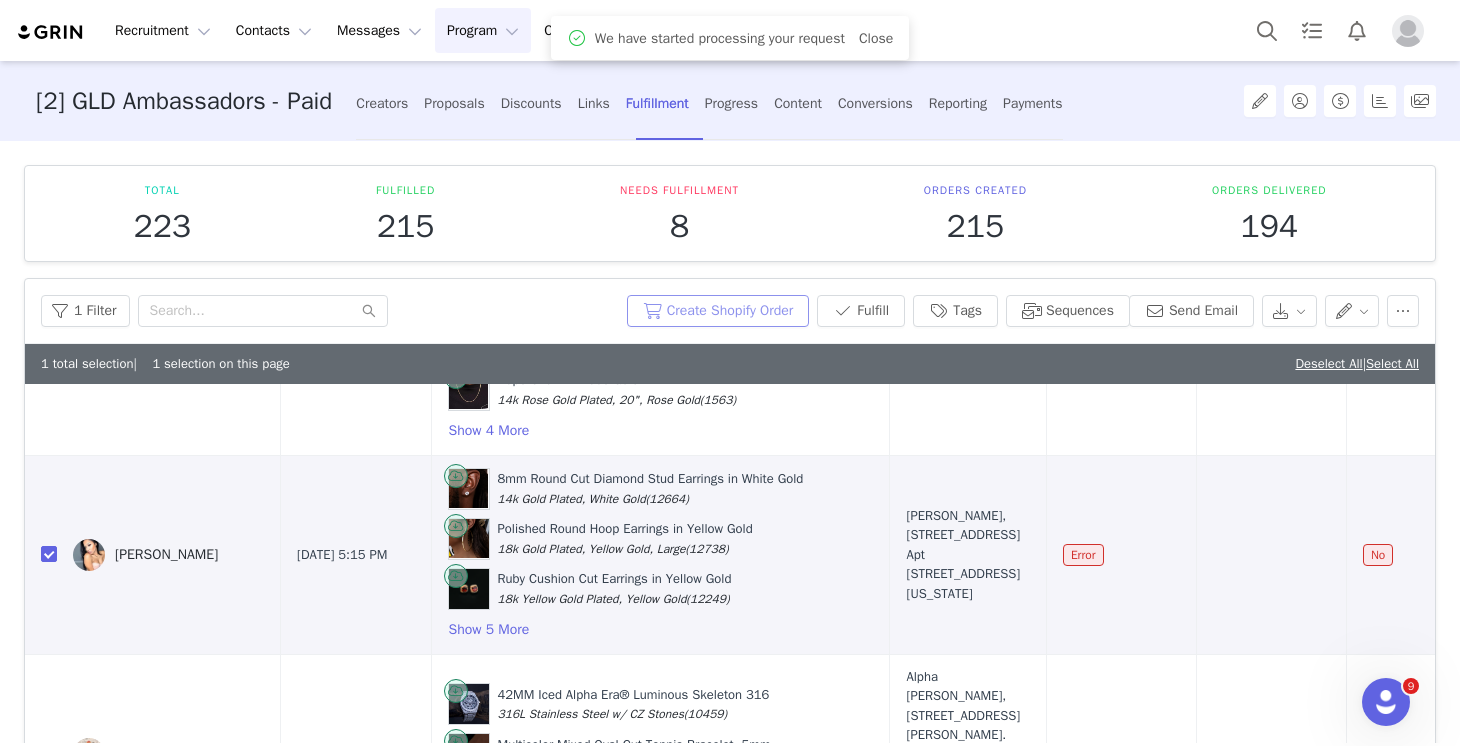scroll, scrollTop: 191, scrollLeft: 0, axis: vertical 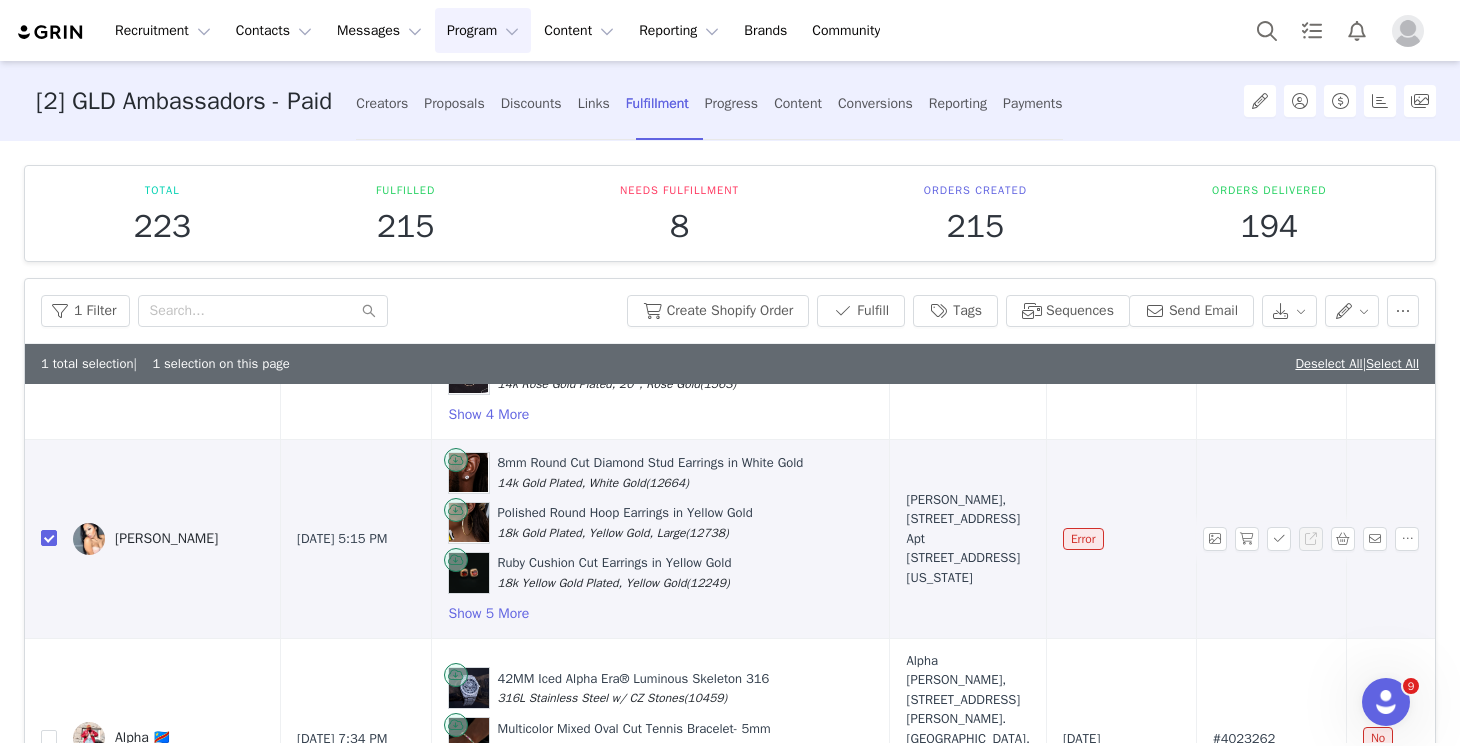 click on "Kimberly, 3060 Briarcliff Rd NE. Apt 1505 Atlanta, Georgia 30329 United States" at bounding box center [967, 539] 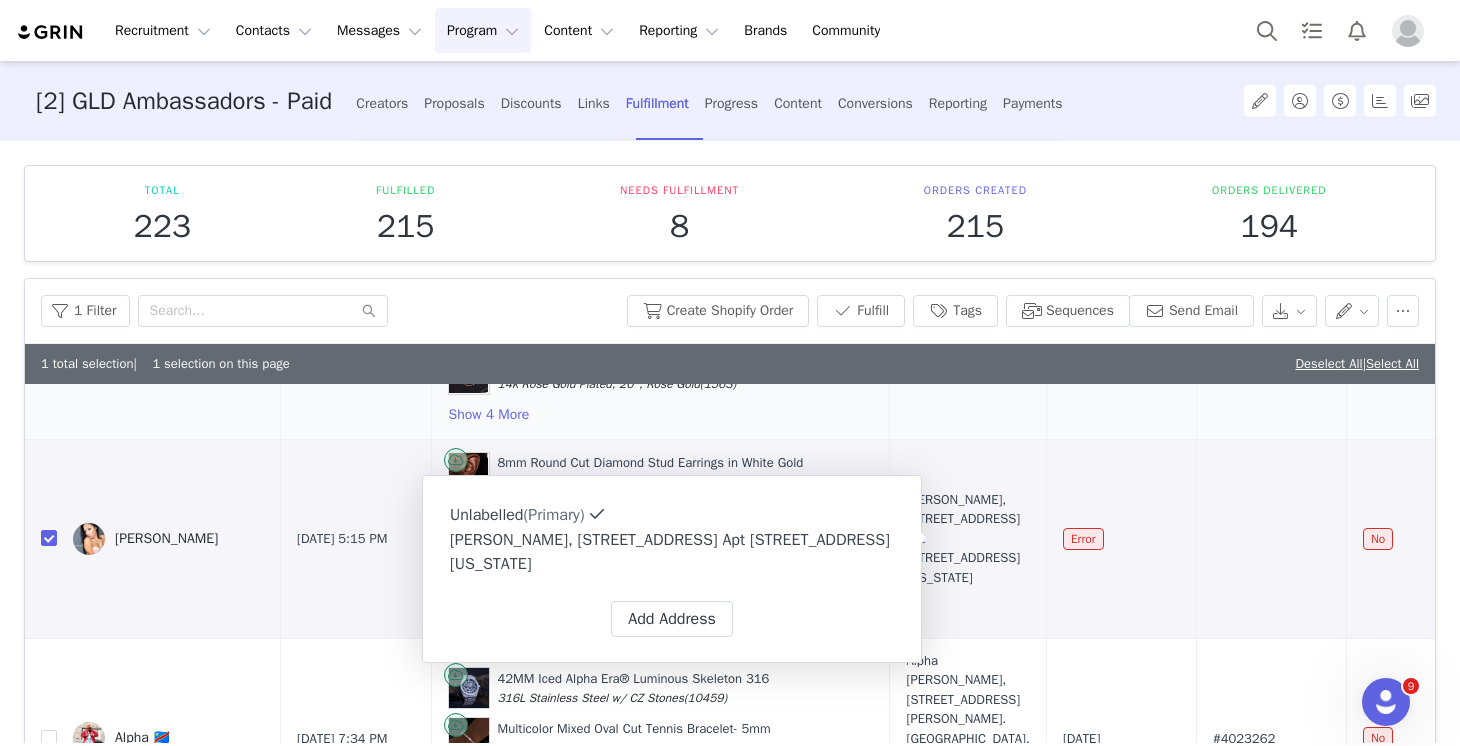 type on "[PERSON_NAME]" 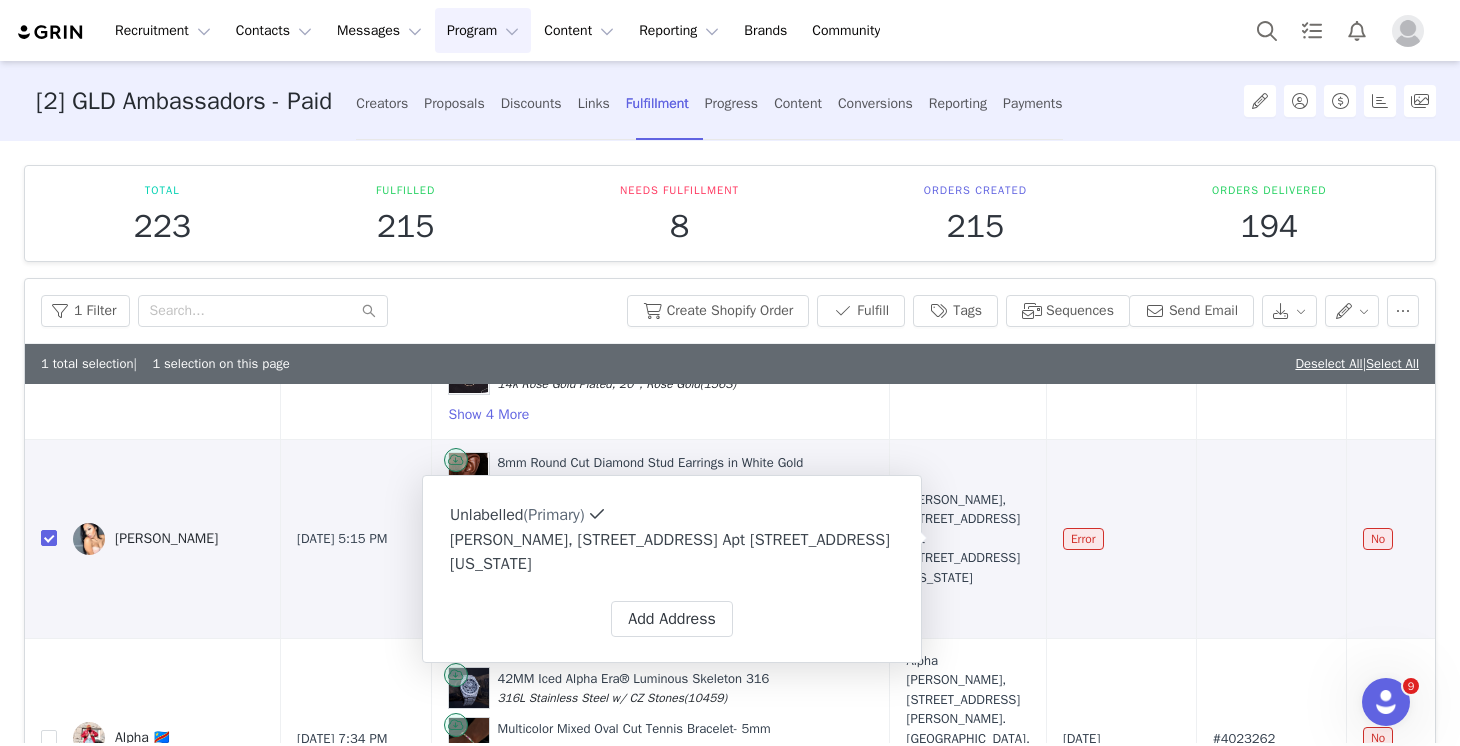 type on "+1 (United States)" 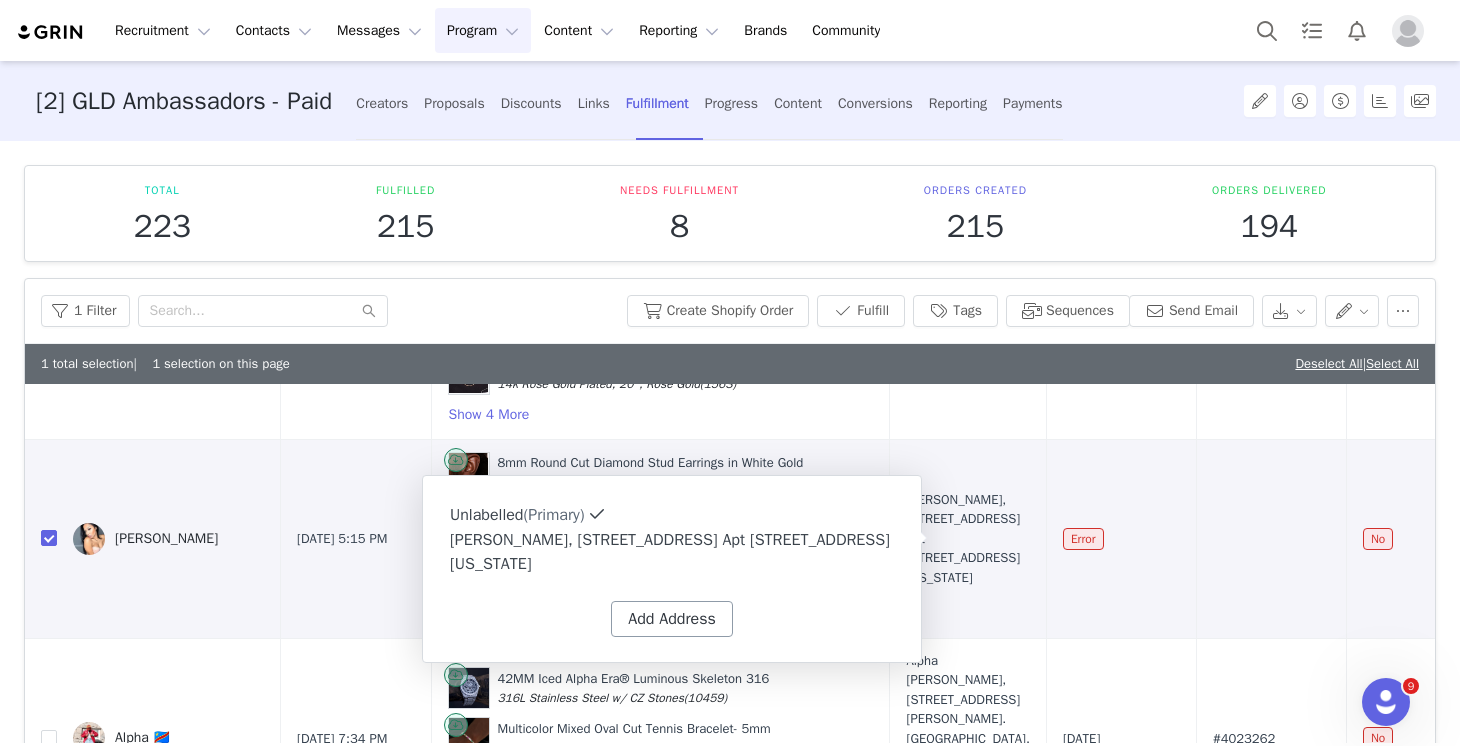 select on "[object Object]" 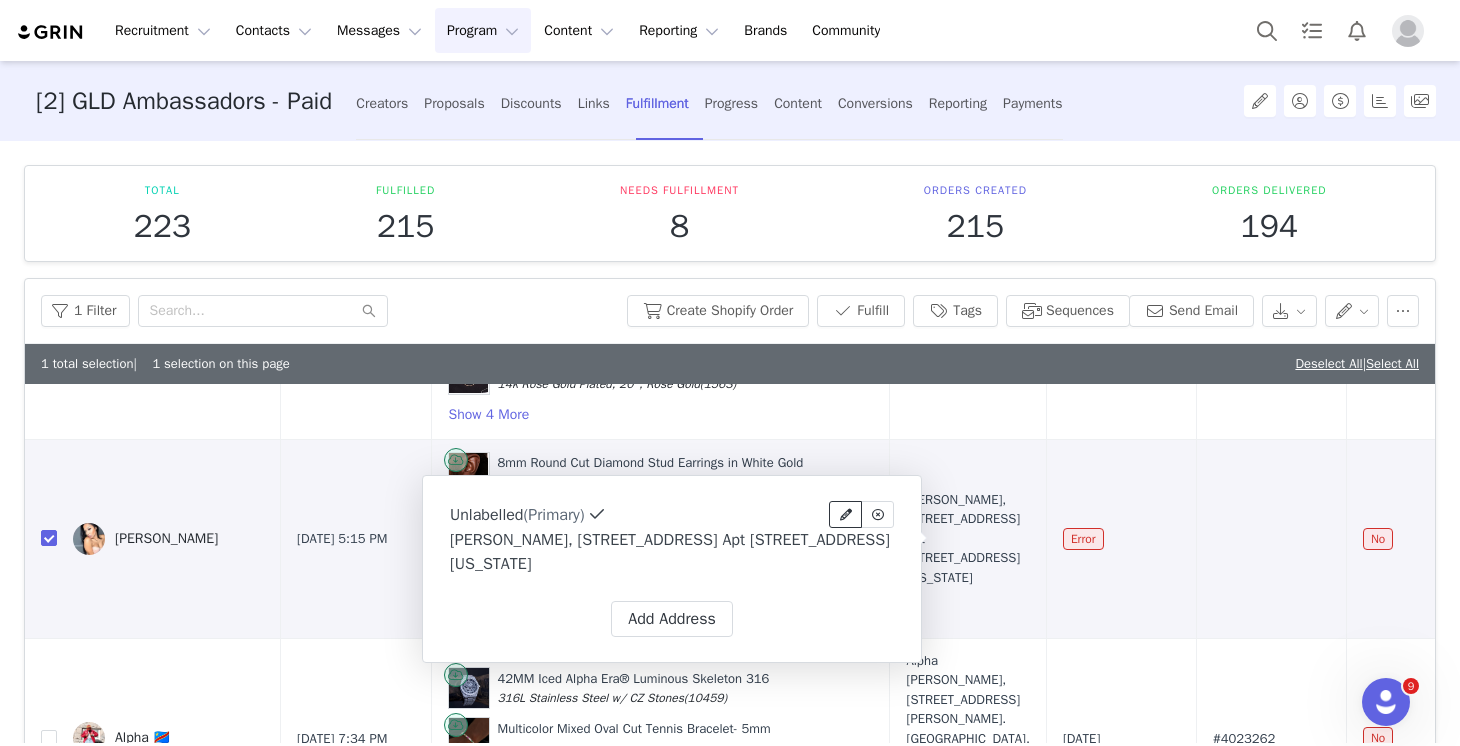 click at bounding box center (845, 514) 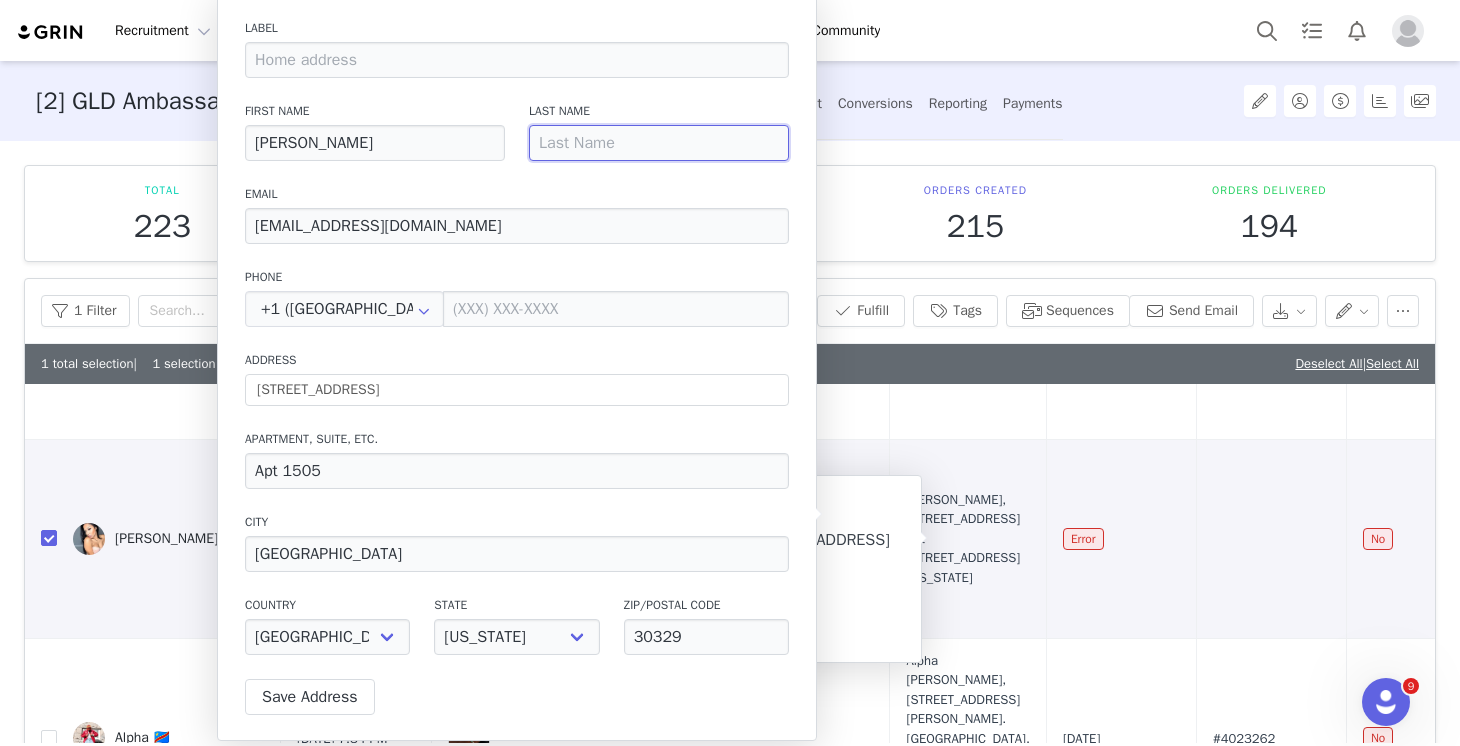 click at bounding box center (659, 143) 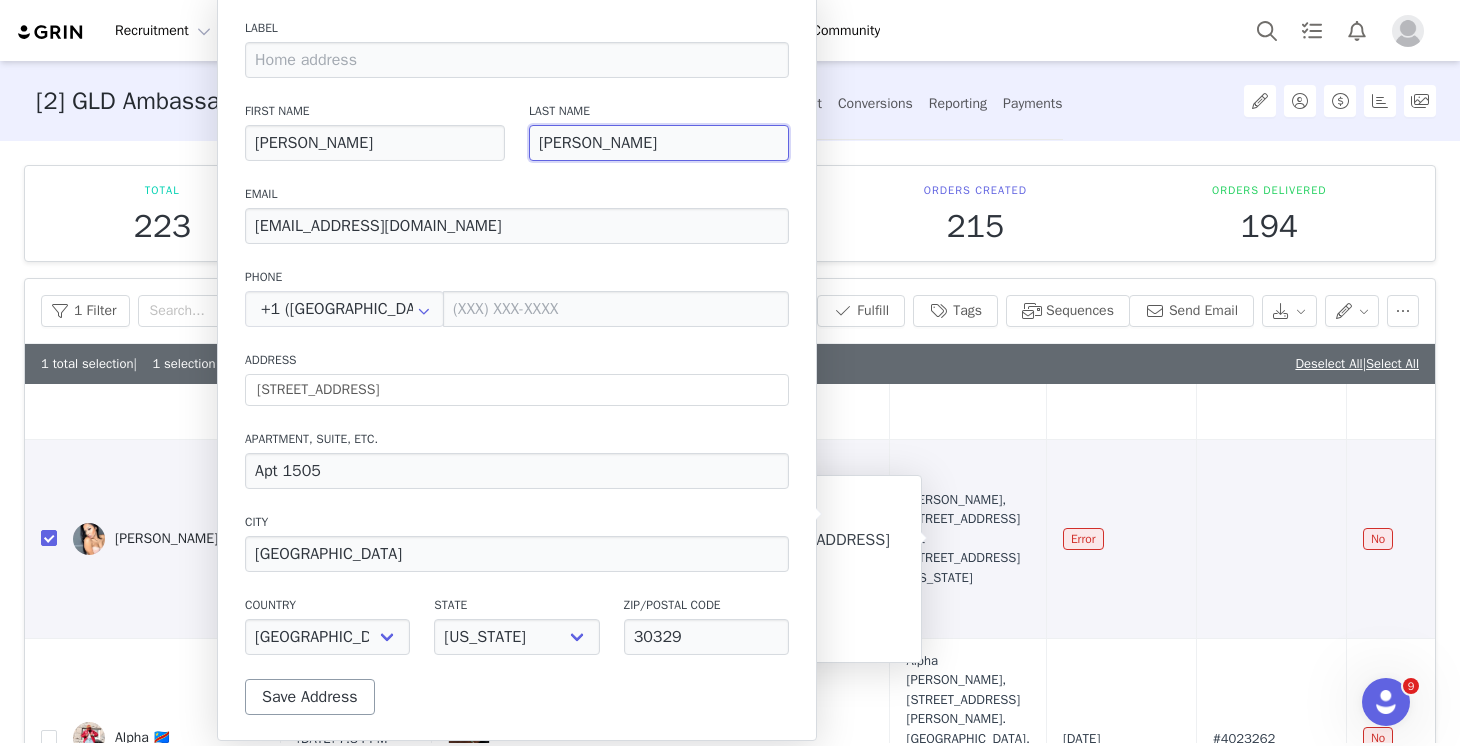 type on "Sandy" 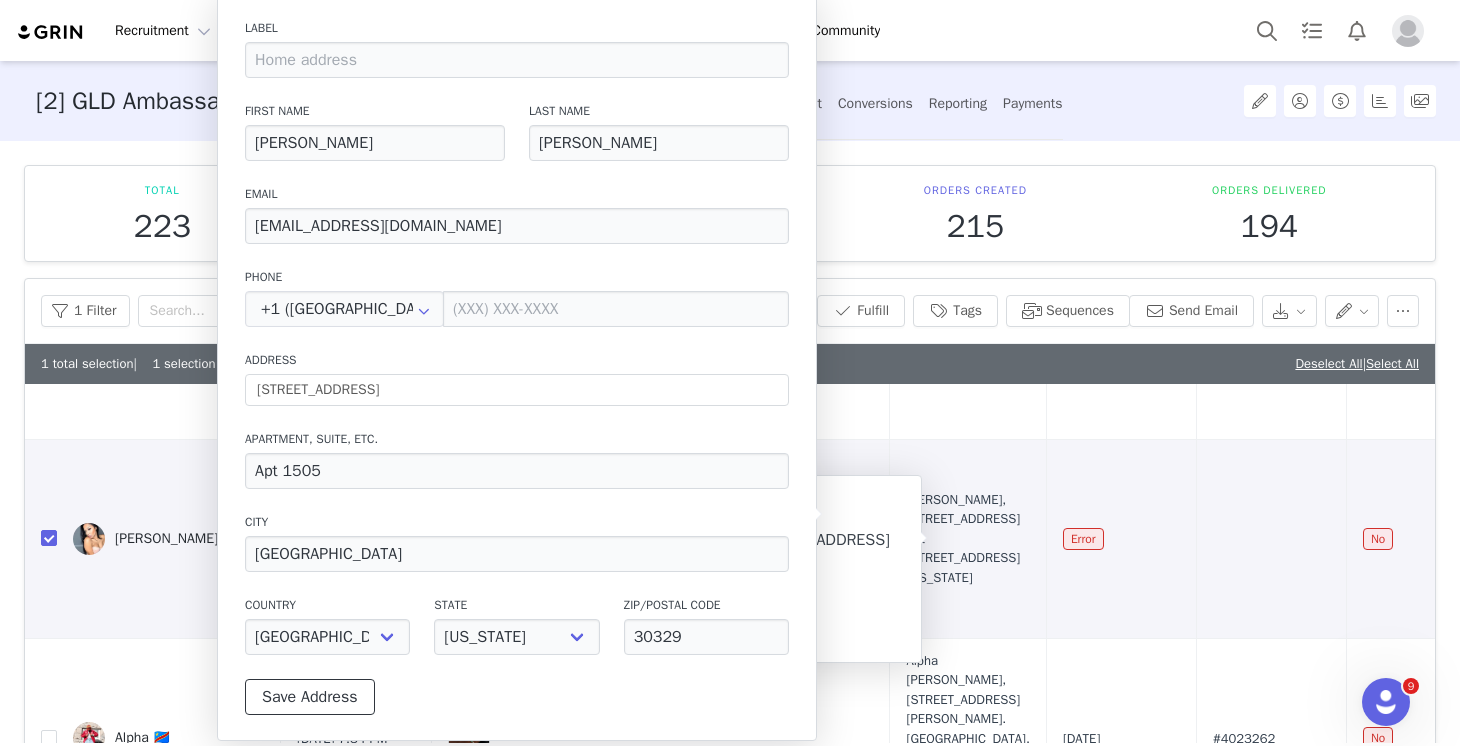click on "Save Address" at bounding box center (310, 697) 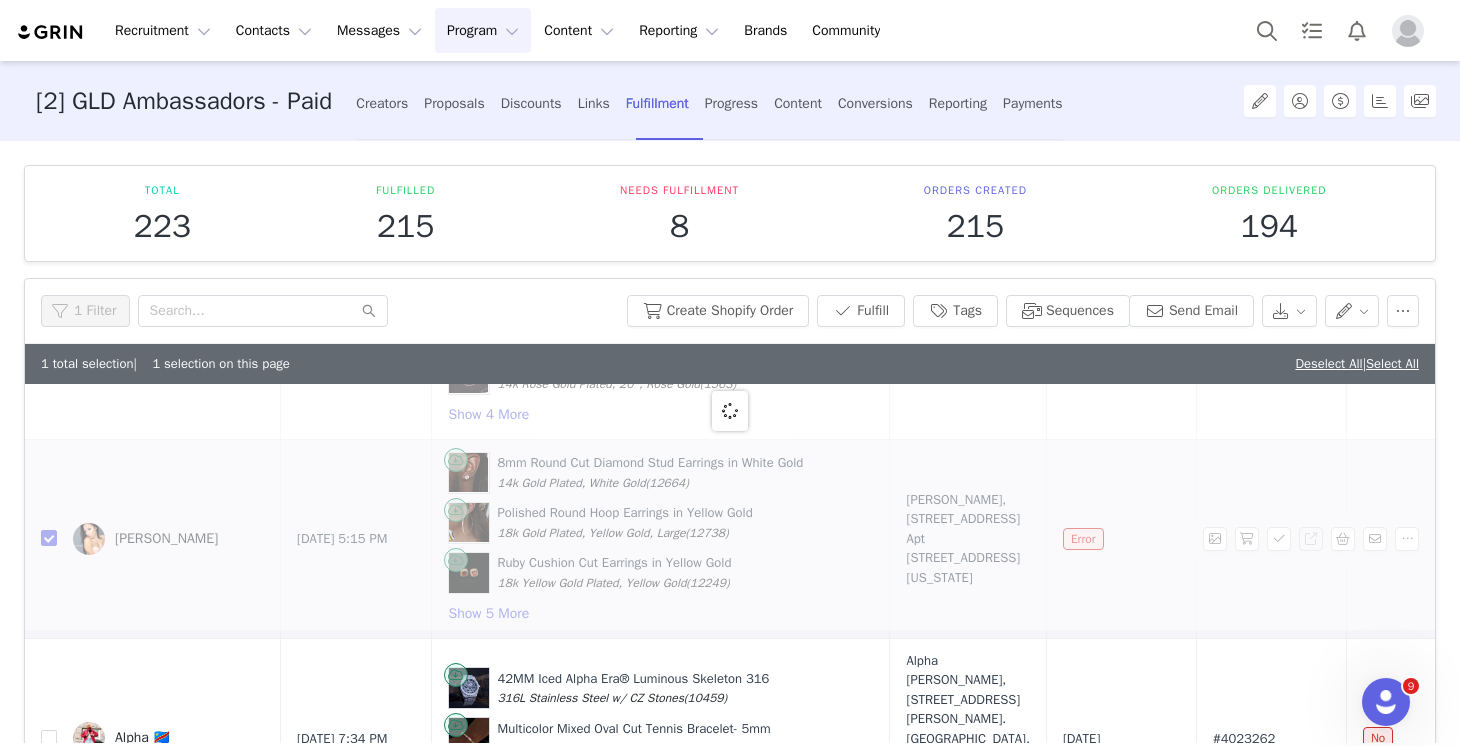 scroll, scrollTop: 0, scrollLeft: 0, axis: both 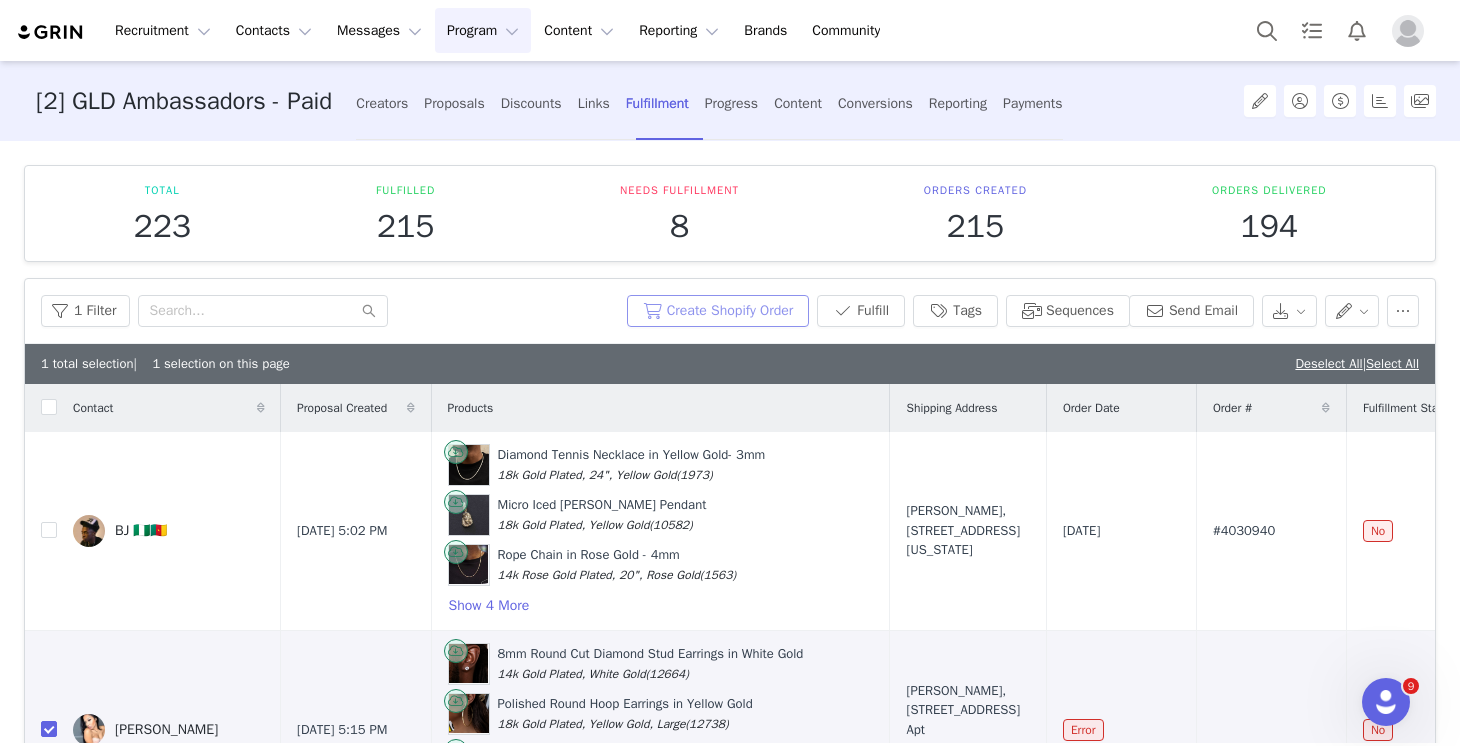 click on "Create Shopify Order" at bounding box center [718, 311] 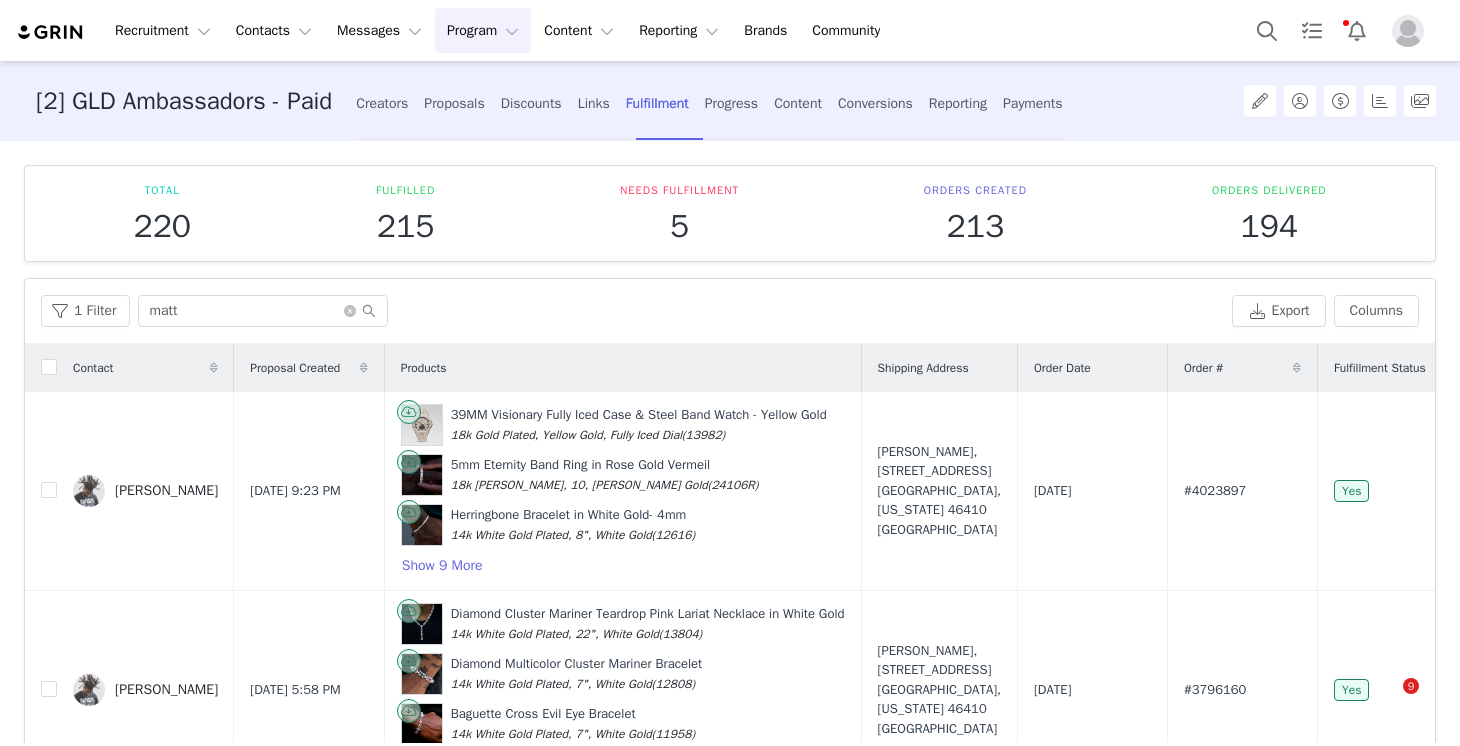 scroll, scrollTop: 0, scrollLeft: 0, axis: both 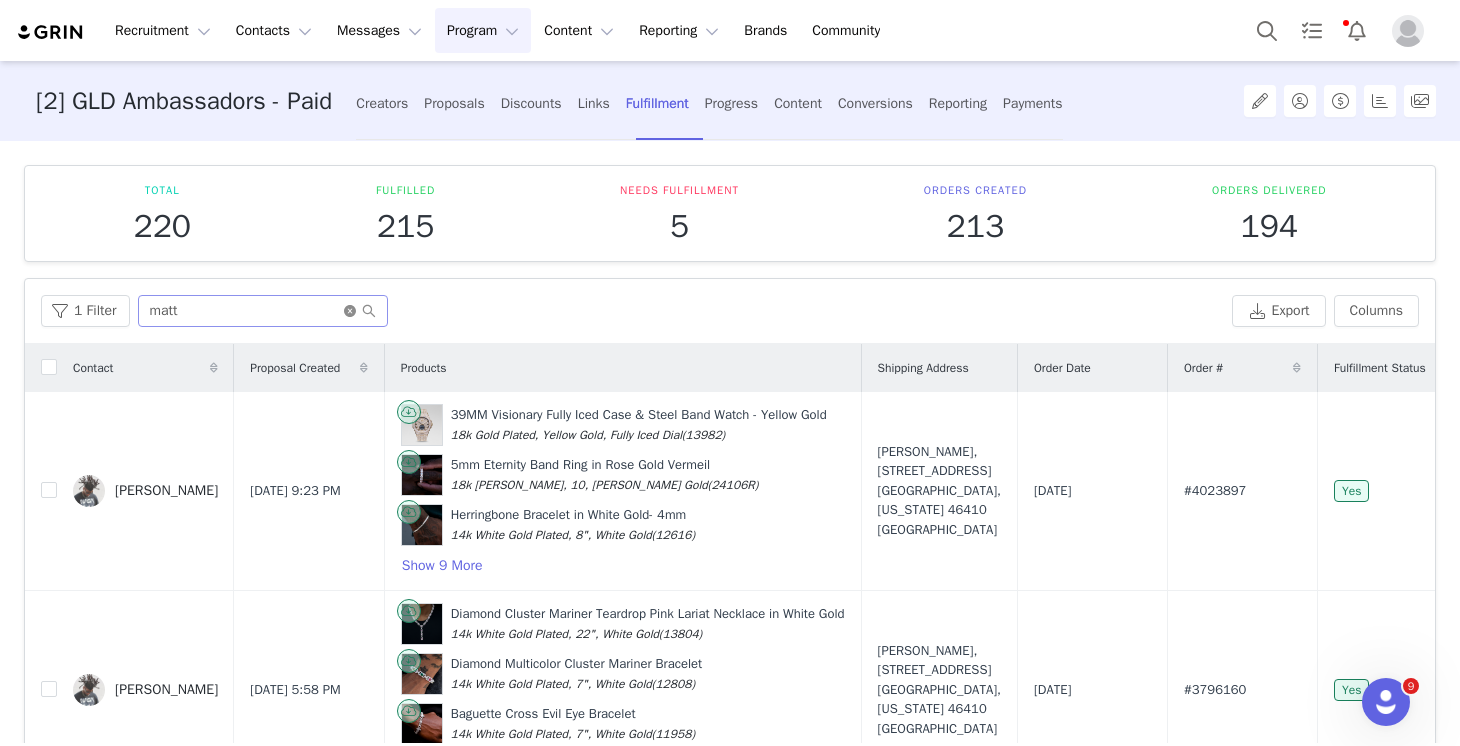 click 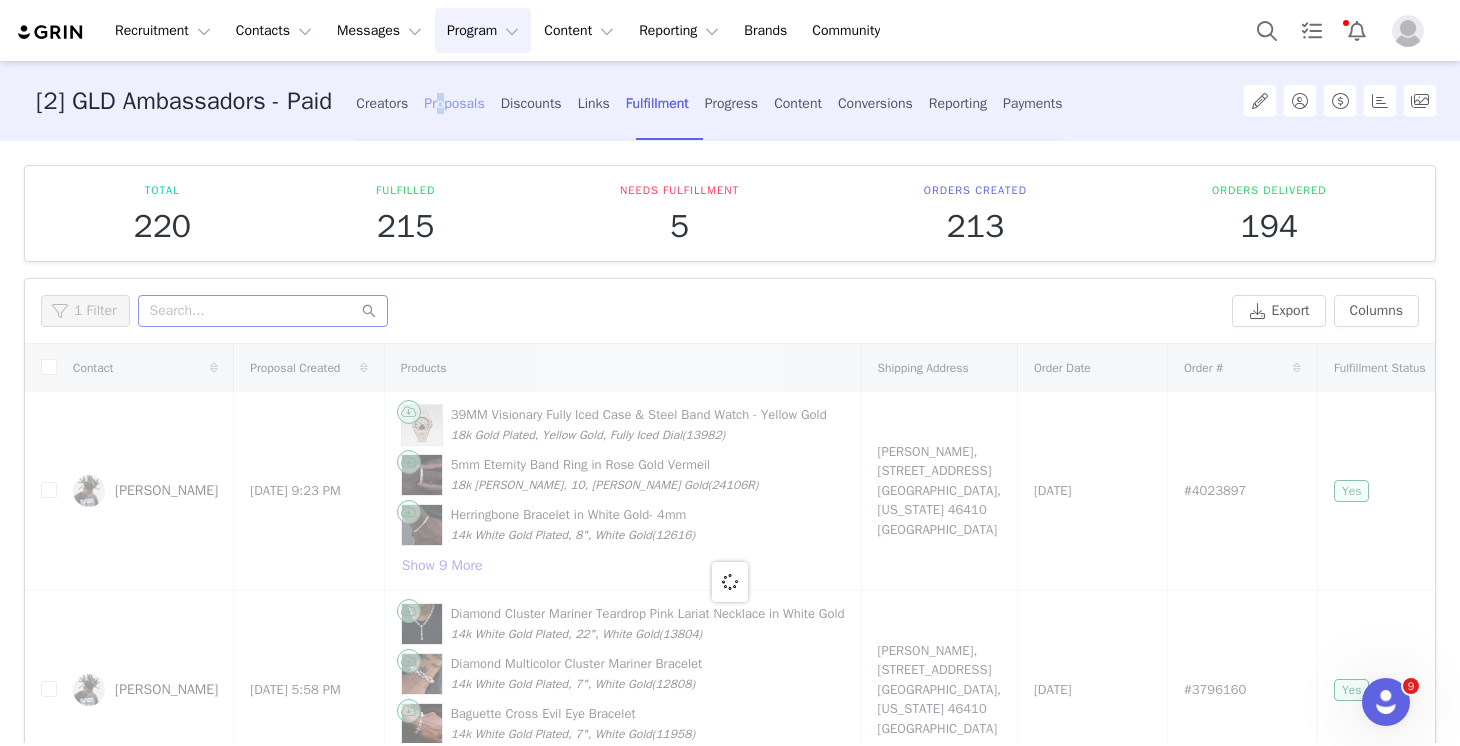 click on "Proposals" at bounding box center [454, 103] 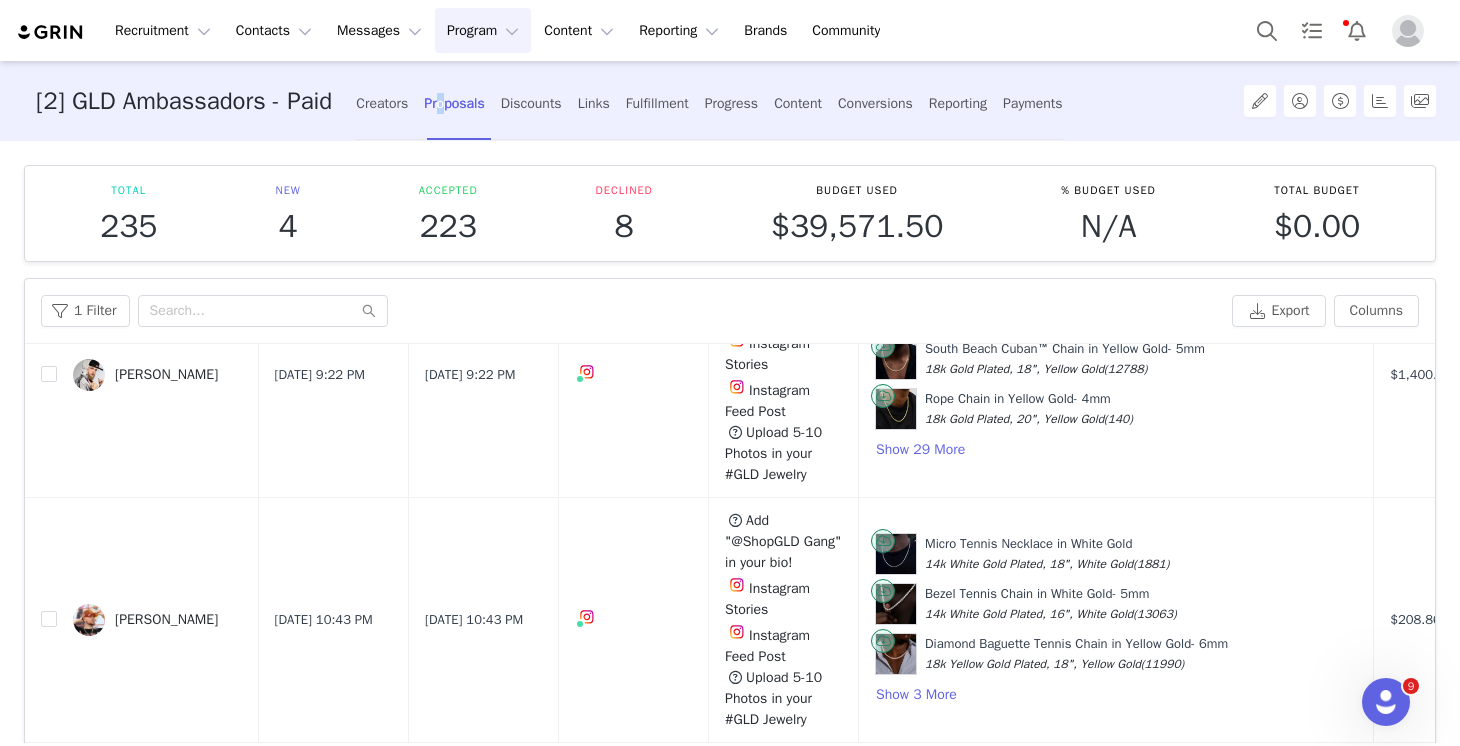 scroll, scrollTop: 1583, scrollLeft: 0, axis: vertical 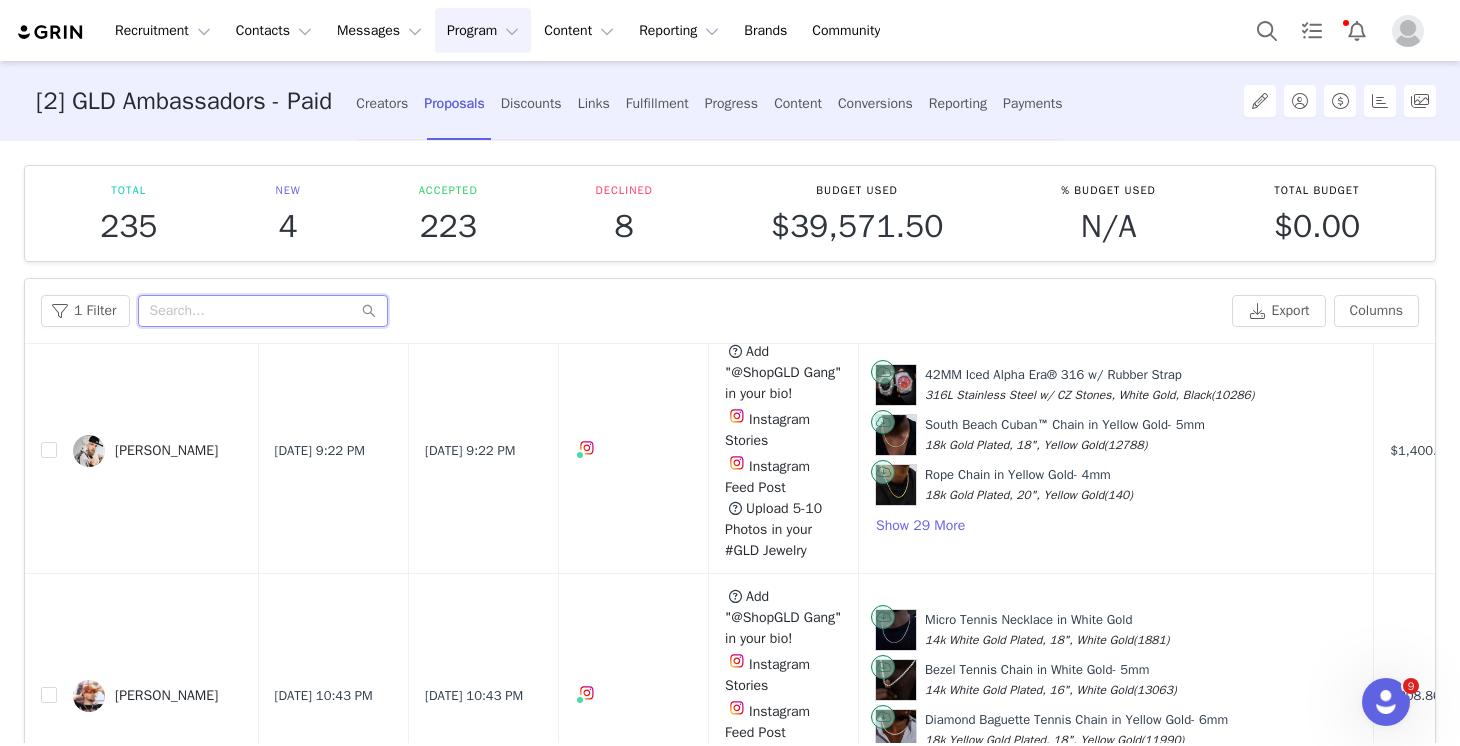 click at bounding box center (263, 311) 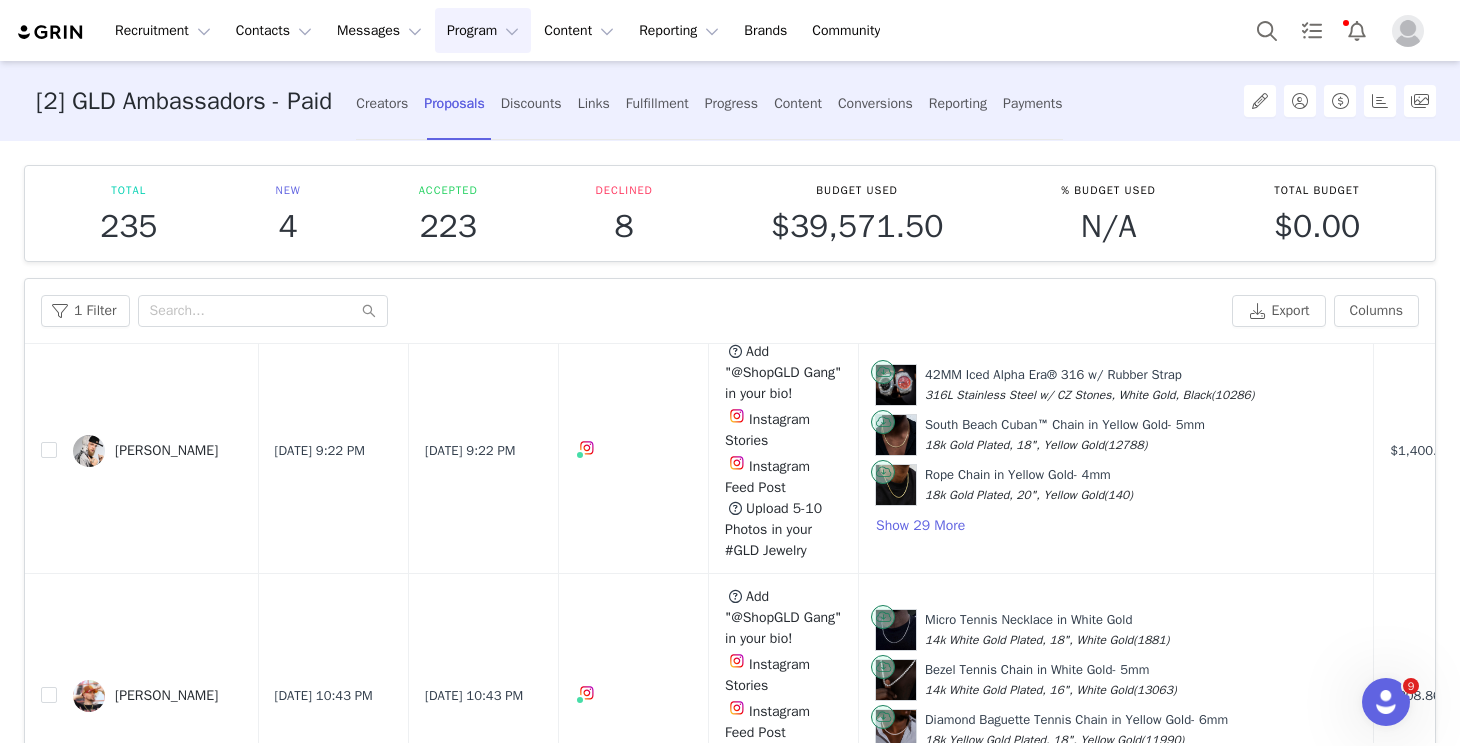 click on "Program Program" at bounding box center [483, 30] 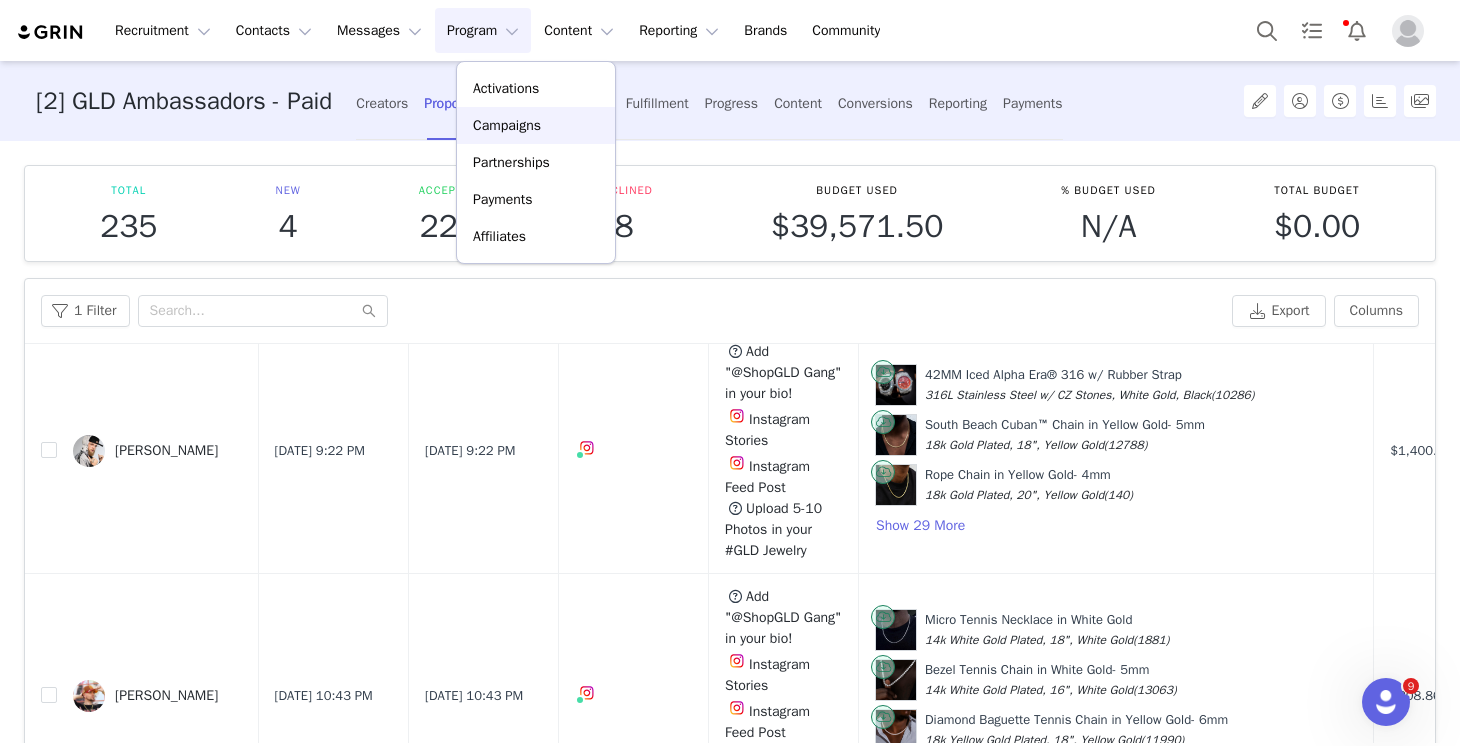 click on "Campaigns" at bounding box center [536, 125] 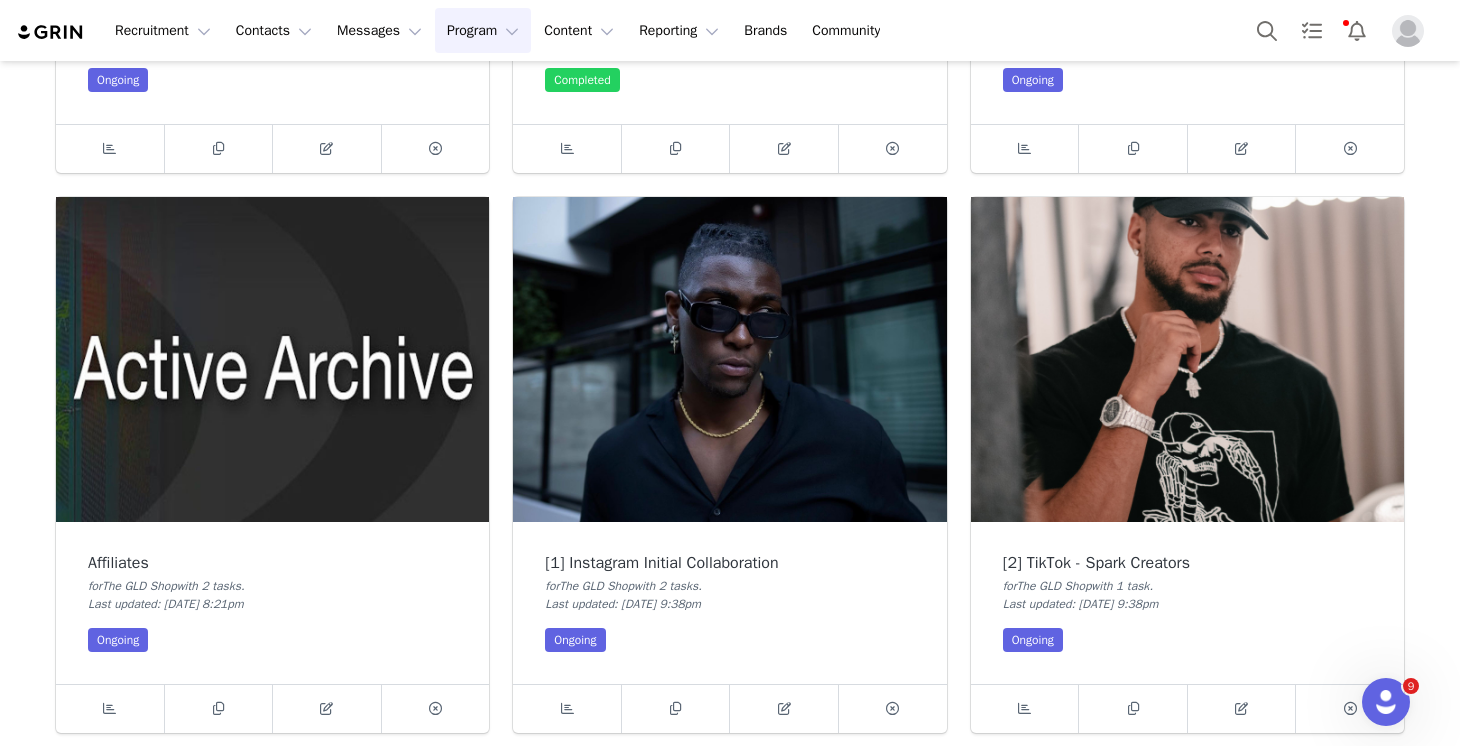 scroll, scrollTop: 562, scrollLeft: 0, axis: vertical 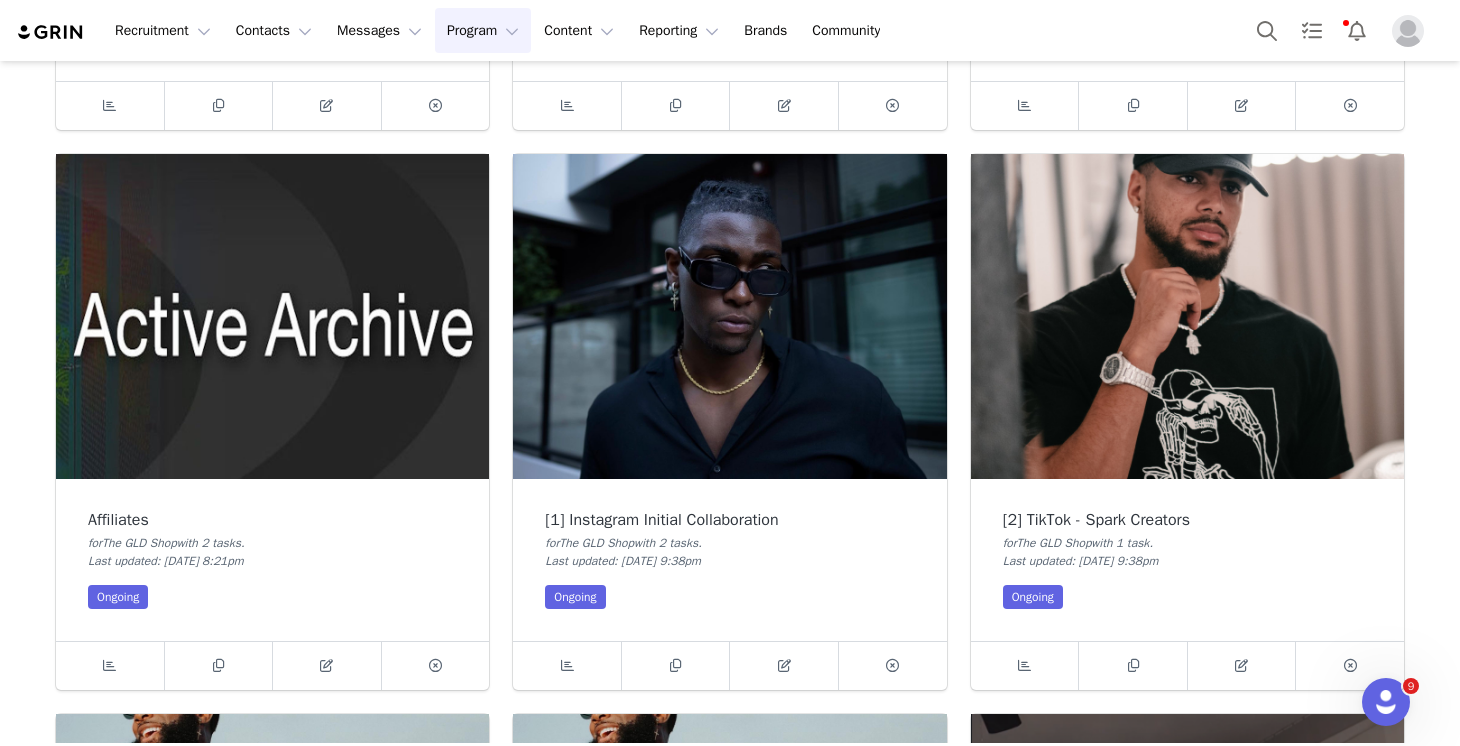 click at bounding box center (1187, 316) 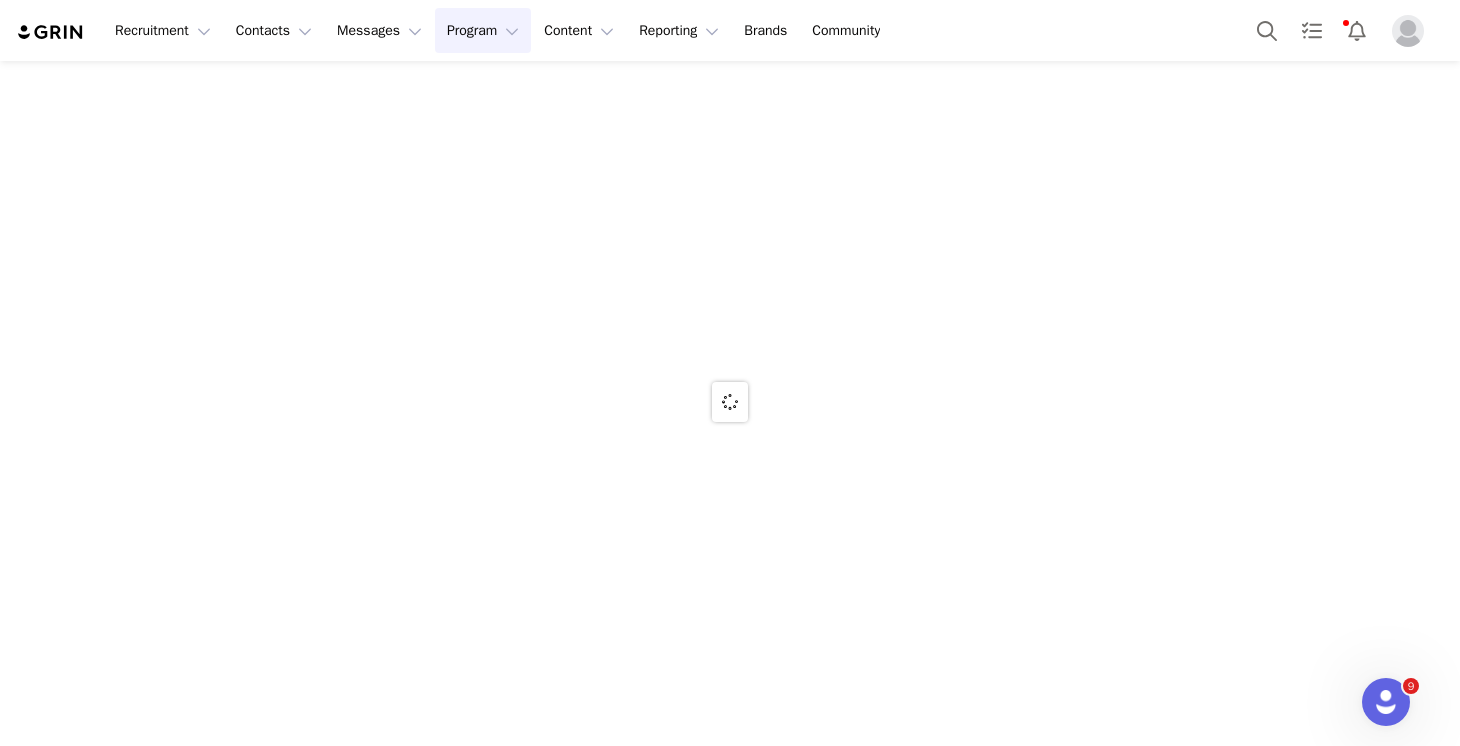 scroll, scrollTop: 0, scrollLeft: 0, axis: both 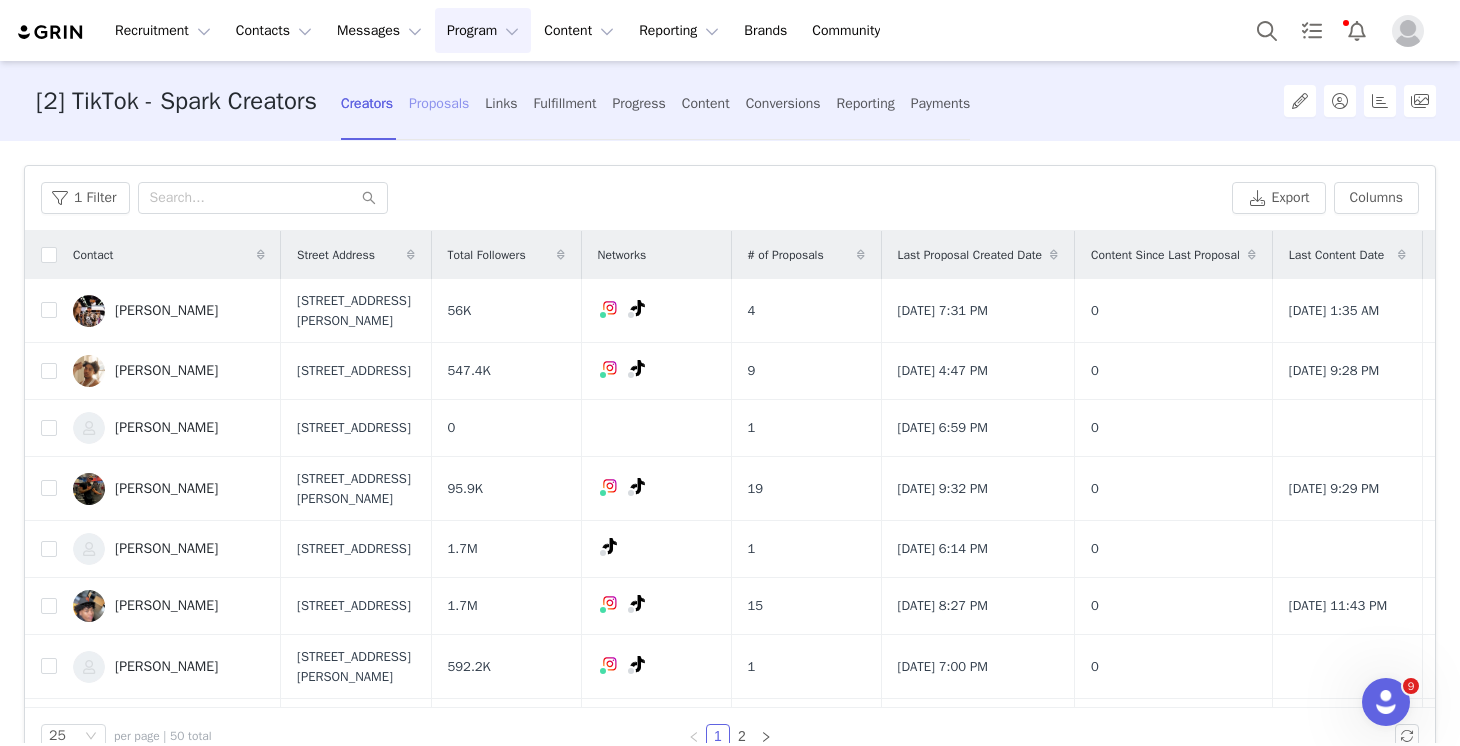 click on "Proposals" at bounding box center [439, 103] 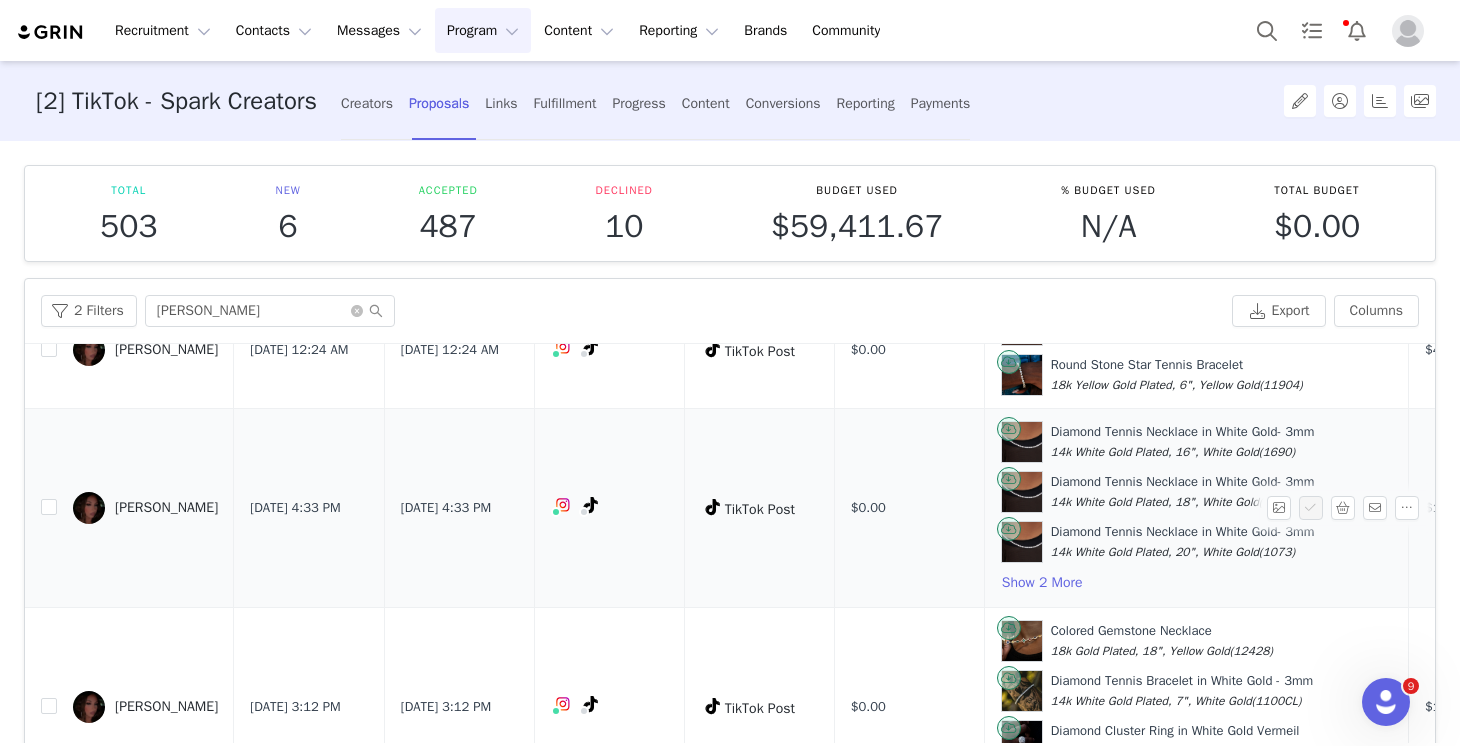 scroll, scrollTop: 0, scrollLeft: 0, axis: both 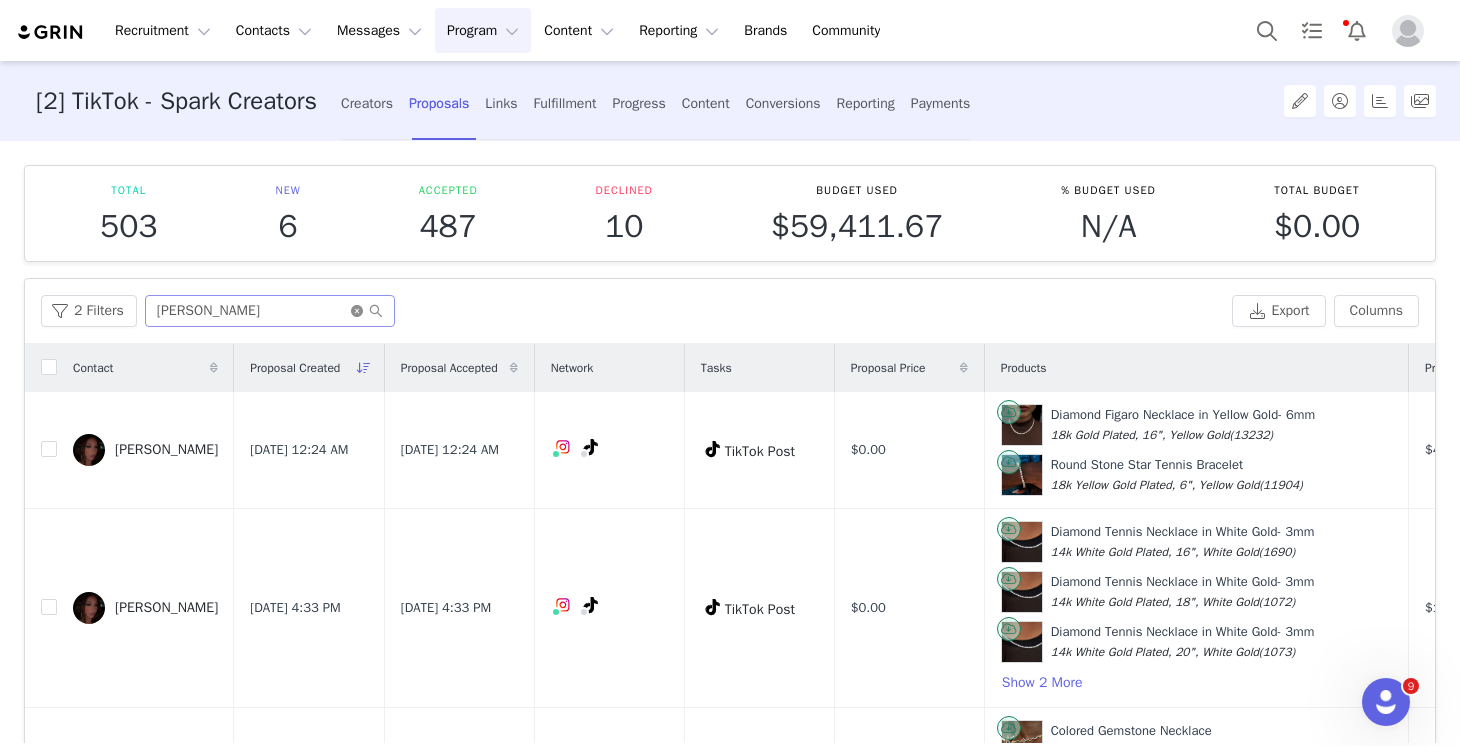 click 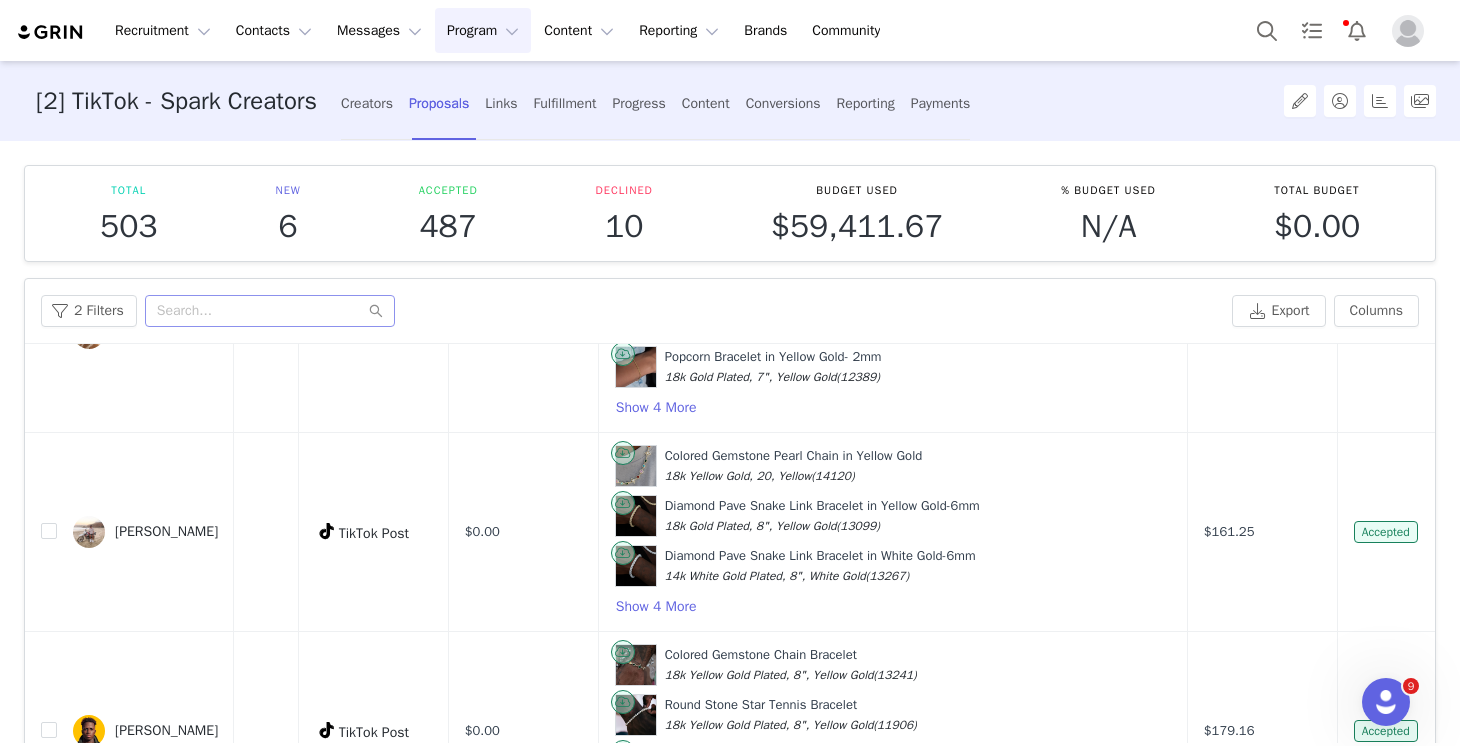 scroll, scrollTop: 0, scrollLeft: 386, axis: horizontal 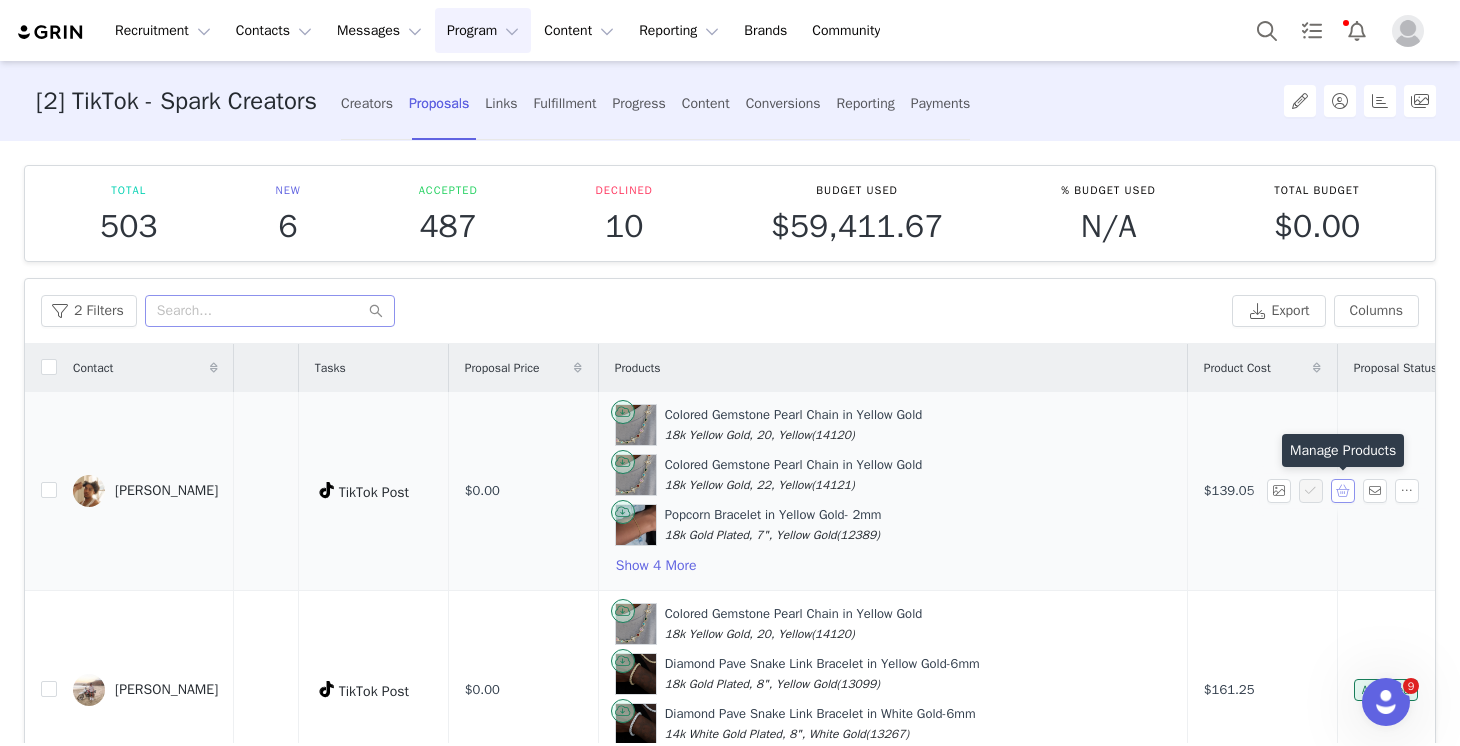 click at bounding box center [1343, 491] 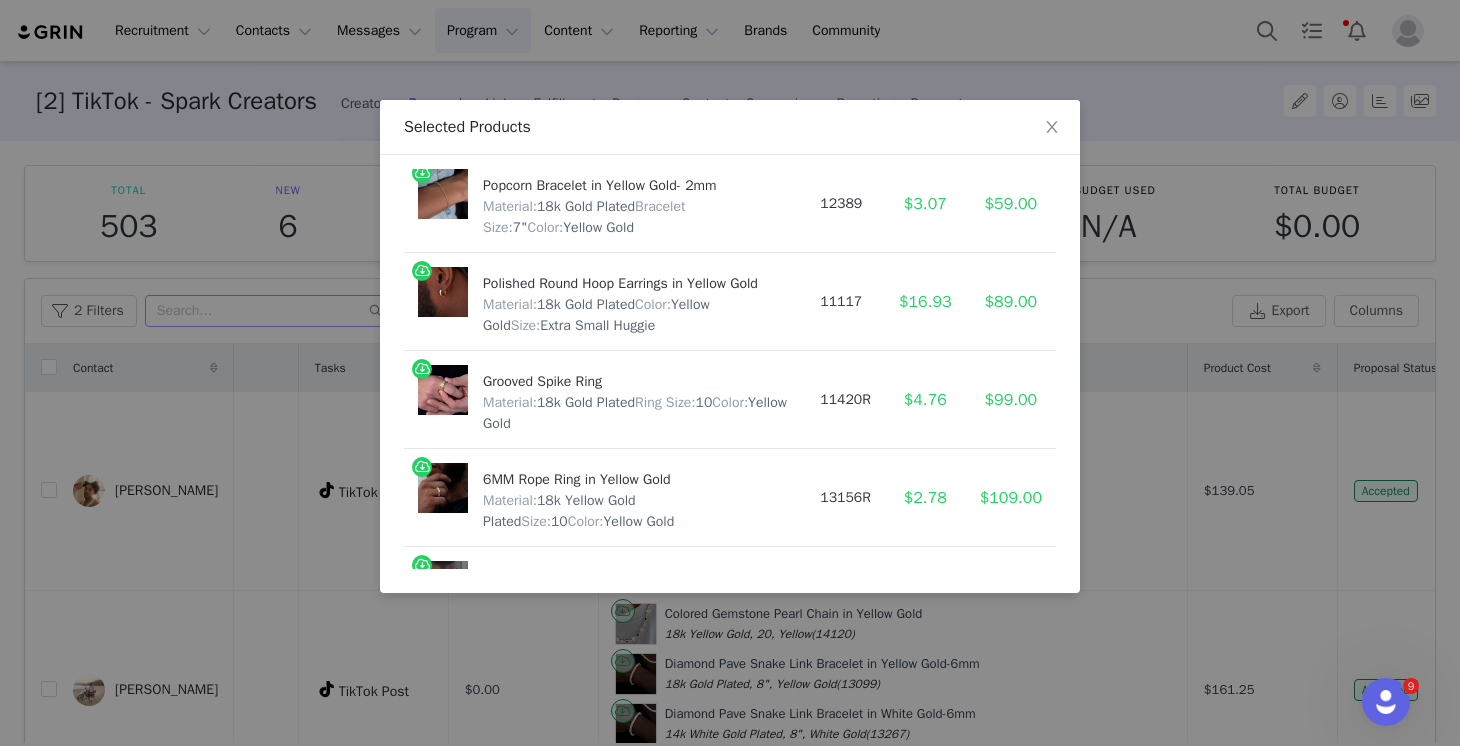 scroll, scrollTop: 372, scrollLeft: 0, axis: vertical 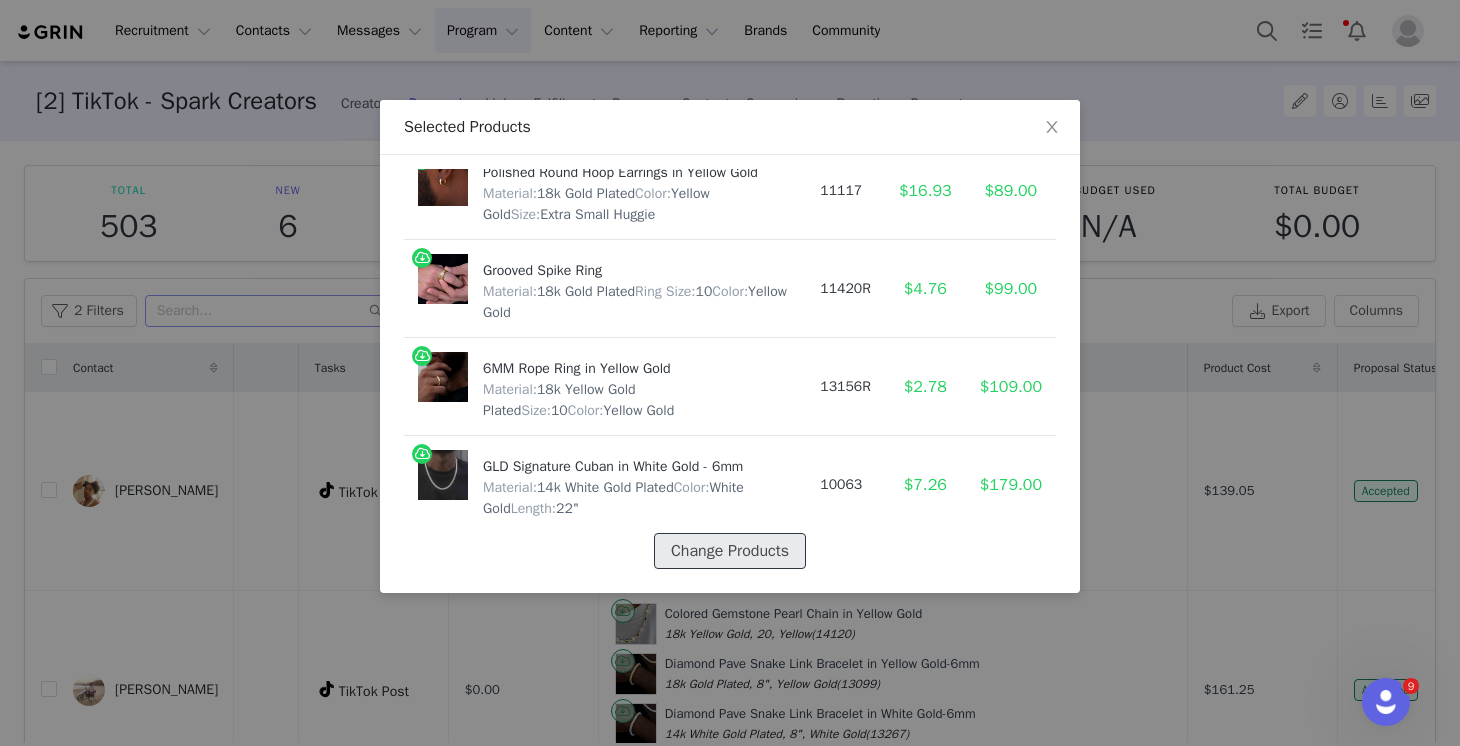 click on "Change Products" at bounding box center (730, 551) 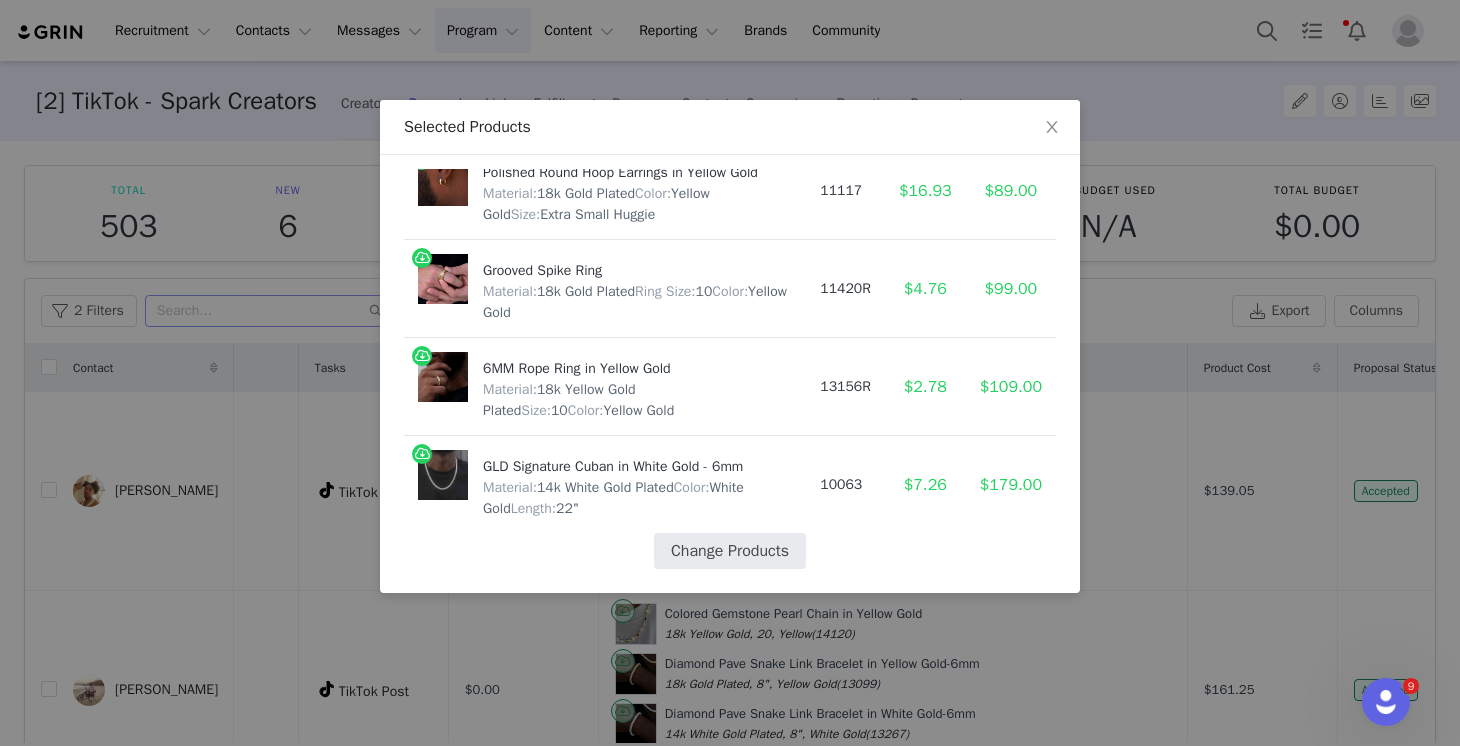select on "27936465" 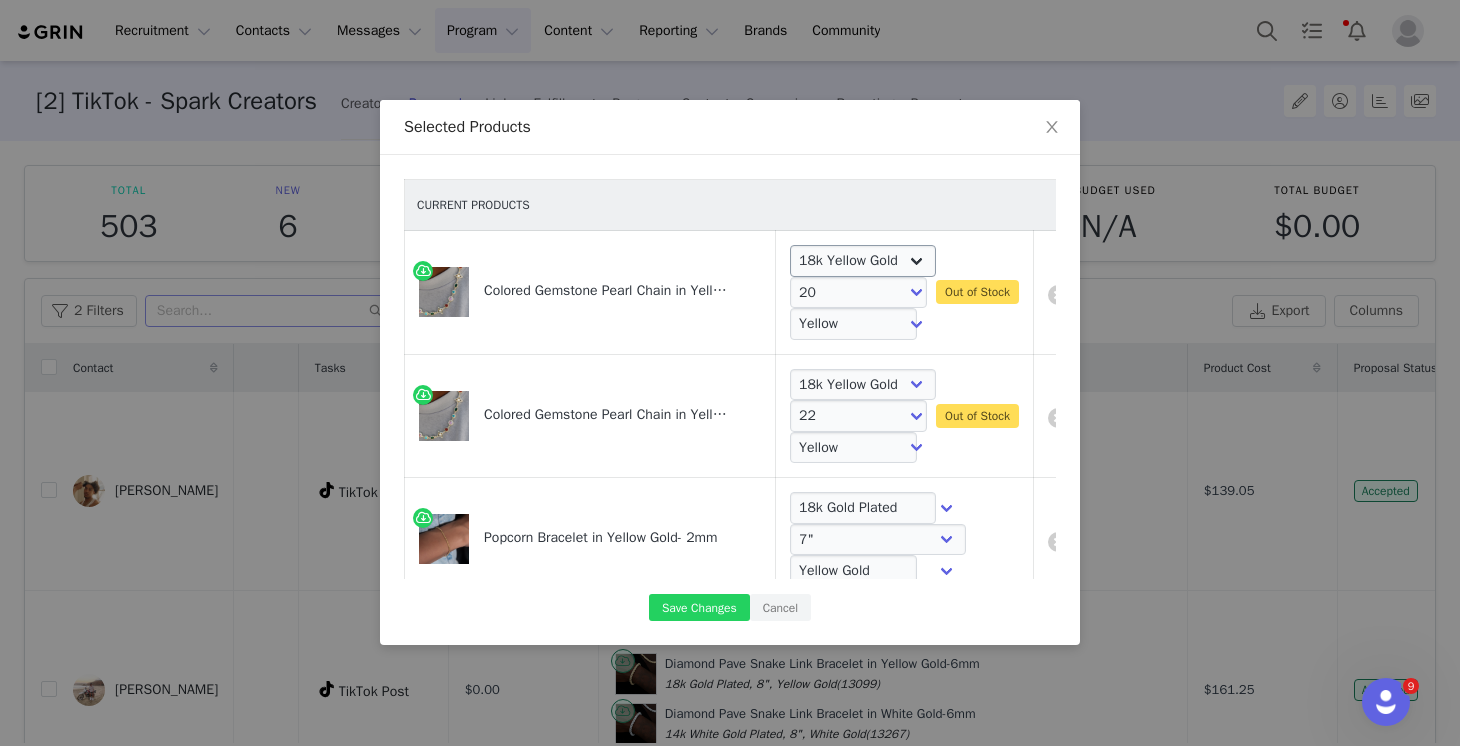 scroll, scrollTop: 0, scrollLeft: 51, axis: horizontal 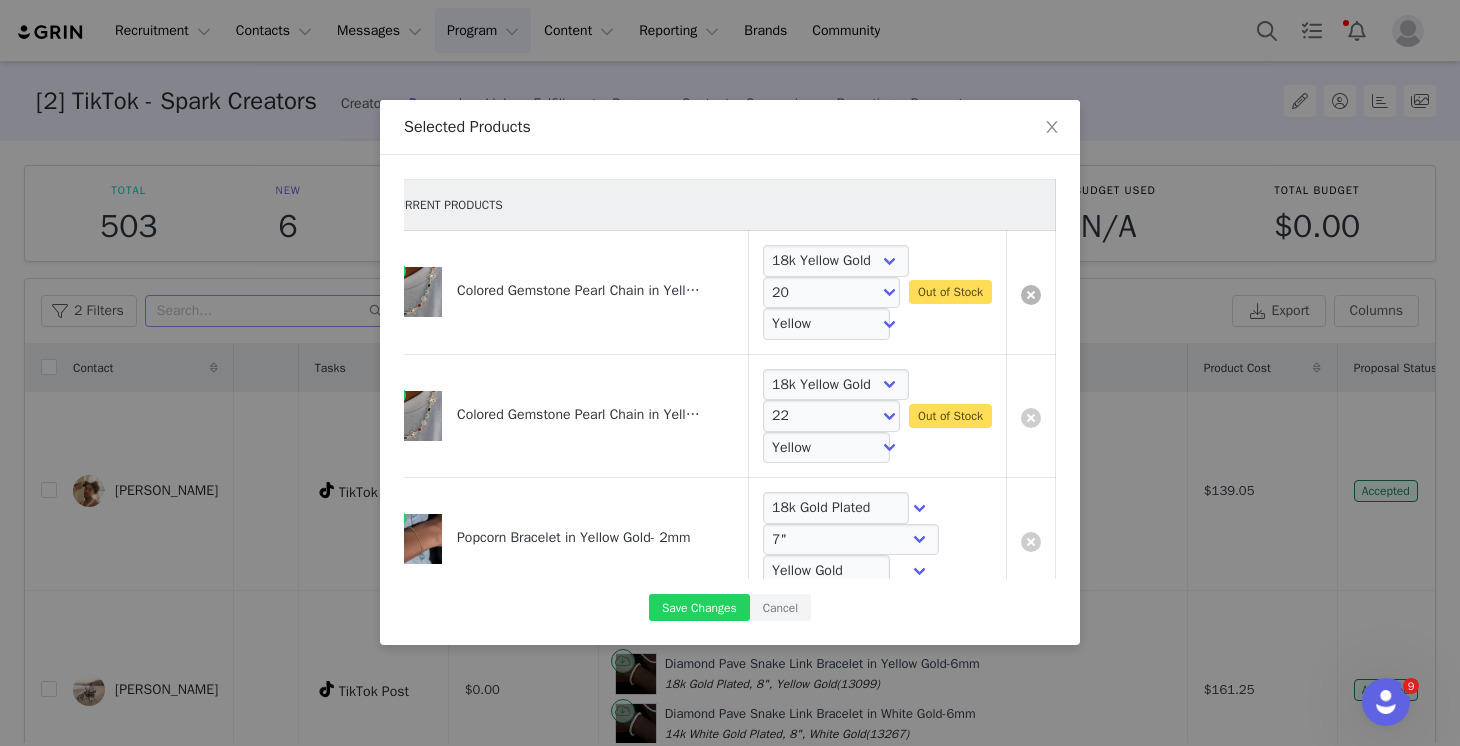 click at bounding box center [1031, 295] 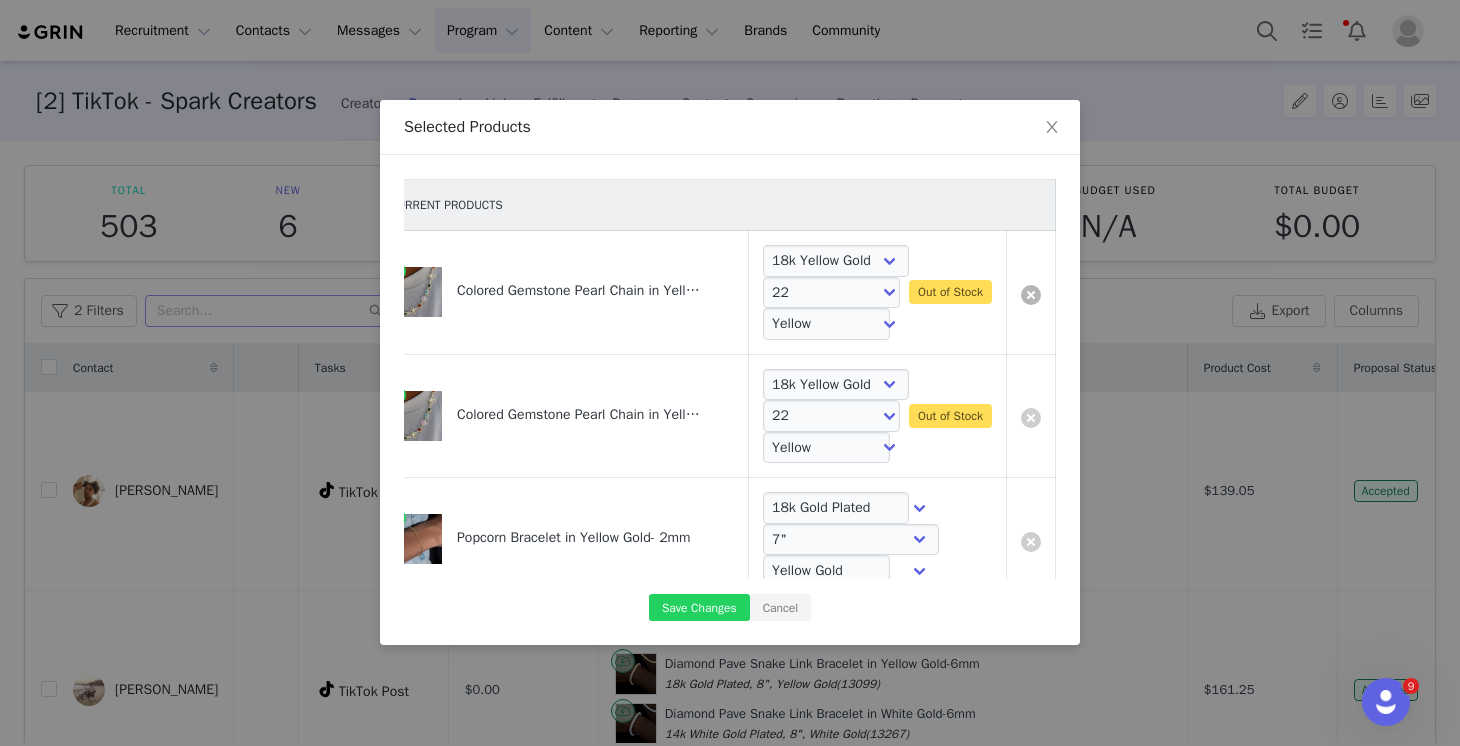 select on "24732446" 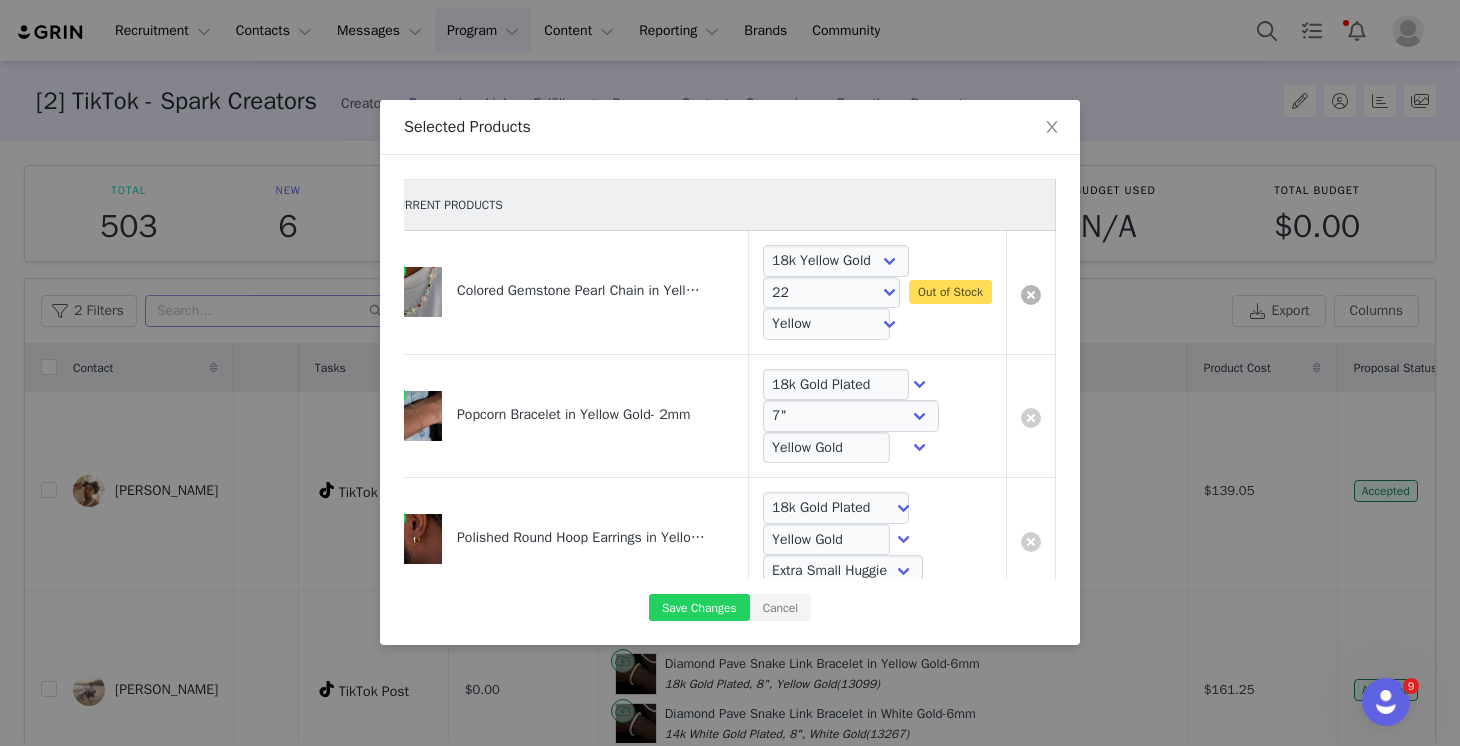 click at bounding box center (1031, 295) 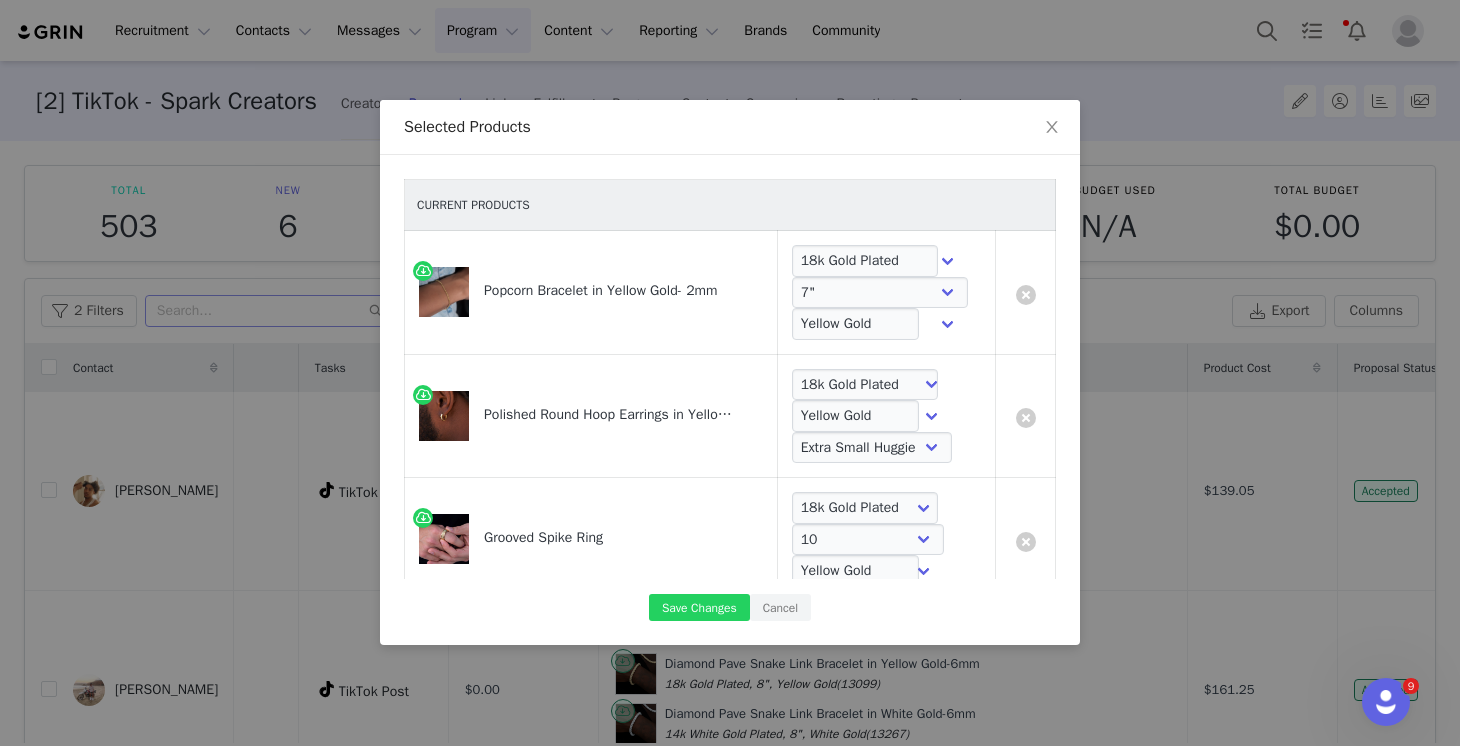 scroll, scrollTop: 0, scrollLeft: 2, axis: horizontal 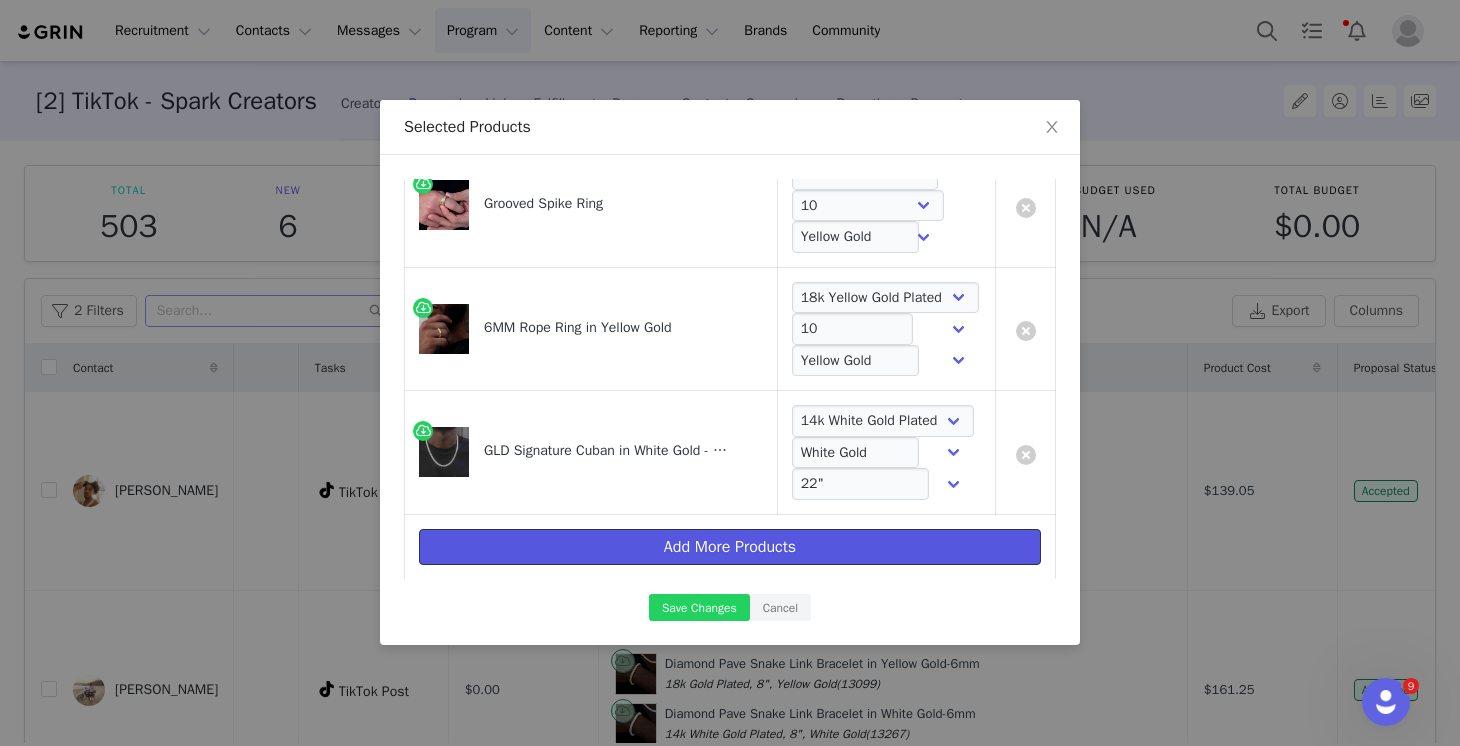 click on "Add More Products" at bounding box center [730, 547] 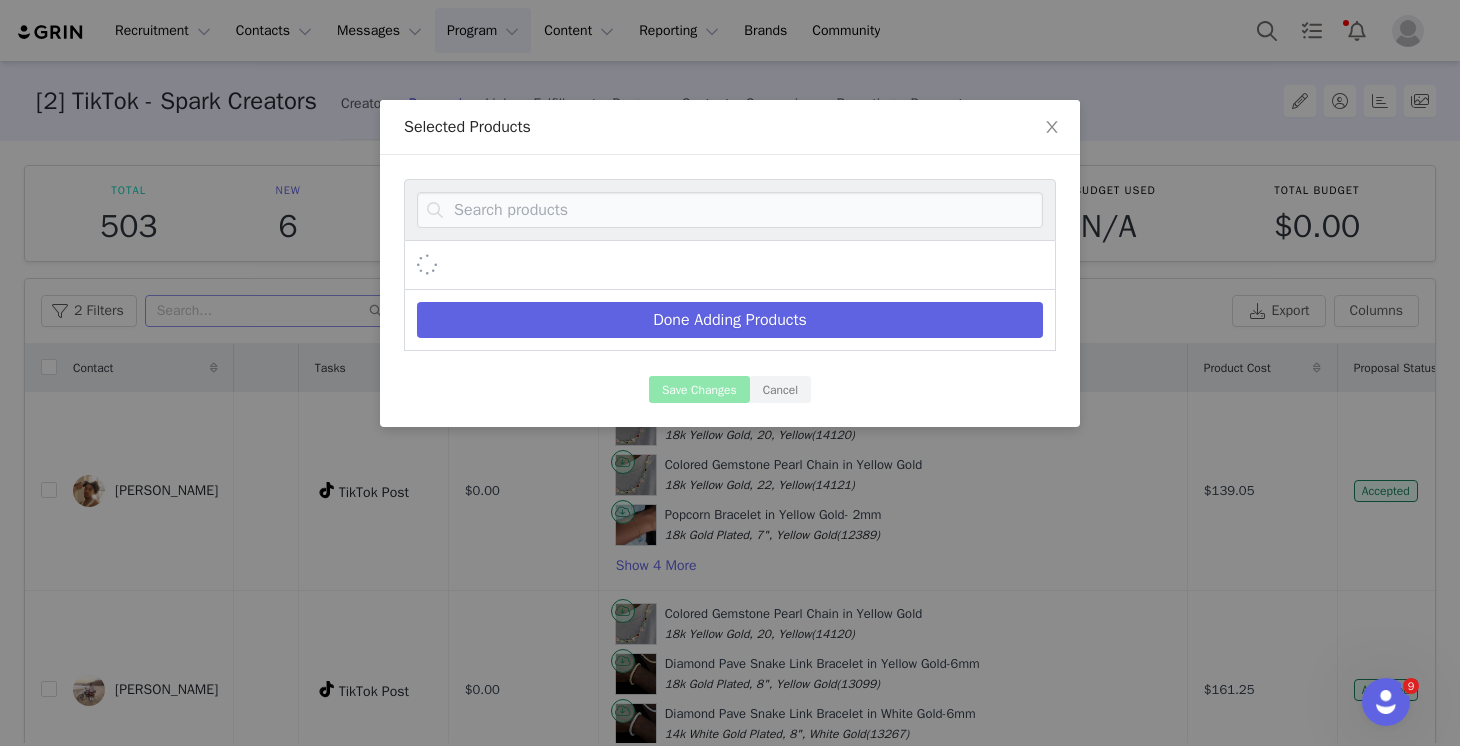 scroll, scrollTop: 0, scrollLeft: 0, axis: both 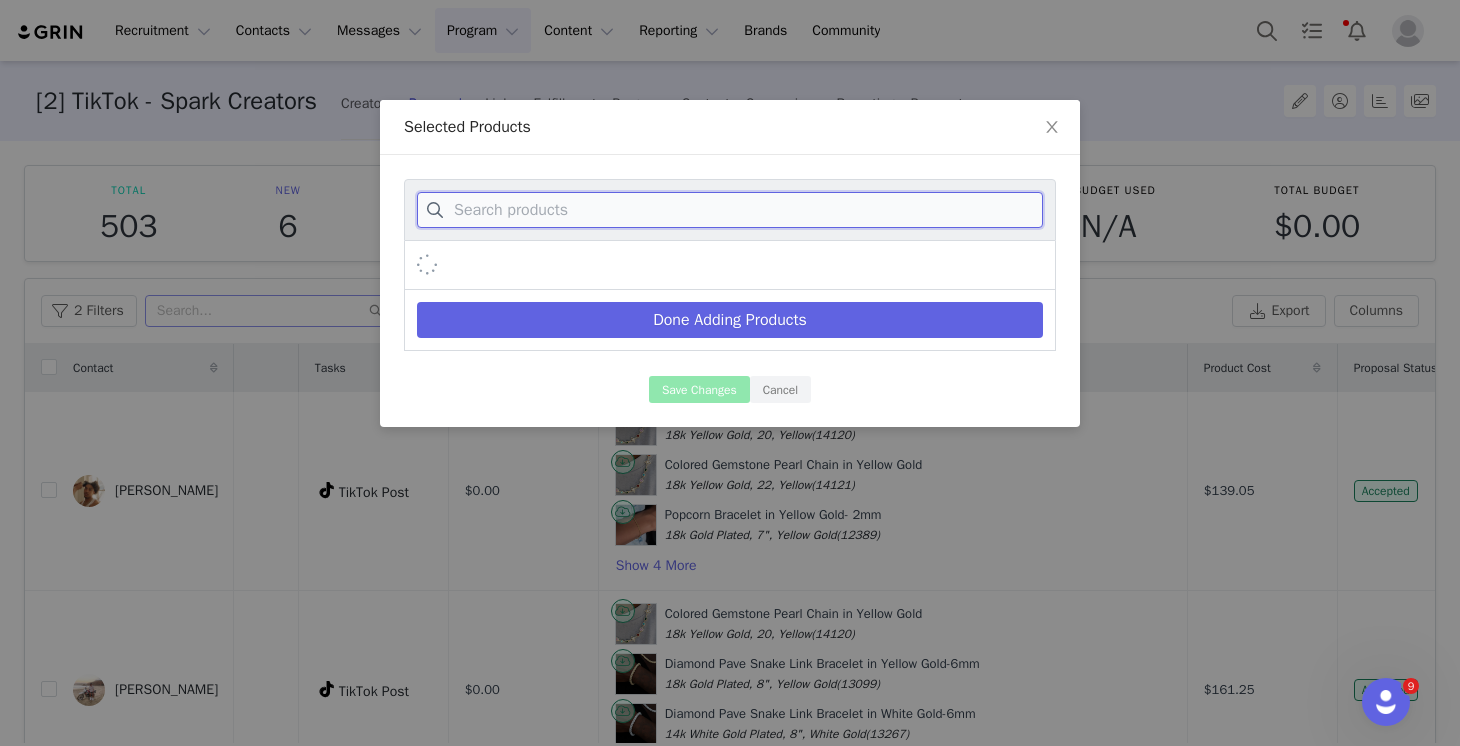 click at bounding box center (730, 210) 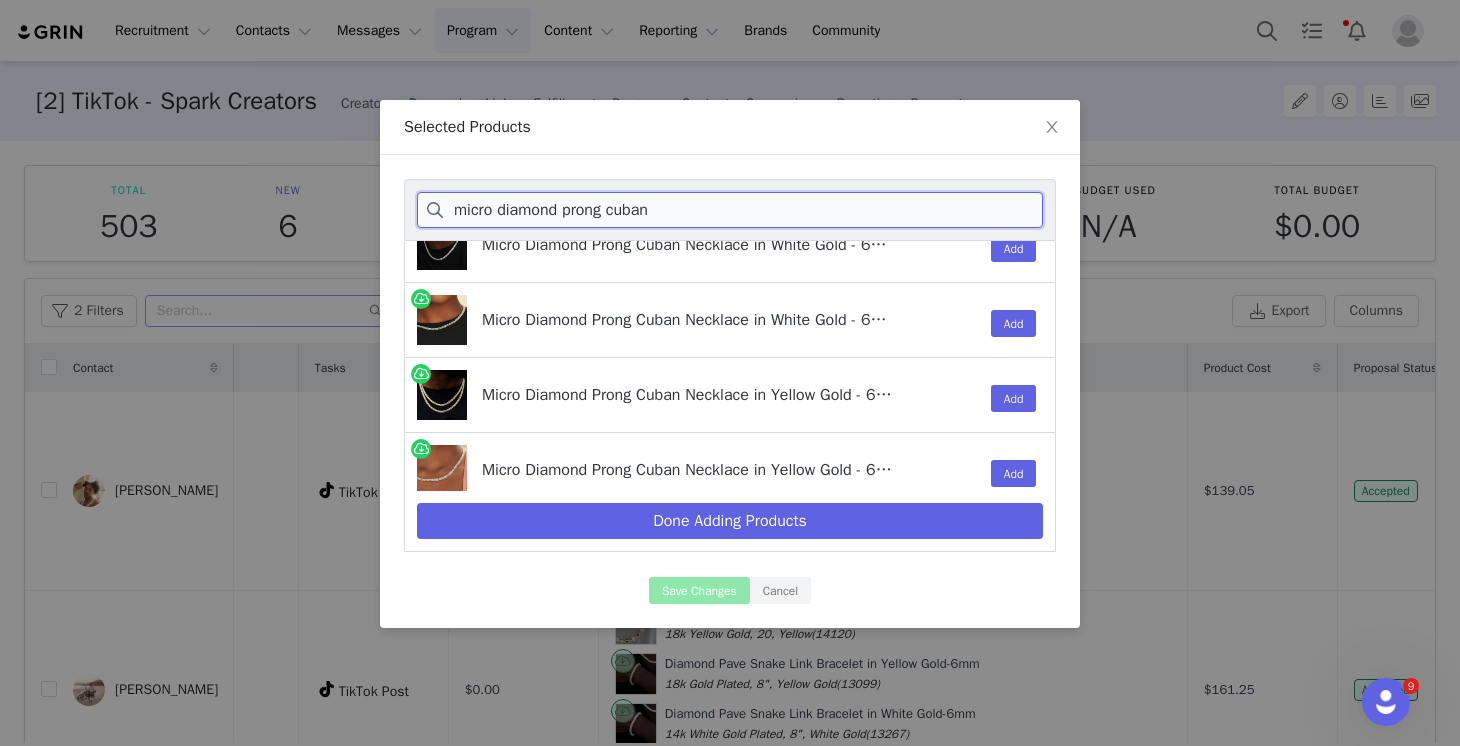 scroll, scrollTop: 36, scrollLeft: 0, axis: vertical 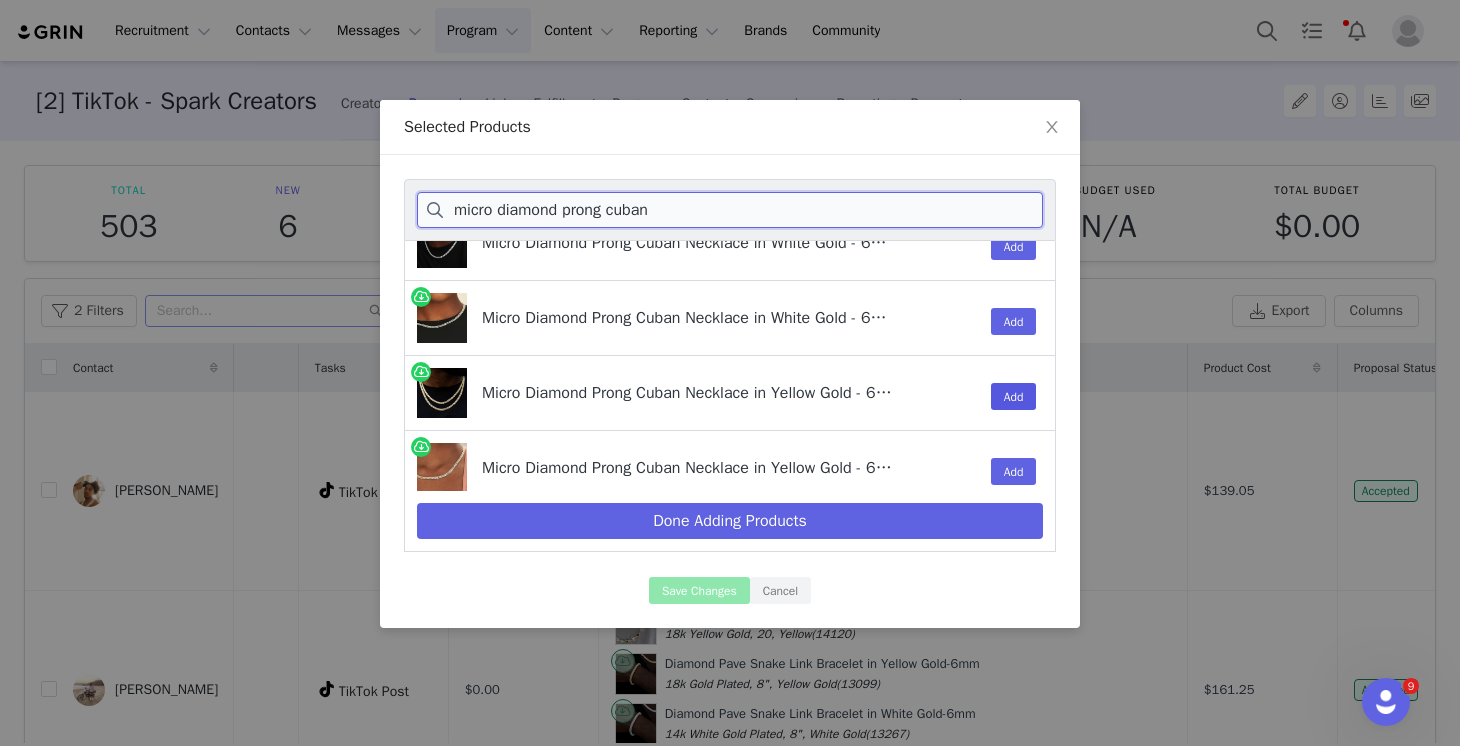 type on "micro diamond prong cuban" 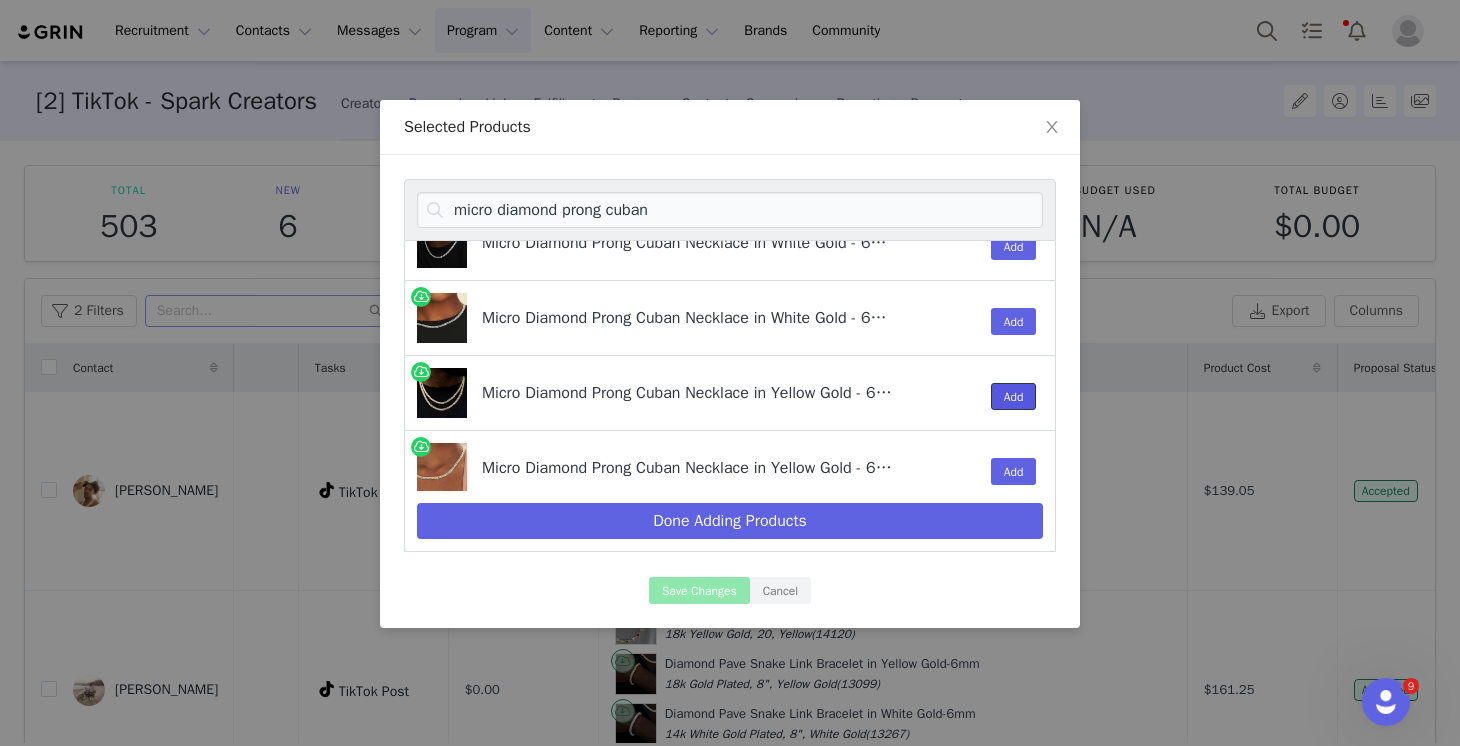 click on "Add" at bounding box center (1014, 396) 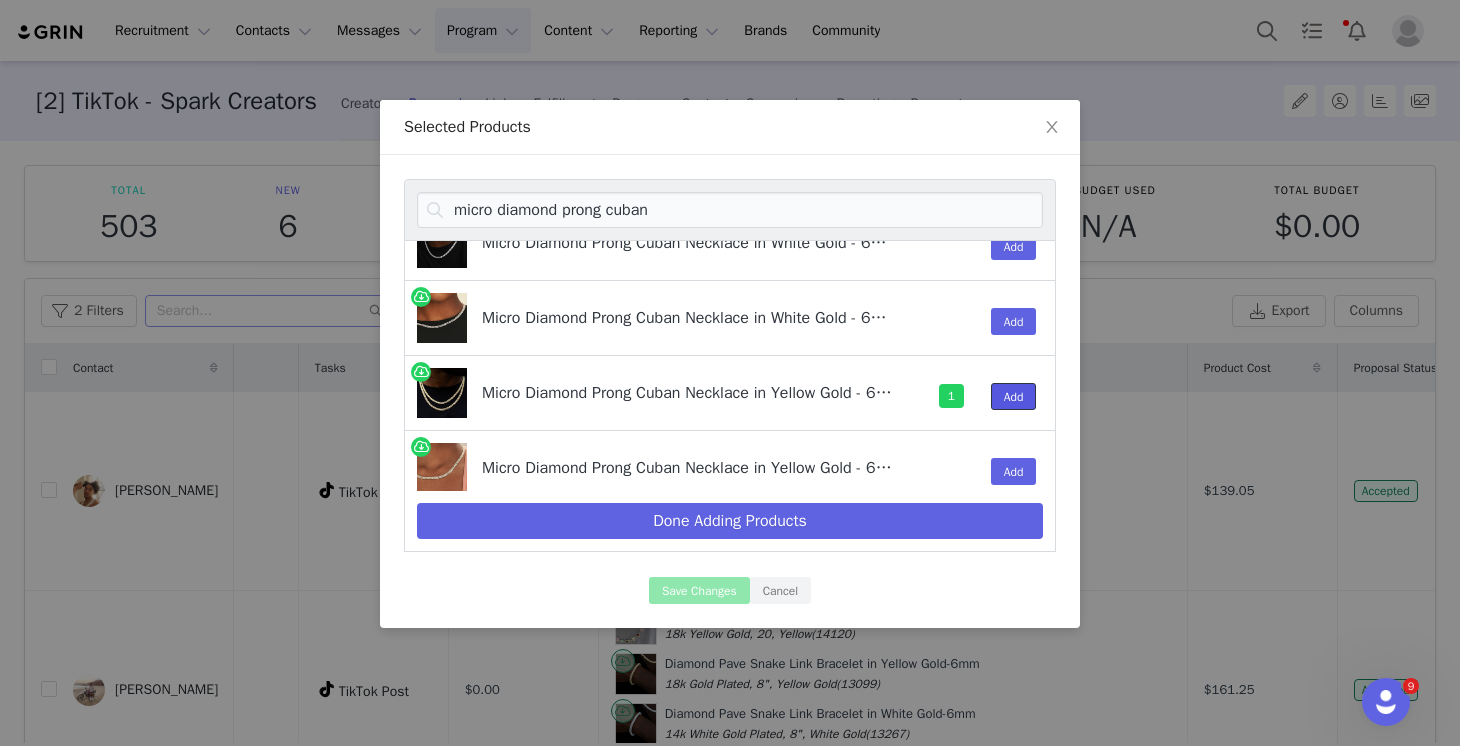 click on "Add" at bounding box center [1014, 396] 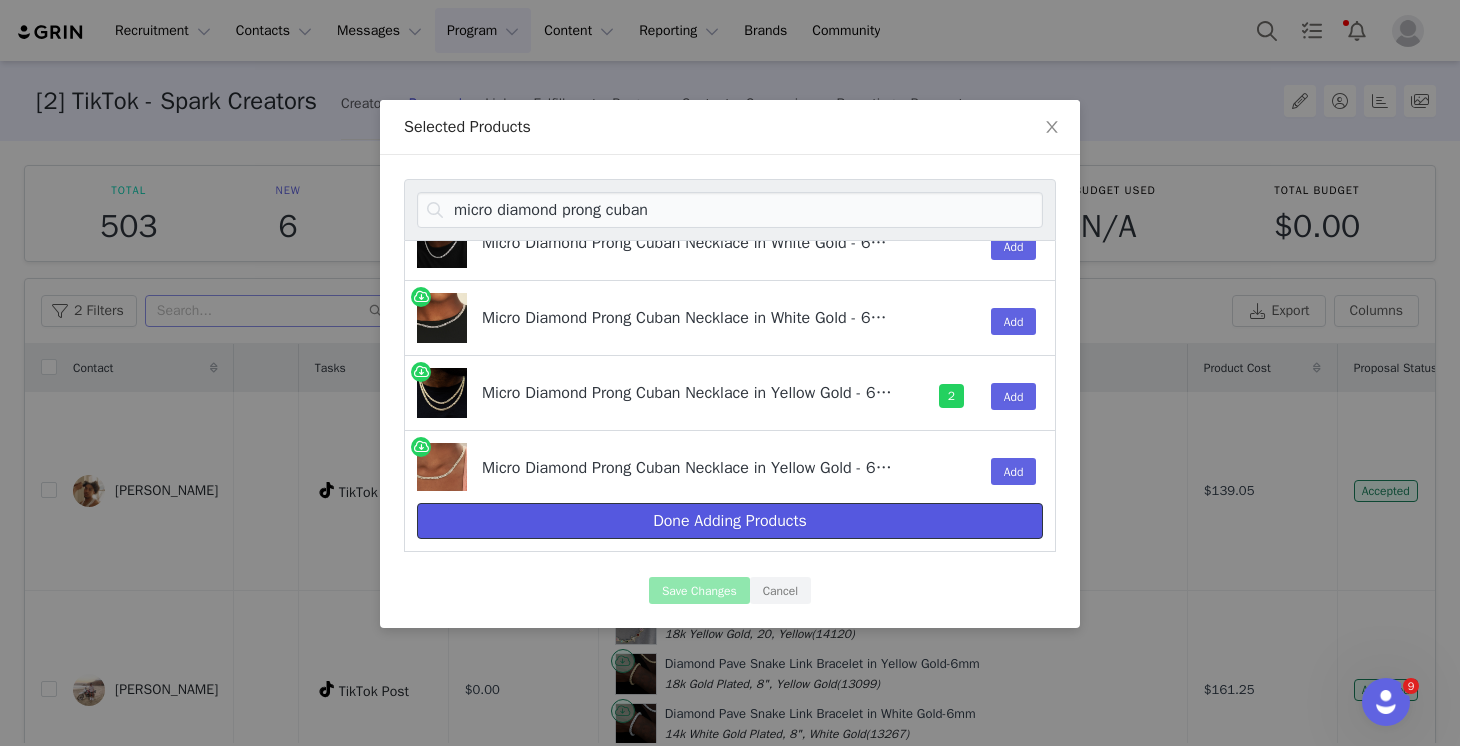 click on "Done Adding Products" at bounding box center [730, 521] 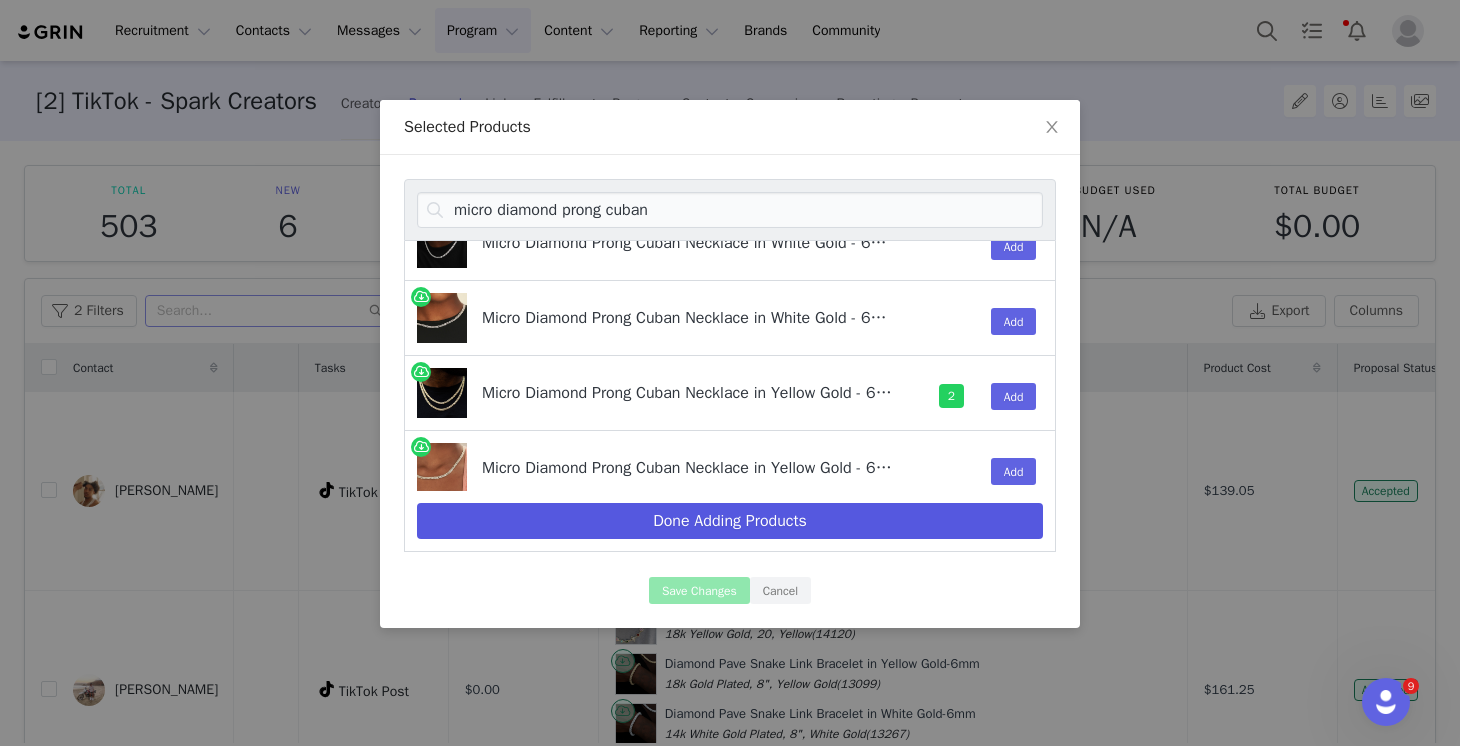 select on "24732446" 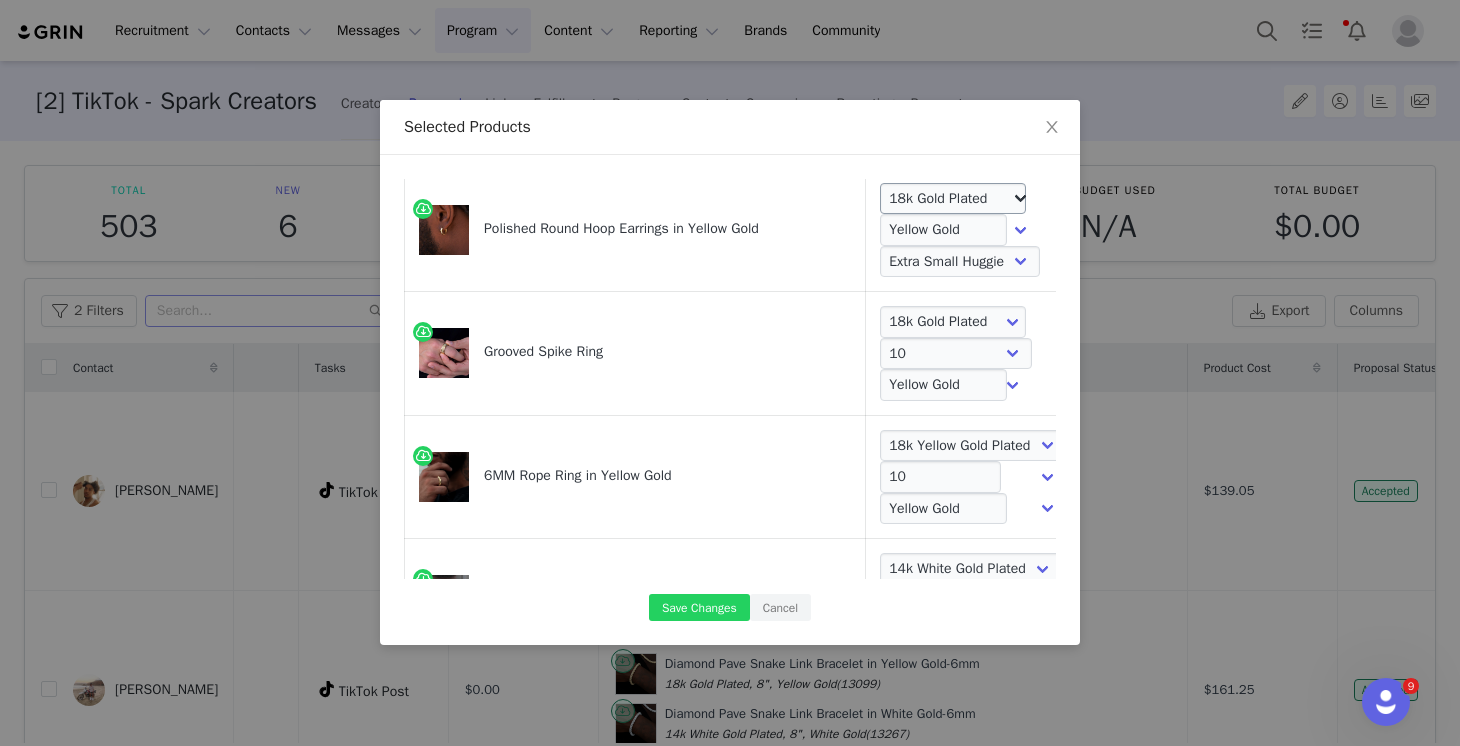 scroll, scrollTop: 581, scrollLeft: 0, axis: vertical 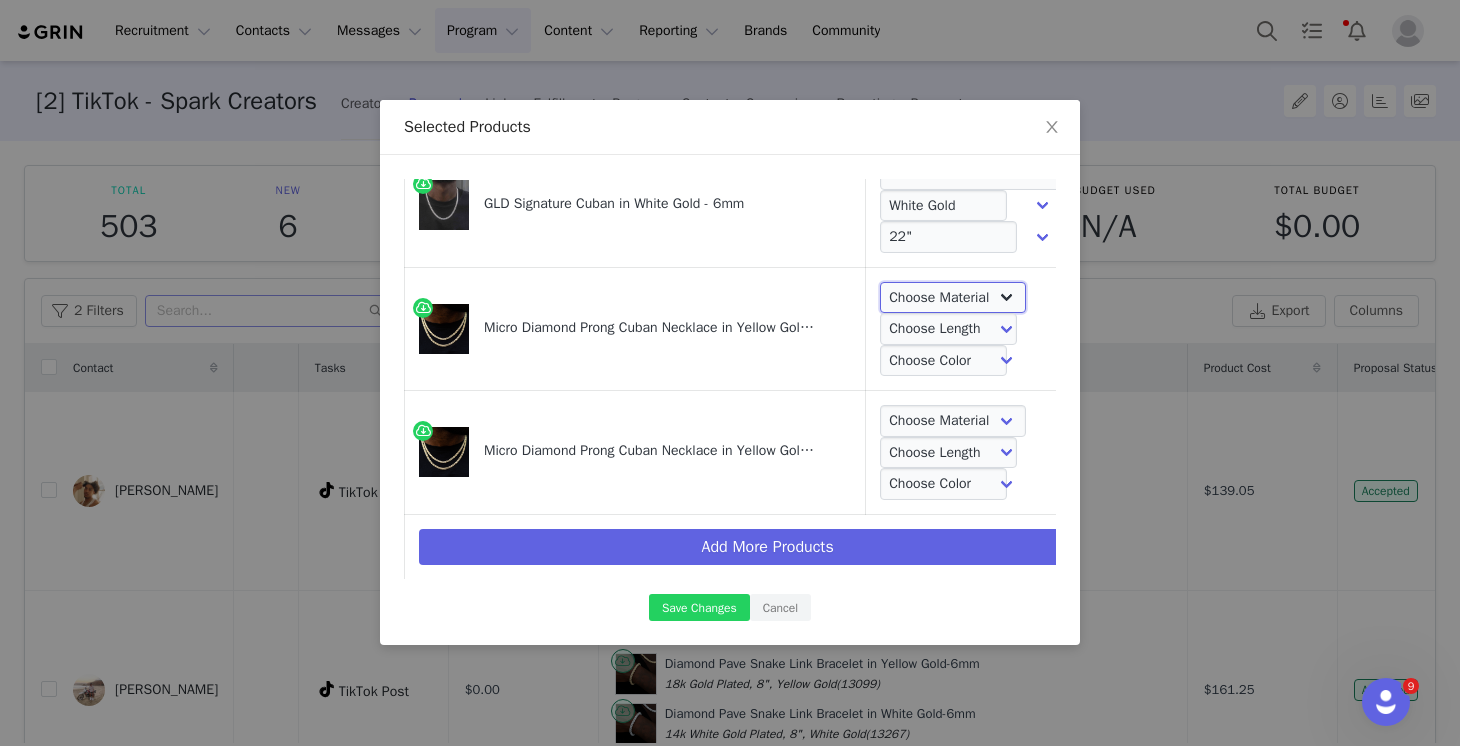 click on "Choose Material  18k Gold Plated" at bounding box center (953, 298) 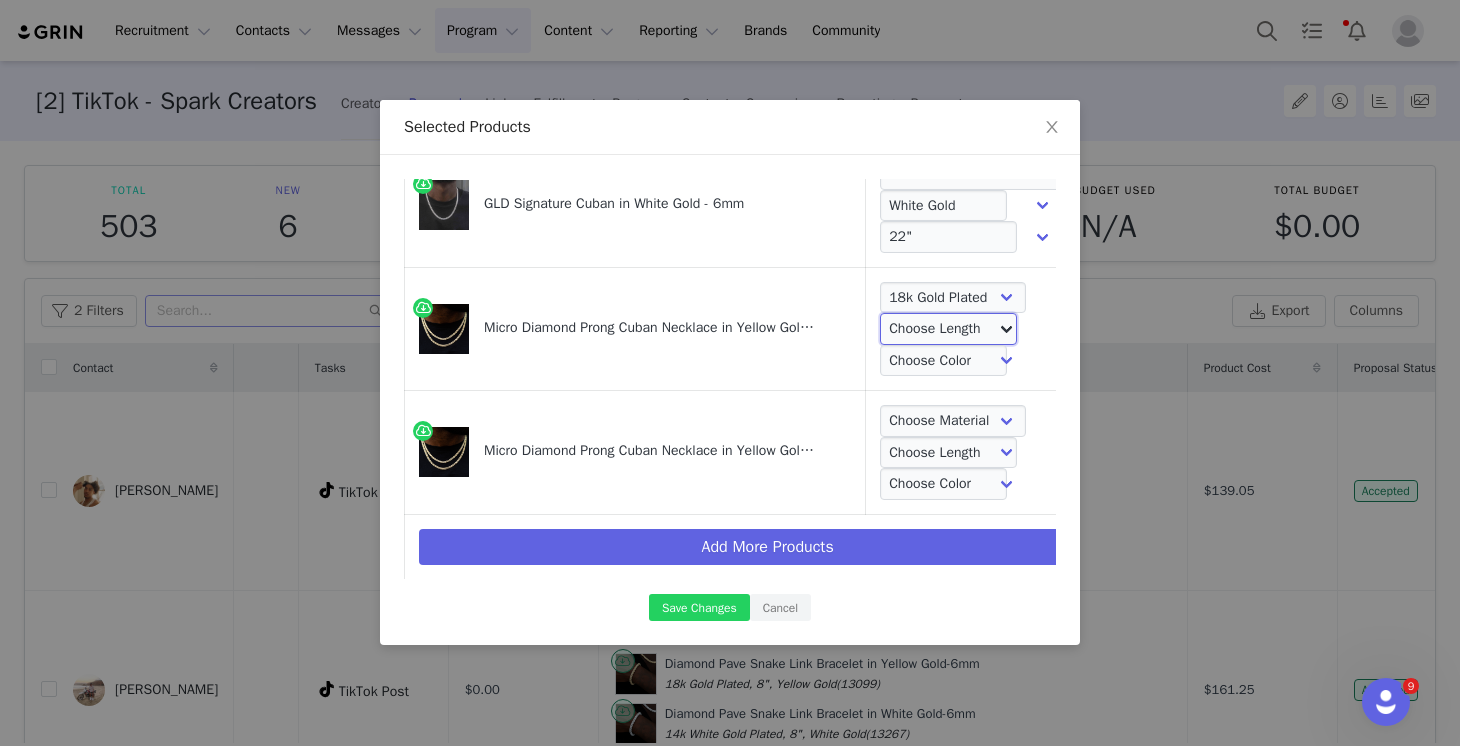 click on "Choose Length  16"   18"   20"   22"   24"" at bounding box center (948, 329) 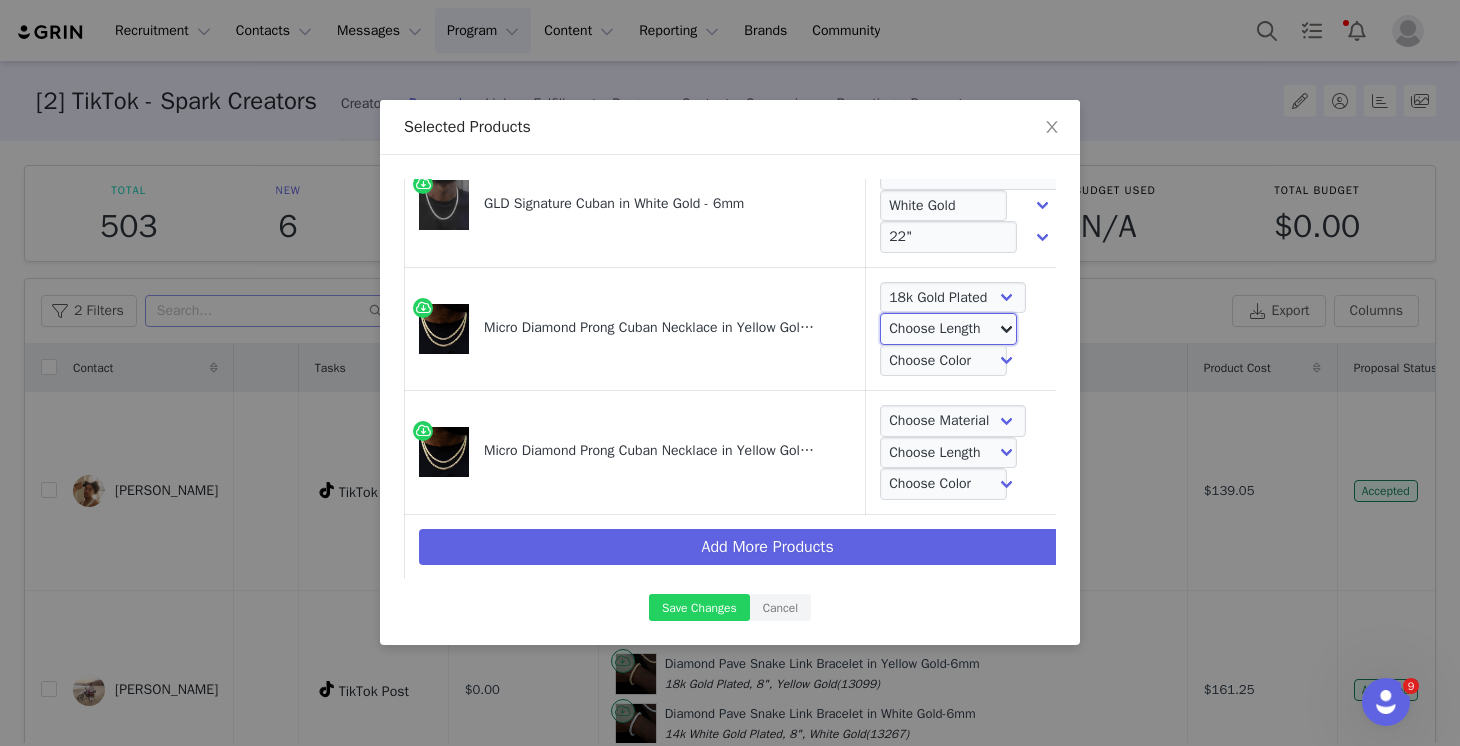 select on "13272253" 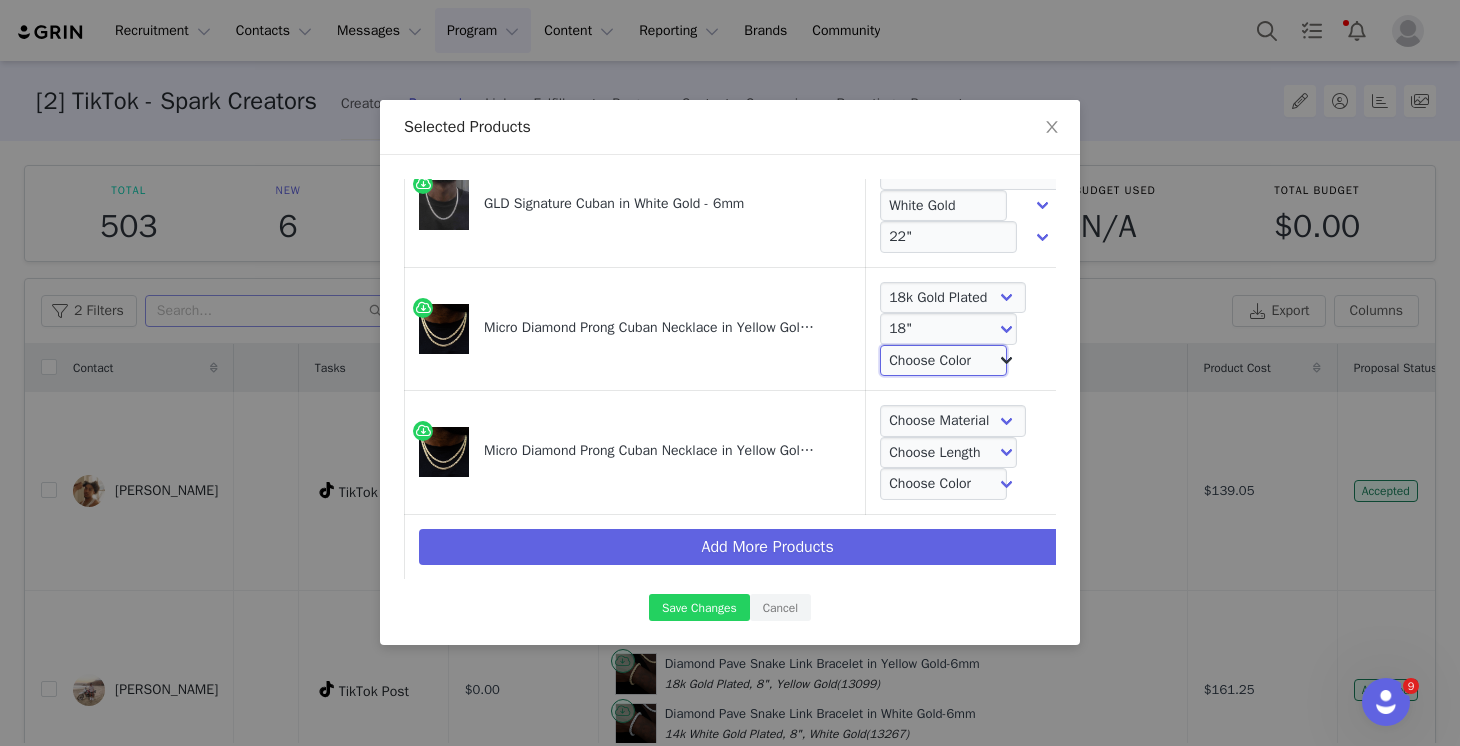 click on "Choose Color  Yellow Gold" at bounding box center (943, 361) 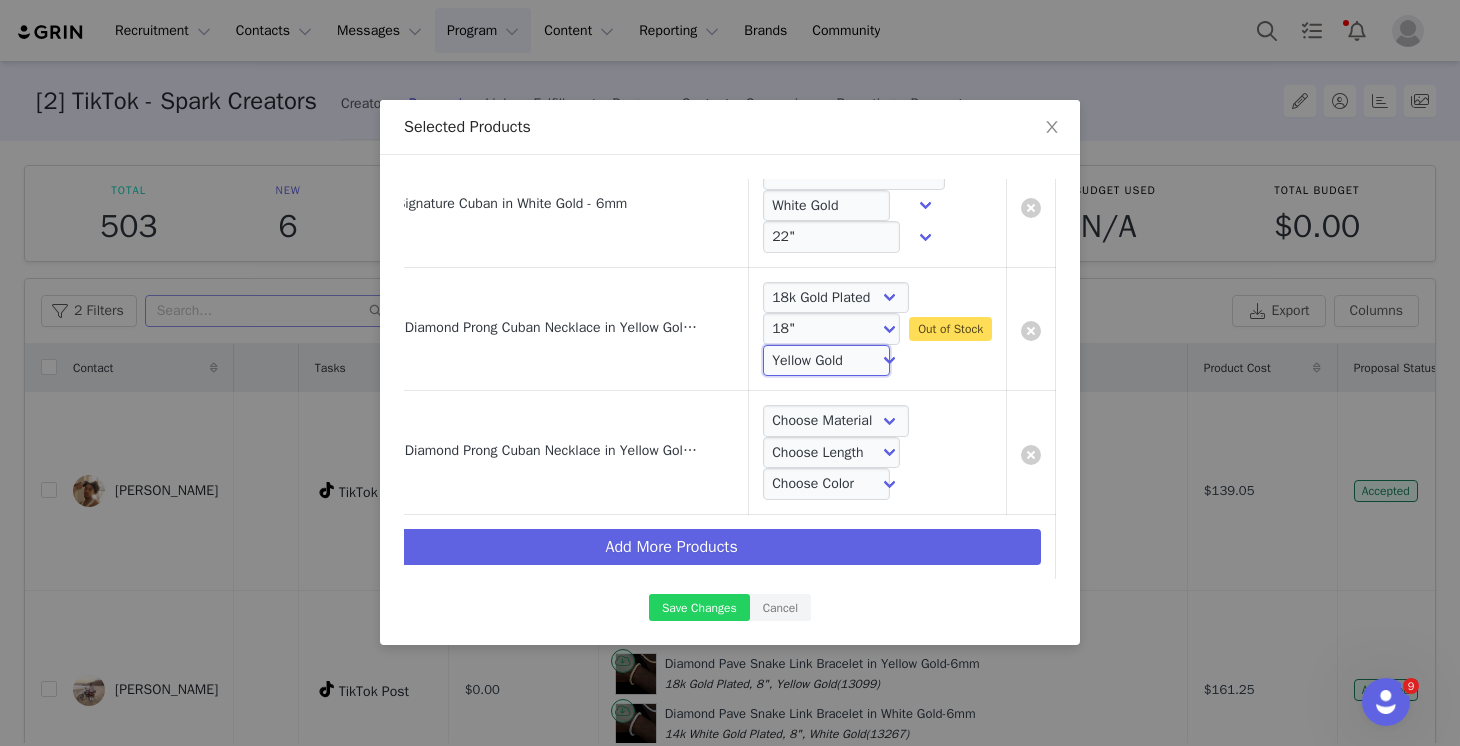 scroll, scrollTop: 581, scrollLeft: 149, axis: both 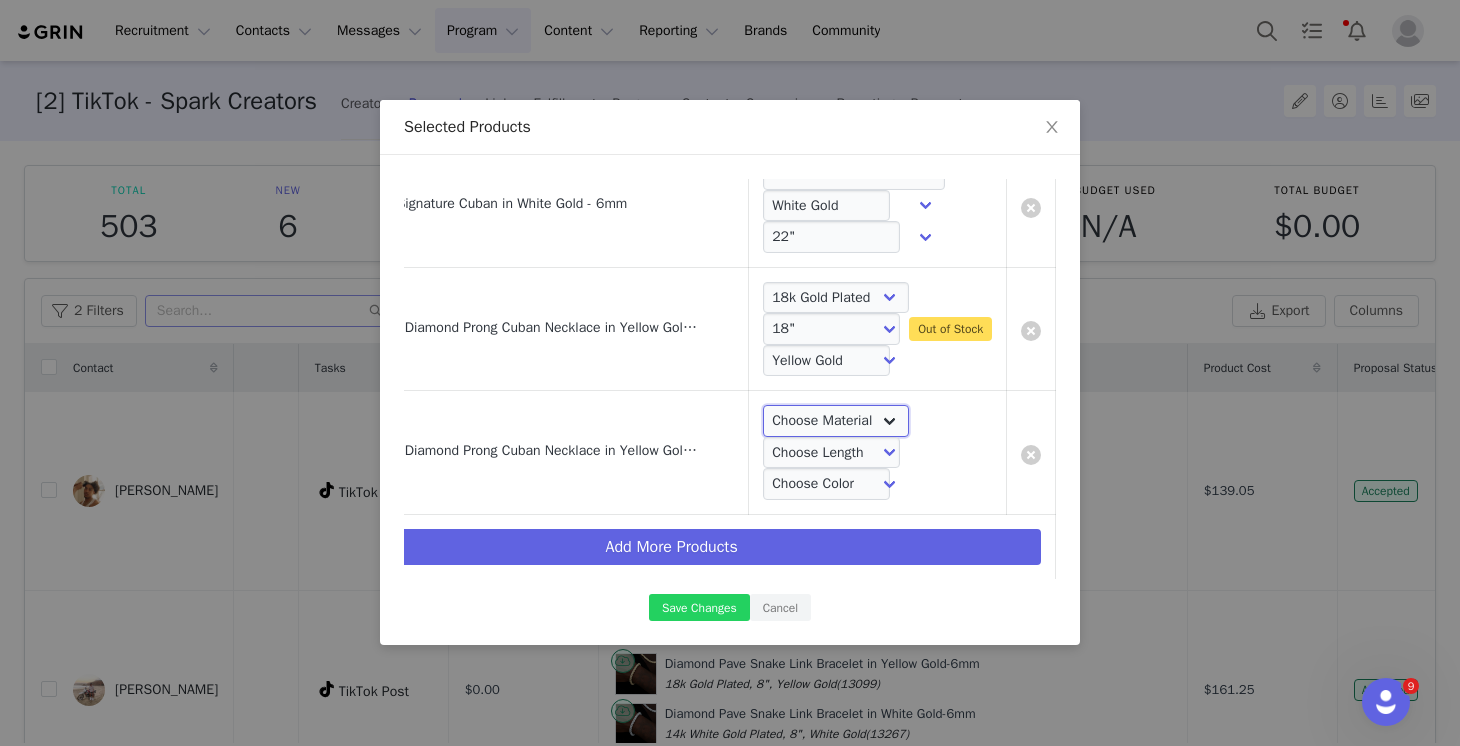 click on "Choose Material  18k Gold Plated" at bounding box center [836, 421] 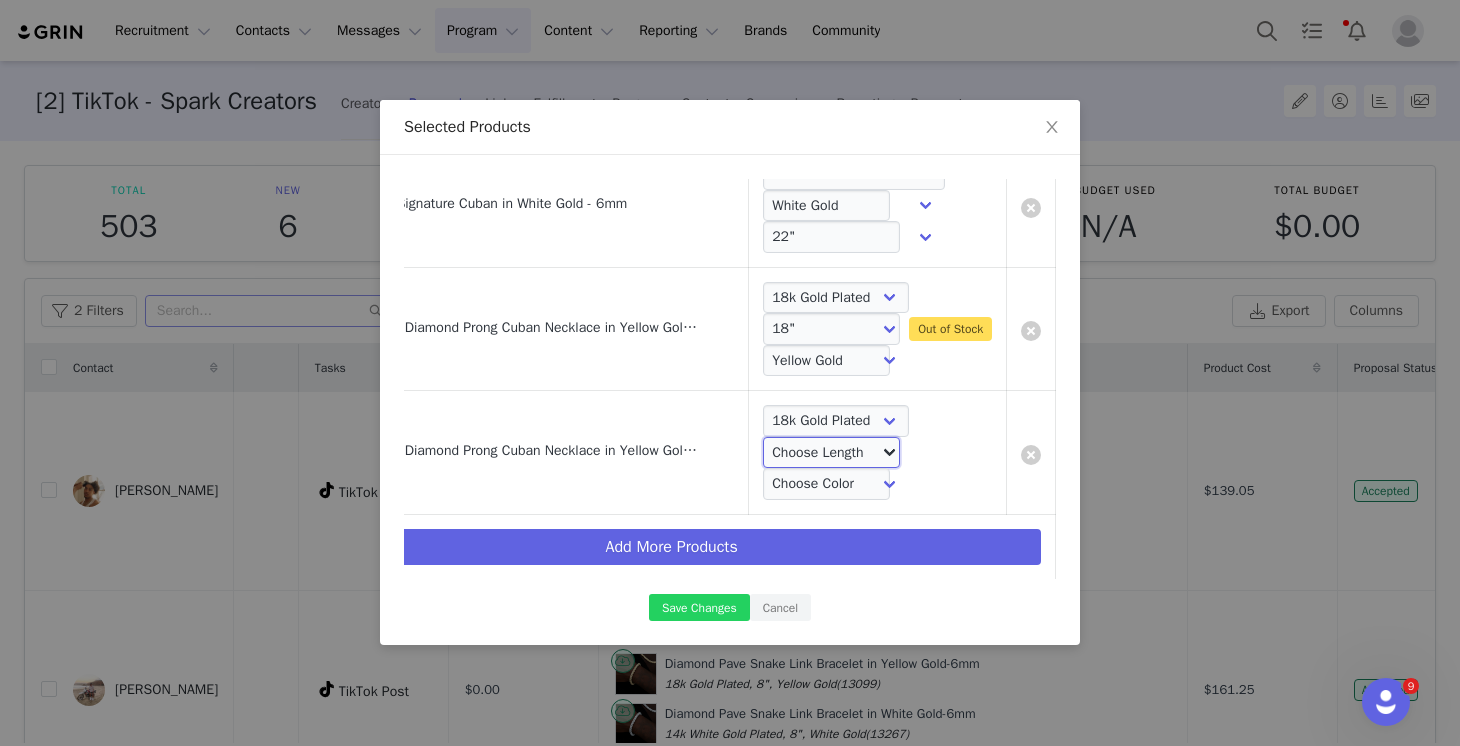 click on "Choose Length  16"   18"   20"   22"   24"" at bounding box center (831, 453) 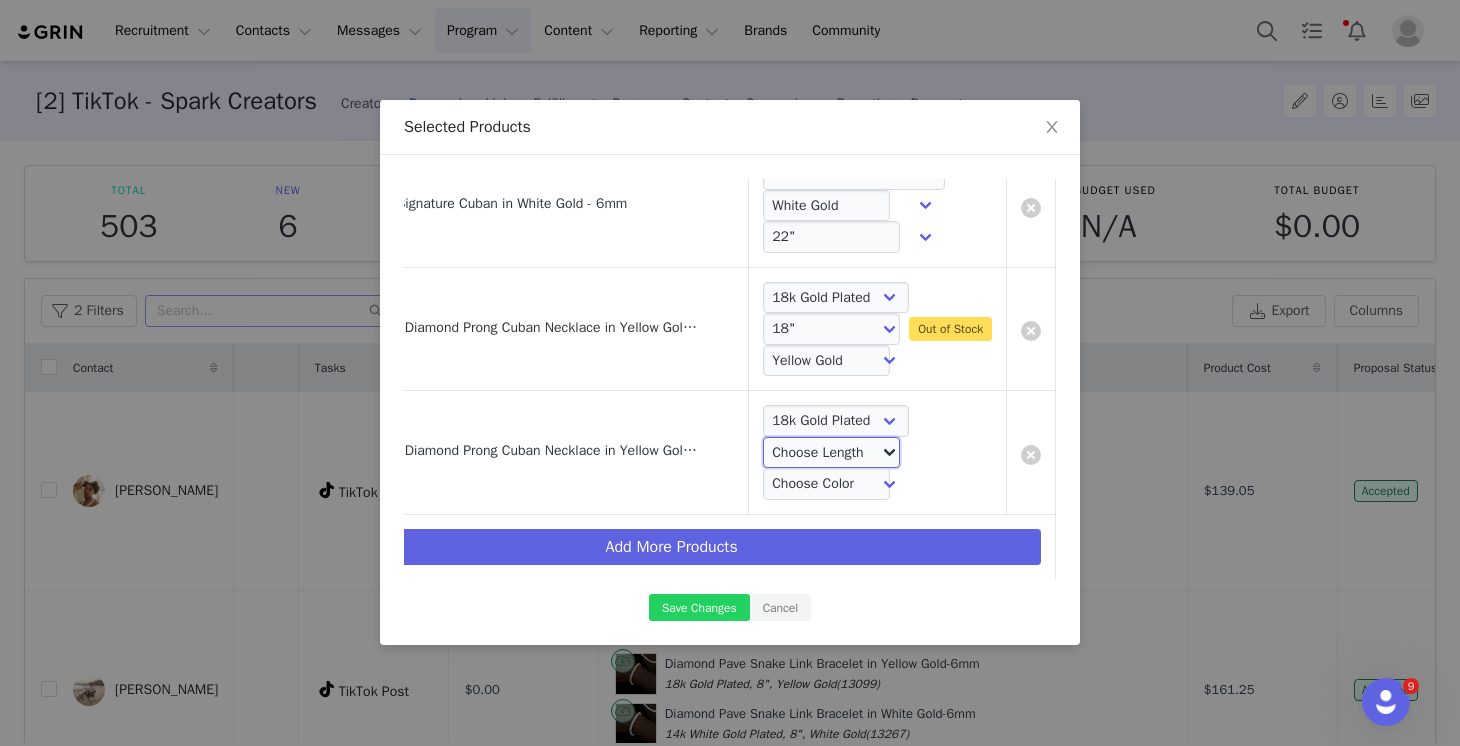 select on "13272254" 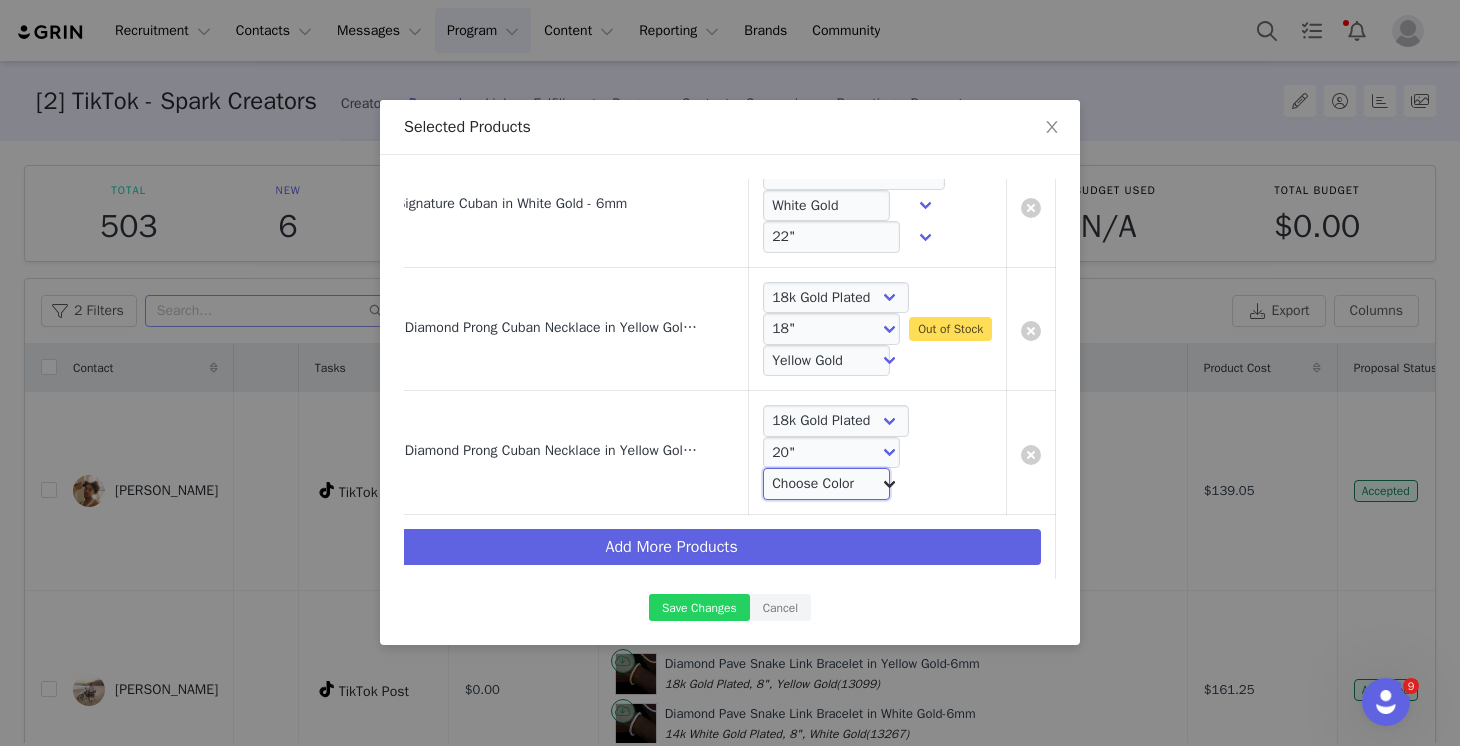 click on "Choose Color  Yellow Gold" at bounding box center [826, 484] 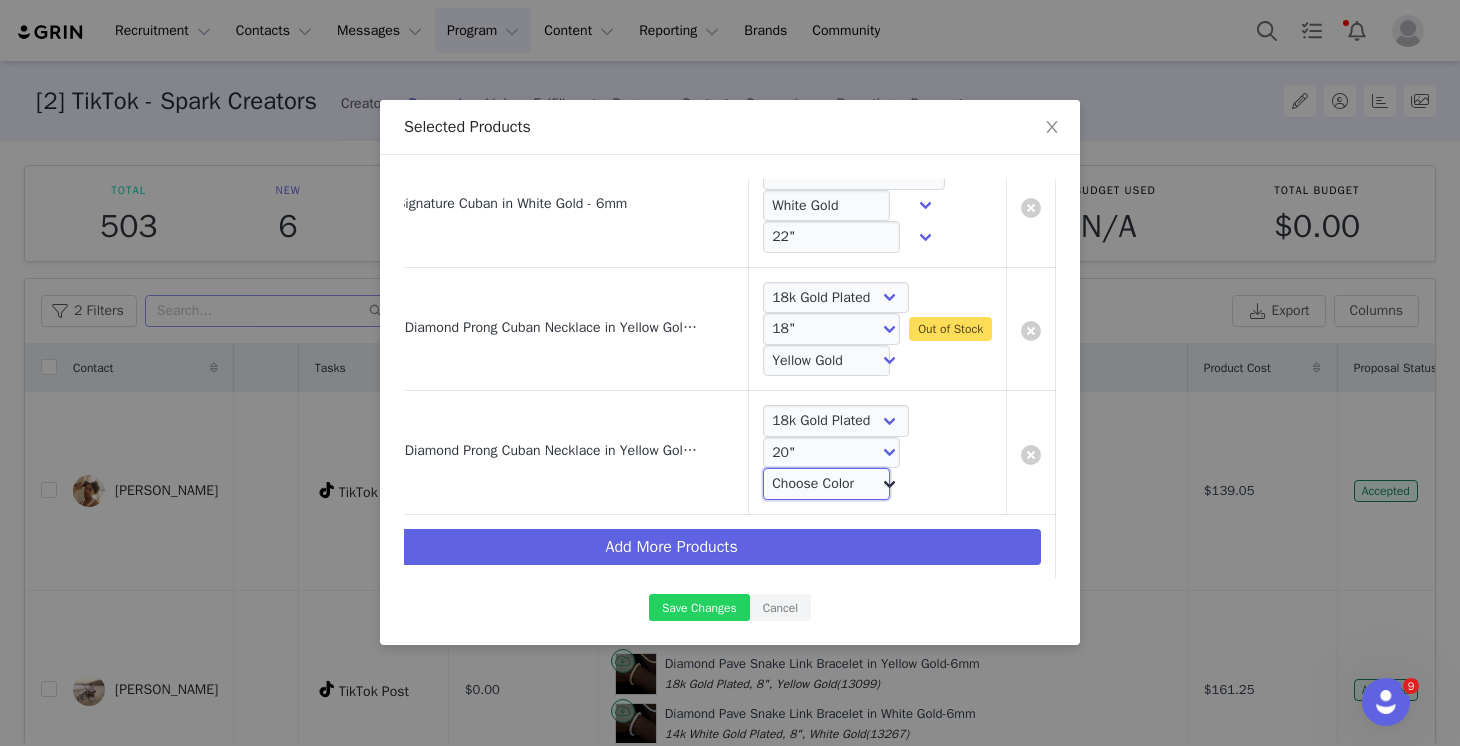 select on "13272256" 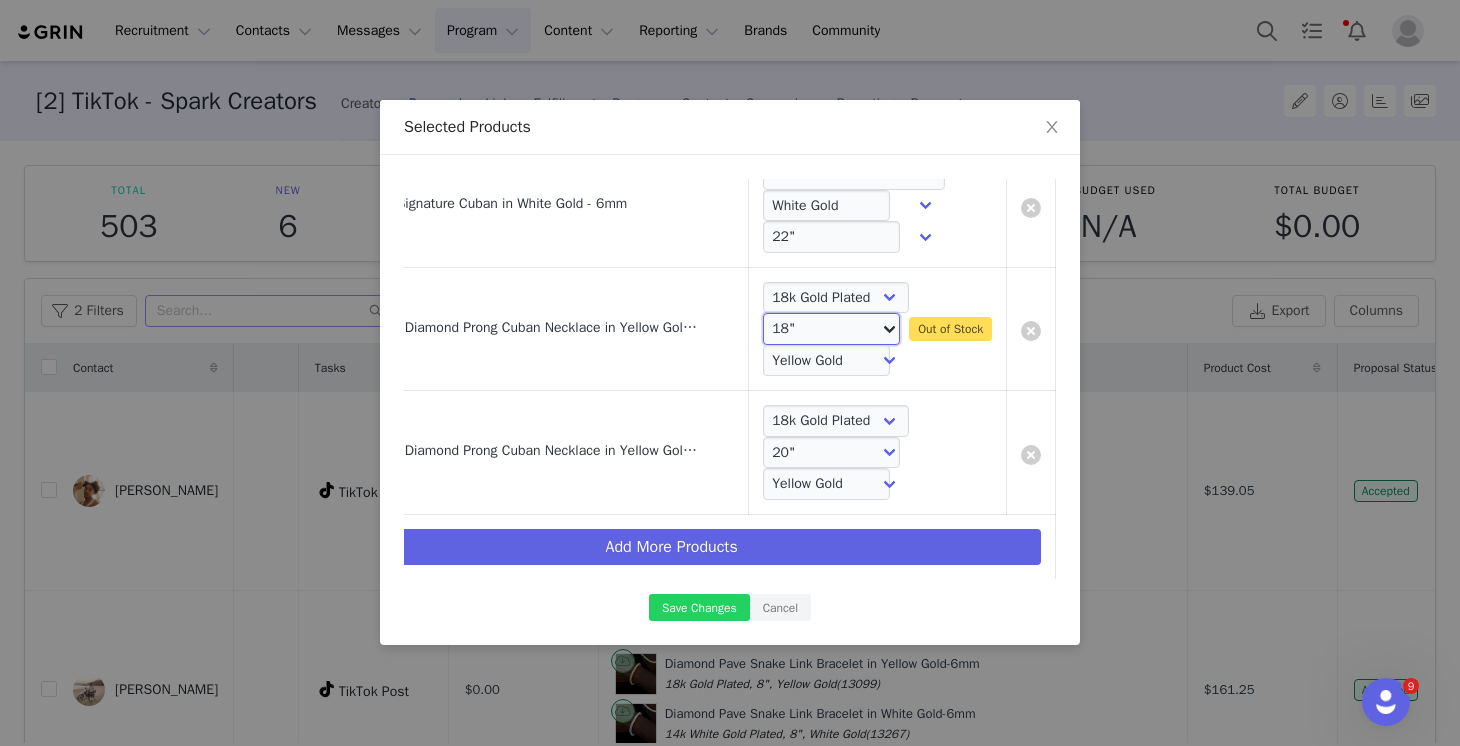 click on "Choose Length  16"   18"   20"   22"   24"" at bounding box center (831, 329) 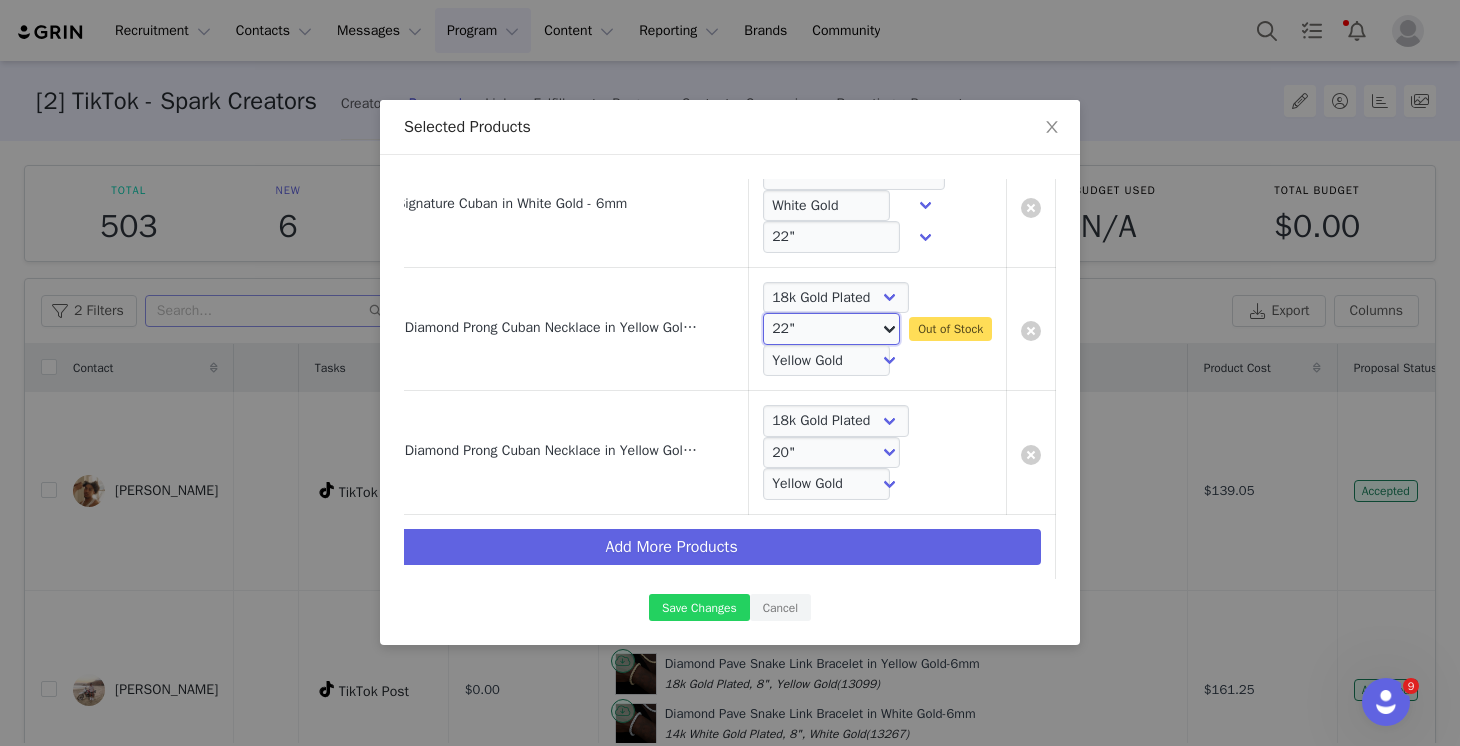 click on "Choose Length  16"   18"   20"   22"   24"" at bounding box center (831, 329) 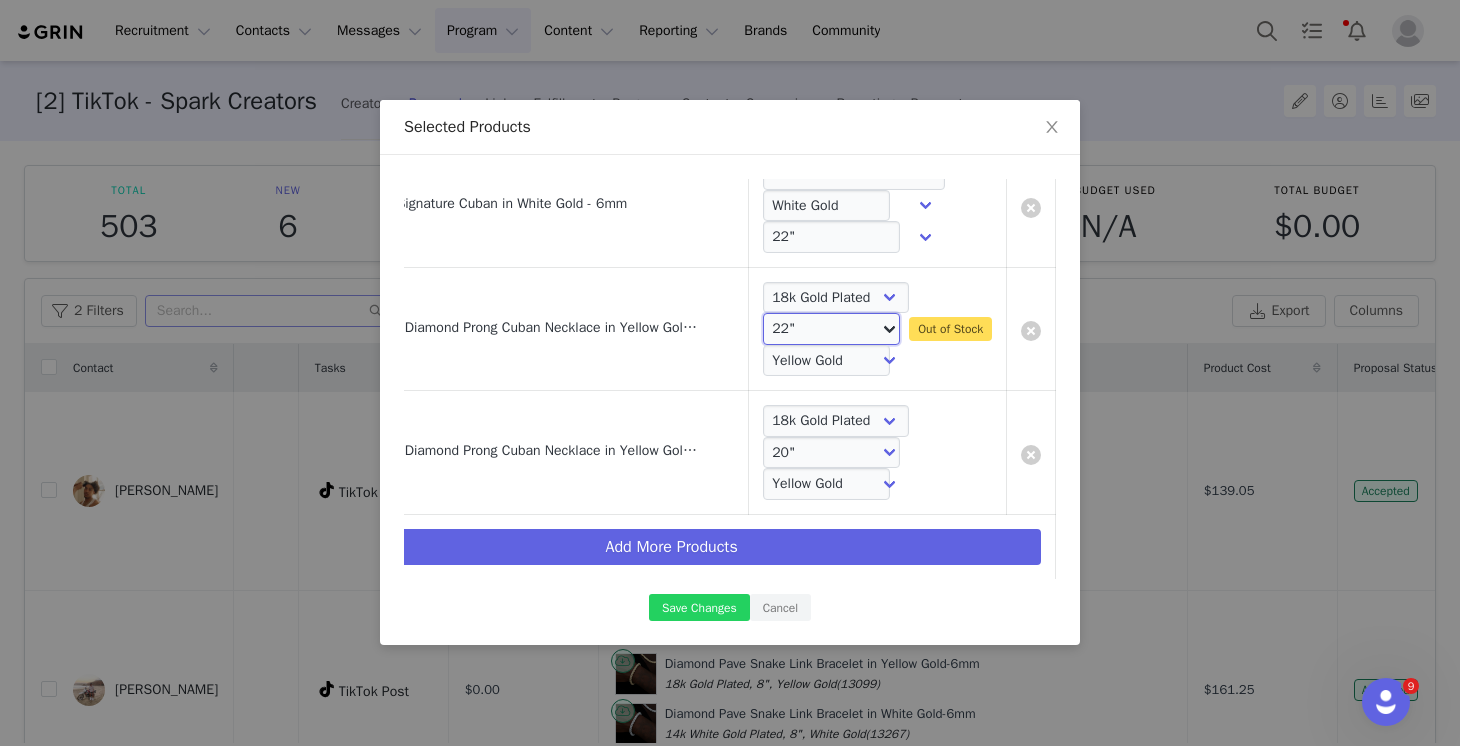 select on "21354064" 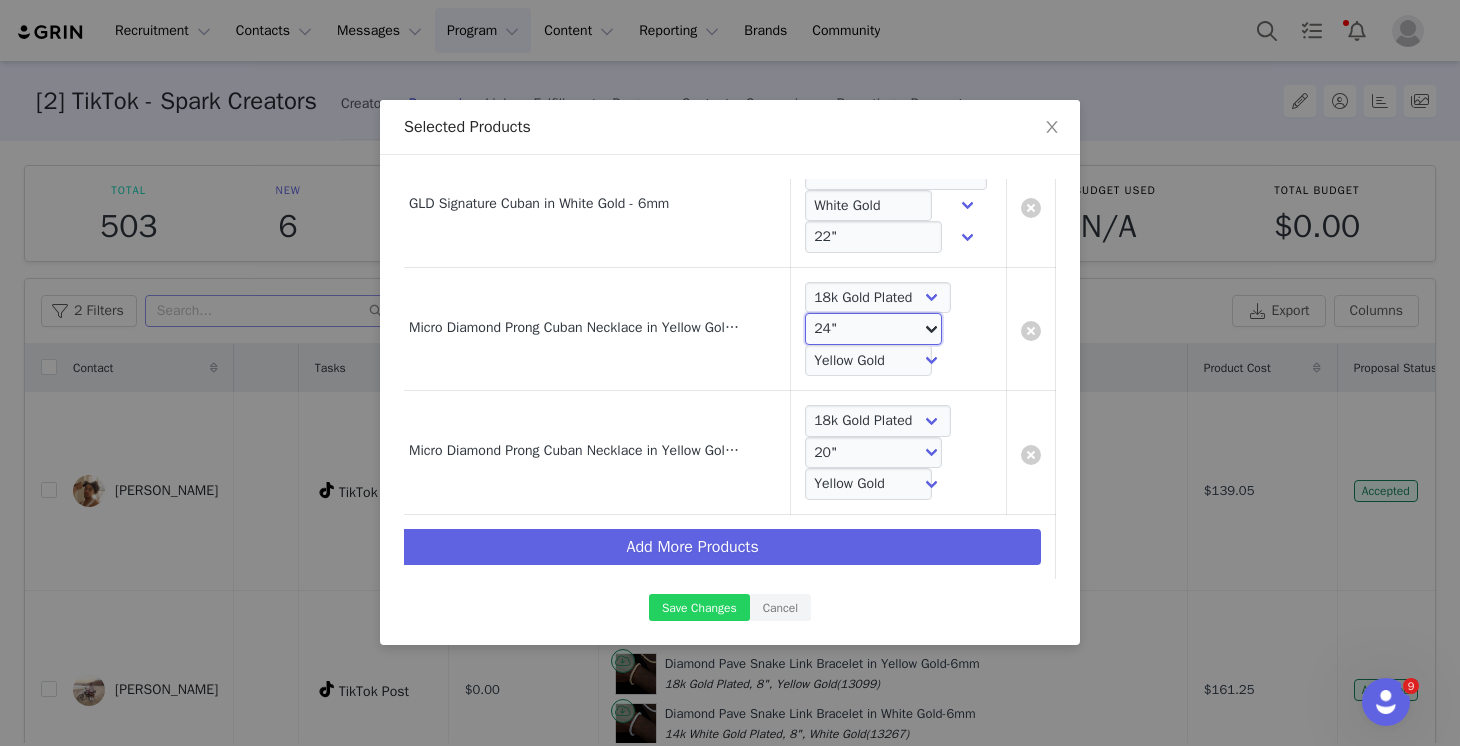 scroll, scrollTop: 581, scrollLeft: 101, axis: both 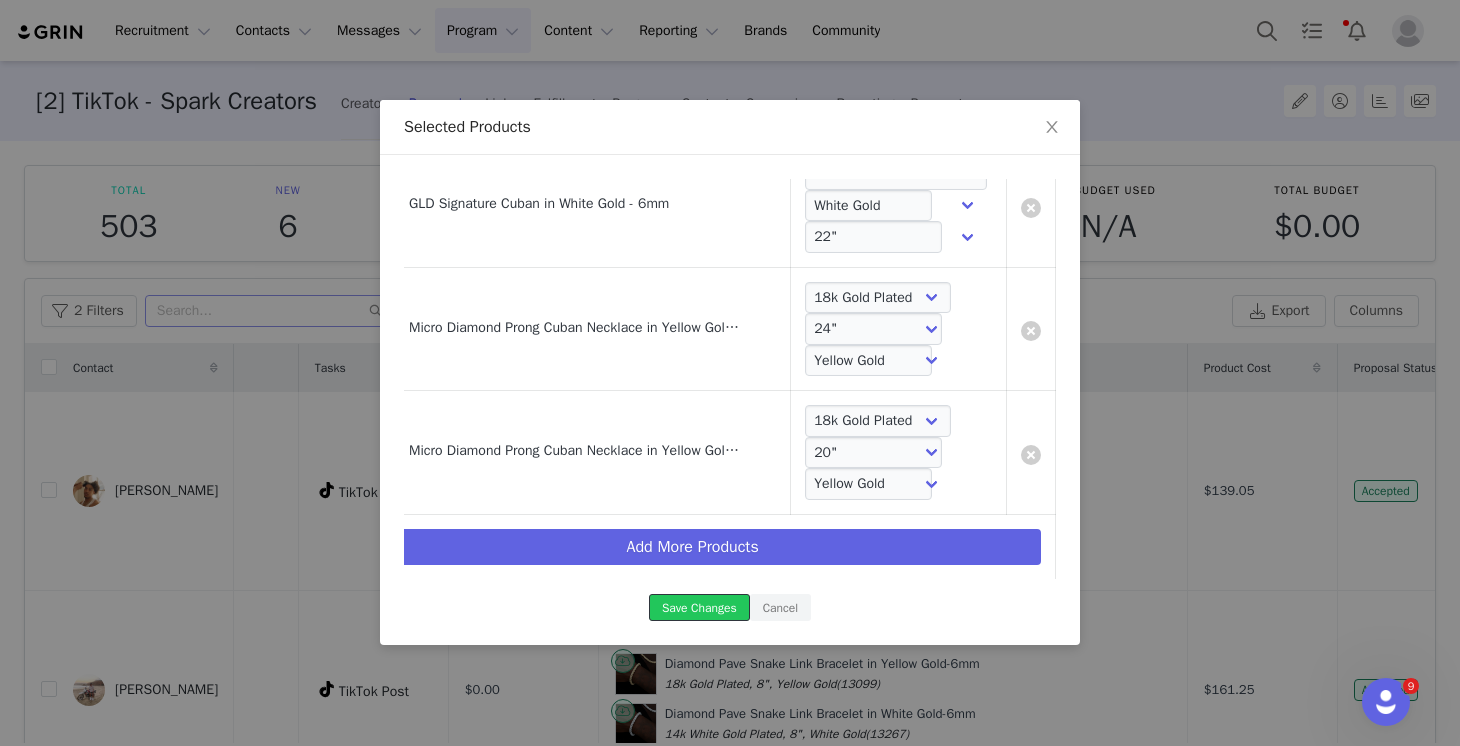 click on "Save Changes" at bounding box center (699, 607) 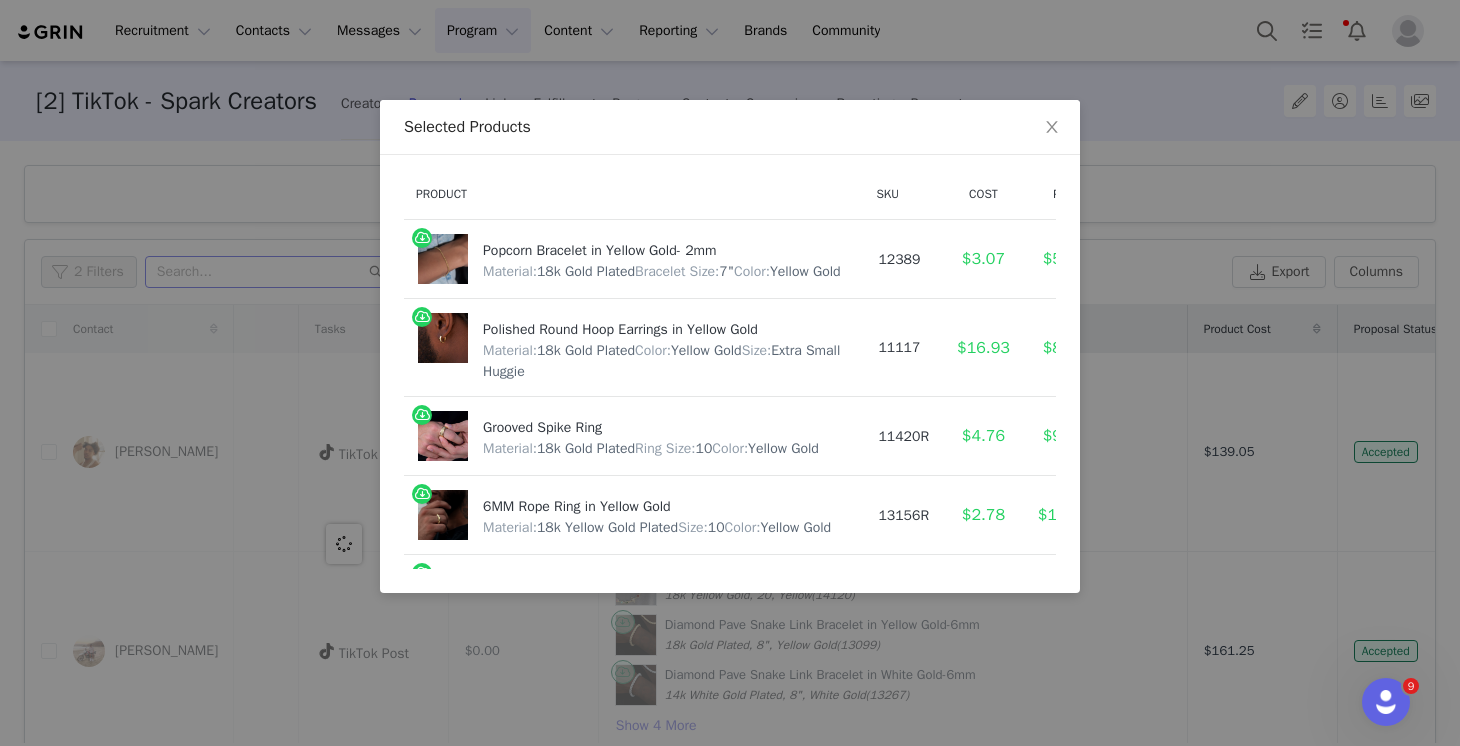 scroll, scrollTop: 0, scrollLeft: 0, axis: both 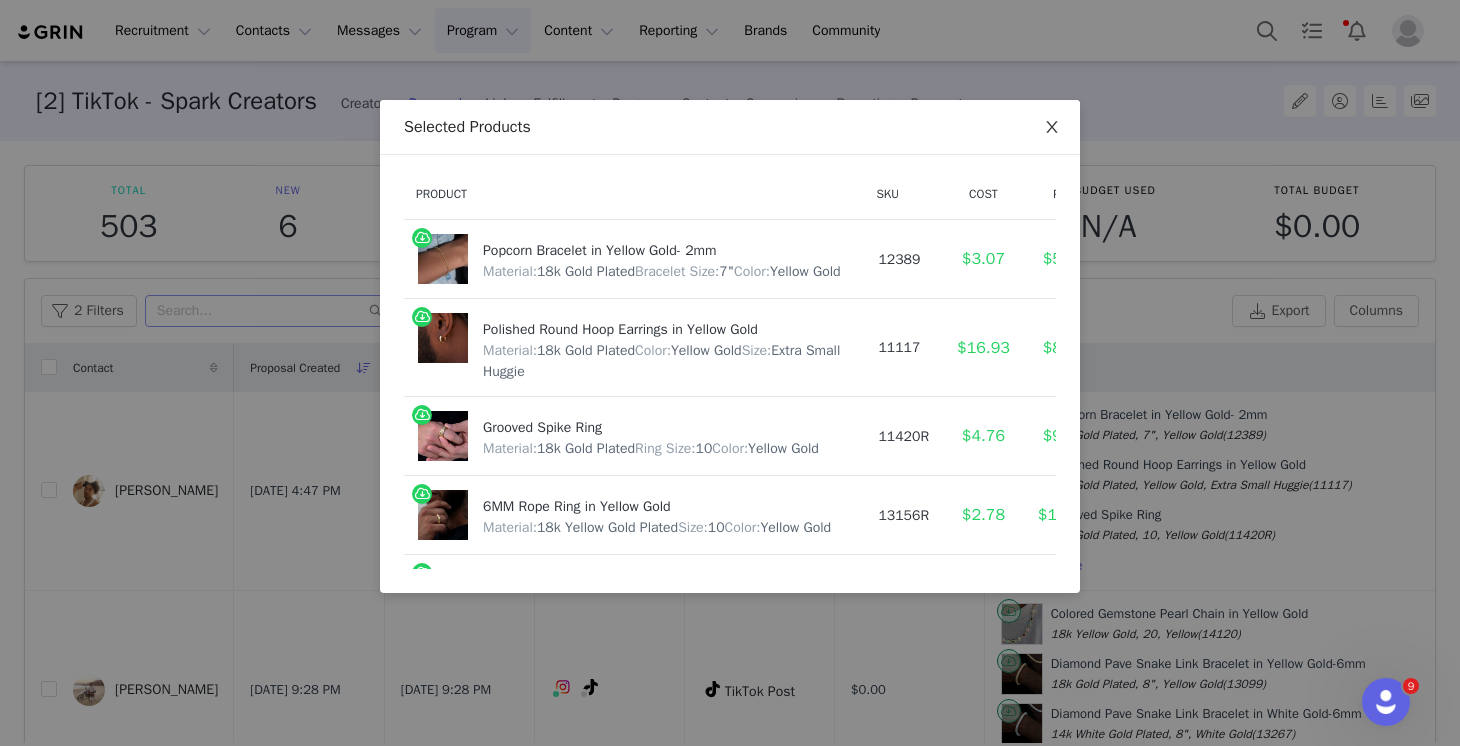 click 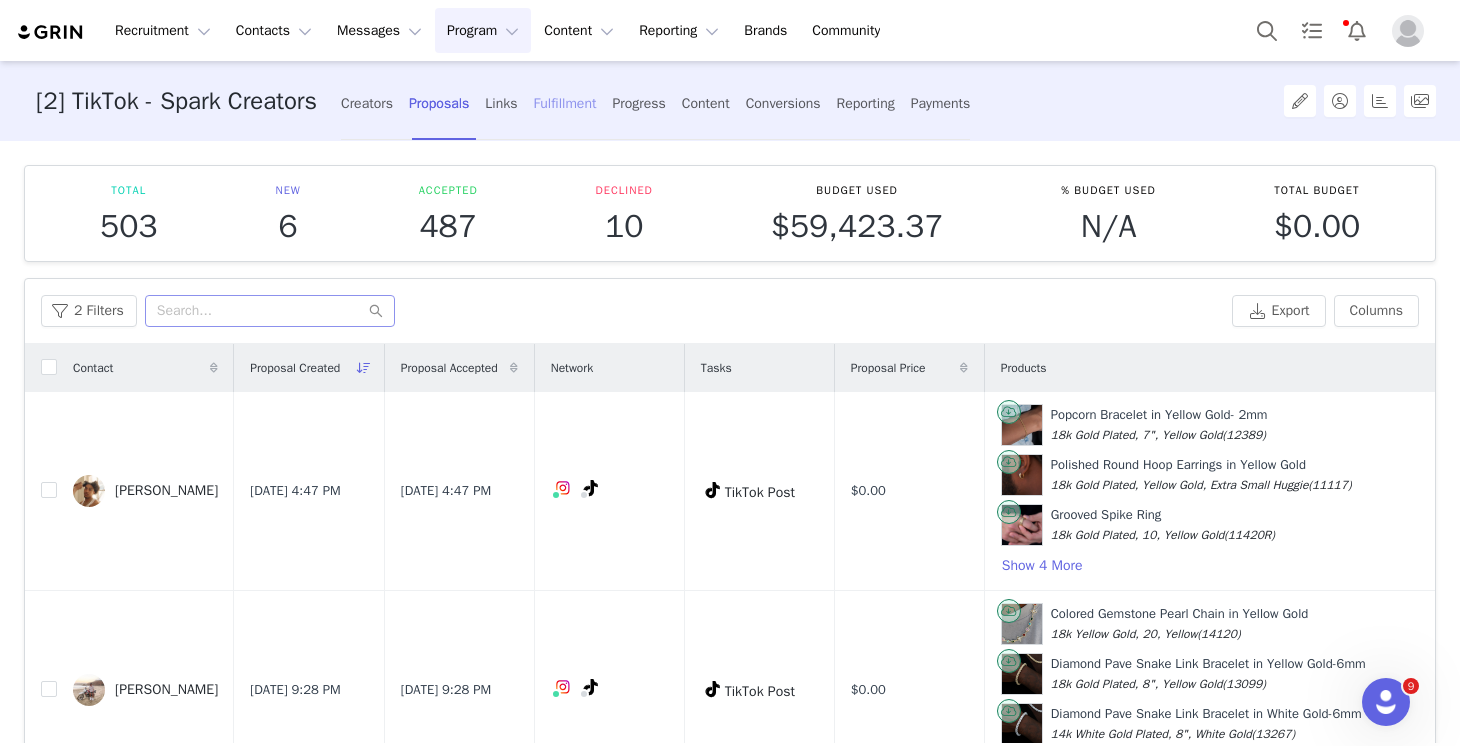 click on "Fulfillment" at bounding box center [565, 103] 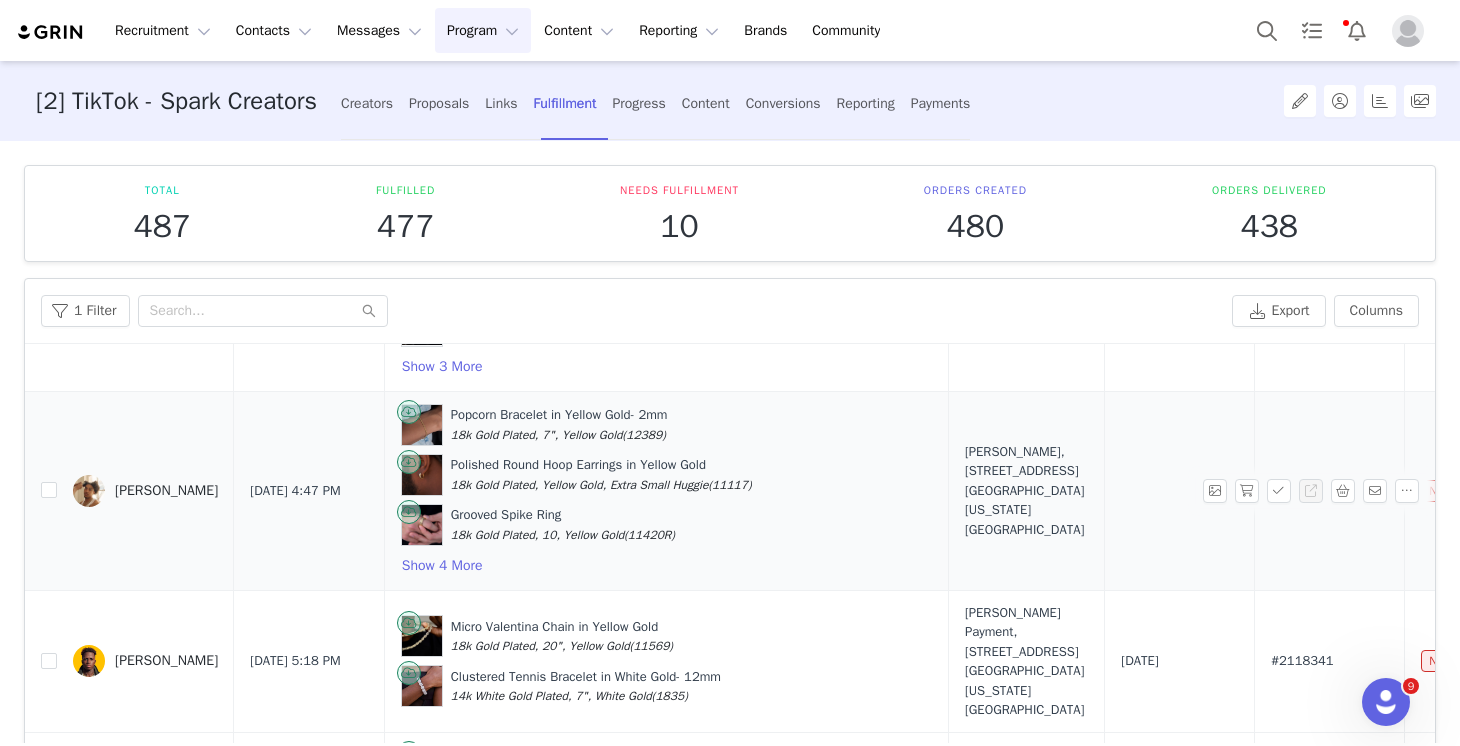 scroll, scrollTop: 589, scrollLeft: 0, axis: vertical 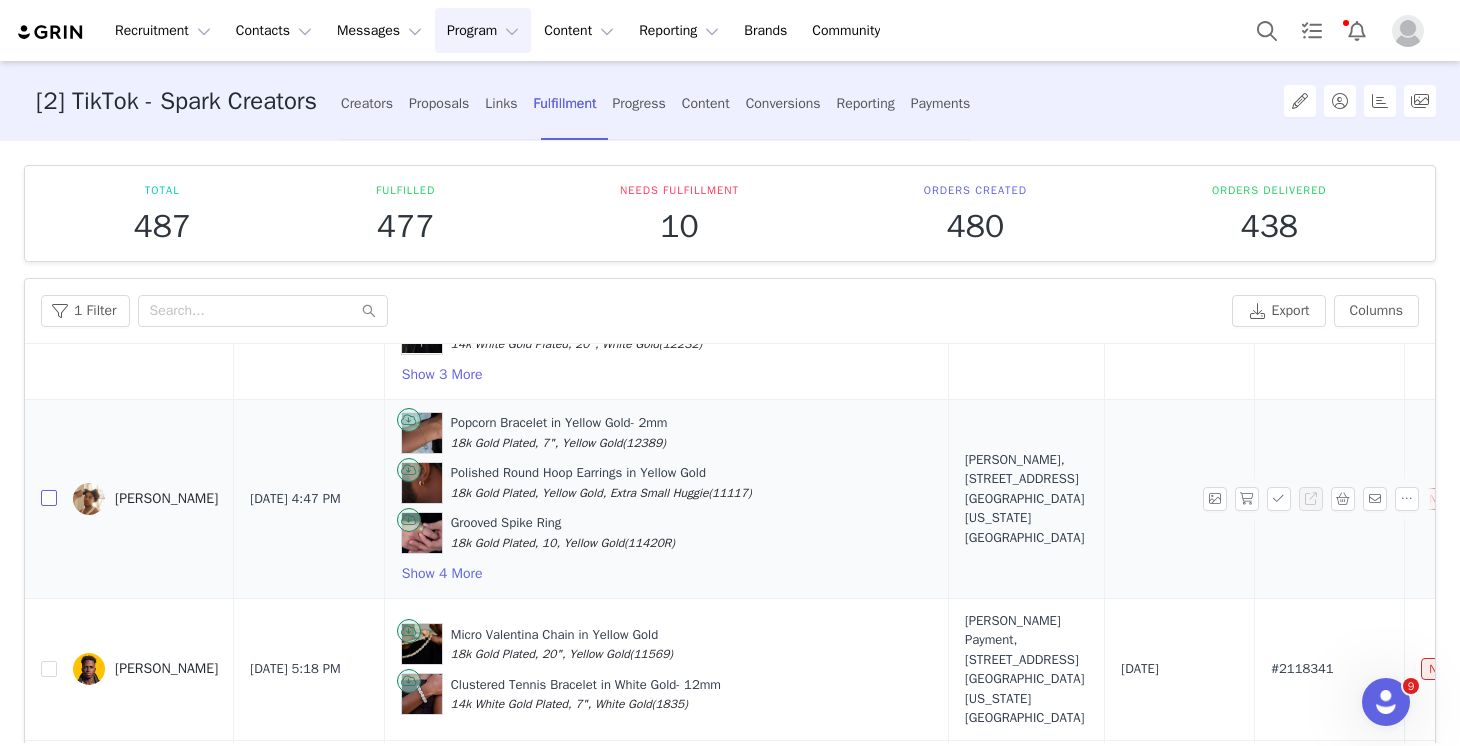 click at bounding box center (49, 498) 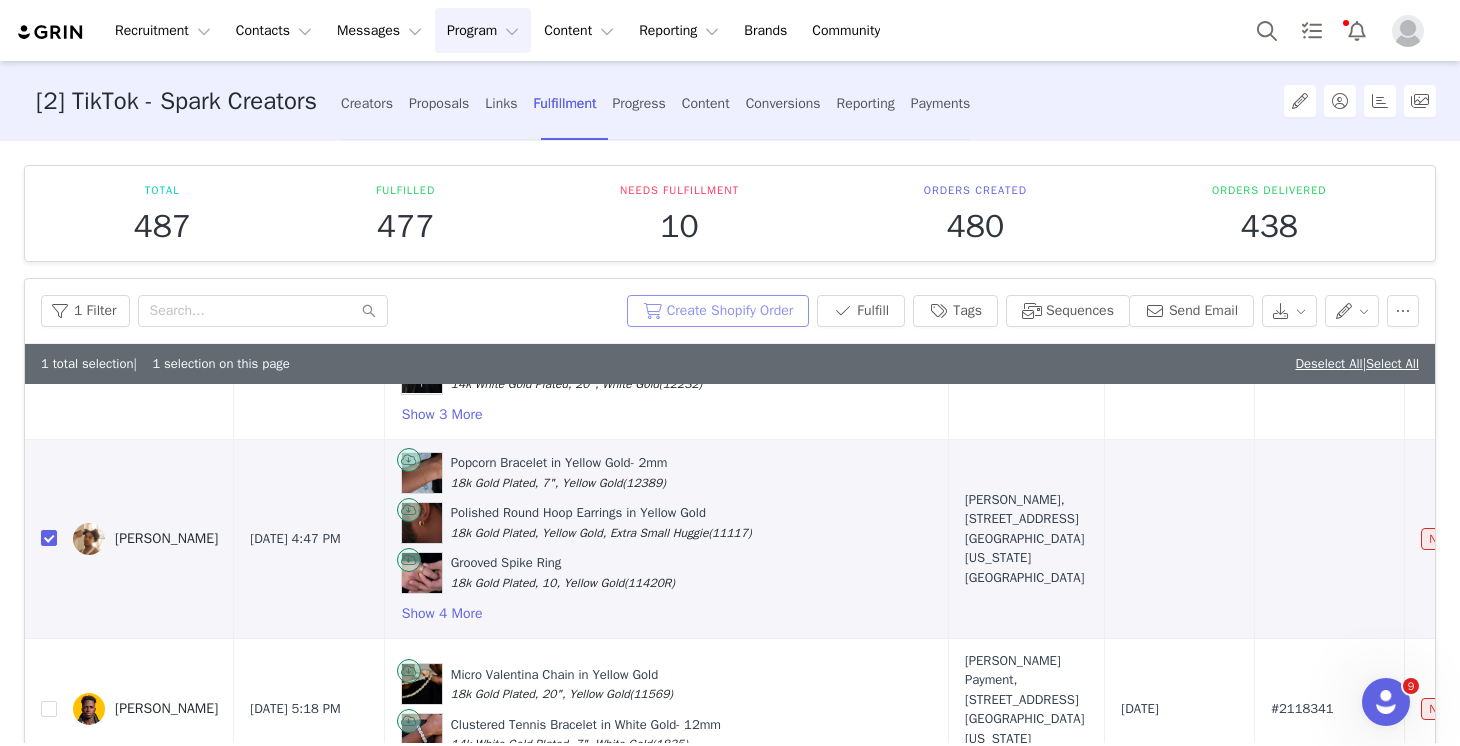 click on "Create Shopify Order" at bounding box center [718, 311] 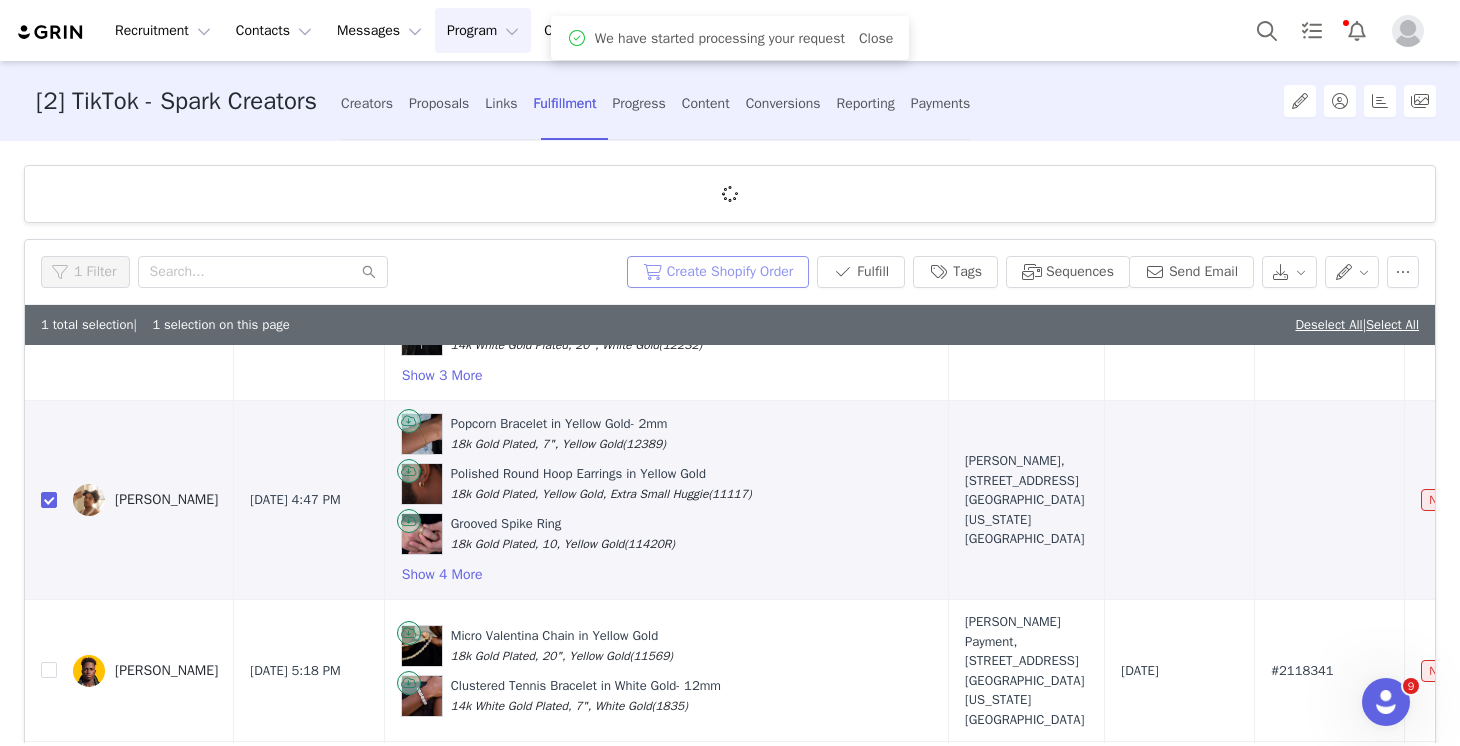 scroll, scrollTop: 0, scrollLeft: 0, axis: both 